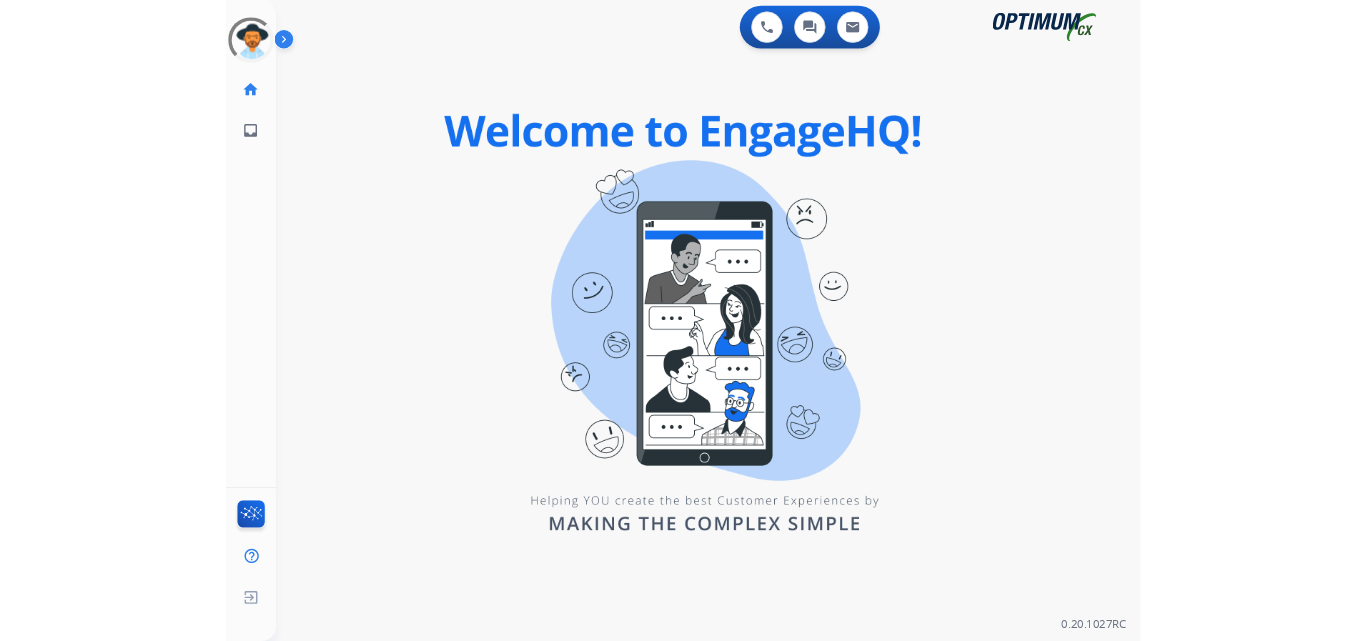 scroll, scrollTop: 0, scrollLeft: 0, axis: both 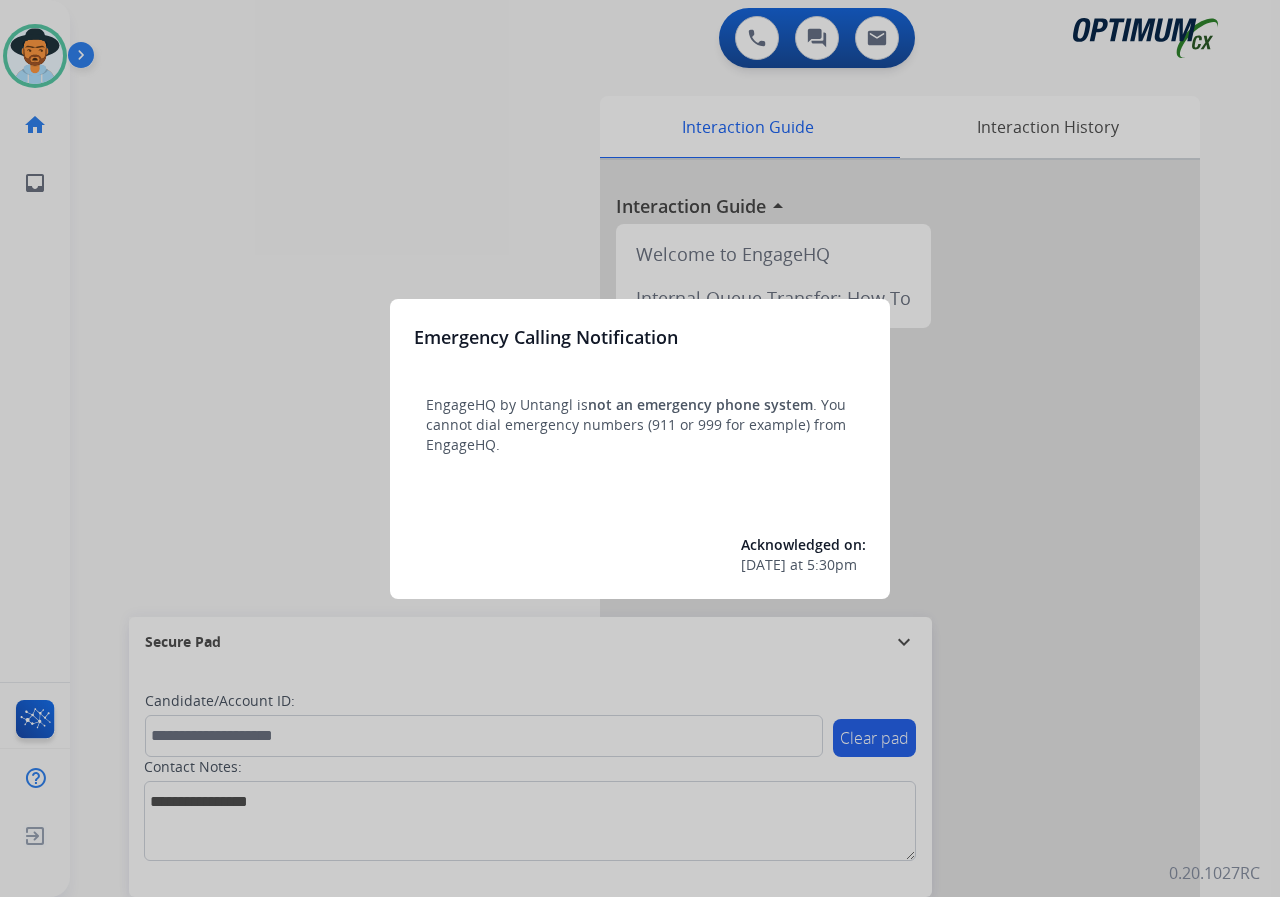 click at bounding box center [640, 448] 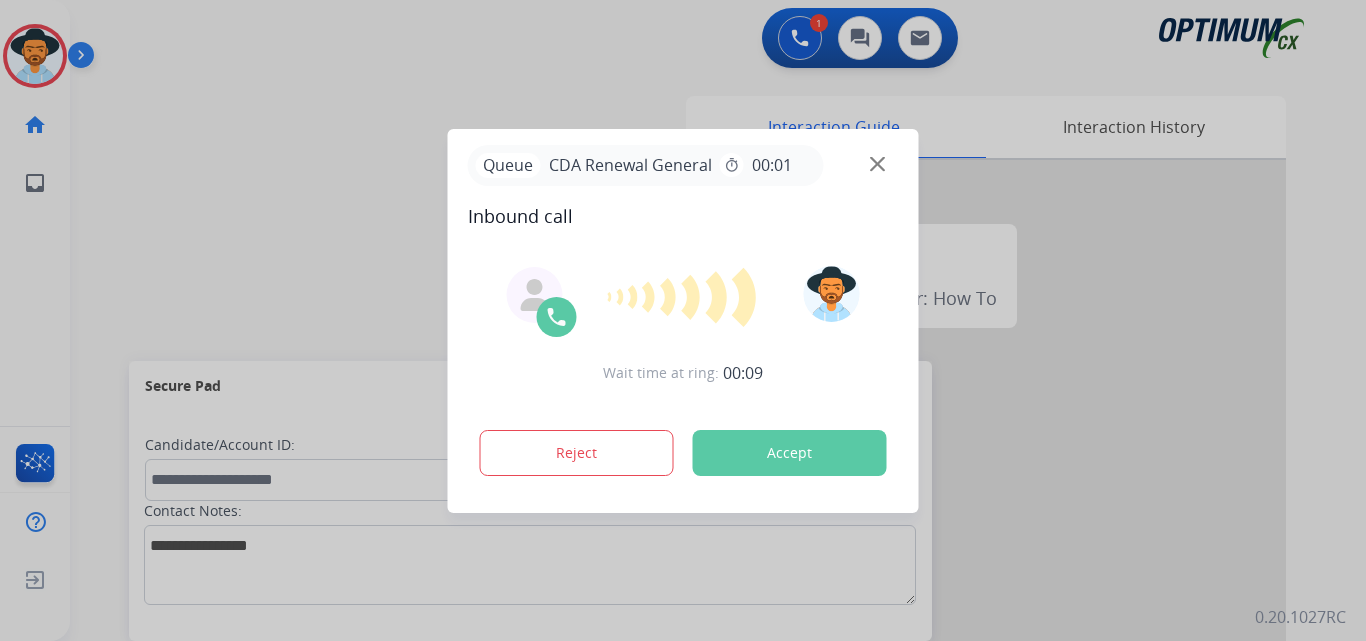 click on "Accept" at bounding box center [790, 453] 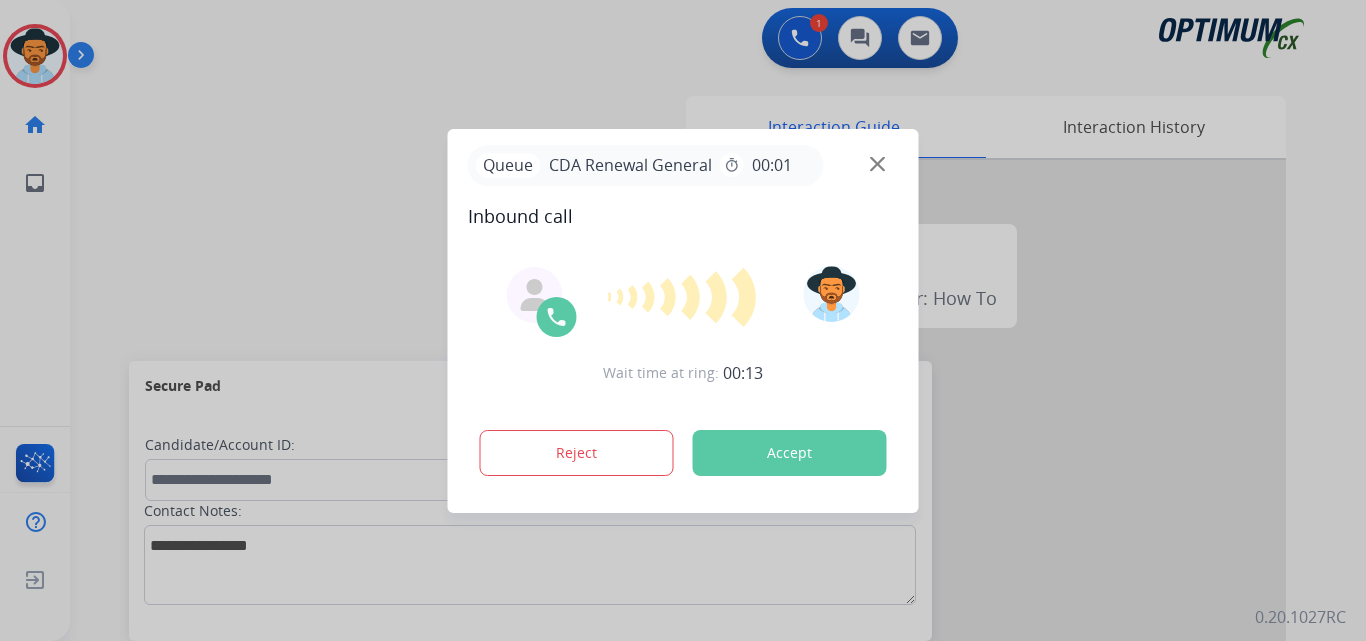 click on "Accept" at bounding box center [790, 453] 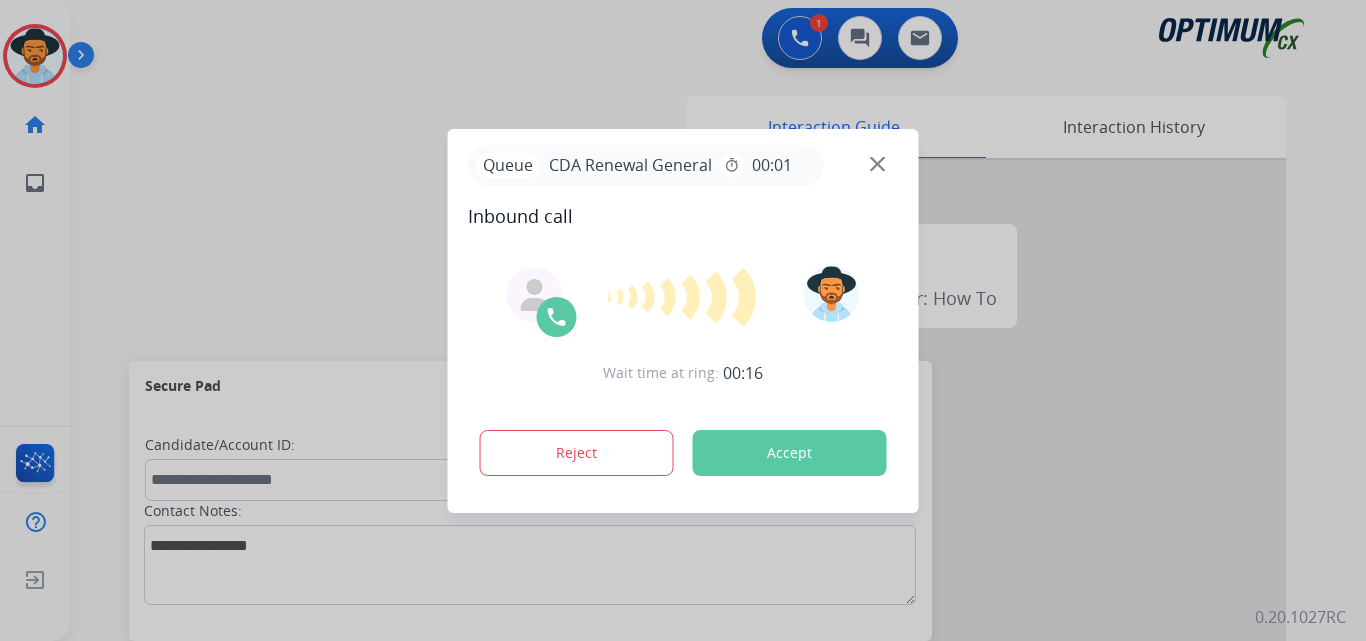 click on "Accept" at bounding box center [790, 453] 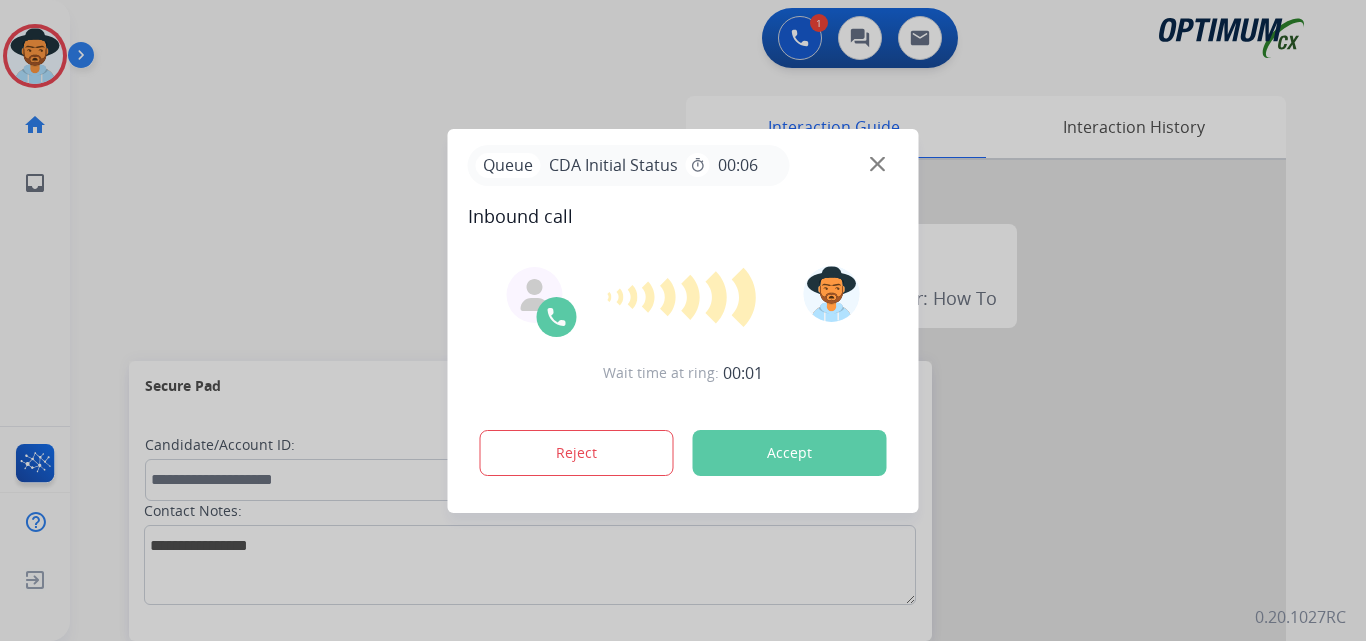 click on "Accept" at bounding box center [790, 453] 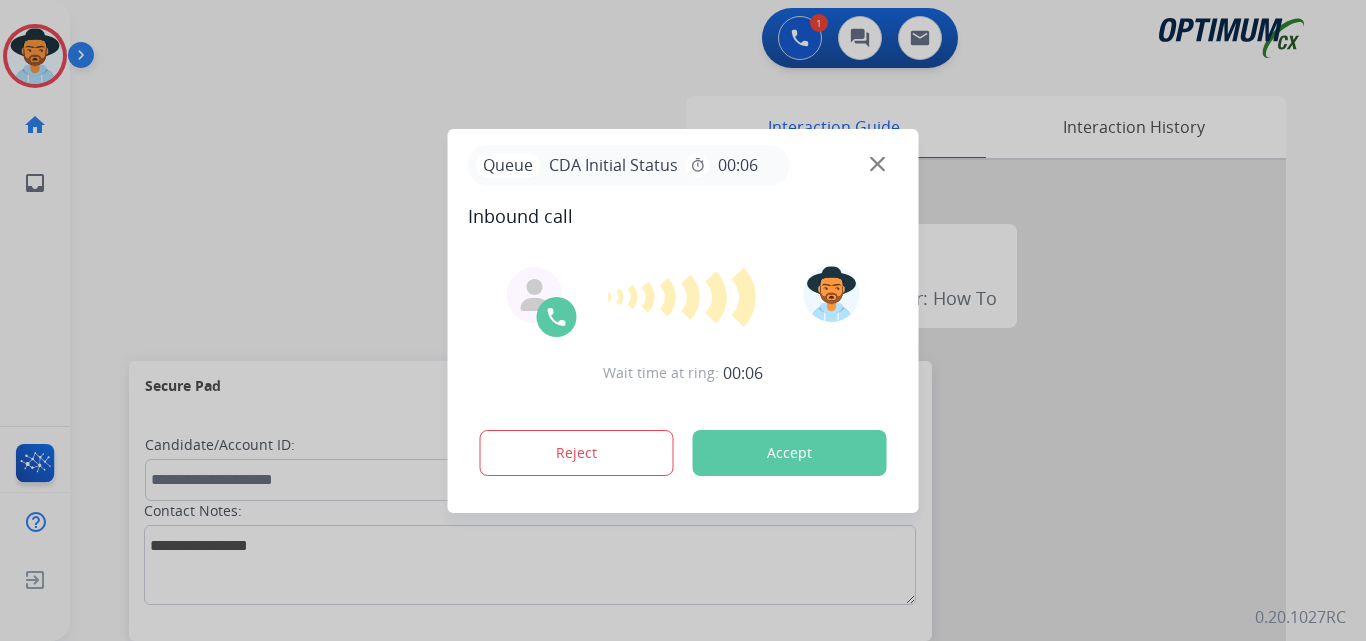 click on "Accept" at bounding box center (790, 453) 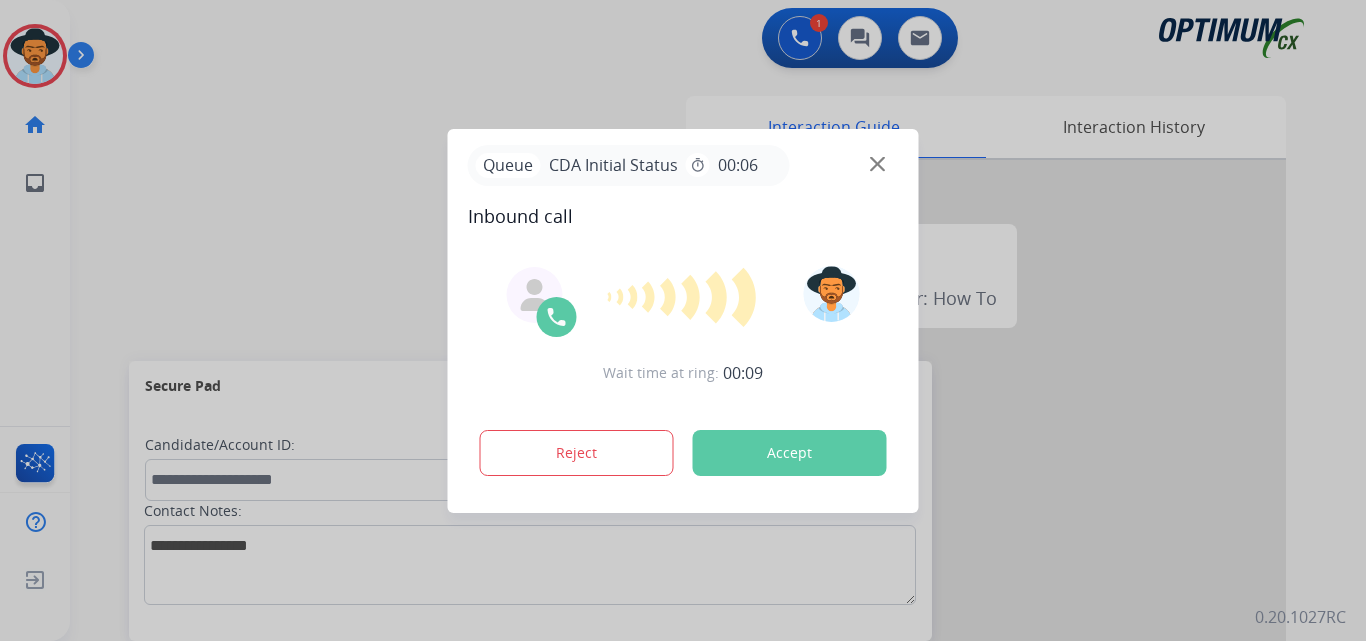 click on "Accept" at bounding box center [790, 453] 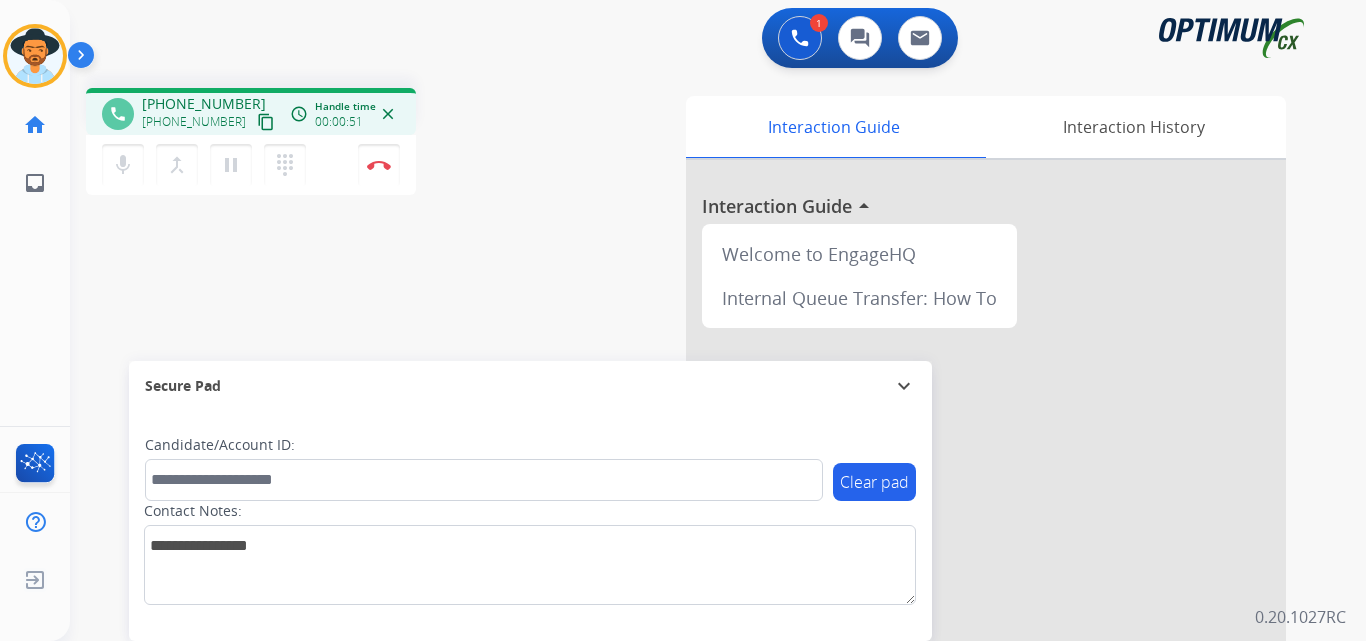 click on "[PHONE_NUMBER]" at bounding box center (204, 104) 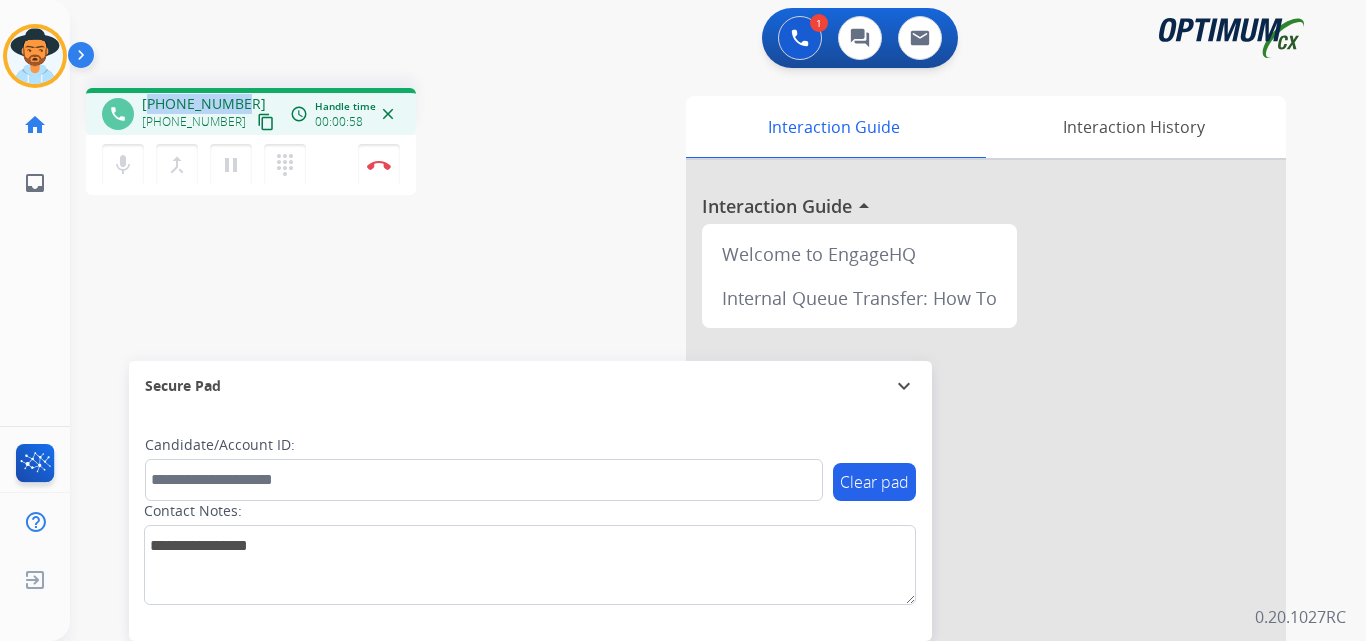 copy on "12407018851" 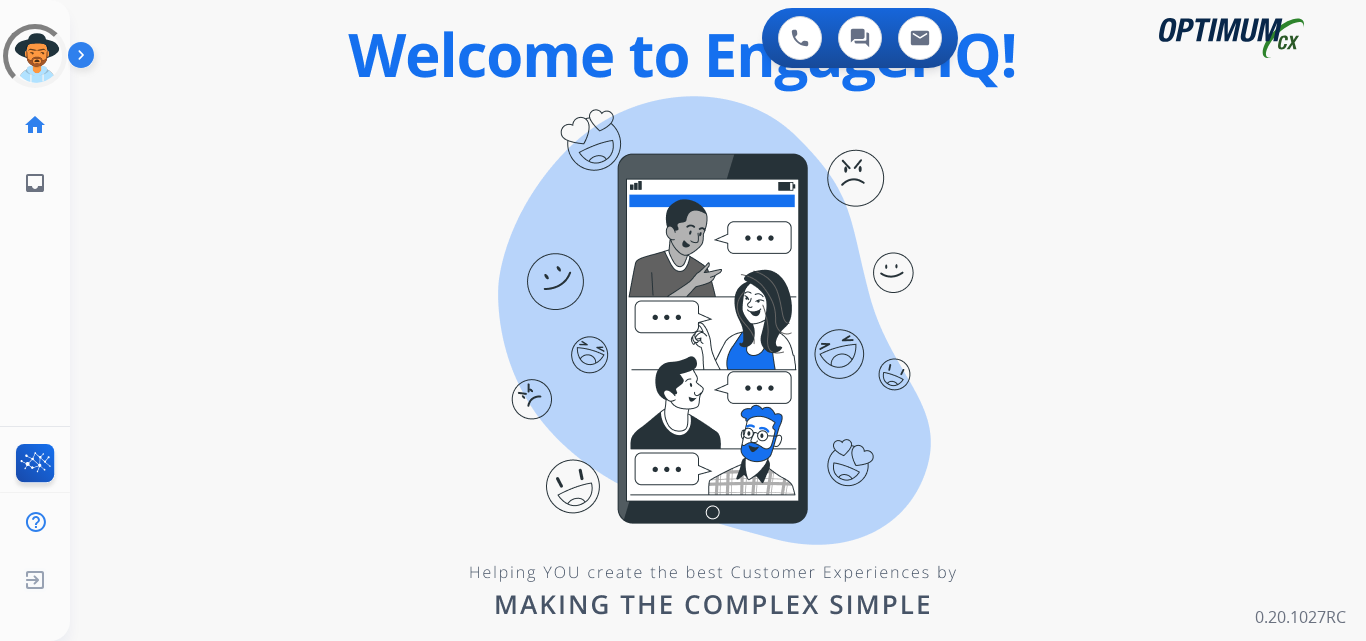 scroll, scrollTop: 0, scrollLeft: 0, axis: both 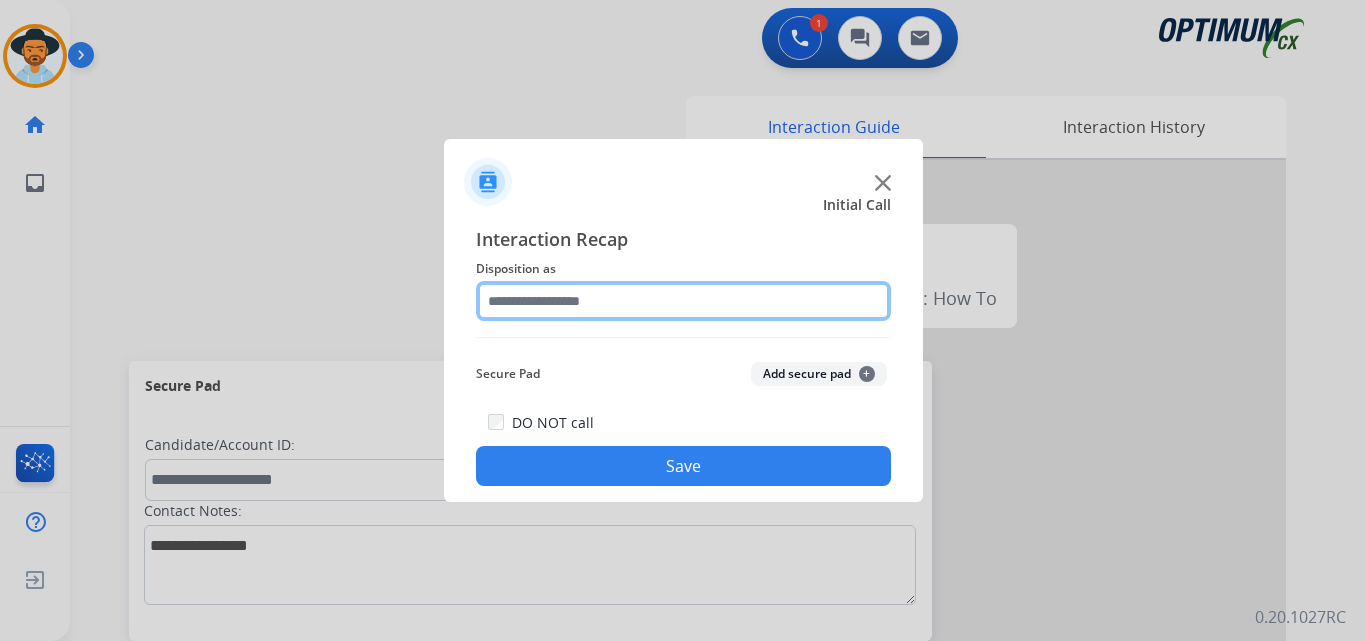 click 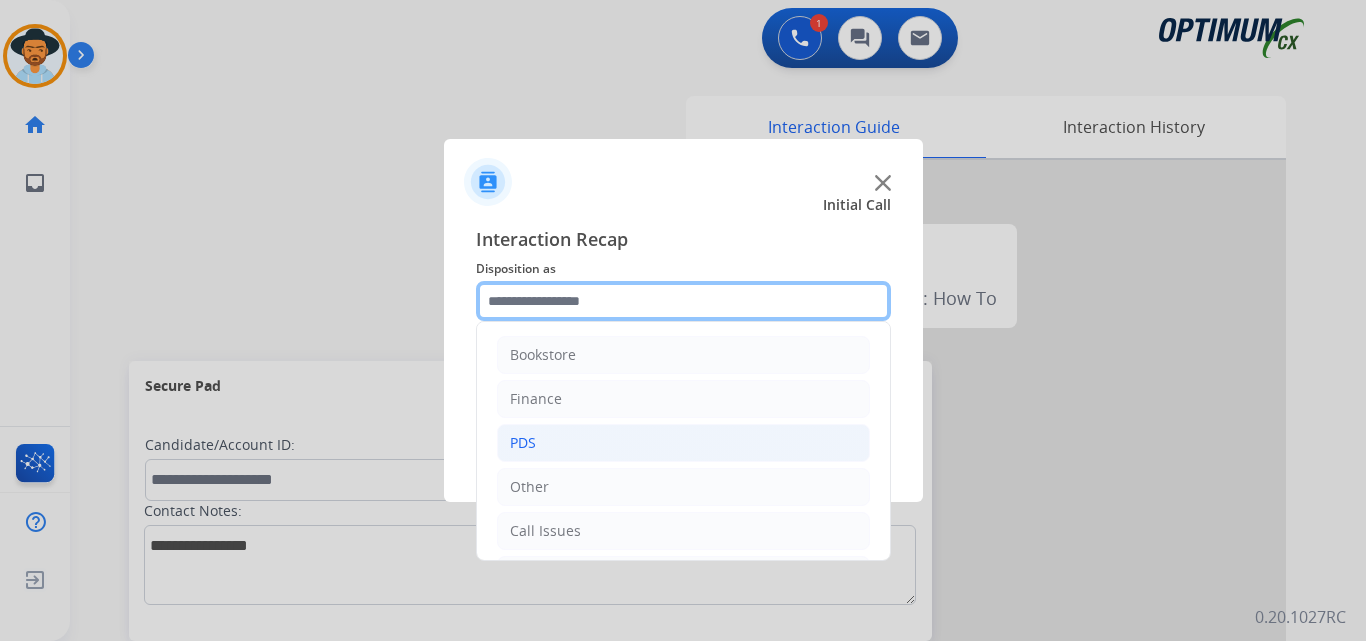 scroll, scrollTop: 136, scrollLeft: 0, axis: vertical 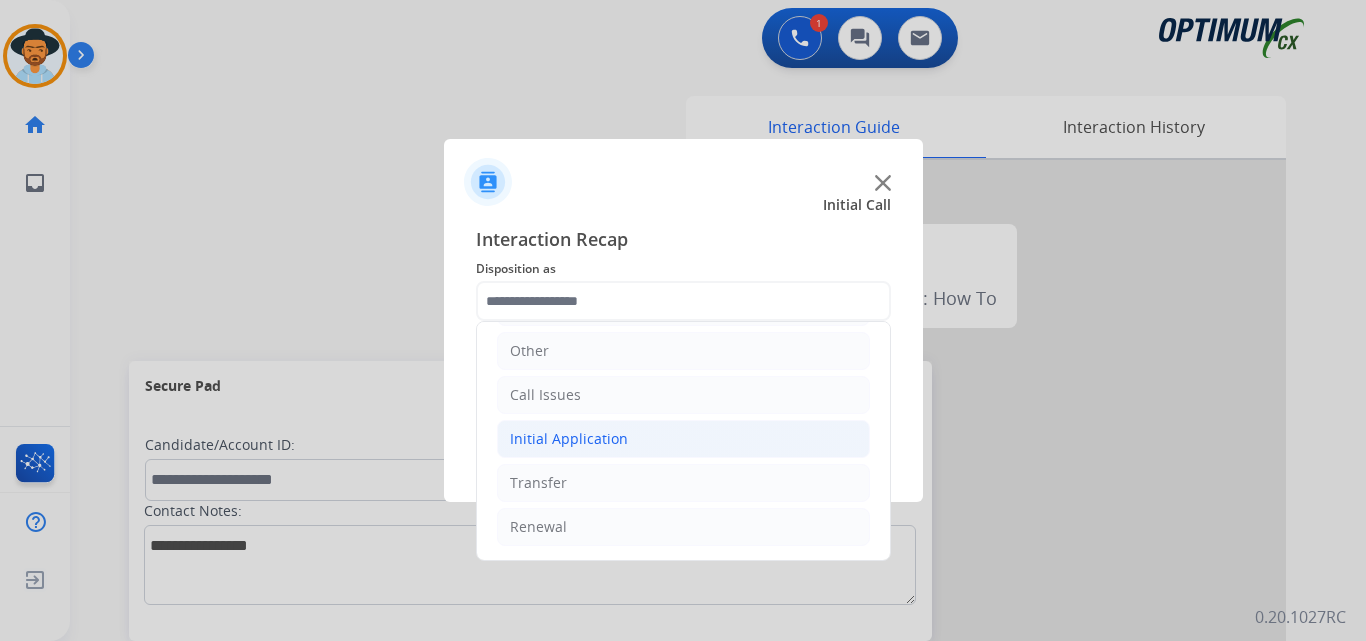 click on "Initial Application" 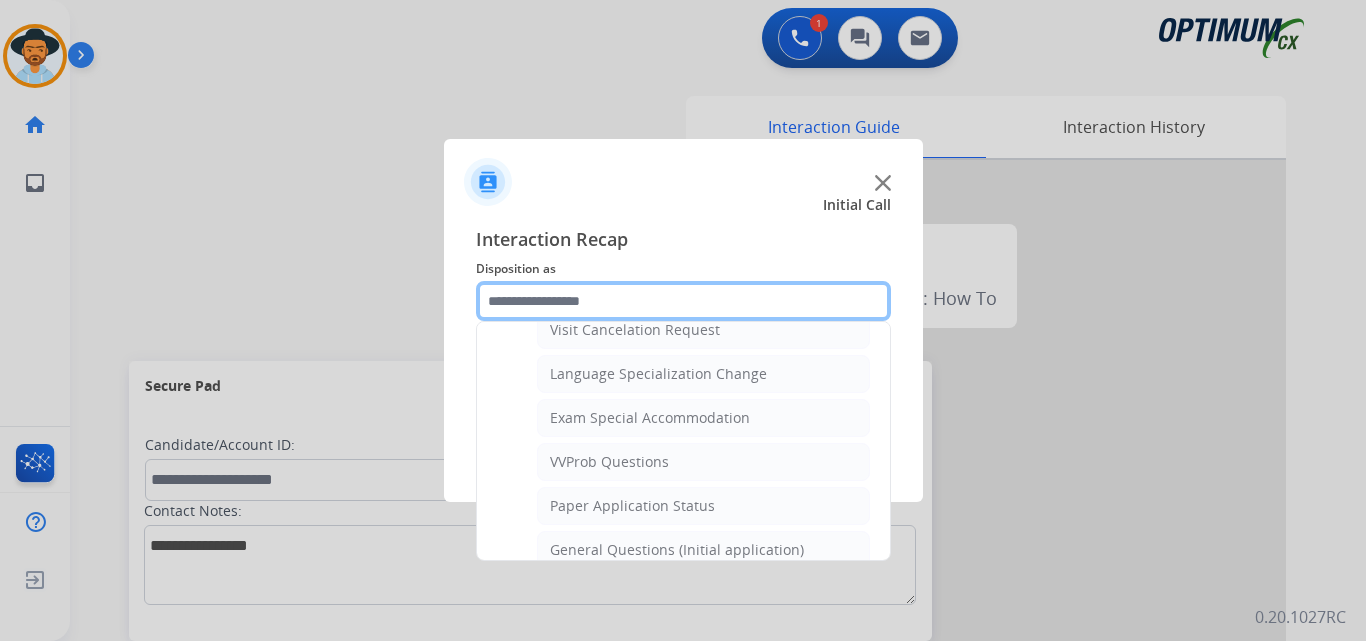 scroll, scrollTop: 1136, scrollLeft: 0, axis: vertical 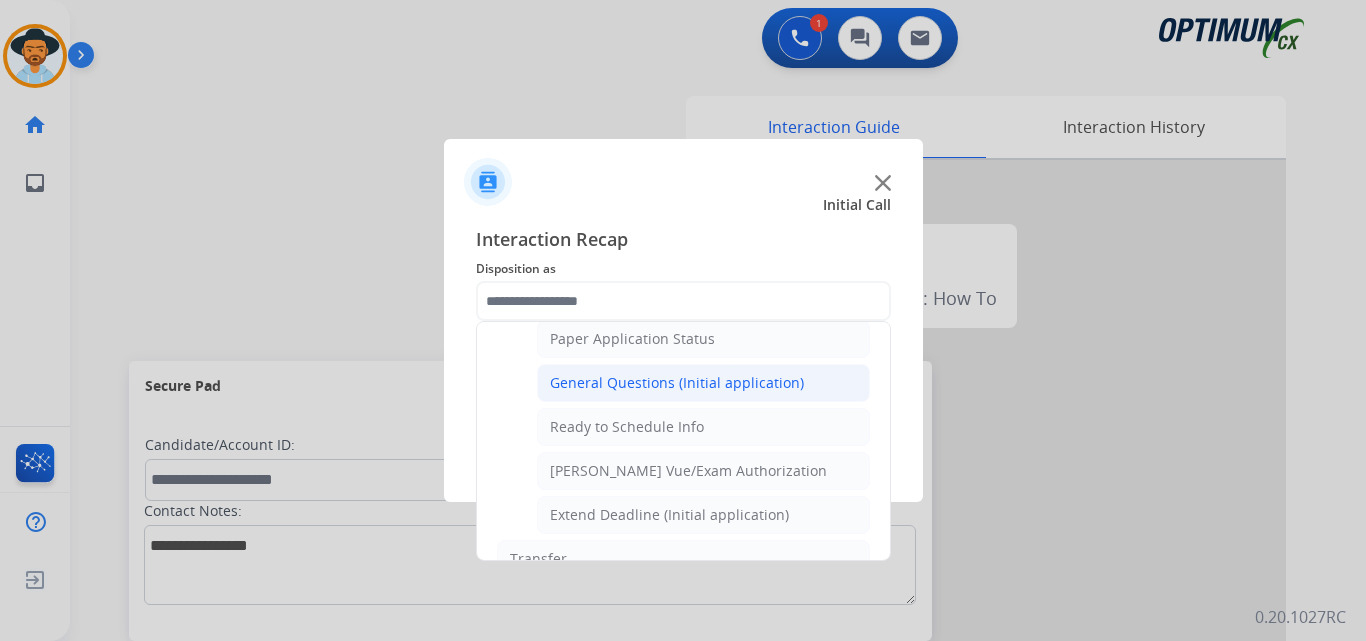 click on "General Questions (Initial application)" 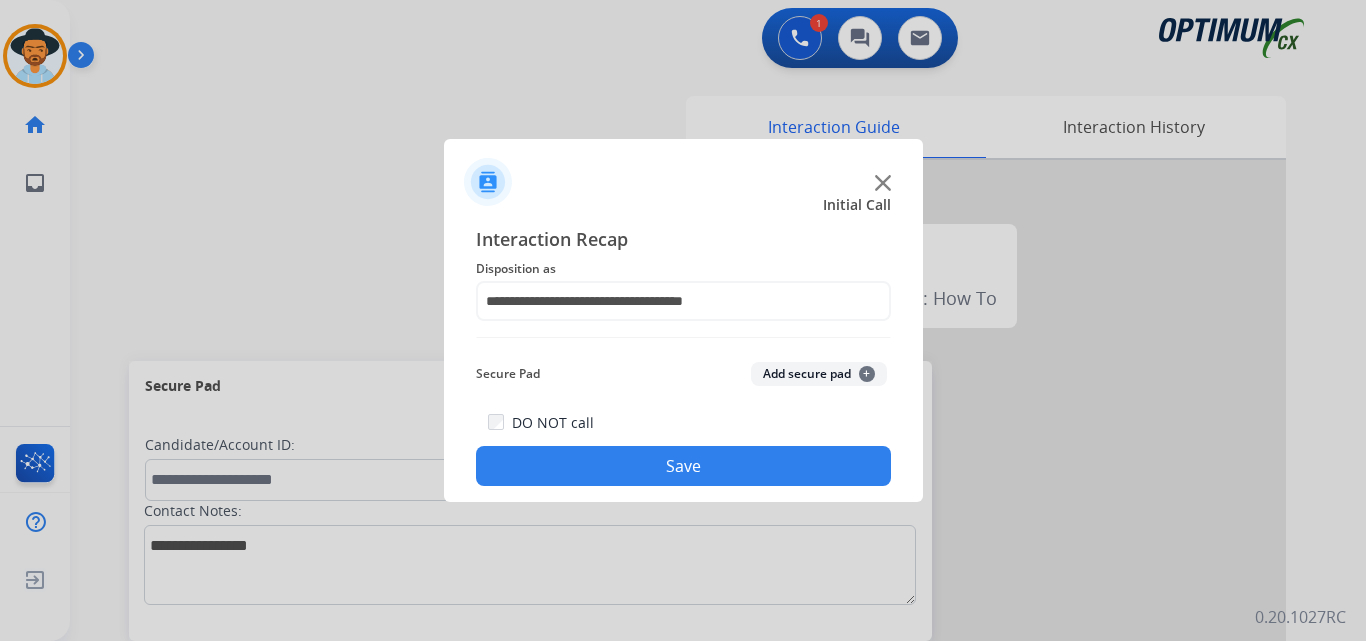 click on "Save" 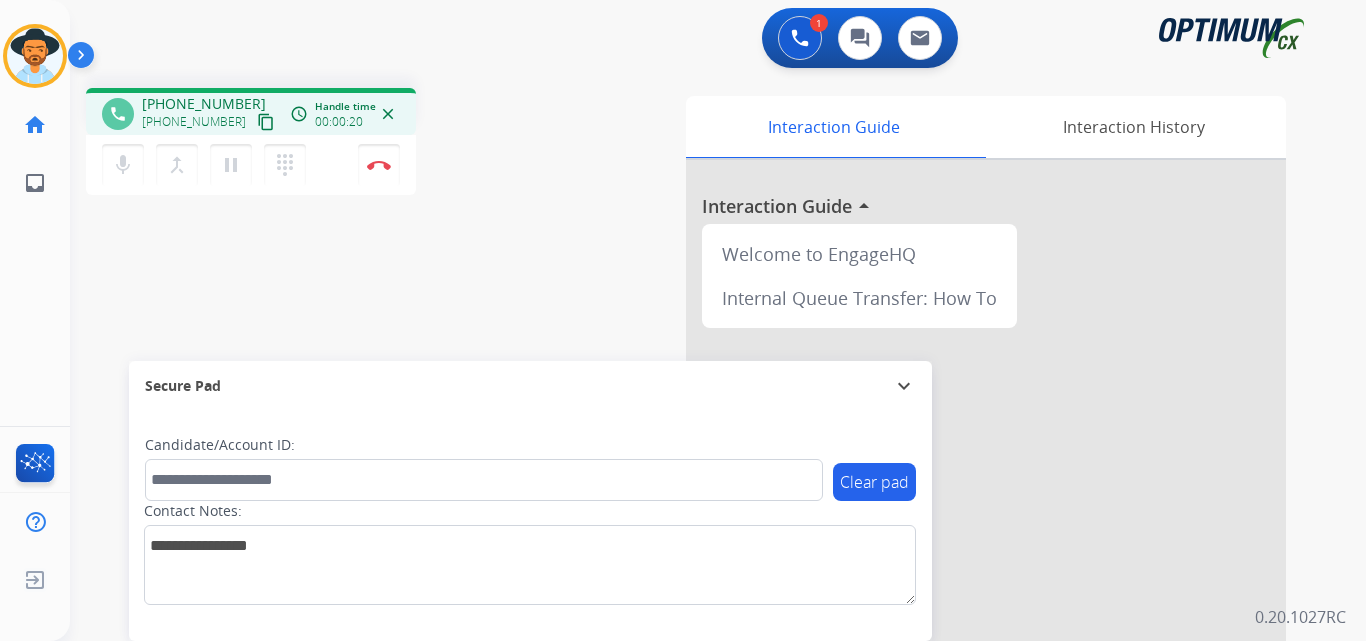 click on "[PHONE_NUMBER]" at bounding box center (204, 104) 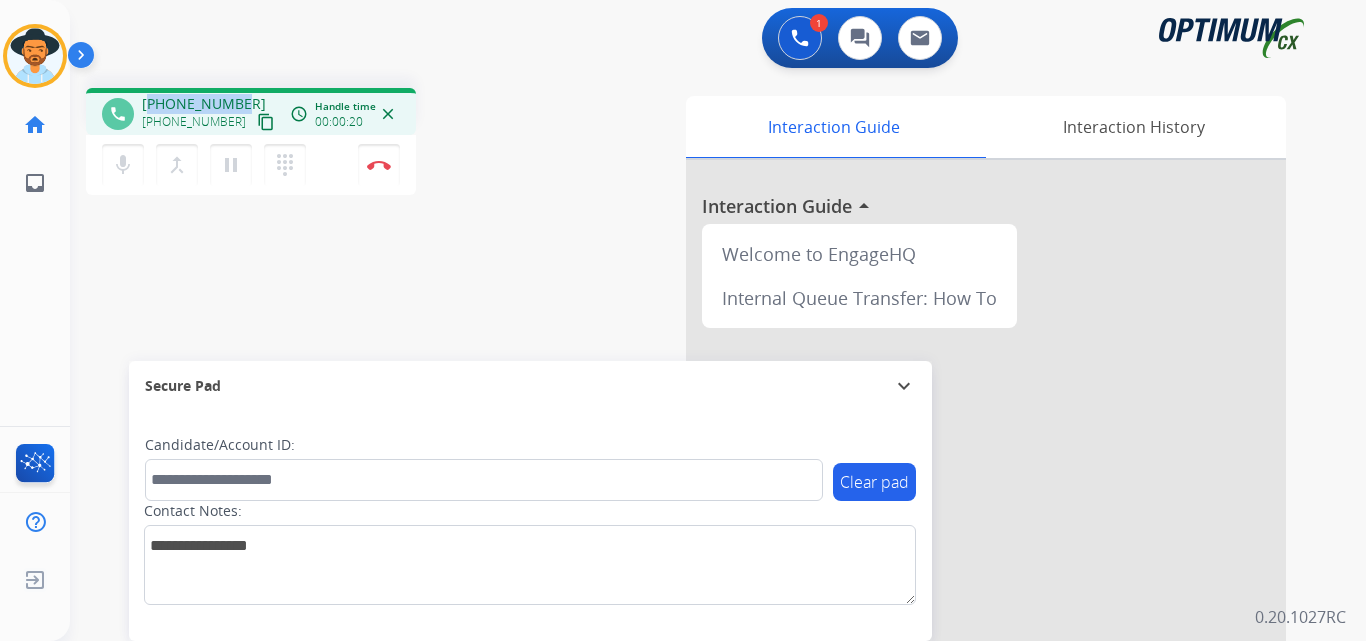click on "[PHONE_NUMBER]" at bounding box center [204, 104] 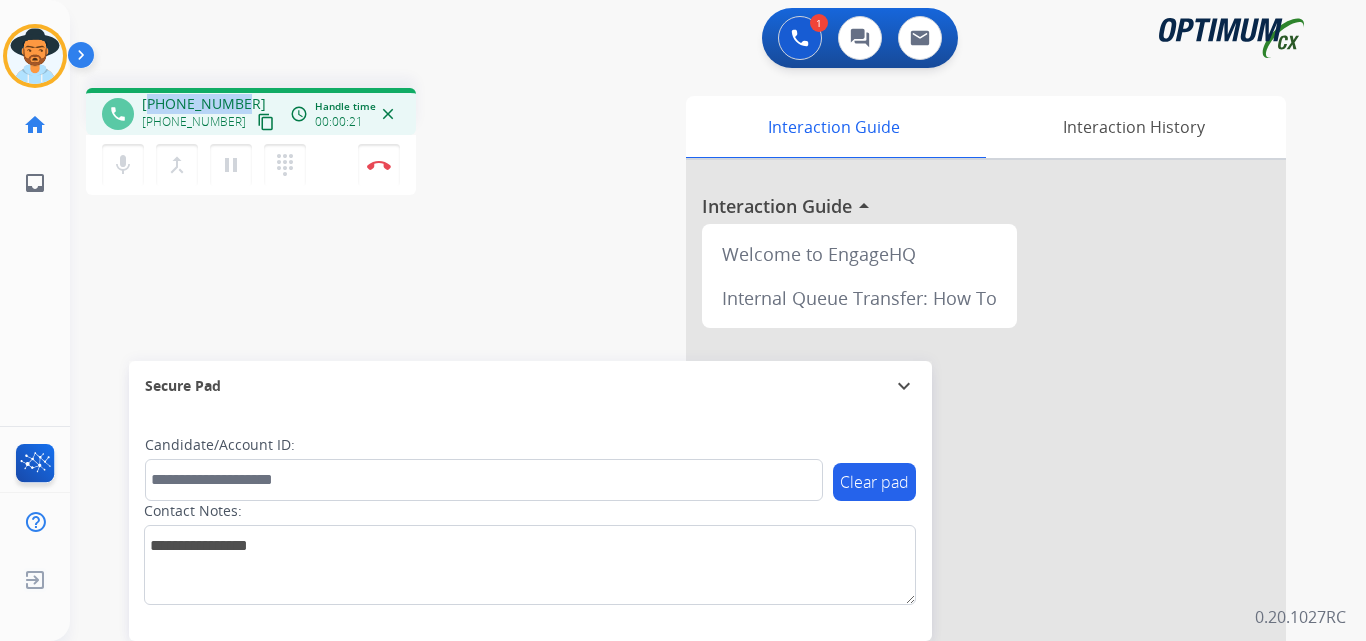 copy on "12407018851" 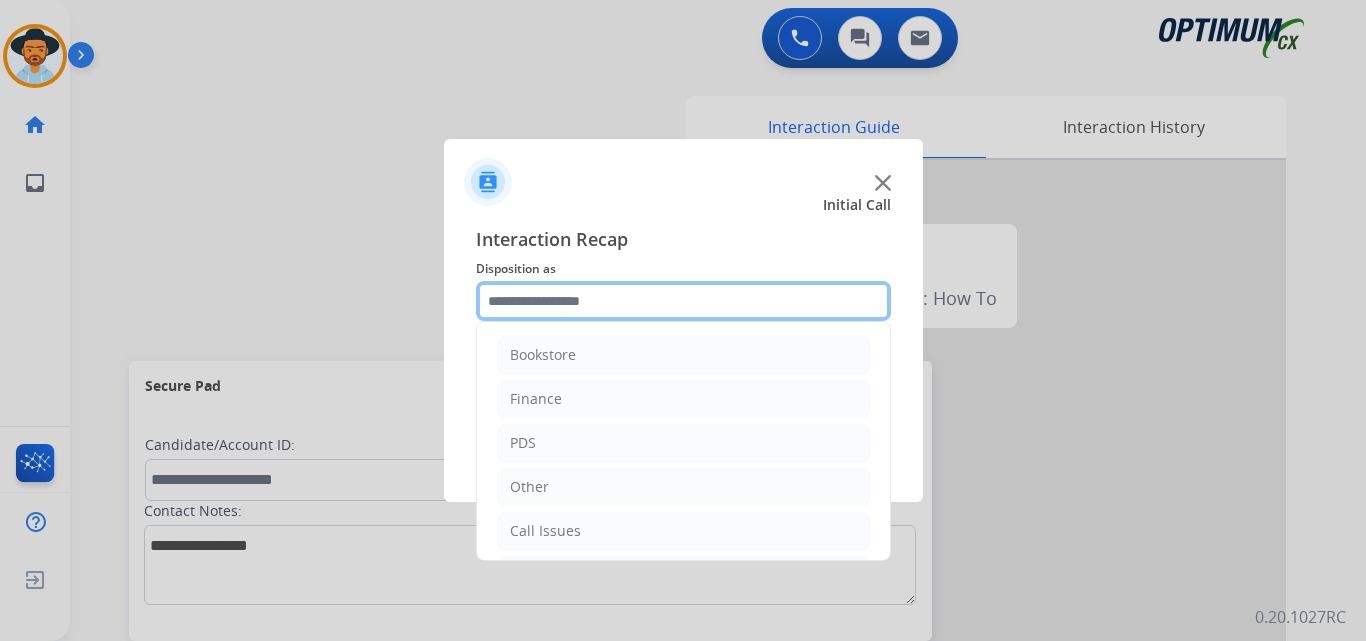 click 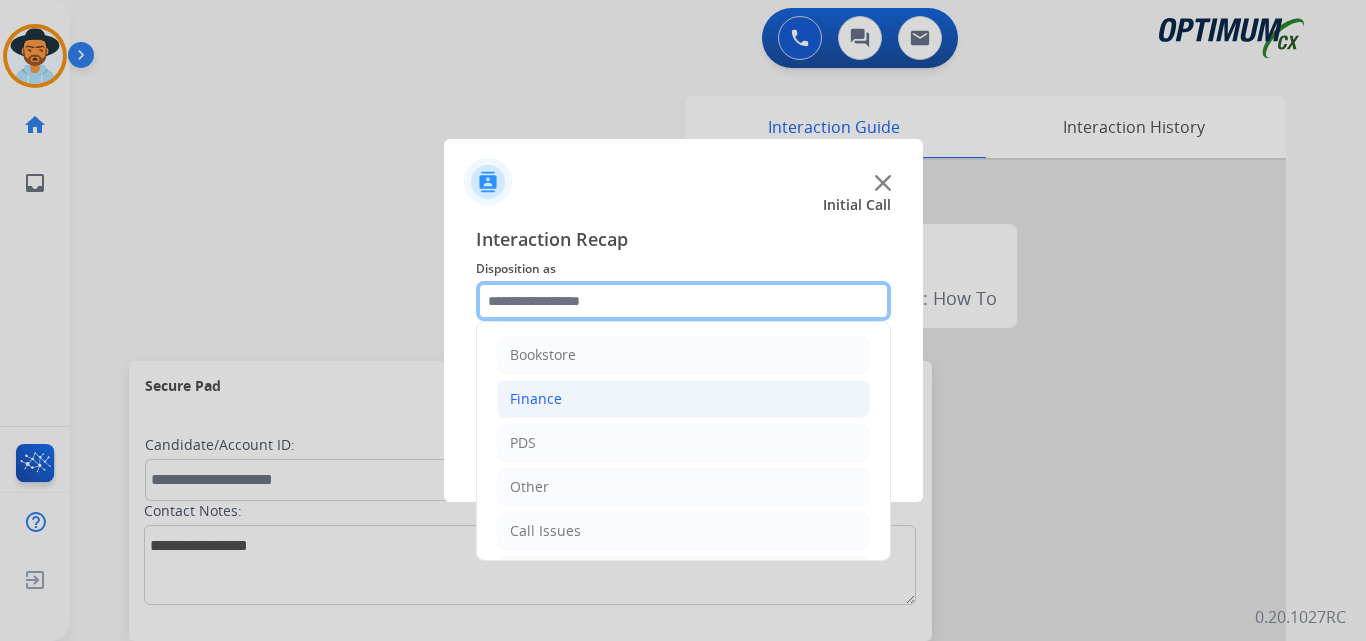 scroll, scrollTop: 136, scrollLeft: 0, axis: vertical 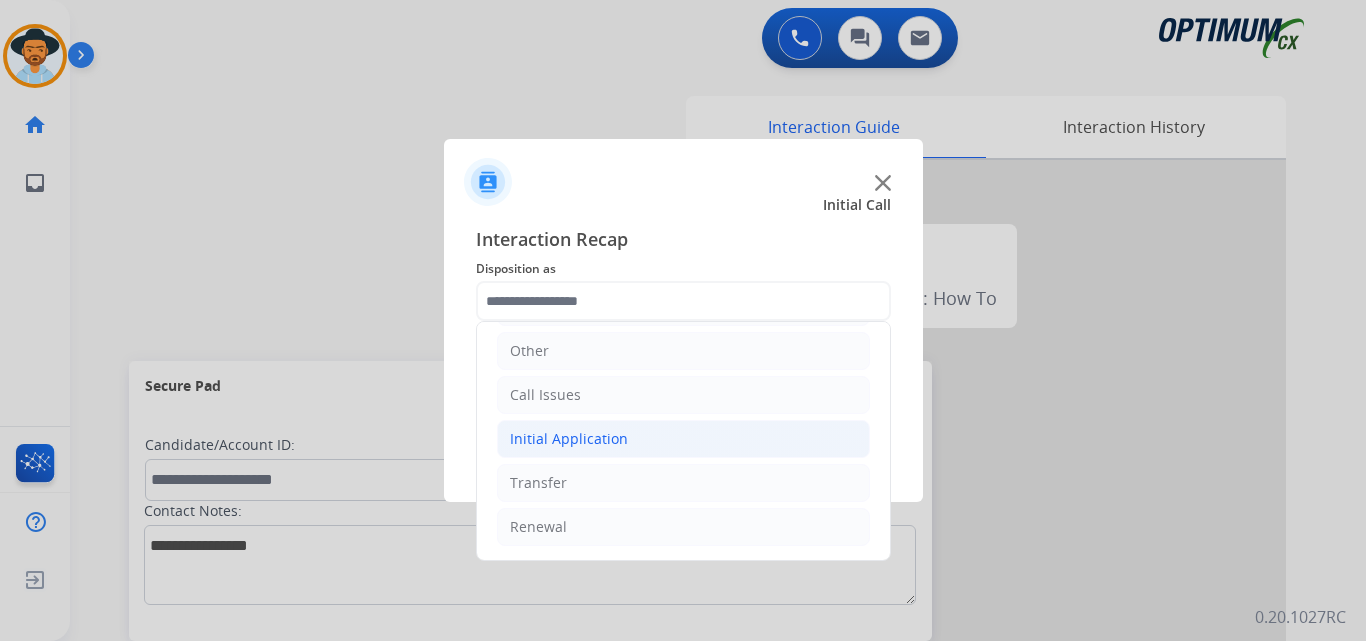 click on "Initial Application" 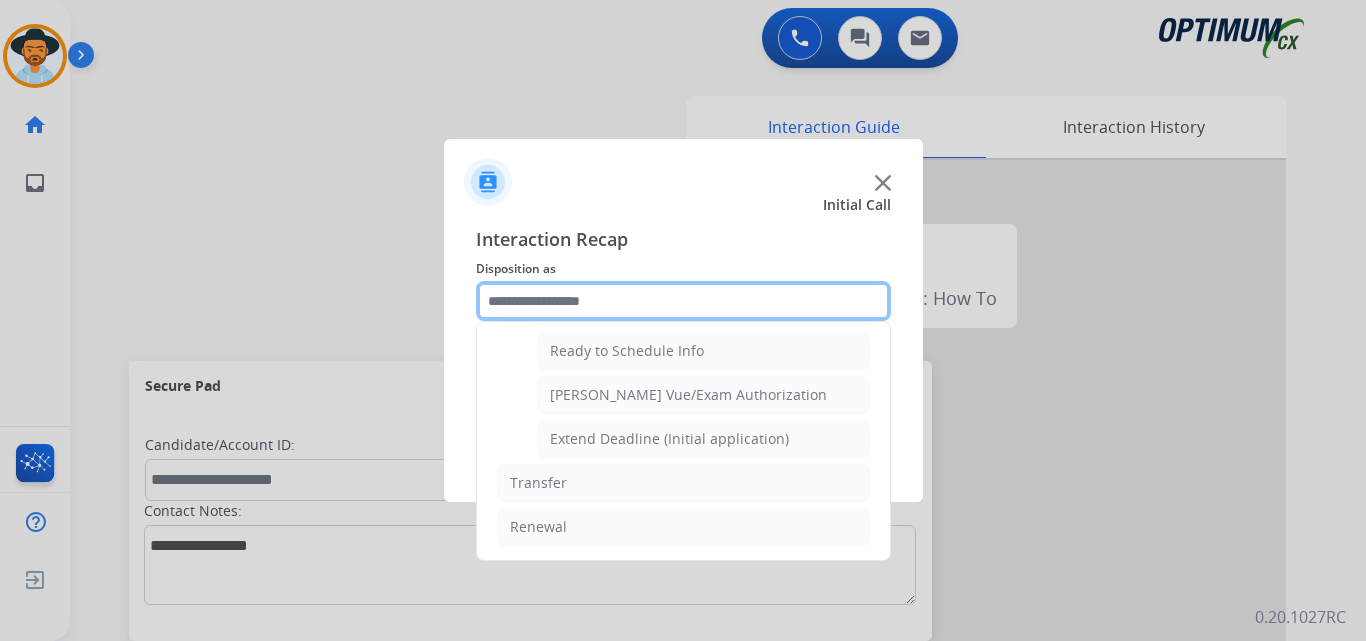 scroll, scrollTop: 1065, scrollLeft: 0, axis: vertical 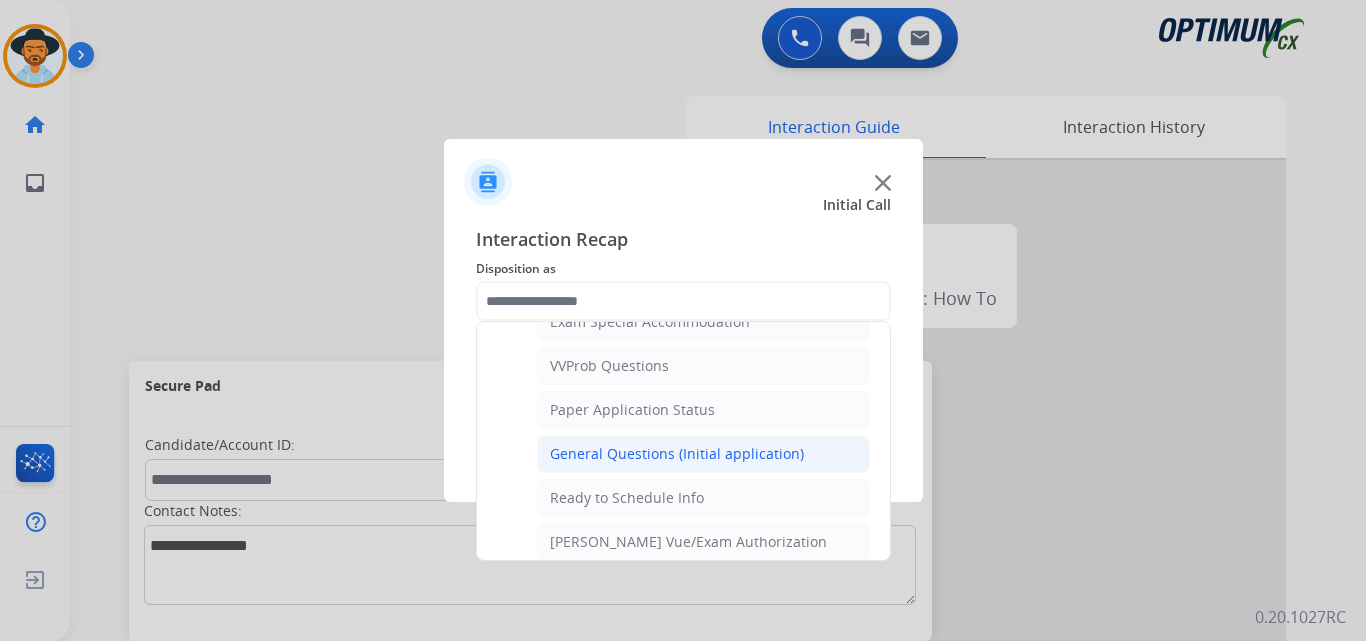click on "General Questions (Initial application)" 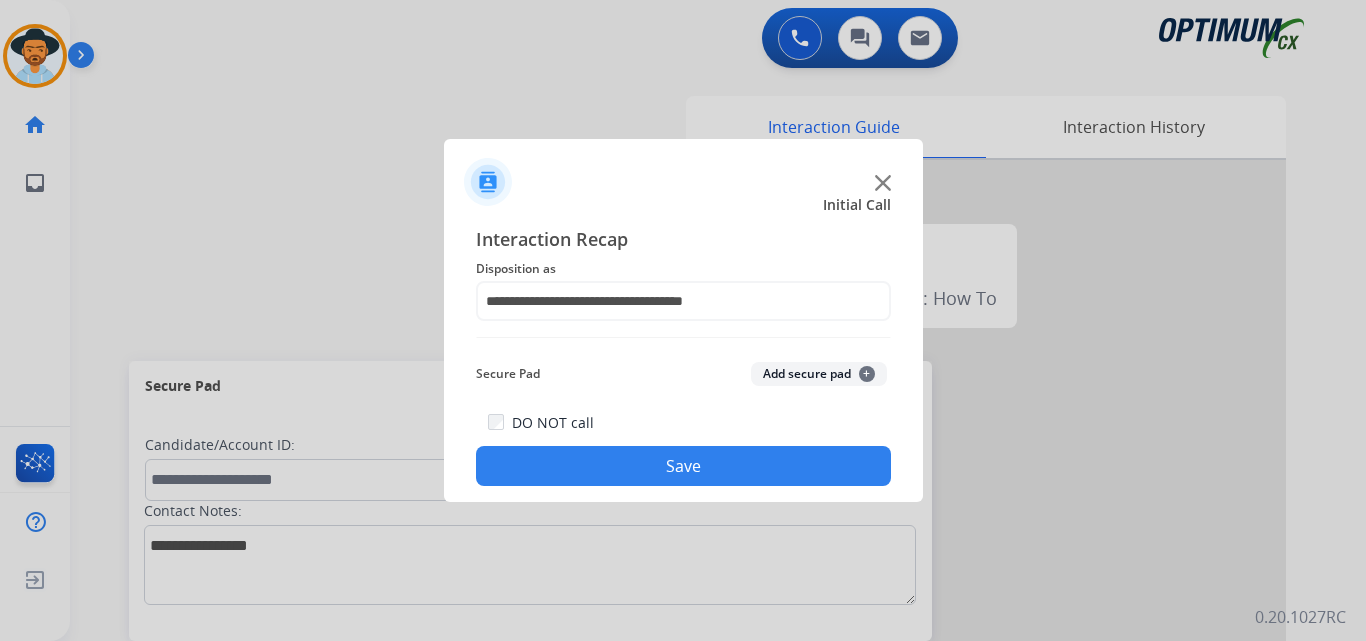 click on "Save" 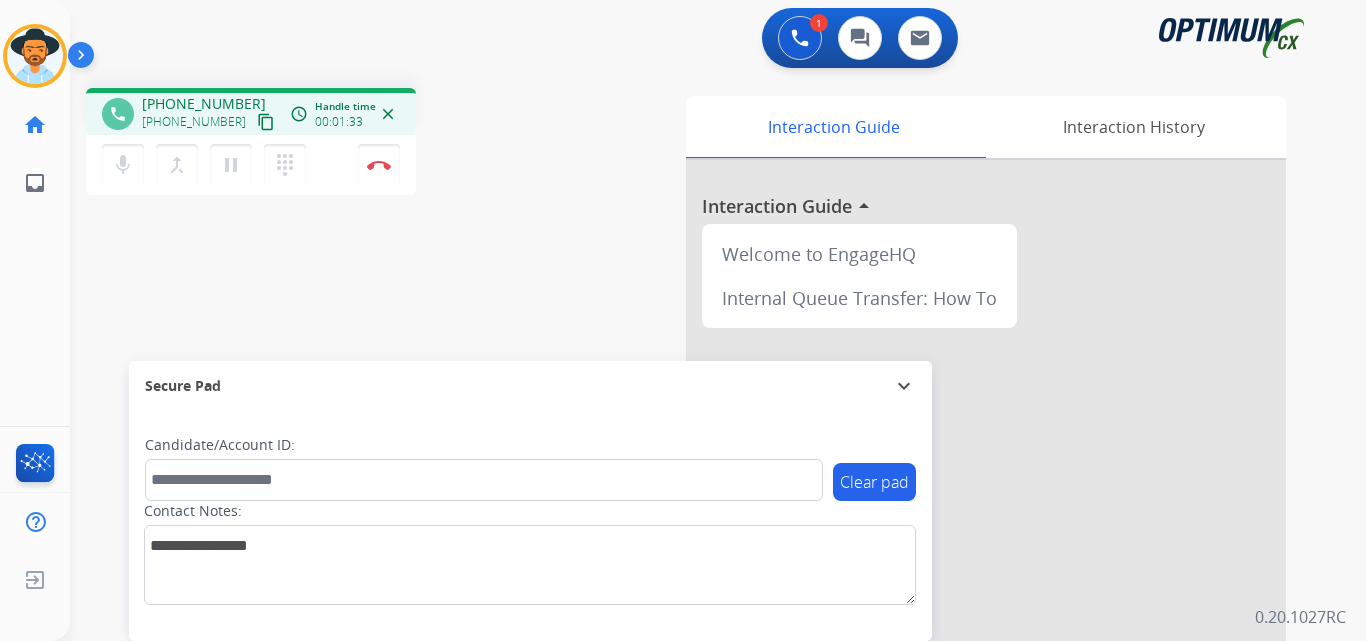 click on "+17174181942" at bounding box center (204, 104) 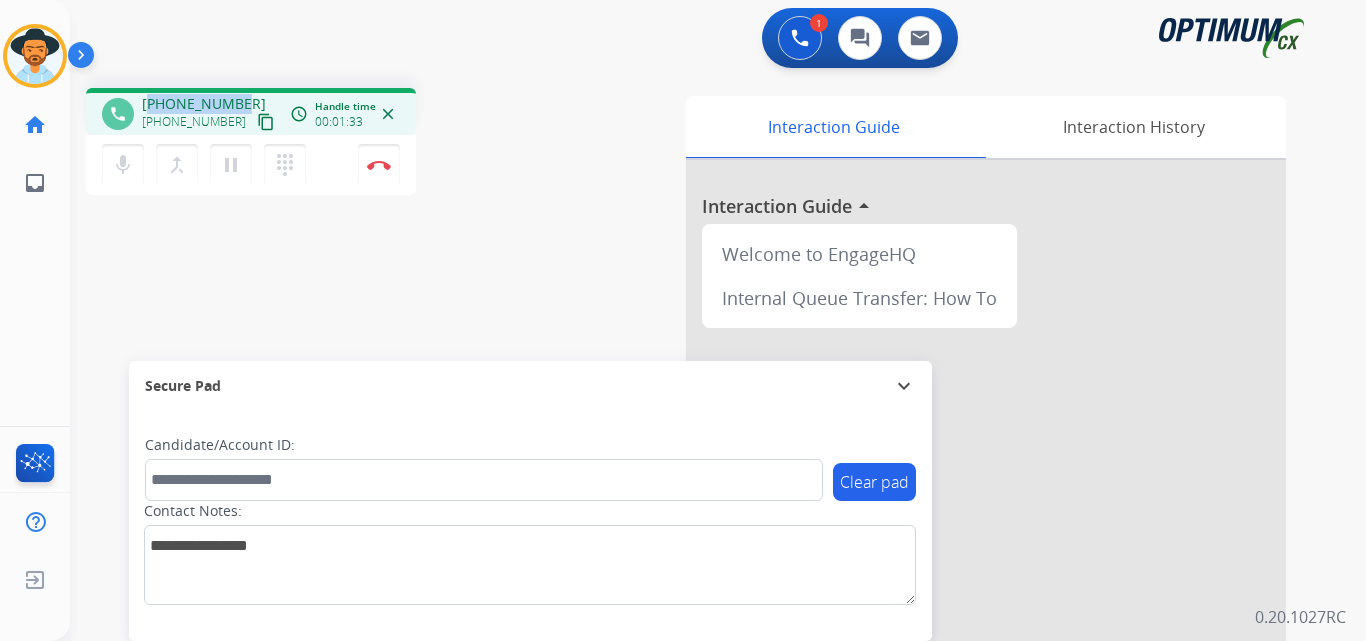 click on "+17174181942" at bounding box center (204, 104) 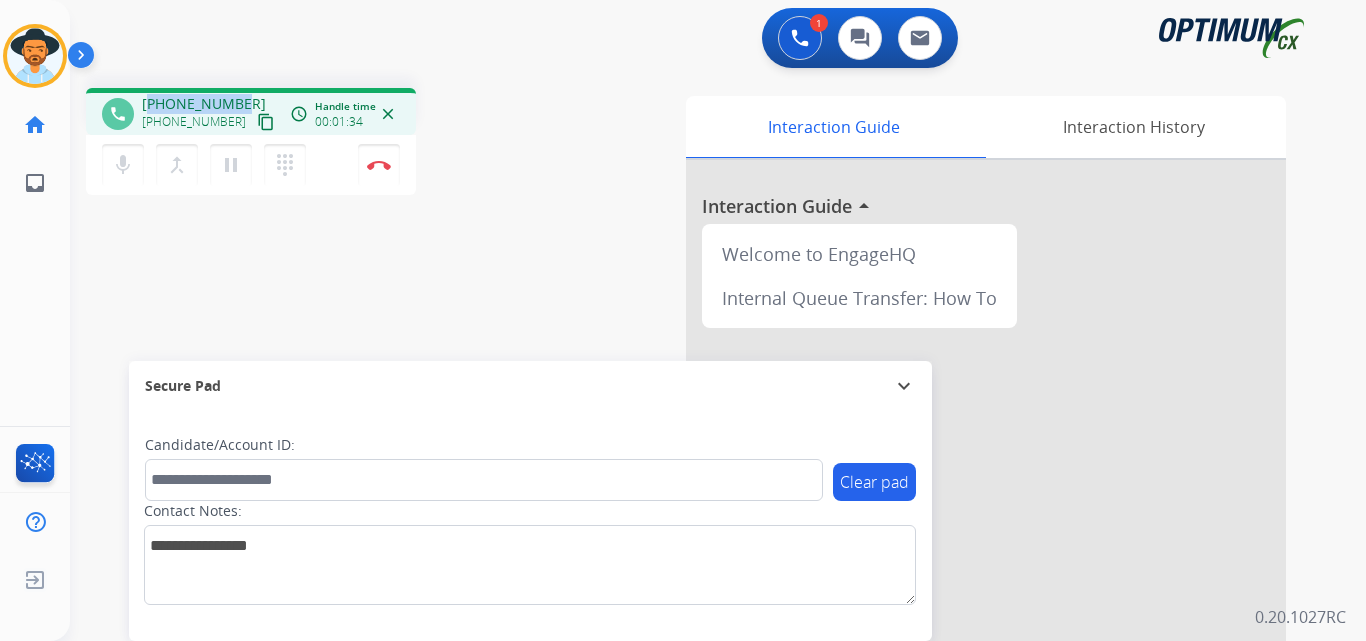 copy on "17174181942" 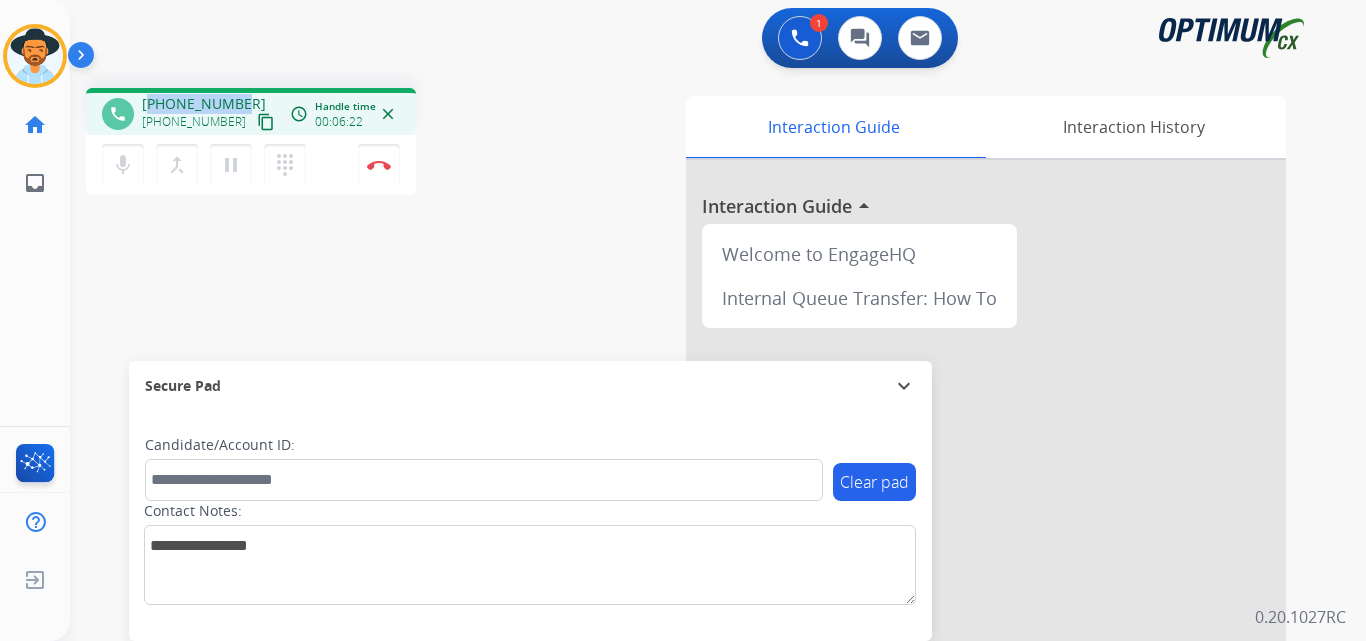 click on "+17174181942" at bounding box center (204, 104) 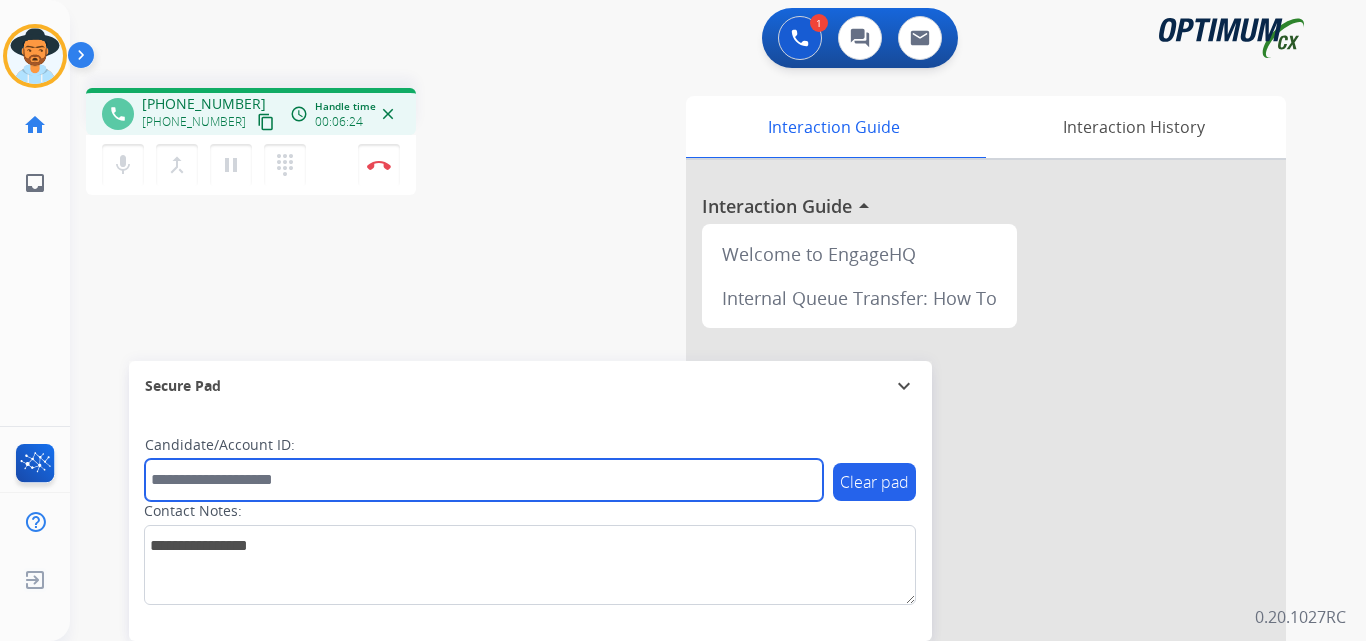 click at bounding box center (484, 480) 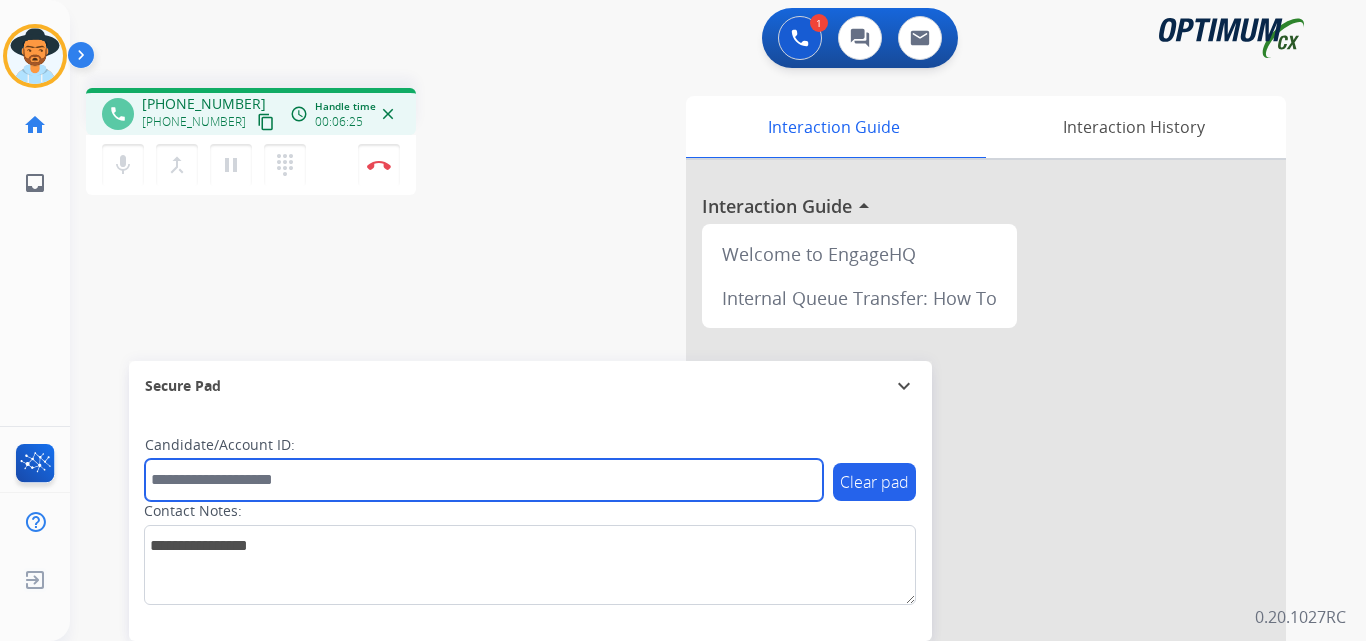 paste on "**********" 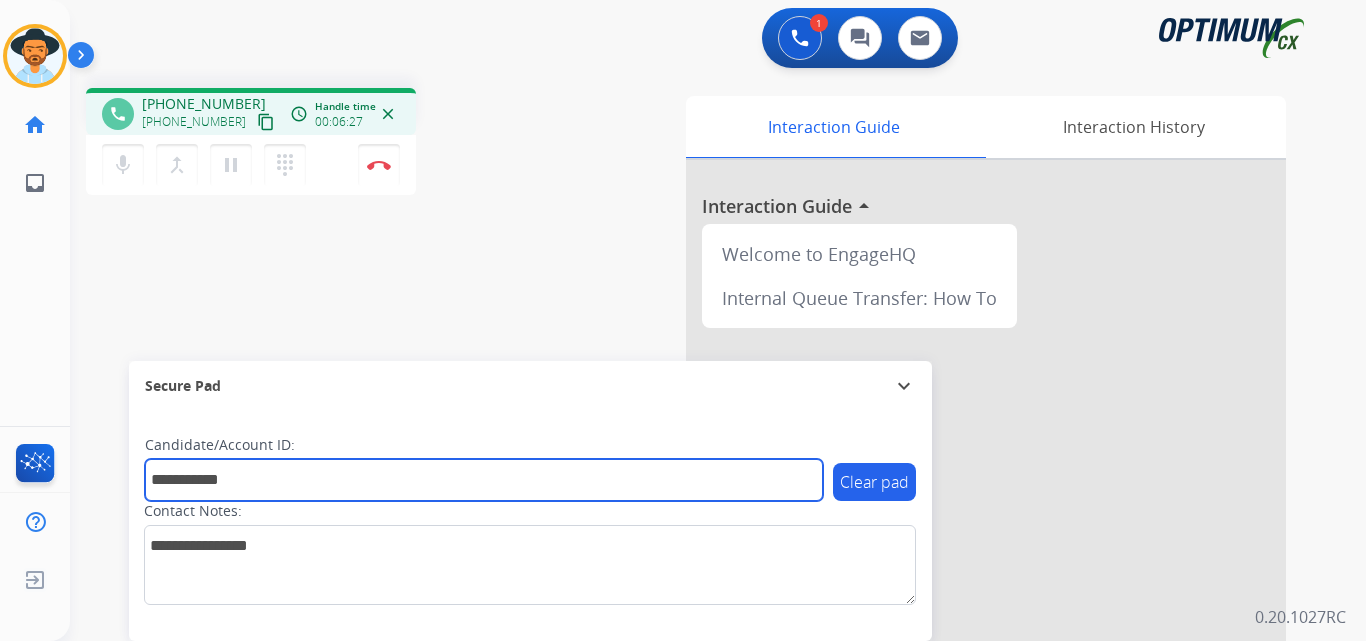 type on "**********" 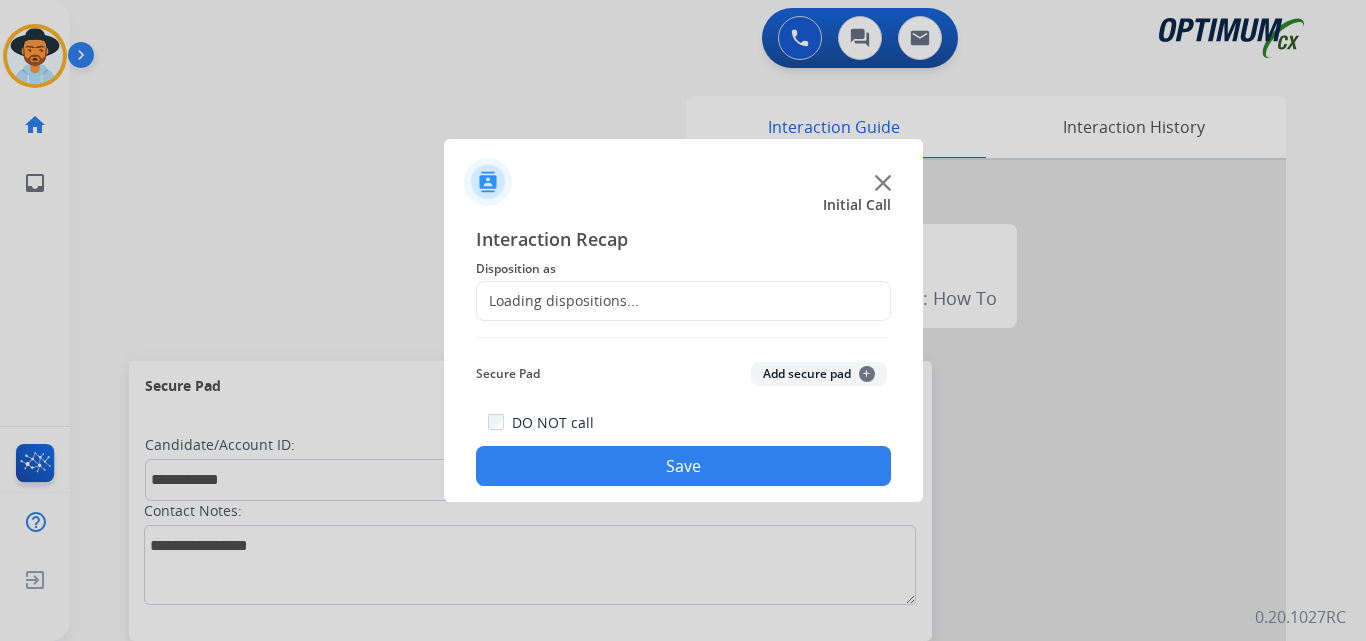 click at bounding box center [683, 320] 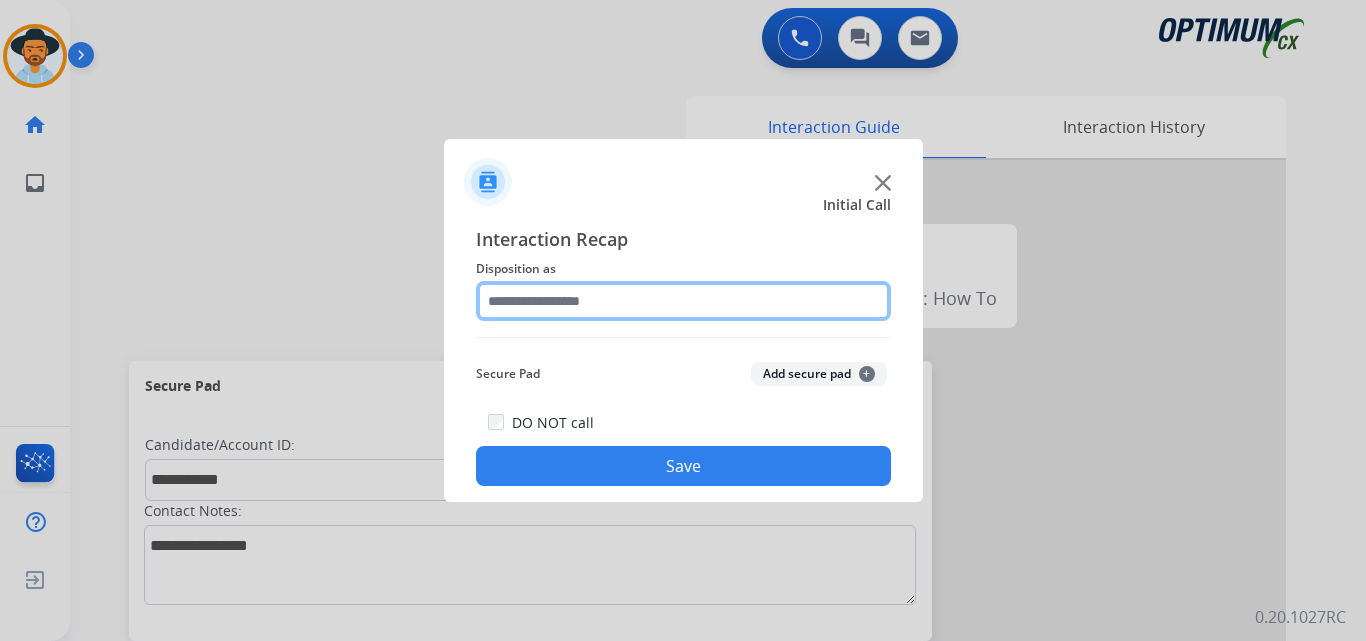 click 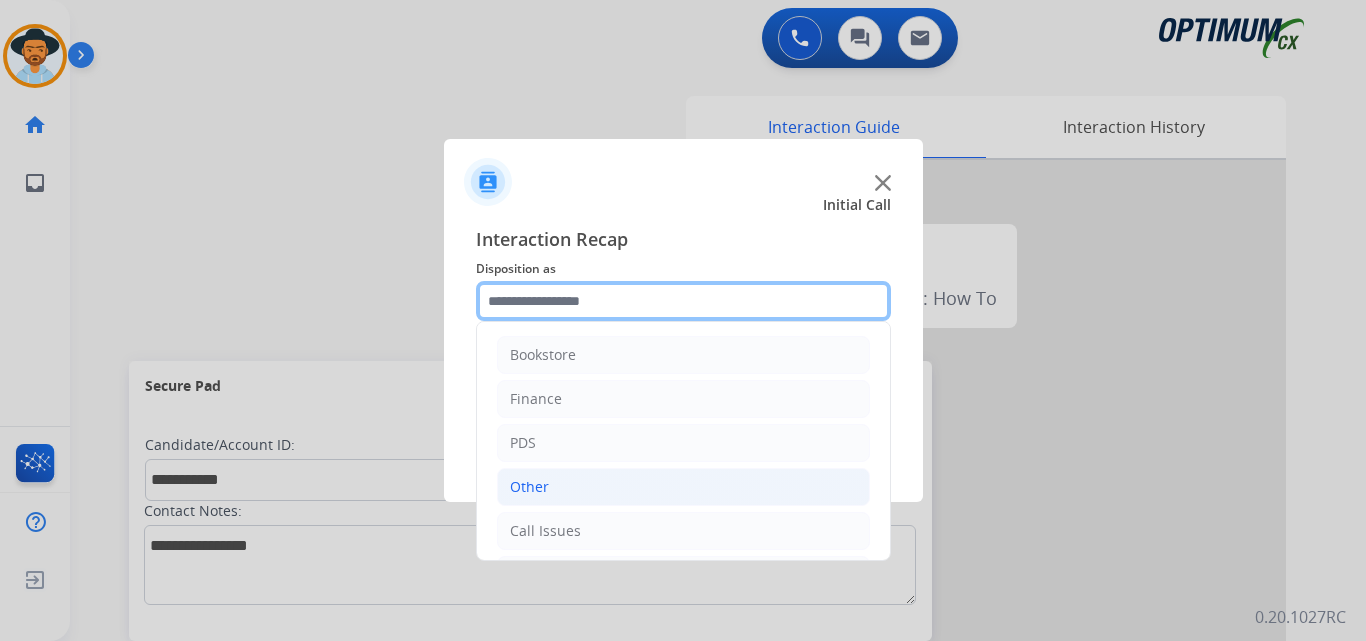 scroll, scrollTop: 136, scrollLeft: 0, axis: vertical 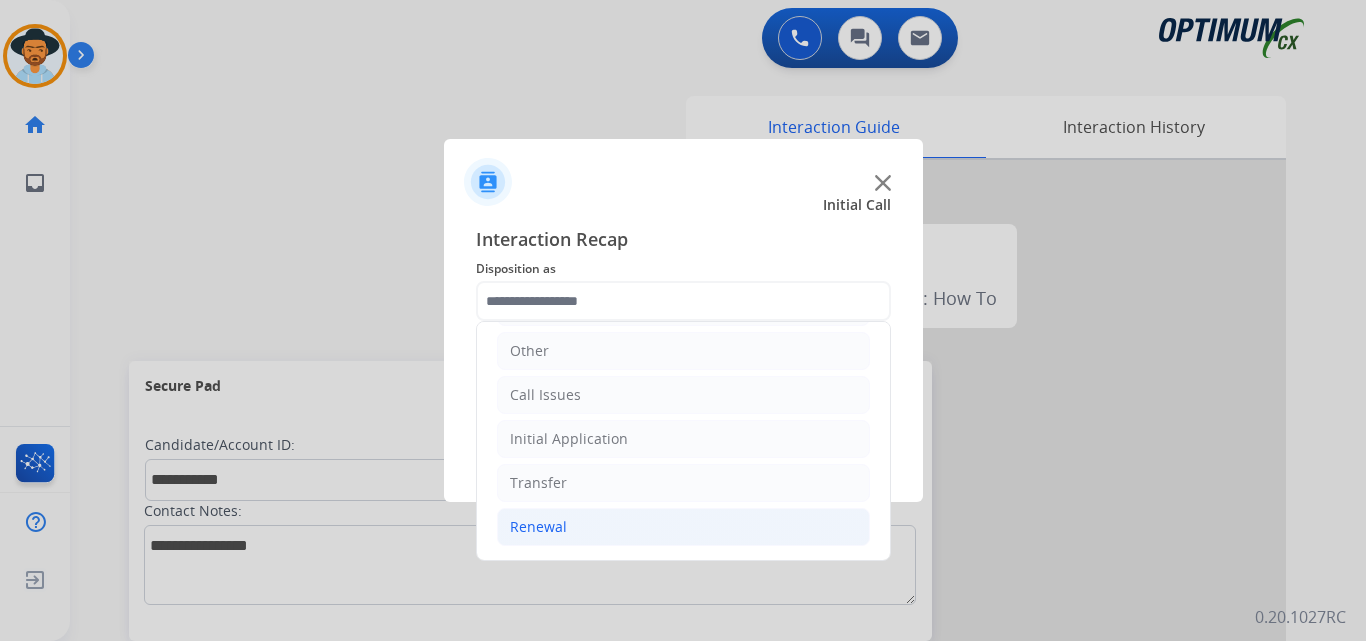 click on "Renewal" 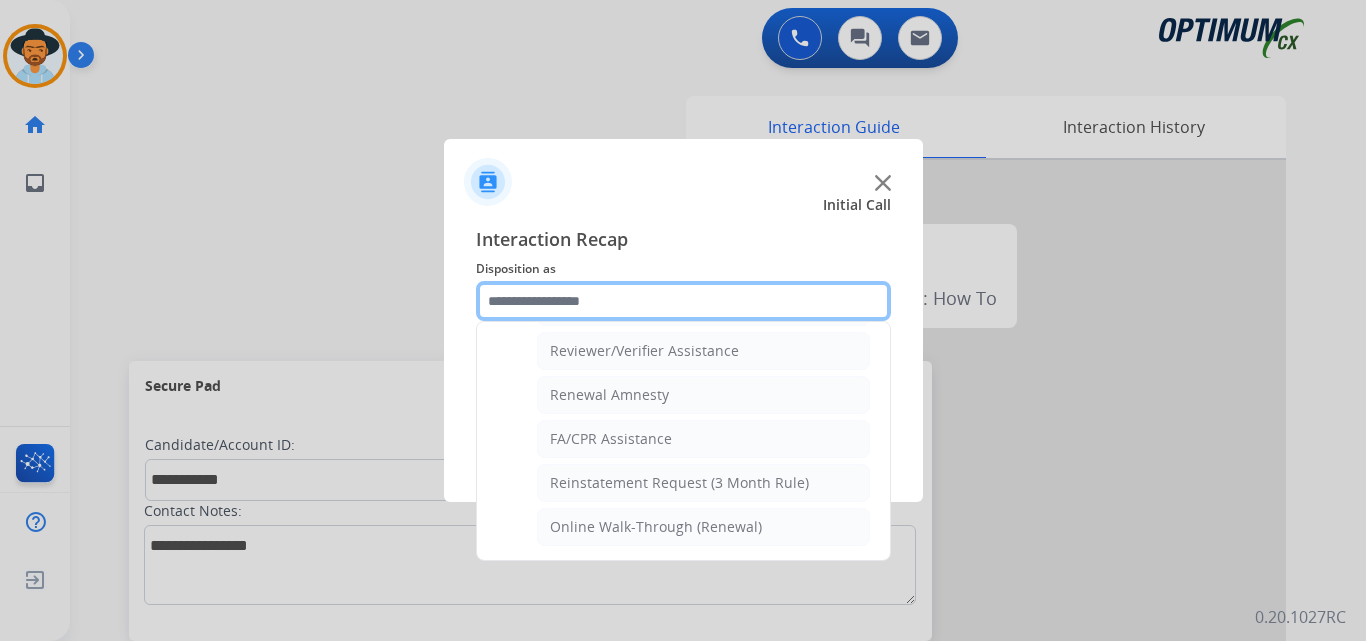 scroll, scrollTop: 439, scrollLeft: 0, axis: vertical 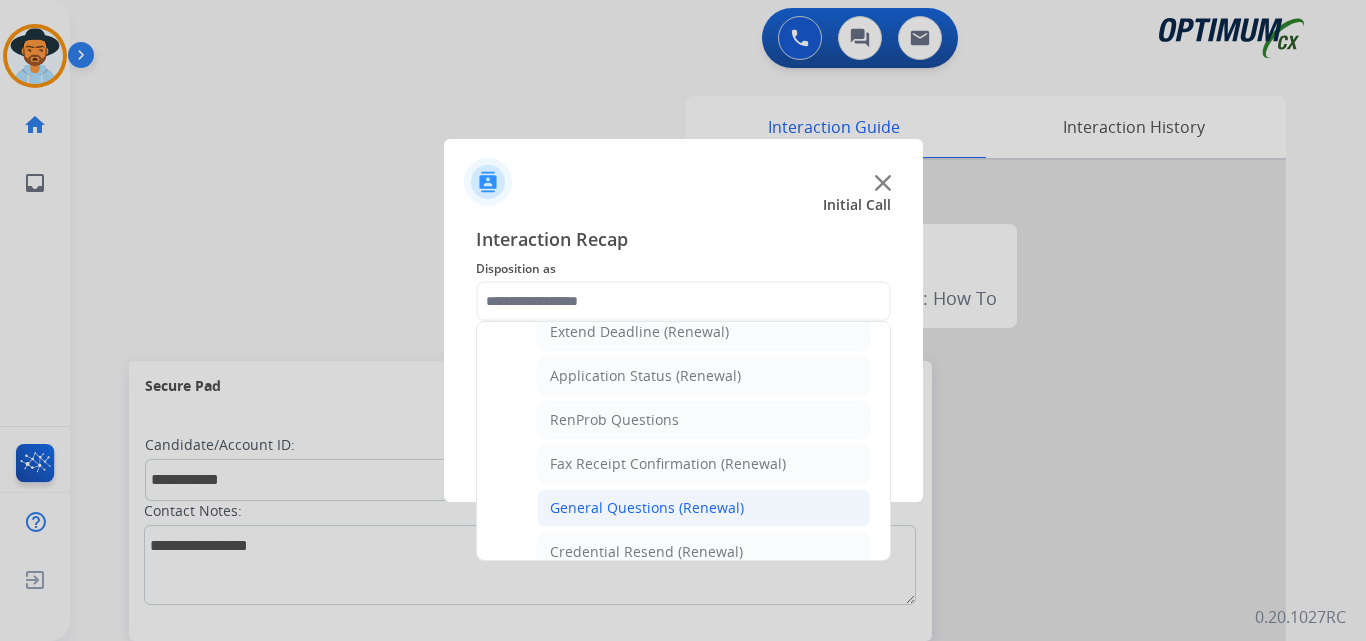 click on "General Questions (Renewal)" 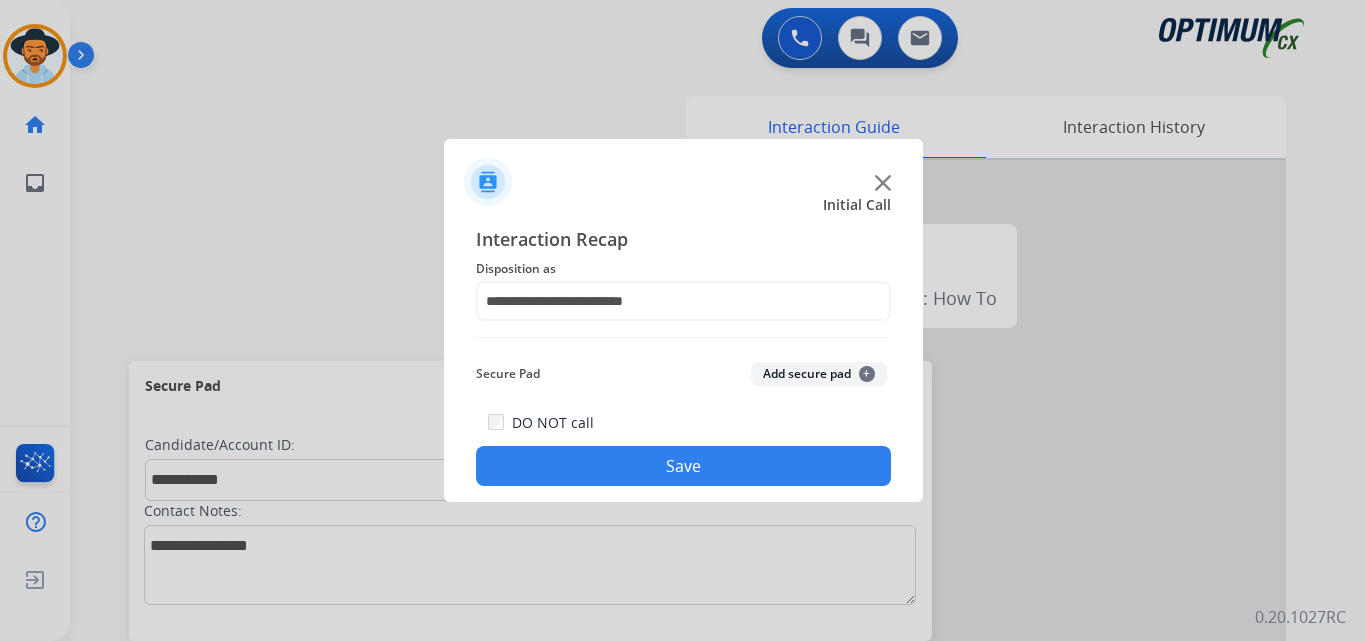 click on "Save" 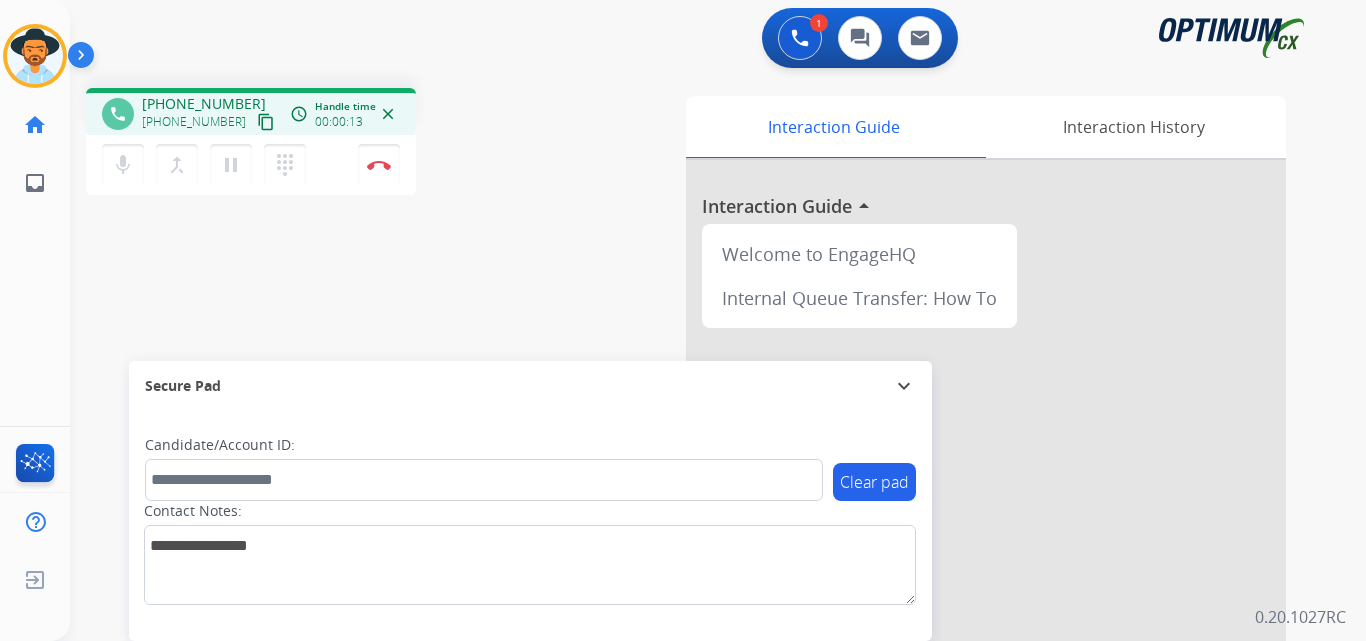 click on "+14192809097" at bounding box center [204, 104] 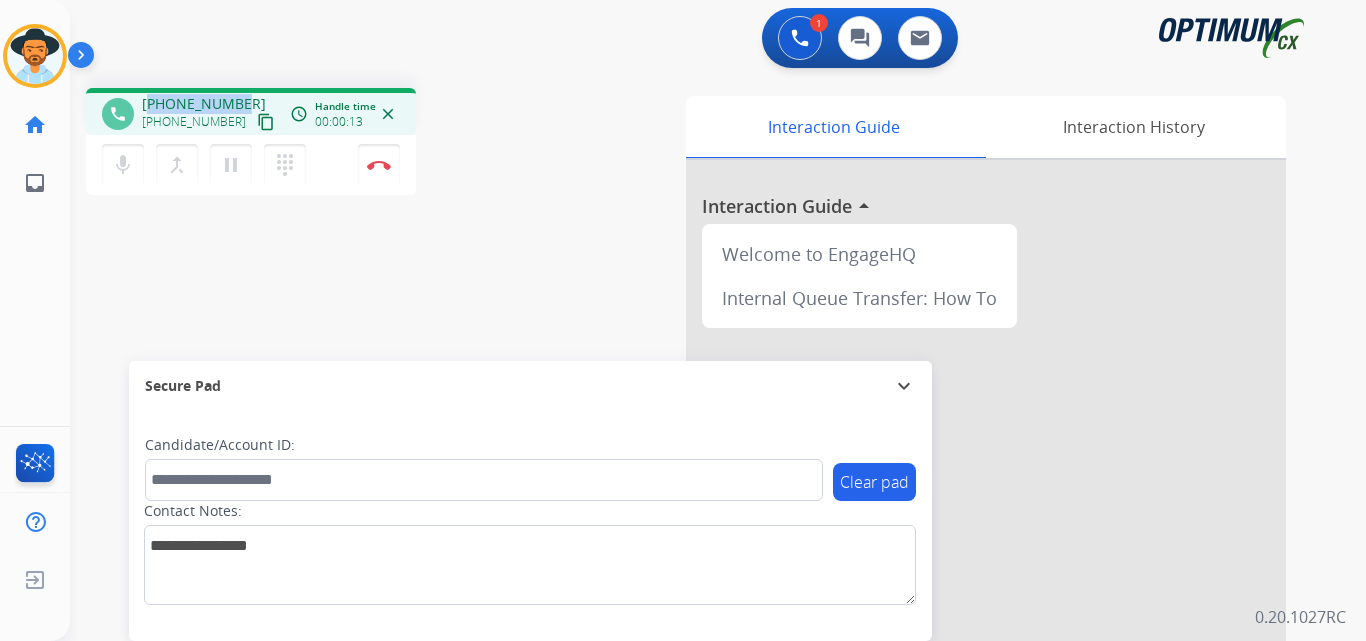 click on "+14192809097" at bounding box center (204, 104) 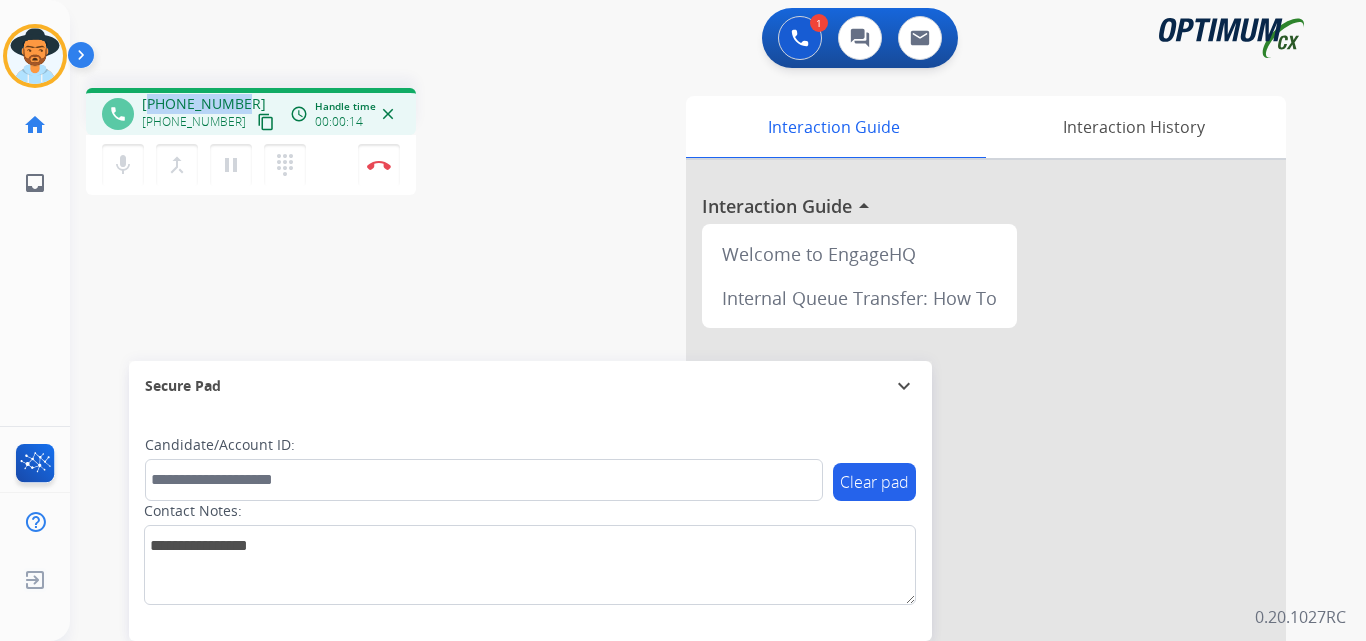 copy on "14192809097" 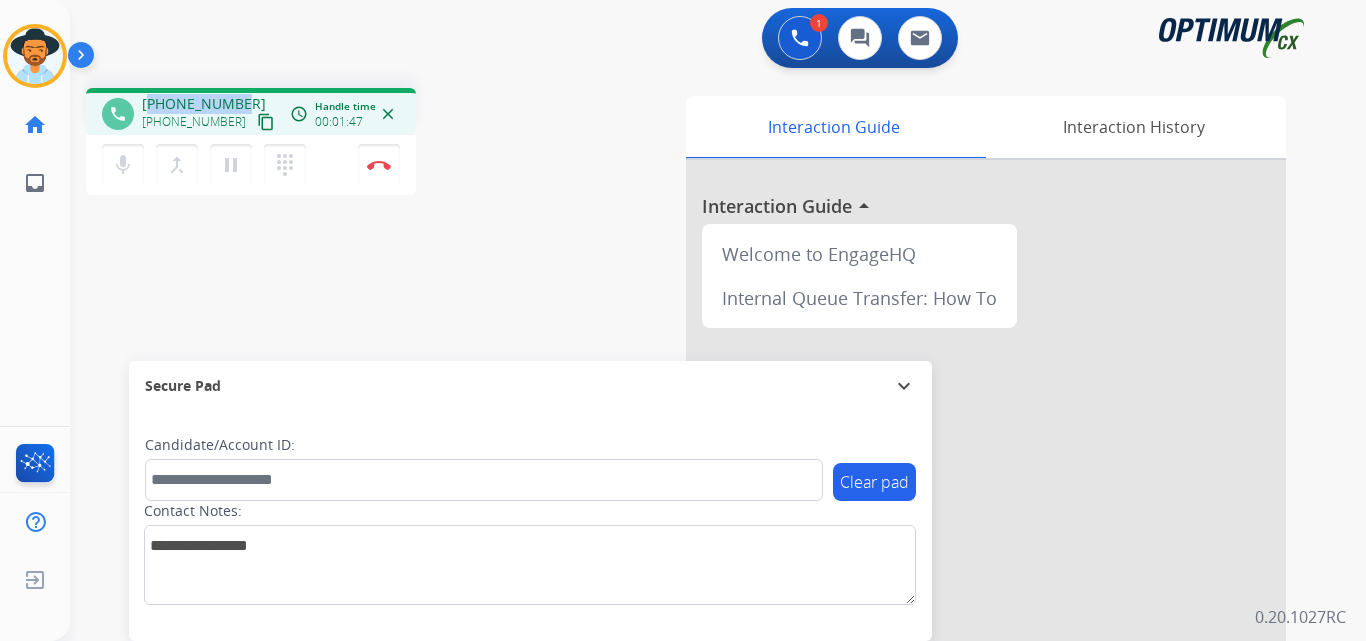click on "+14192809097" at bounding box center (204, 104) 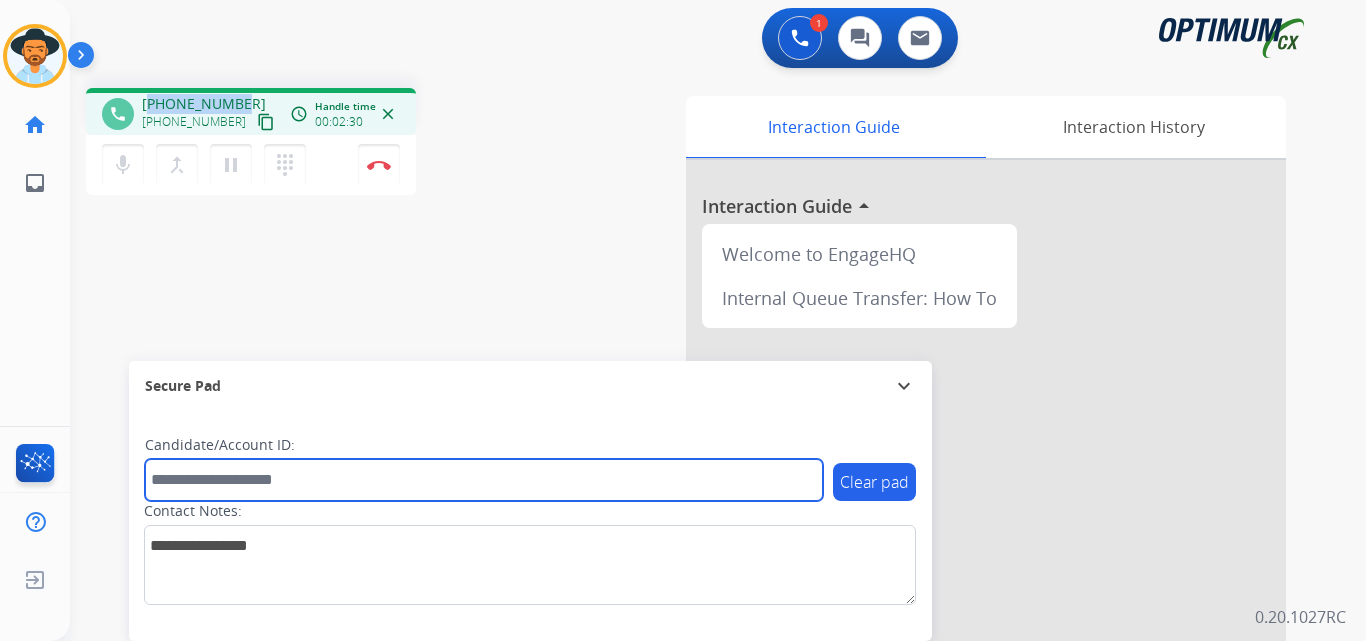 click at bounding box center (484, 480) 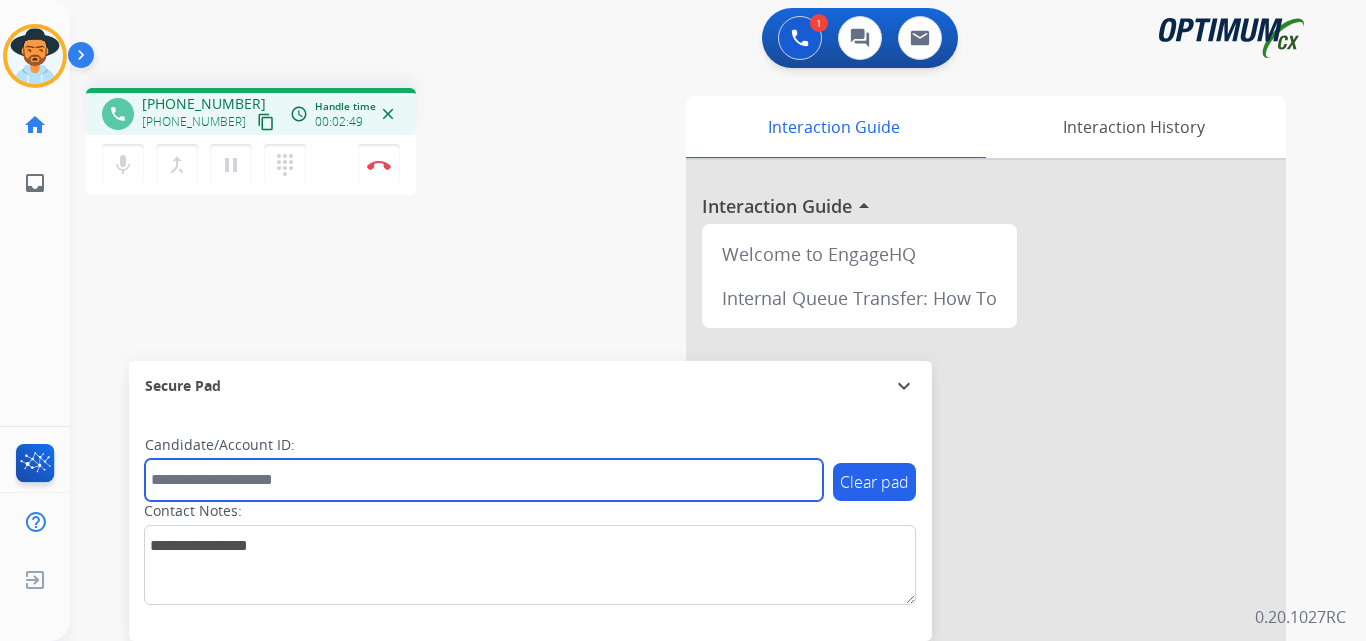 click at bounding box center (484, 480) 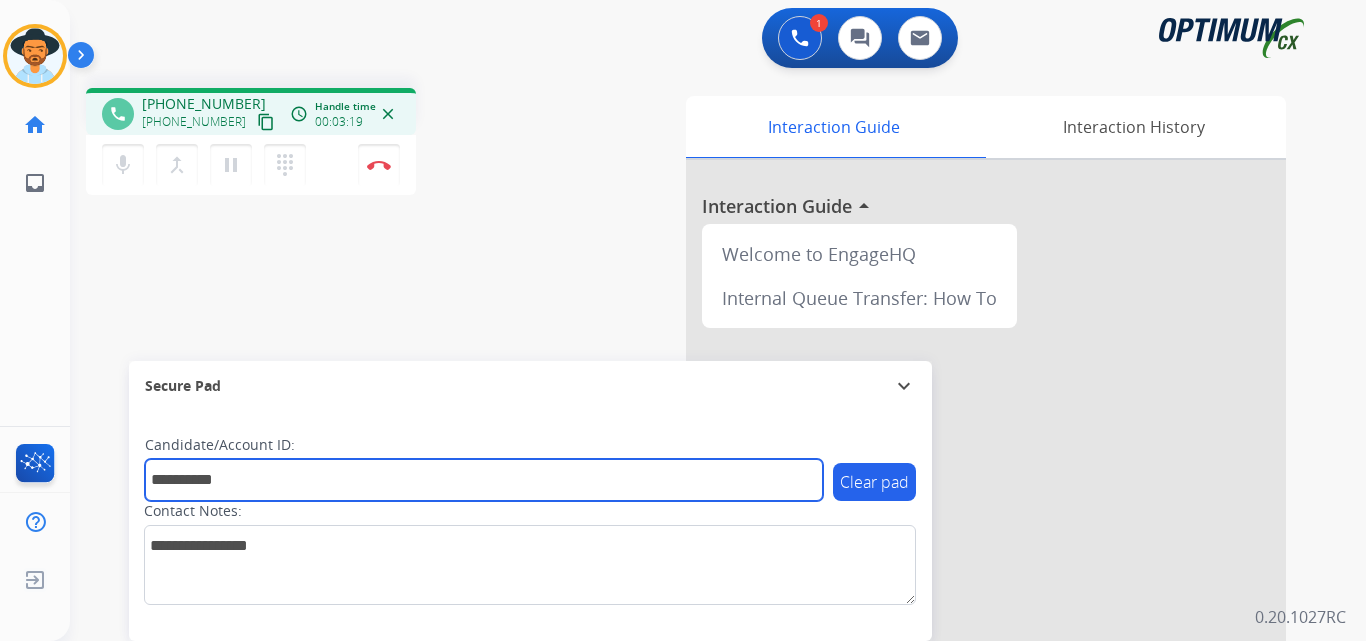 click on "**********" at bounding box center (484, 480) 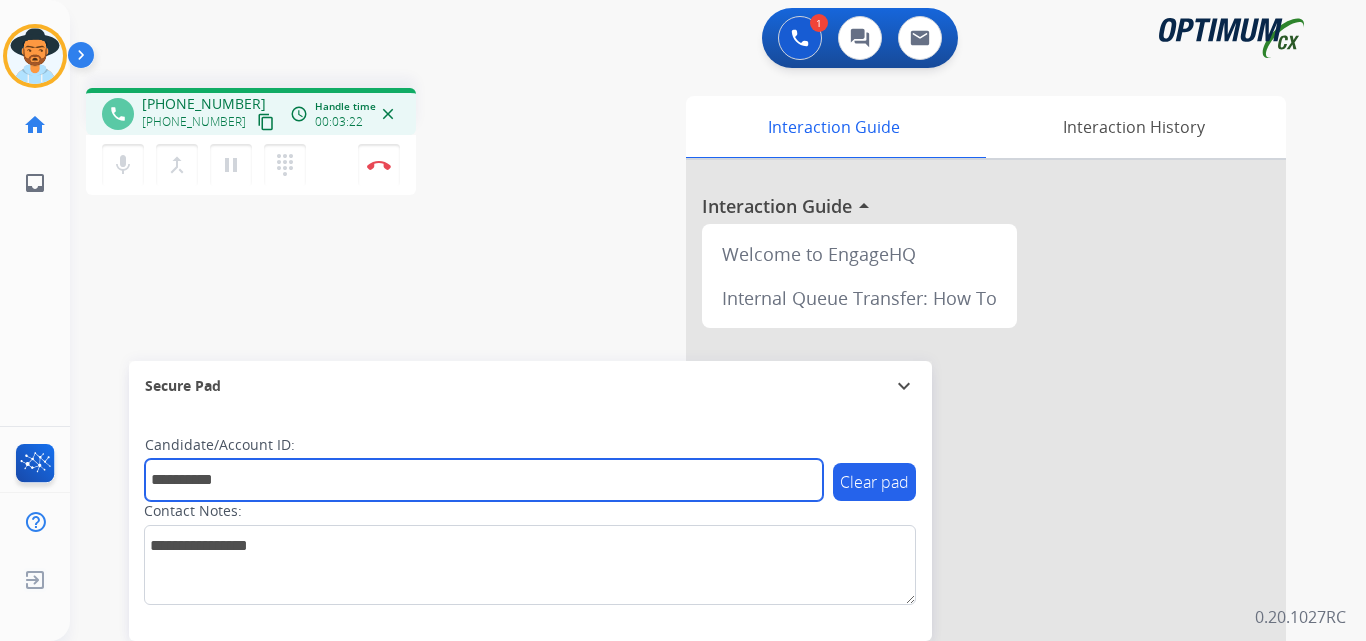 type on "**********" 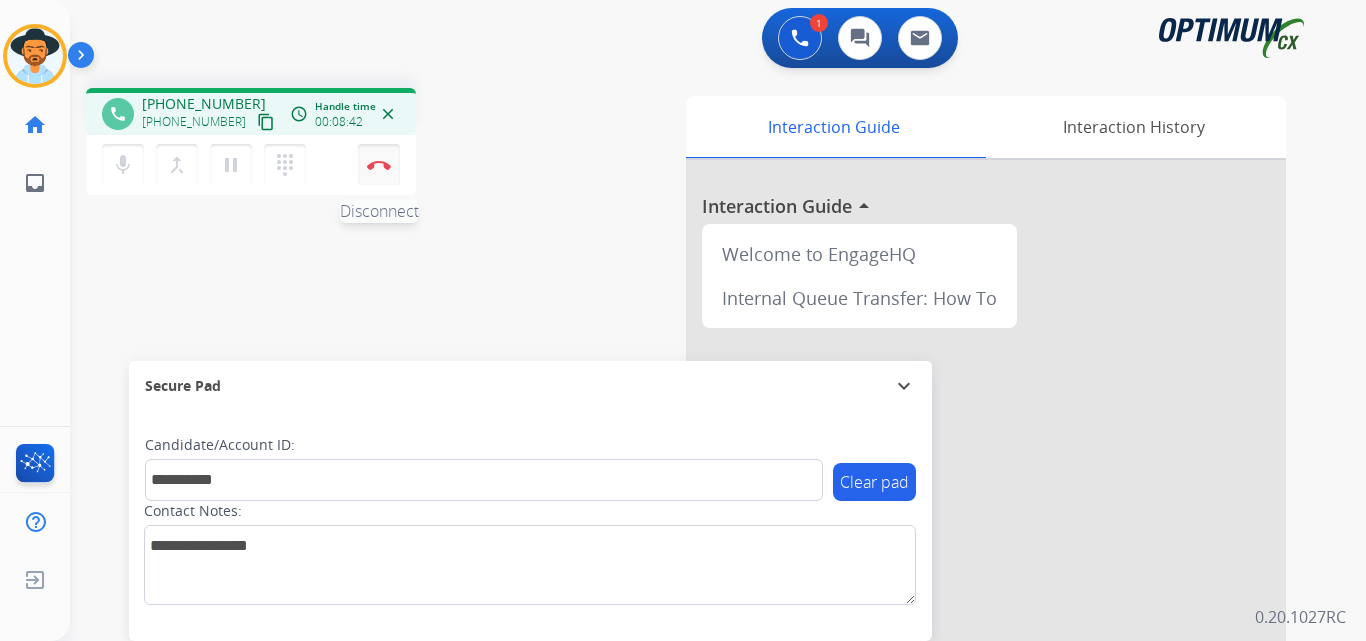 click at bounding box center [379, 165] 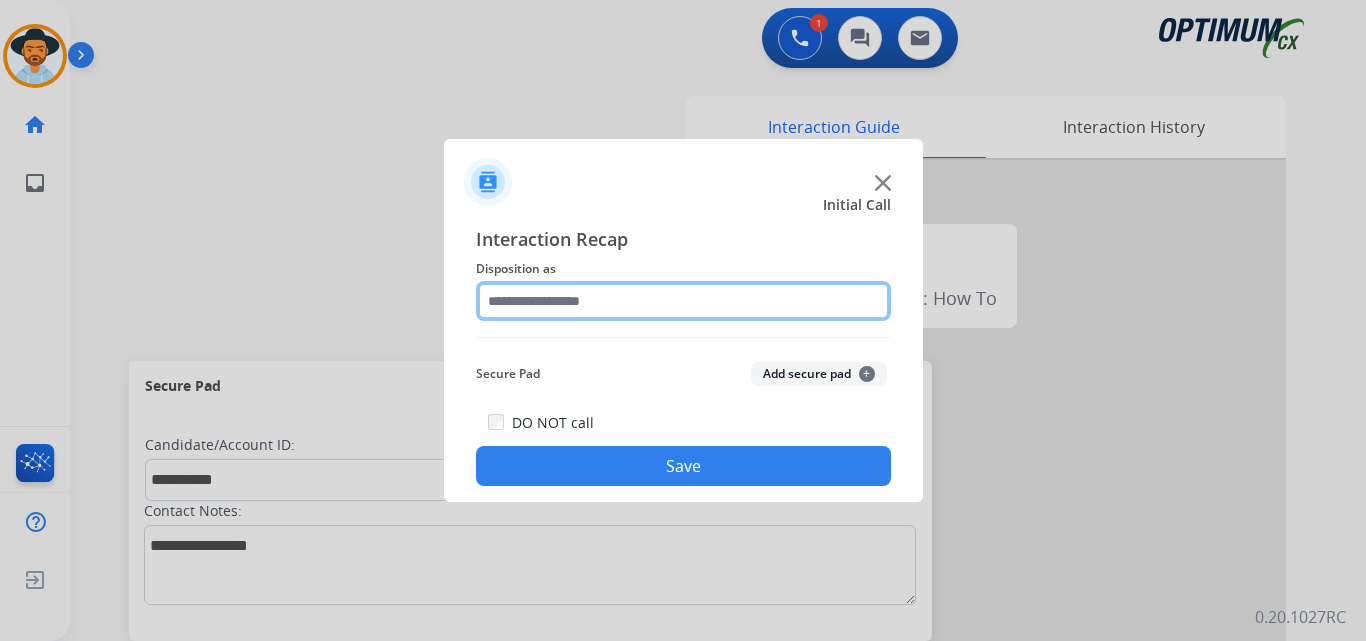 click 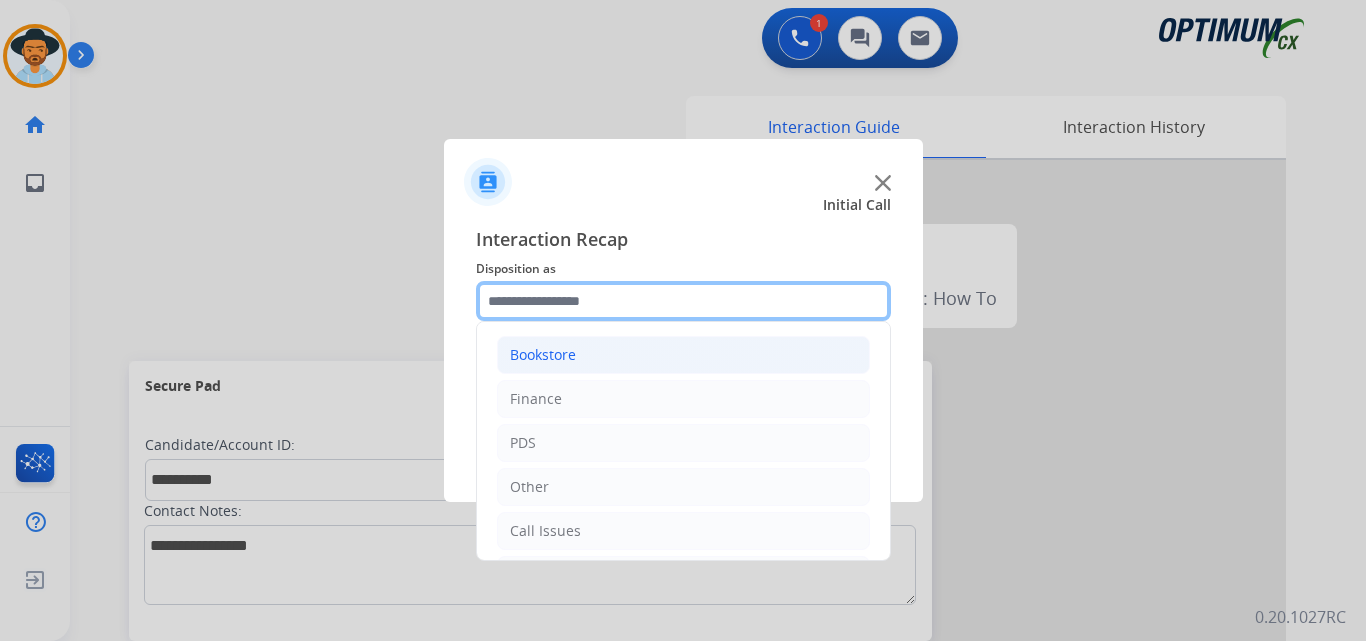 scroll, scrollTop: 136, scrollLeft: 0, axis: vertical 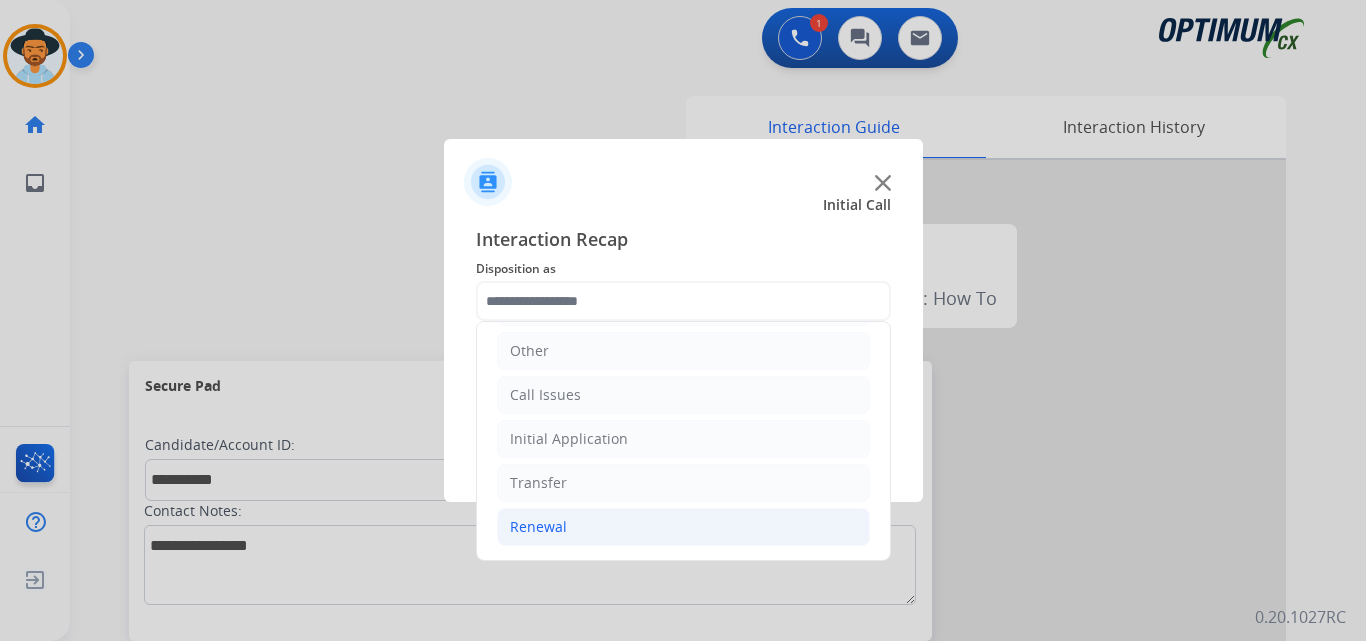 click on "Renewal" 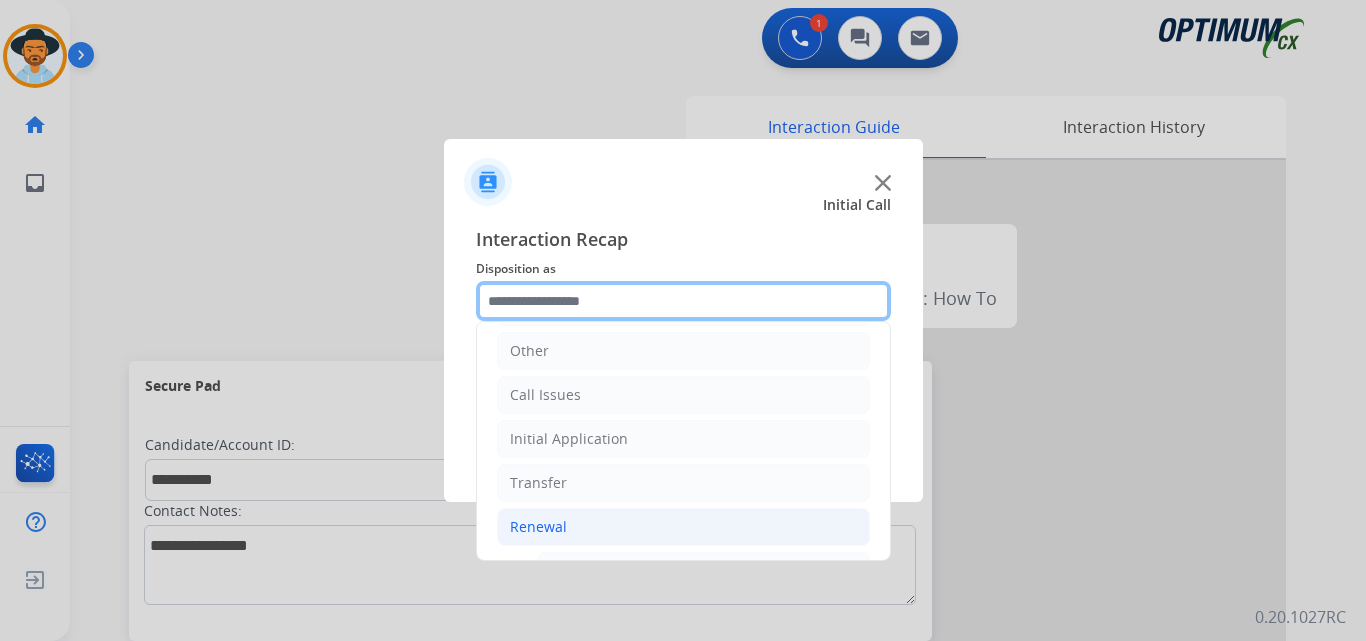 scroll, scrollTop: 636, scrollLeft: 0, axis: vertical 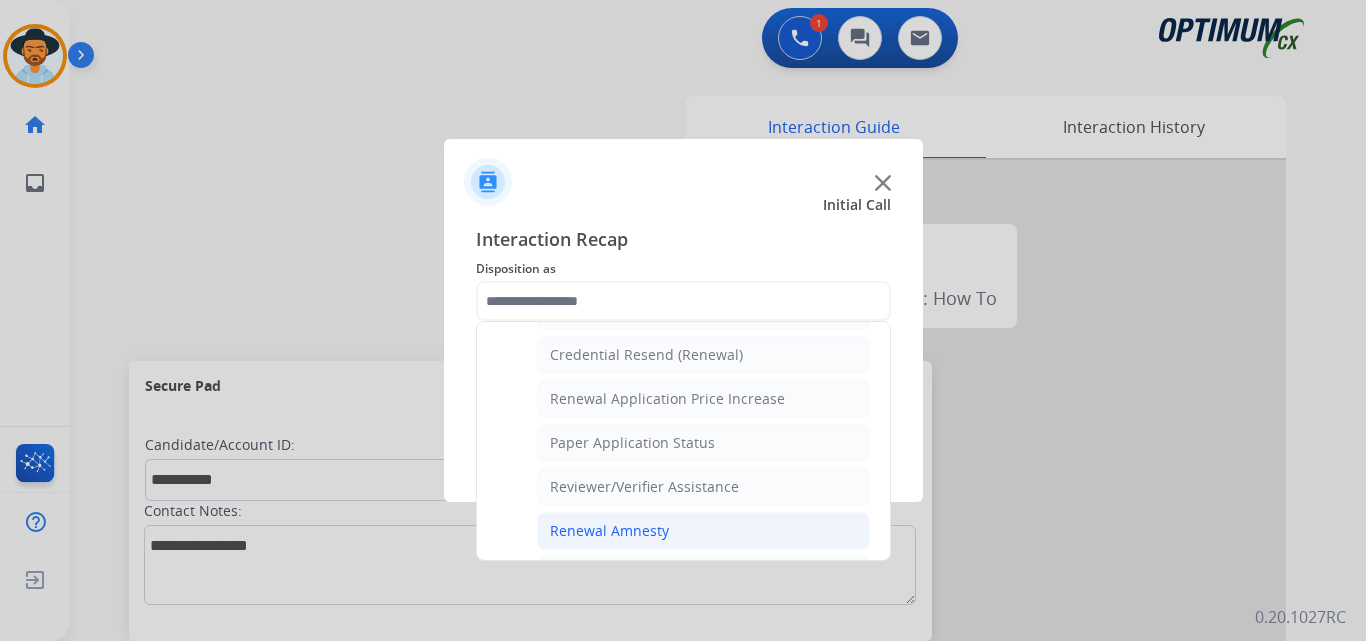 click on "Renewal Amnesty" 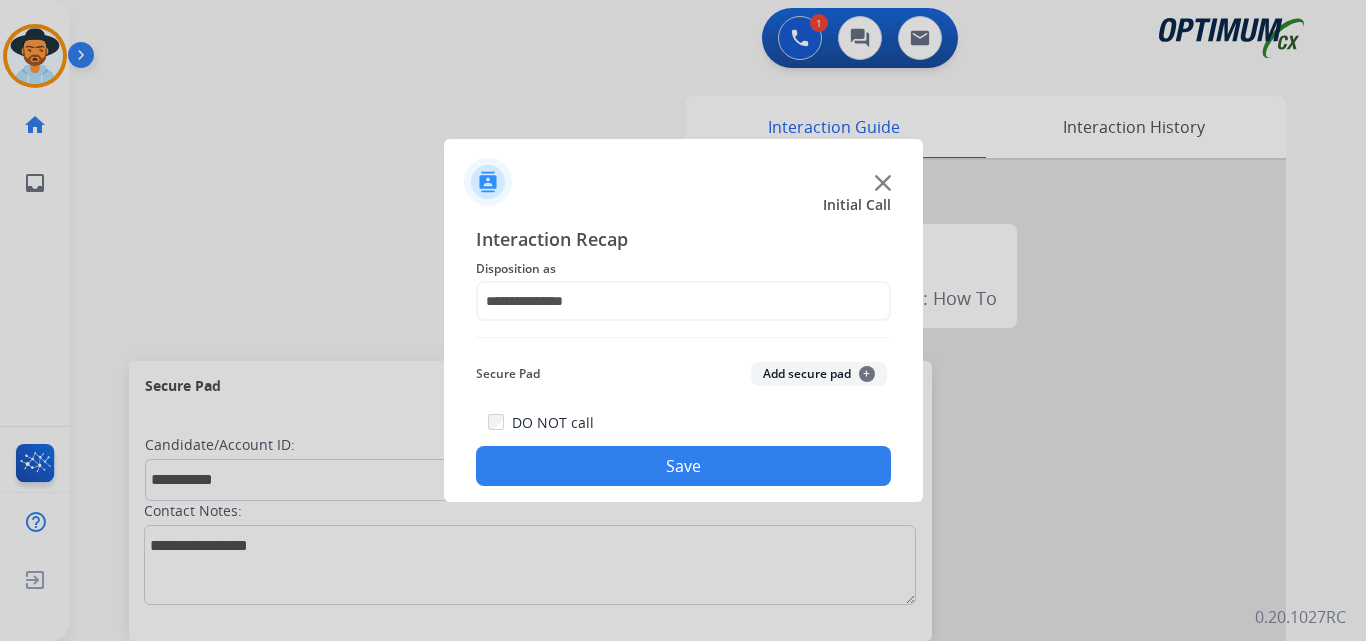 click on "Save" 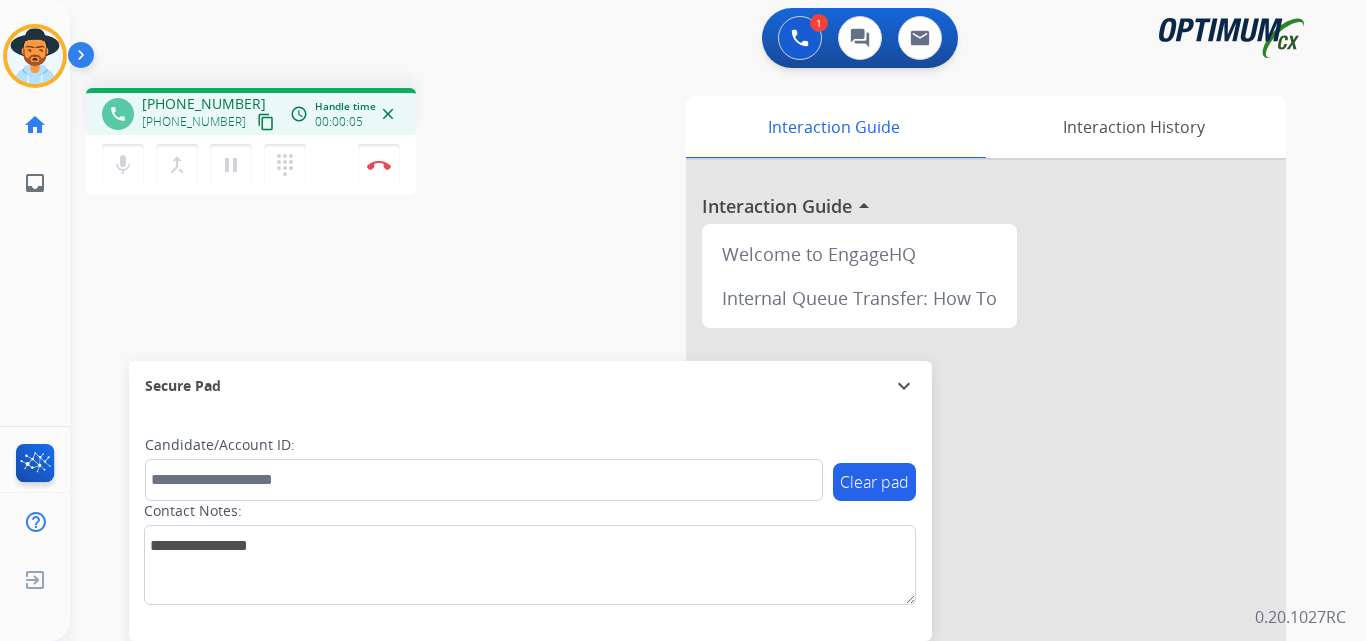 click on "phone +14047232763 +14047232763 content_copy access_time Call metrics Queue   00:09 Hold   00:00 Talk   00:06 Total   00:14 Handle time 00:00:05 close mic Mute merge_type Bridge pause Hold dialpad Dialpad Disconnect swap_horiz Break voice bridge close_fullscreen Connect 3-Way Call merge_type Separate 3-Way Call  Interaction Guide   Interaction History  Interaction Guide arrow_drop_up  Welcome to EngageHQ   Internal Queue Transfer: How To  Secure Pad expand_more Clear pad Candidate/Account ID: Contact Notes:" at bounding box center (694, 489) 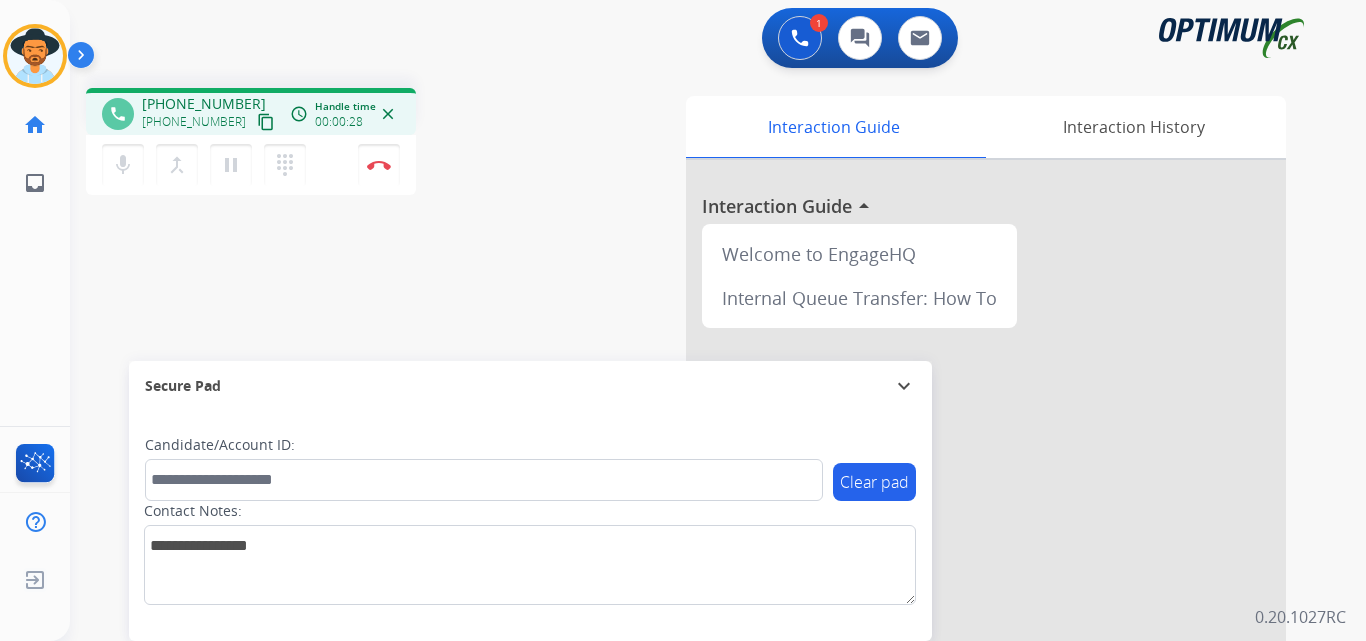 click on "+14047232763" at bounding box center (204, 104) 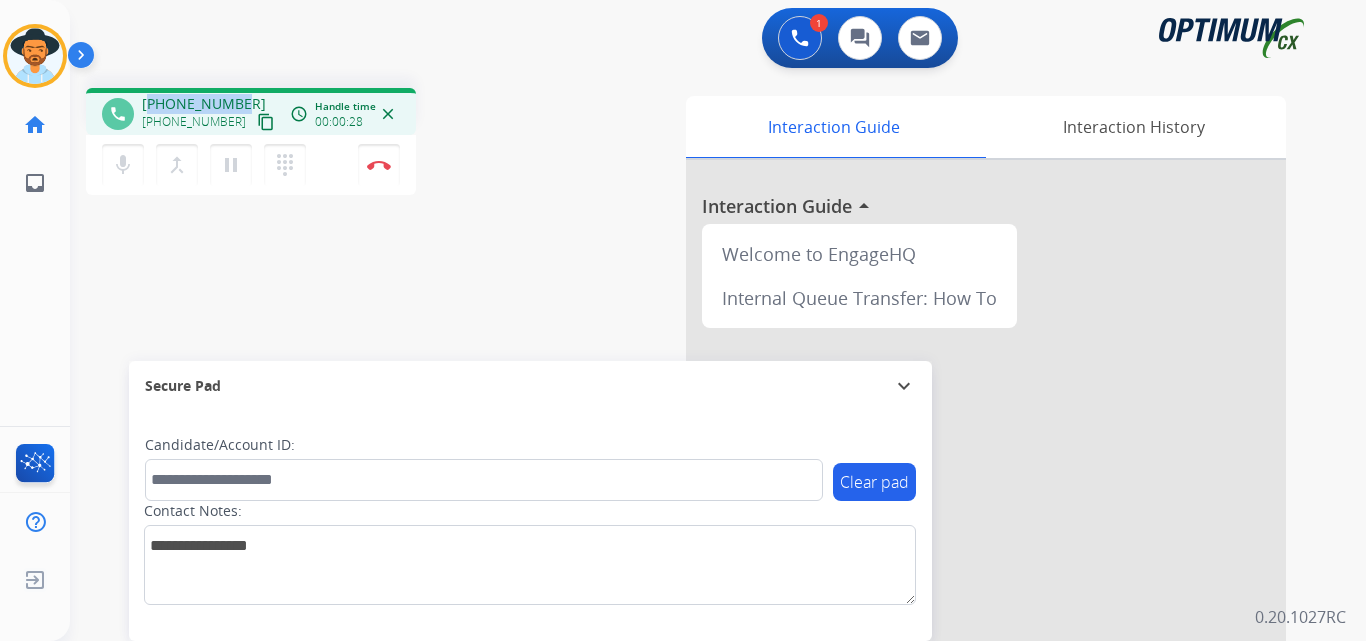 click on "+14047232763" at bounding box center (204, 104) 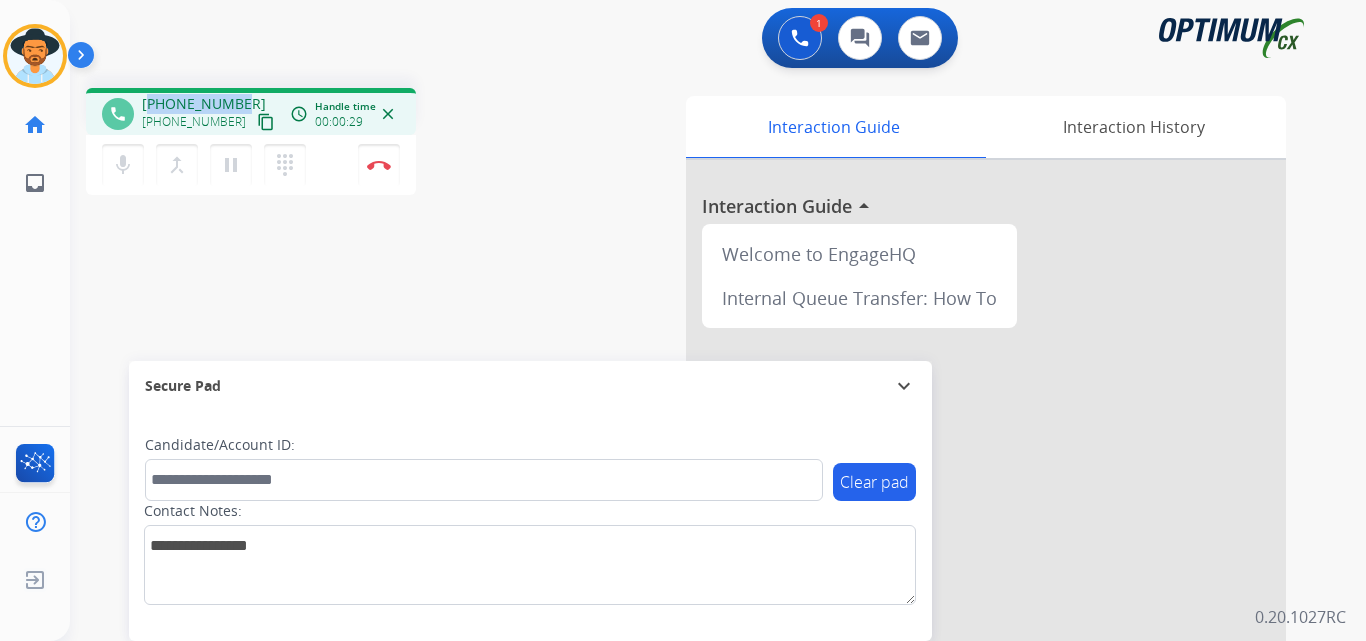 copy on "14047232763" 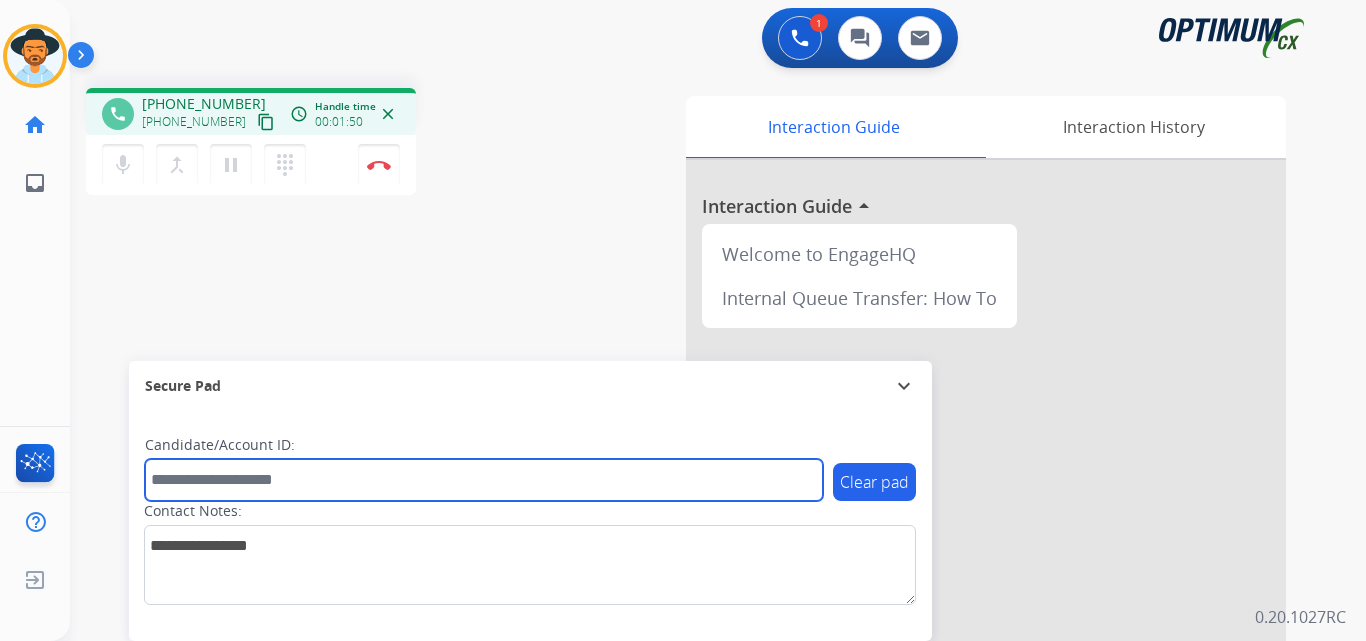 click at bounding box center (484, 480) 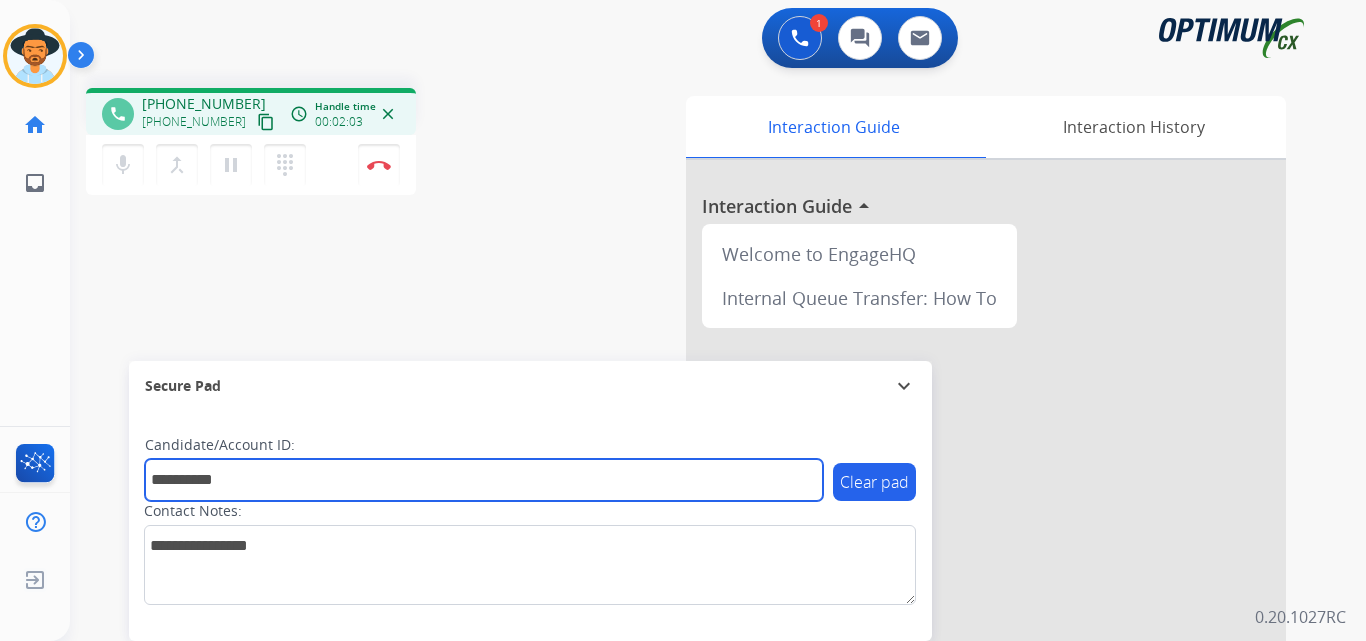 type on "**********" 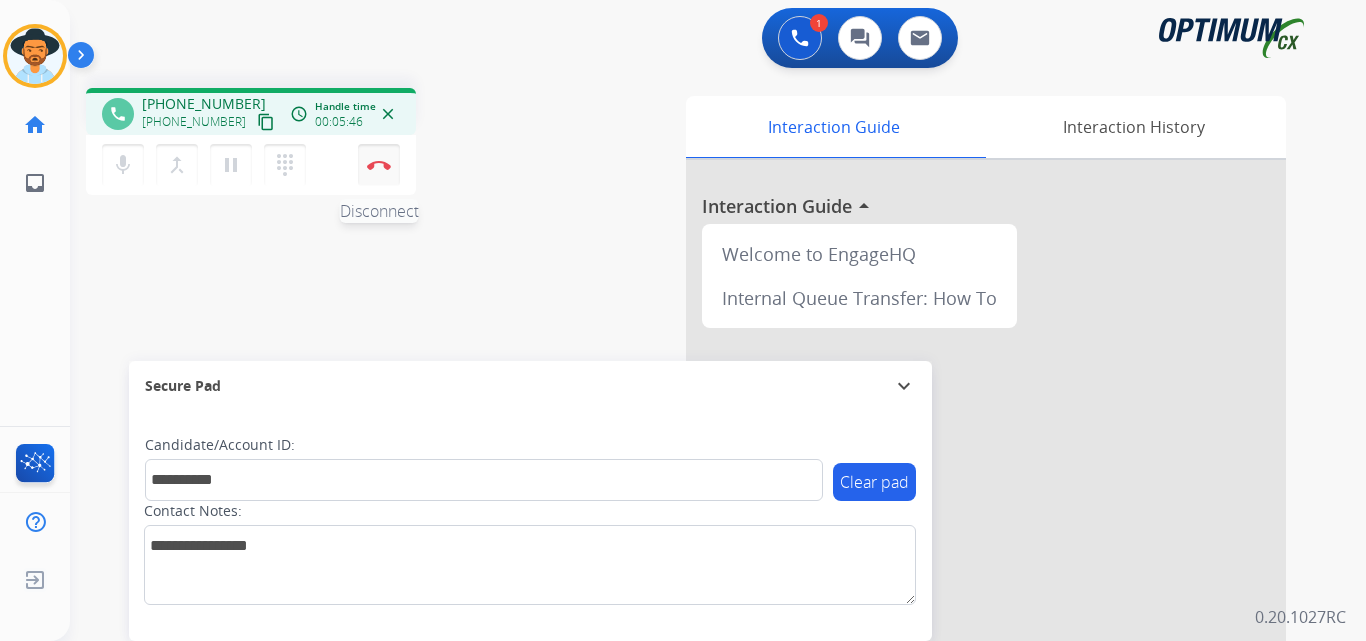 click at bounding box center [379, 165] 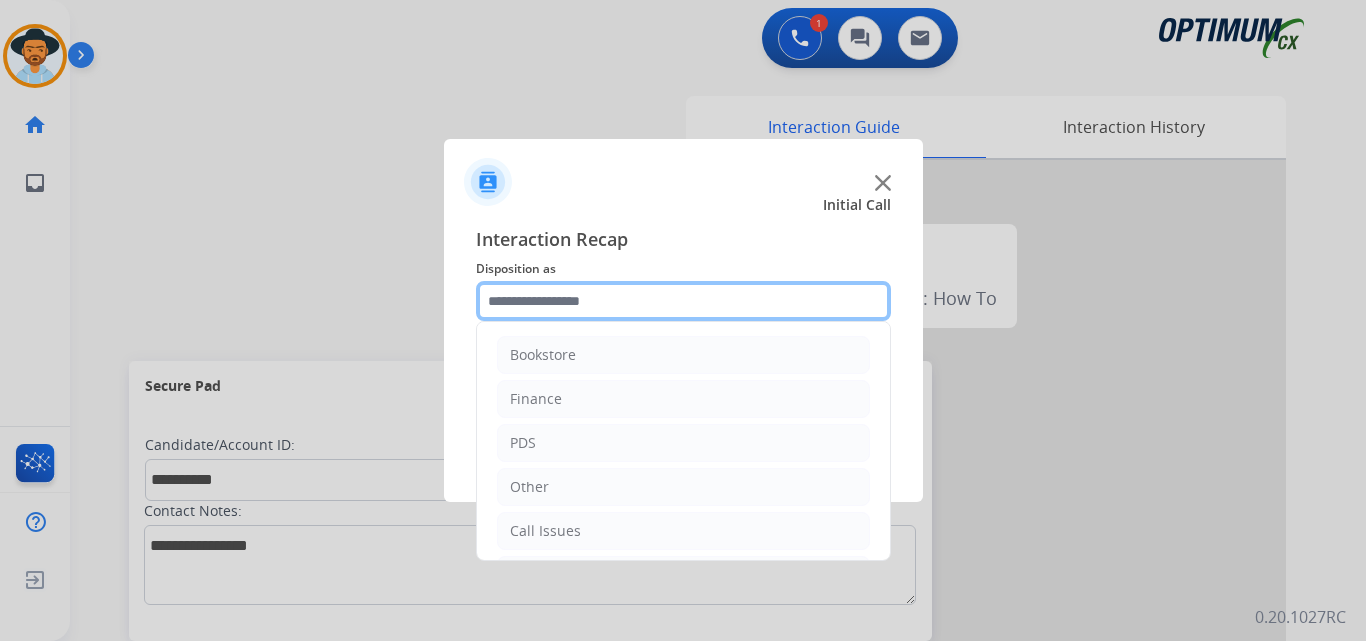 click 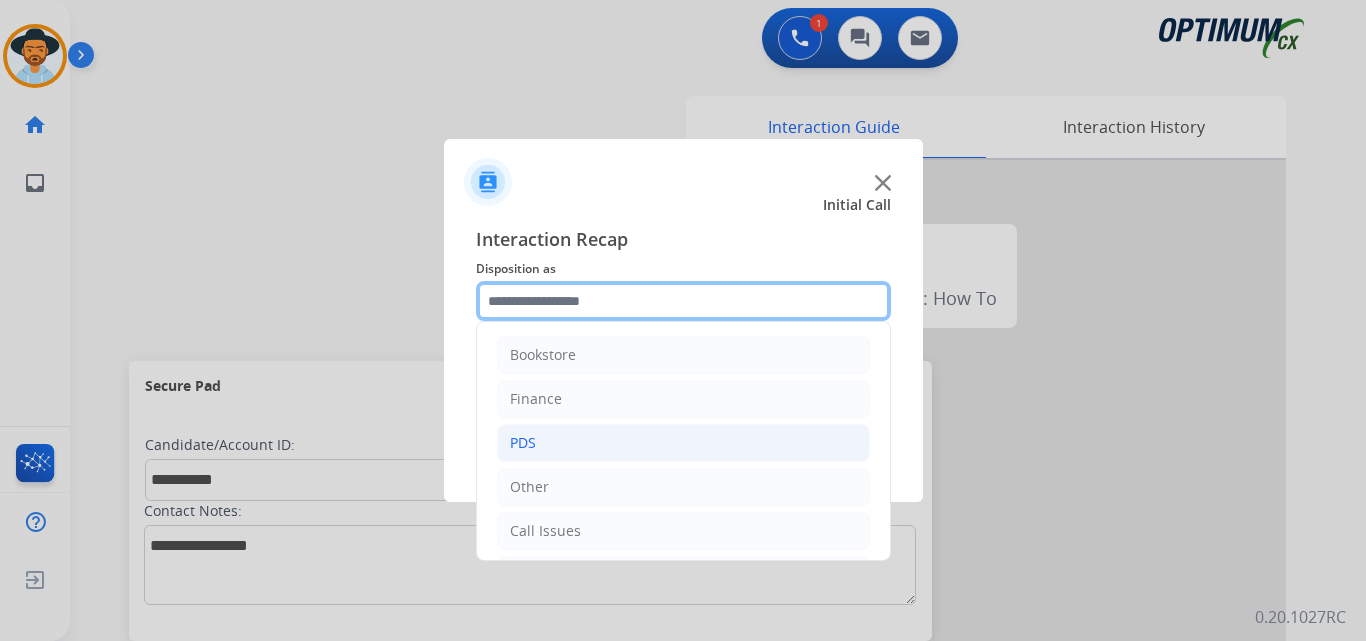 scroll, scrollTop: 136, scrollLeft: 0, axis: vertical 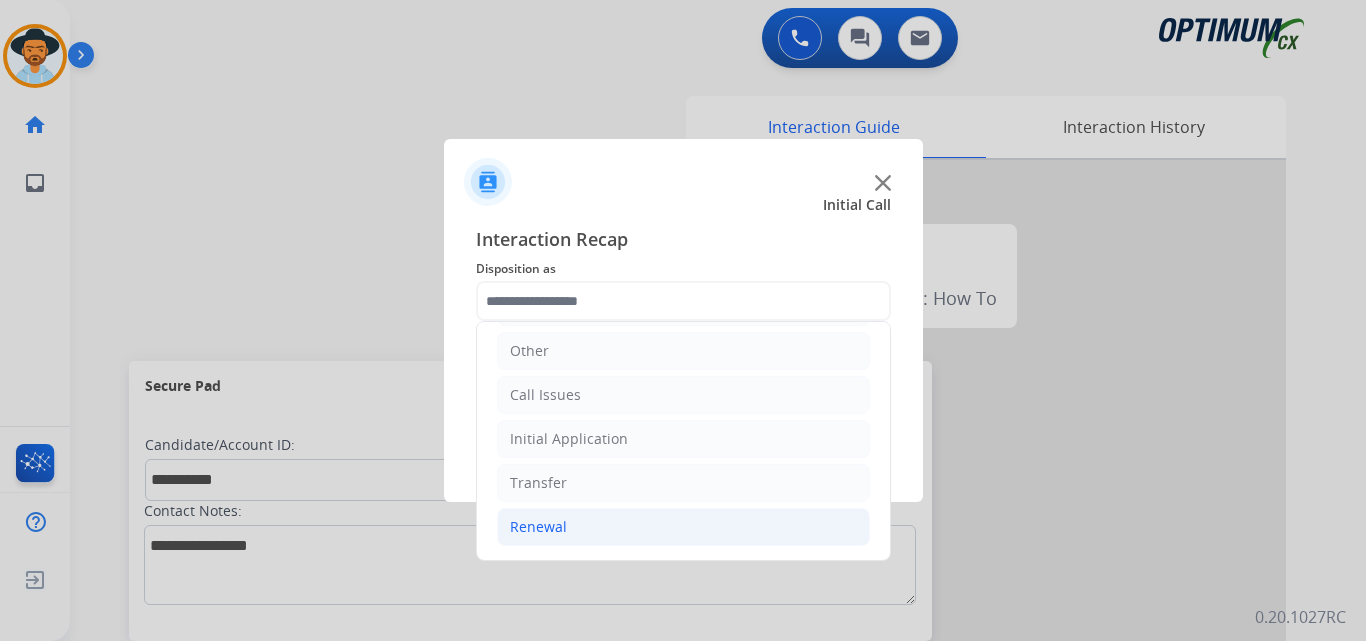 click on "Renewal" 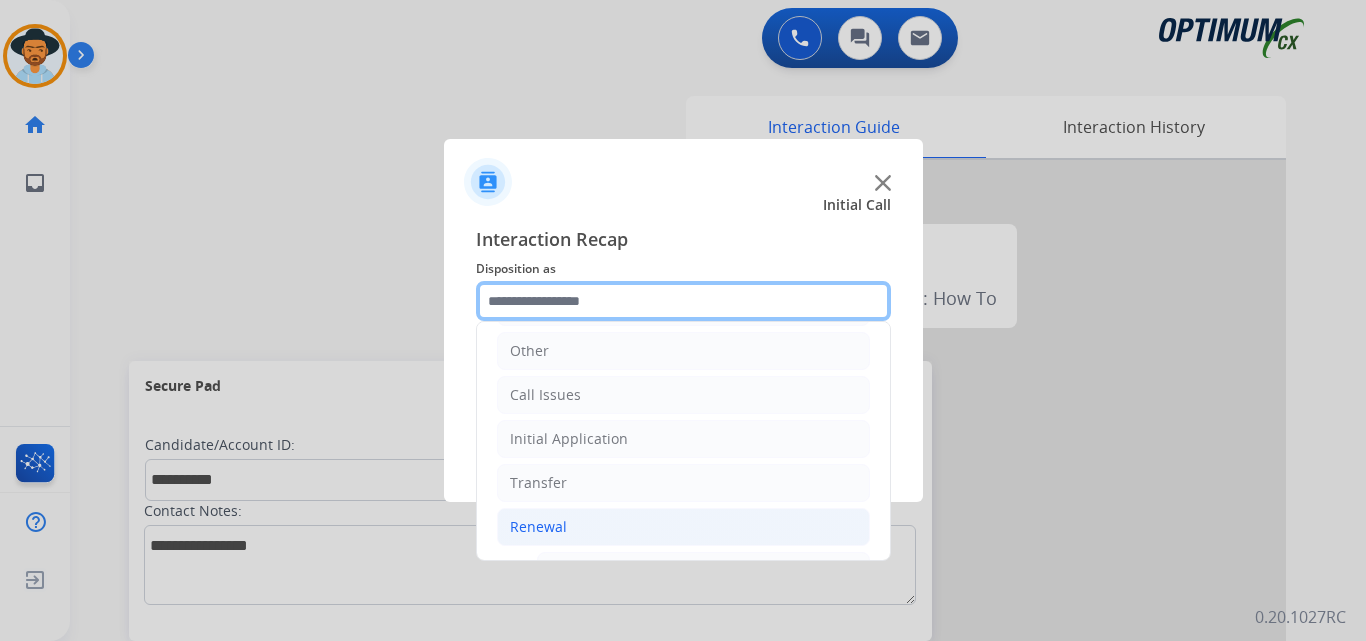 scroll, scrollTop: 636, scrollLeft: 0, axis: vertical 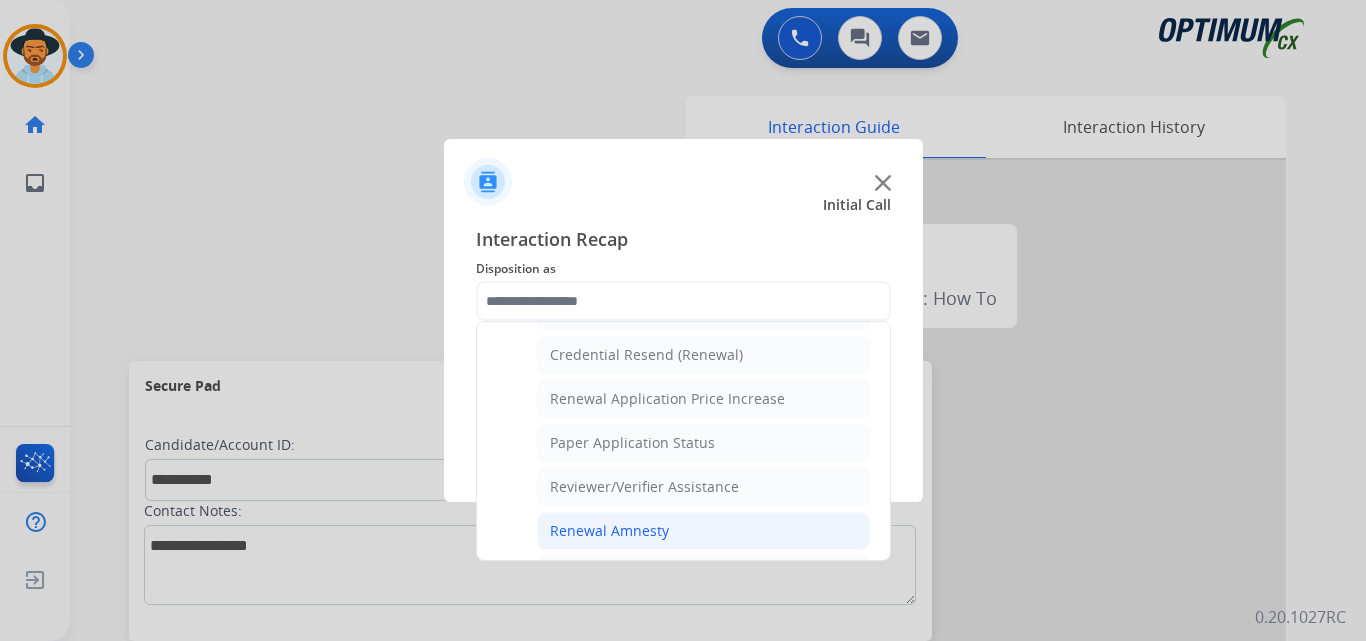 click on "Renewal Amnesty" 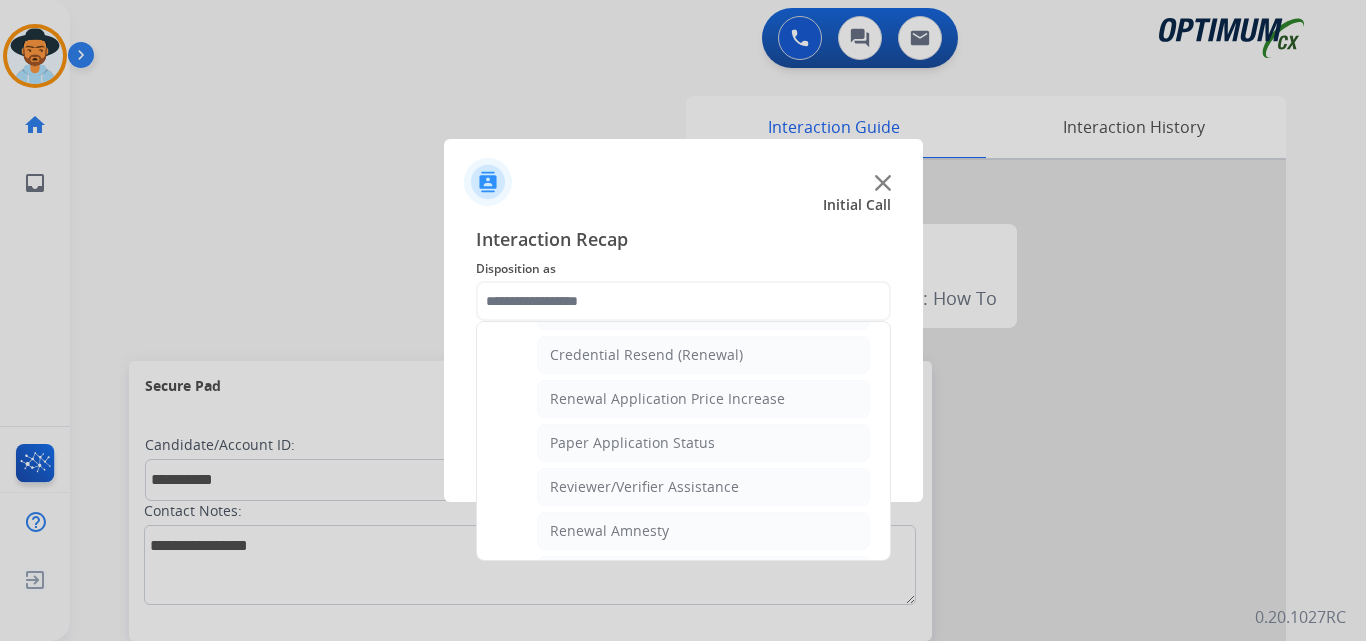 type on "**********" 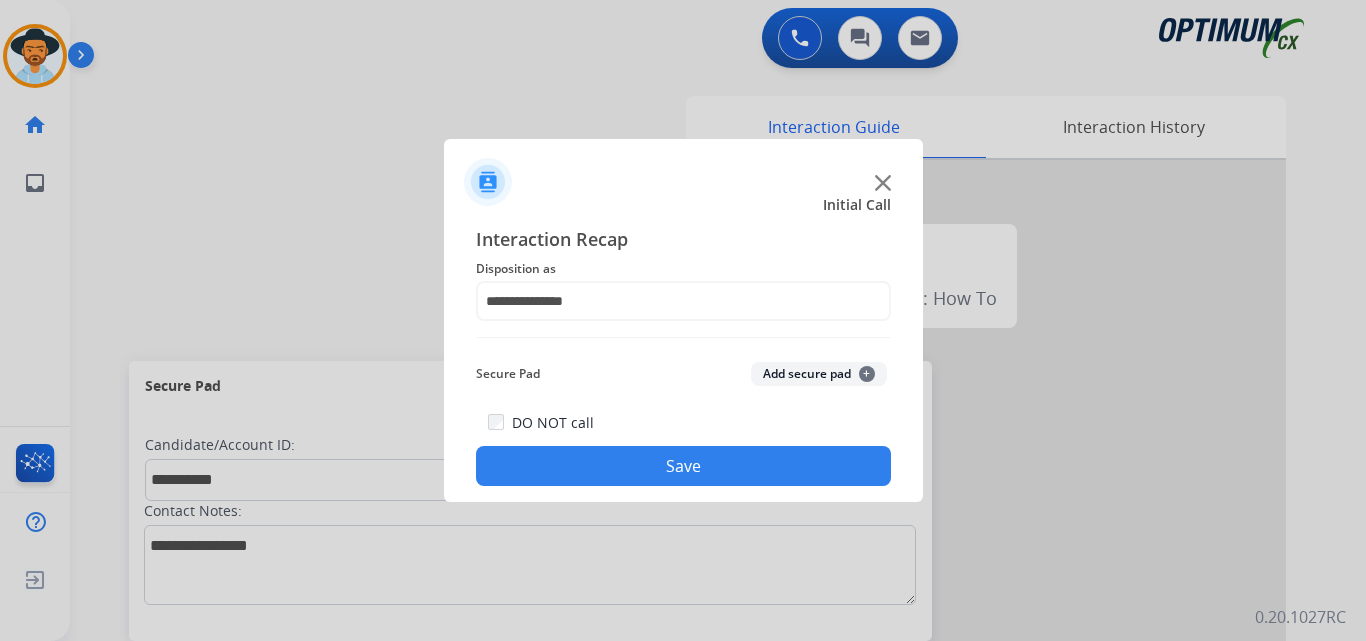 click on "Save" 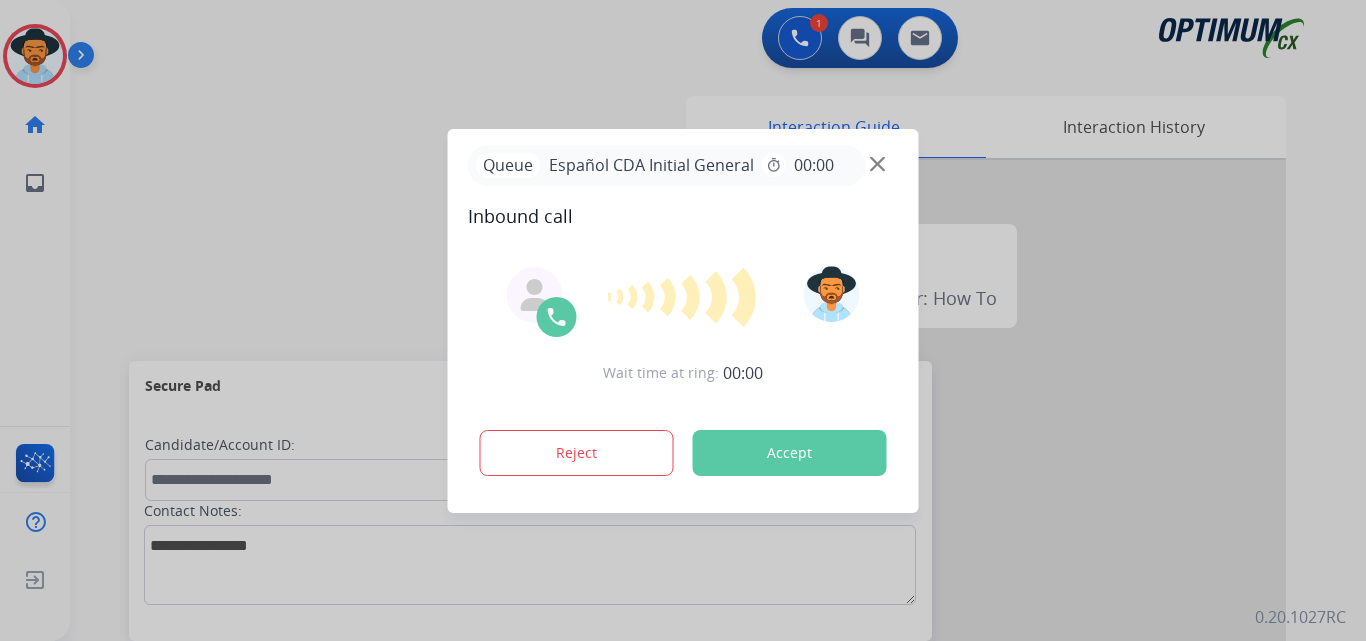 click on "Wait time at ring:  00:00 Reject Accept" at bounding box center (683, 373) 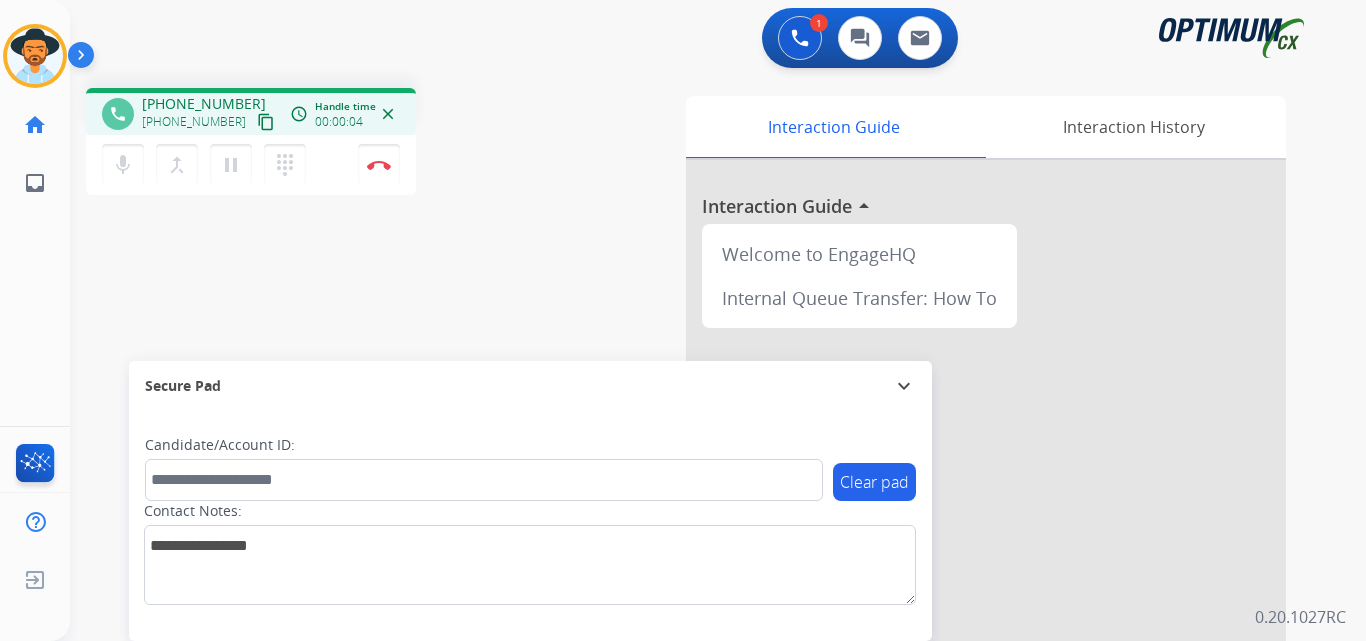 click on "+19392391998" at bounding box center (204, 104) 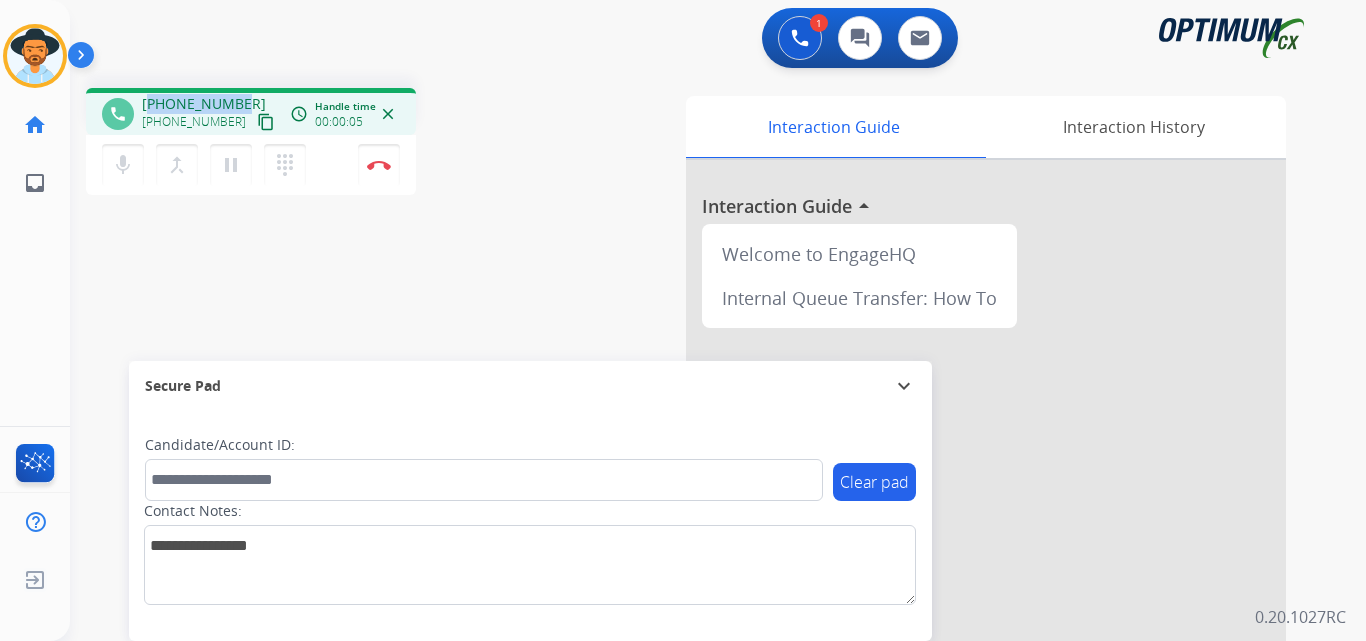 click on "+19392391998" at bounding box center [204, 104] 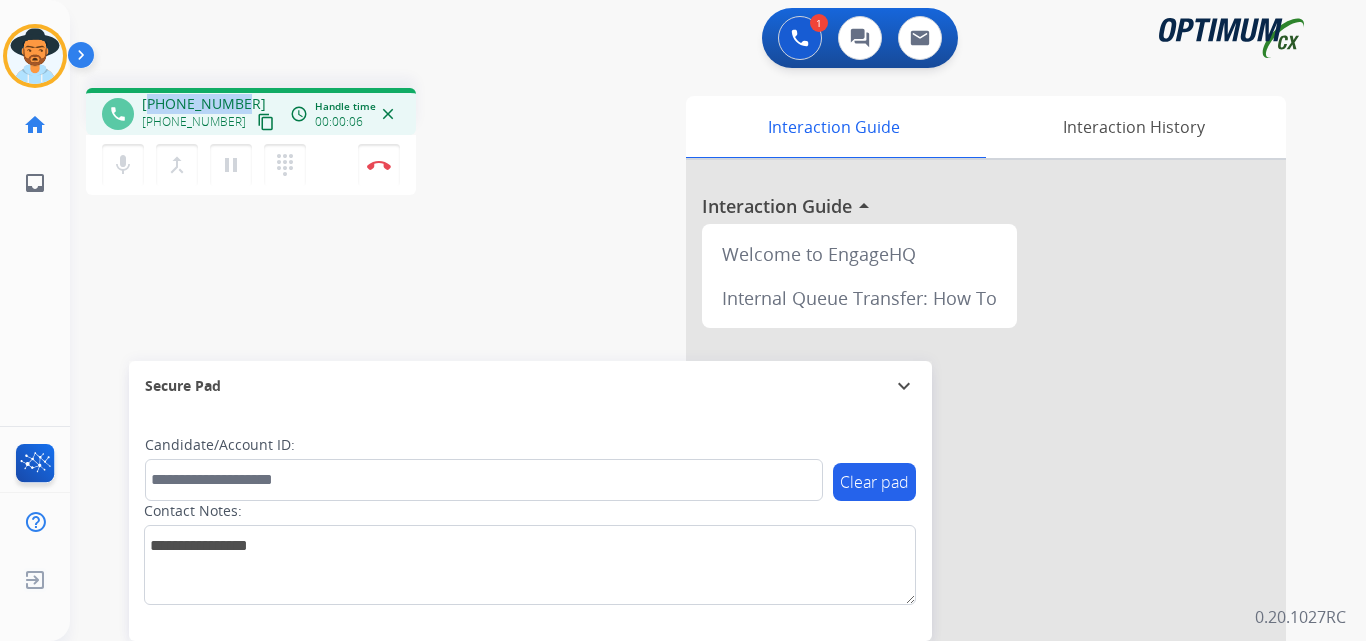 copy on "19392391998" 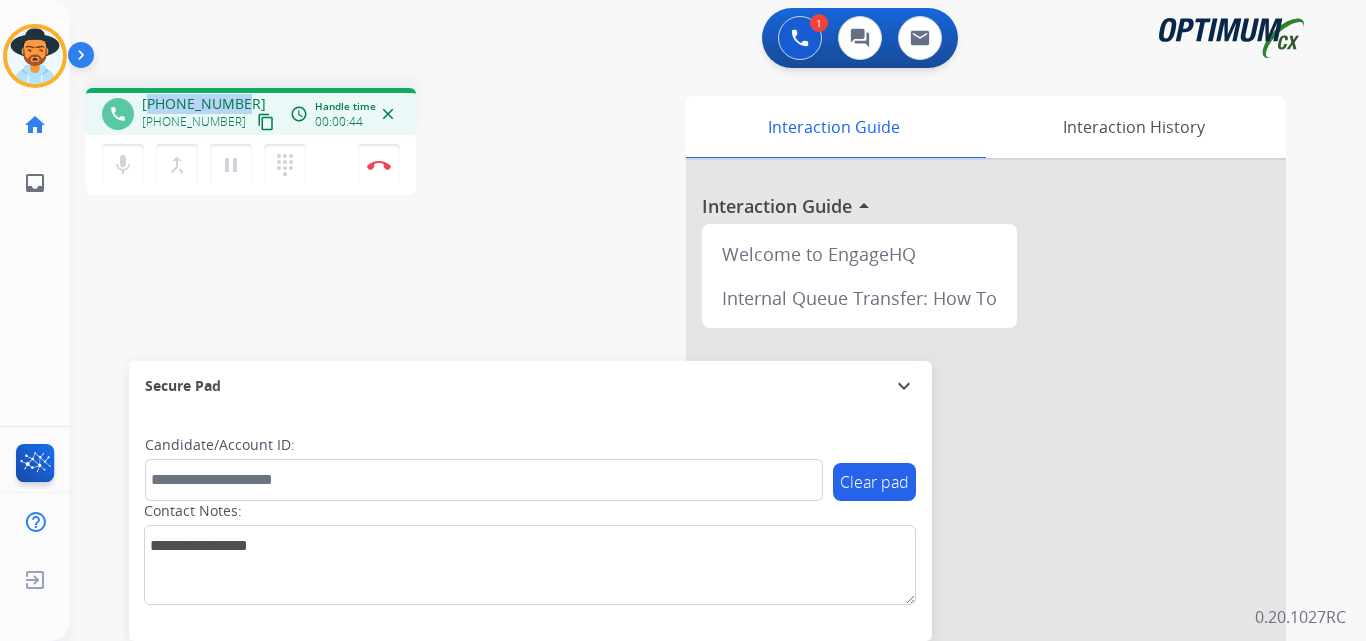 click on "+19392391998" at bounding box center [204, 104] 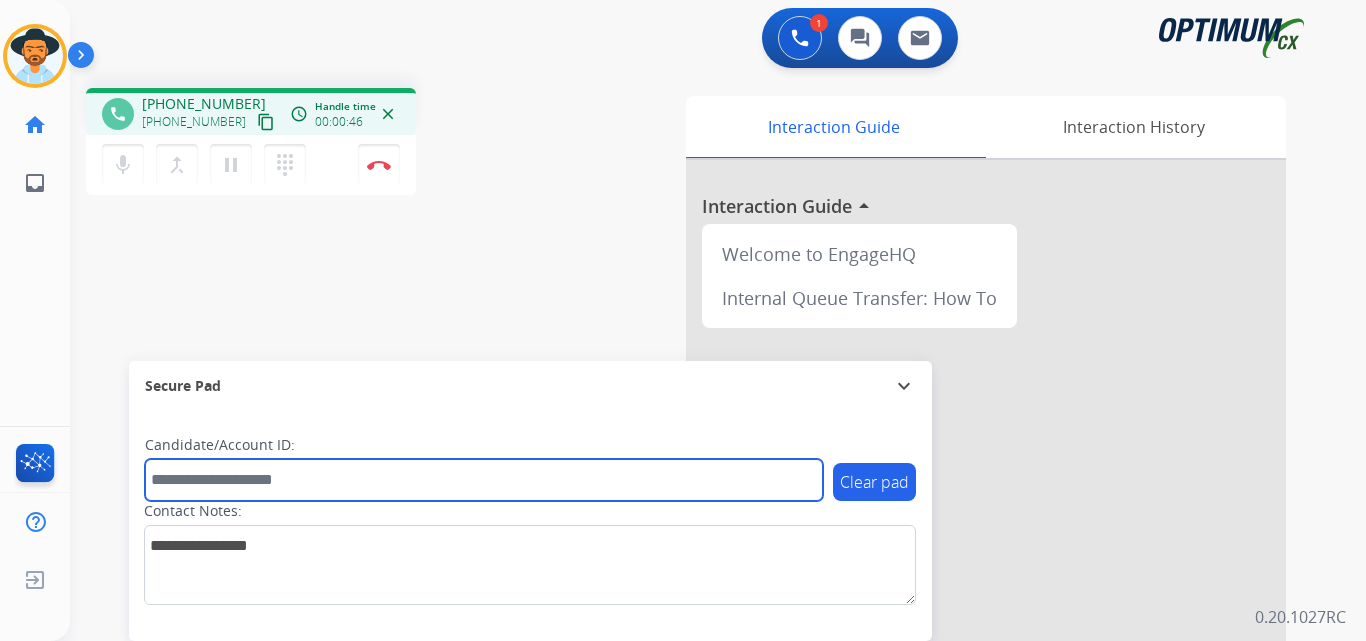 click at bounding box center [484, 480] 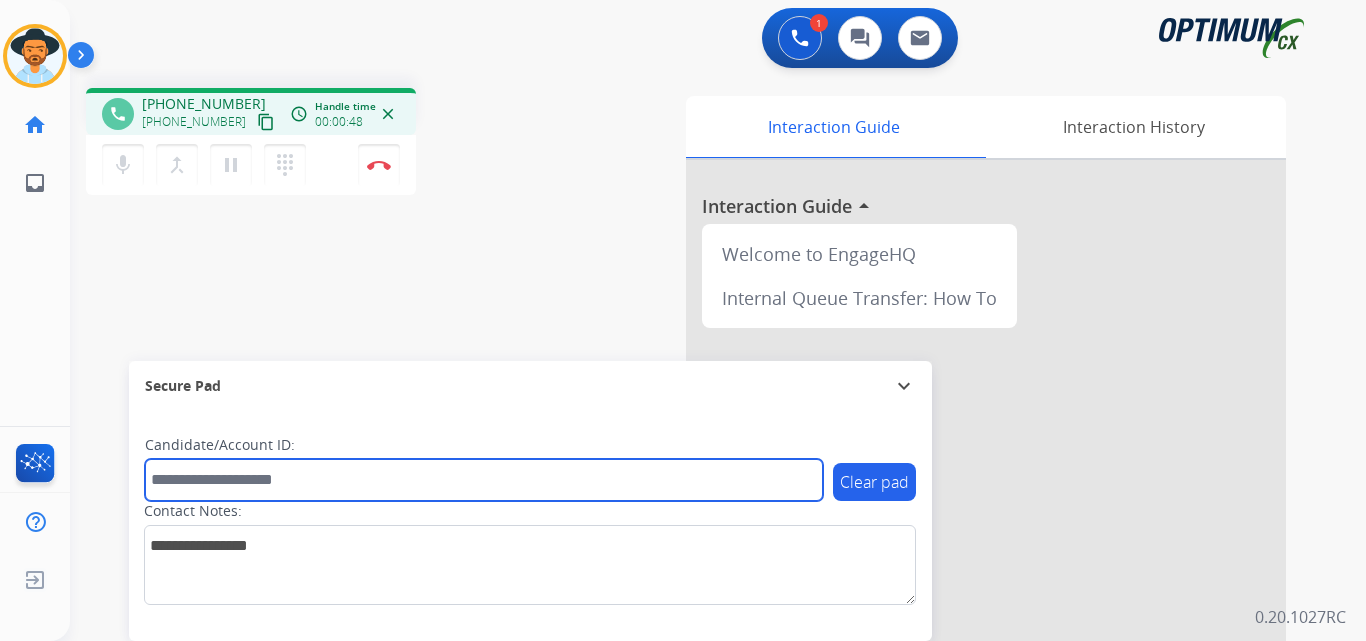paste on "**********" 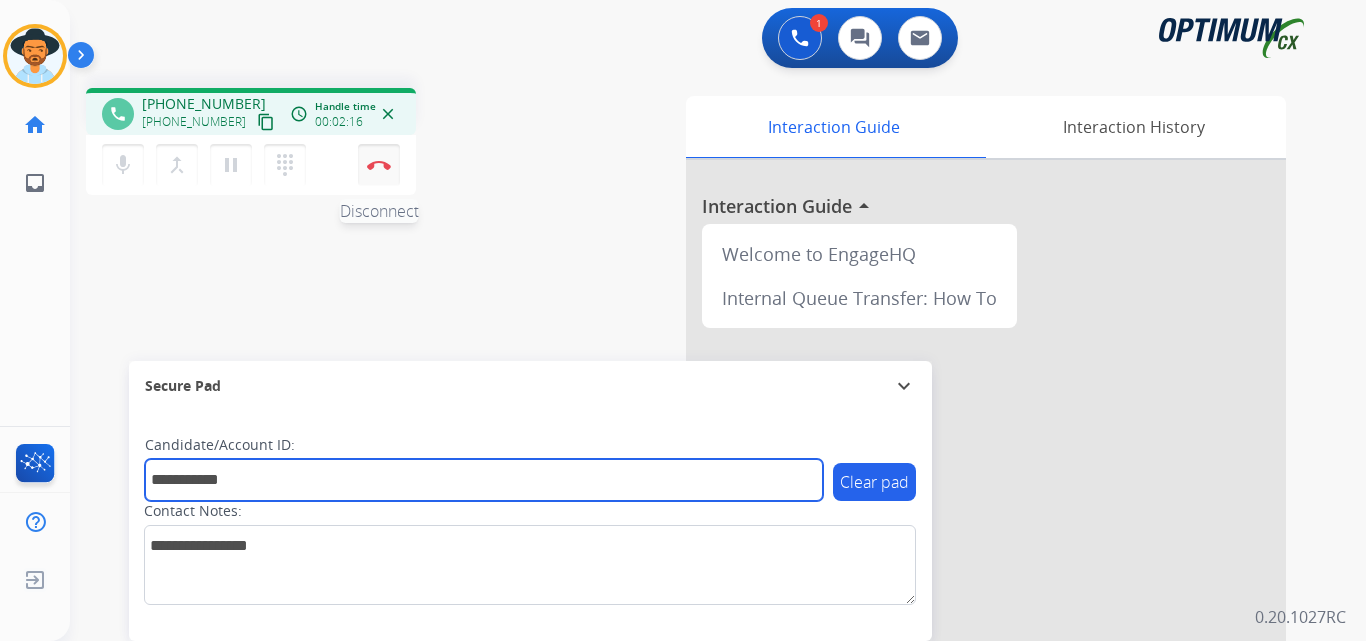 type on "**********" 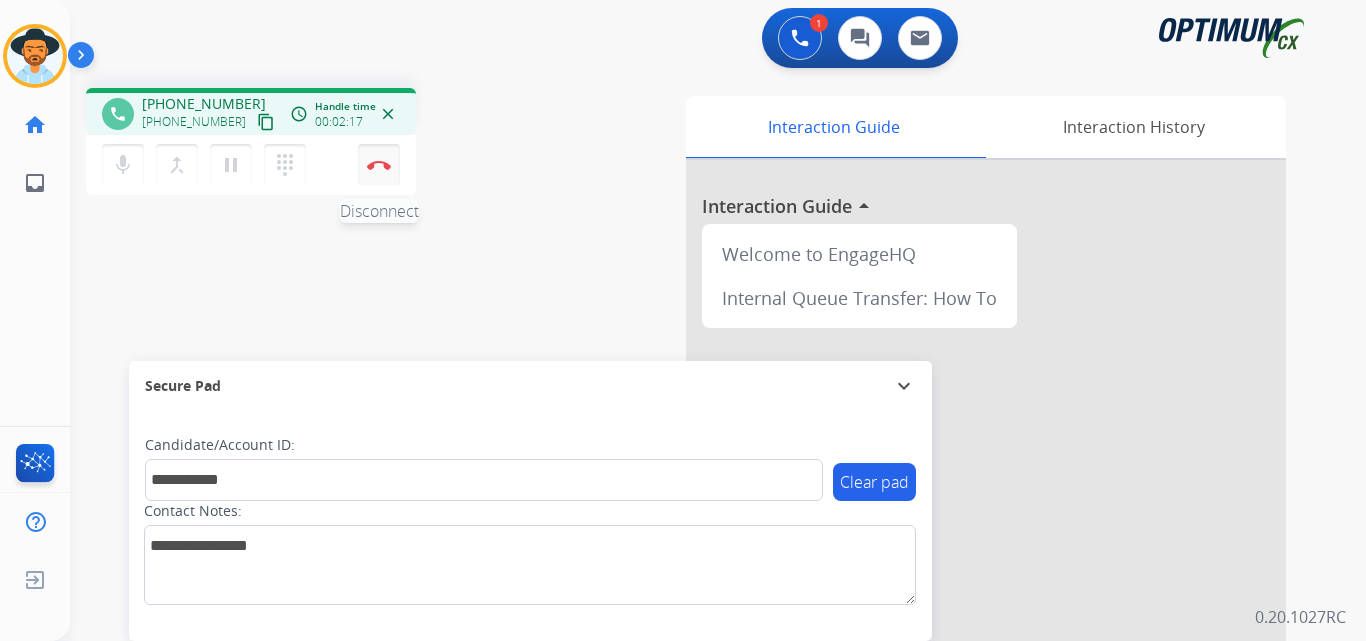 click at bounding box center [379, 165] 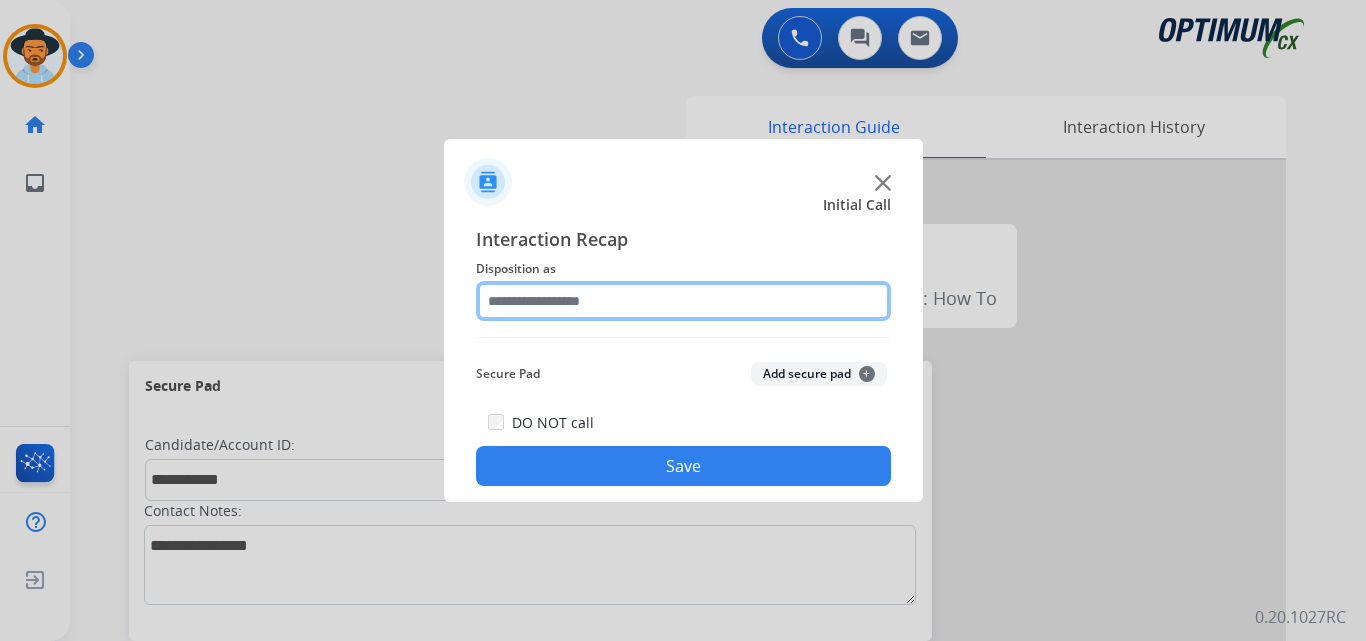 click 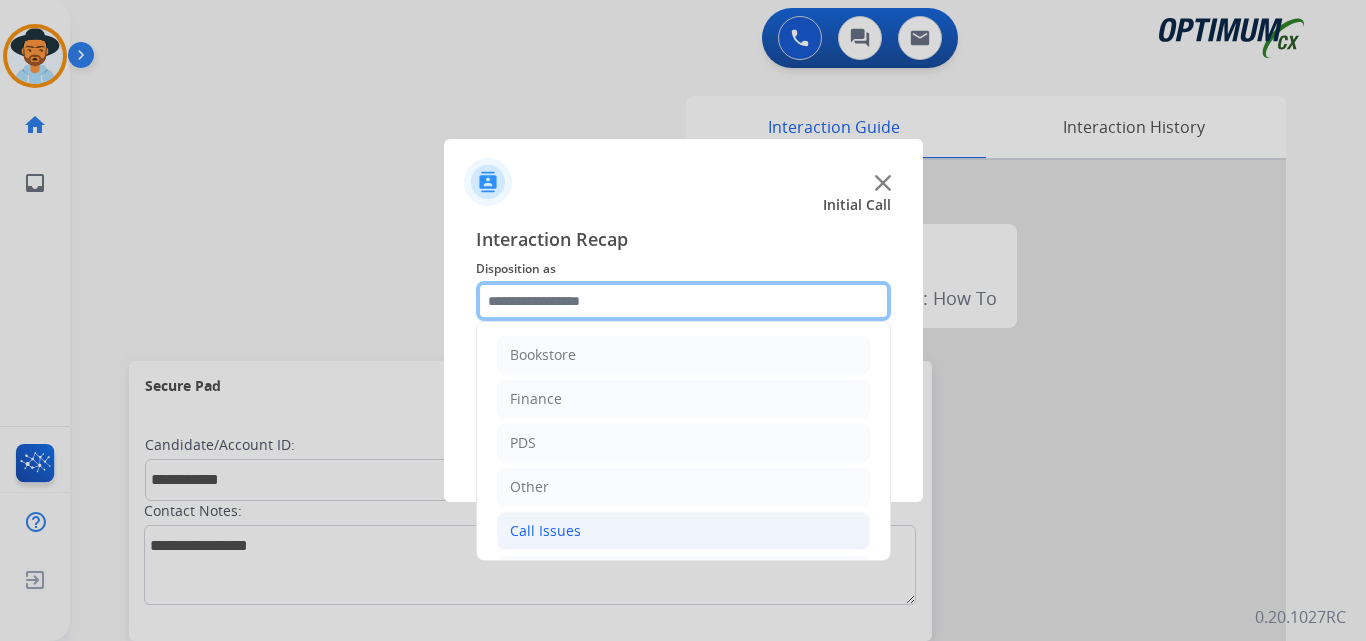 scroll, scrollTop: 136, scrollLeft: 0, axis: vertical 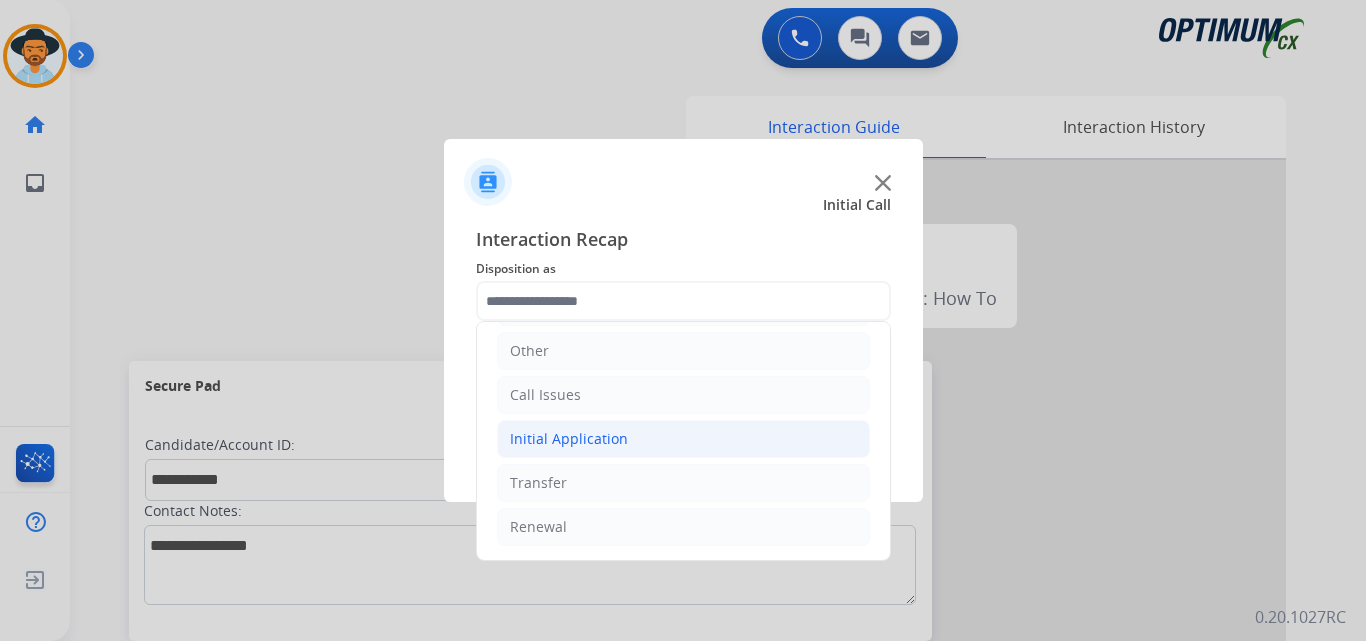 click on "Initial Application" 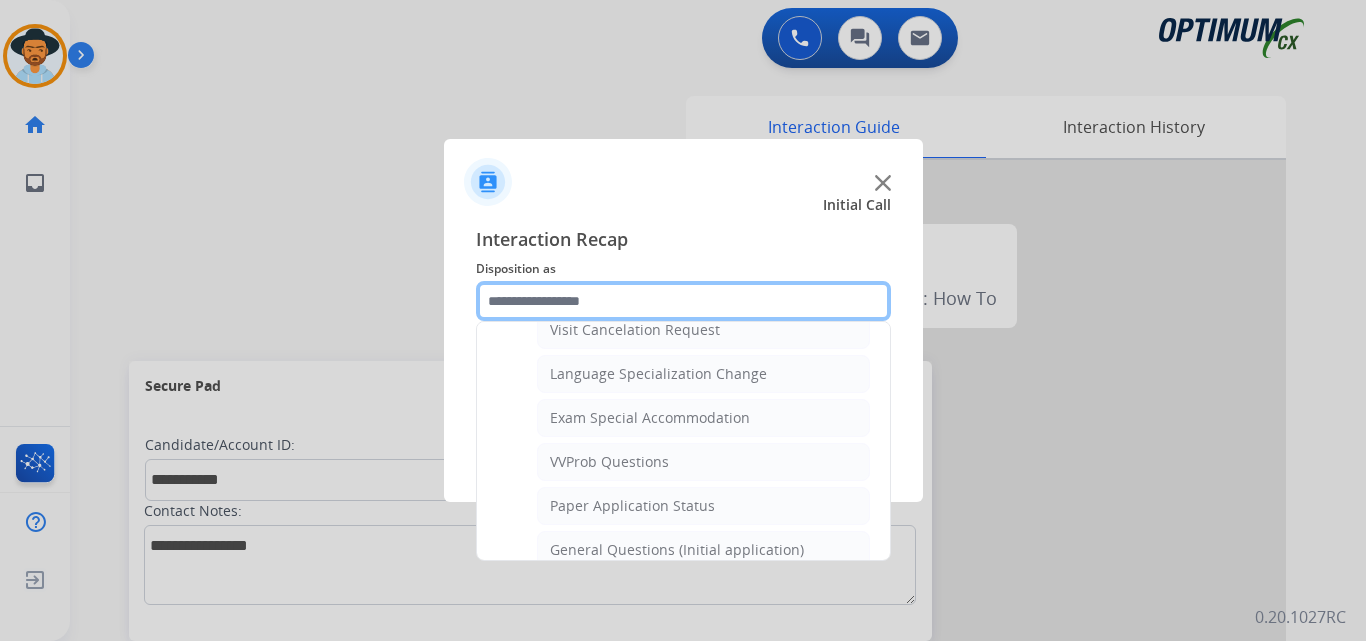 scroll, scrollTop: 1136, scrollLeft: 0, axis: vertical 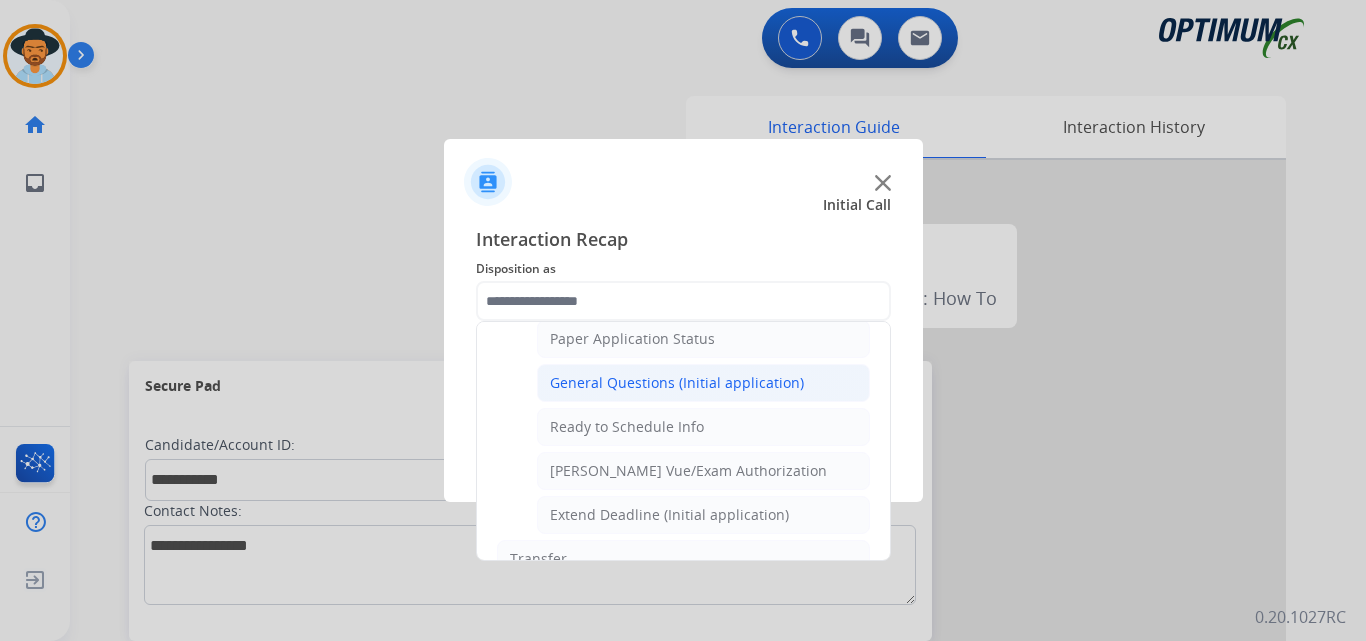 click on "General Questions (Initial application)" 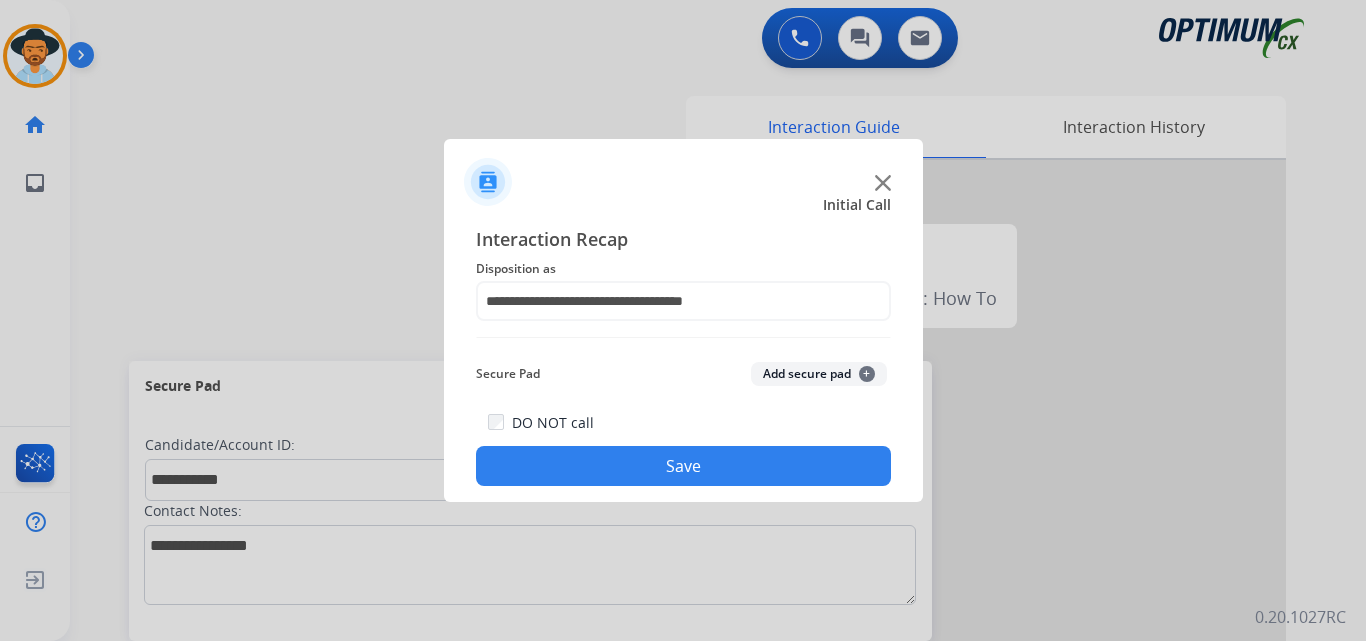 click on "Save" 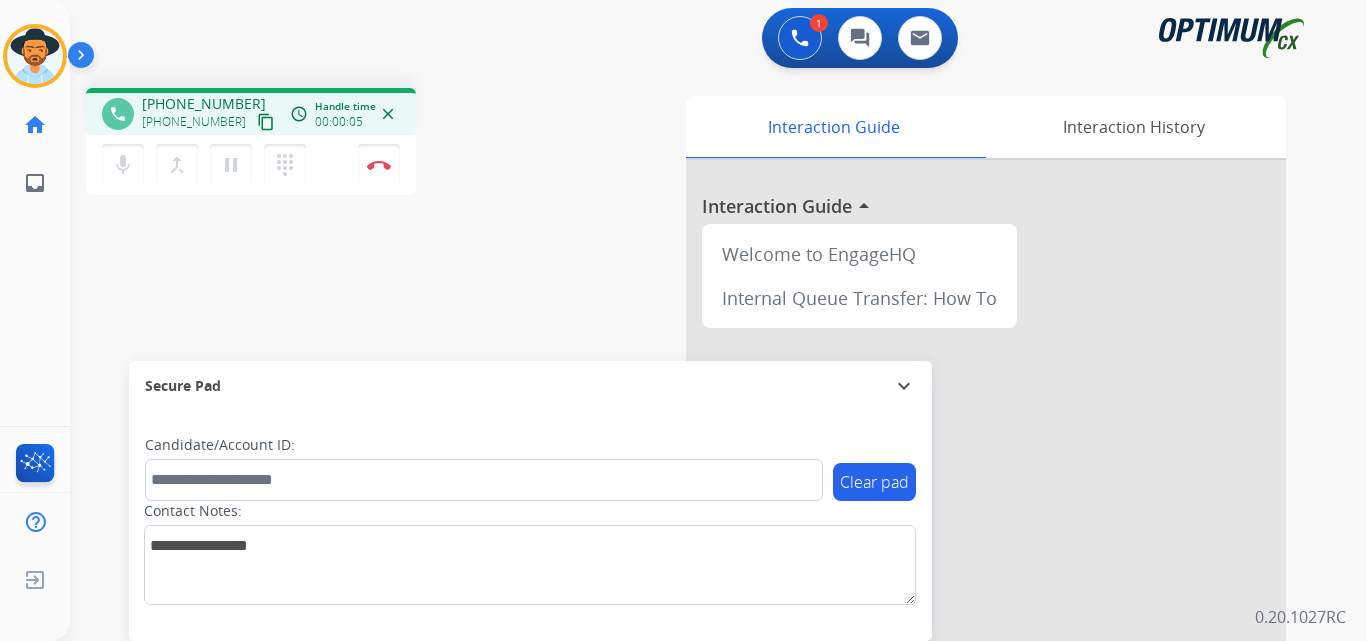 click on "+14438010417" at bounding box center (204, 104) 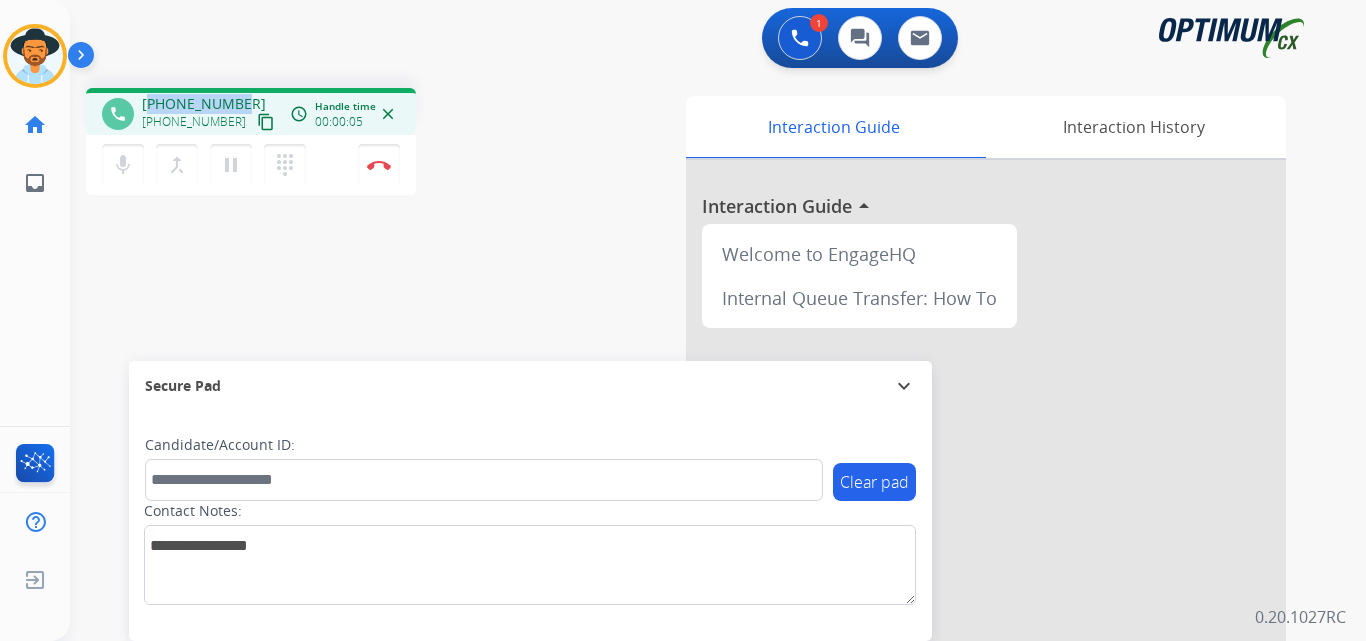 click on "+14438010417" at bounding box center [204, 104] 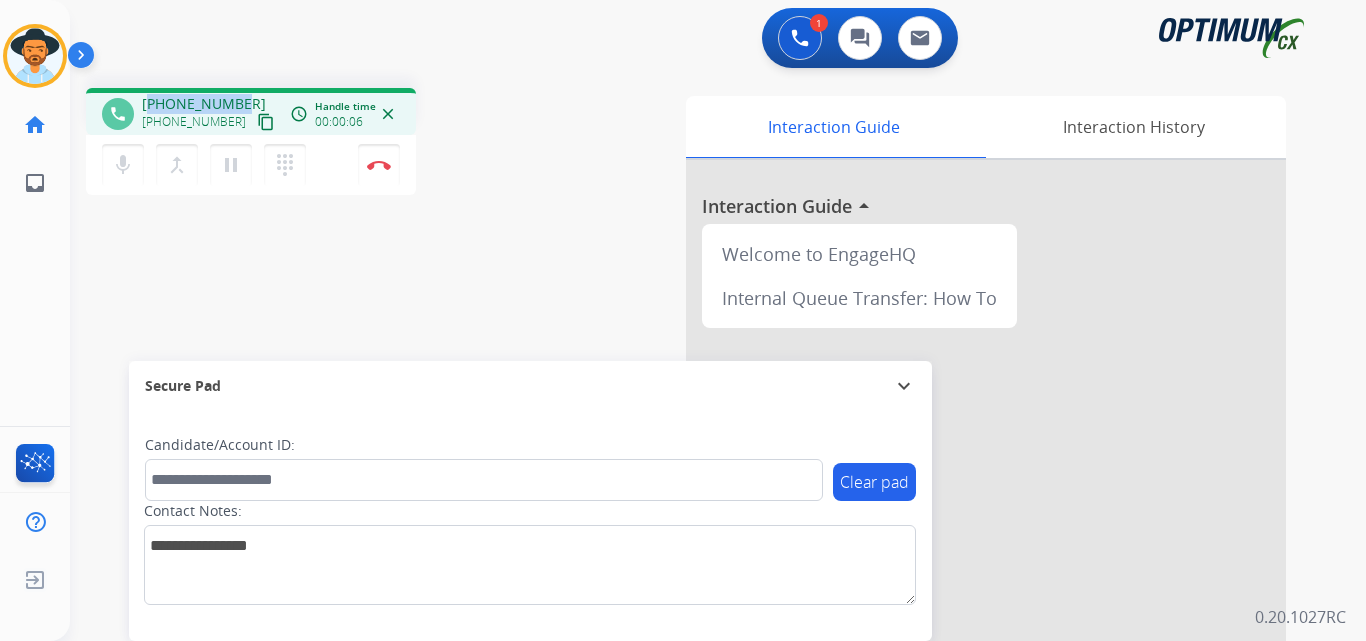 copy on "14438010417" 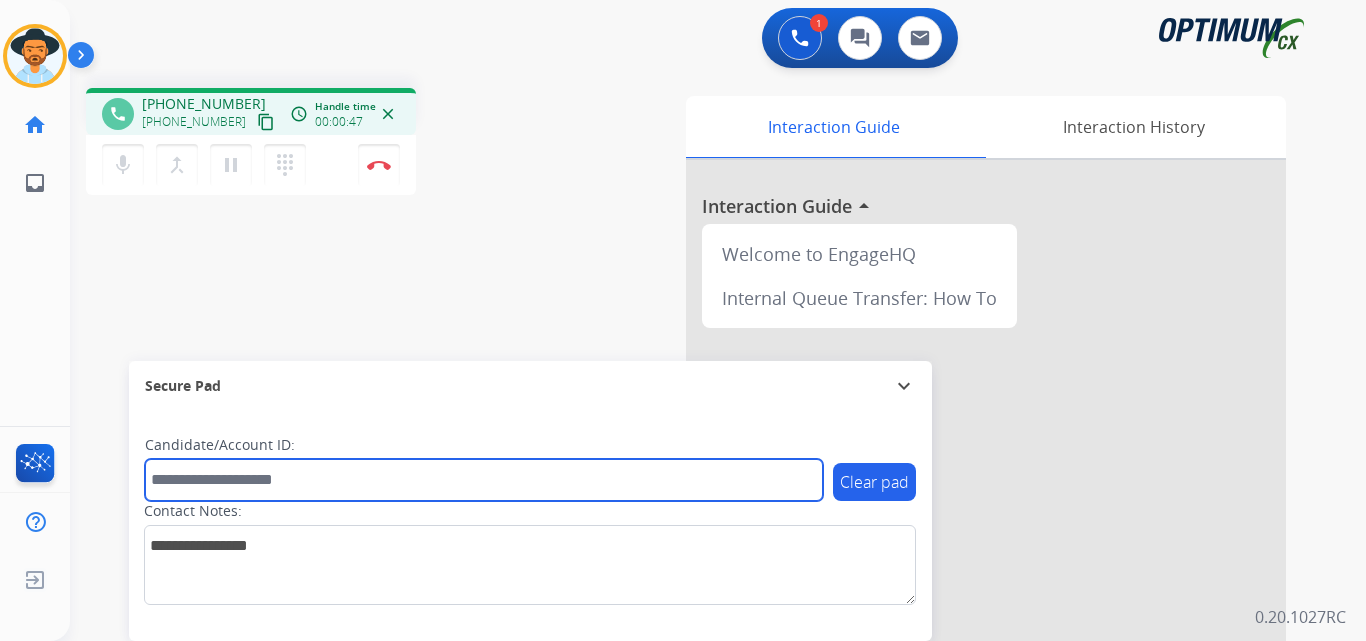 click at bounding box center [484, 480] 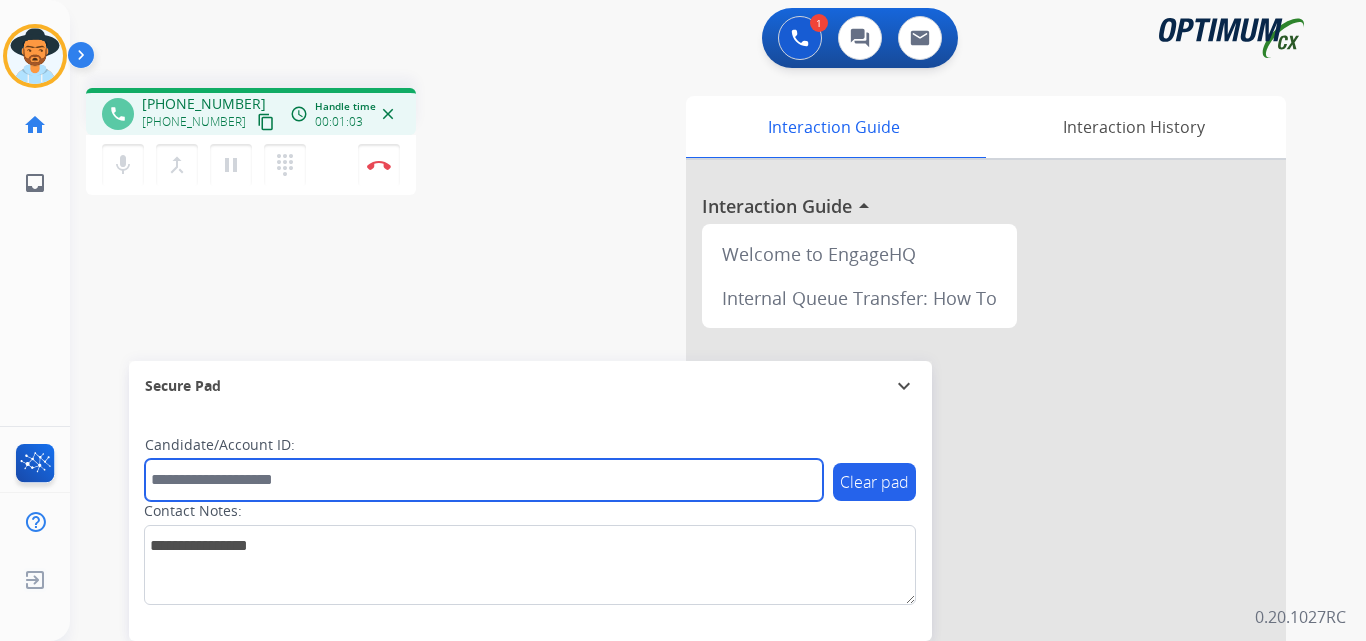 click at bounding box center [484, 480] 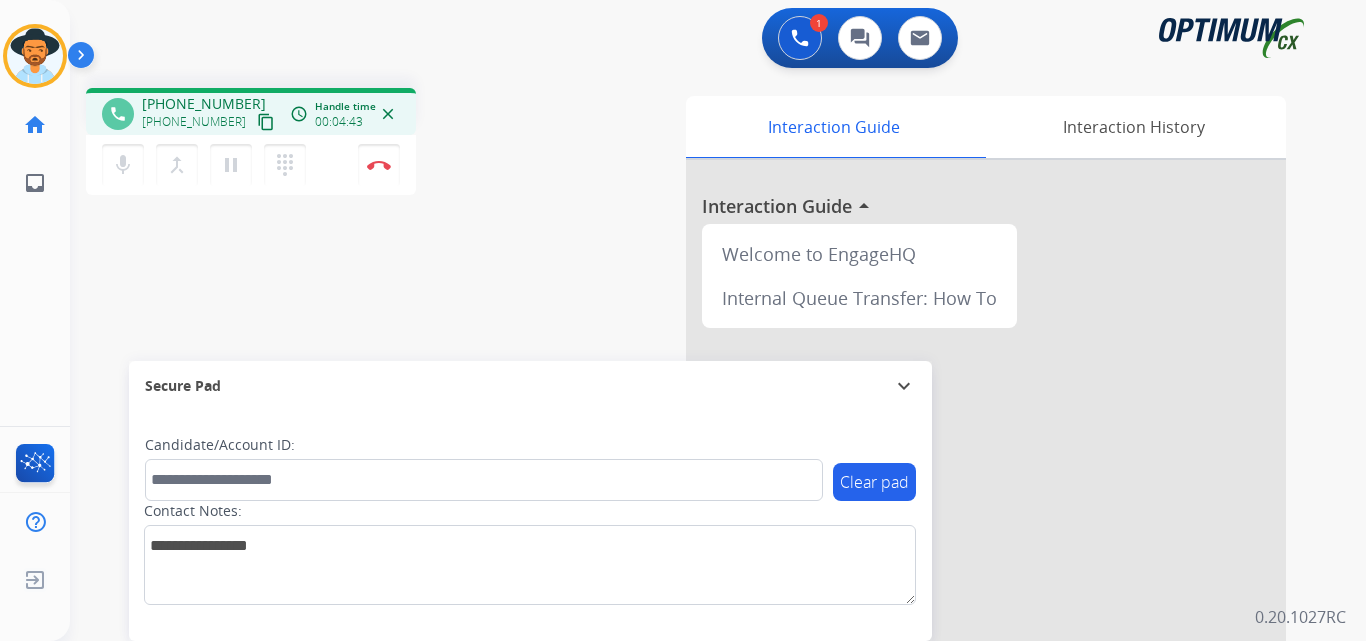 click on "+14438010417" at bounding box center (204, 104) 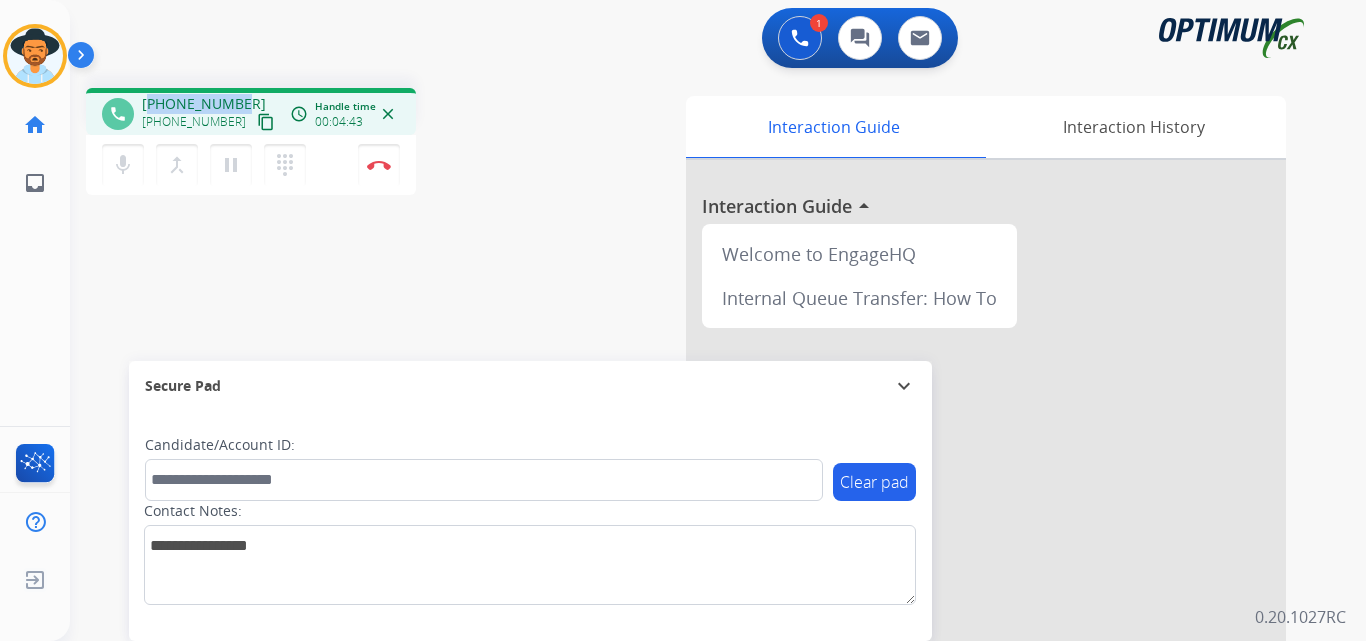 click on "+14438010417" at bounding box center (204, 104) 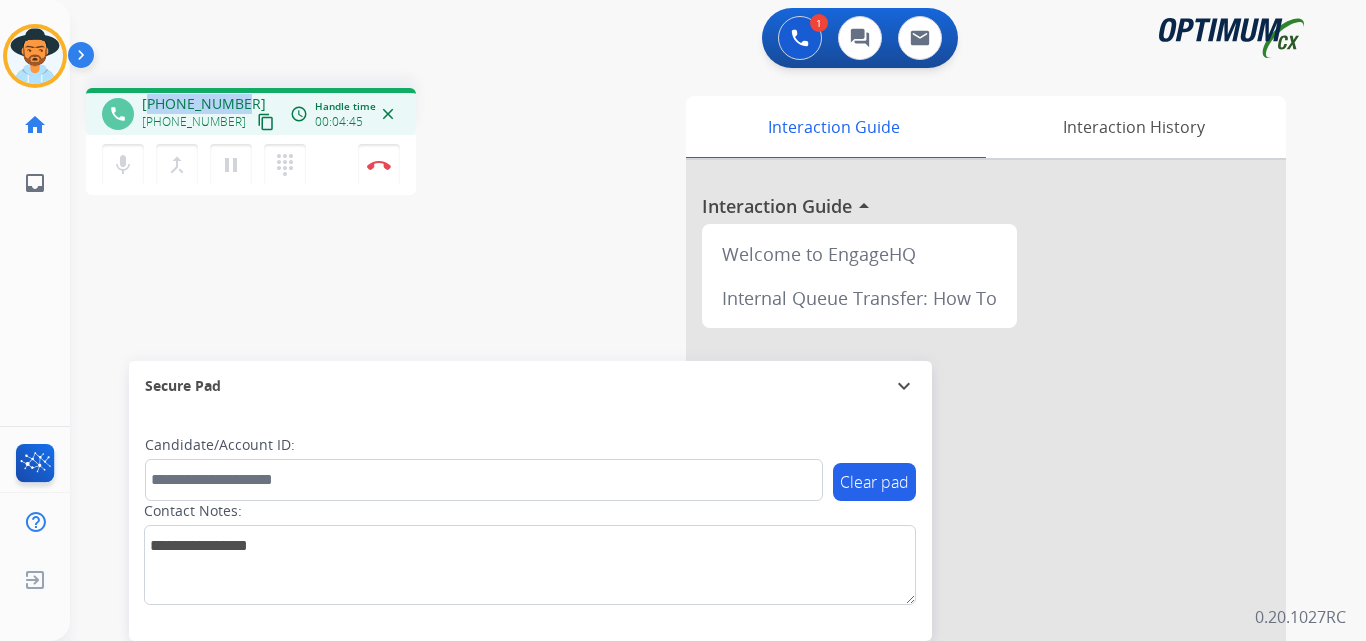 copy on "14438010417" 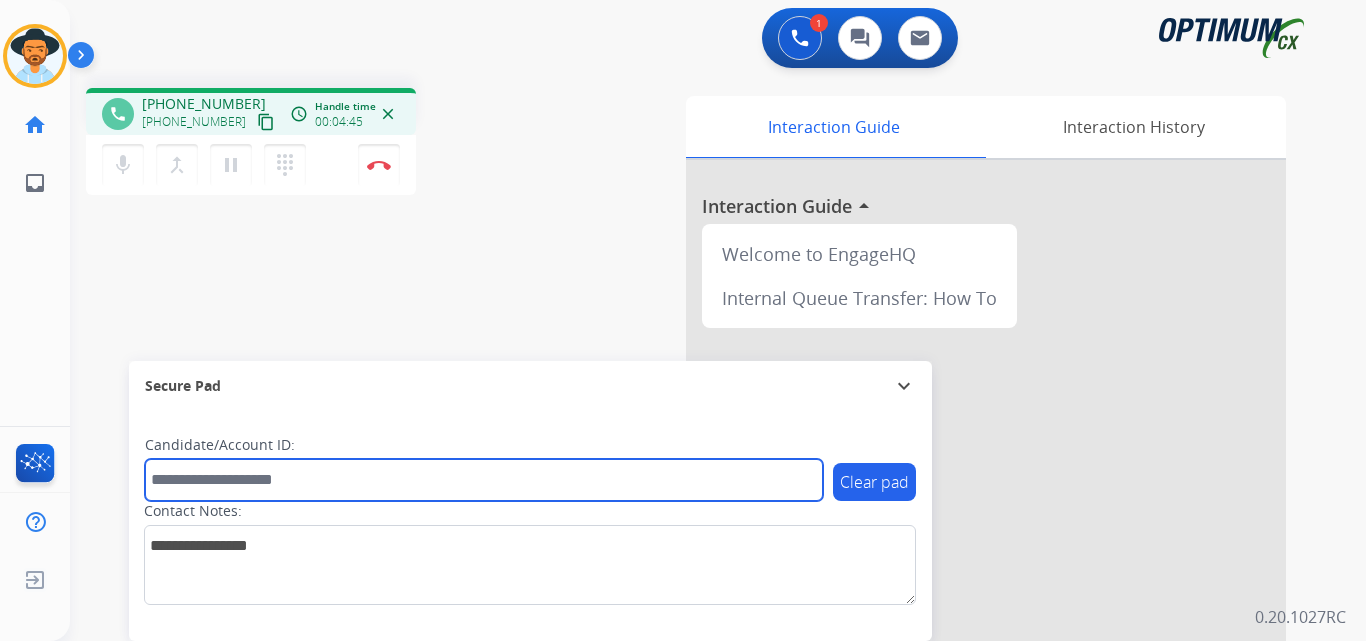 click at bounding box center (484, 480) 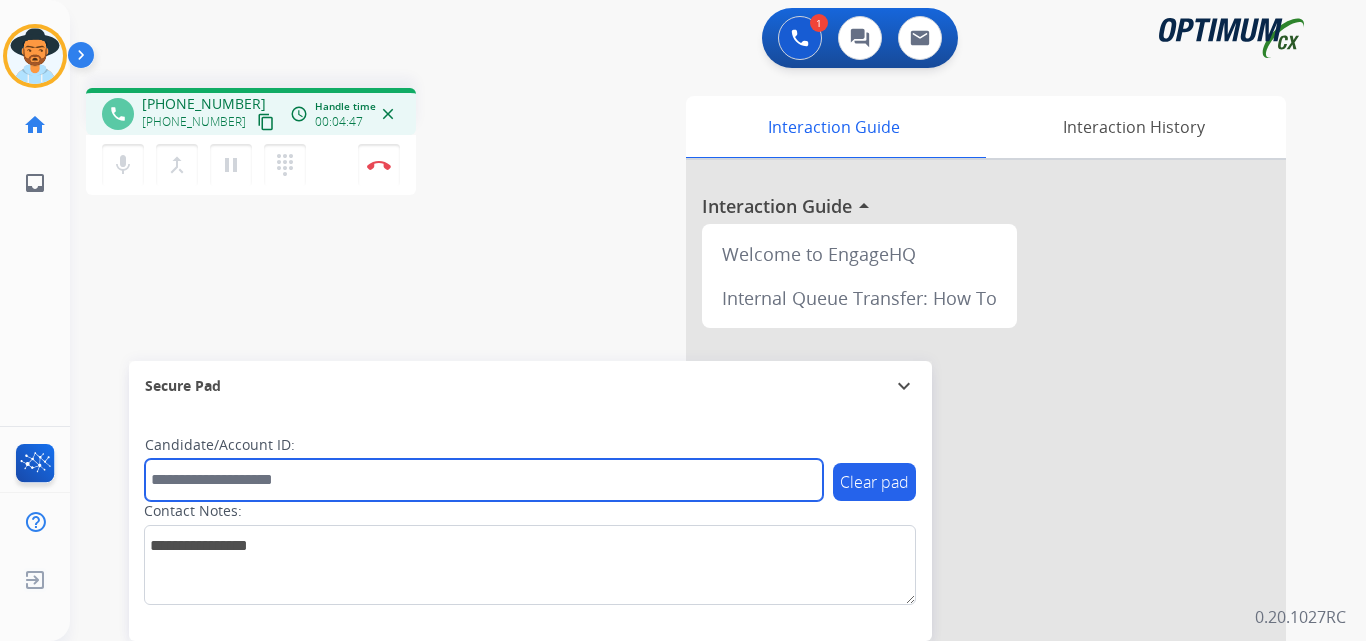 paste on "**********" 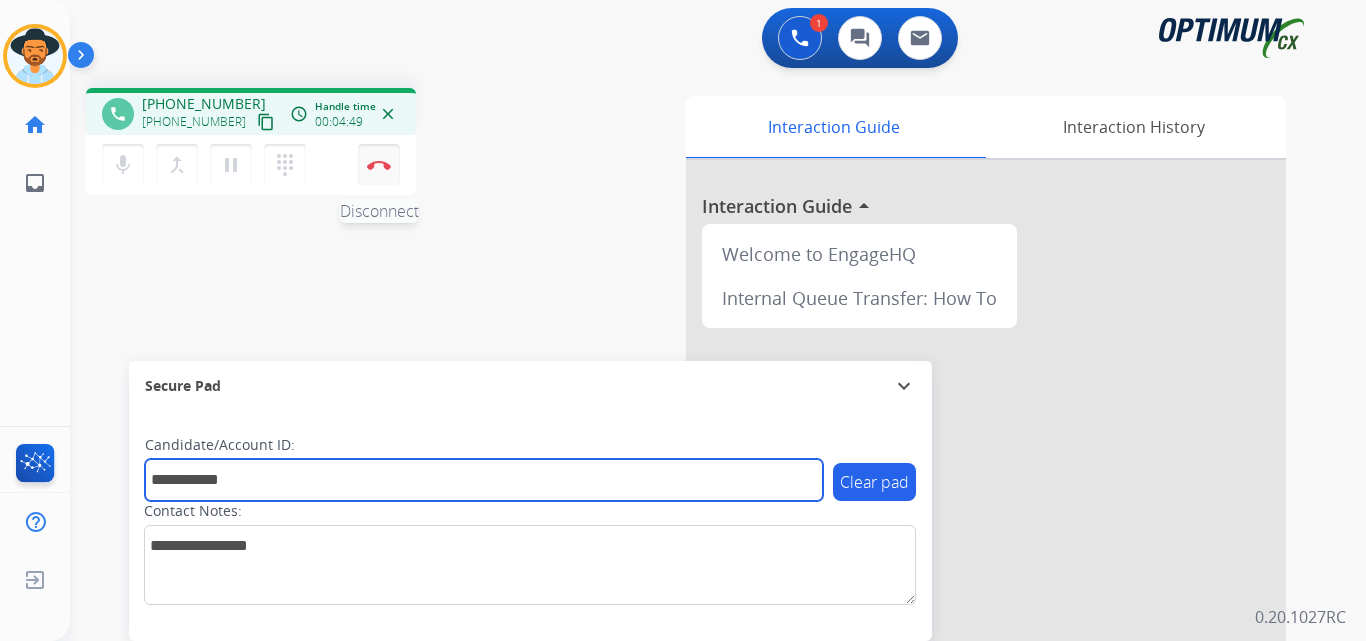 type on "**********" 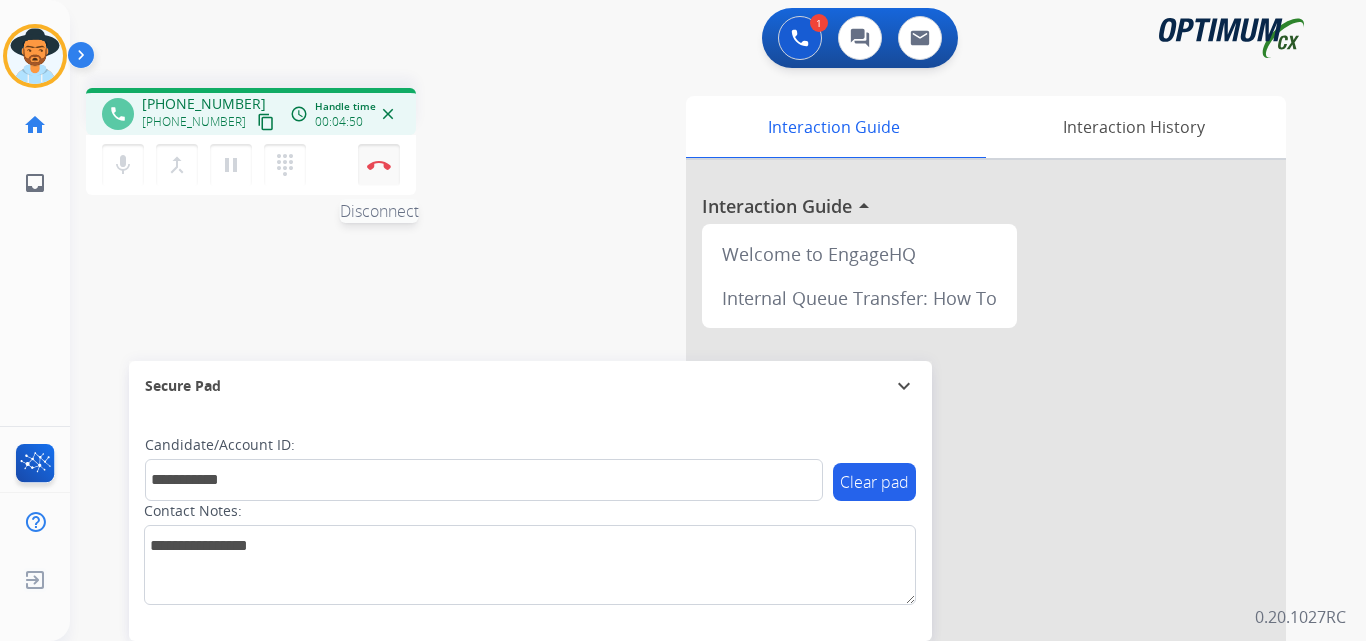 click at bounding box center [379, 165] 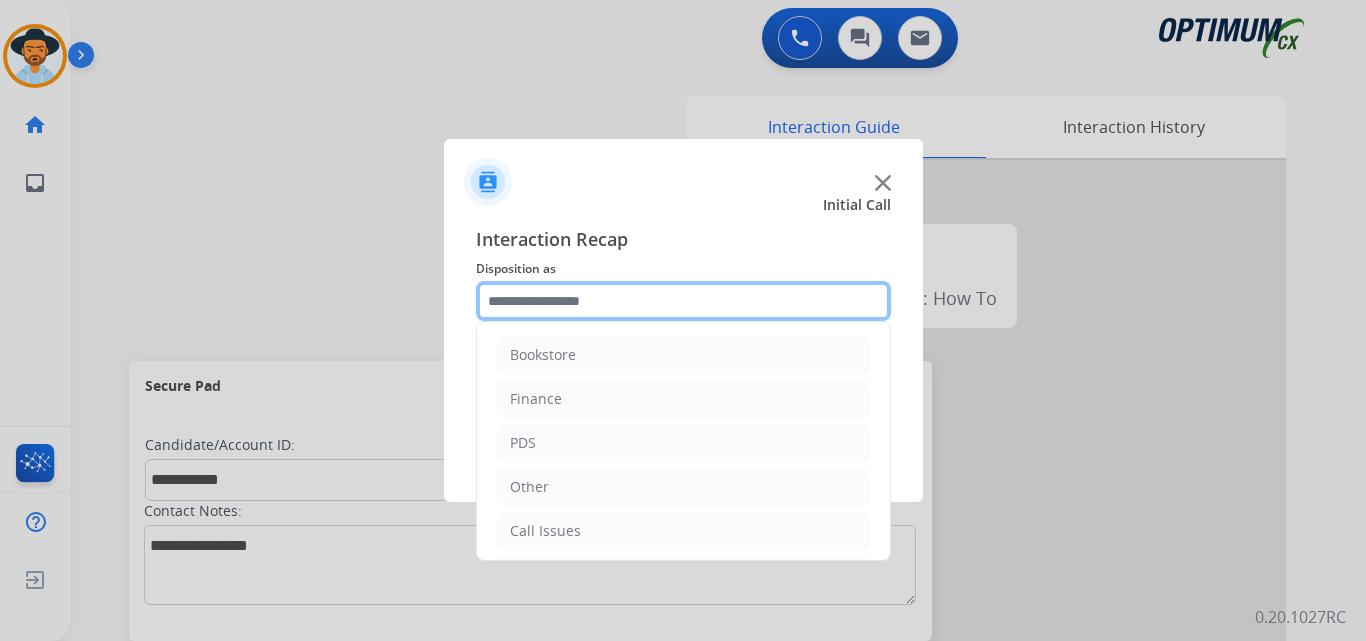 click 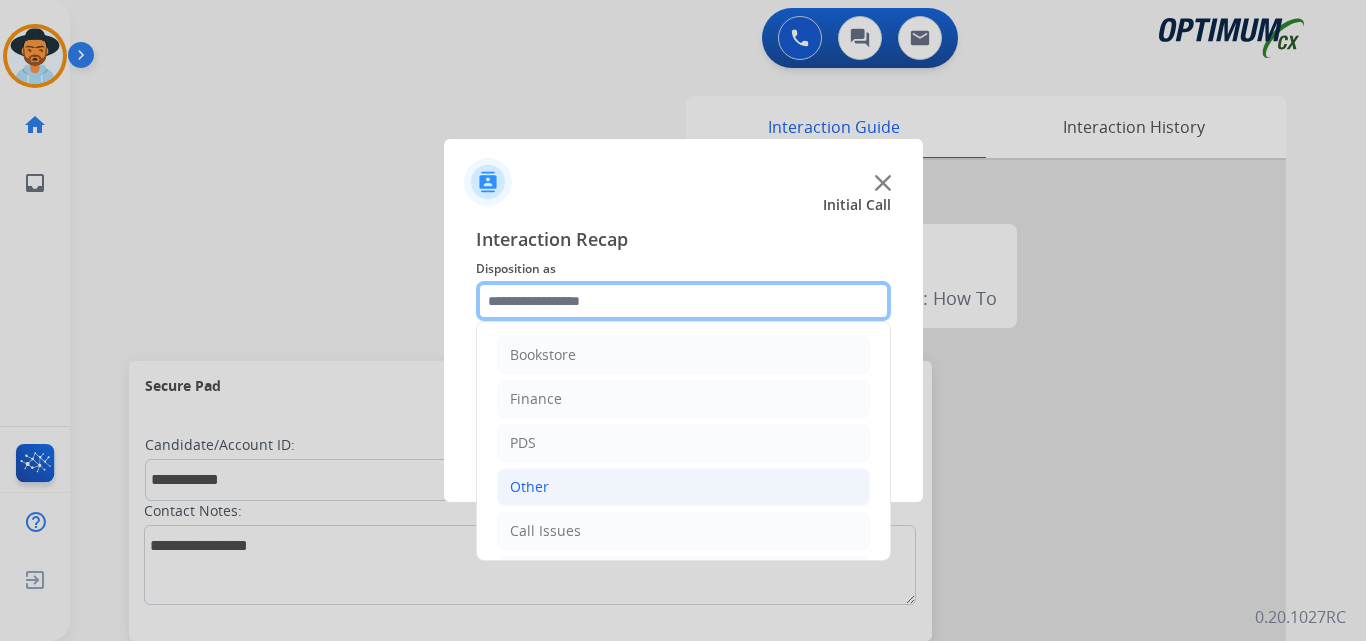 scroll, scrollTop: 136, scrollLeft: 0, axis: vertical 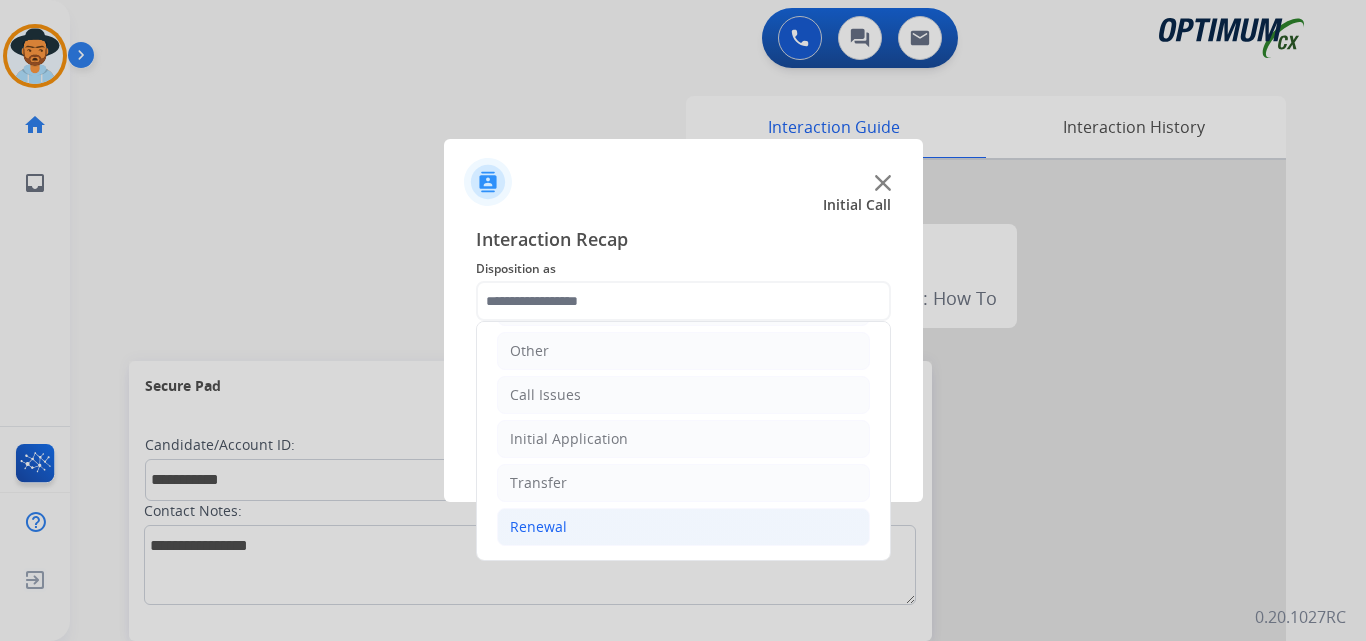 click on "Renewal" 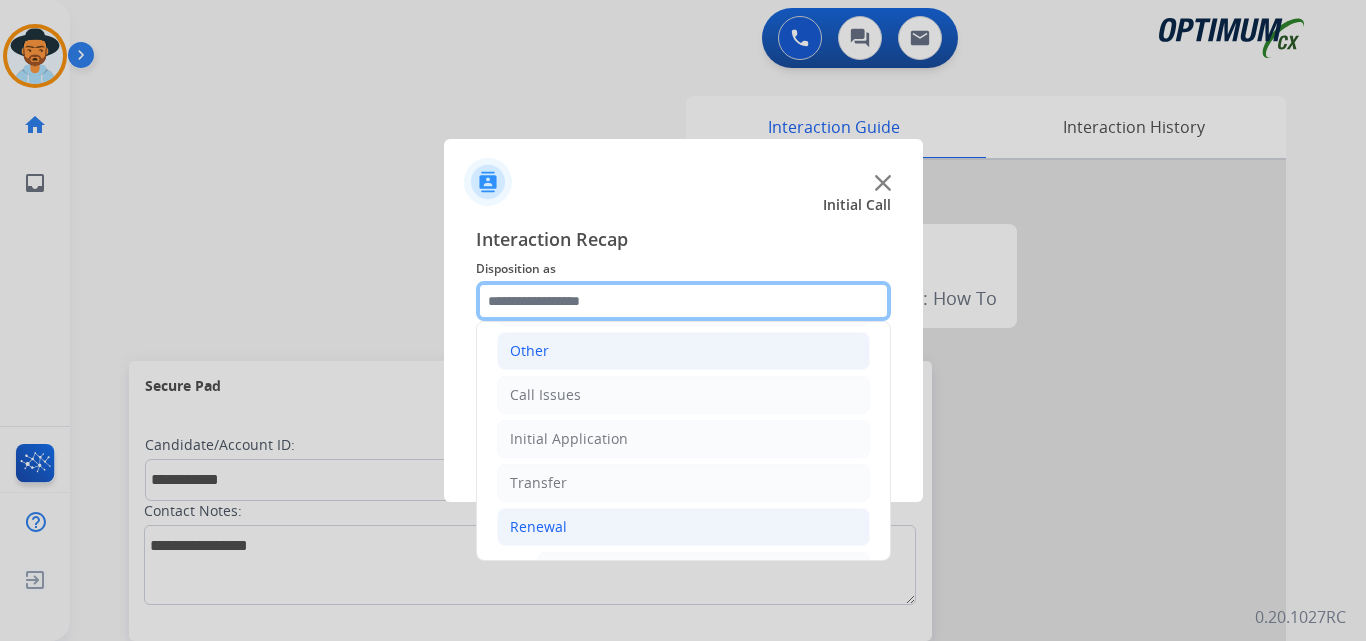 scroll, scrollTop: 469, scrollLeft: 0, axis: vertical 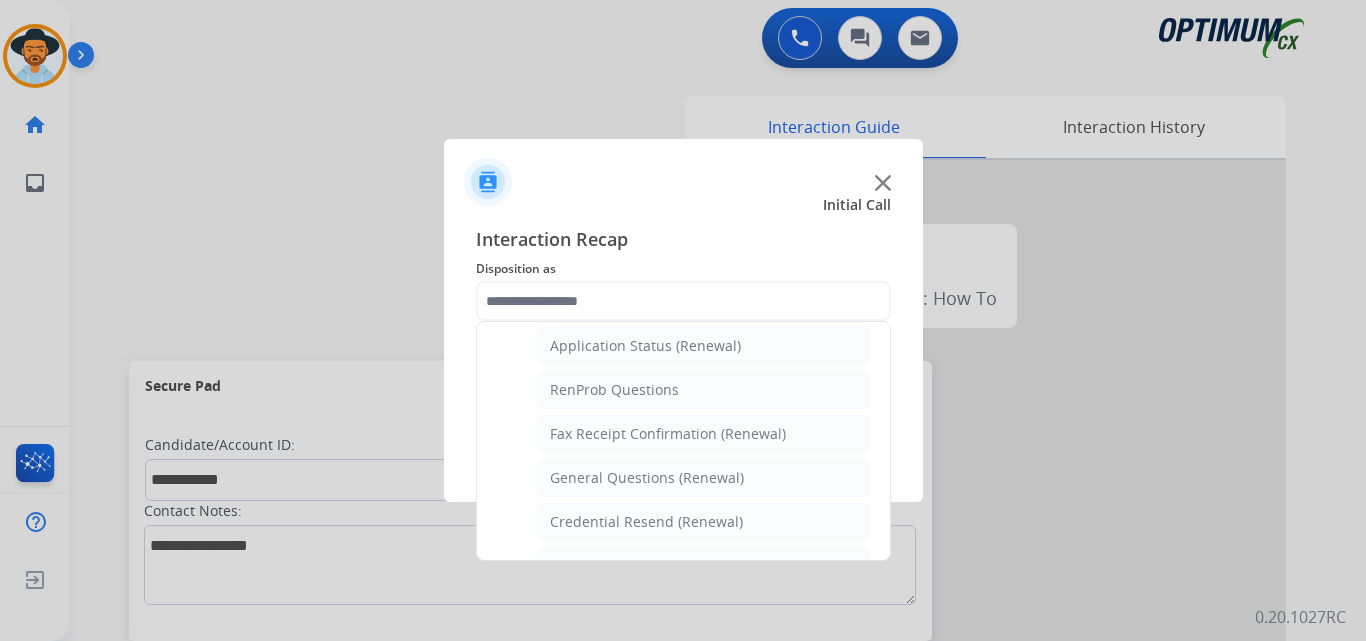 click on "General Questions (Renewal)" 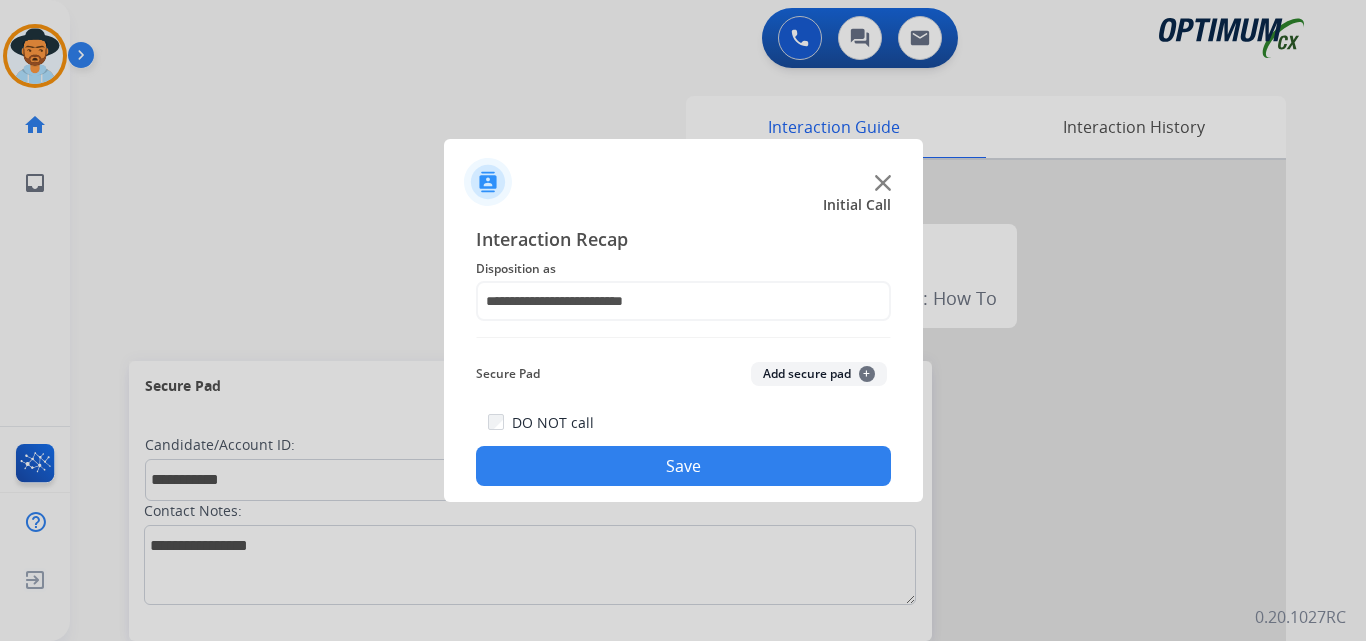 click on "Save" 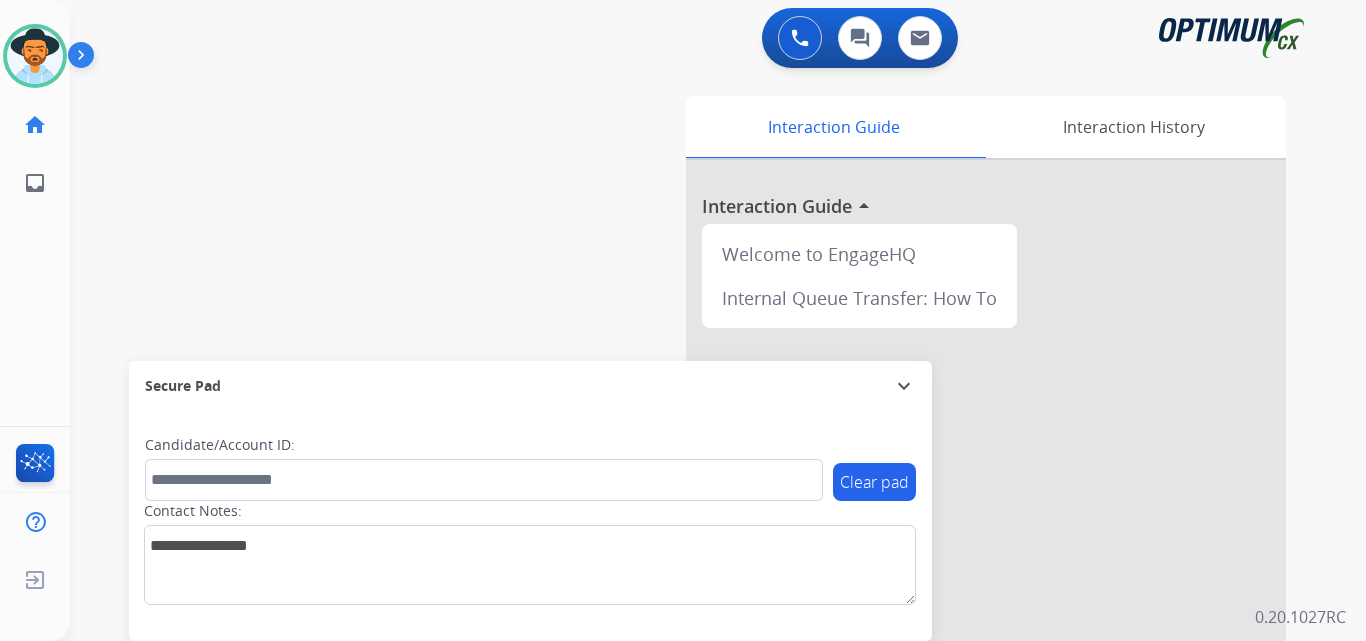 click on "swap_horiz Break voice bridge close_fullscreen Connect 3-Way Call merge_type Separate 3-Way Call  Interaction Guide   Interaction History  Interaction Guide arrow_drop_up  Welcome to EngageHQ   Internal Queue Transfer: How To  Secure Pad expand_more Clear pad Candidate/Account ID: Contact Notes:" at bounding box center (694, 489) 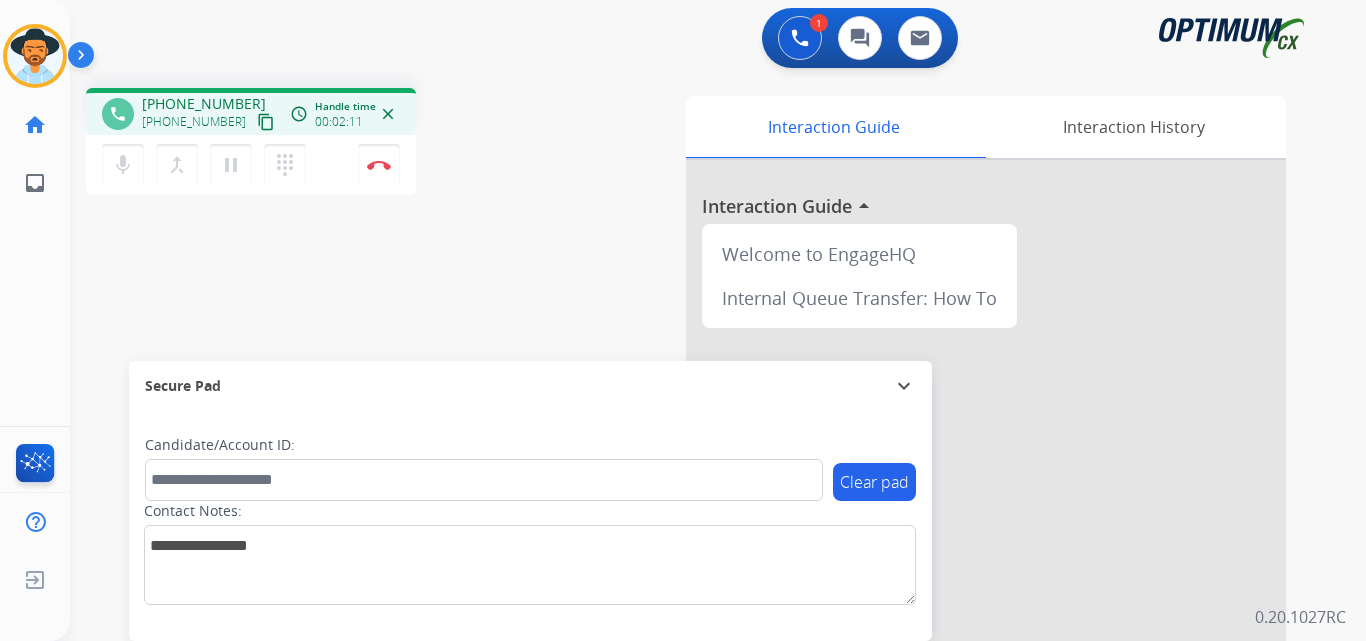 click on "+18475086017" at bounding box center (204, 104) 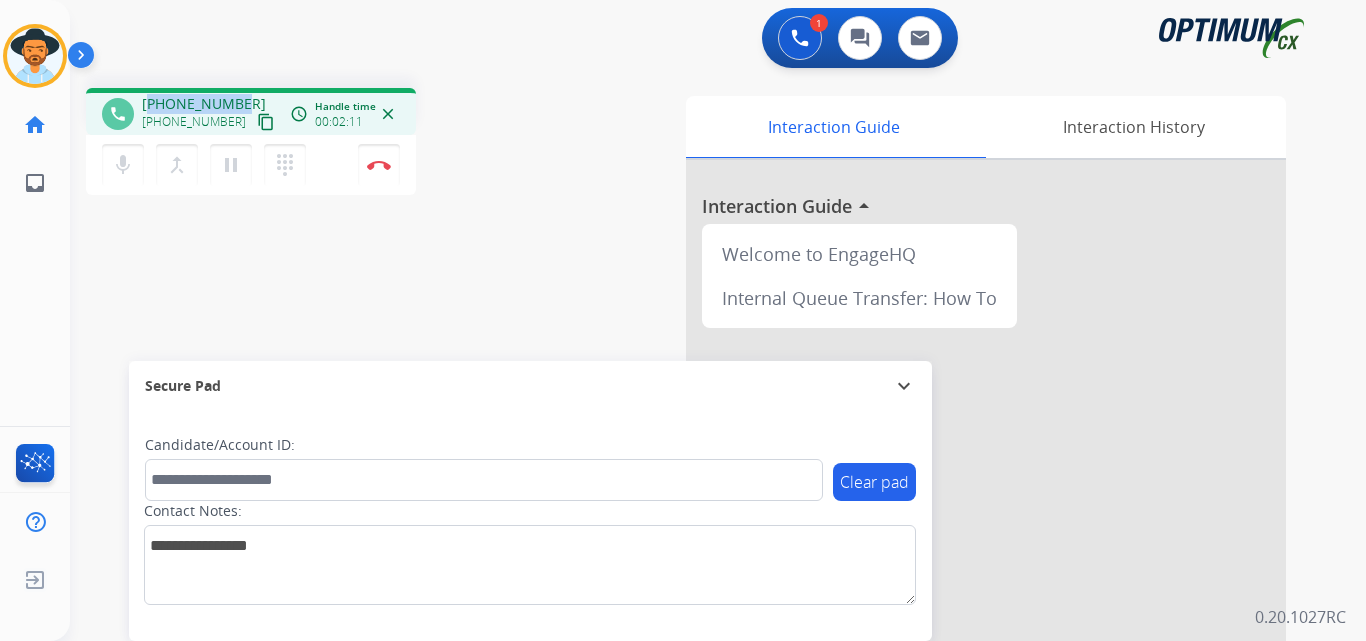 click on "+18475086017" at bounding box center (204, 104) 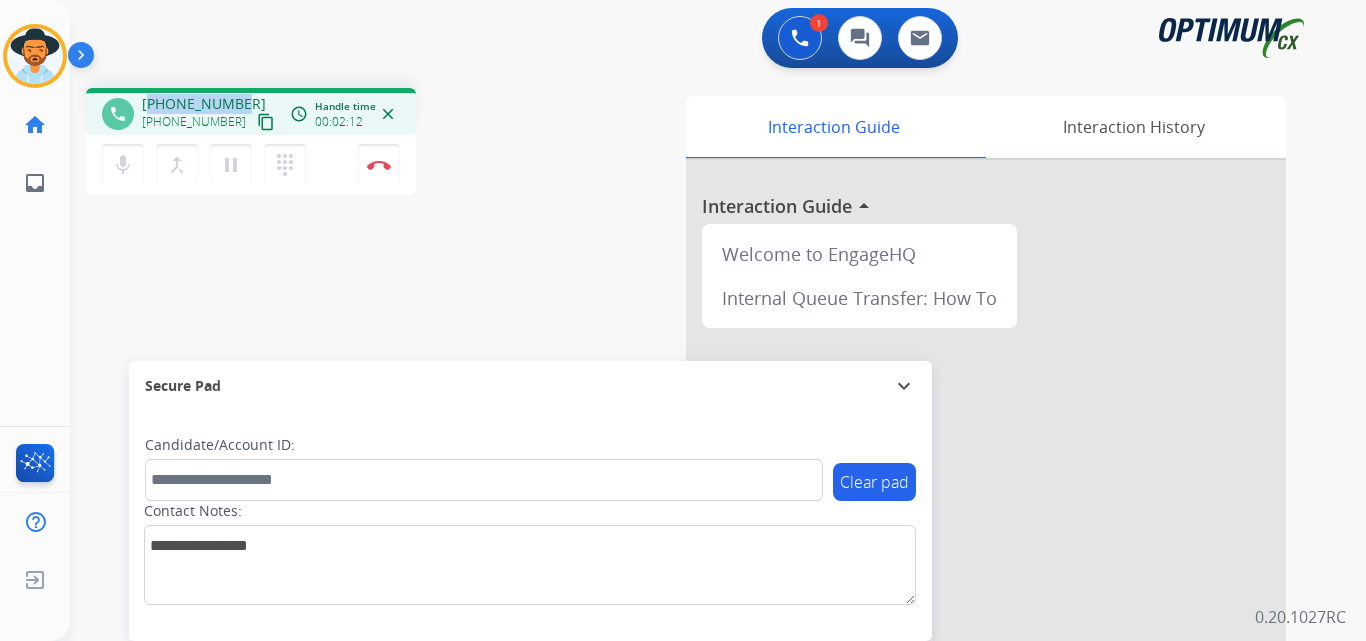 copy on "18475086017" 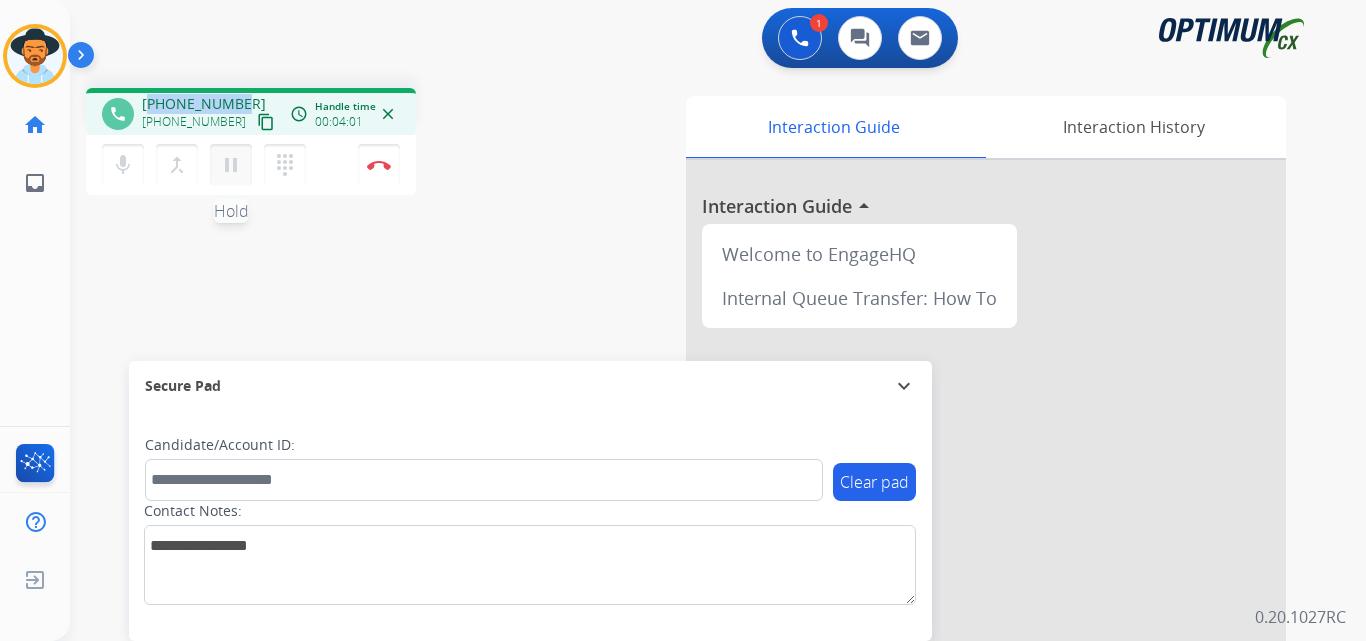 click on "pause" at bounding box center [231, 165] 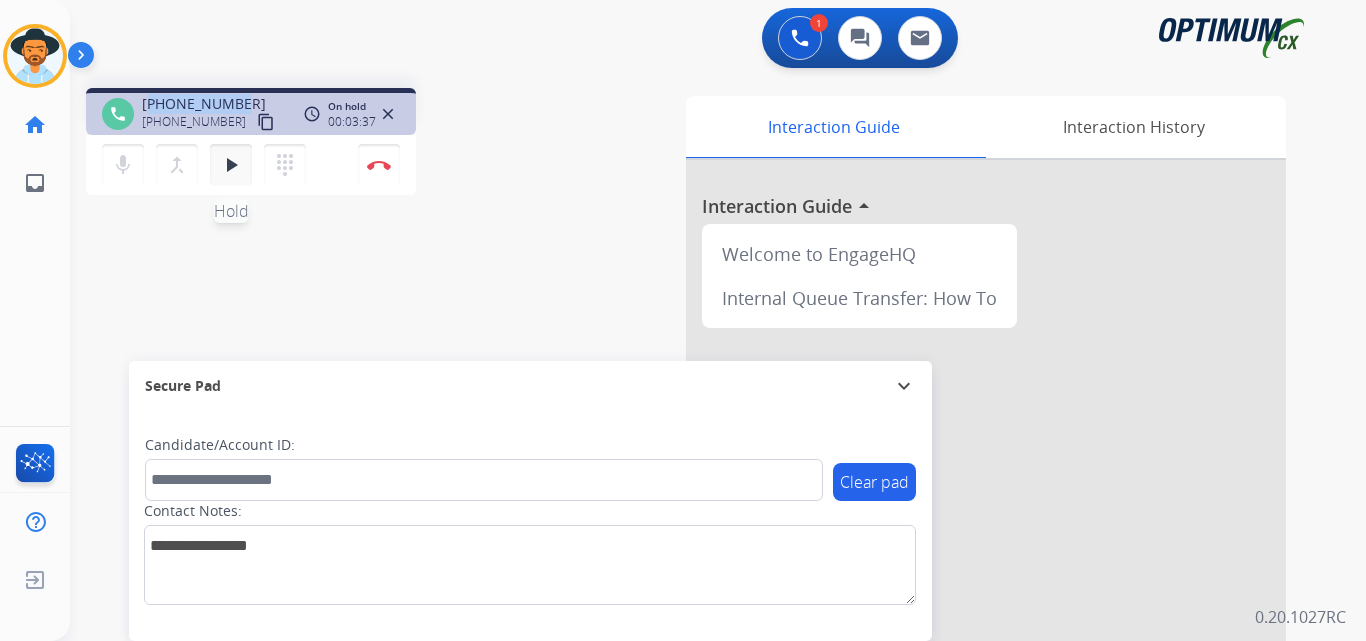click on "play_arrow" at bounding box center (231, 165) 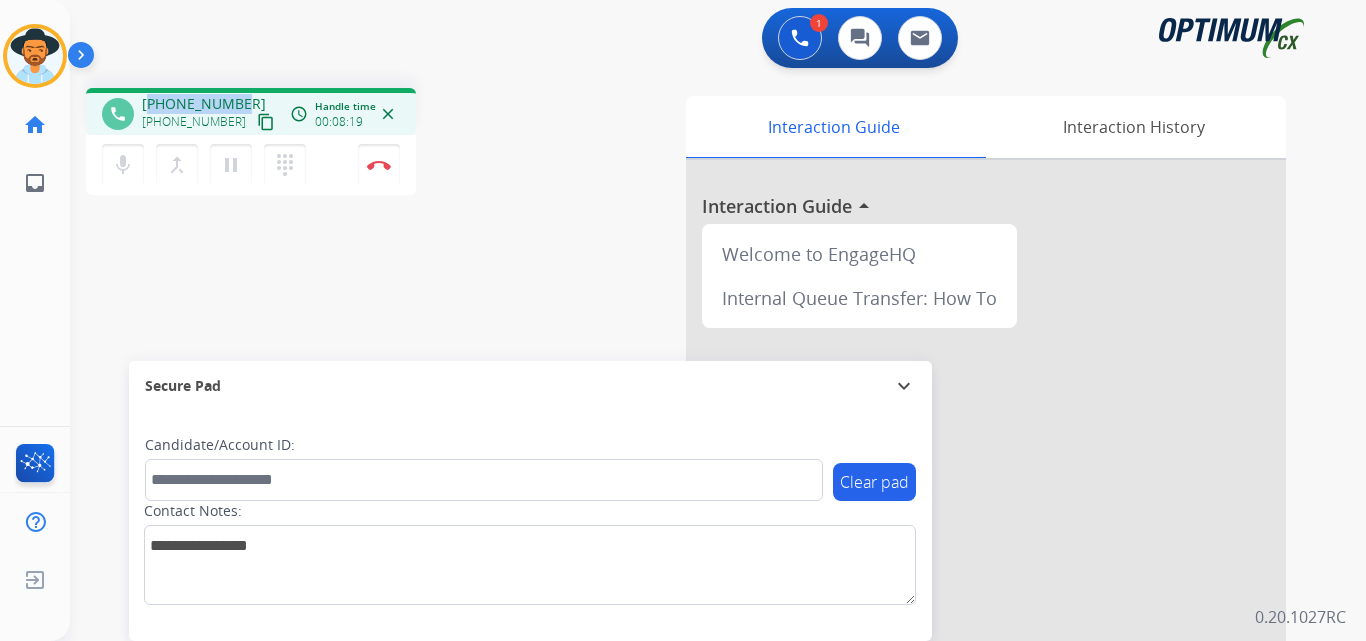 click on "+18475086017" at bounding box center [204, 104] 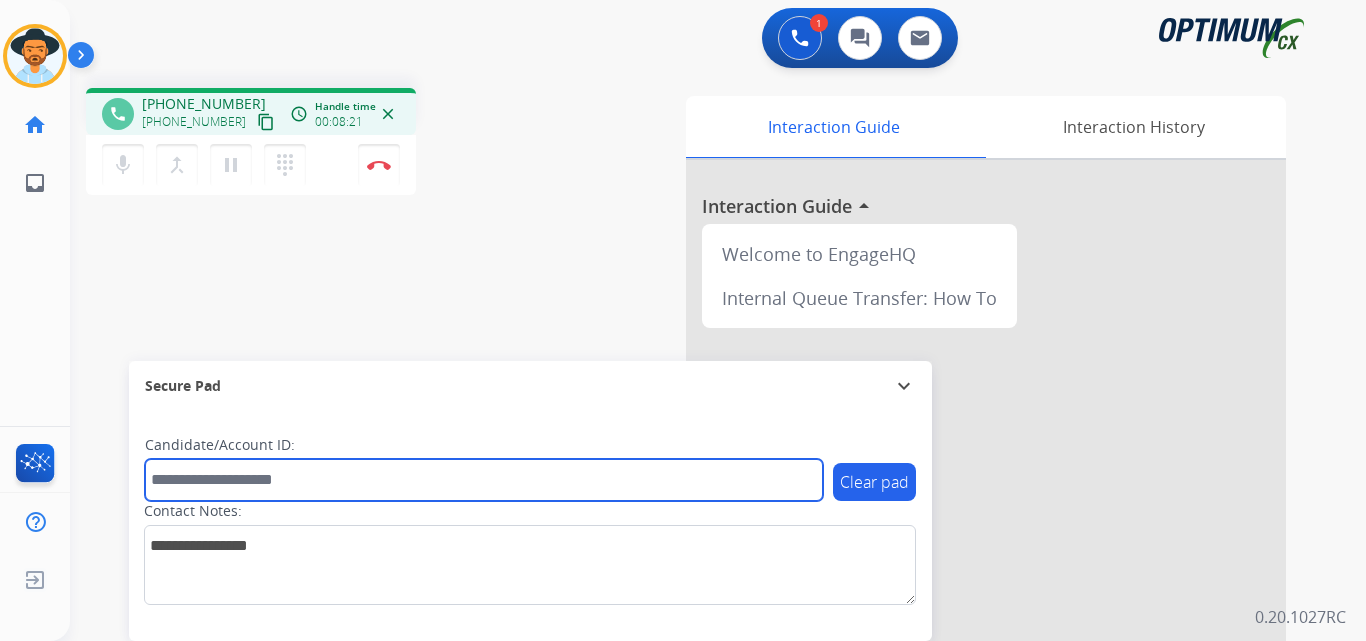 click at bounding box center (484, 480) 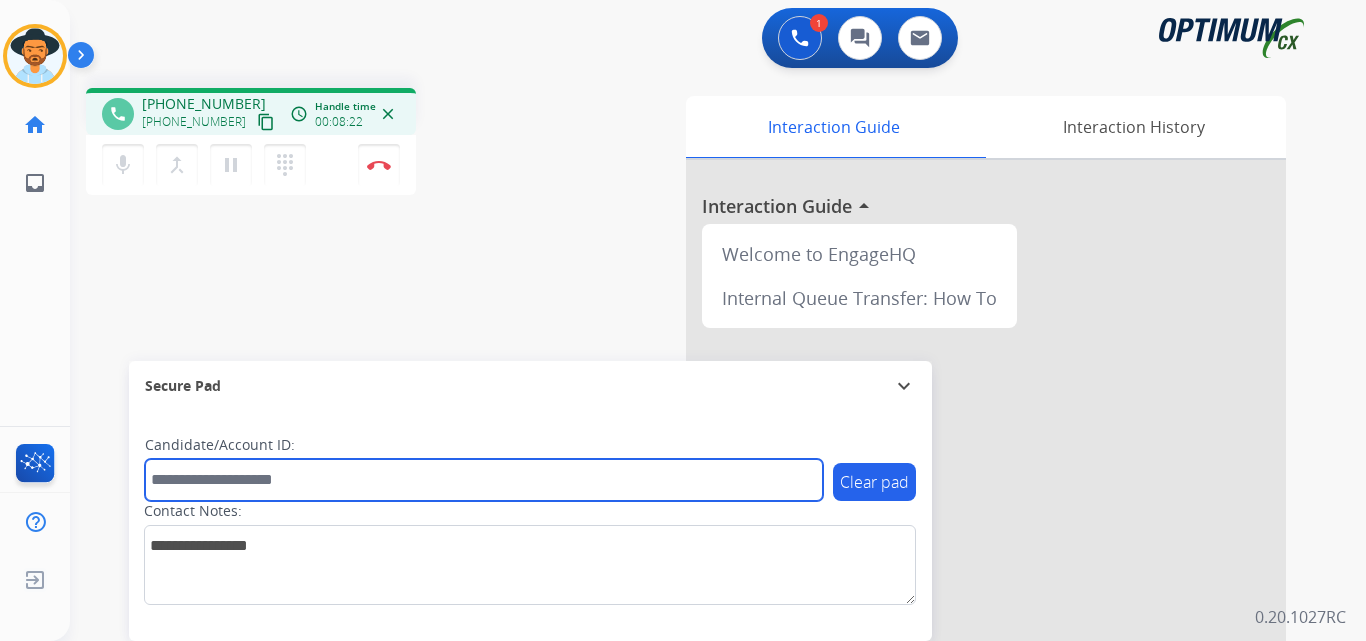 paste on "**********" 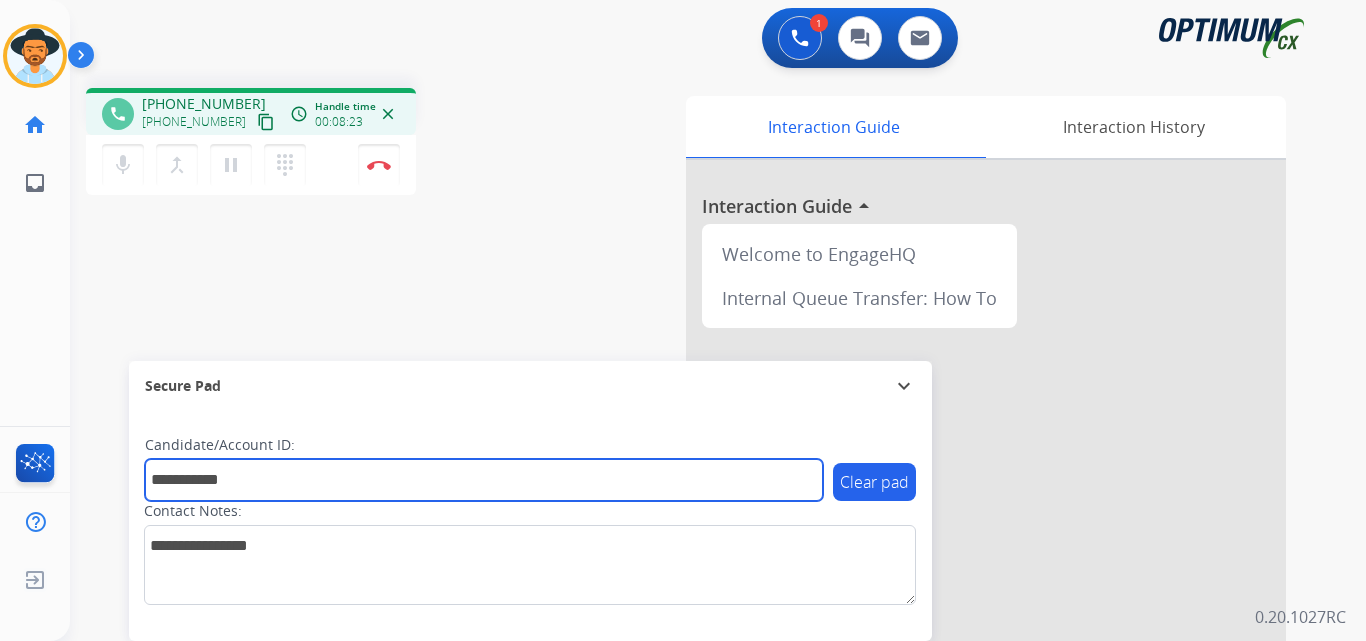 click on "**********" at bounding box center (484, 480) 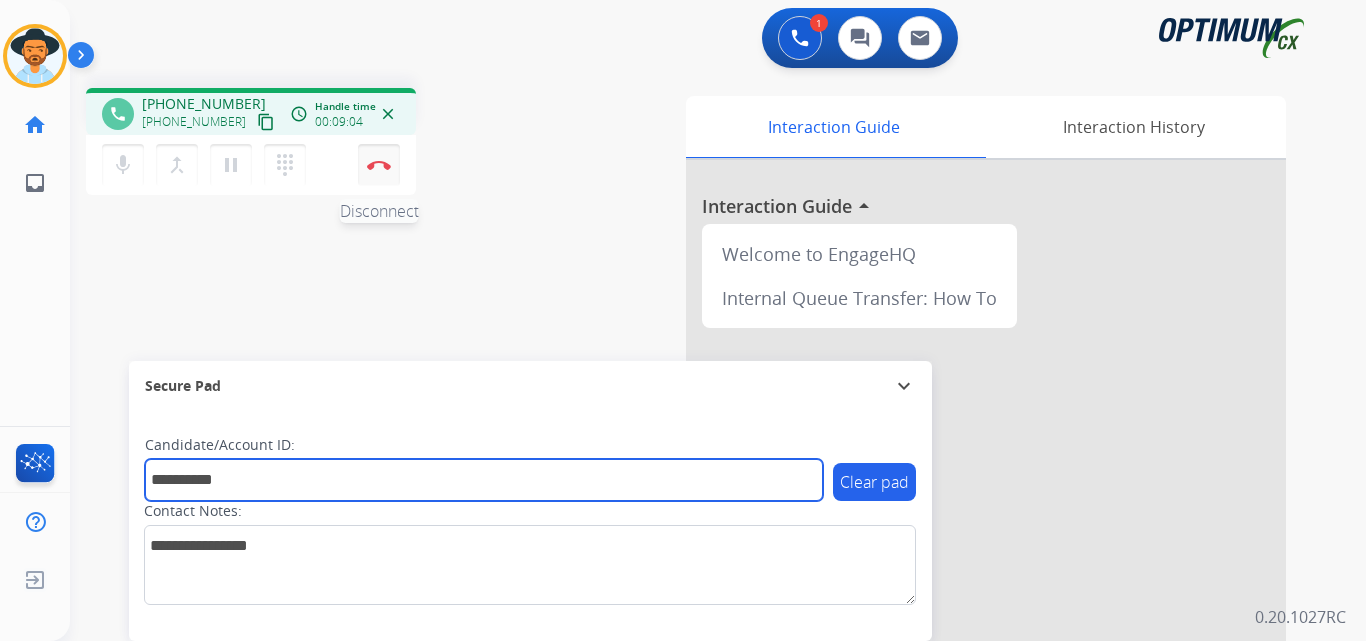 type on "**********" 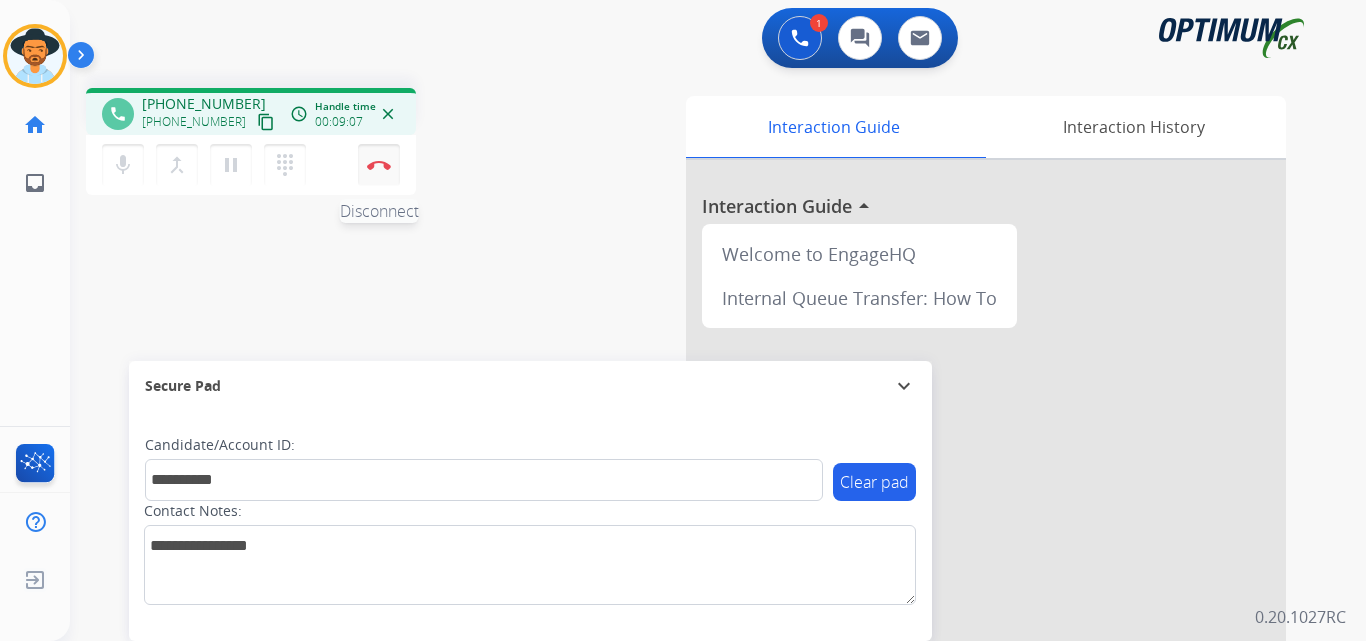 click at bounding box center [379, 165] 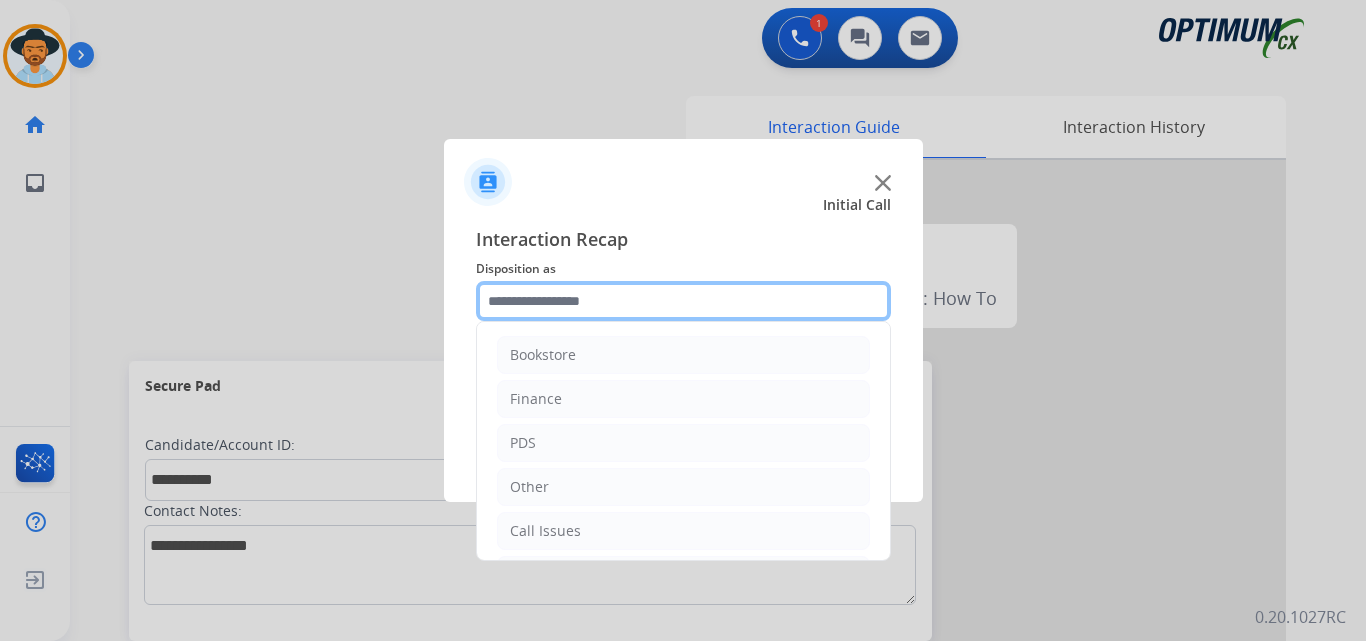 click 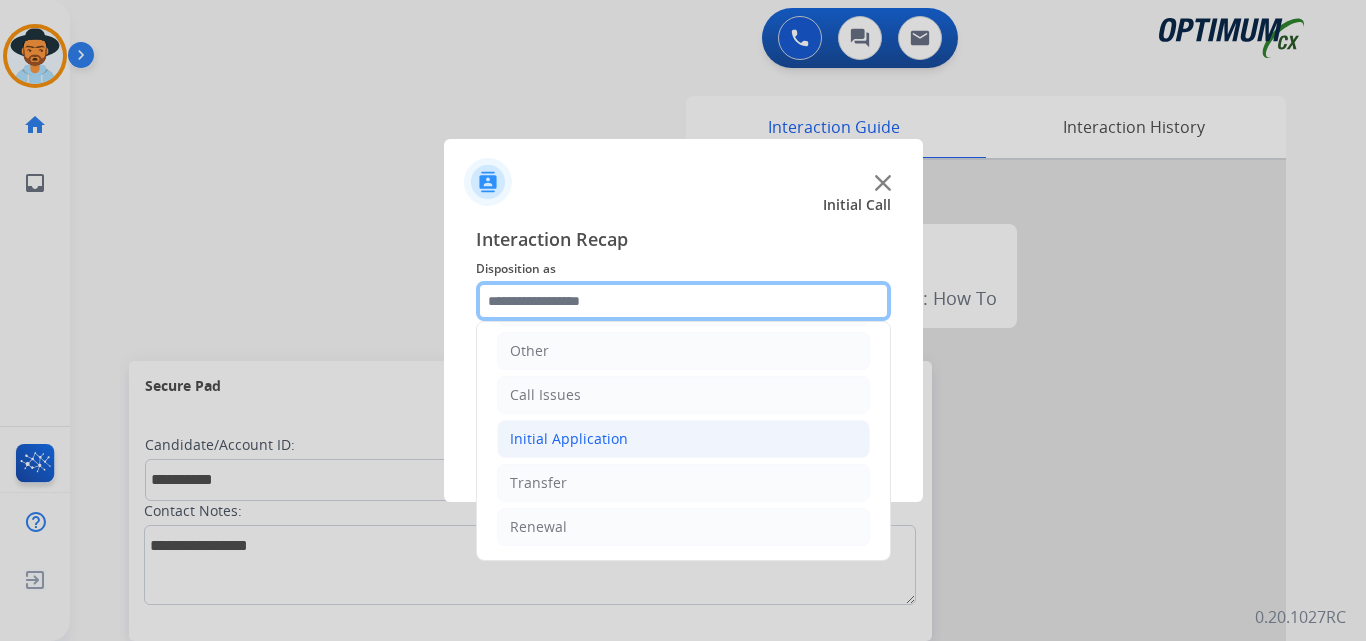 scroll, scrollTop: 0, scrollLeft: 0, axis: both 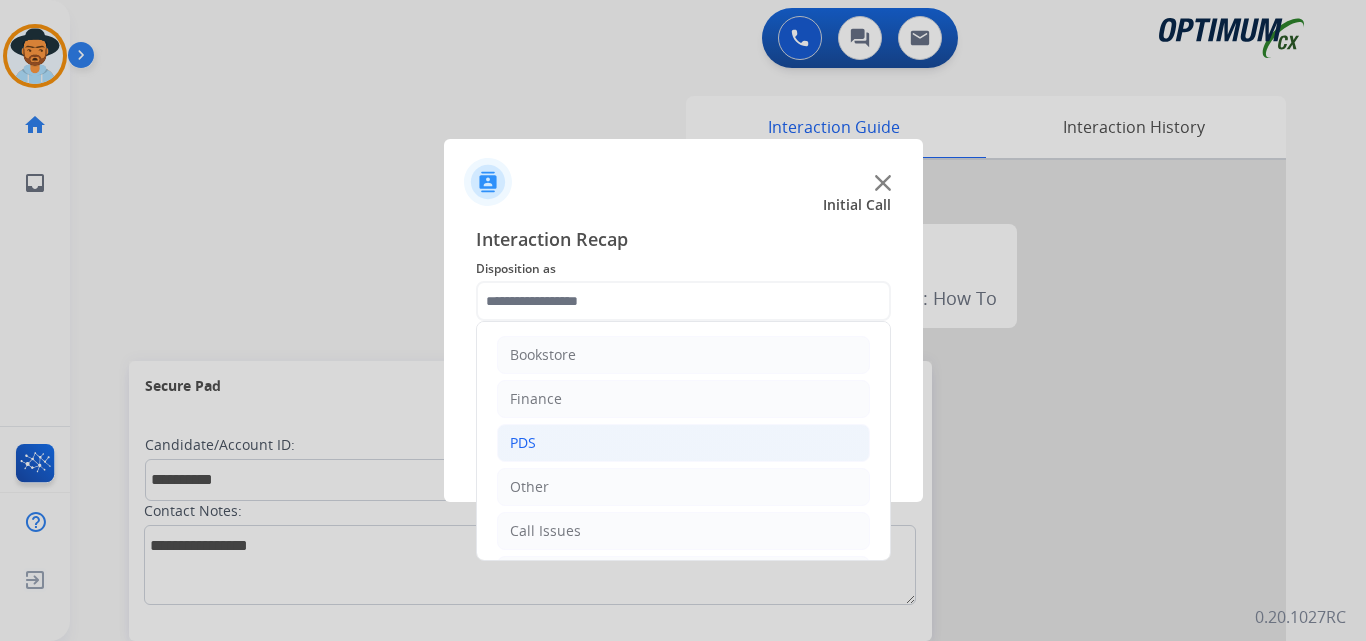 click on "PDS" 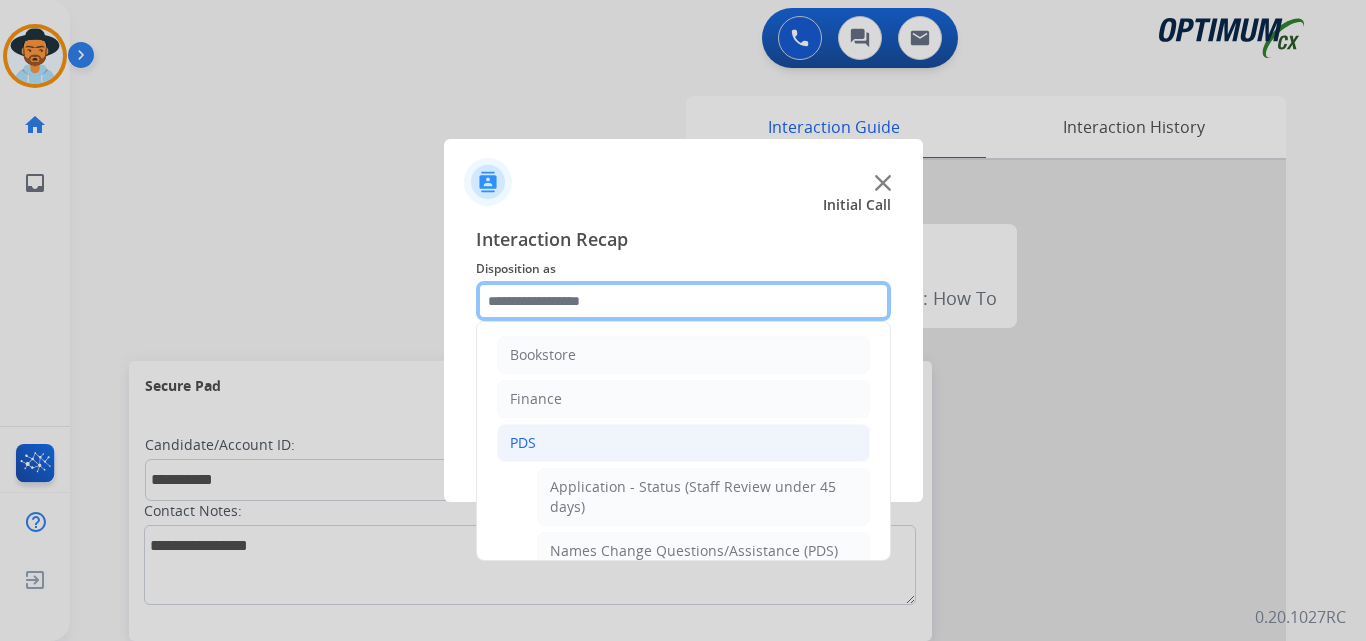 scroll, scrollTop: 500, scrollLeft: 0, axis: vertical 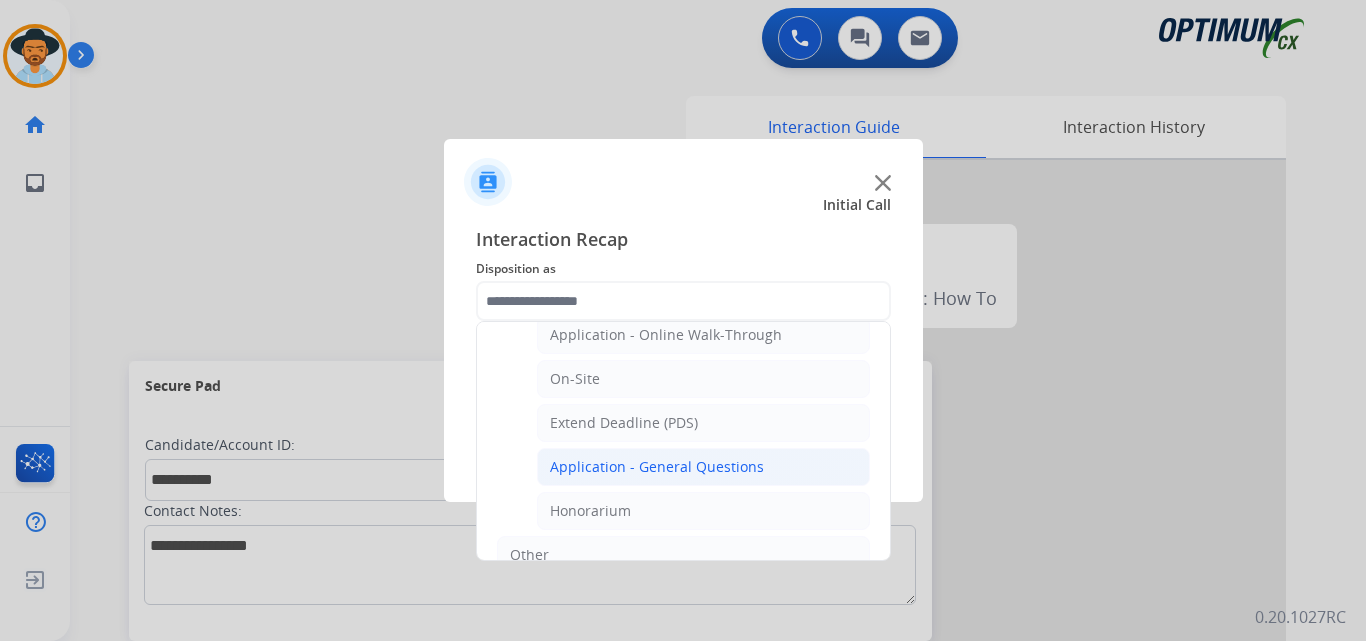 click on "Application - General Questions" 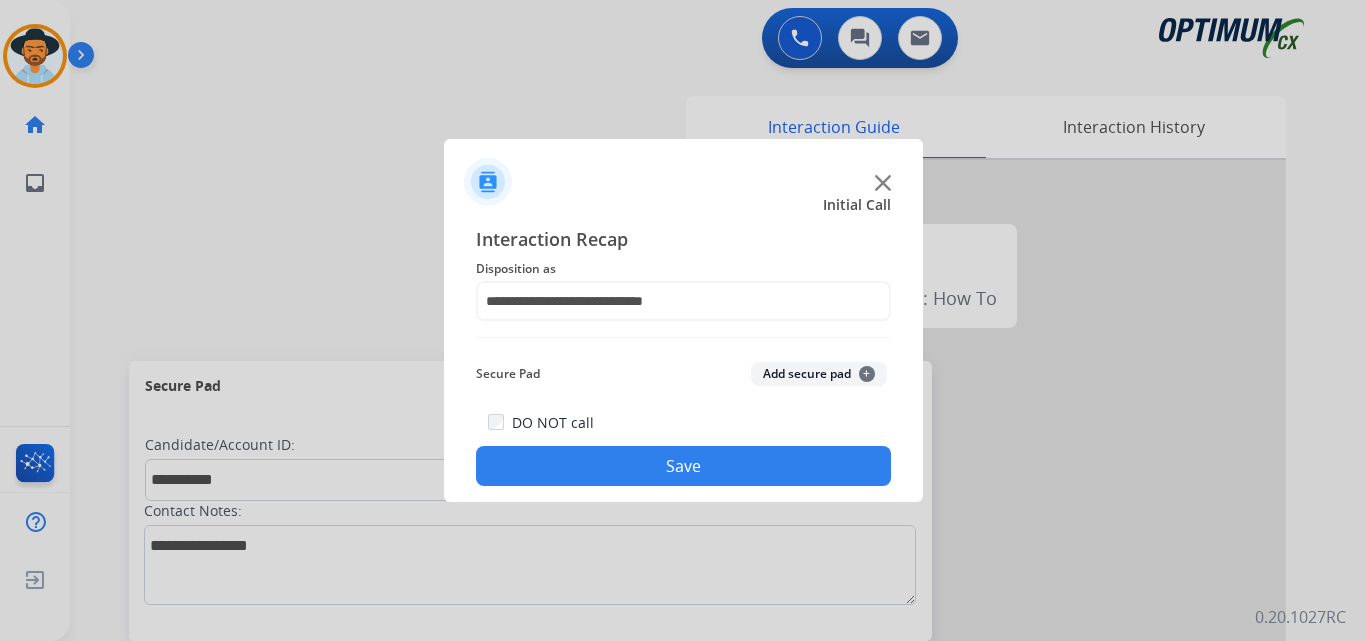click on "Save" 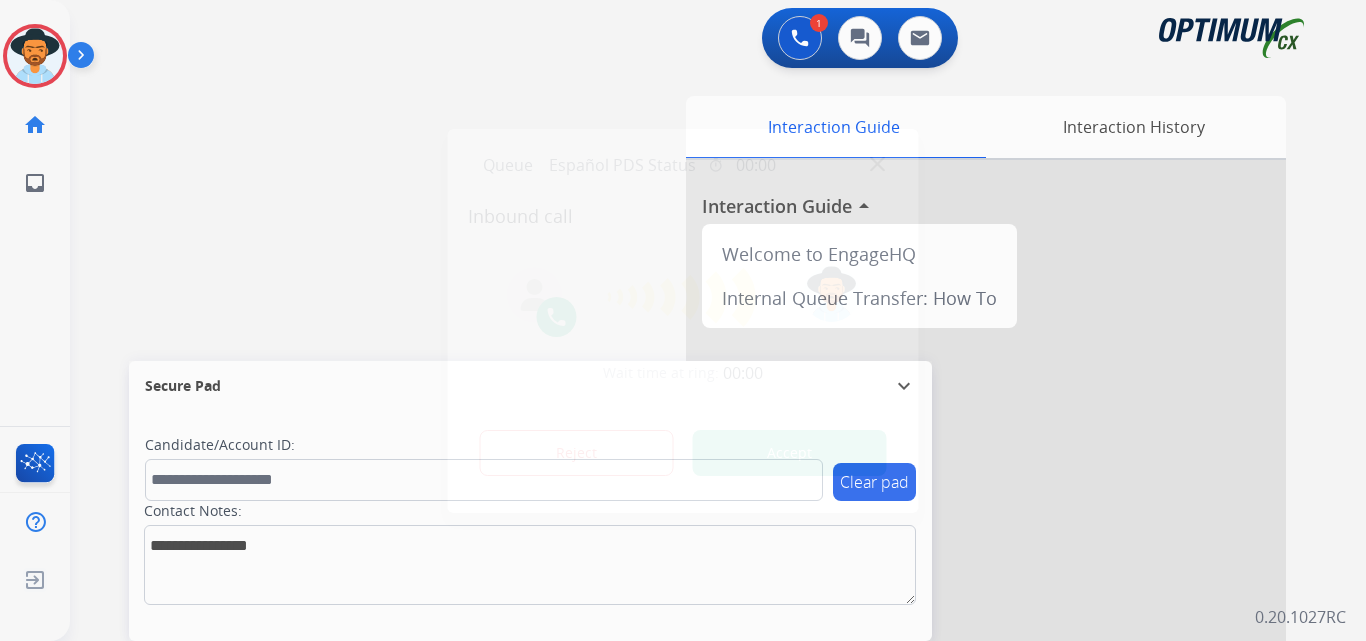 drag, startPoint x: 767, startPoint y: 446, endPoint x: 998, endPoint y: 395, distance: 236.56288 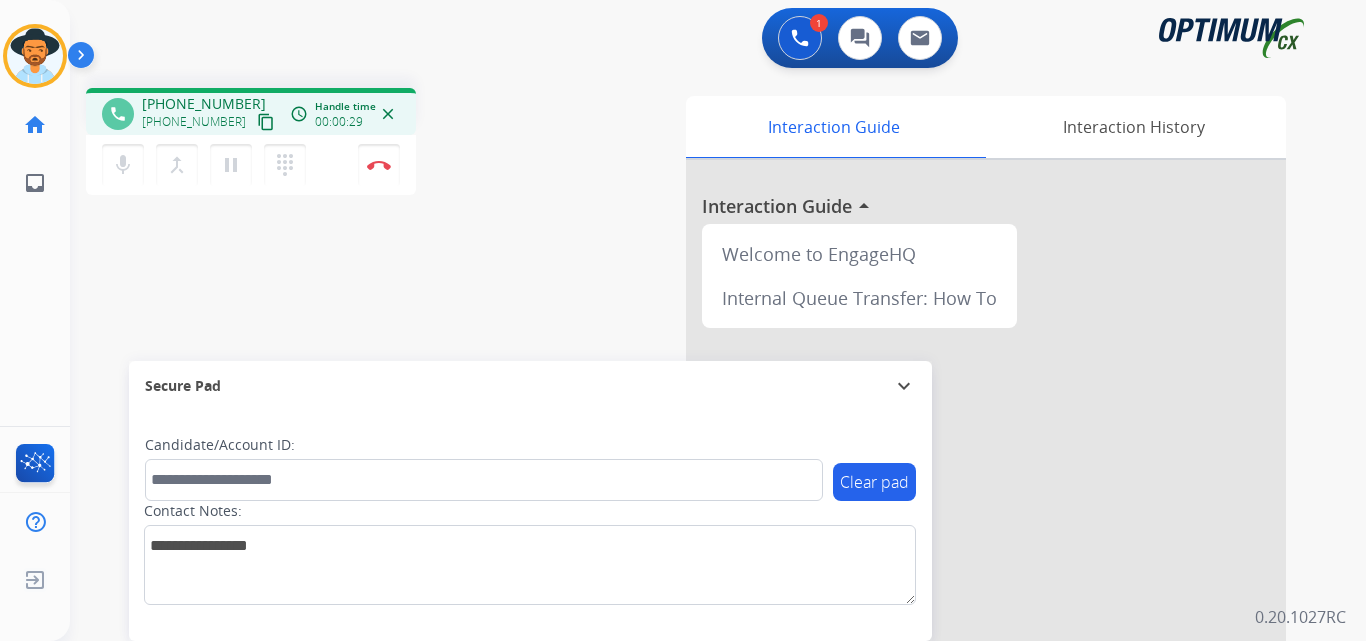 click on "+17812444750" at bounding box center [204, 104] 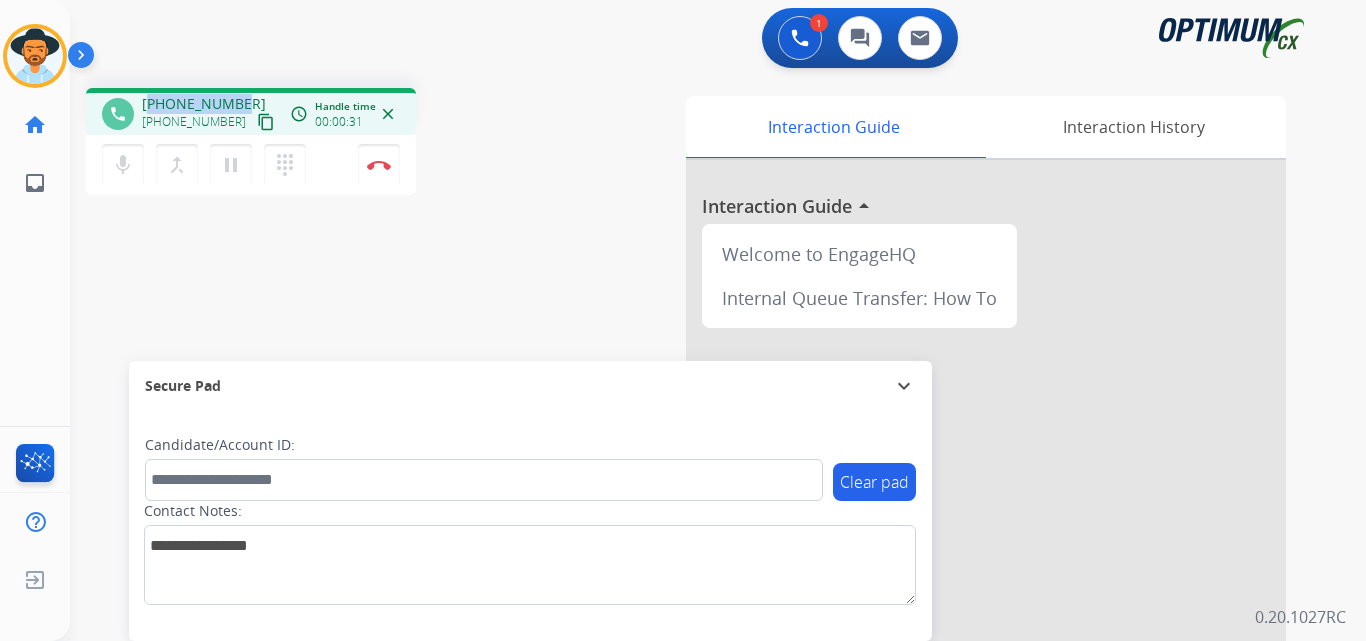 copy on "17812444750" 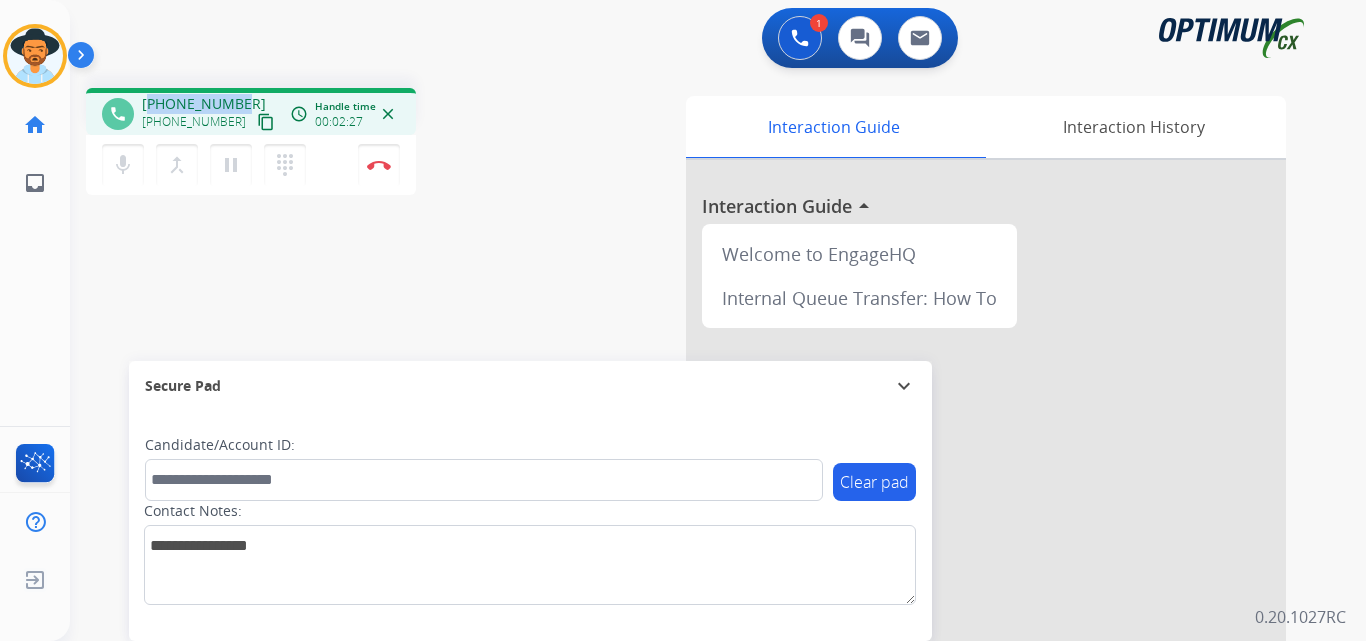 click on "+17812444750" at bounding box center (204, 104) 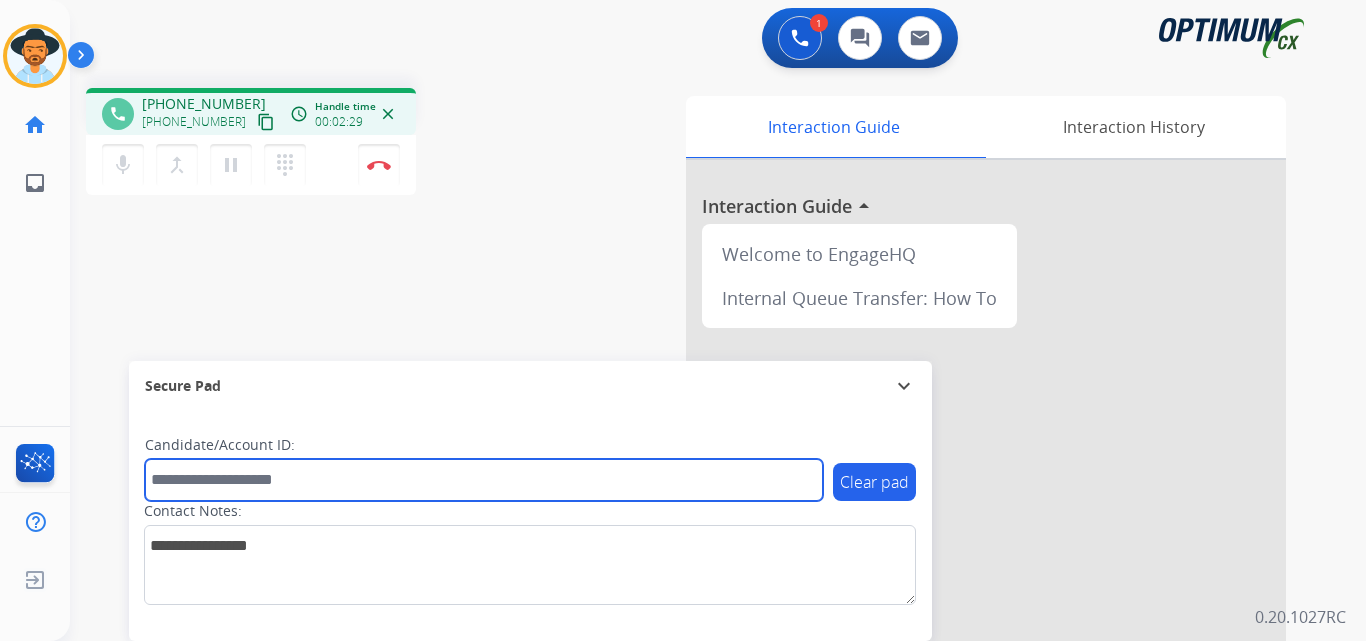 click at bounding box center (484, 480) 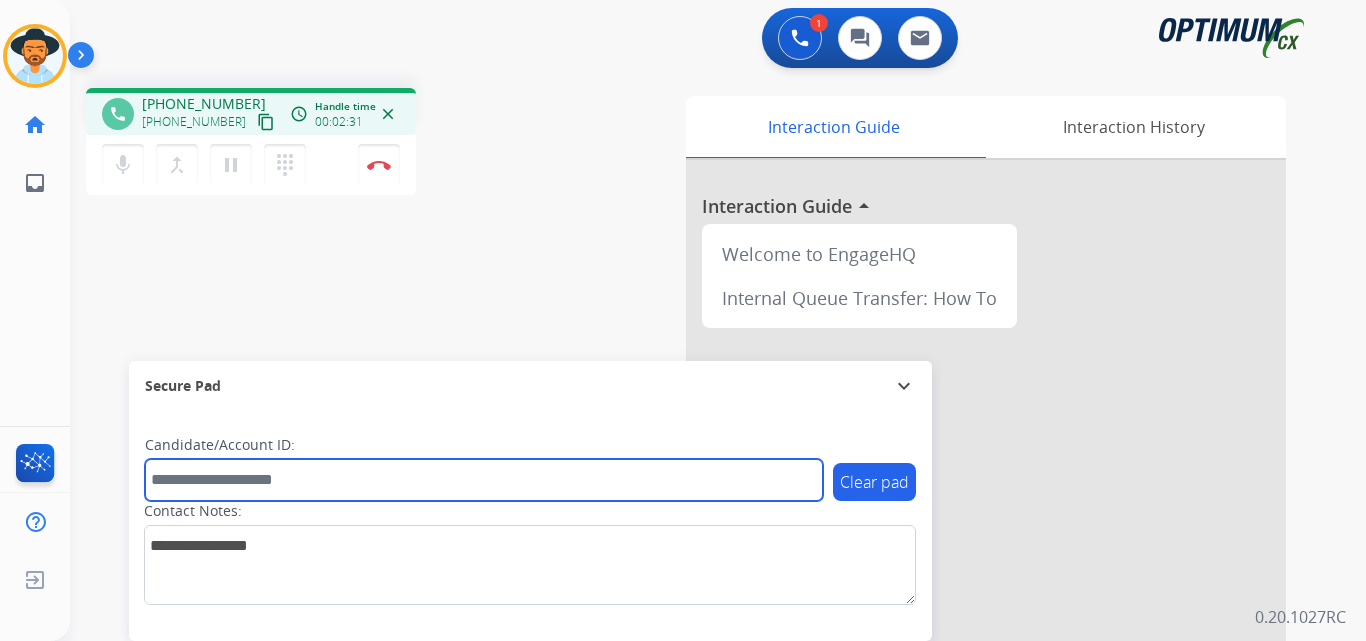 paste on "**********" 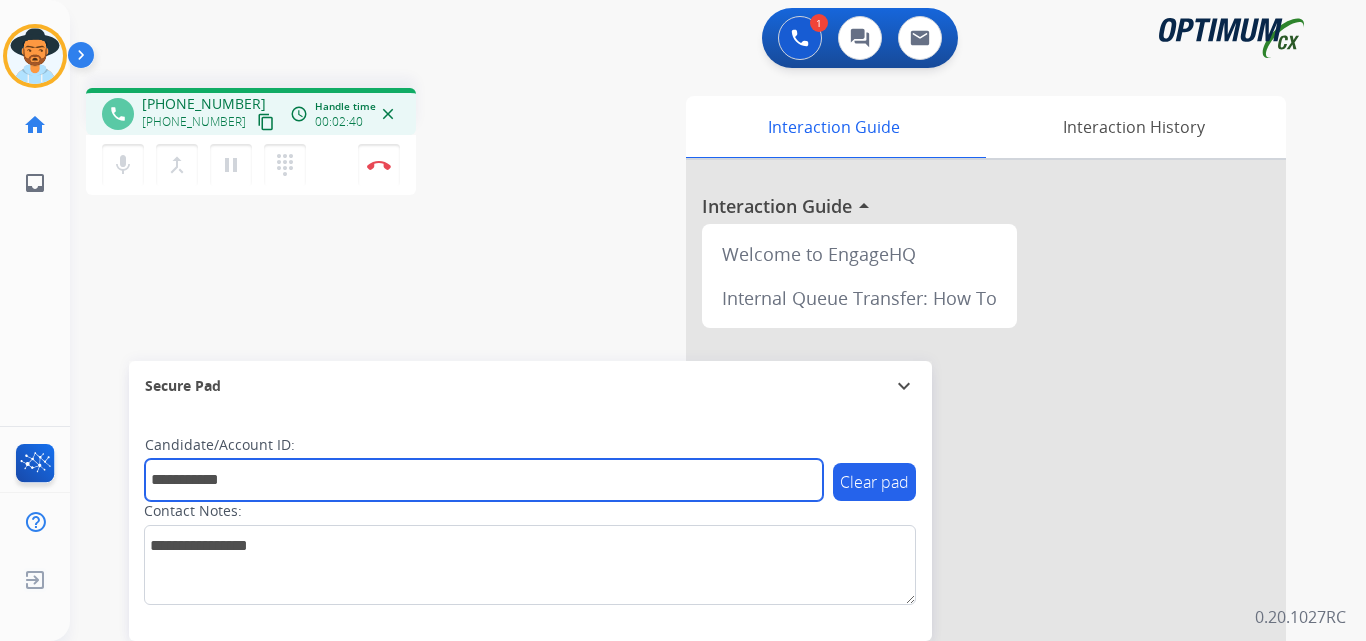 type on "**********" 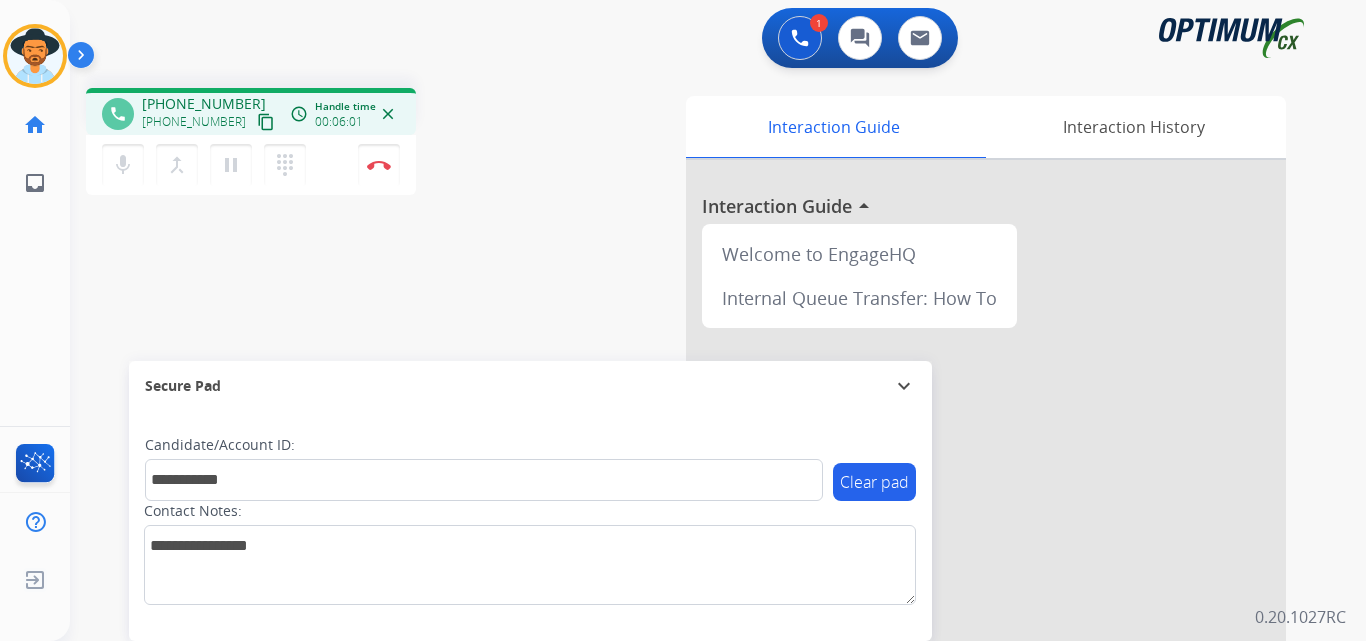 click on "**********" at bounding box center (694, 489) 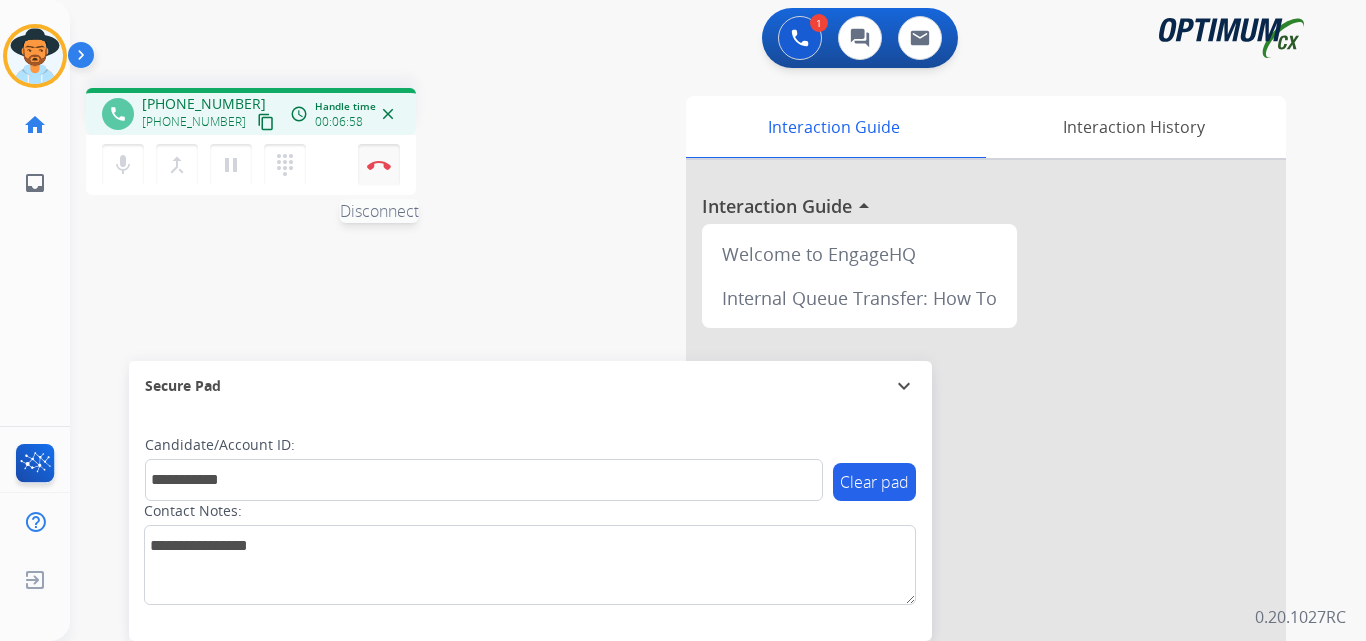 click at bounding box center [379, 165] 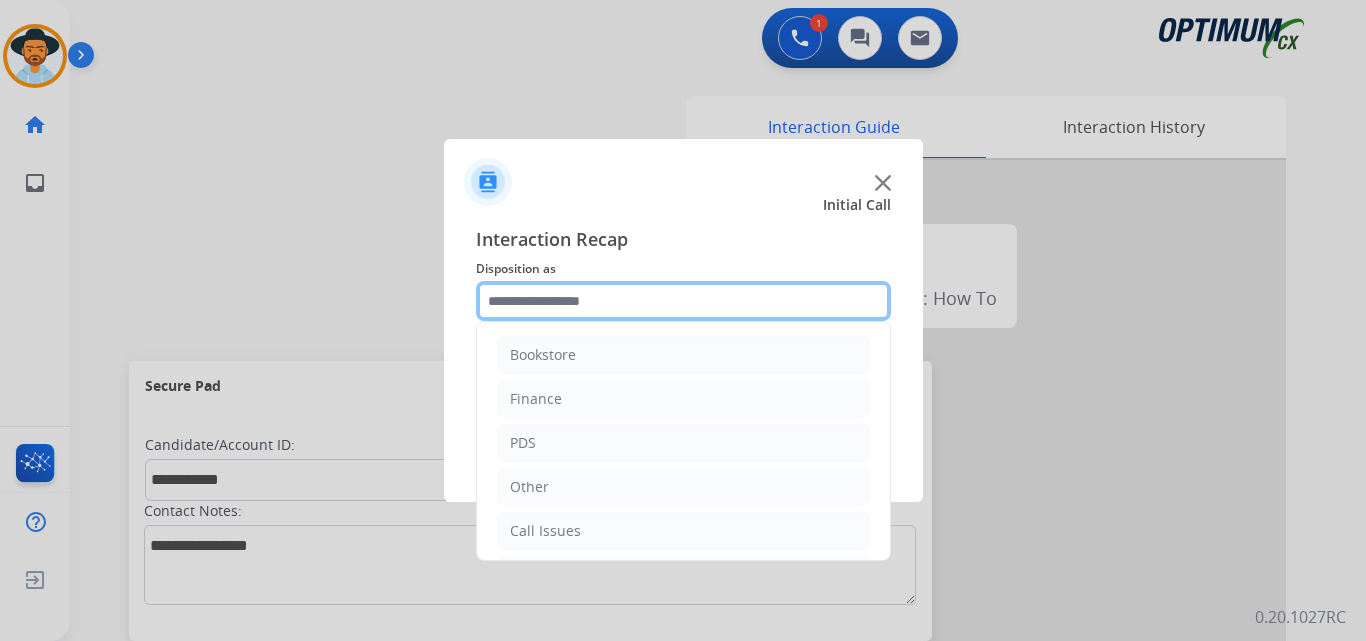 click 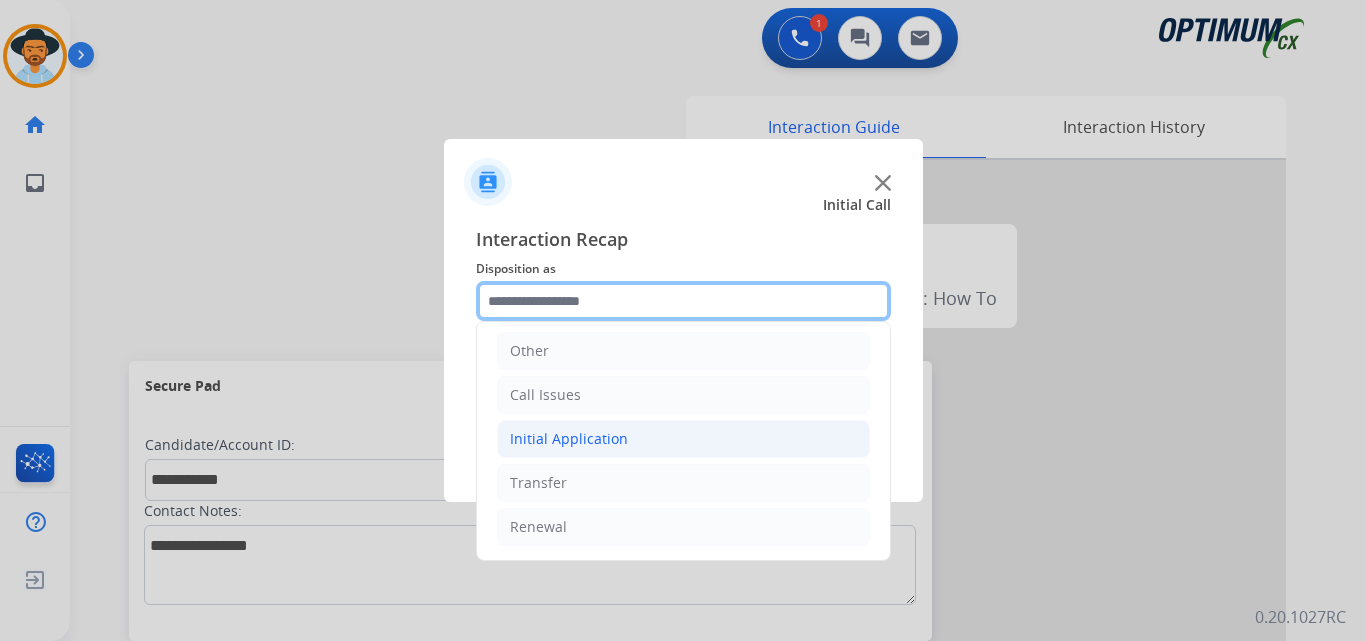 scroll, scrollTop: 0, scrollLeft: 0, axis: both 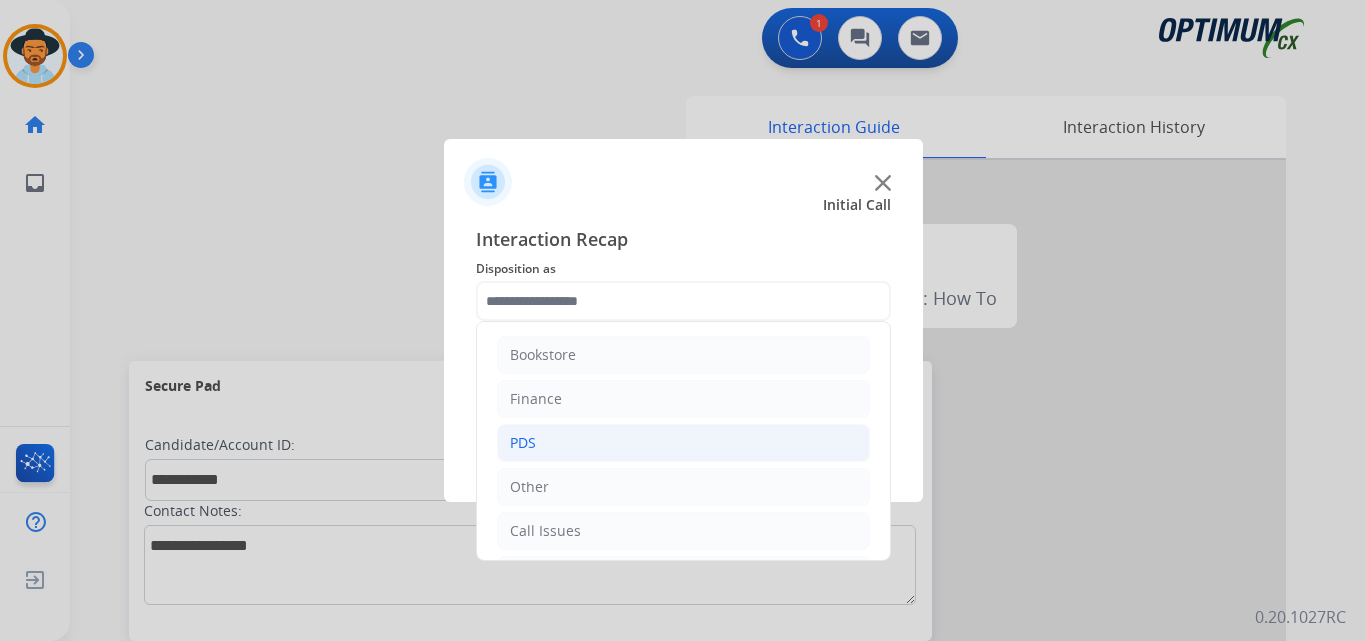 click on "PDS" 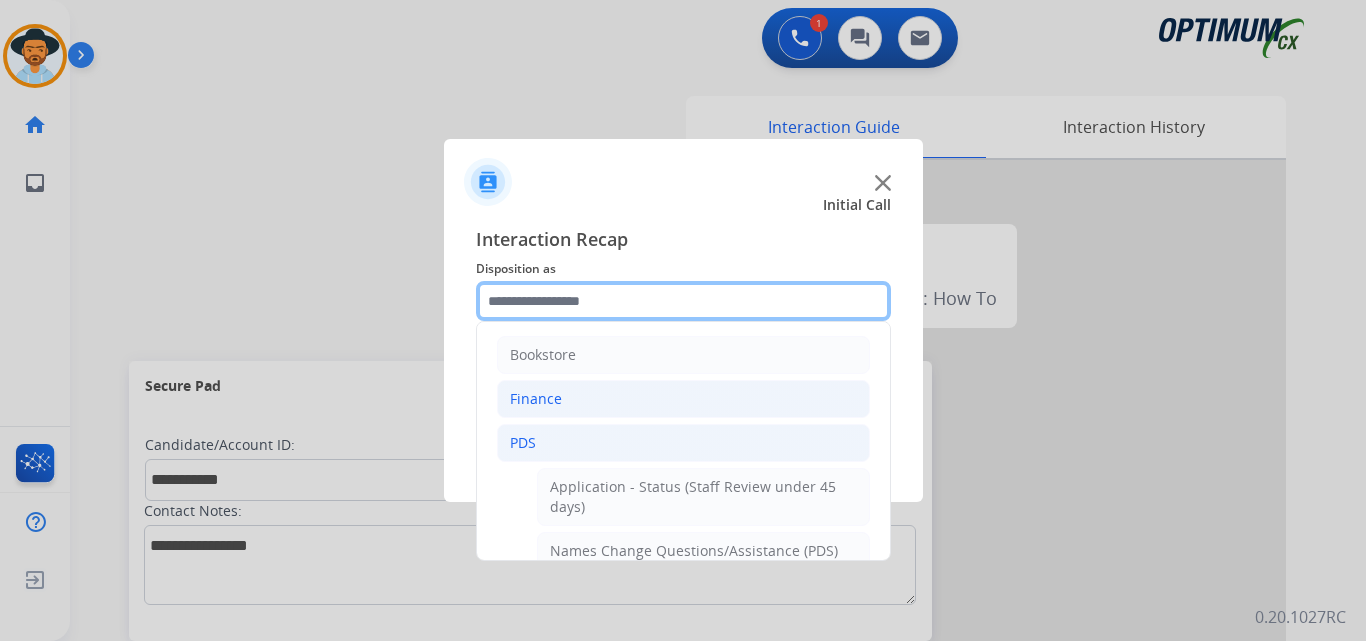 scroll, scrollTop: 500, scrollLeft: 0, axis: vertical 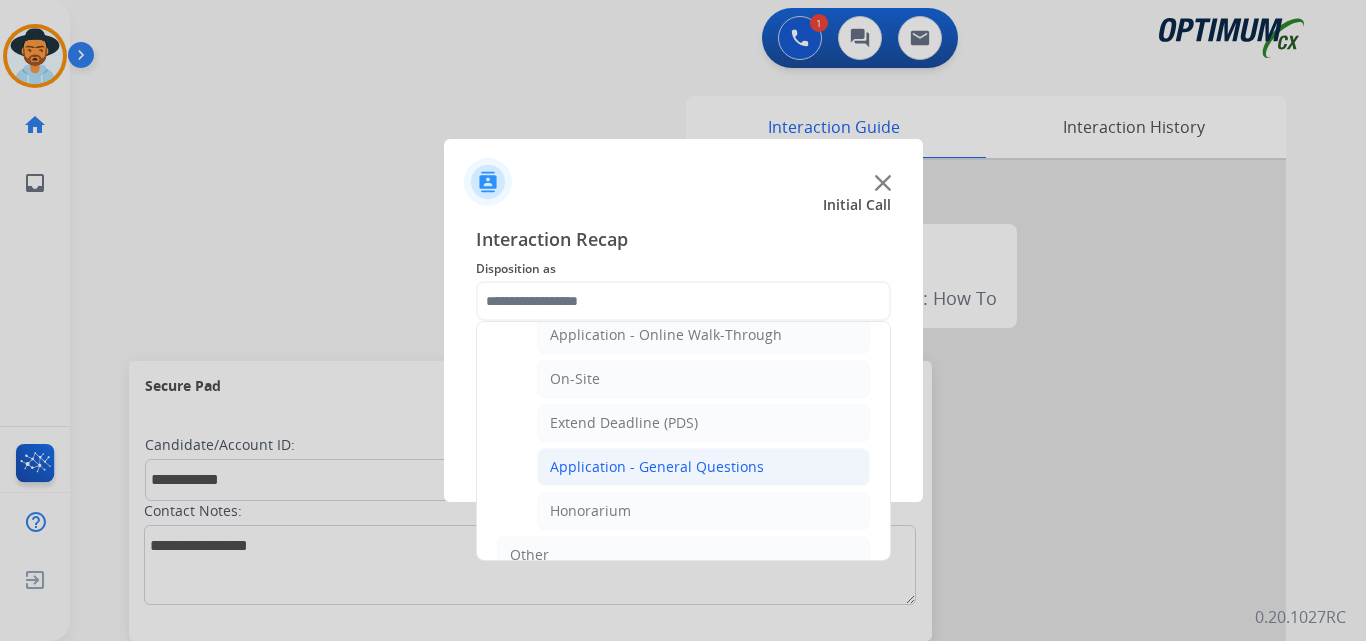 click on "Application - General Questions" 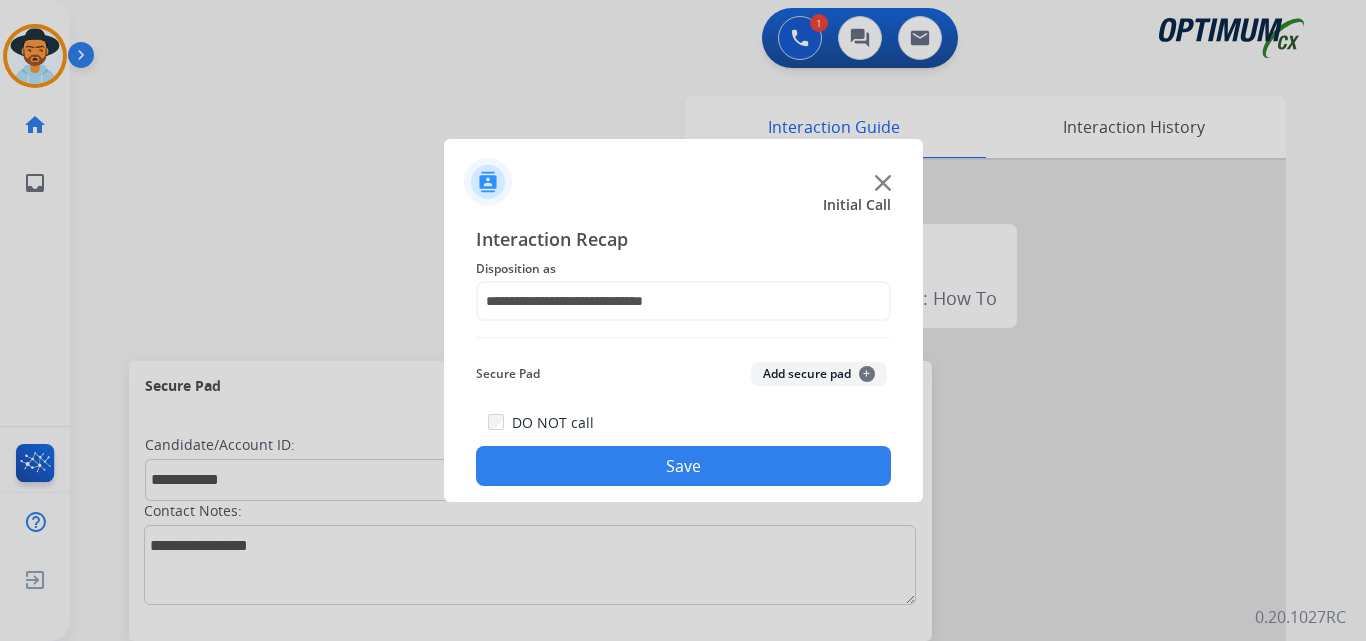 click on "Save" 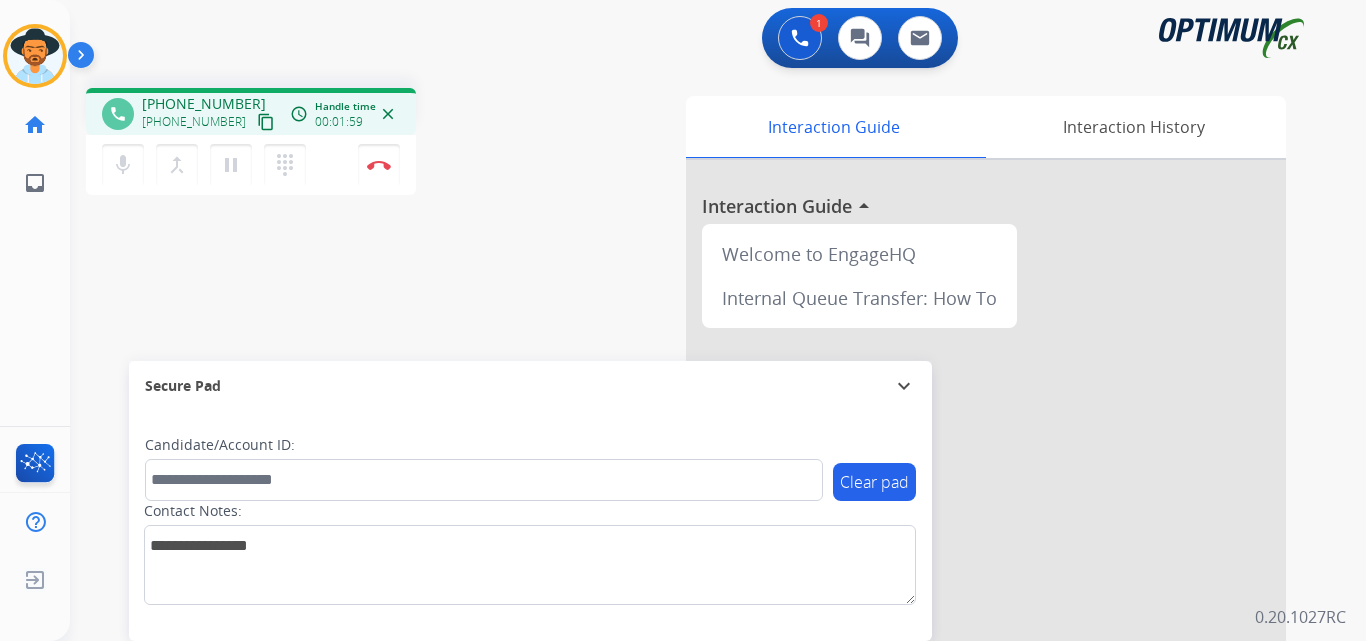 click on "+17875043302" at bounding box center (204, 104) 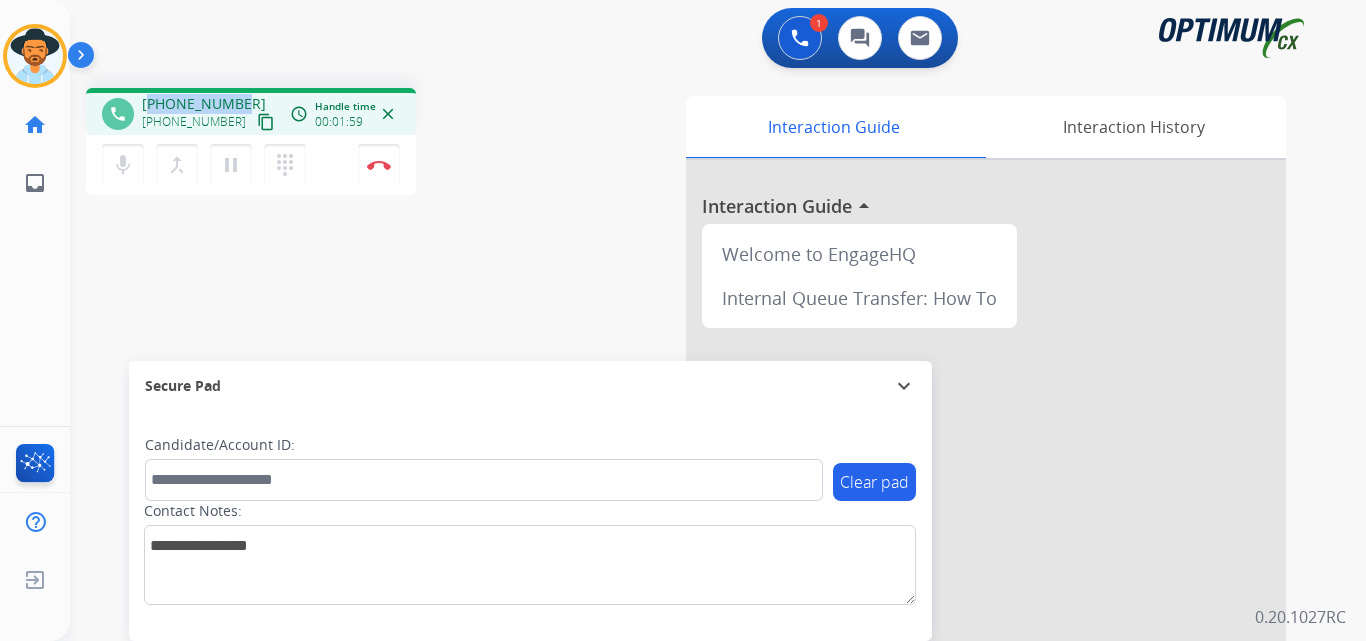 click on "+17875043302" at bounding box center (204, 104) 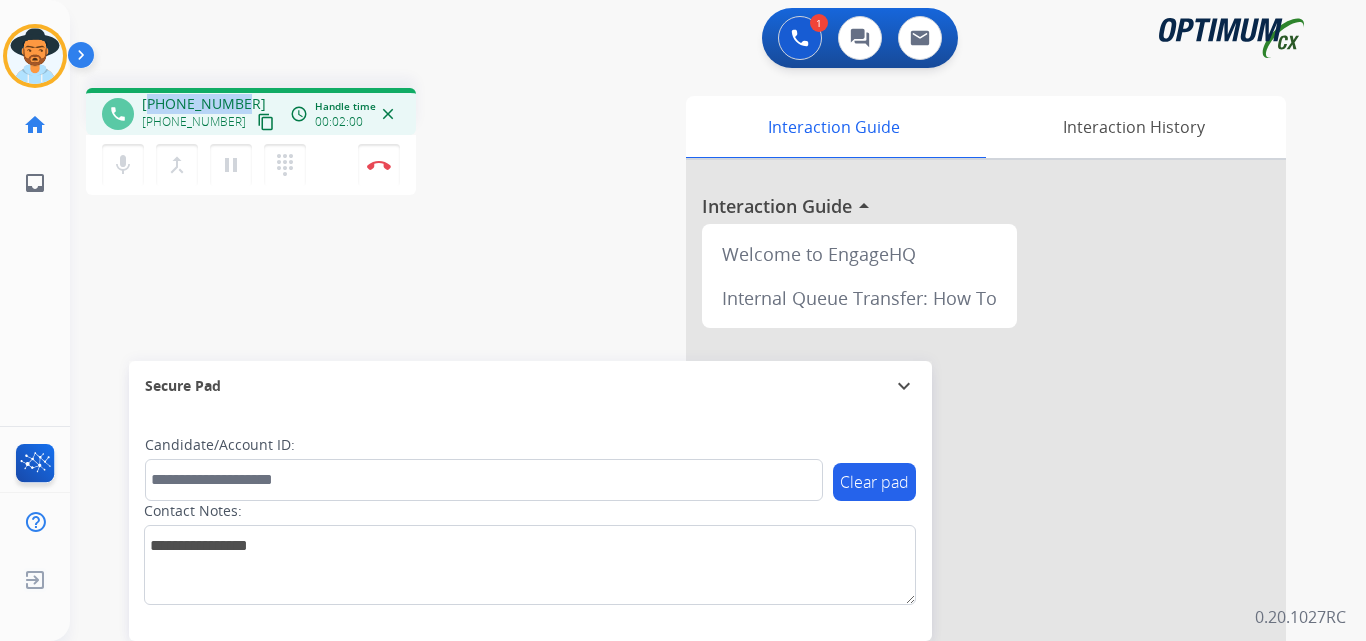copy on "17875043302" 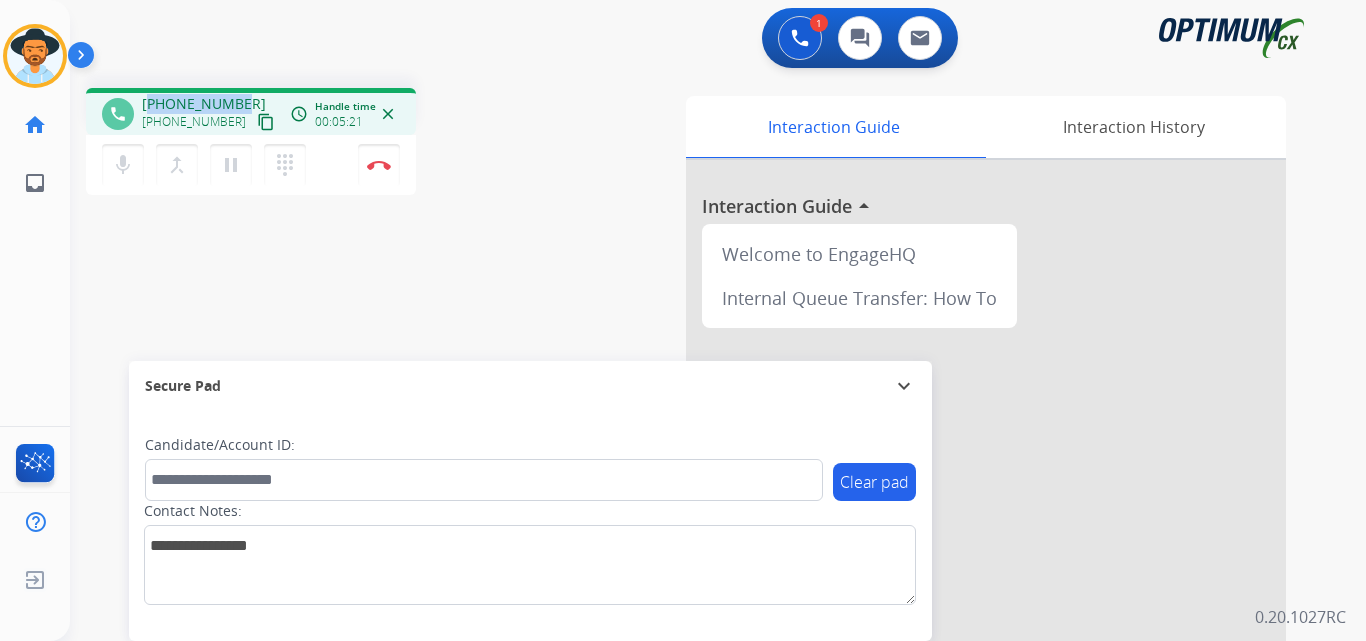 click on "+17875043302" at bounding box center [204, 104] 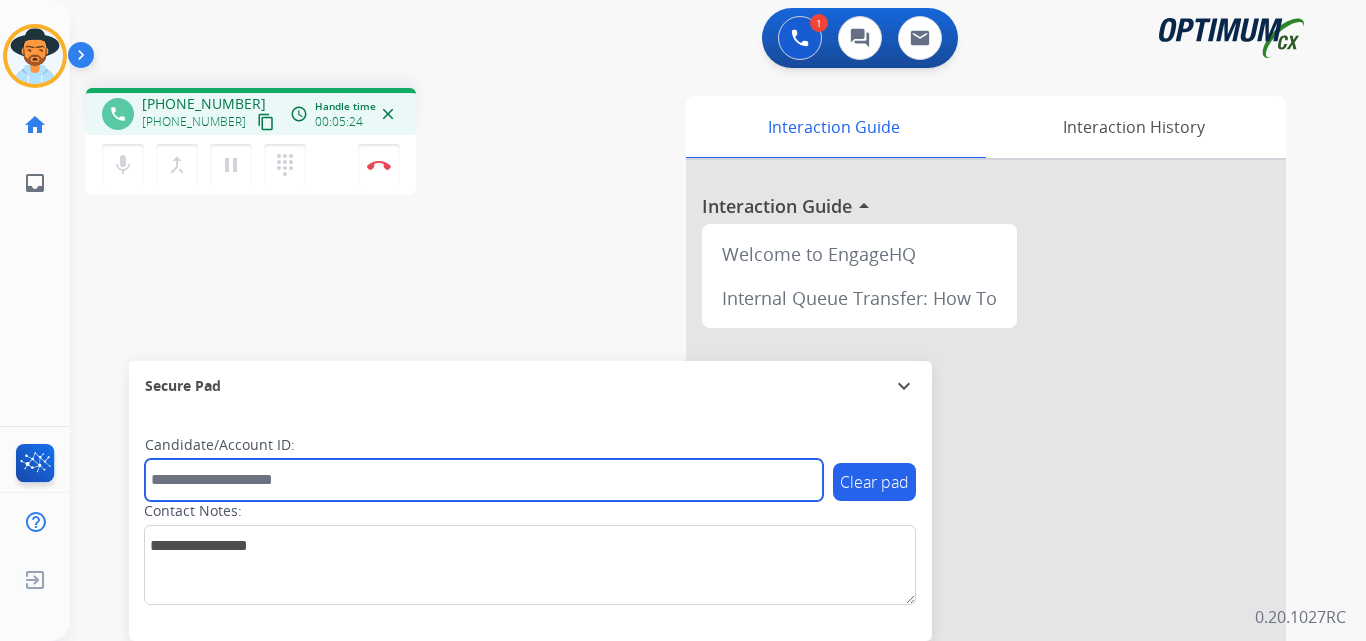 click at bounding box center [484, 480] 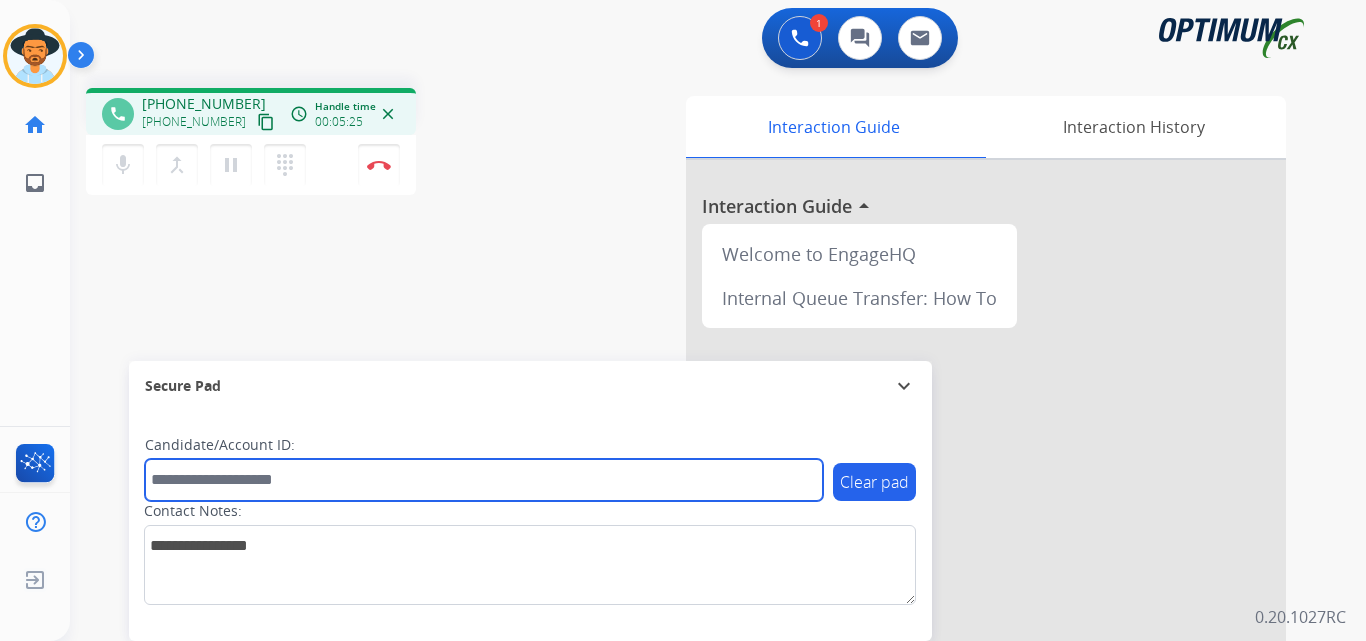 paste on "**********" 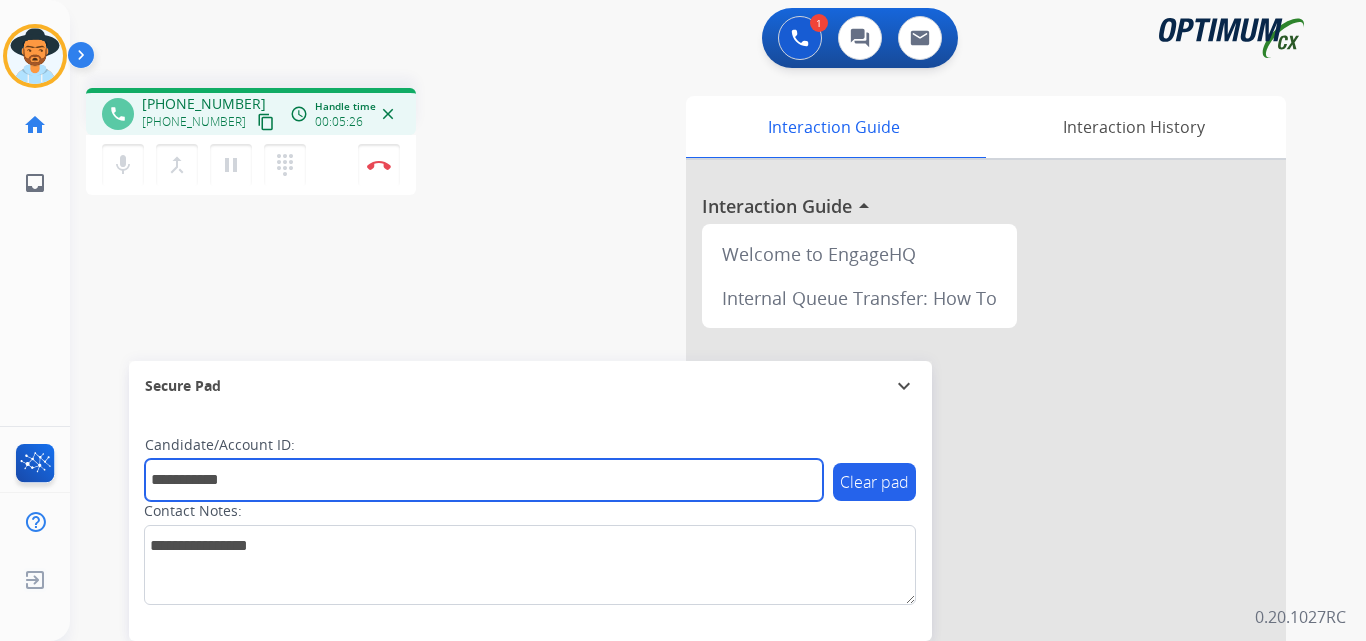 click on "**********" at bounding box center (484, 480) 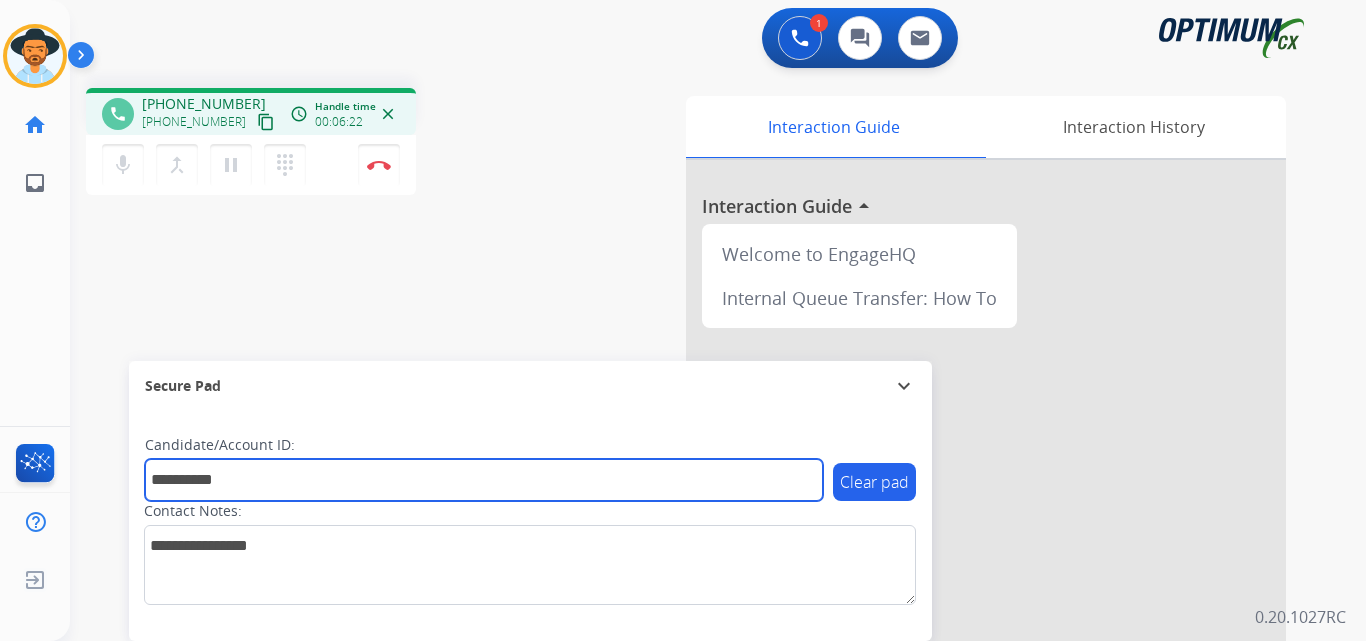 type on "**********" 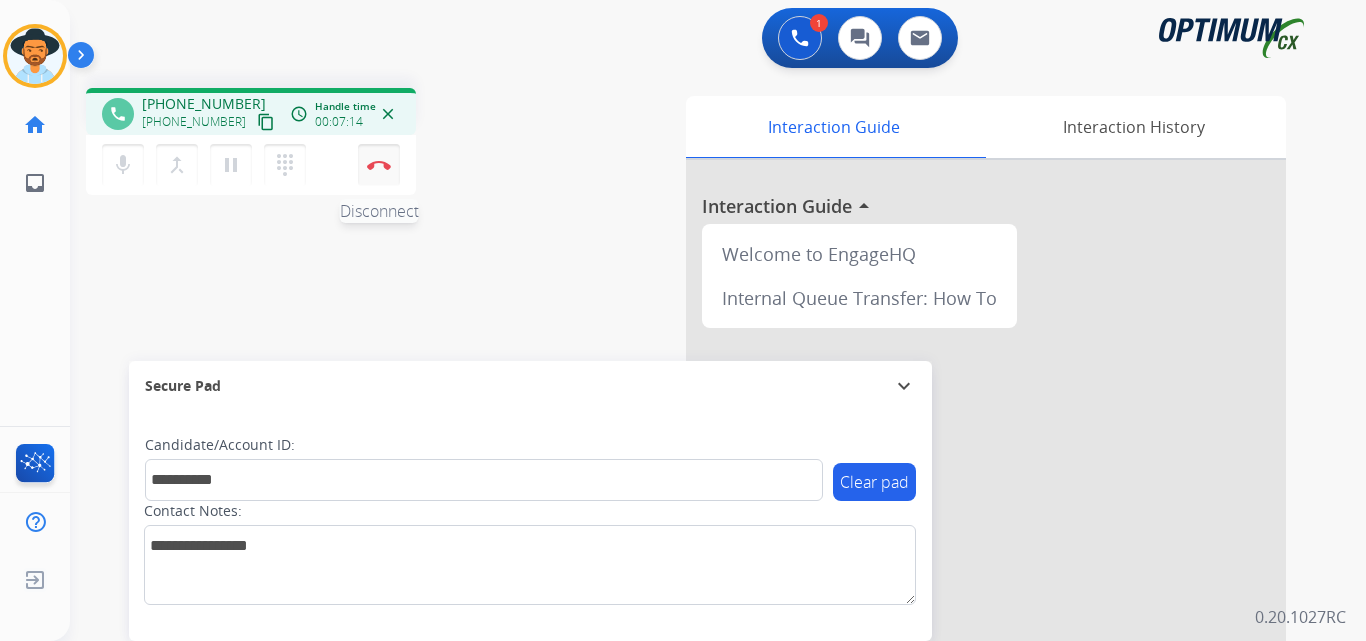 click at bounding box center [379, 165] 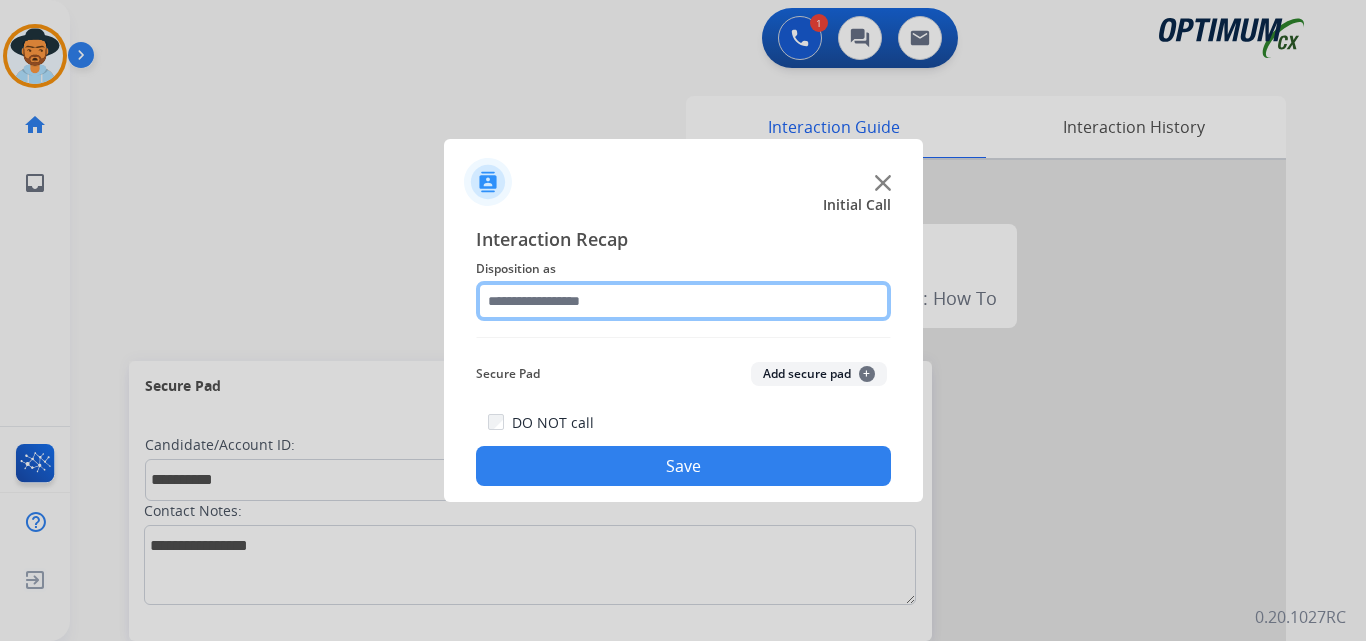 click 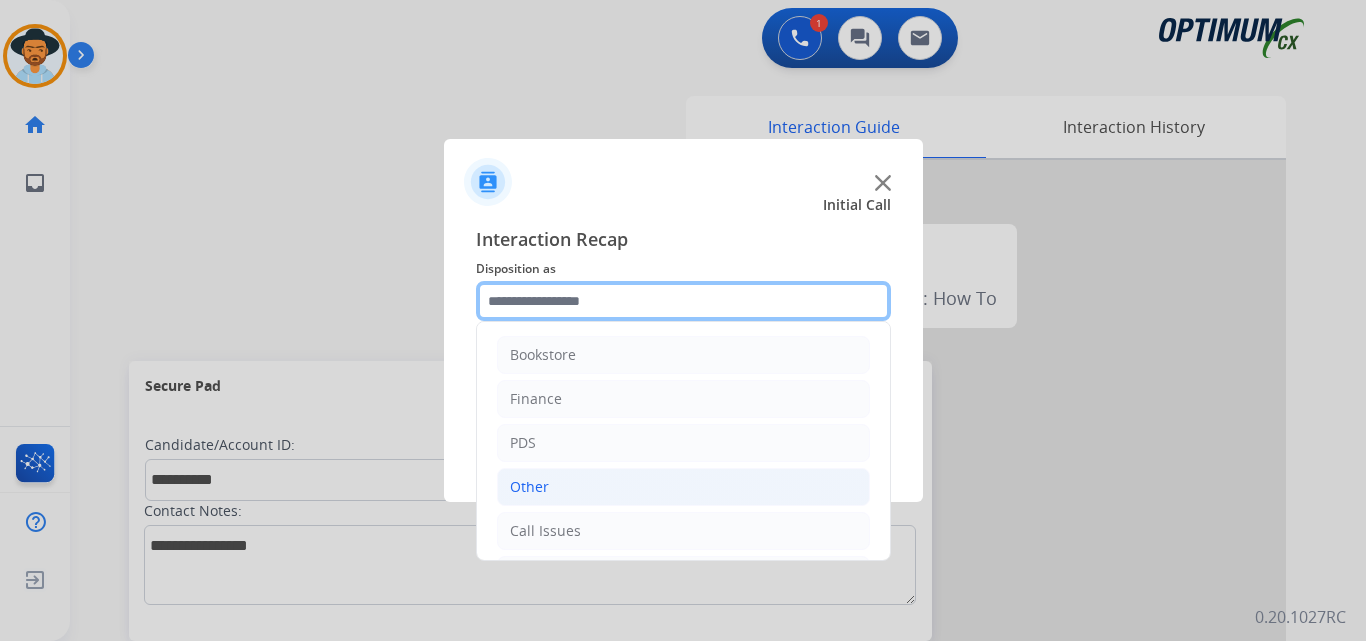 scroll, scrollTop: 136, scrollLeft: 0, axis: vertical 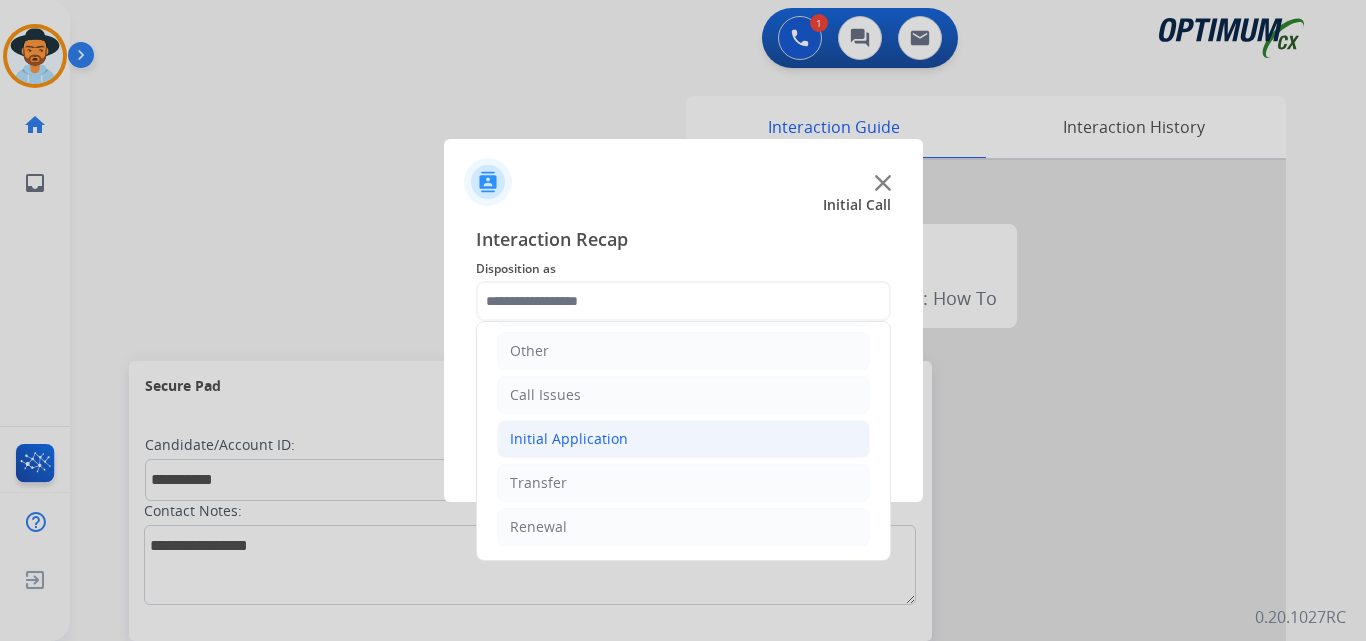 click on "Initial Application" 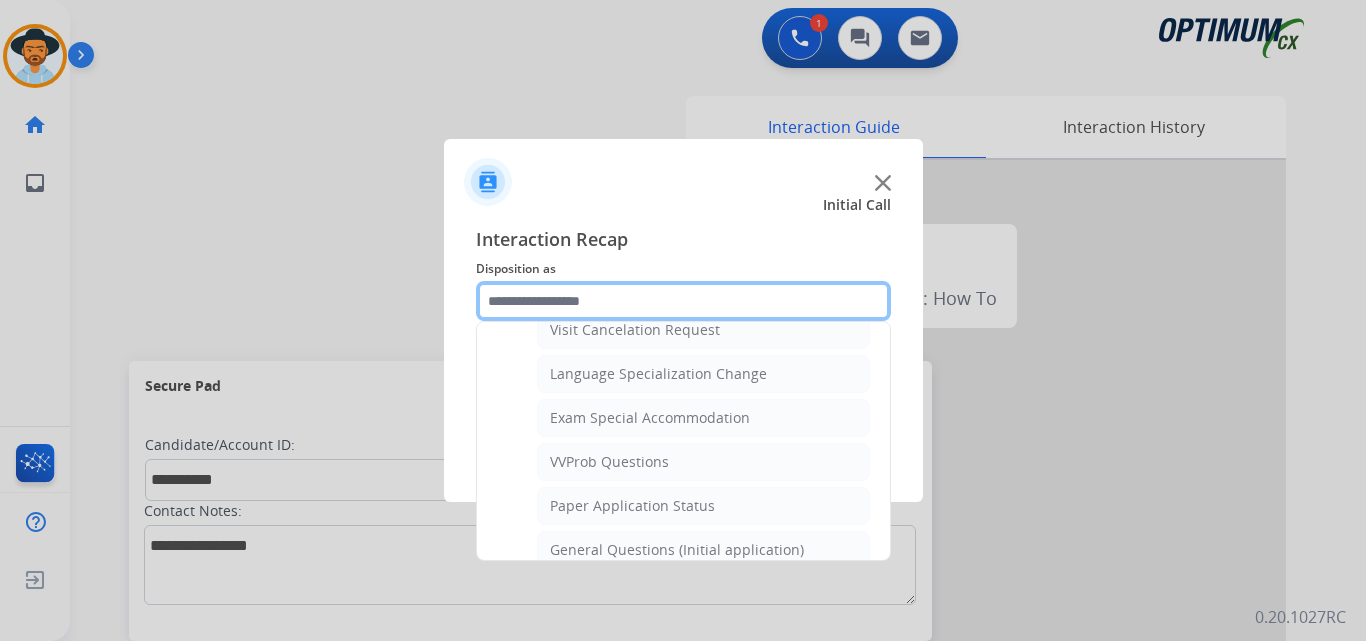 scroll, scrollTop: 1136, scrollLeft: 0, axis: vertical 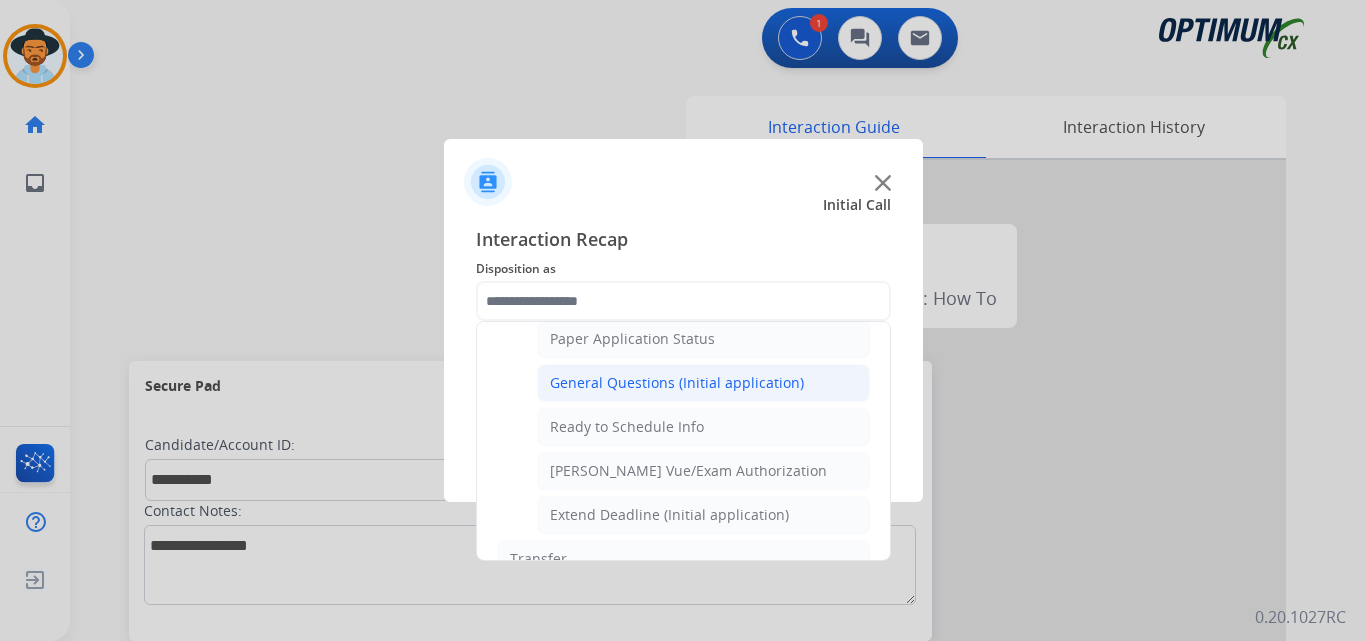 click on "General Questions (Initial application)" 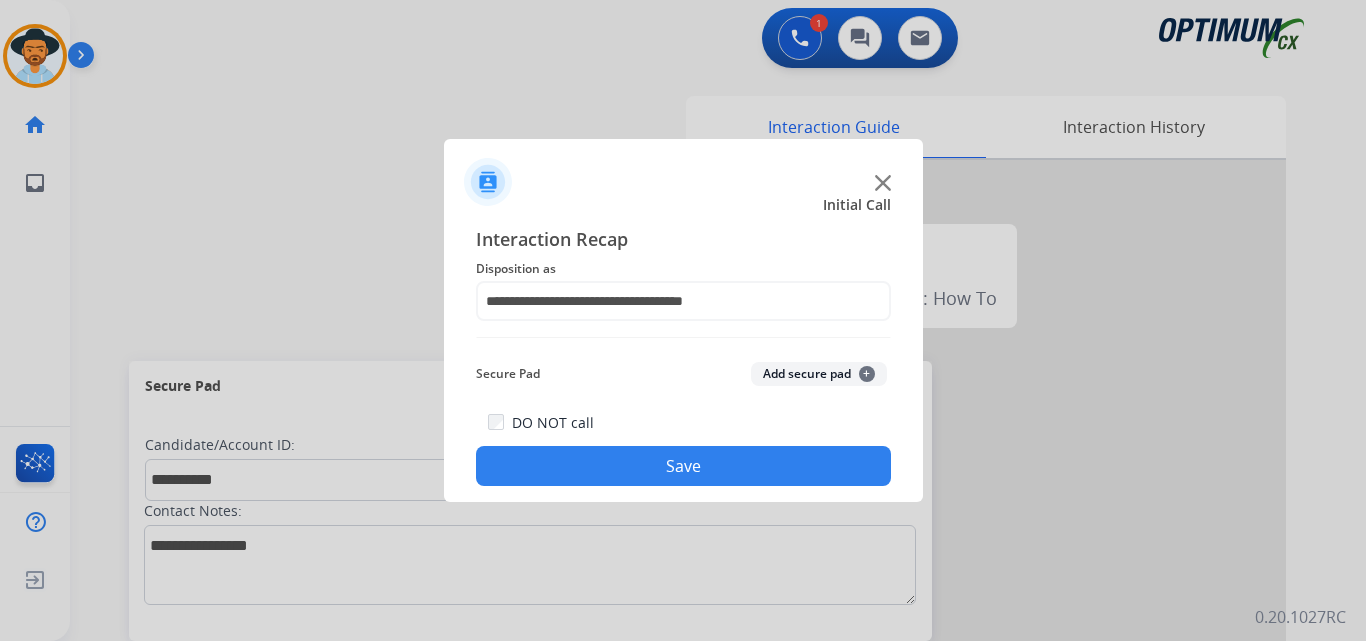 click on "Save" 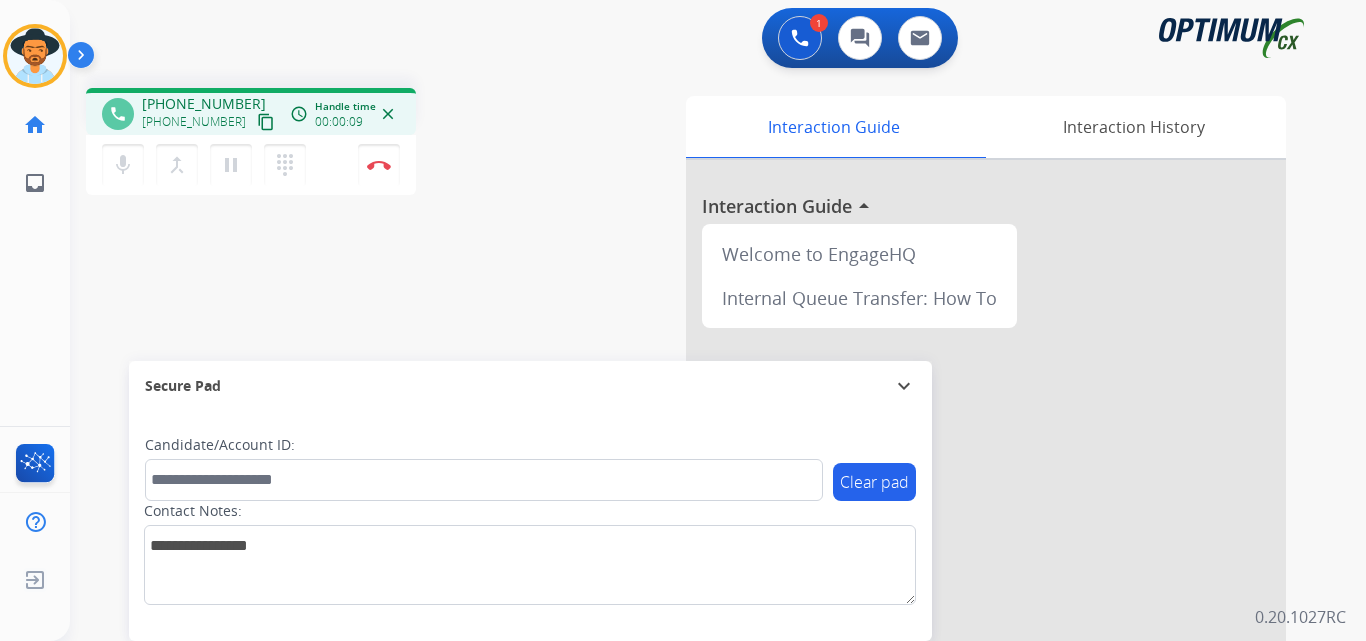 click on "+13138152226" at bounding box center [204, 104] 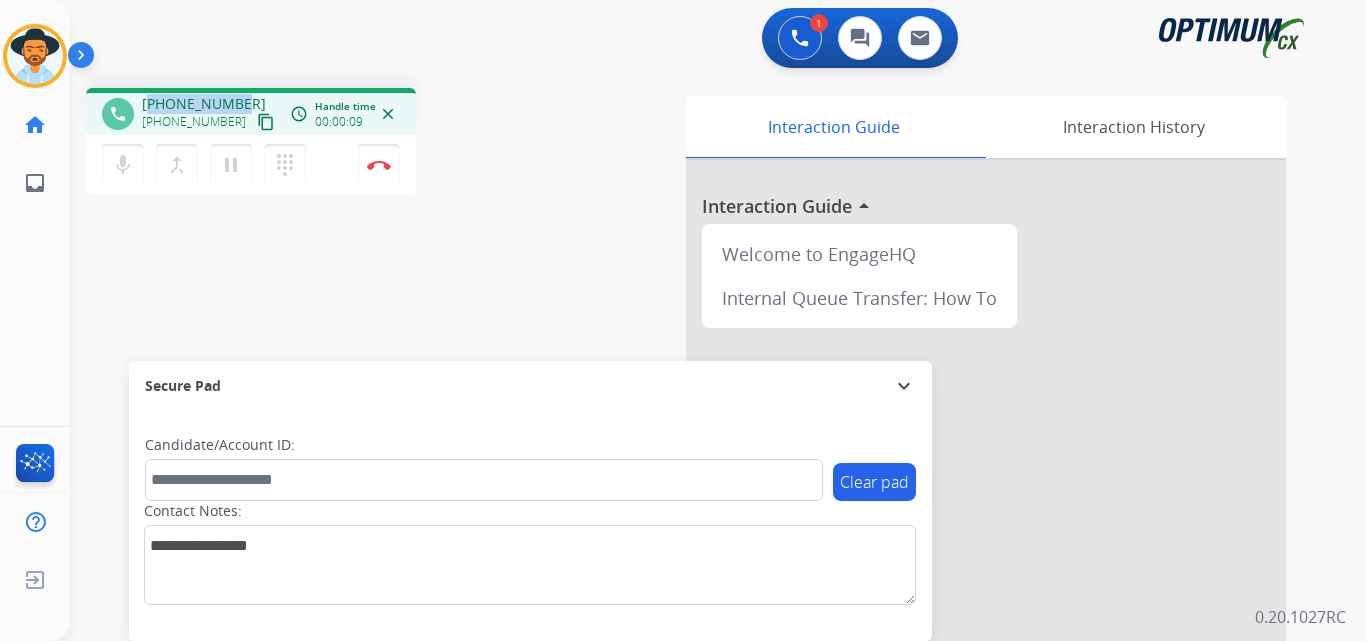 click on "+13138152226" at bounding box center [204, 104] 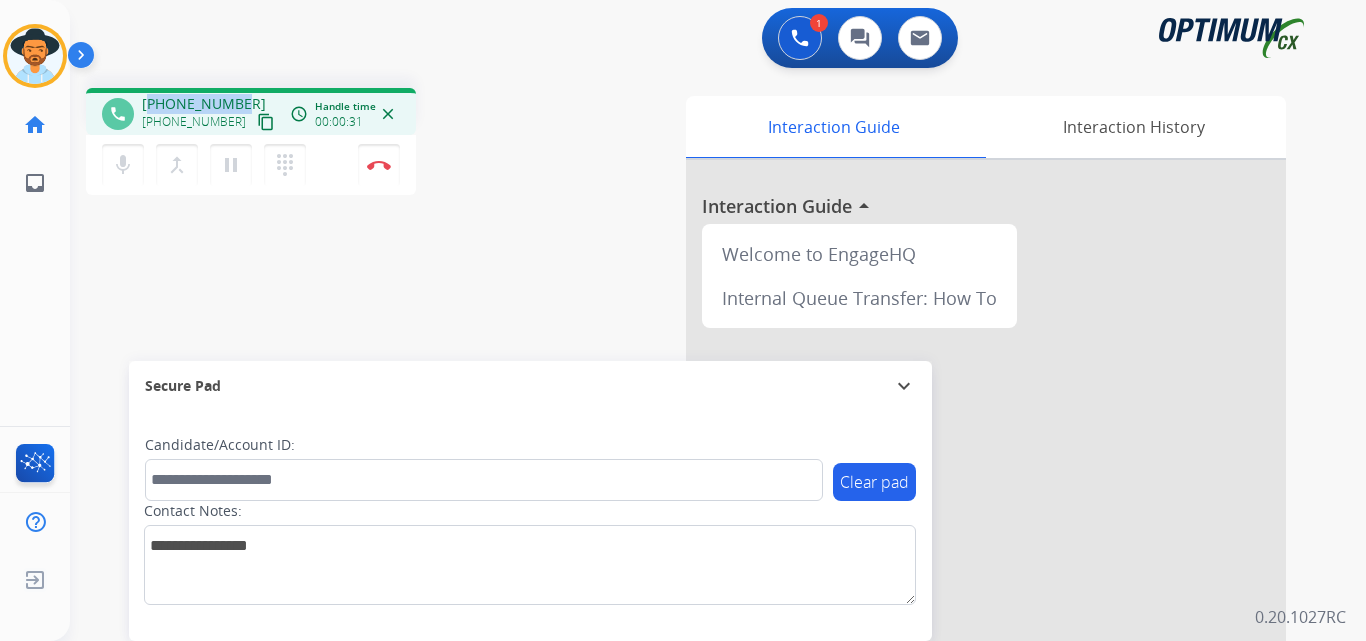 click on "+13138152226" at bounding box center (204, 104) 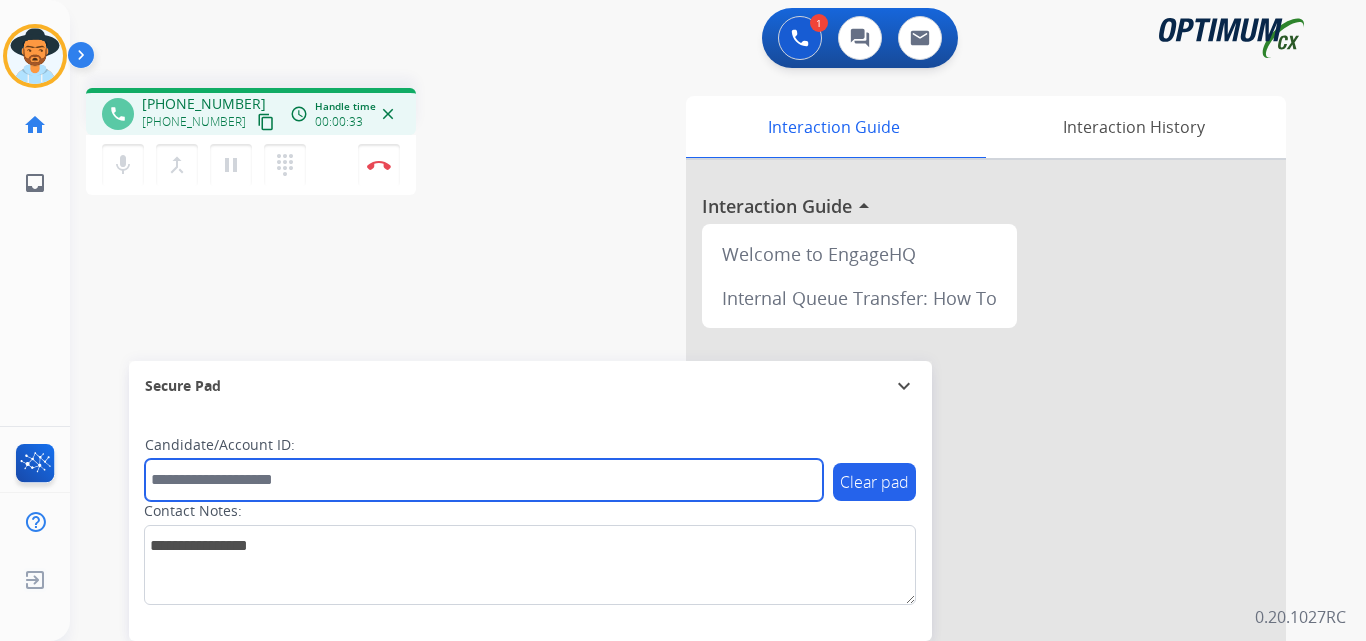 click at bounding box center [484, 480] 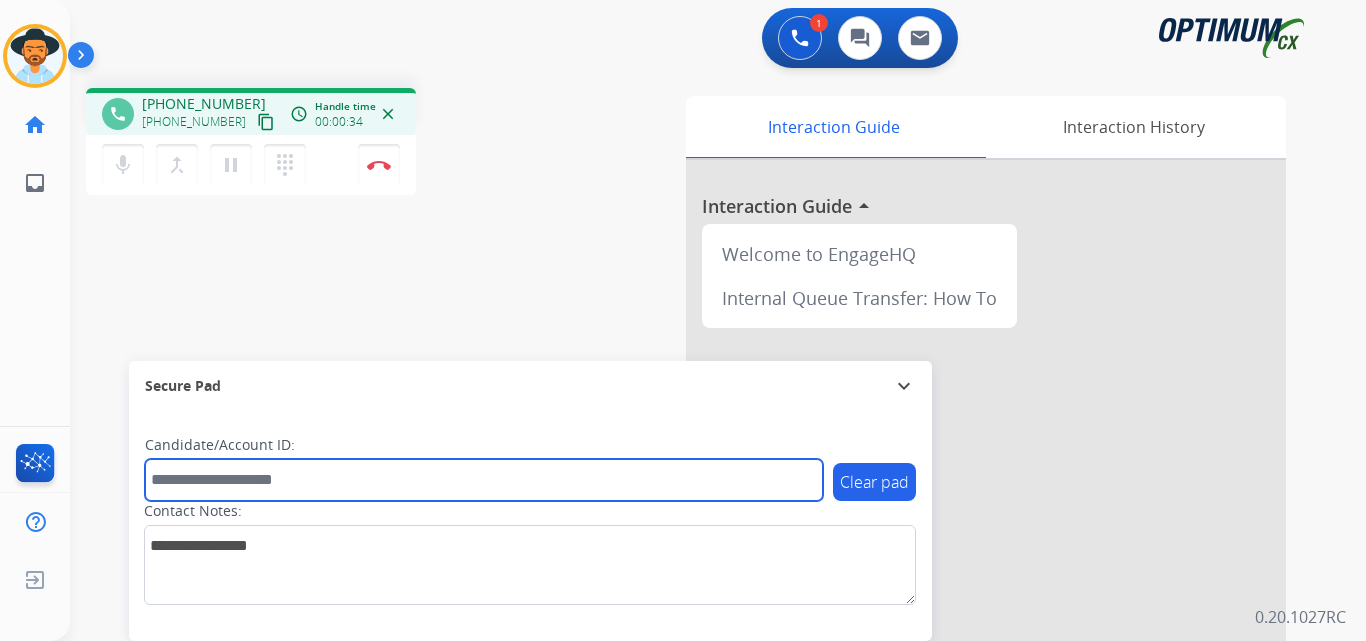 paste on "**********" 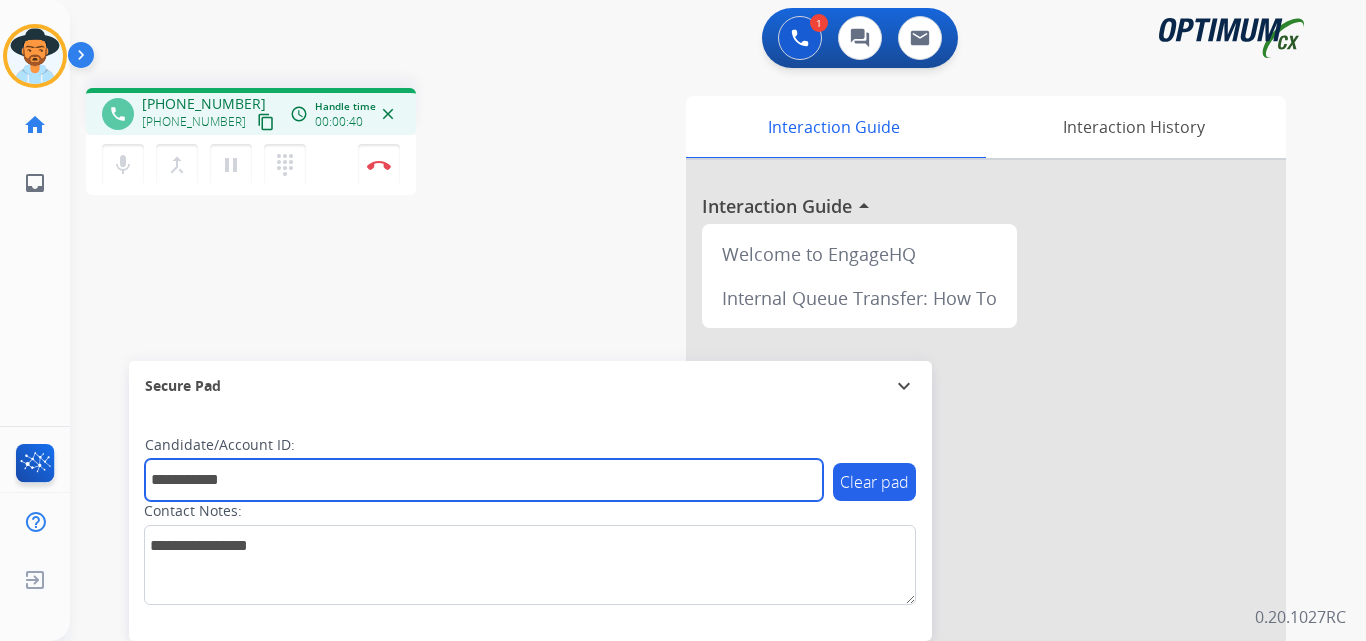 type on "**********" 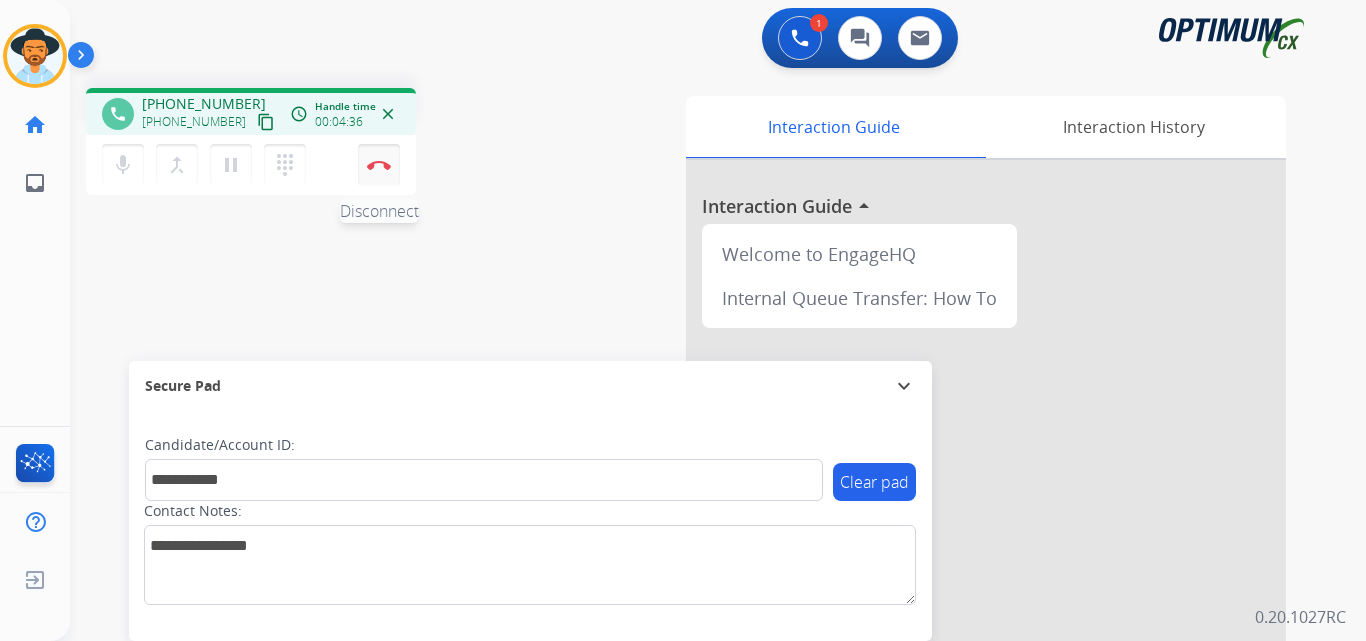 click at bounding box center (379, 165) 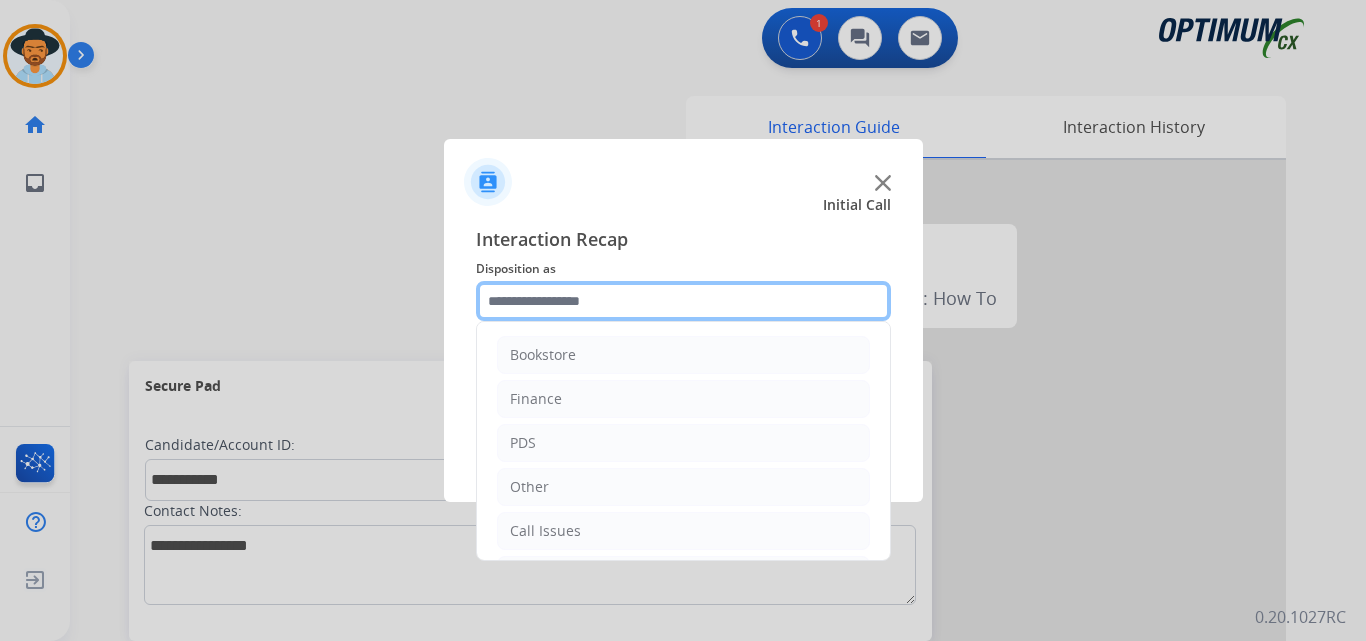 click 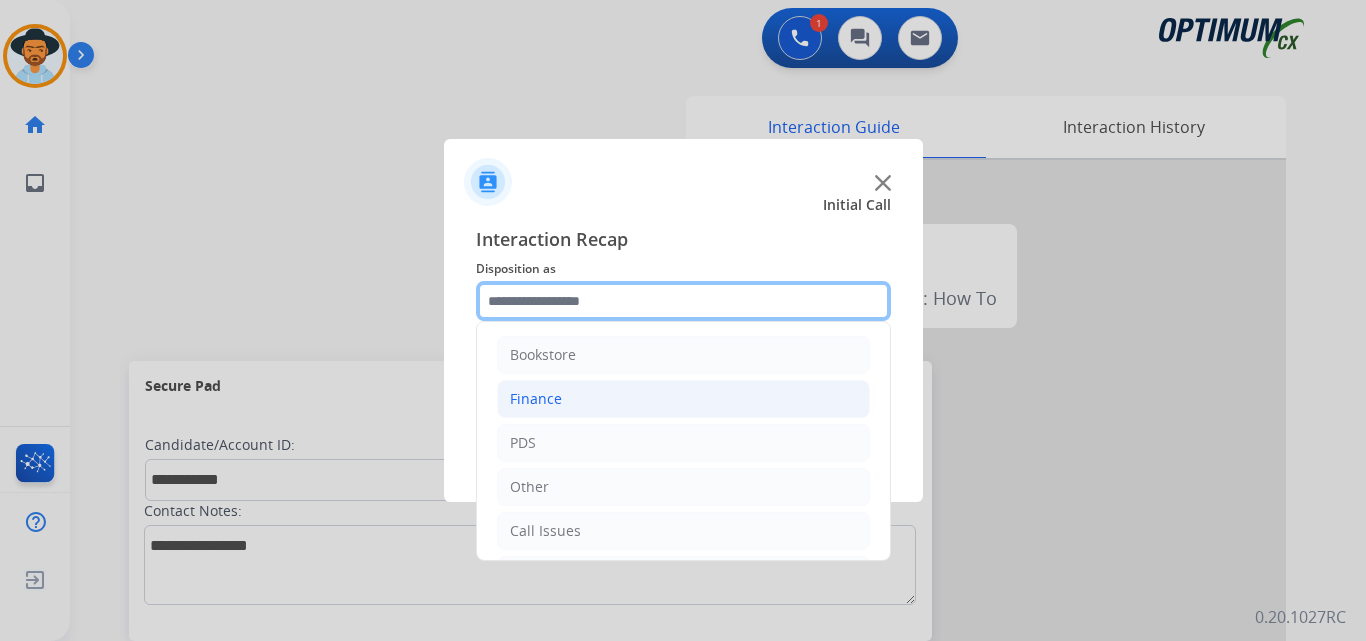 scroll, scrollTop: 136, scrollLeft: 0, axis: vertical 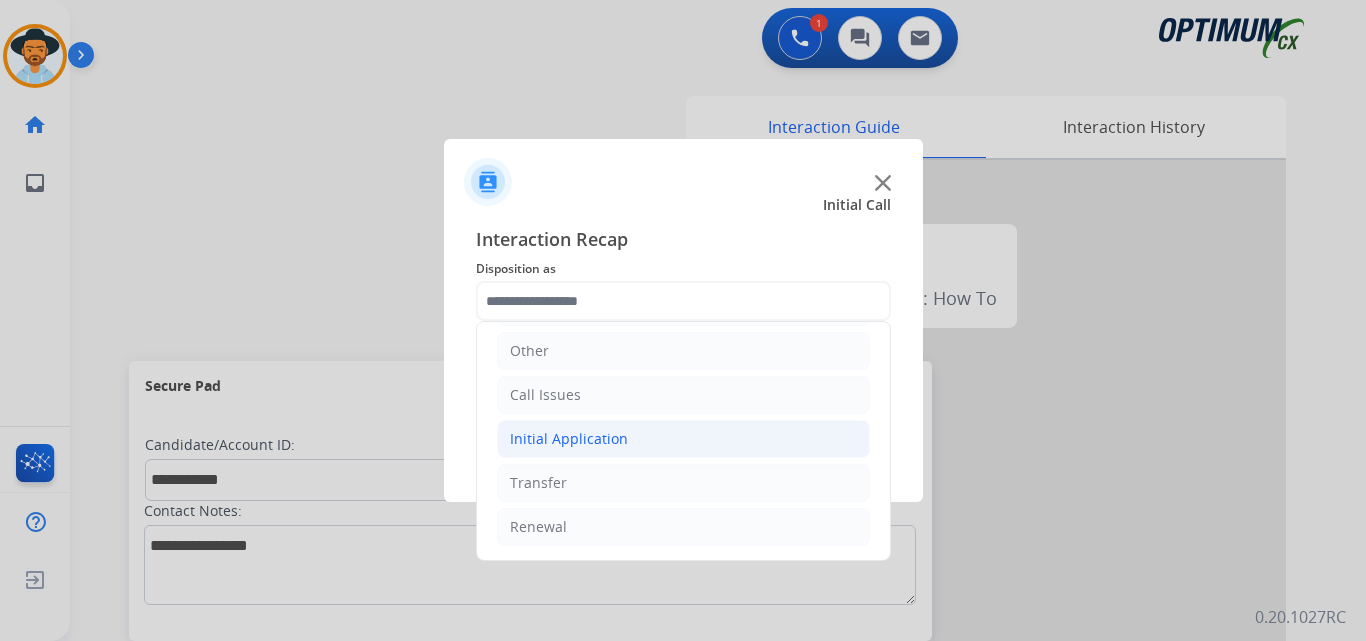 click on "Initial Application" 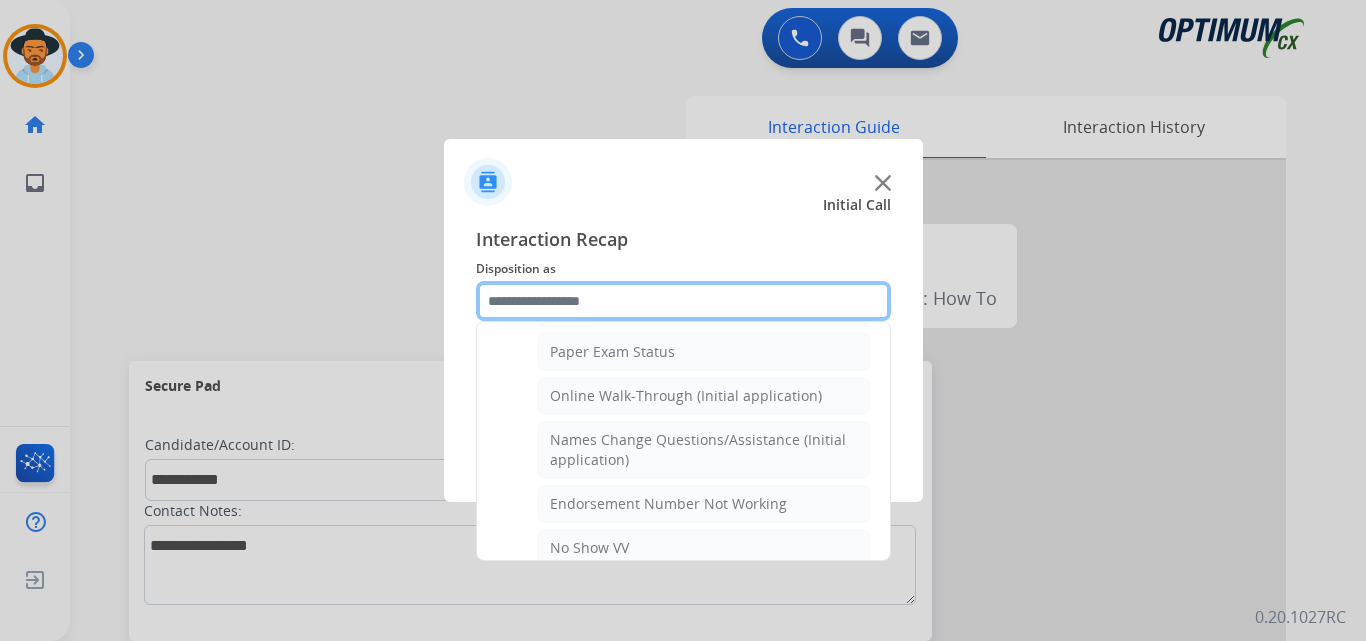 scroll, scrollTop: 232, scrollLeft: 0, axis: vertical 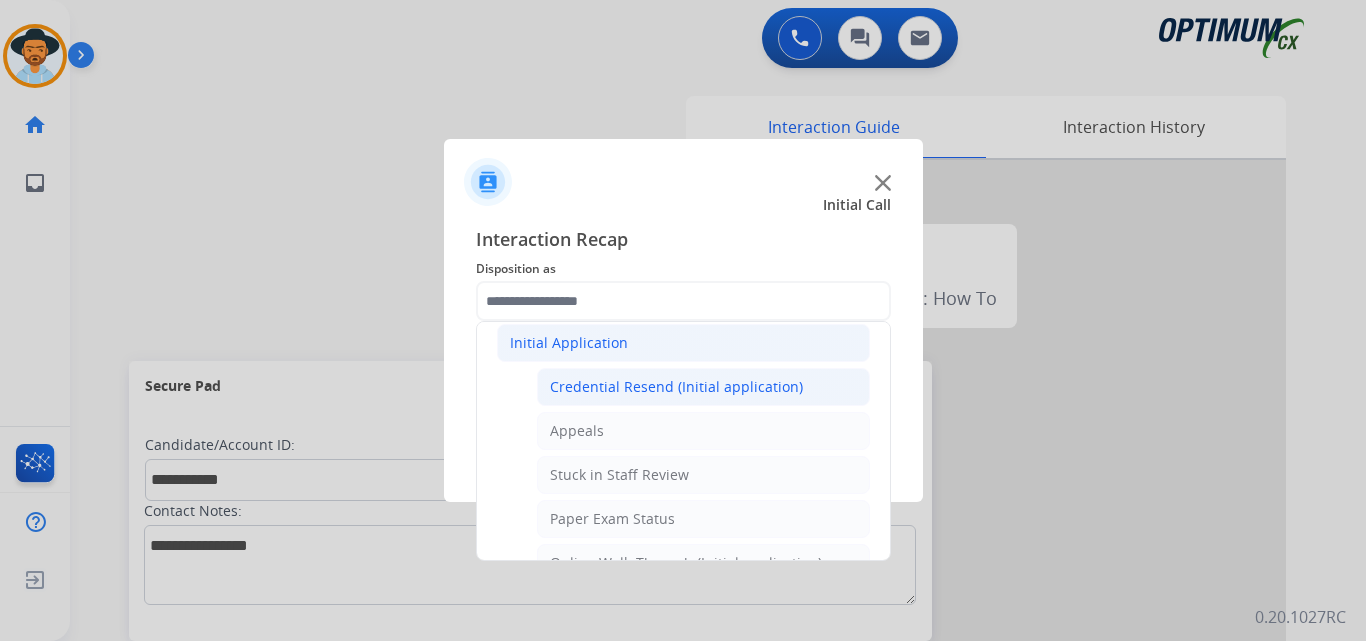 click on "Credential Resend (Initial application)" 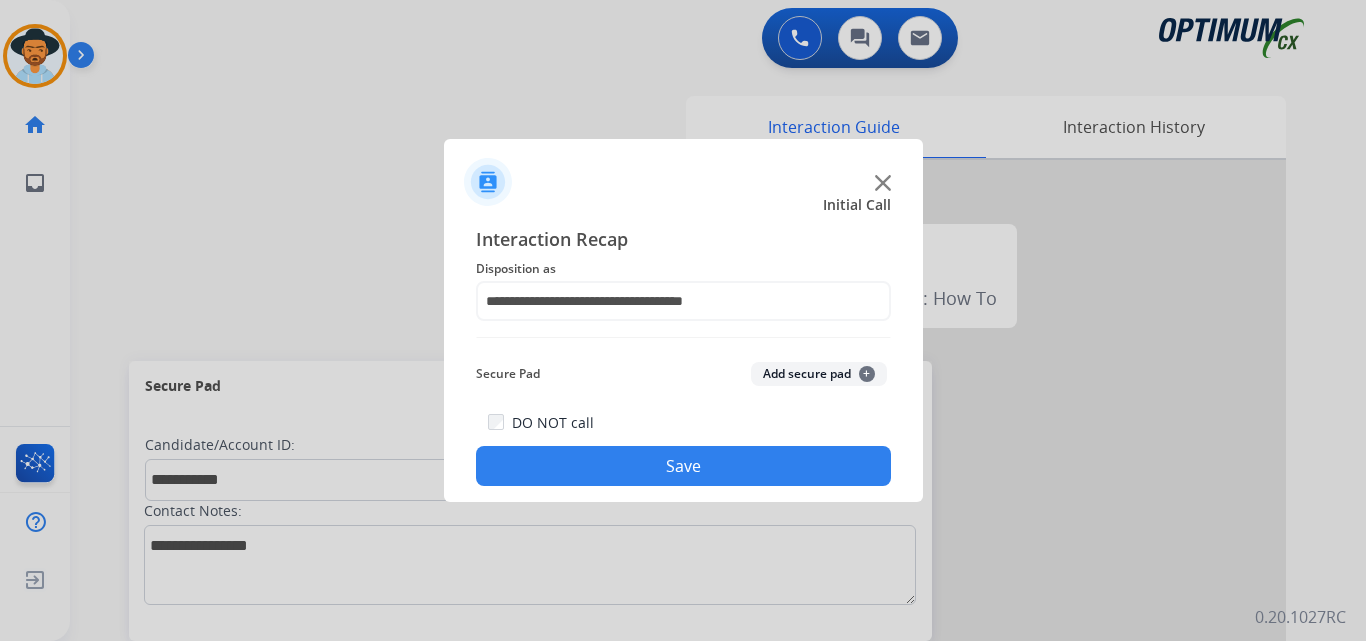 click on "Save" 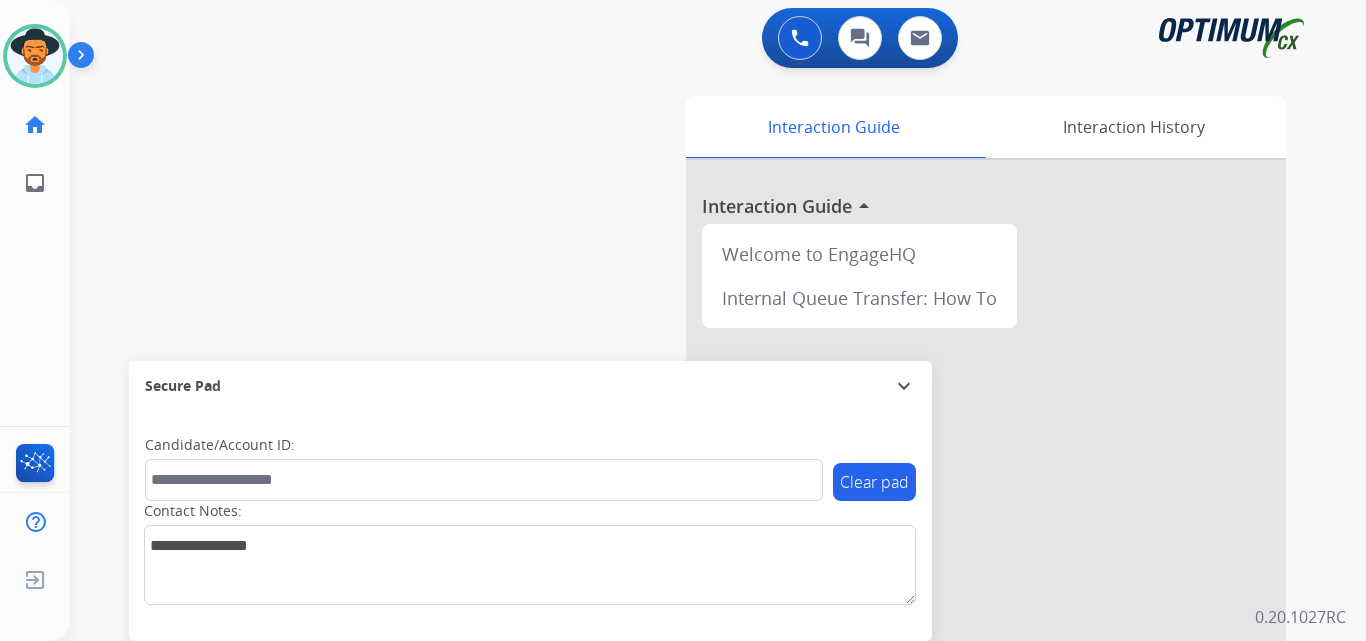 click on "swap_horiz Break voice bridge close_fullscreen Connect 3-Way Call merge_type Separate 3-Way Call  Interaction Guide   Interaction History  Interaction Guide arrow_drop_up  Welcome to EngageHQ   Internal Queue Transfer: How To  Secure Pad expand_more Clear pad Candidate/Account ID: Contact Notes:" at bounding box center [694, 489] 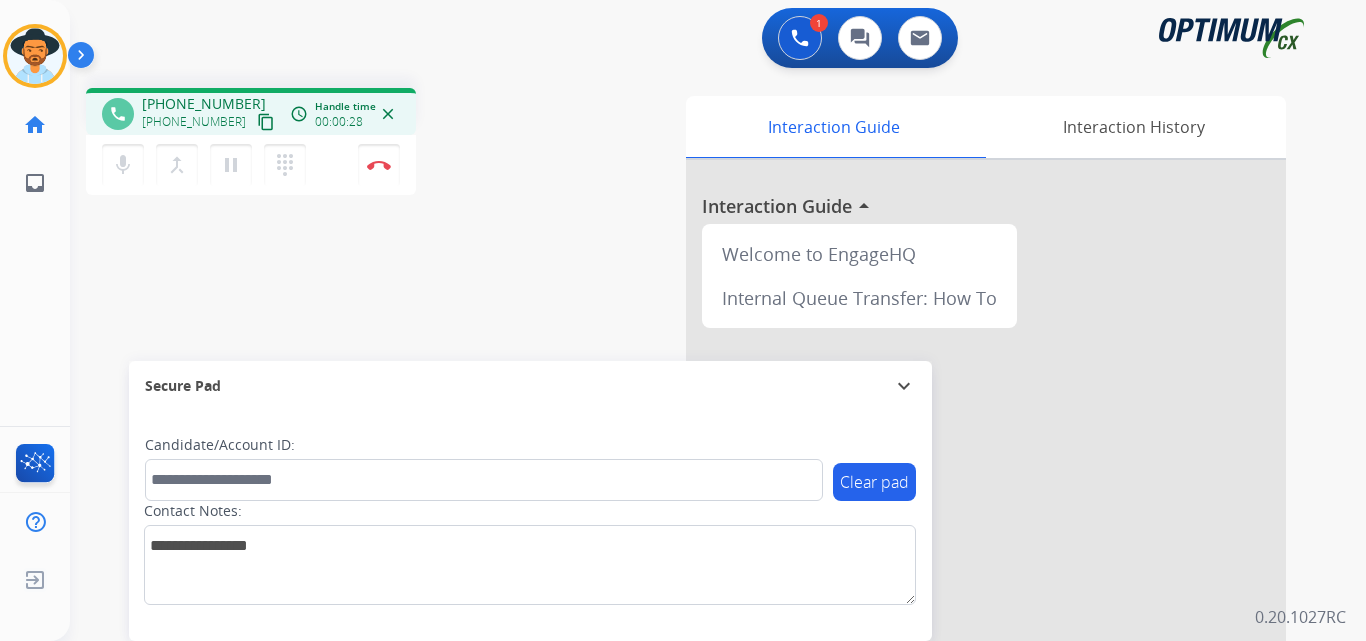 click on "+16624525063" at bounding box center [204, 104] 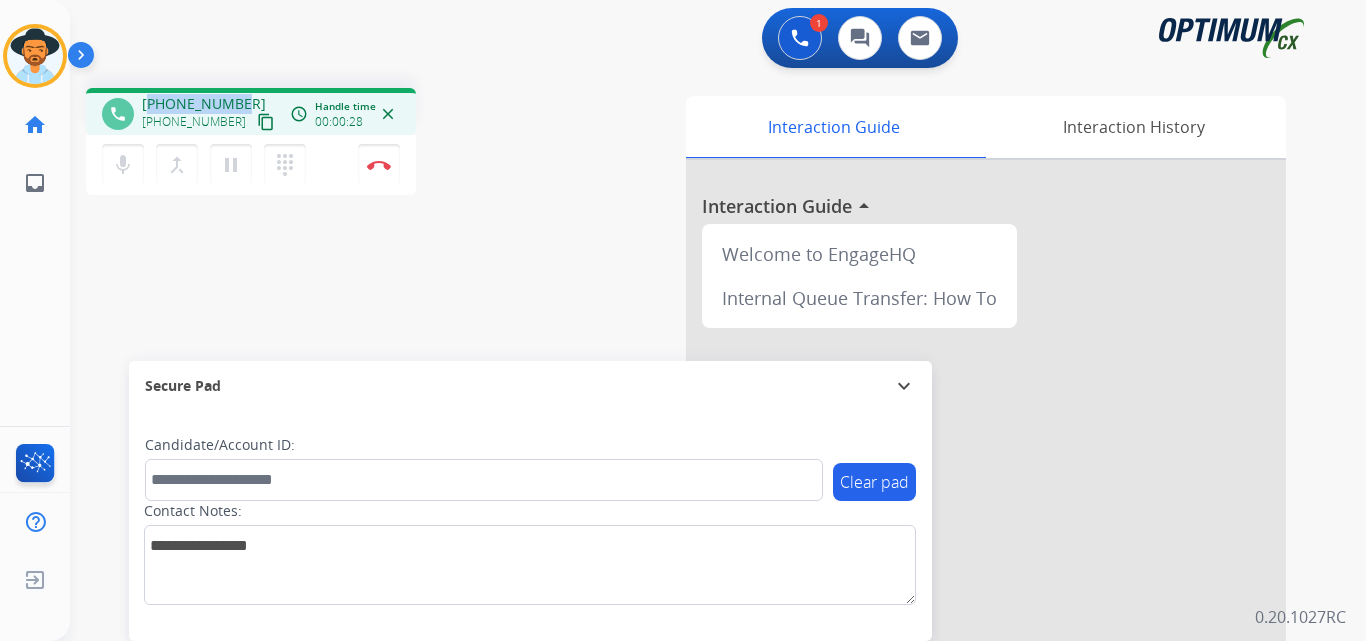 click on "+16624525063" at bounding box center [204, 104] 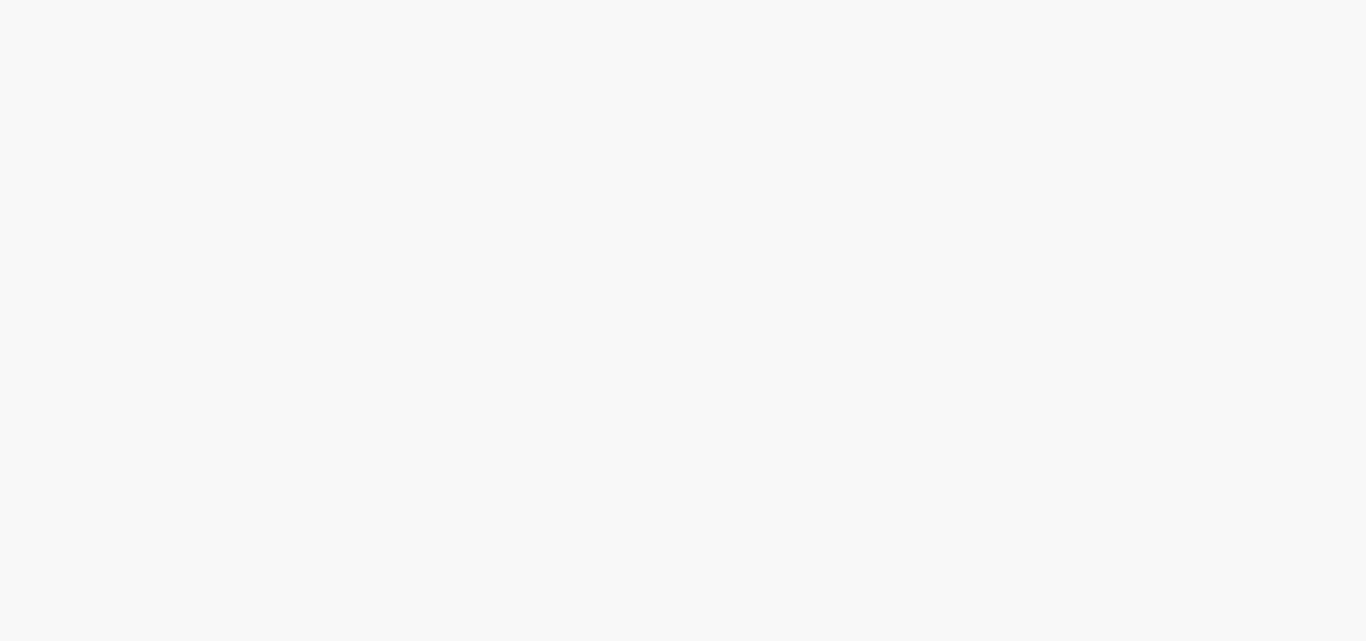 scroll, scrollTop: 0, scrollLeft: 0, axis: both 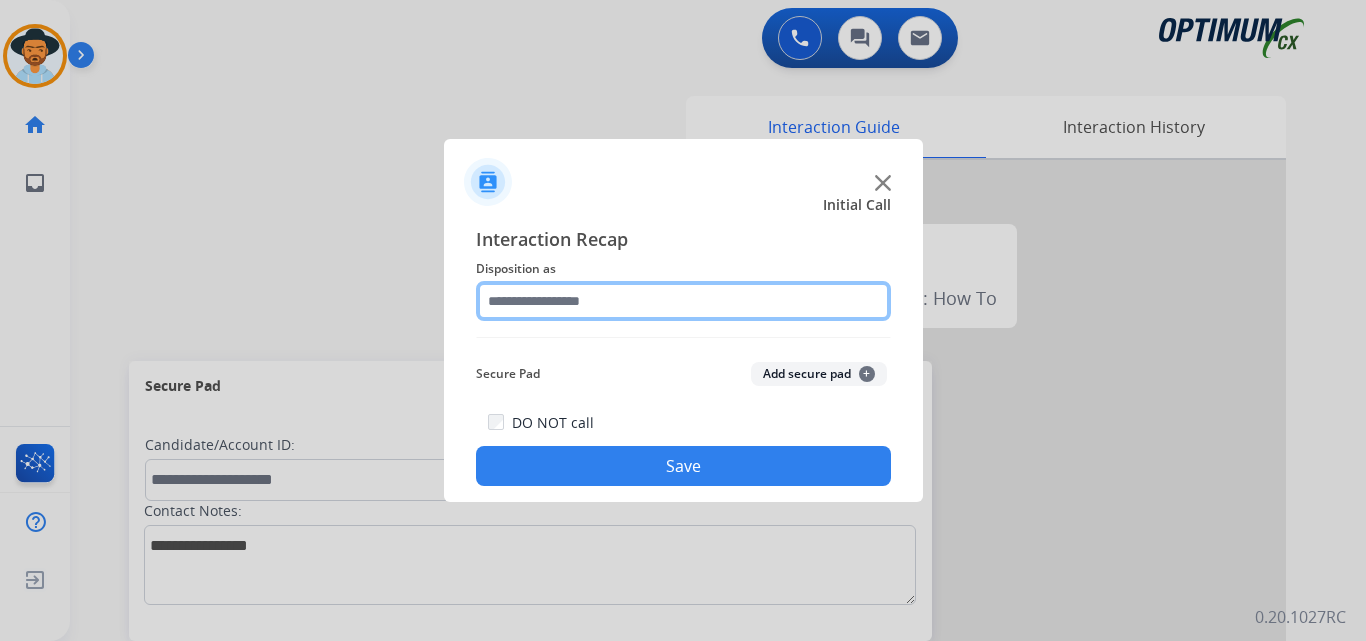 click 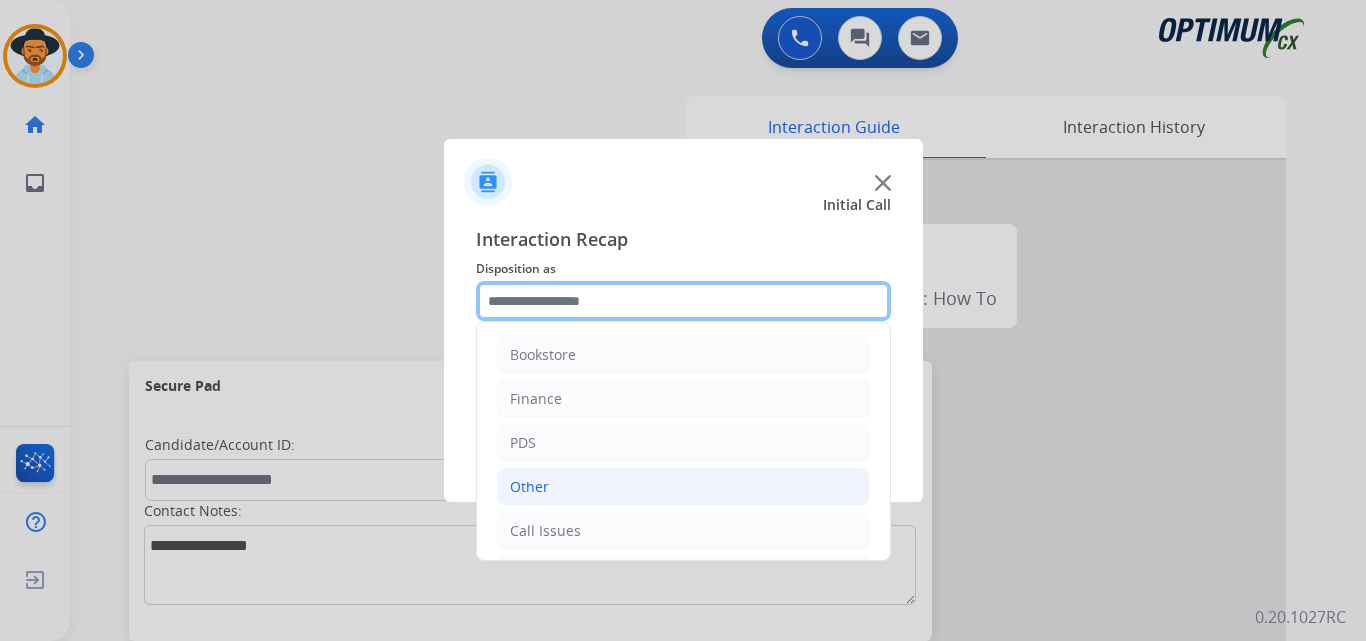 scroll, scrollTop: 136, scrollLeft: 0, axis: vertical 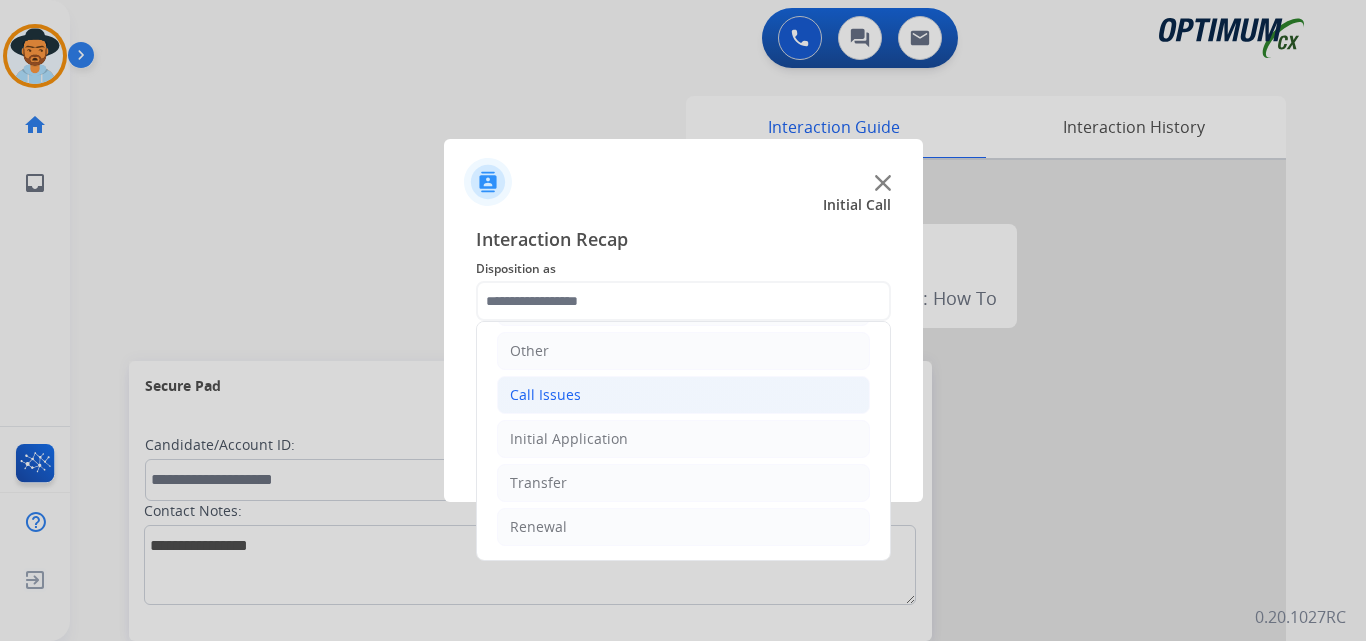 click on "Call Issues" 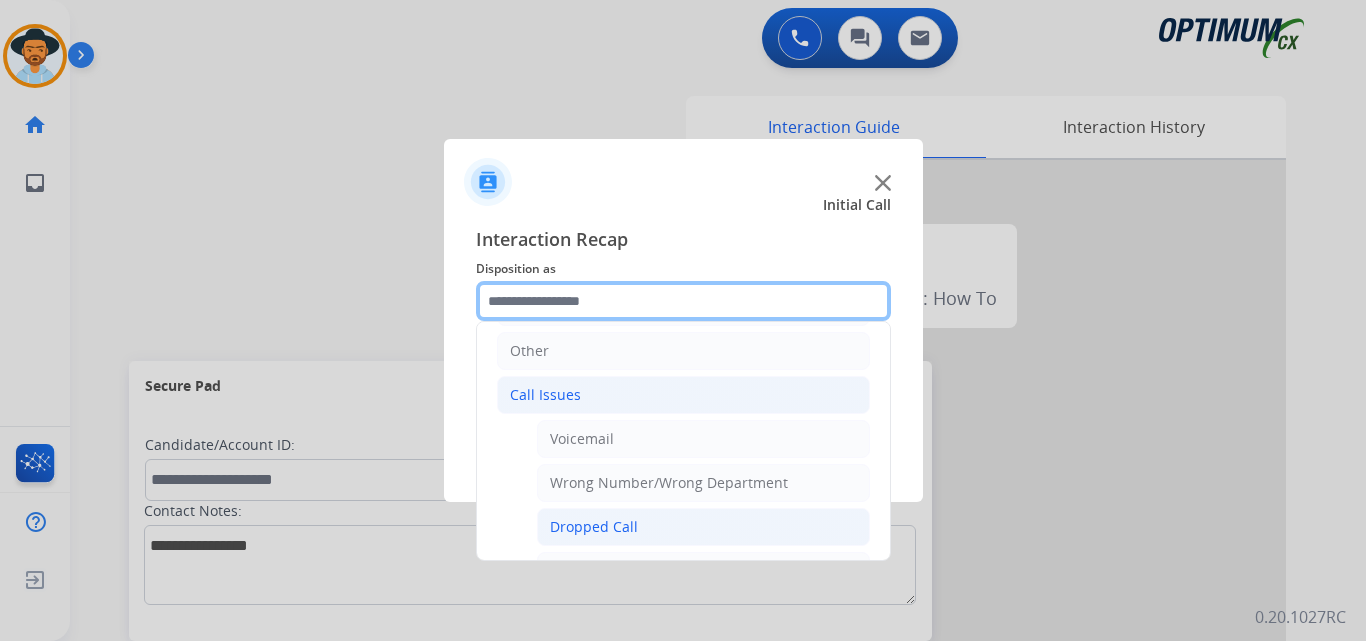 scroll, scrollTop: 303, scrollLeft: 0, axis: vertical 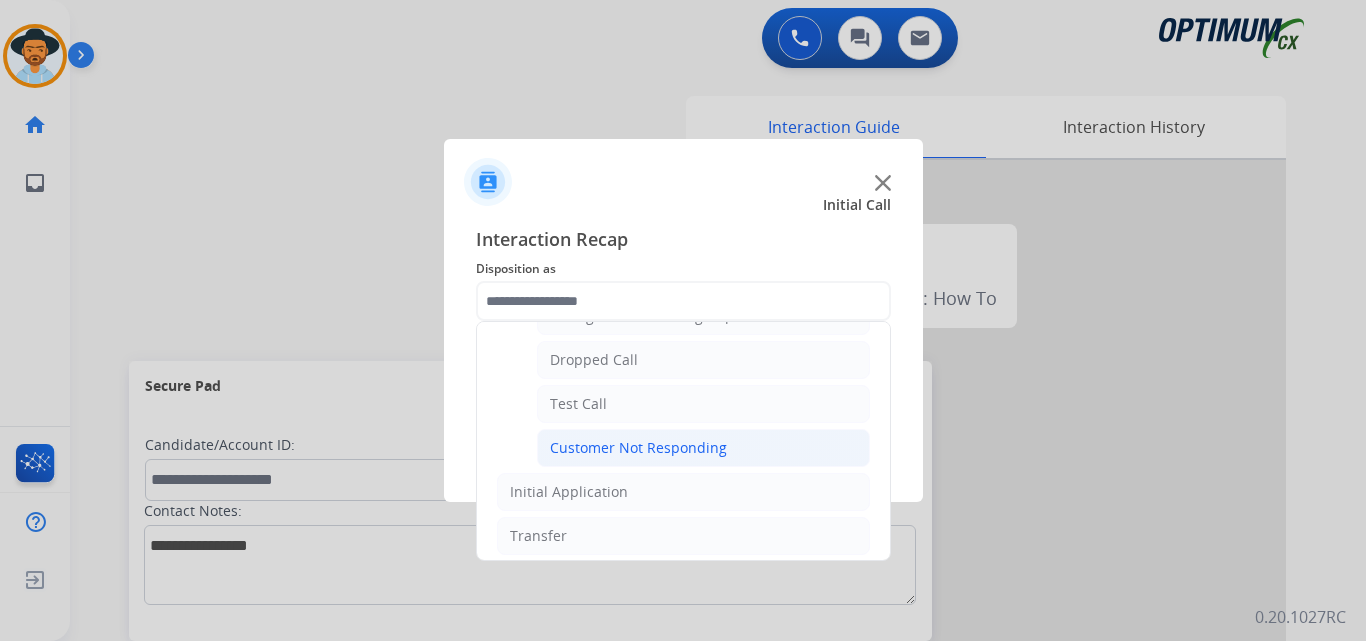 click on "Customer Not Responding" 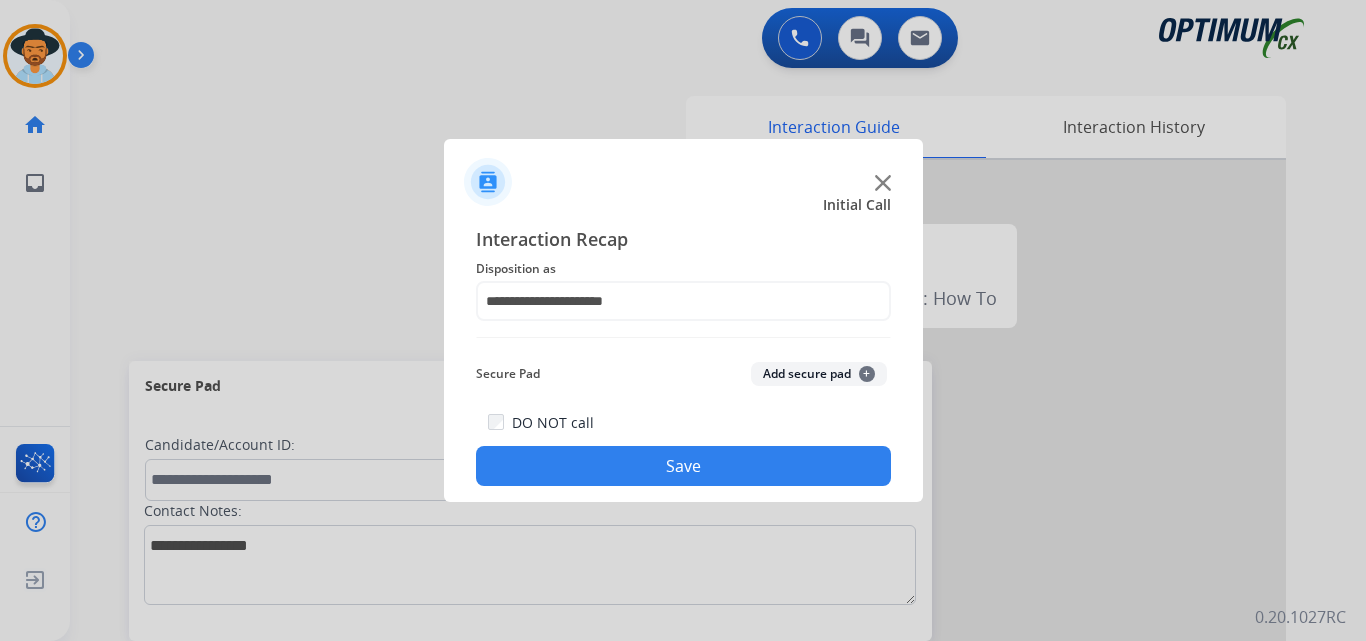 click on "Save" 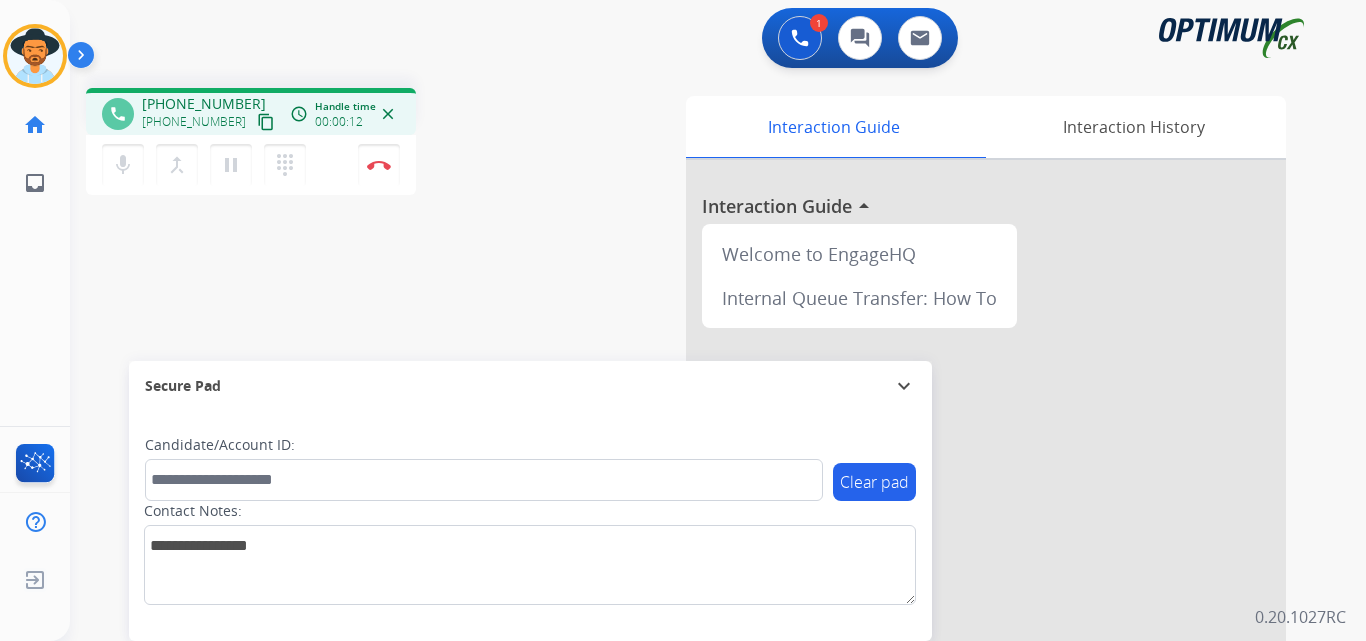 click on "+15616921615" at bounding box center [204, 104] 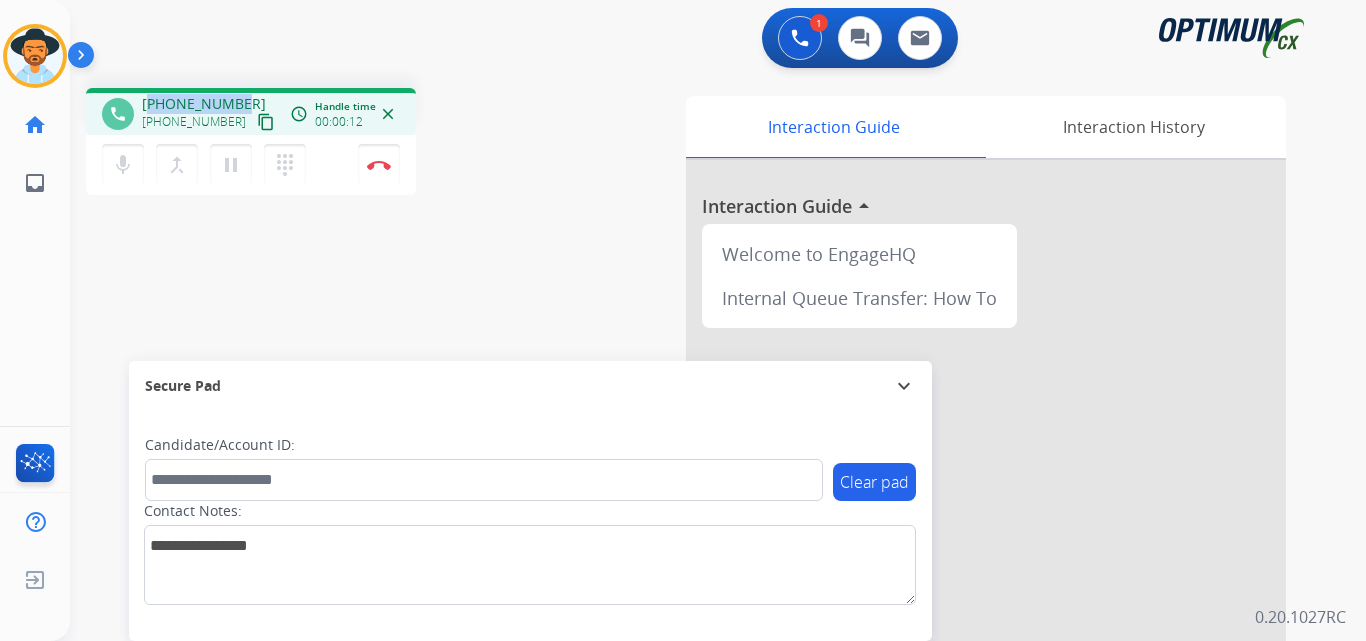click on "+15616921615" at bounding box center (204, 104) 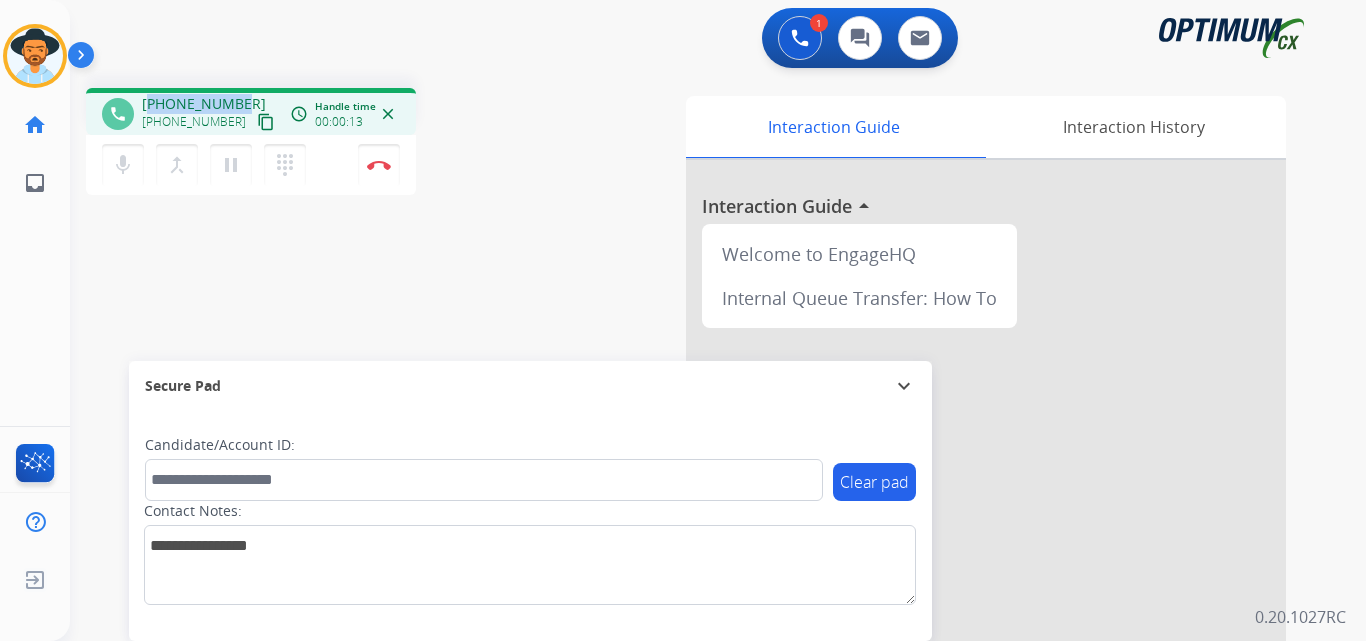 copy on "15616921615" 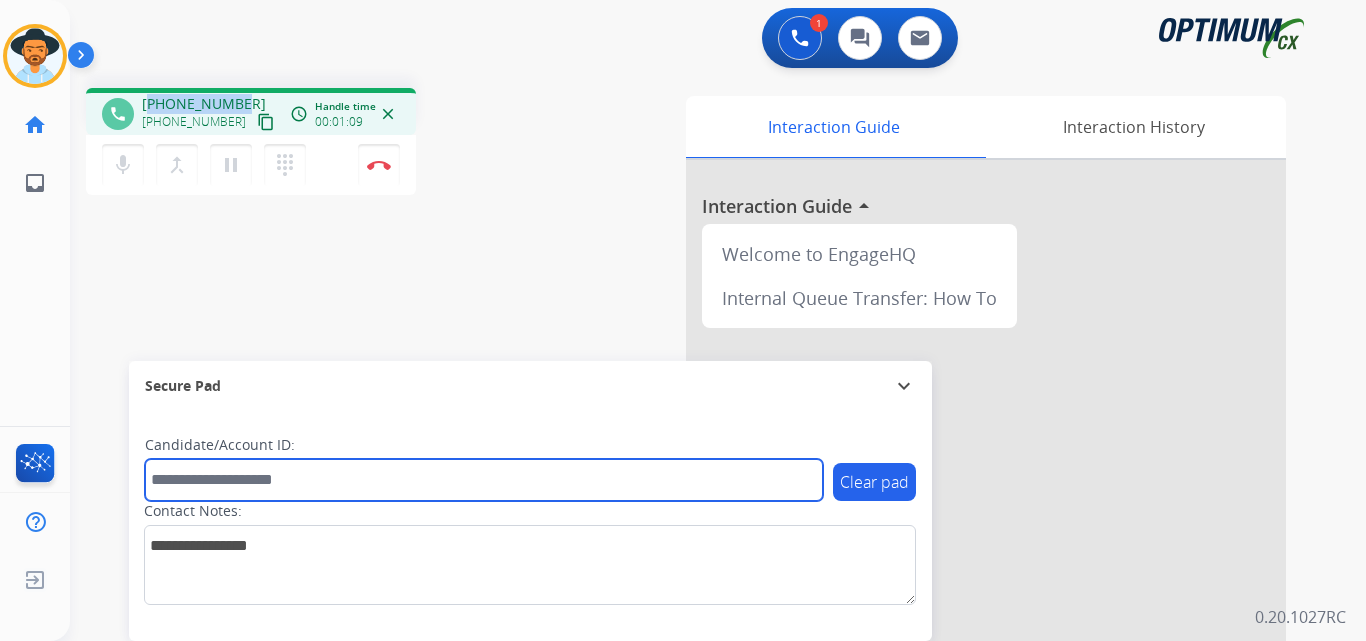 drag, startPoint x: 657, startPoint y: 485, endPoint x: 667, endPoint y: 487, distance: 10.198039 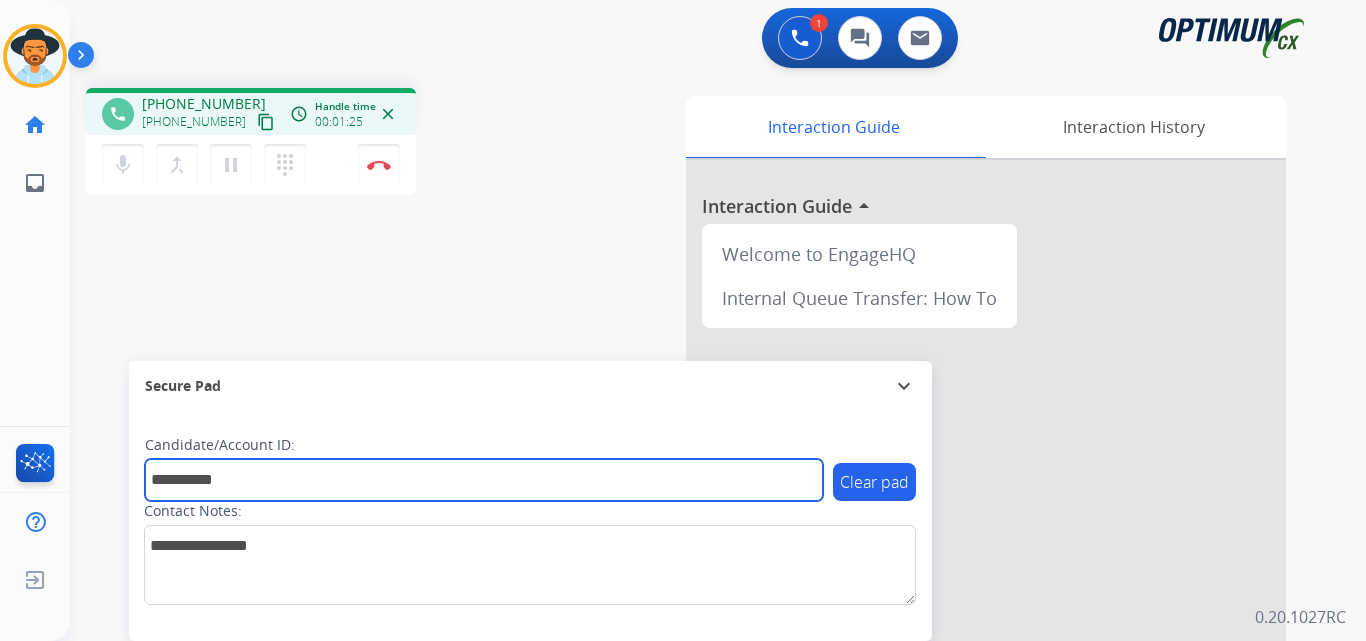 type on "**********" 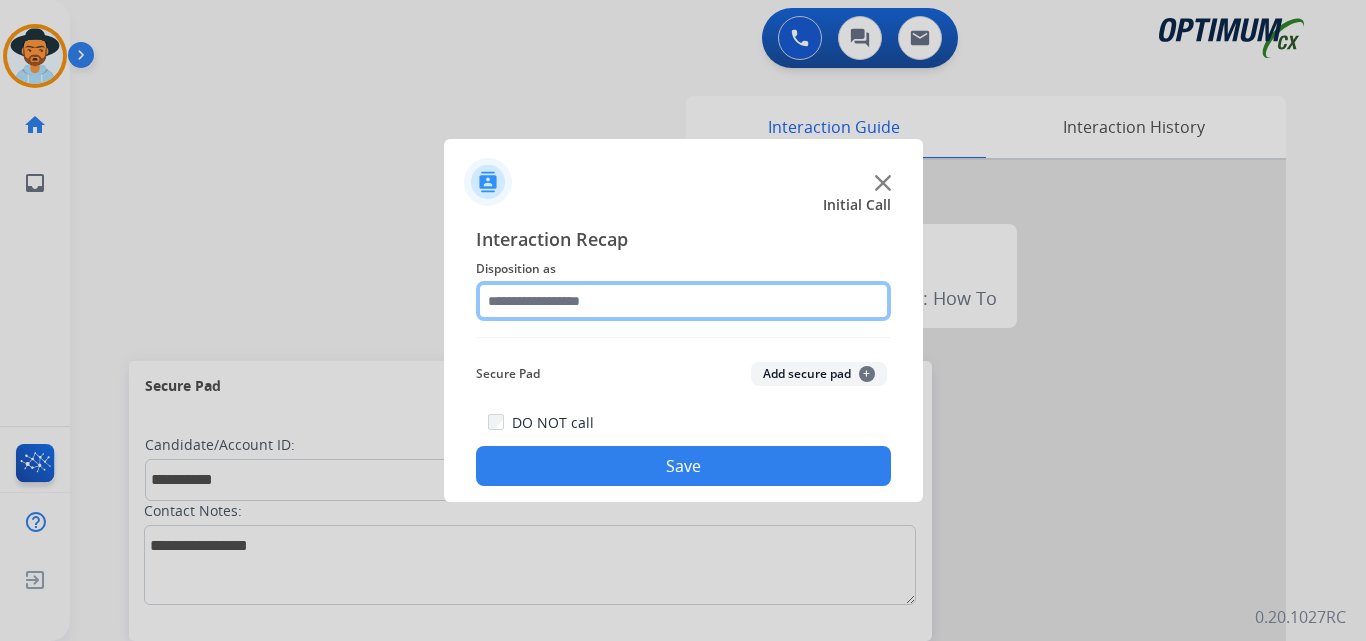 click 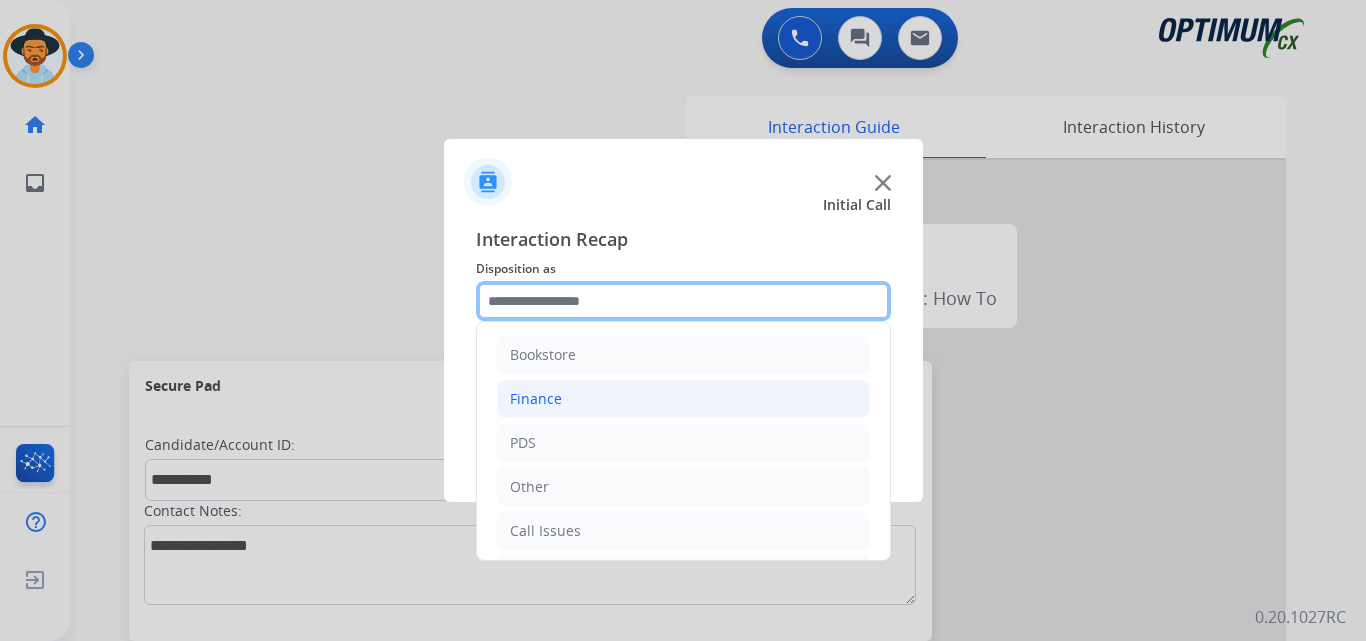 scroll, scrollTop: 136, scrollLeft: 0, axis: vertical 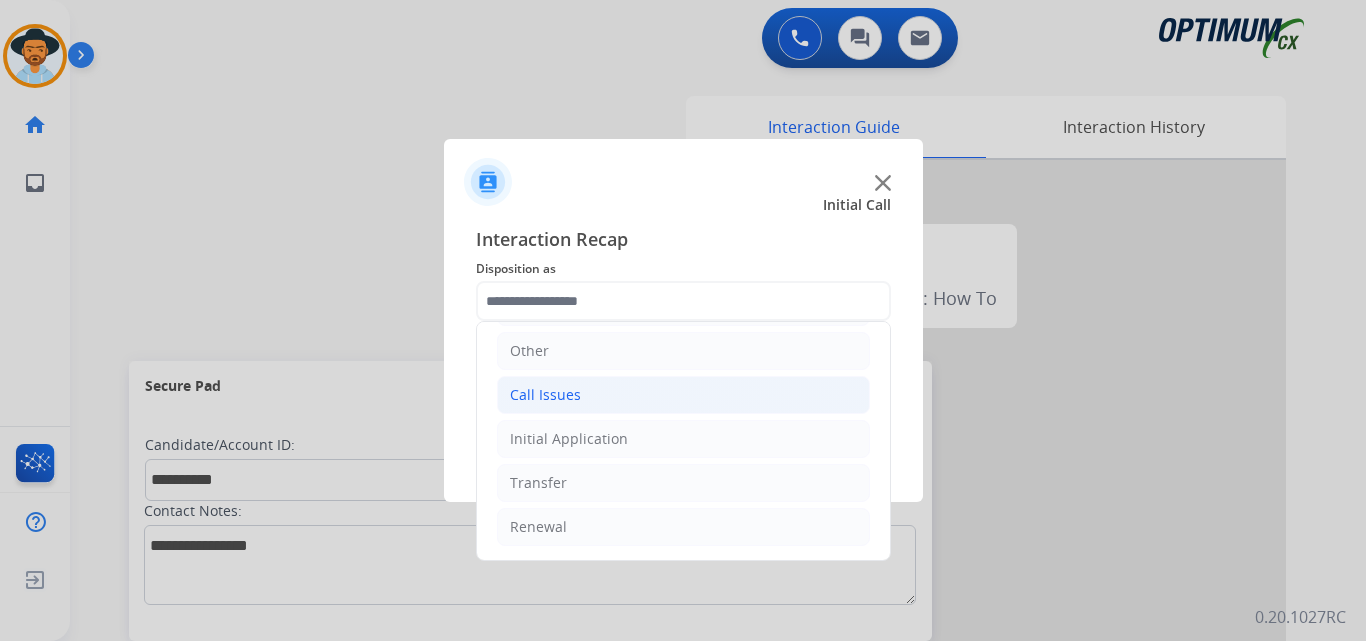 click on "Call Issues" 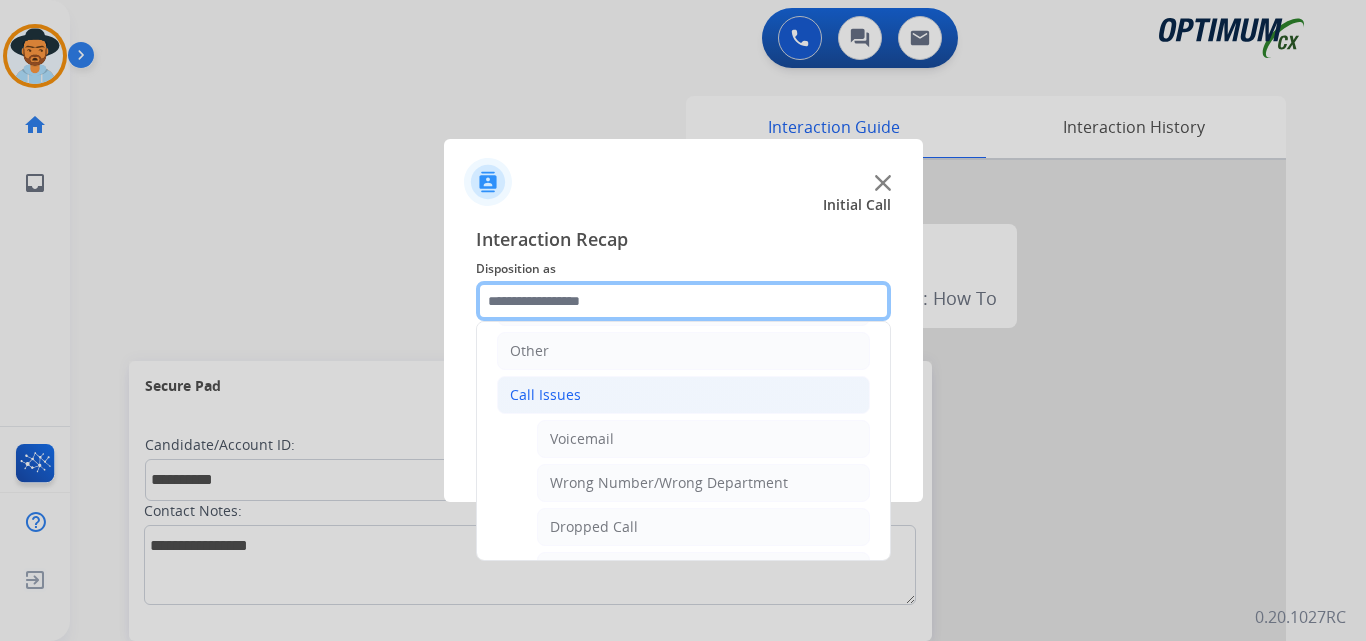 scroll, scrollTop: 303, scrollLeft: 0, axis: vertical 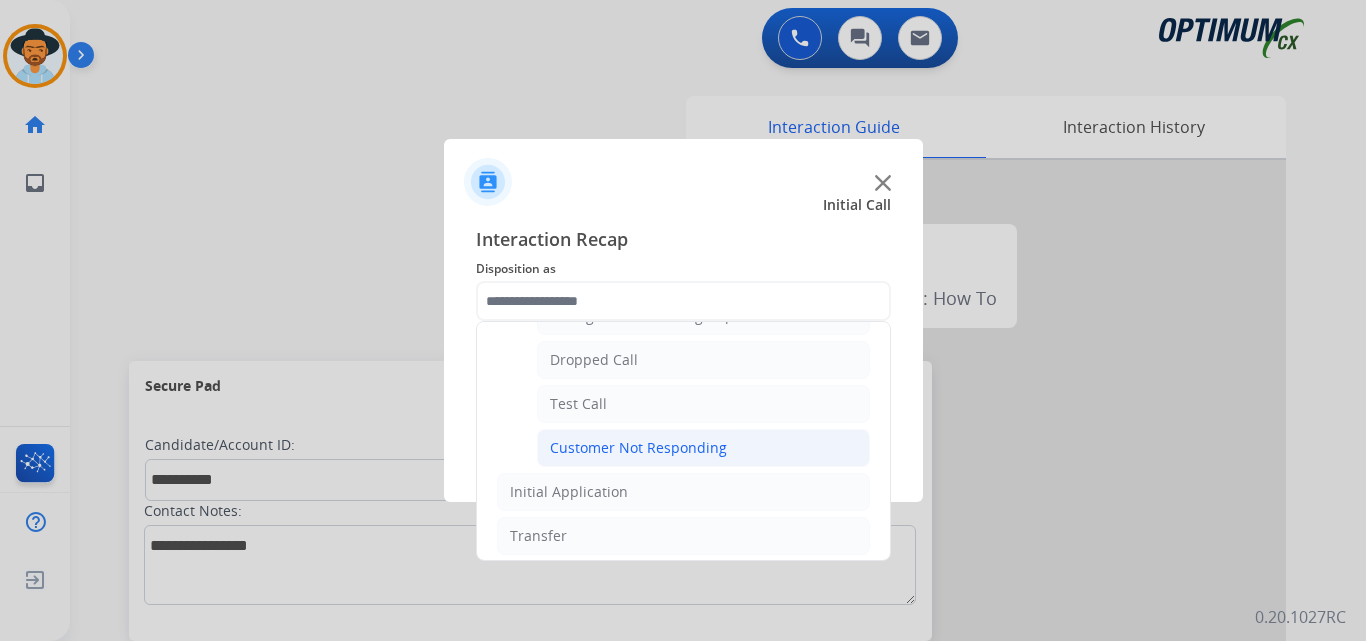 click on "Customer Not Responding" 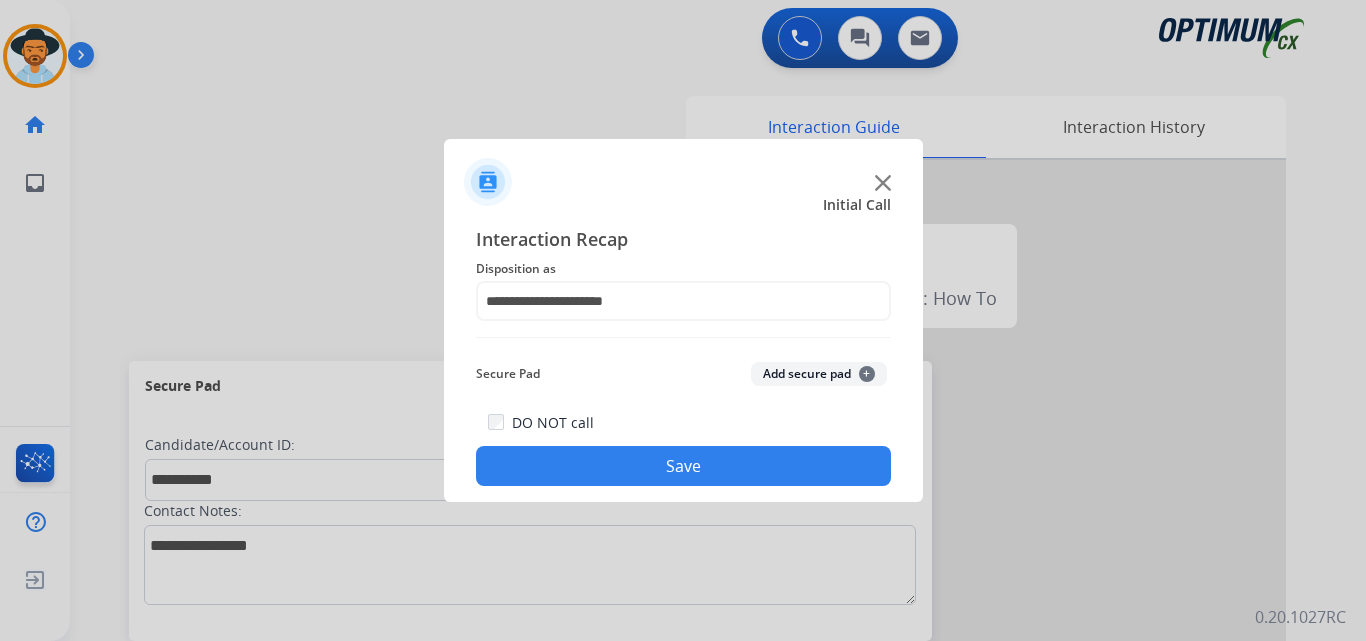 click on "DO NOT call  Save" 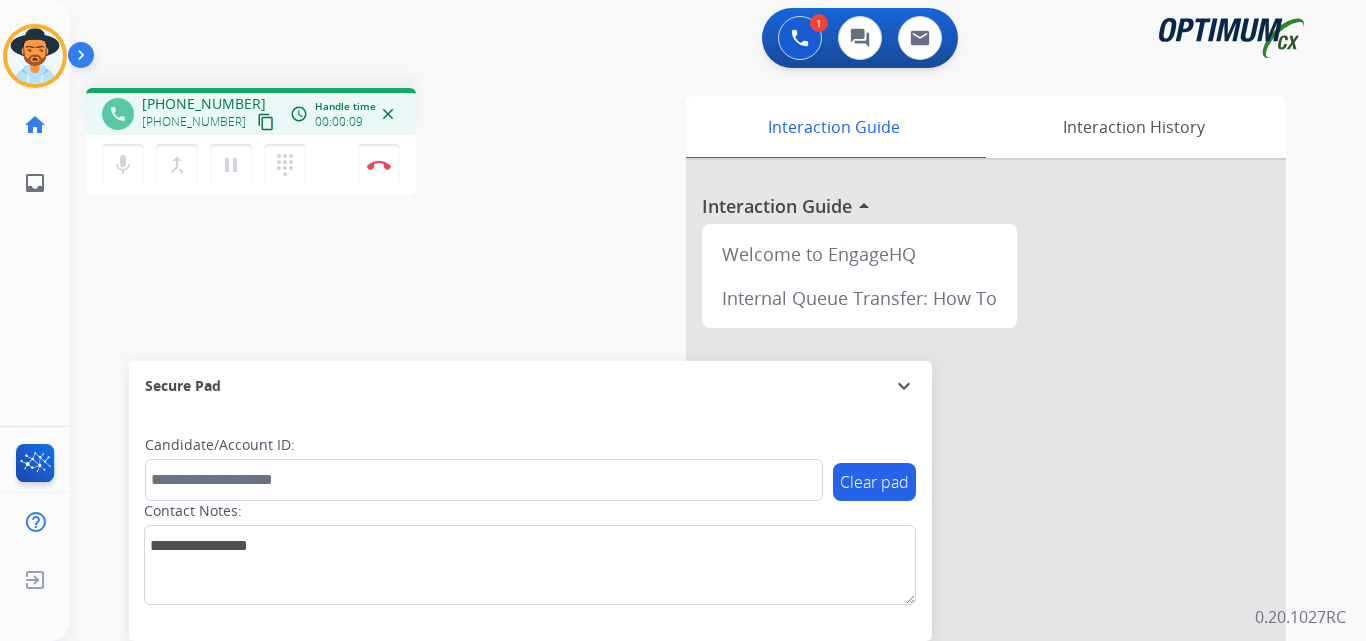 click on "+17874088153" at bounding box center [204, 104] 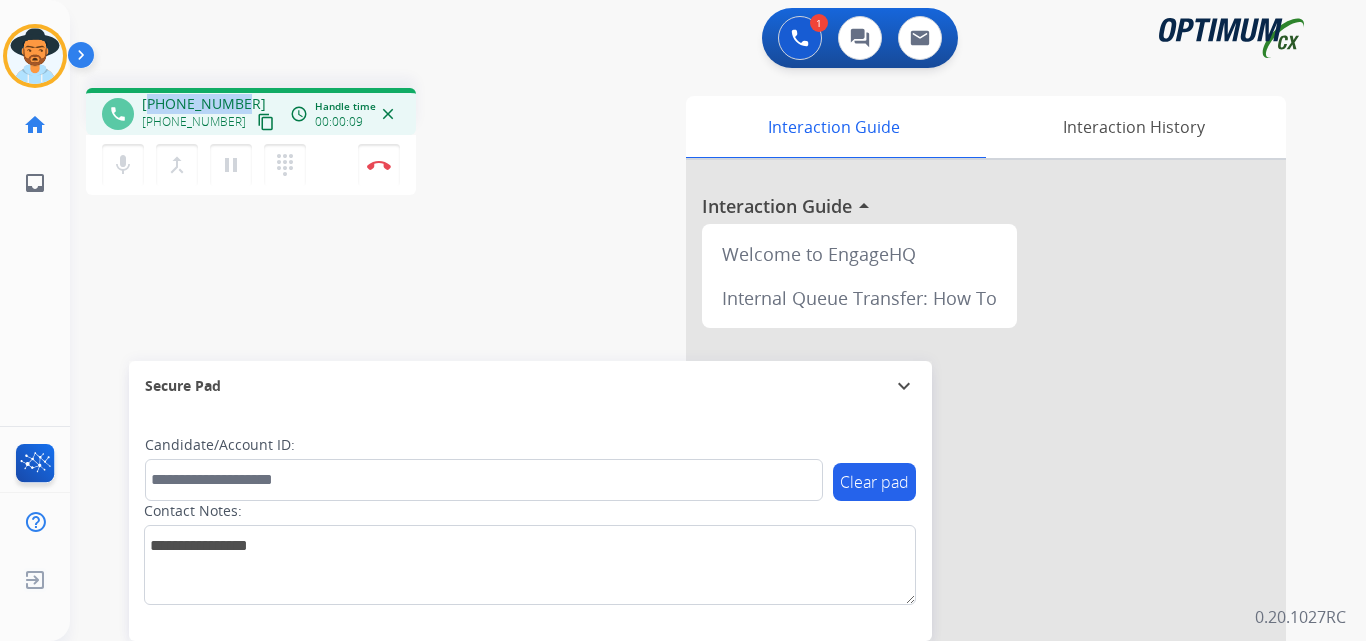 click on "+17874088153" at bounding box center (204, 104) 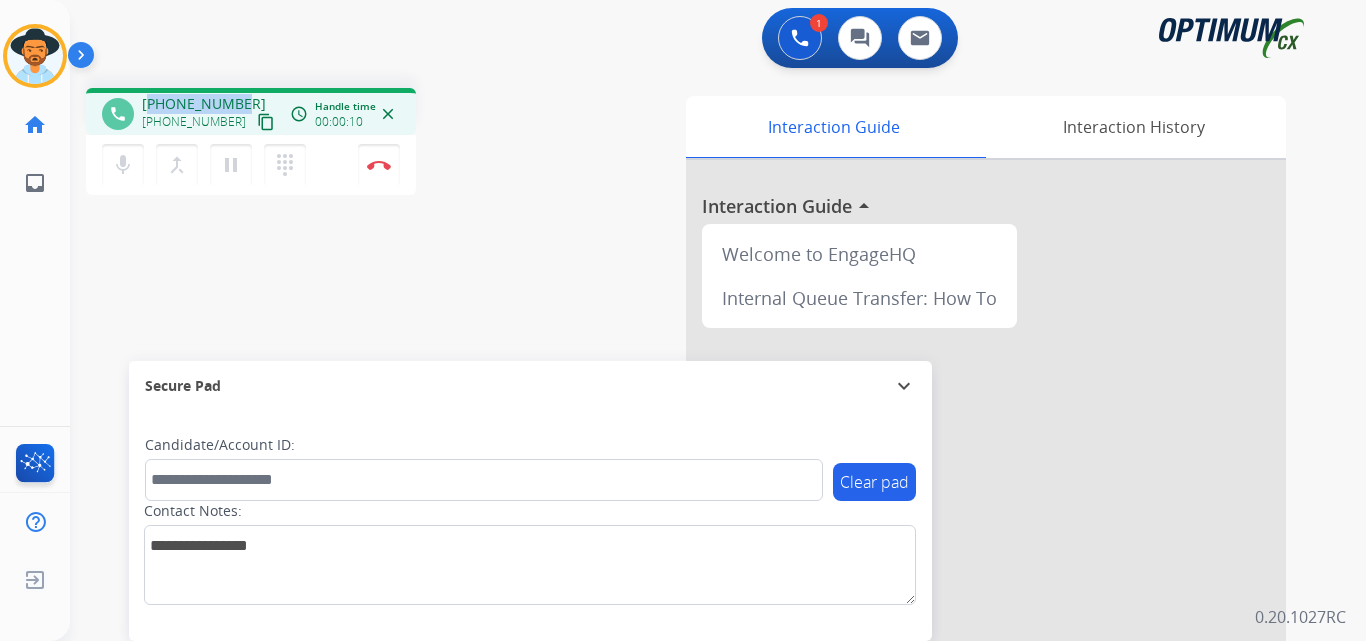 copy on "17874088153" 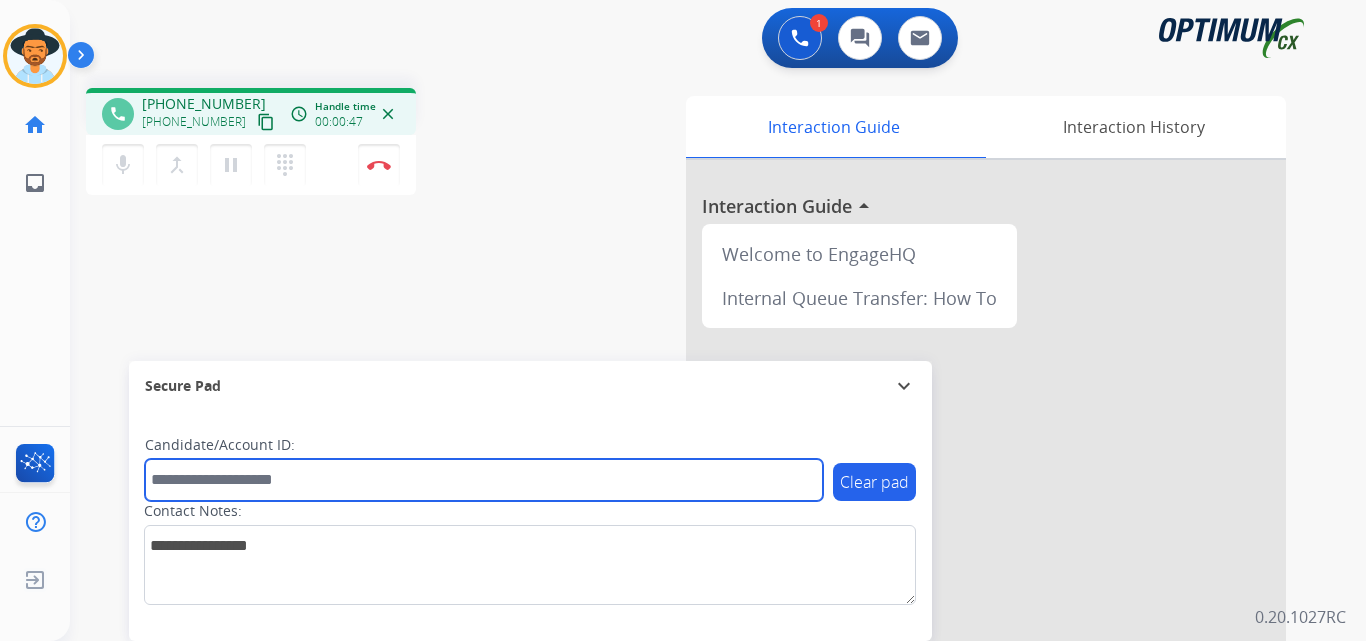 click at bounding box center [484, 480] 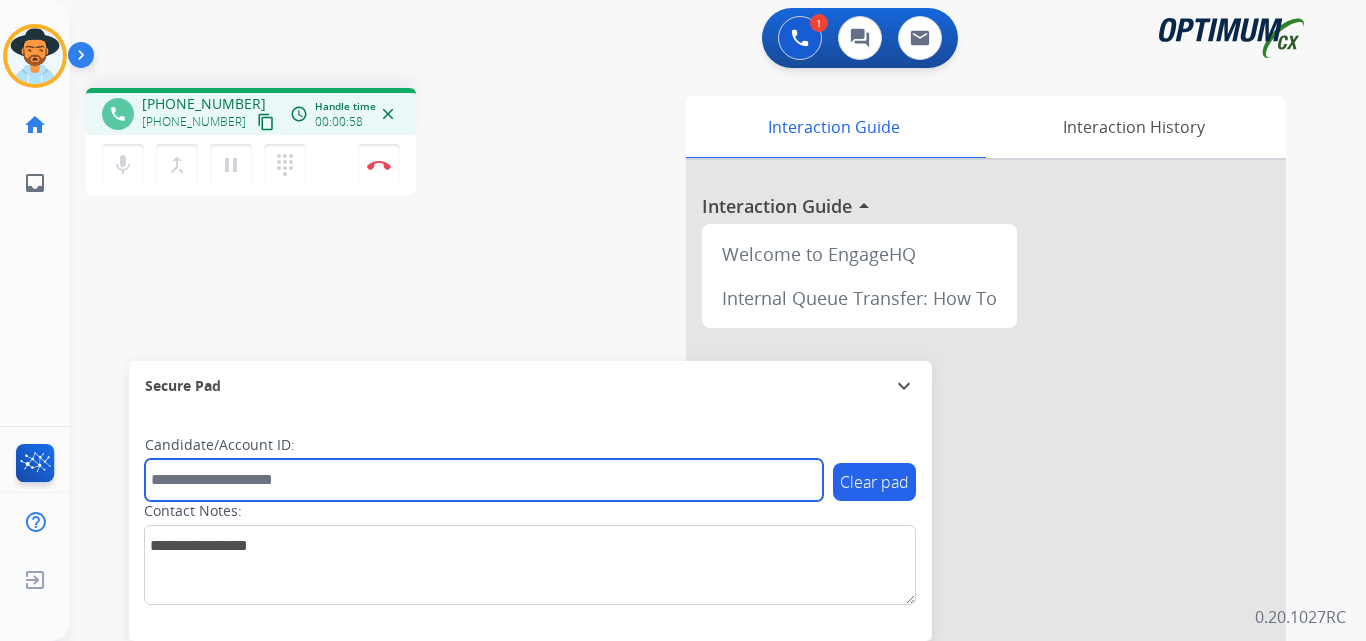 click at bounding box center [484, 480] 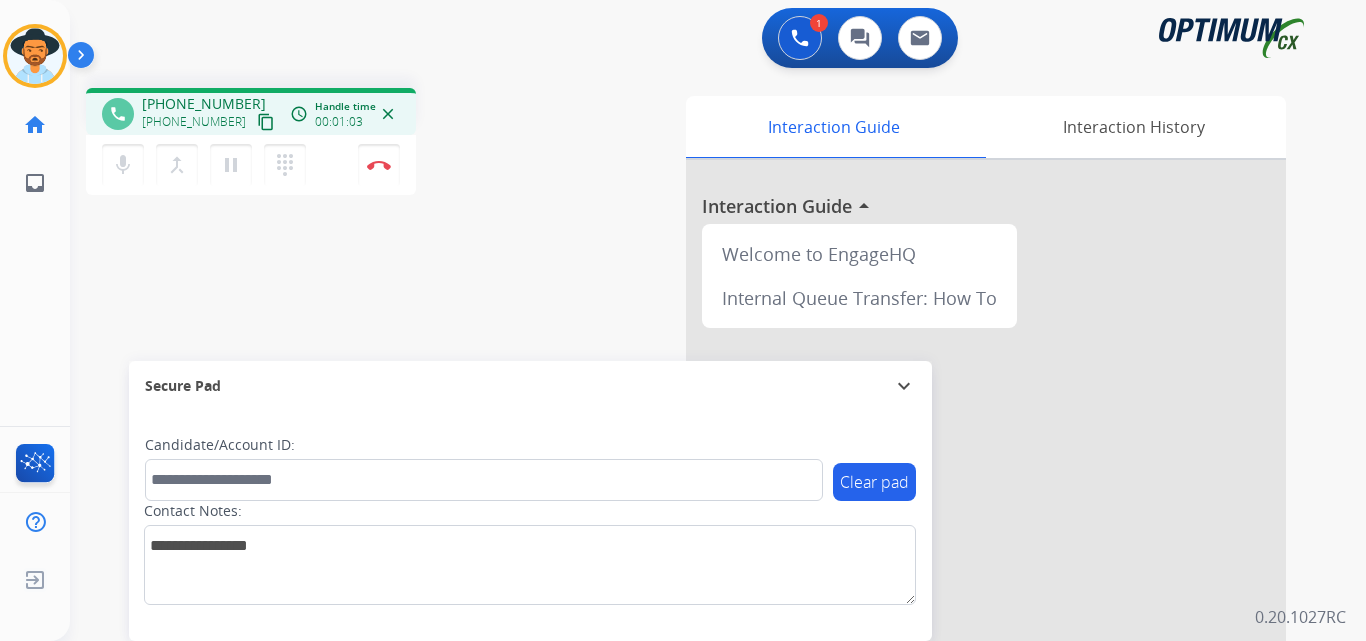 click on "+17874088153" at bounding box center [204, 104] 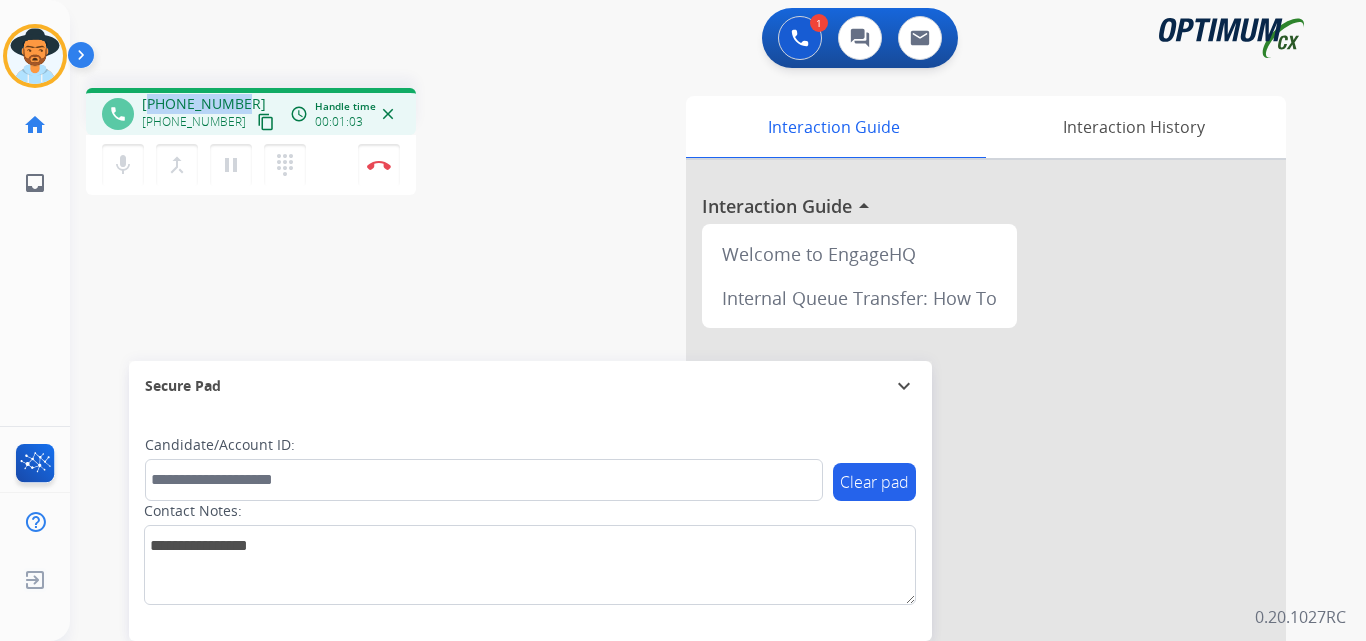 click on "+17874088153" at bounding box center [204, 104] 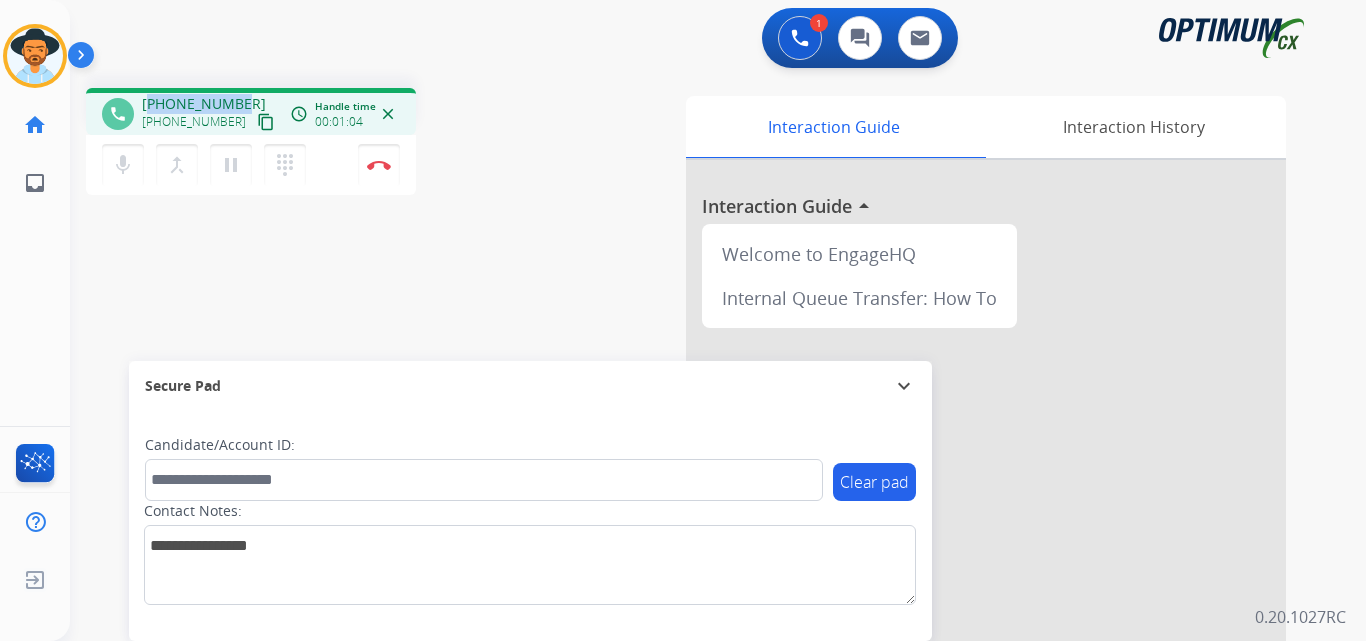 copy on "17874088153" 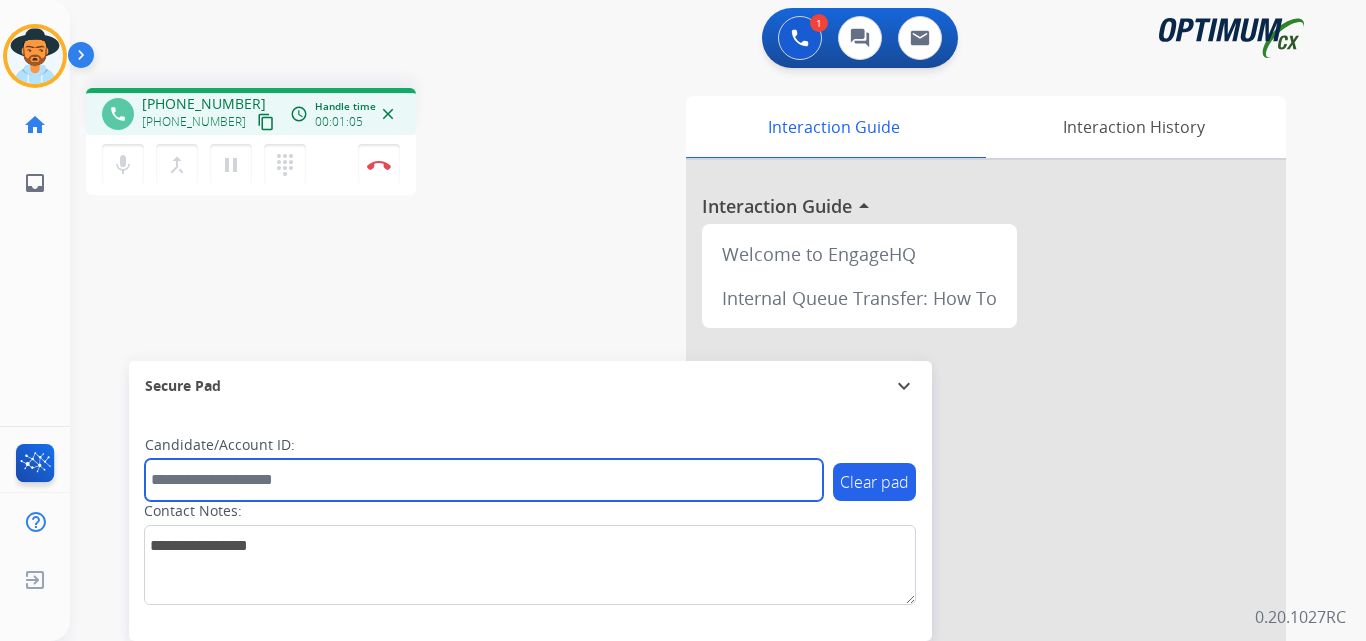 click at bounding box center (484, 480) 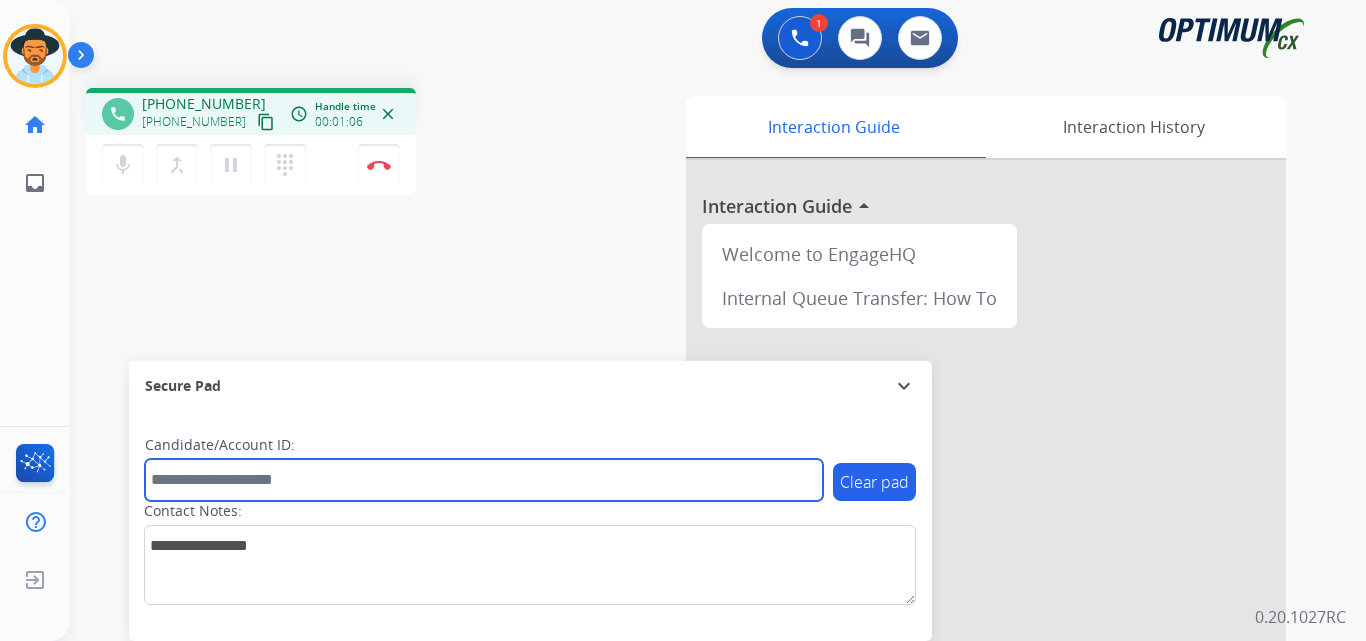 paste on "**********" 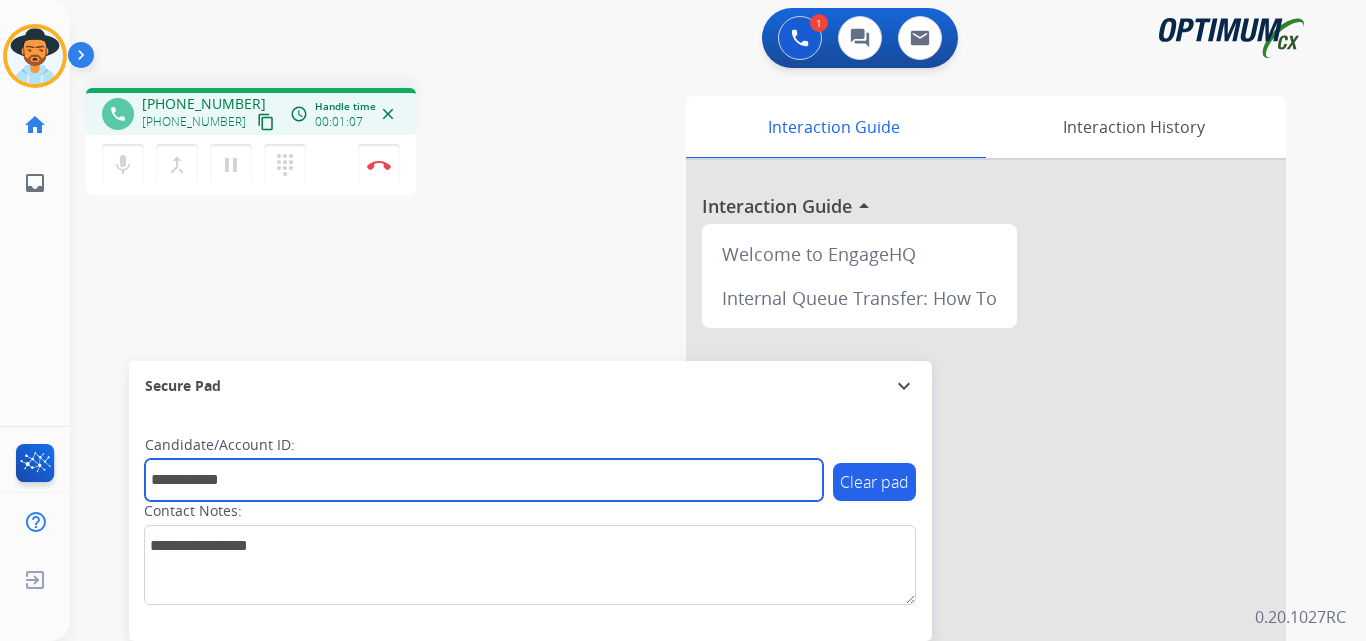 click on "**********" at bounding box center (484, 480) 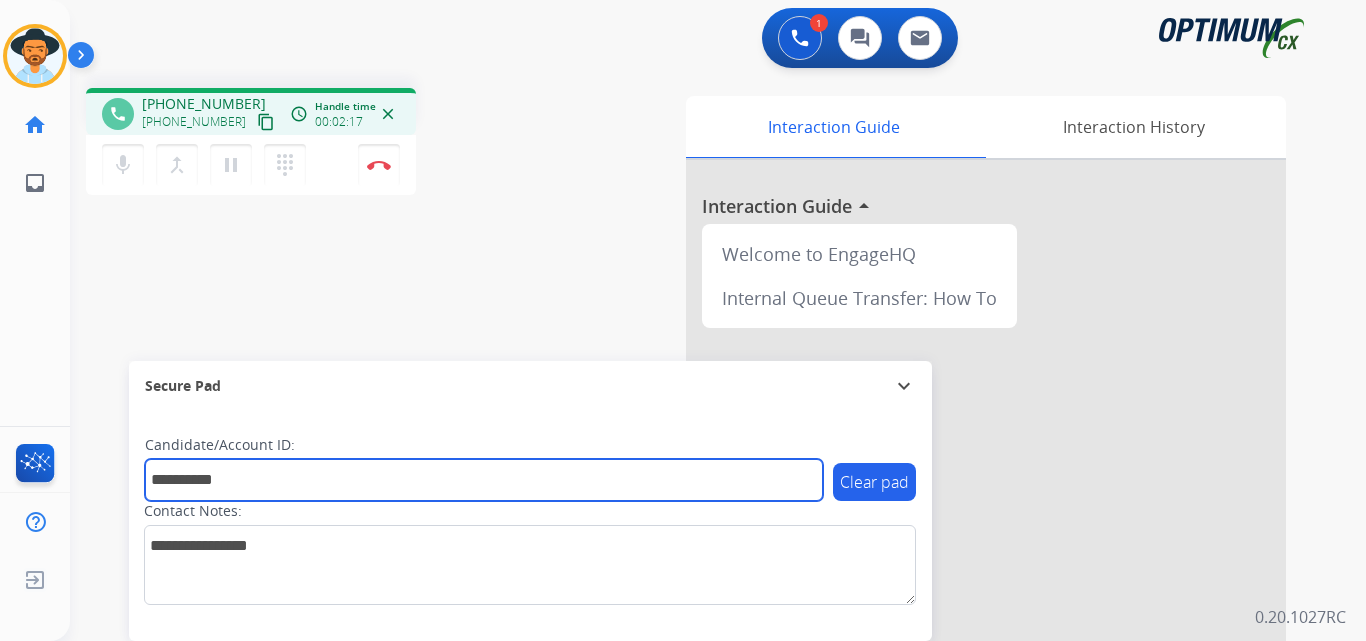 type on "**********" 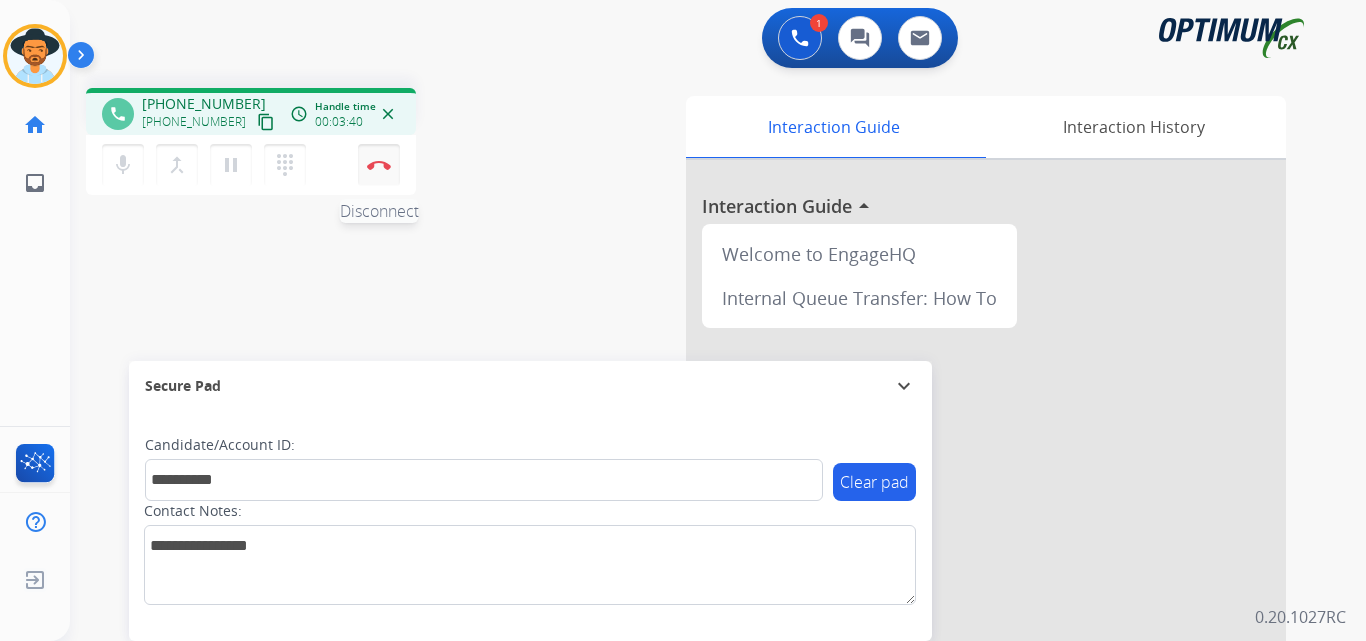 click at bounding box center (379, 165) 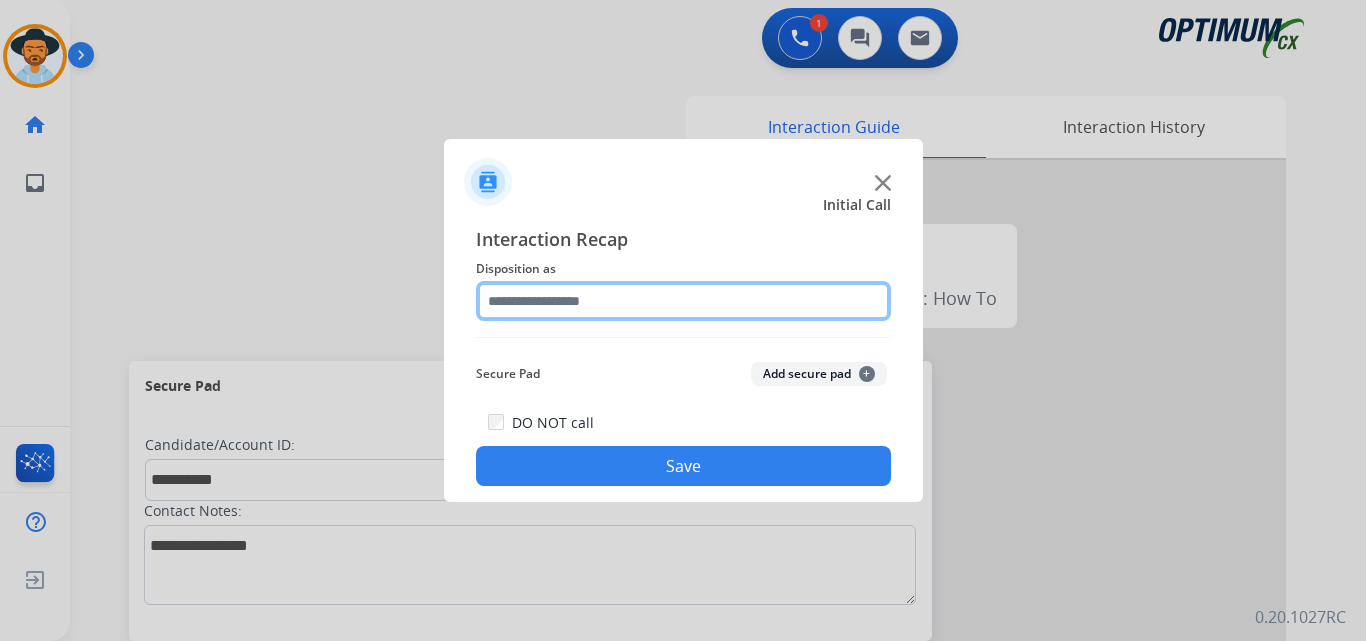 click 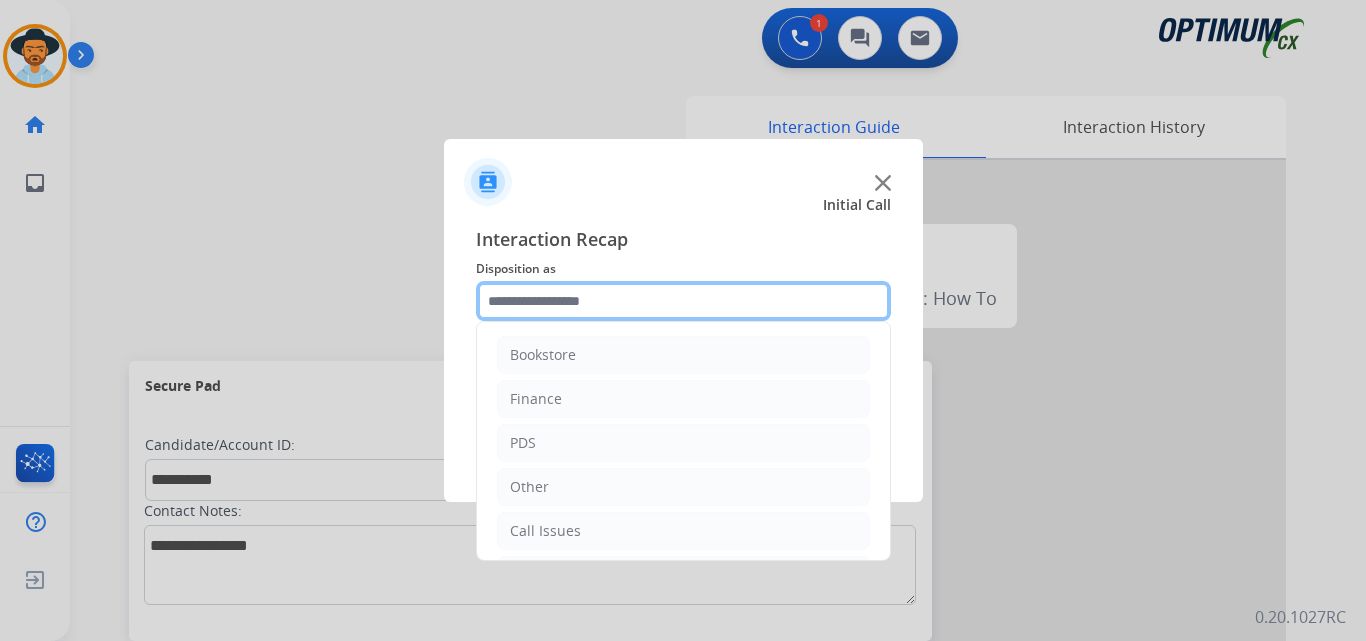 scroll, scrollTop: 136, scrollLeft: 0, axis: vertical 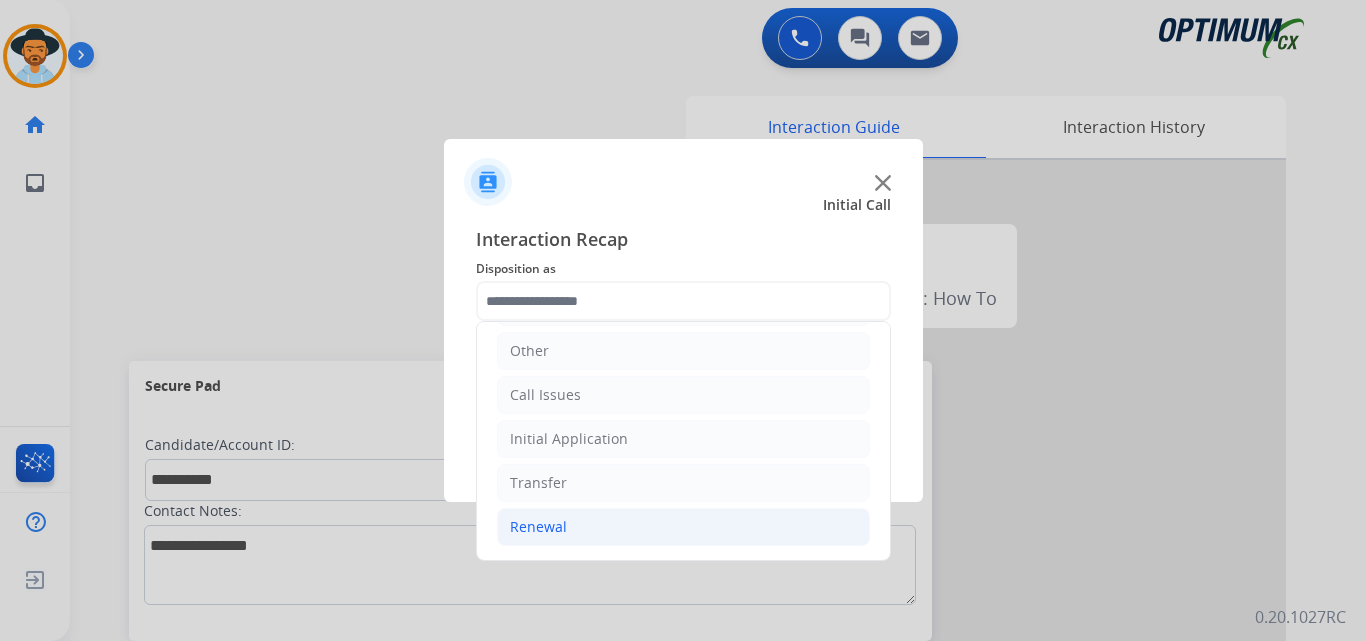 click on "Renewal" 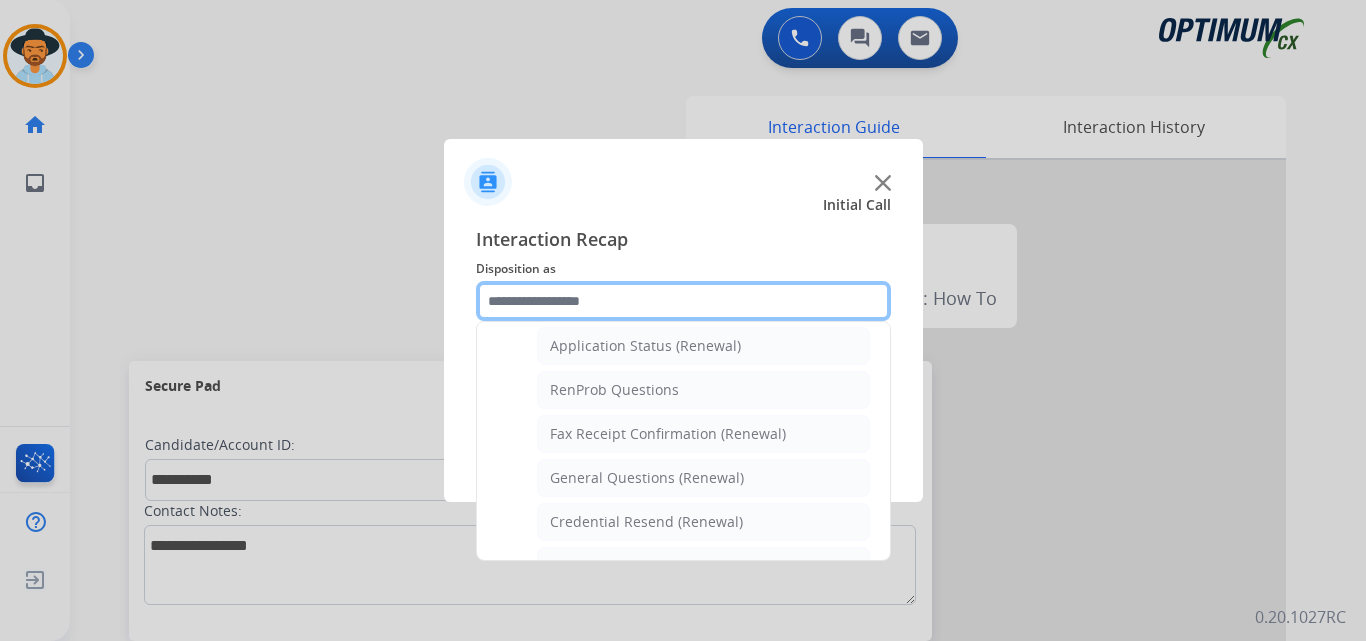 scroll, scrollTop: 636, scrollLeft: 0, axis: vertical 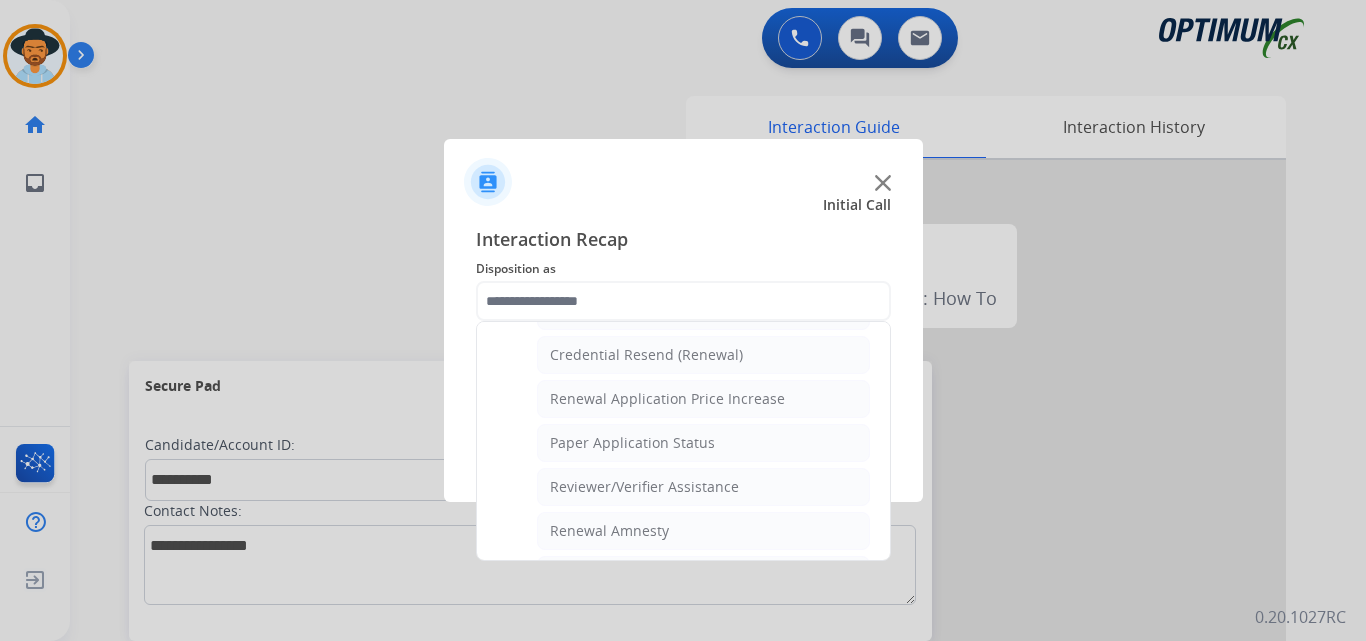 click on "Renewal Amnesty" 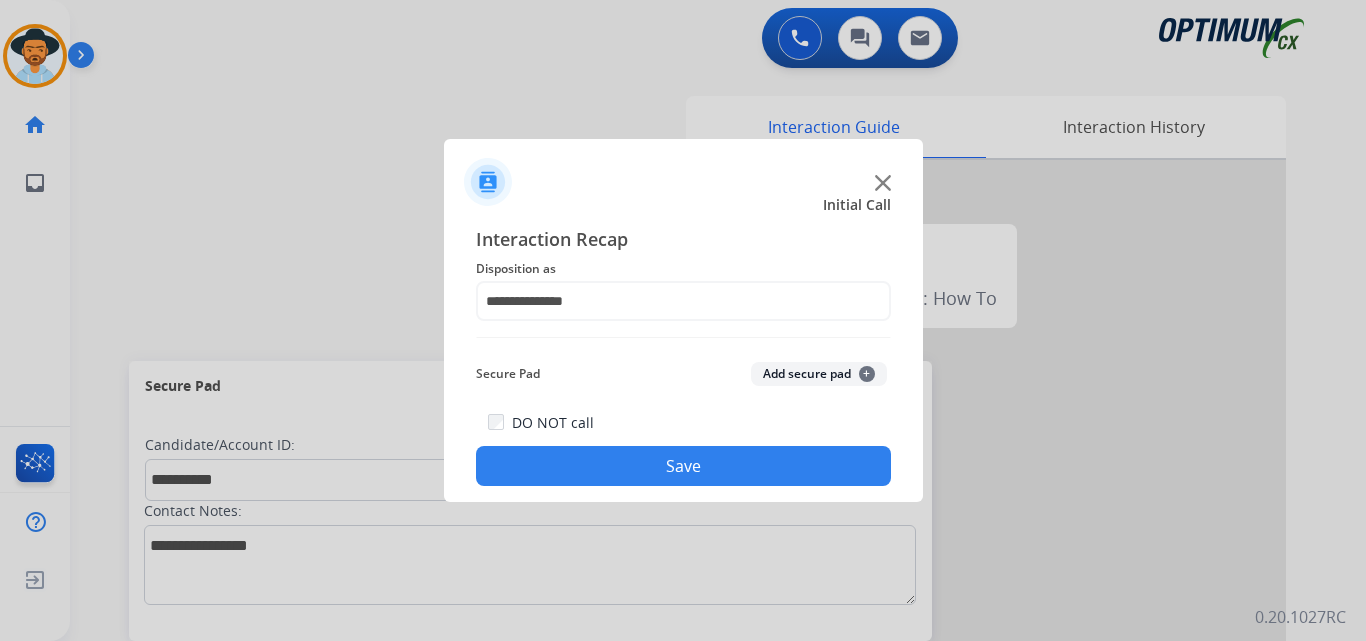 click on "Save" 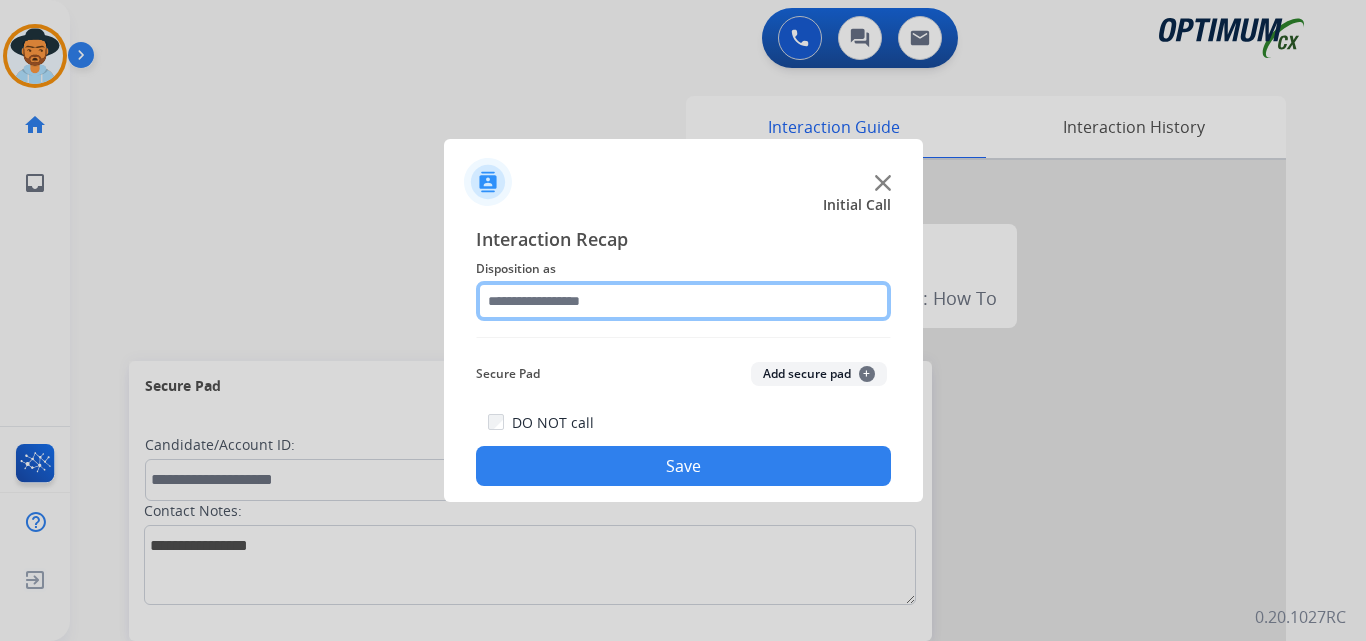 click 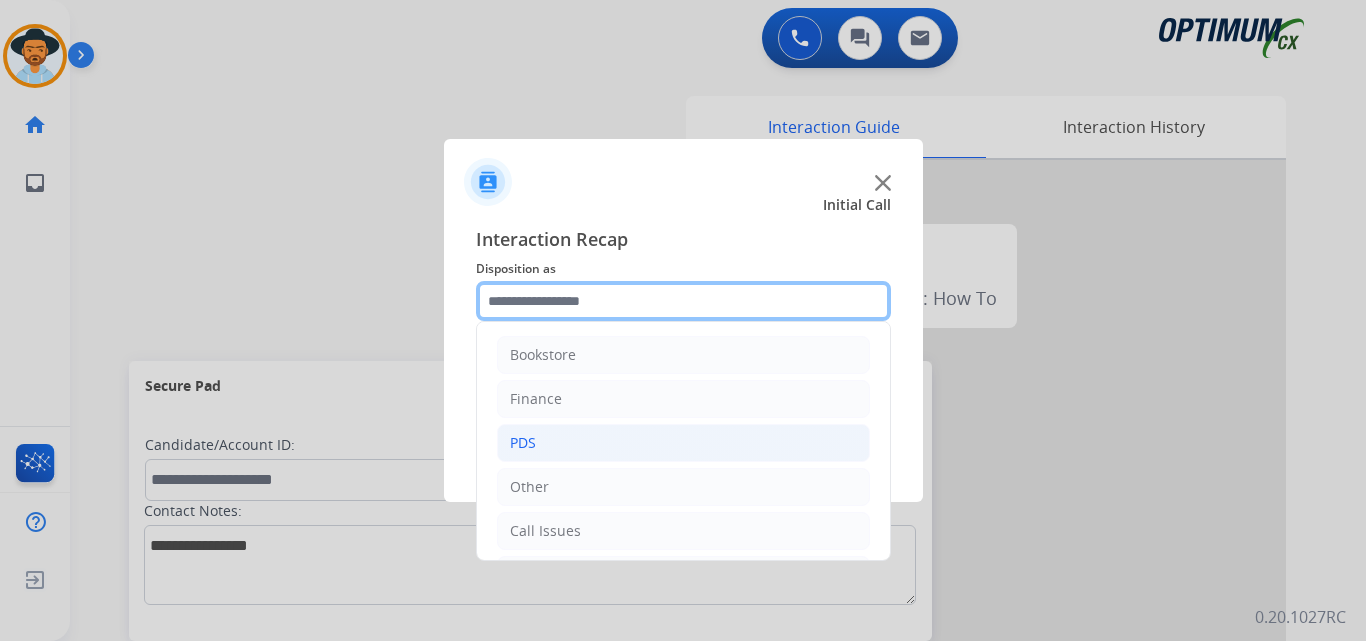 scroll, scrollTop: 136, scrollLeft: 0, axis: vertical 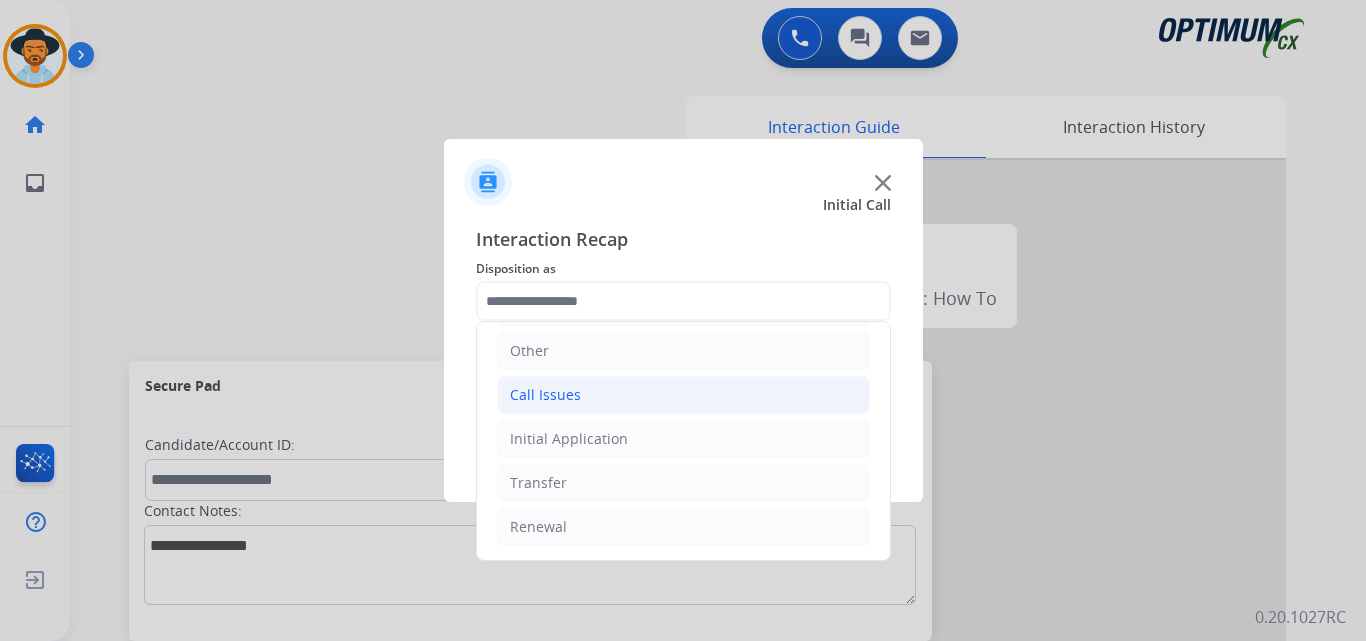 click on "Call Issues" 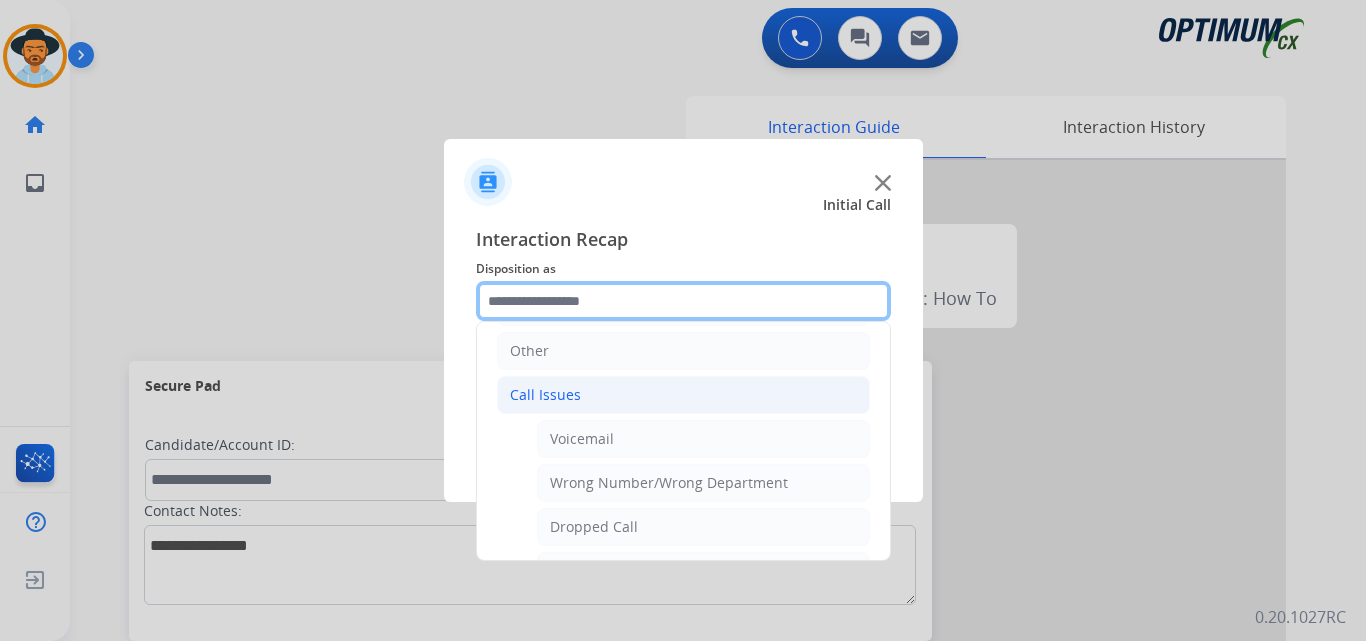 scroll, scrollTop: 356, scrollLeft: 0, axis: vertical 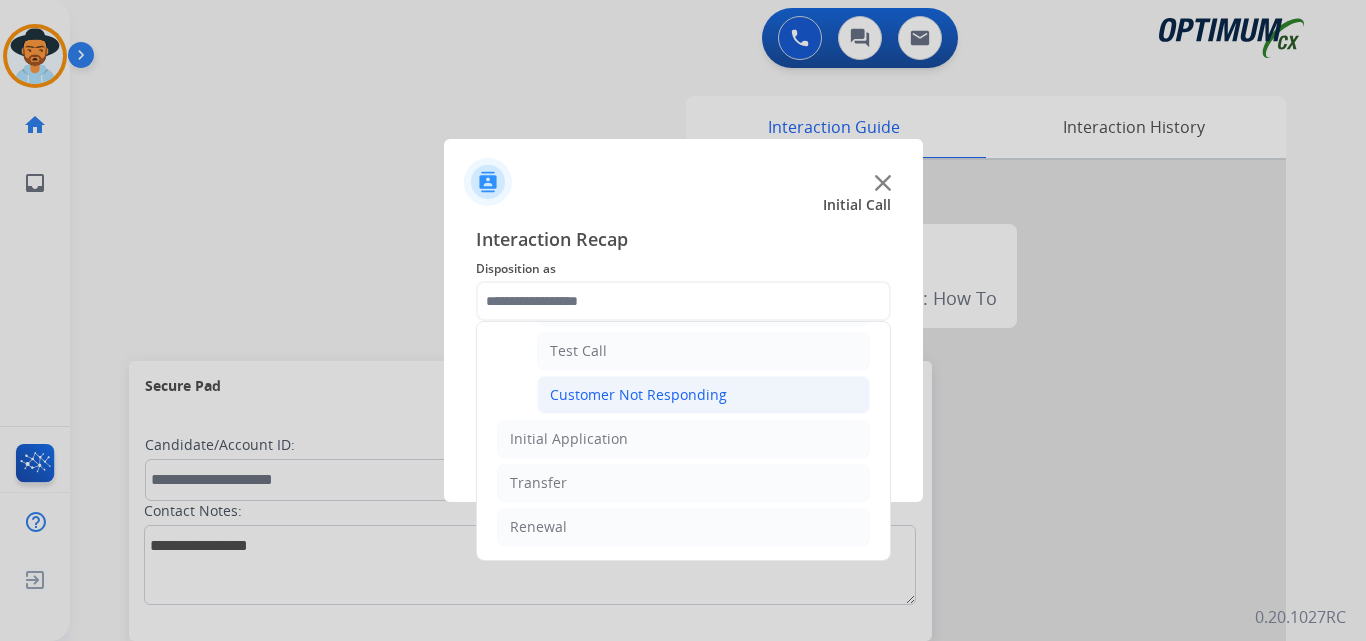 click on "Customer Not Responding" 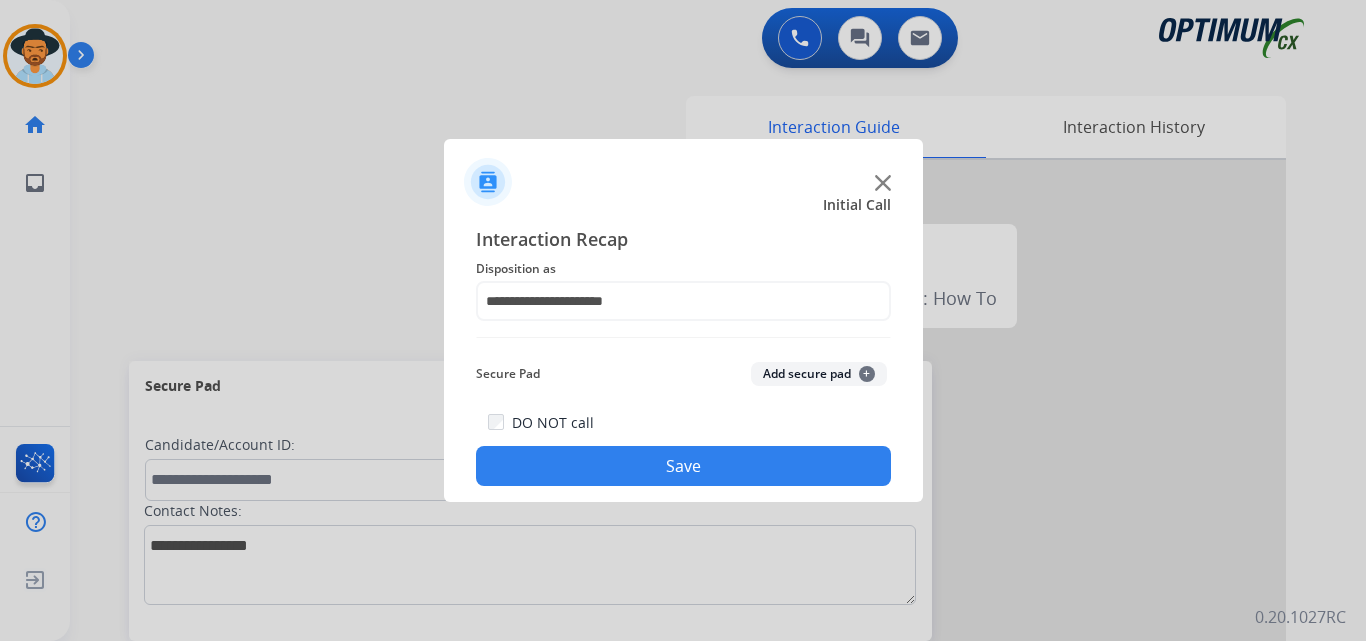 click on "Save" 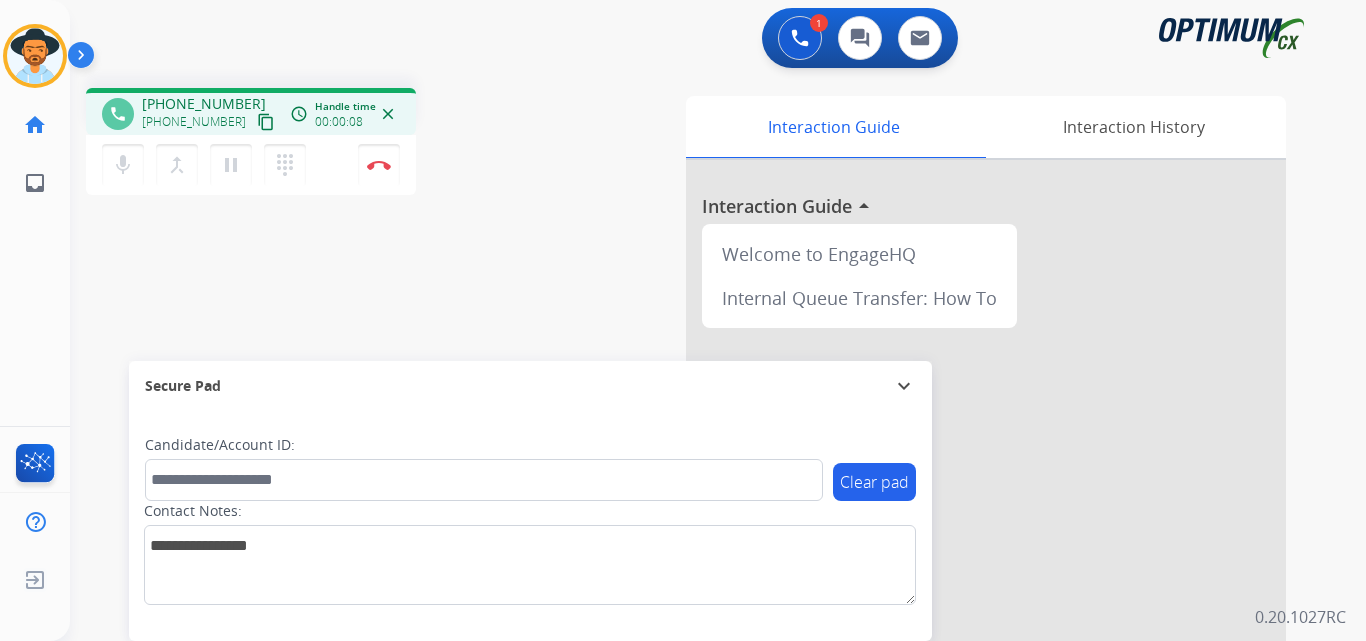 click on "+17186874810" at bounding box center (204, 104) 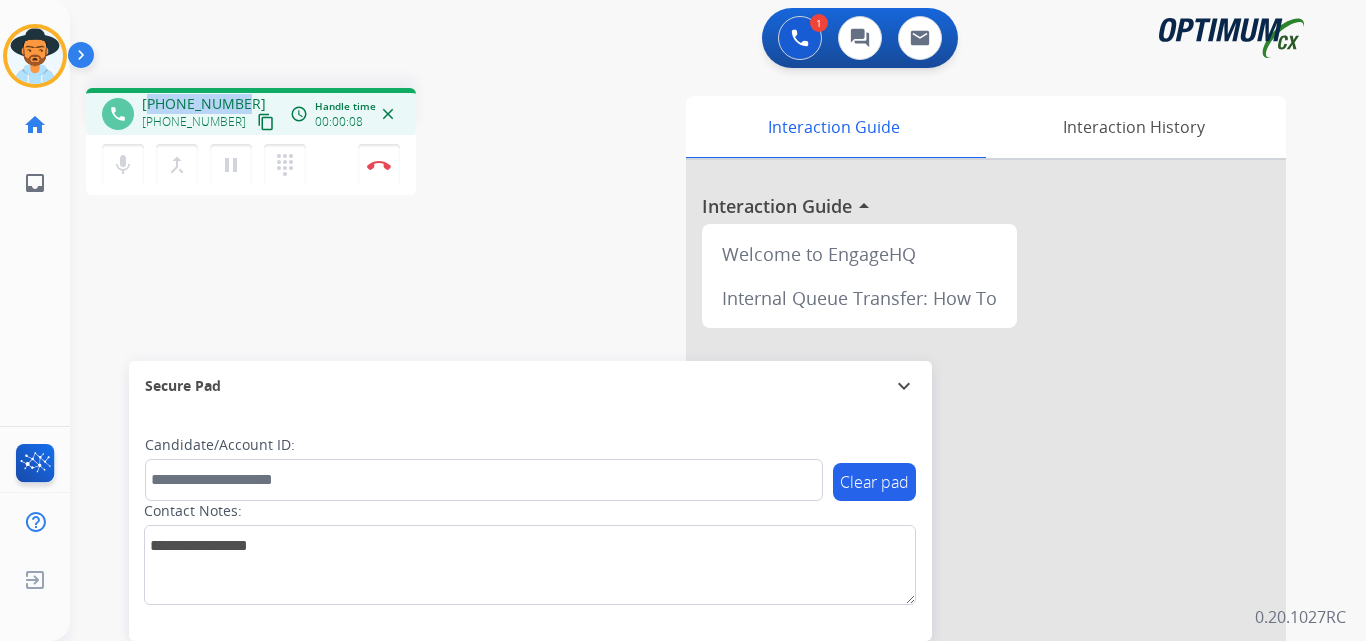 click on "+17186874810" at bounding box center [204, 104] 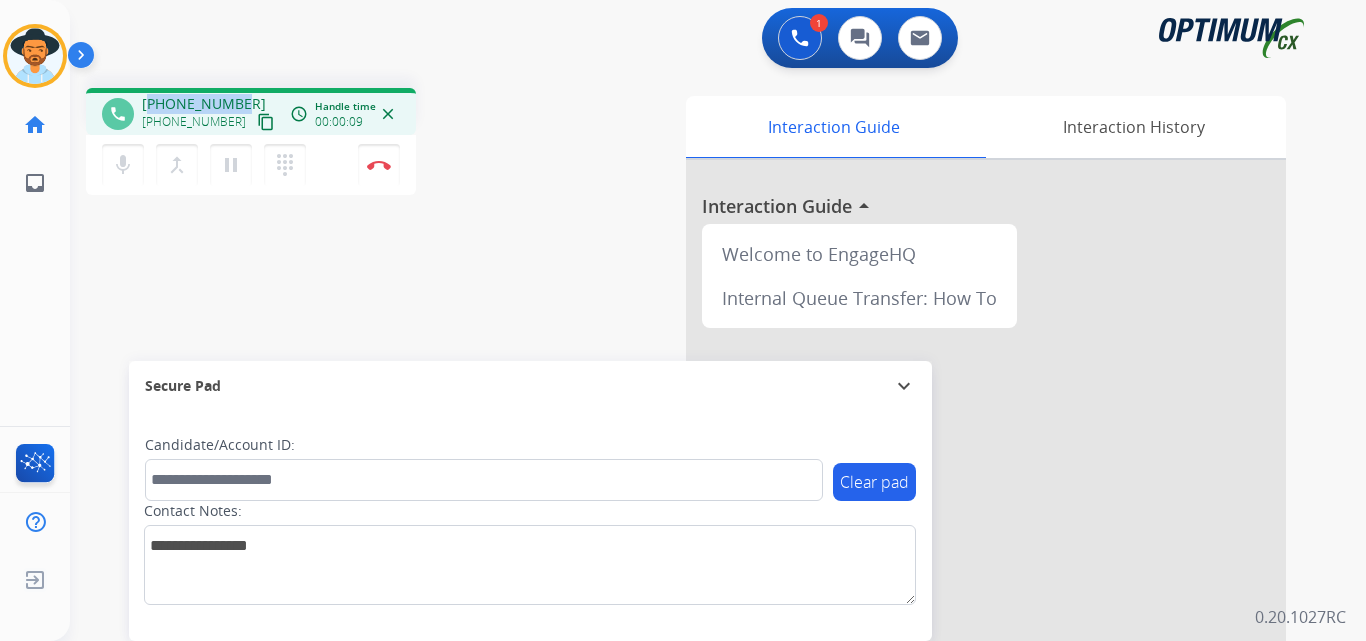 copy on "17186874810" 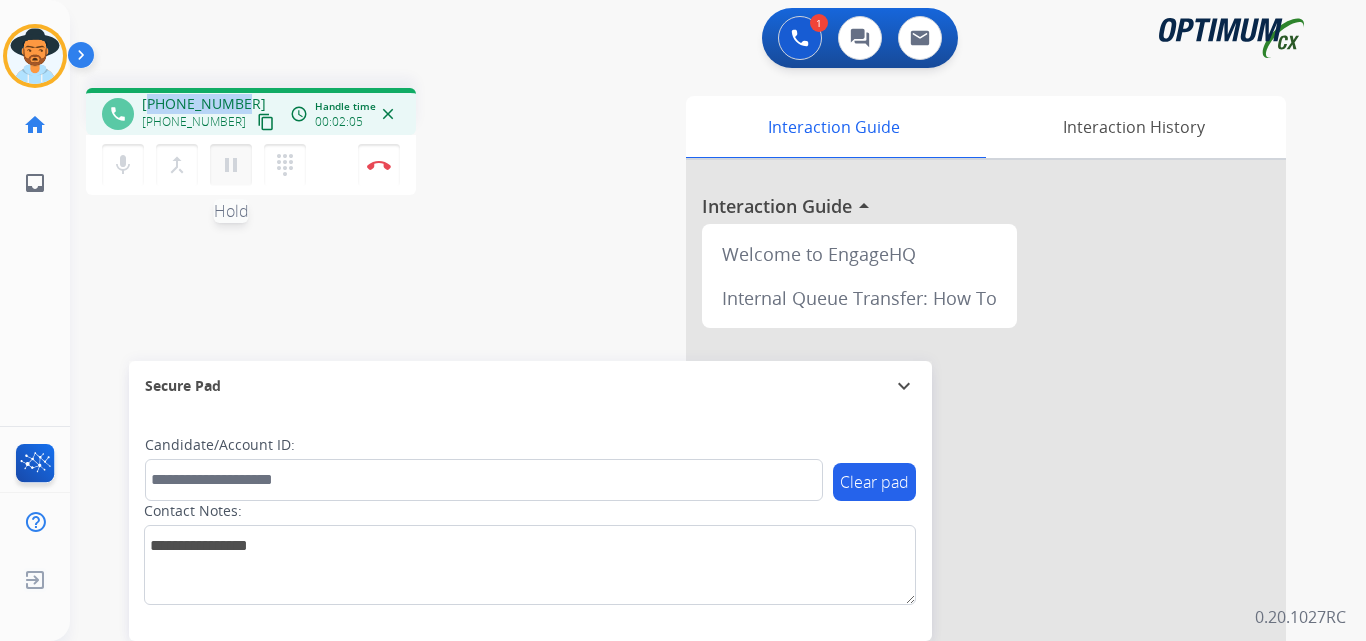 click on "pause" at bounding box center [231, 165] 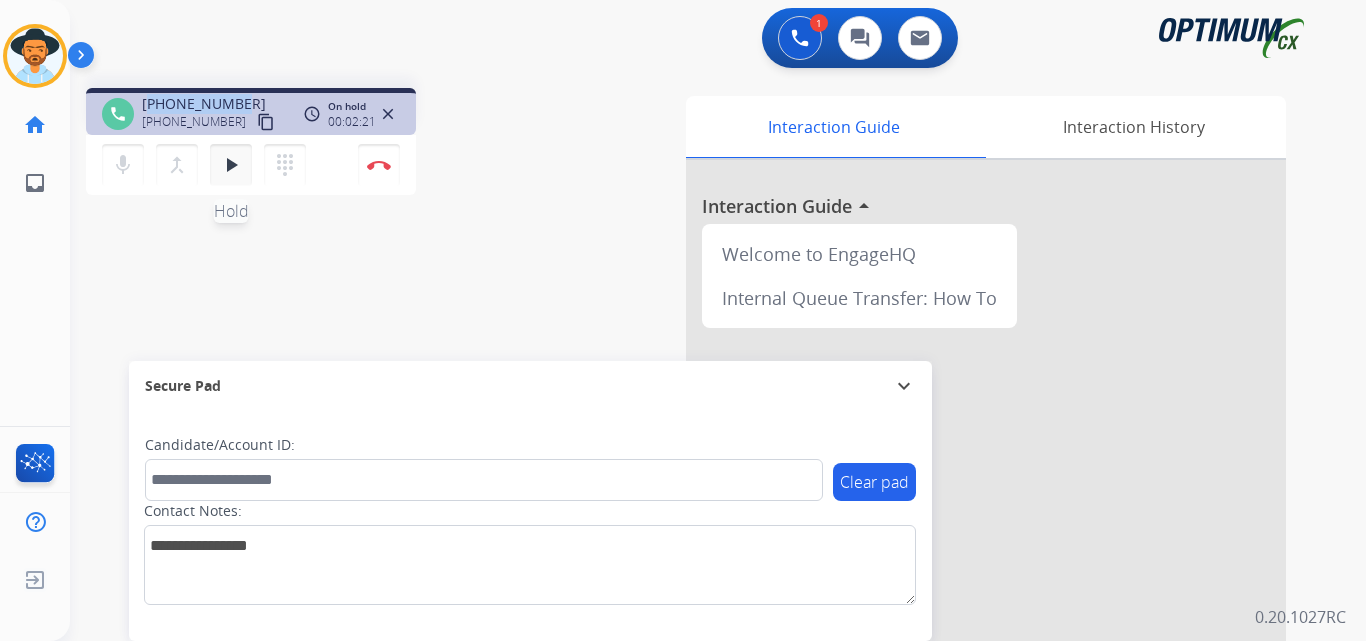 click on "play_arrow" at bounding box center [231, 165] 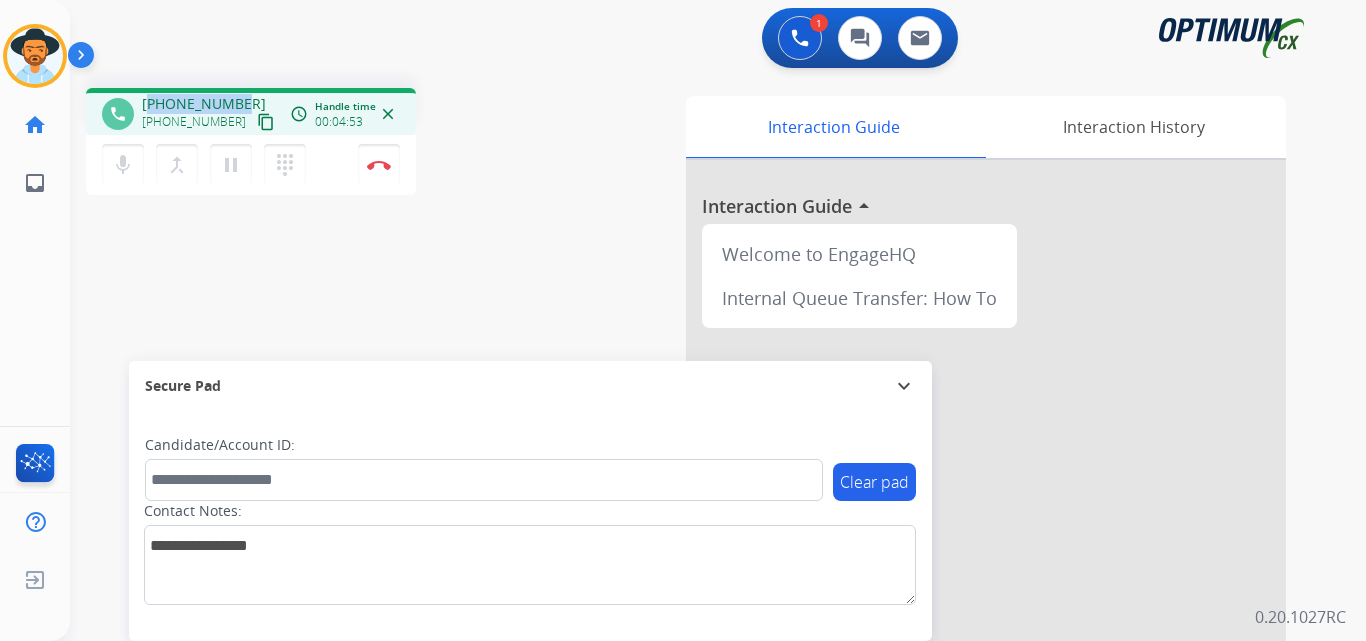 click on "+17186874810" at bounding box center (204, 104) 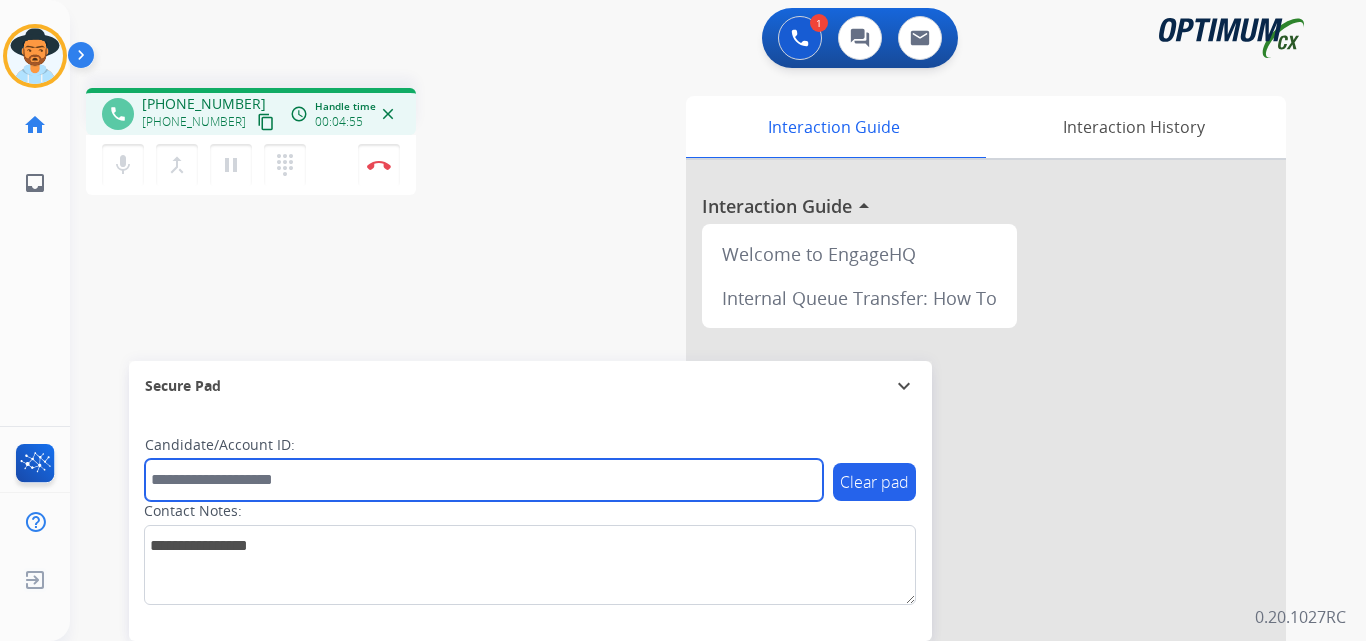 click at bounding box center [484, 480] 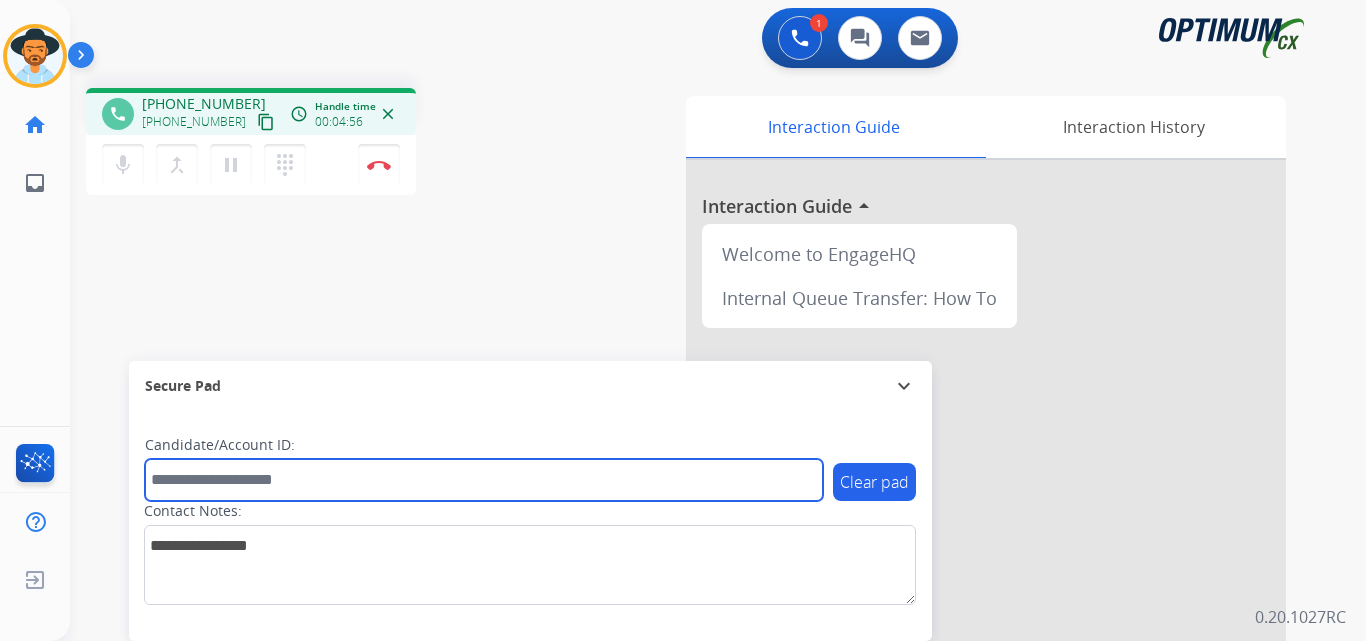 paste on "**********" 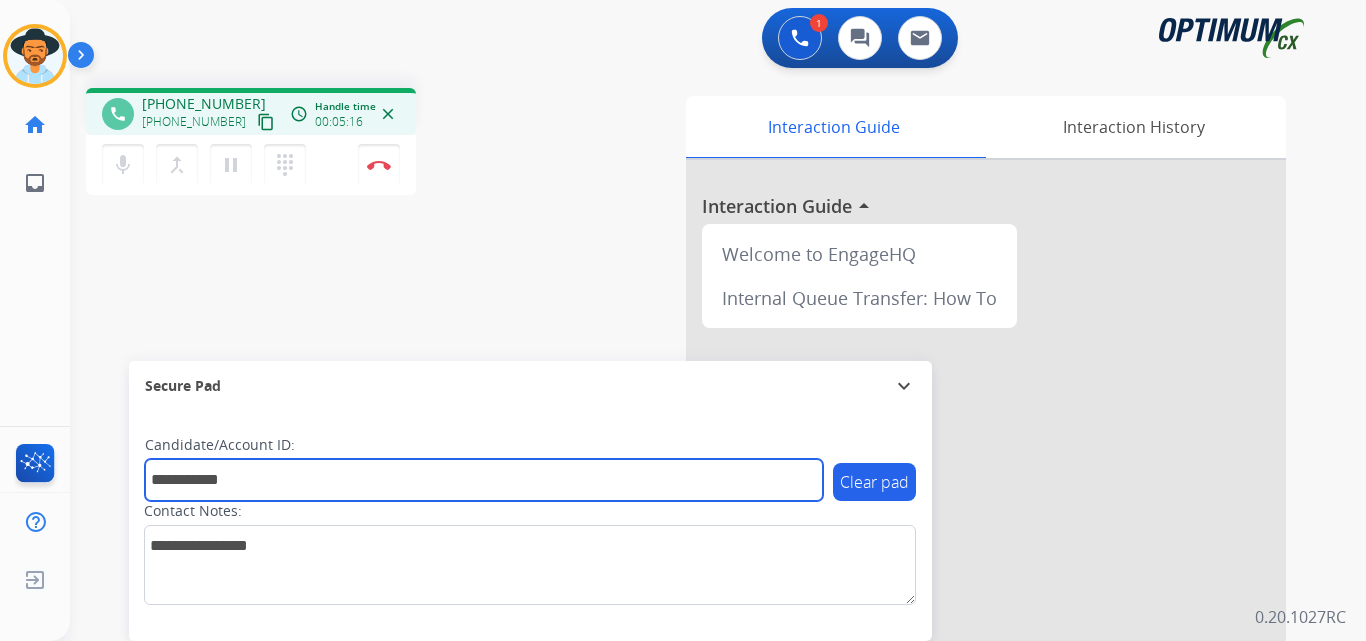type on "**********" 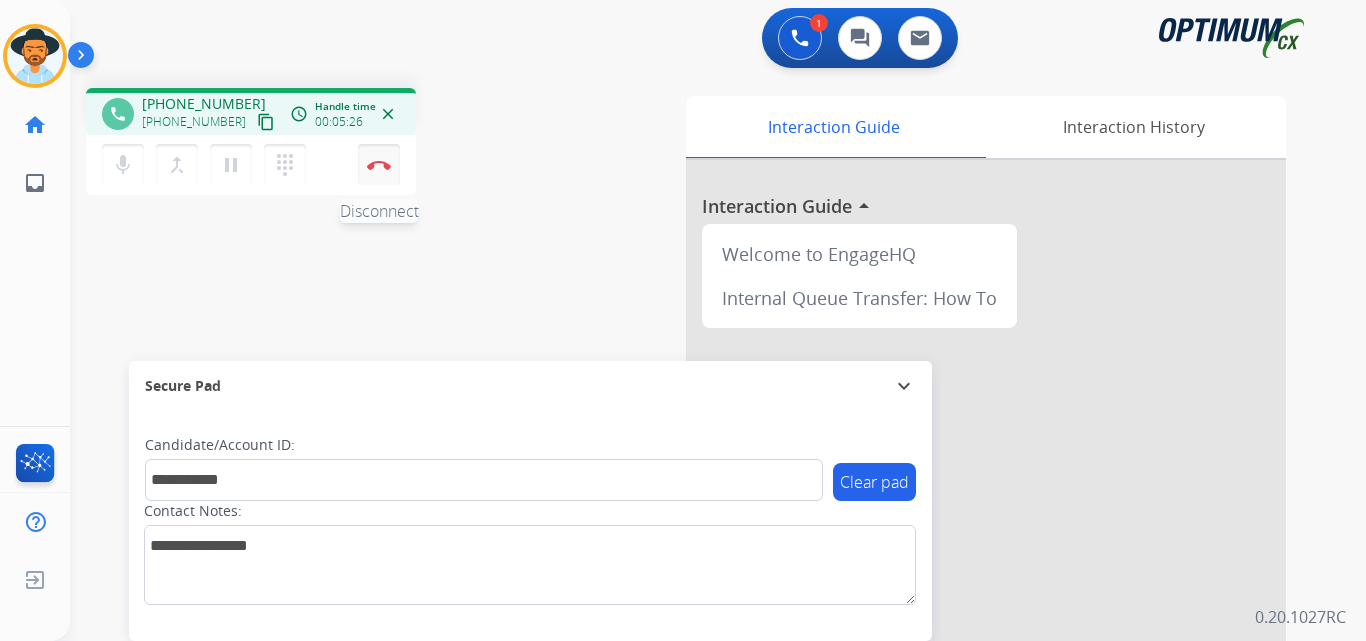 click at bounding box center [379, 165] 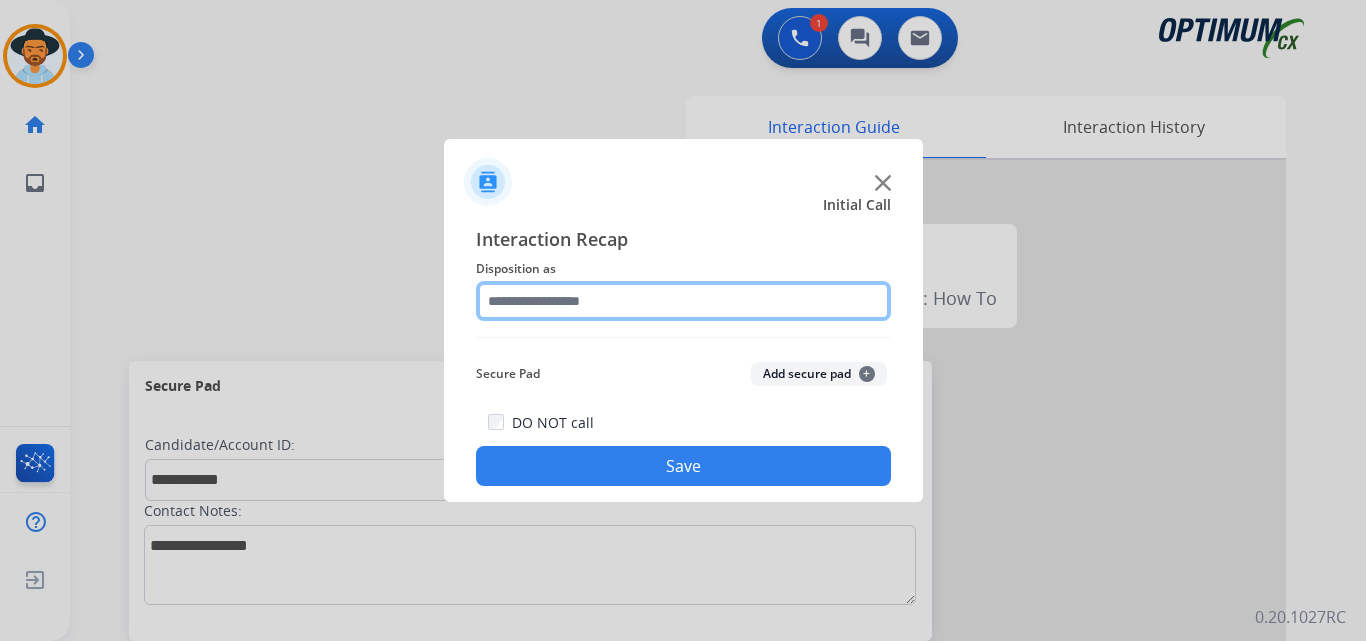 click 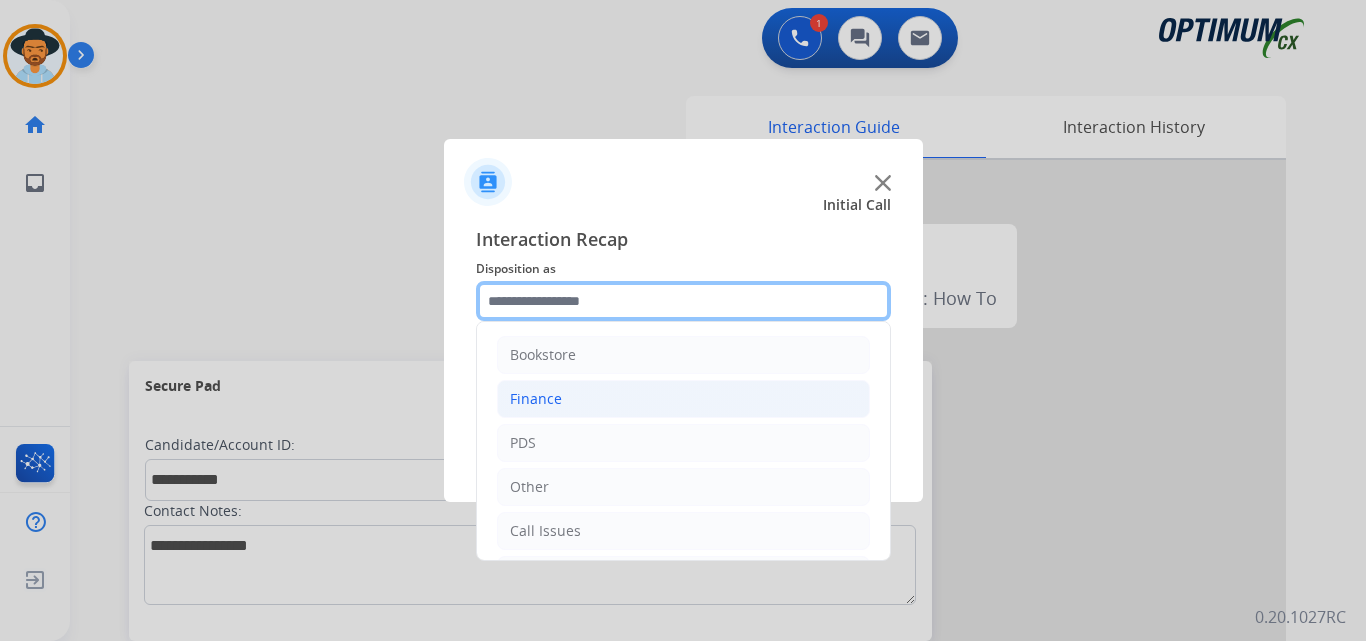 scroll, scrollTop: 136, scrollLeft: 0, axis: vertical 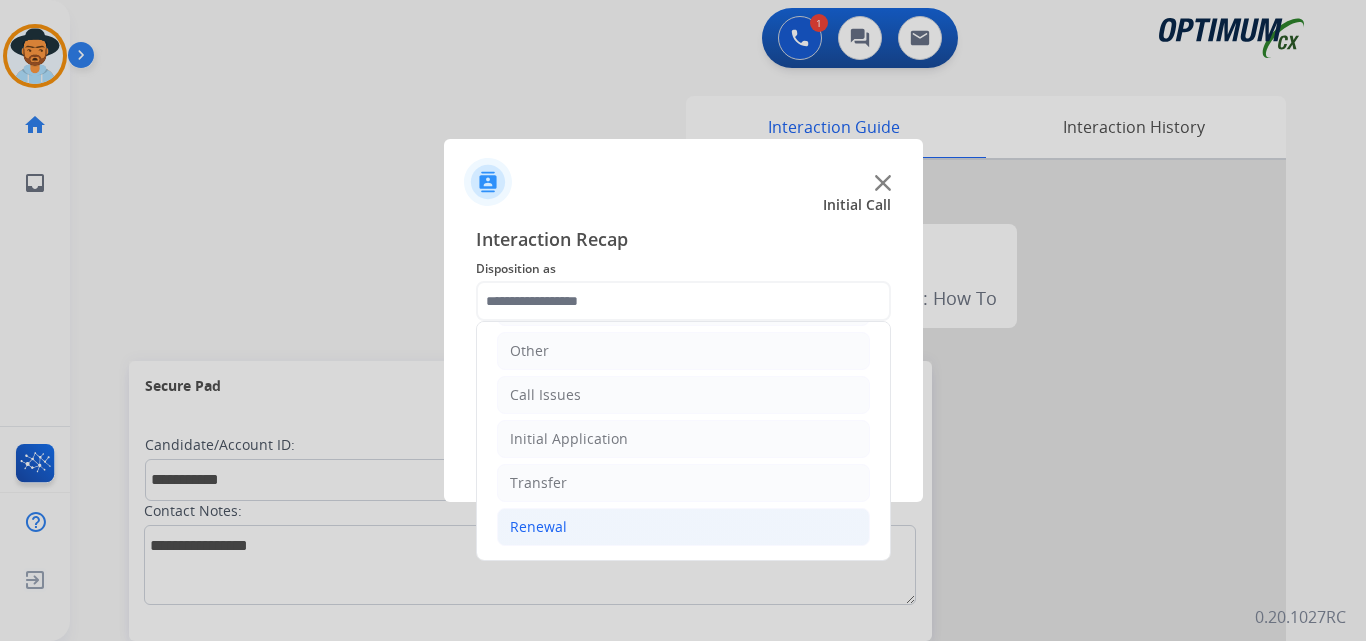 click on "Renewal" 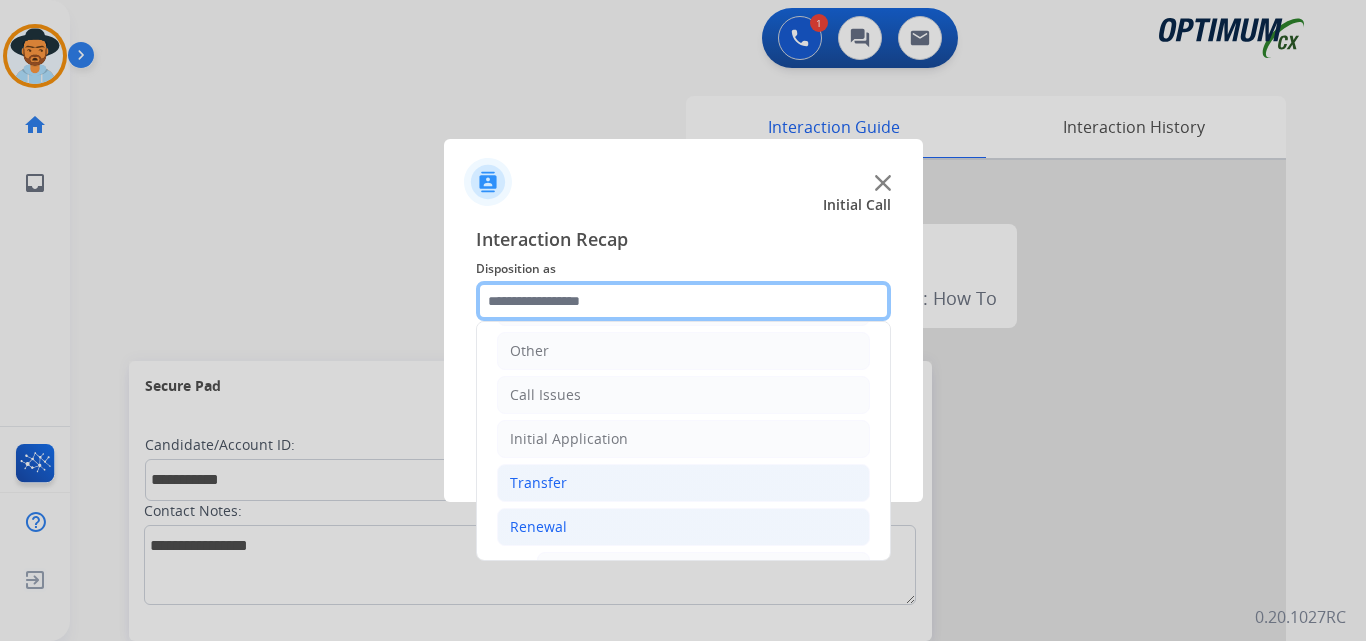 scroll, scrollTop: 469, scrollLeft: 0, axis: vertical 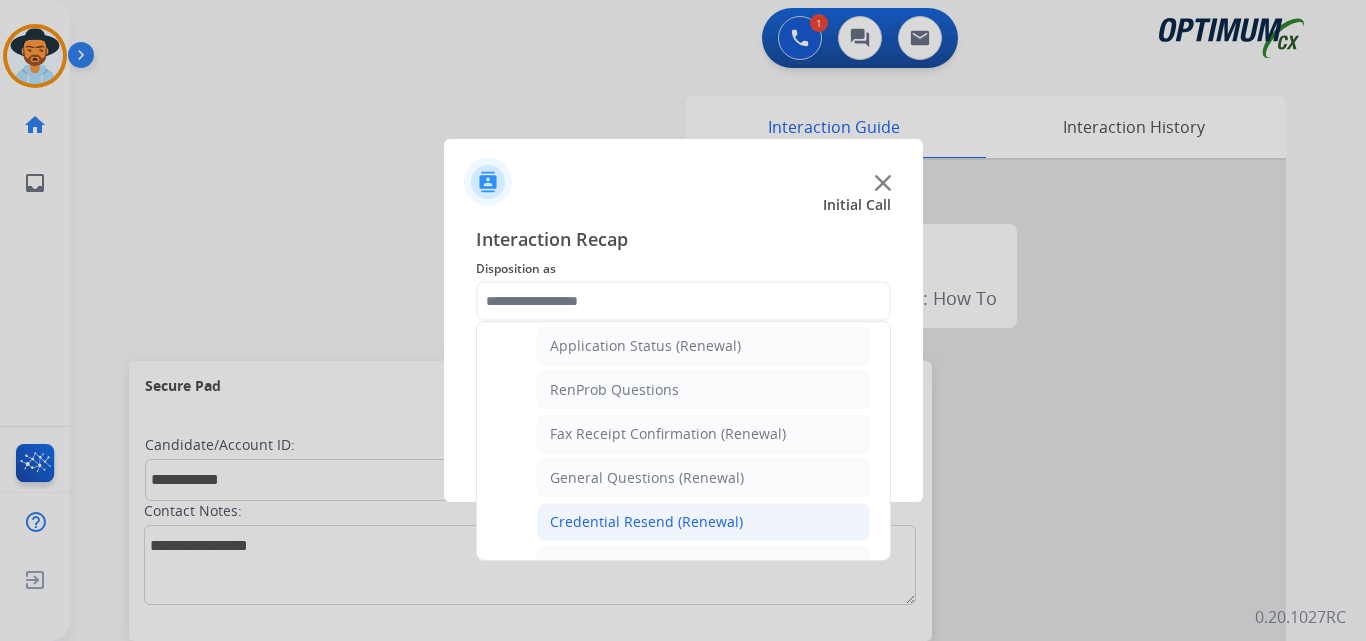 click on "Credential Resend (Renewal)" 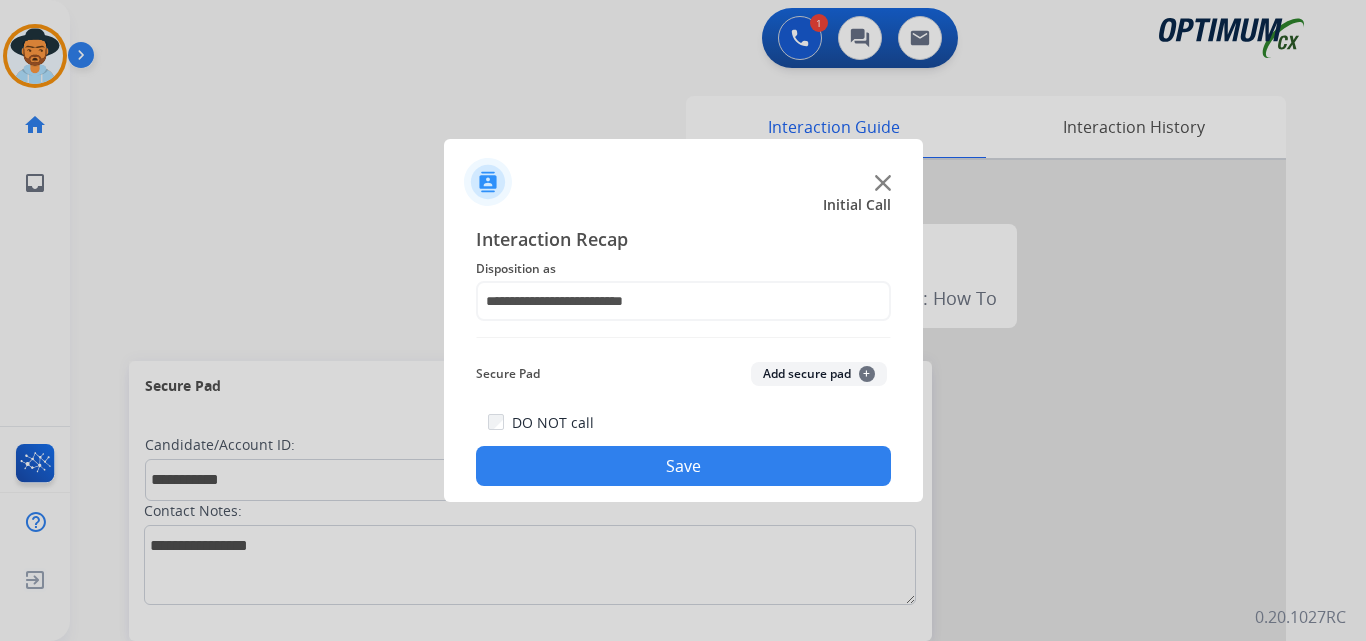 click on "Save" 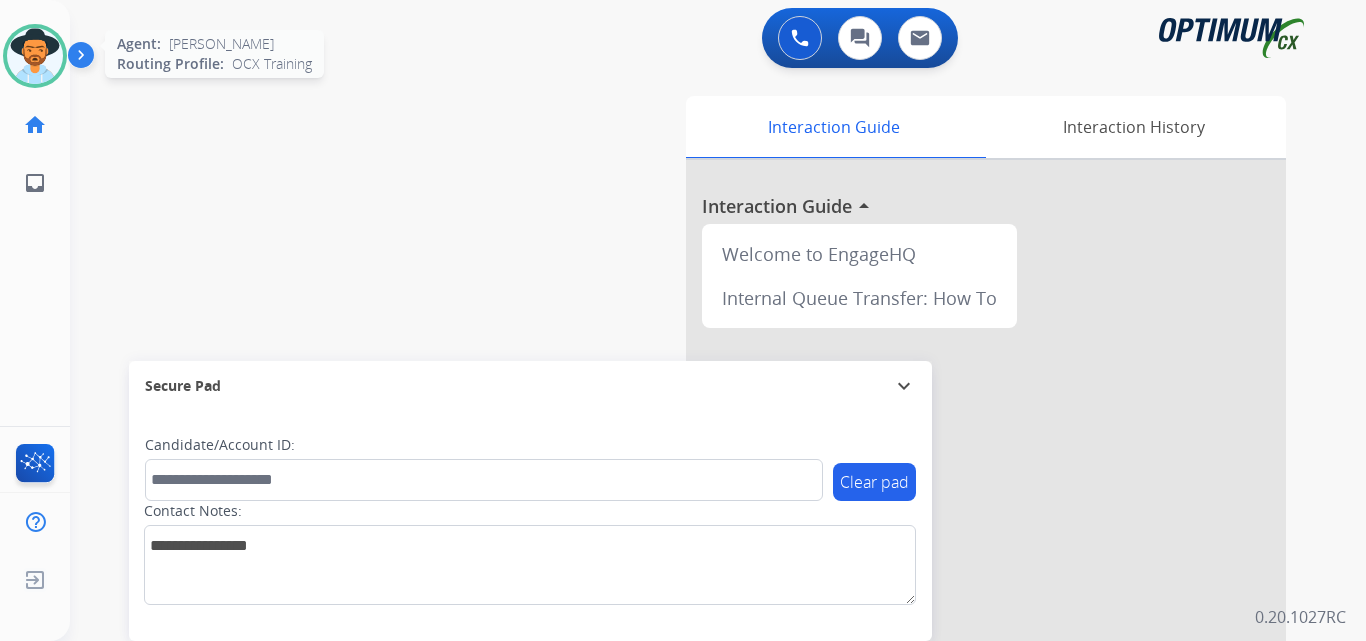 click at bounding box center (35, 56) 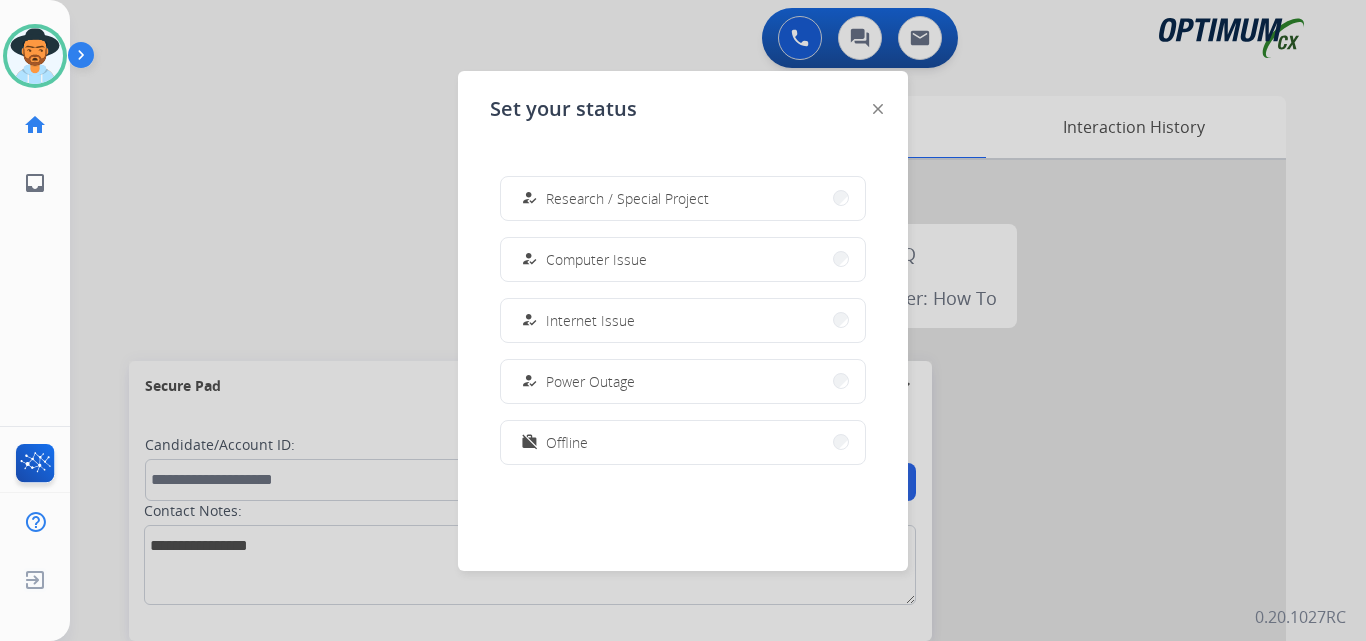 scroll, scrollTop: 0, scrollLeft: 0, axis: both 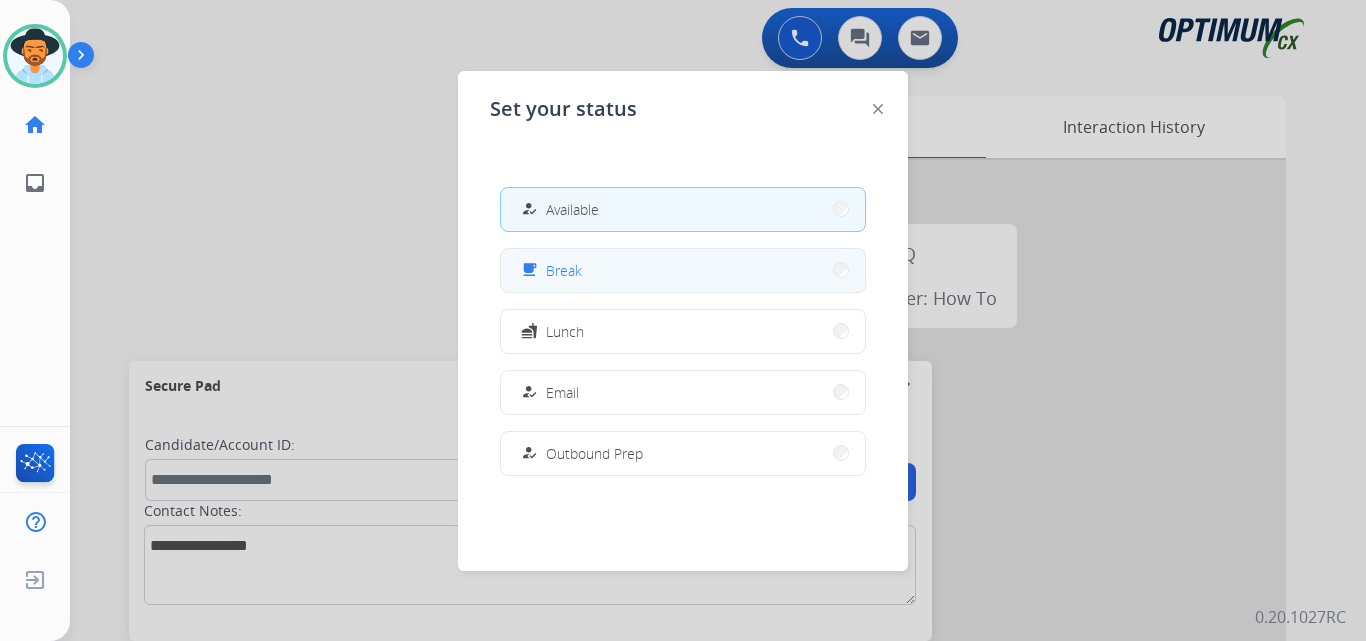 click on "free_breakfast Break" at bounding box center (683, 270) 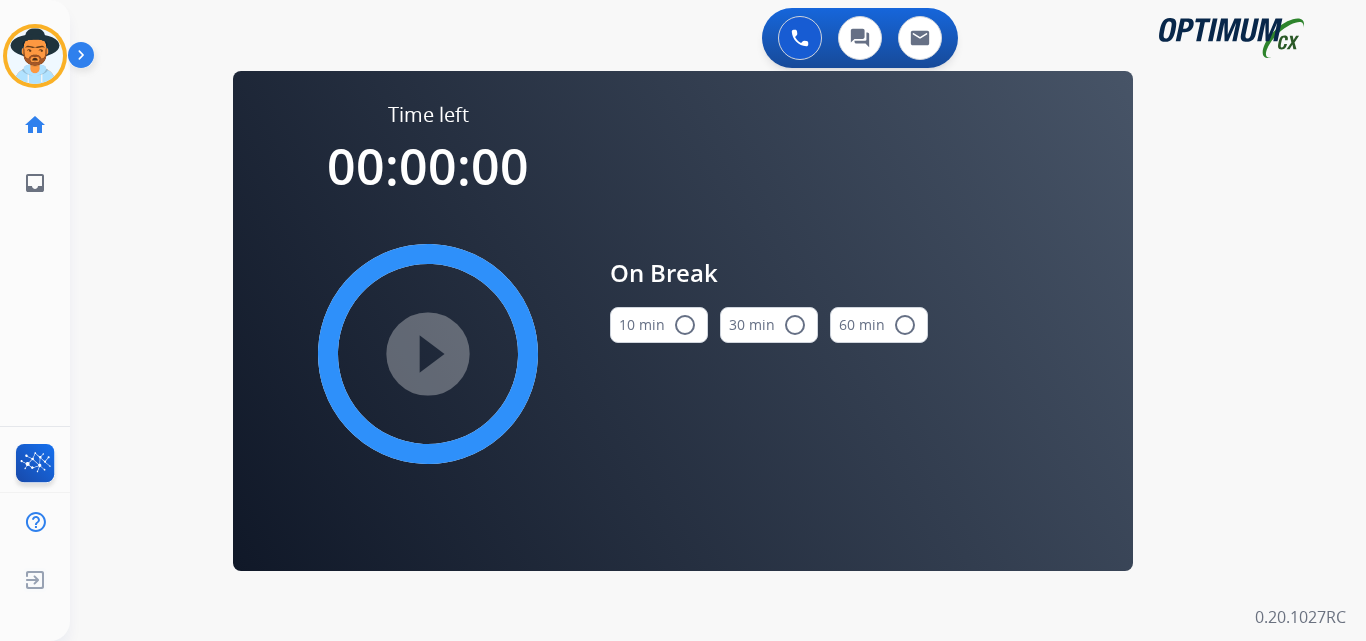 click on "radio_button_unchecked" at bounding box center [685, 325] 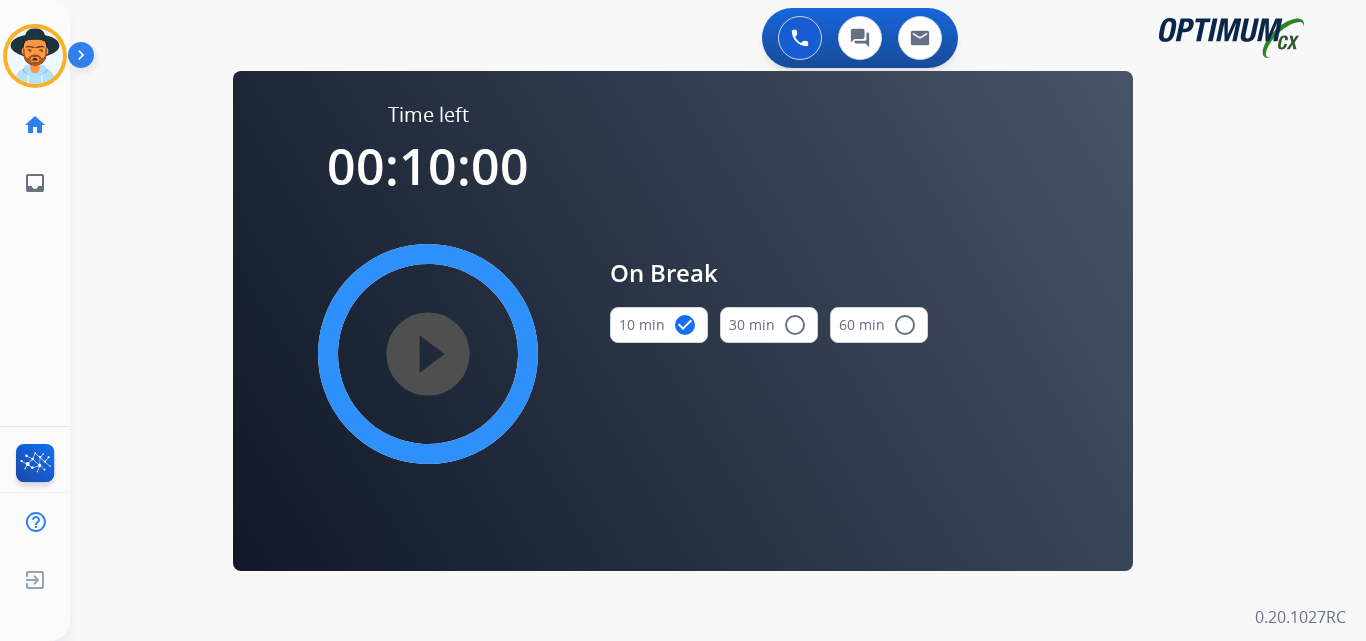 click on "play_circle_filled" at bounding box center (428, 354) 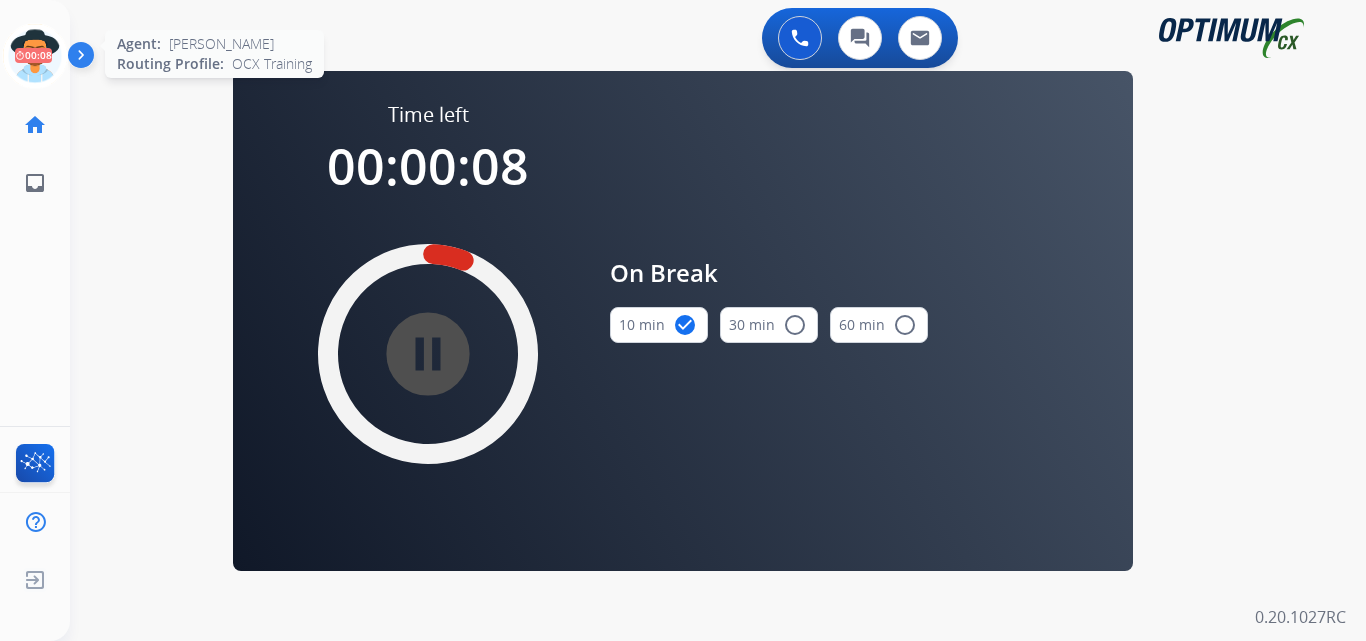 drag, startPoint x: 10, startPoint y: 51, endPoint x: 312, endPoint y: 53, distance: 302.00662 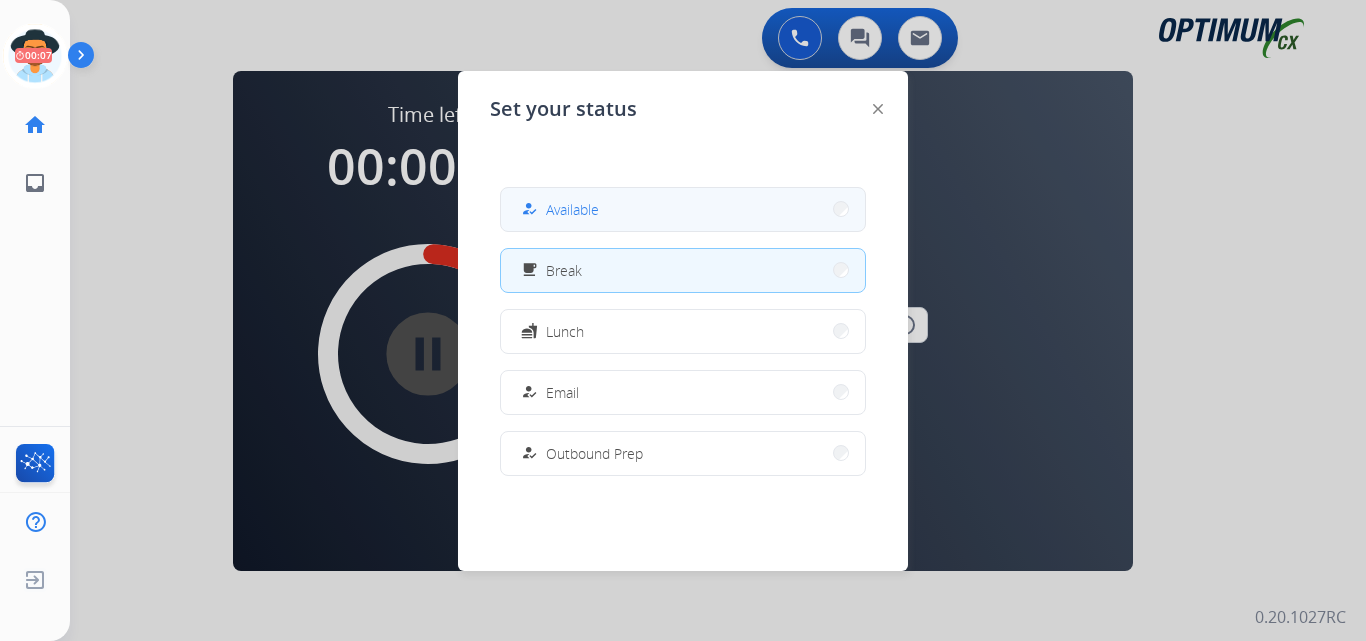 click on "how_to_reg Available" at bounding box center [683, 209] 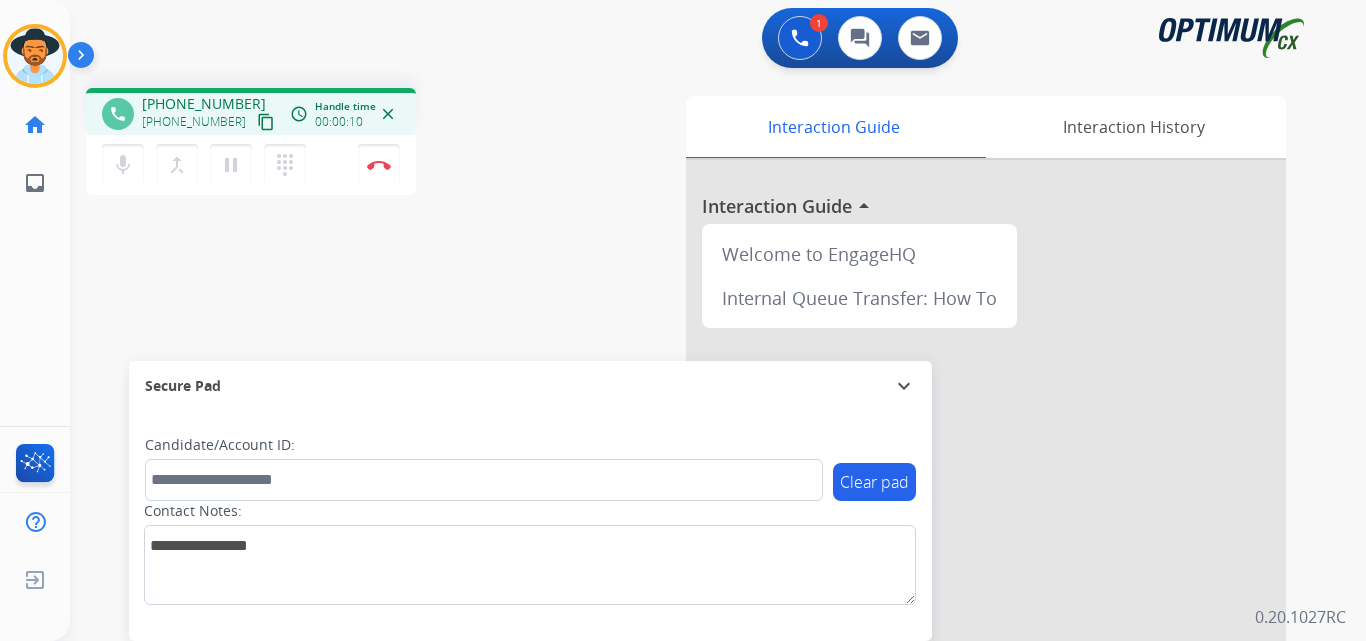 click on "+18598780044" at bounding box center (204, 104) 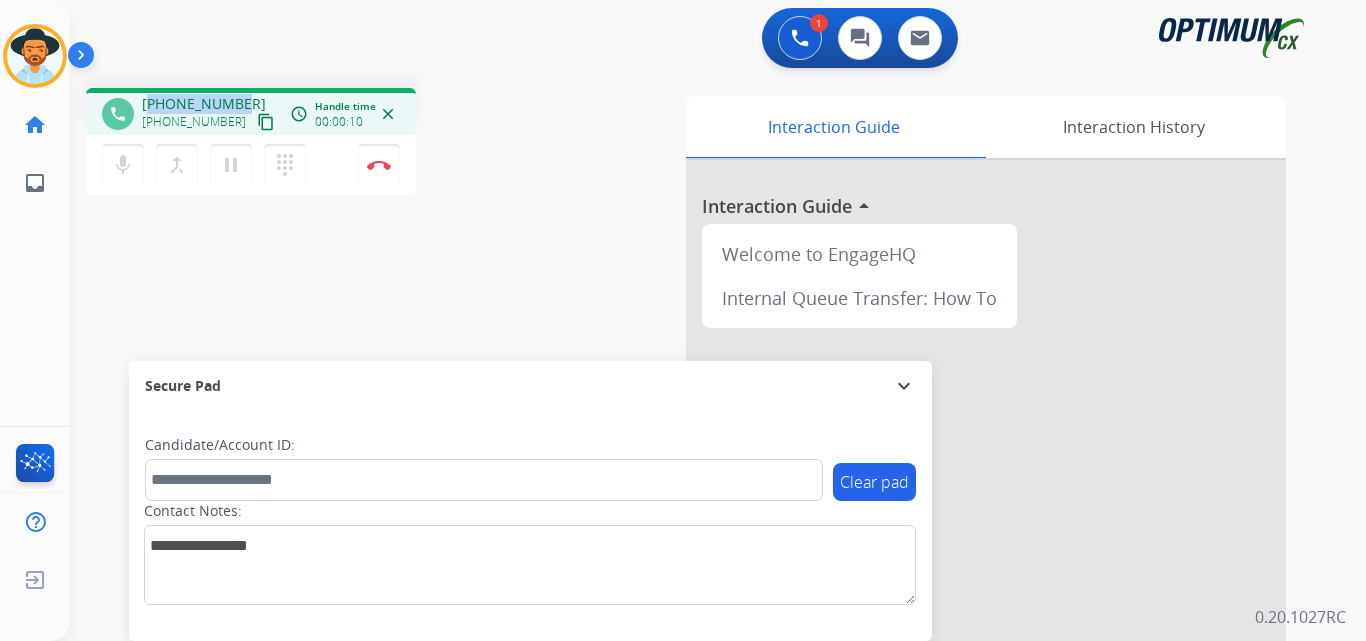 click on "+18598780044" at bounding box center (204, 104) 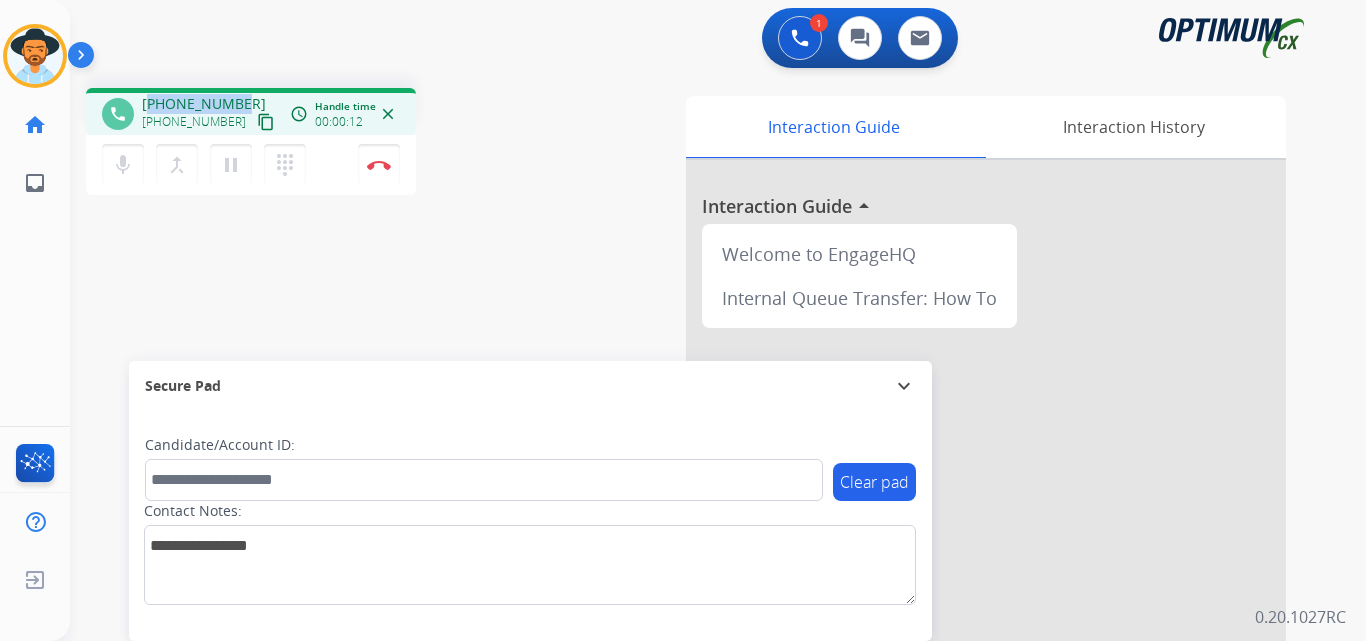 copy on "18598780044" 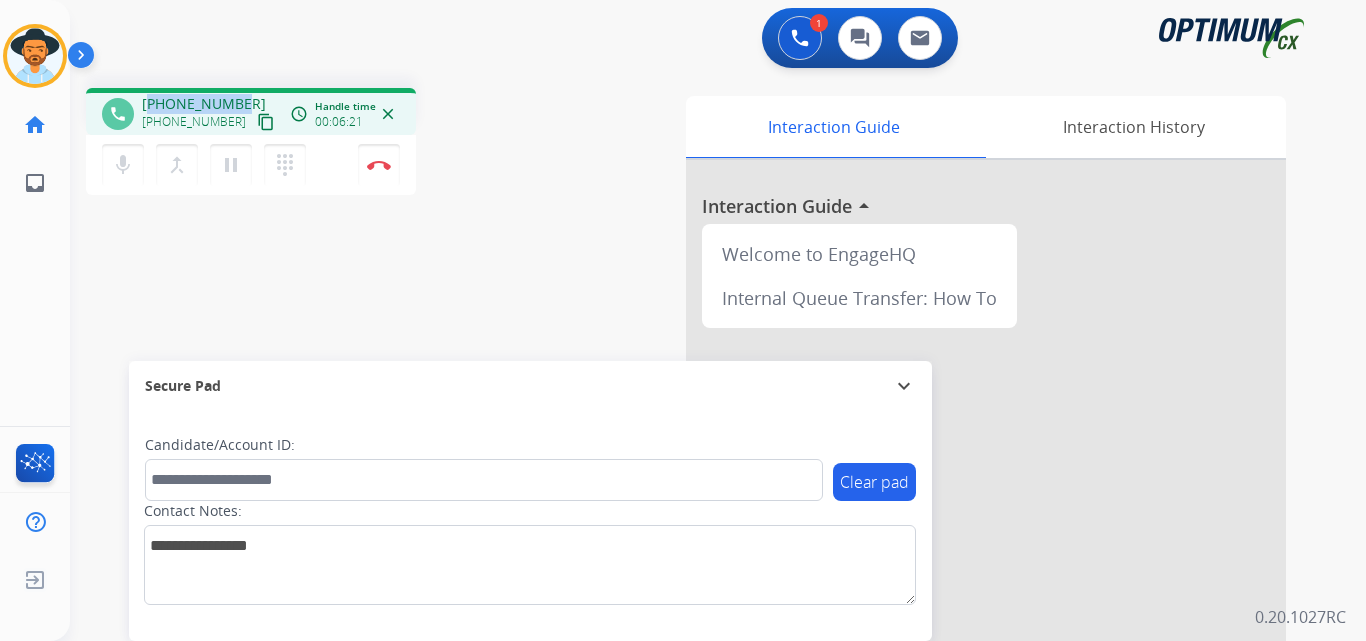 click on "+18598780044" at bounding box center (204, 104) 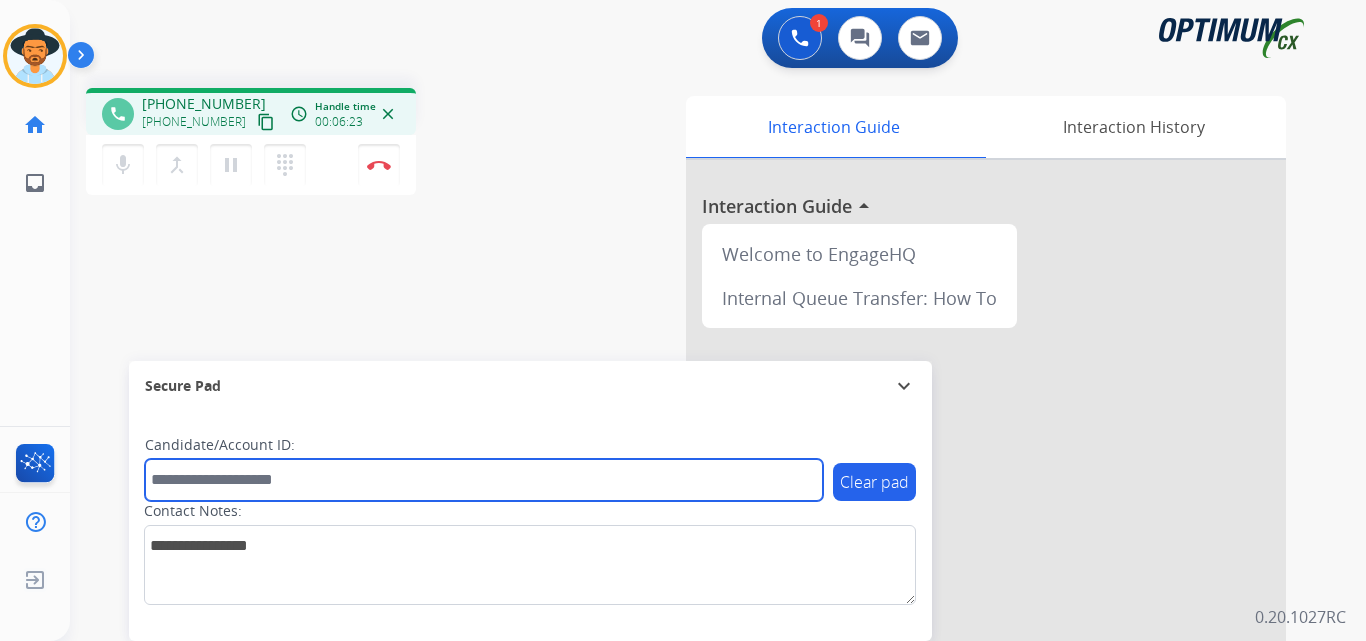 click at bounding box center (484, 480) 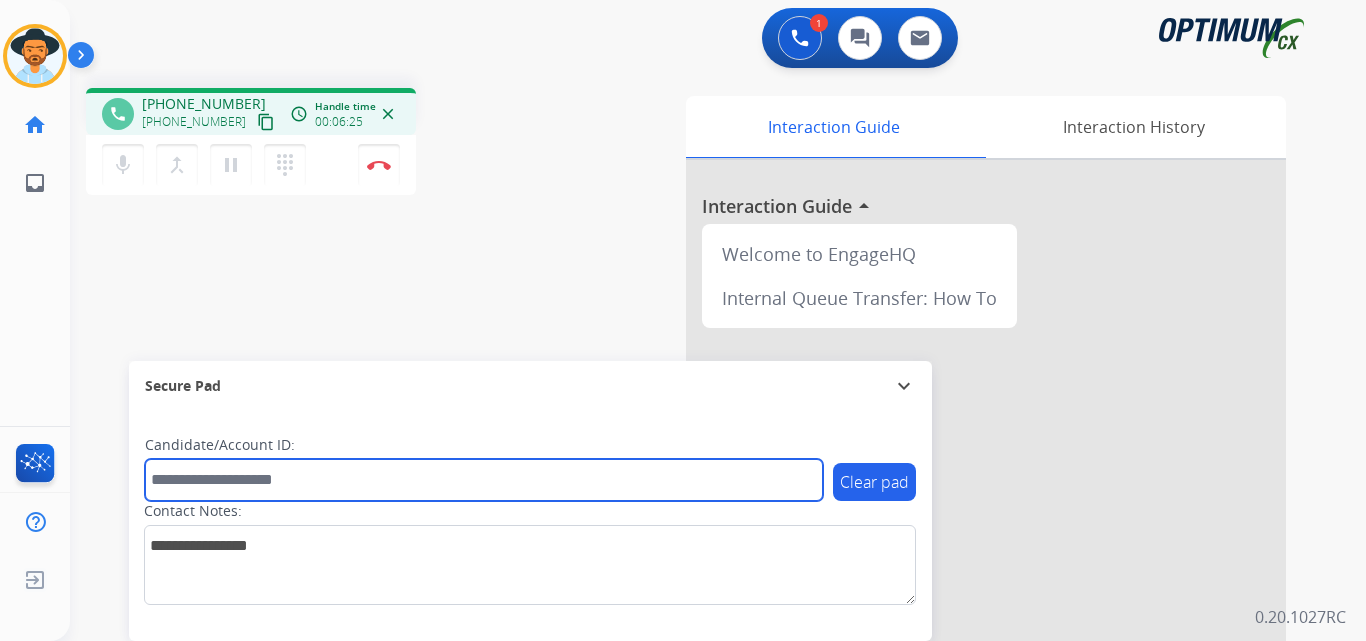 paste on "**********" 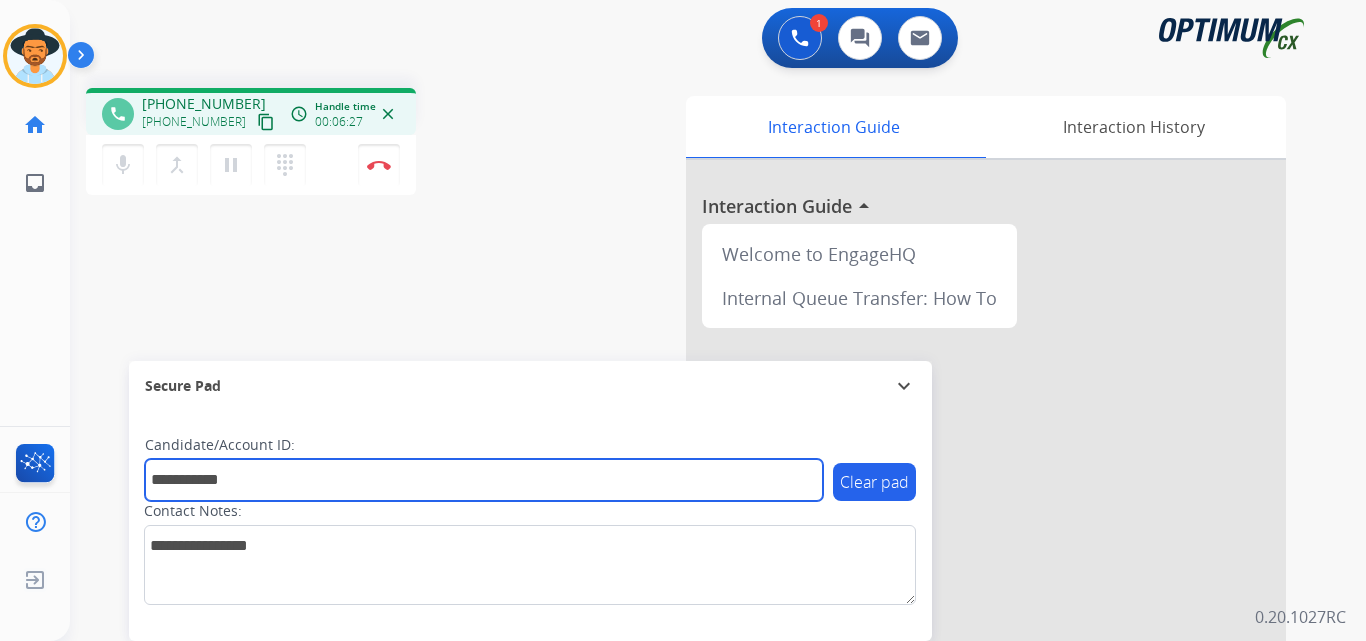 type on "**********" 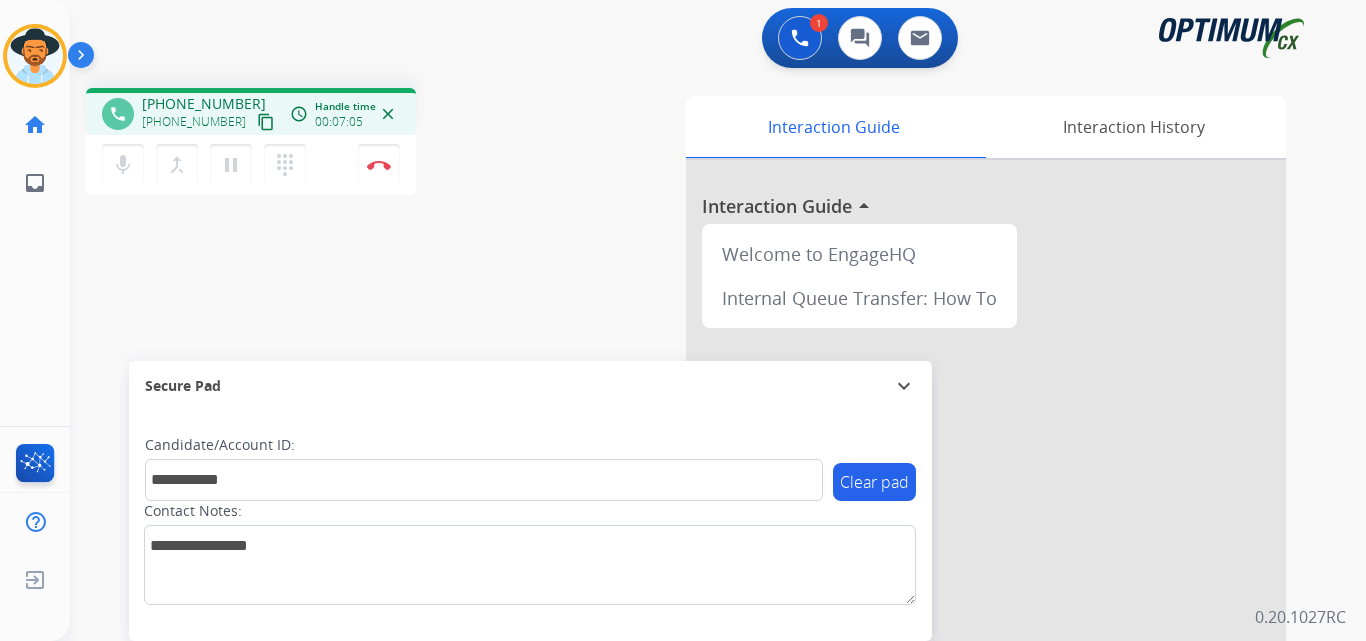 click on "**********" at bounding box center [694, 489] 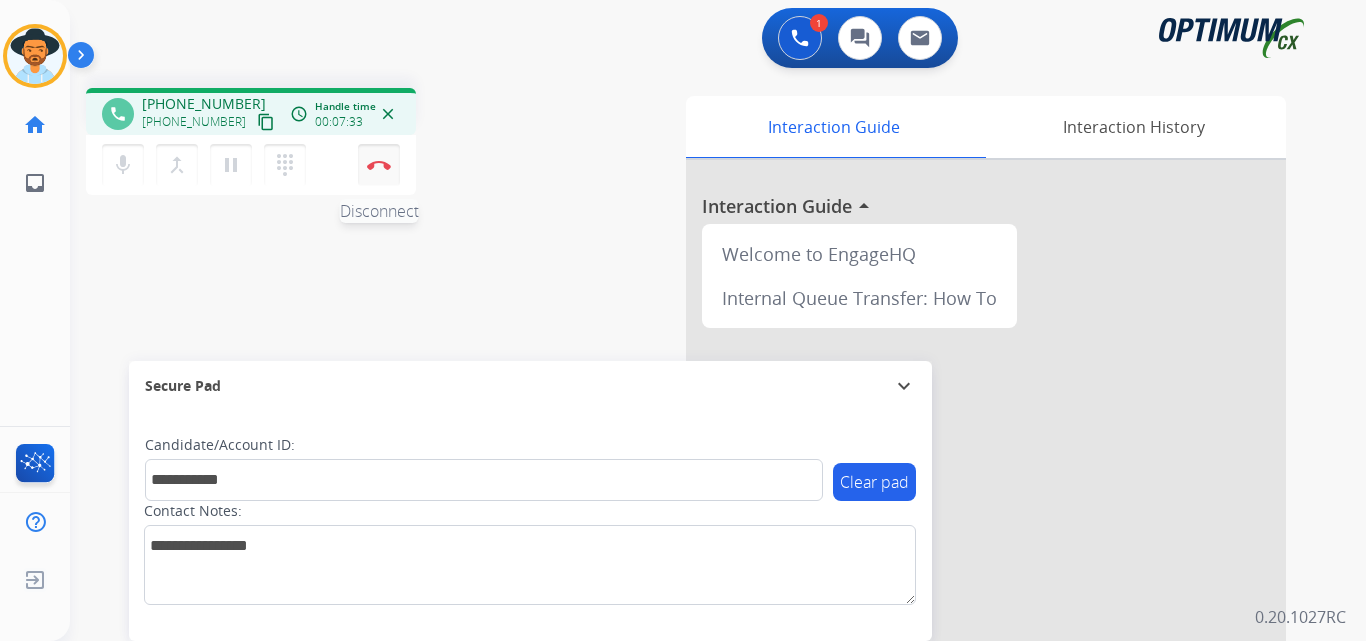 click on "Disconnect" at bounding box center (379, 165) 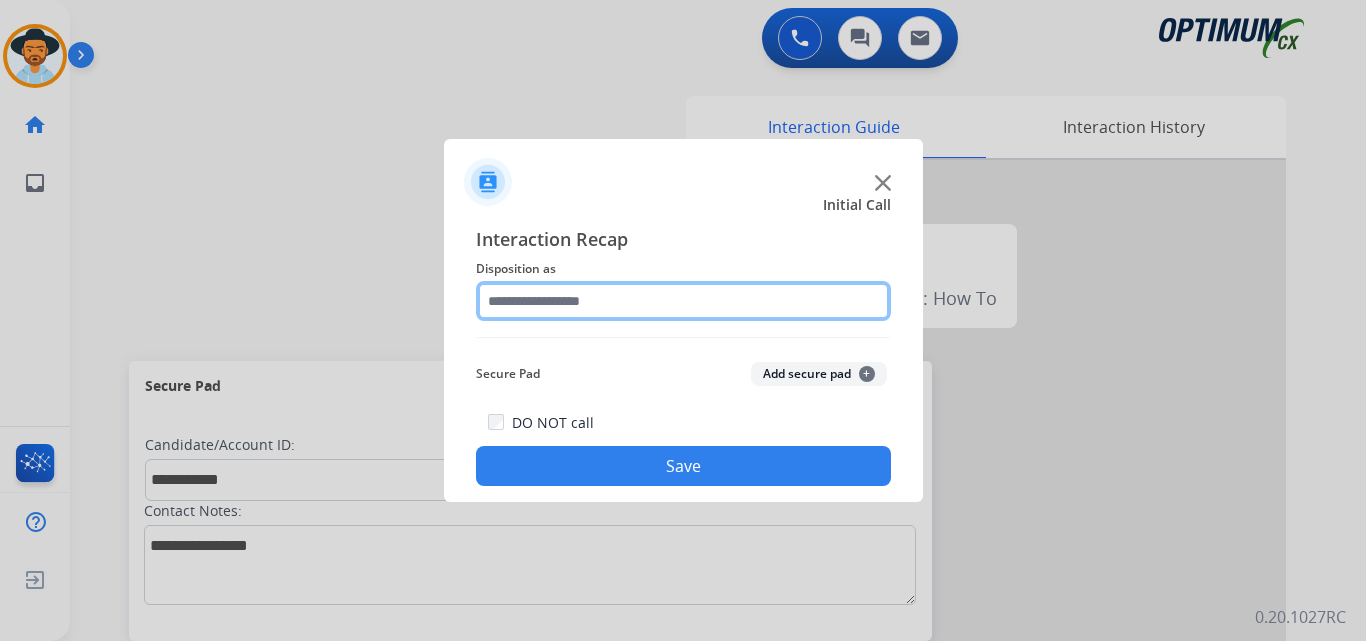 click 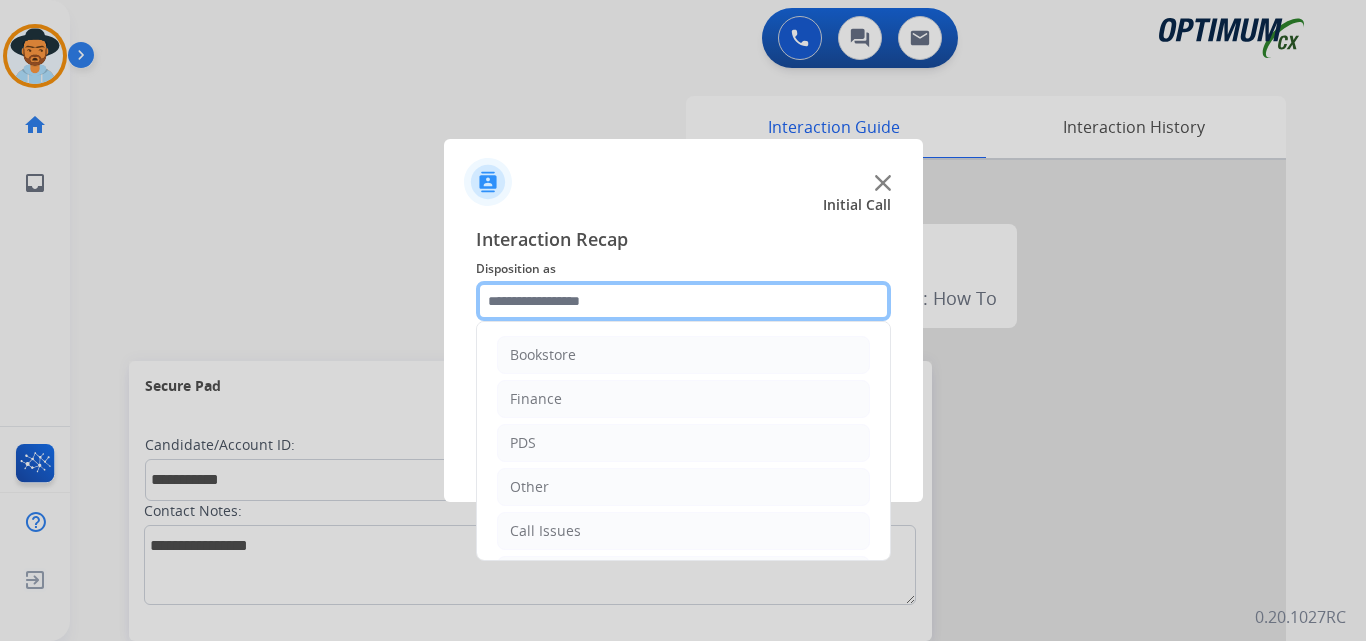 scroll, scrollTop: 136, scrollLeft: 0, axis: vertical 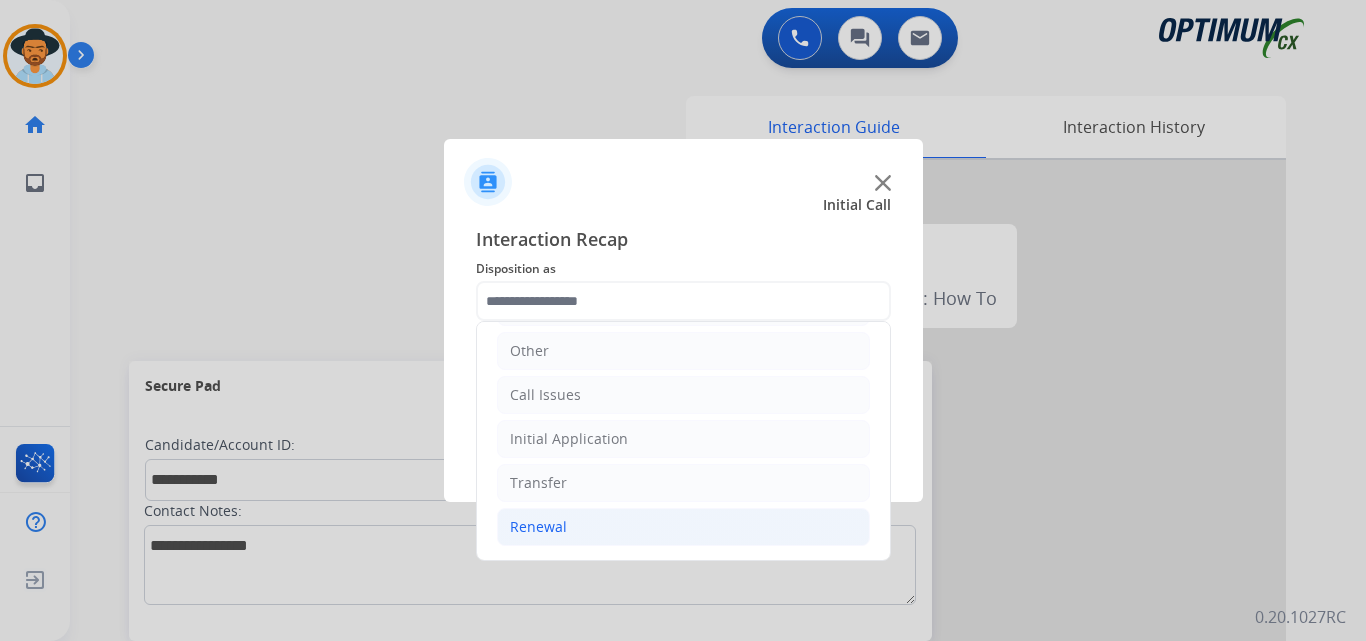click on "Renewal" 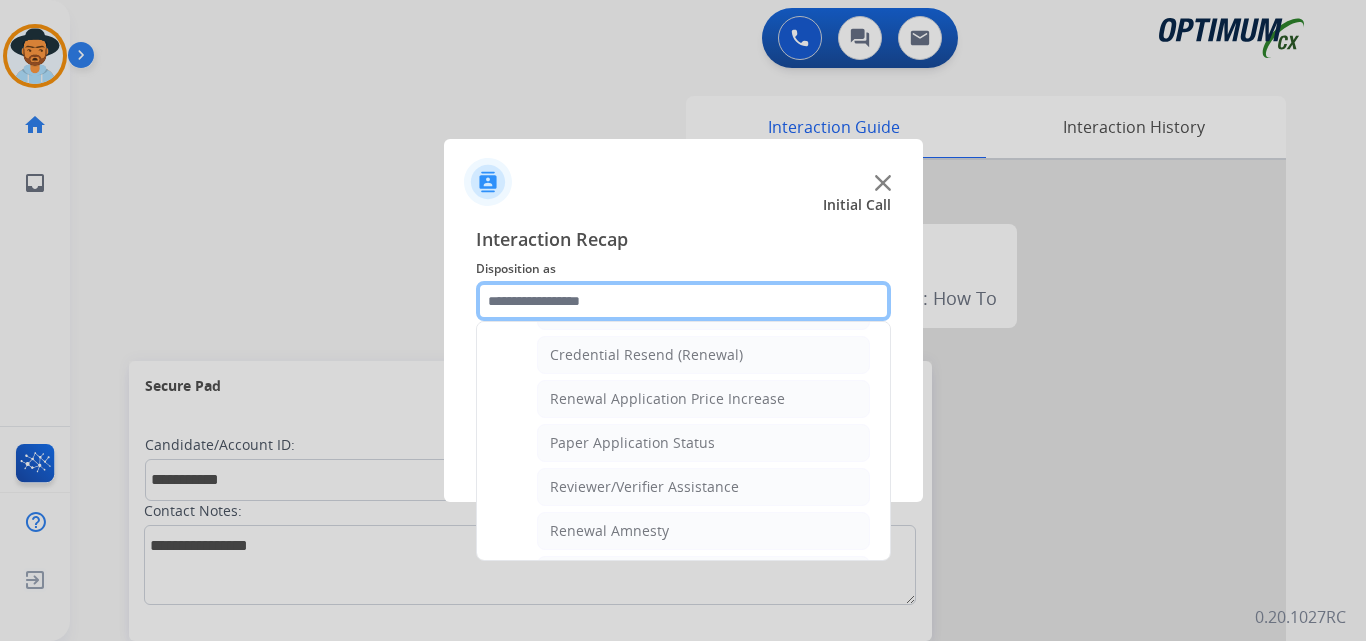 scroll, scrollTop: 772, scrollLeft: 0, axis: vertical 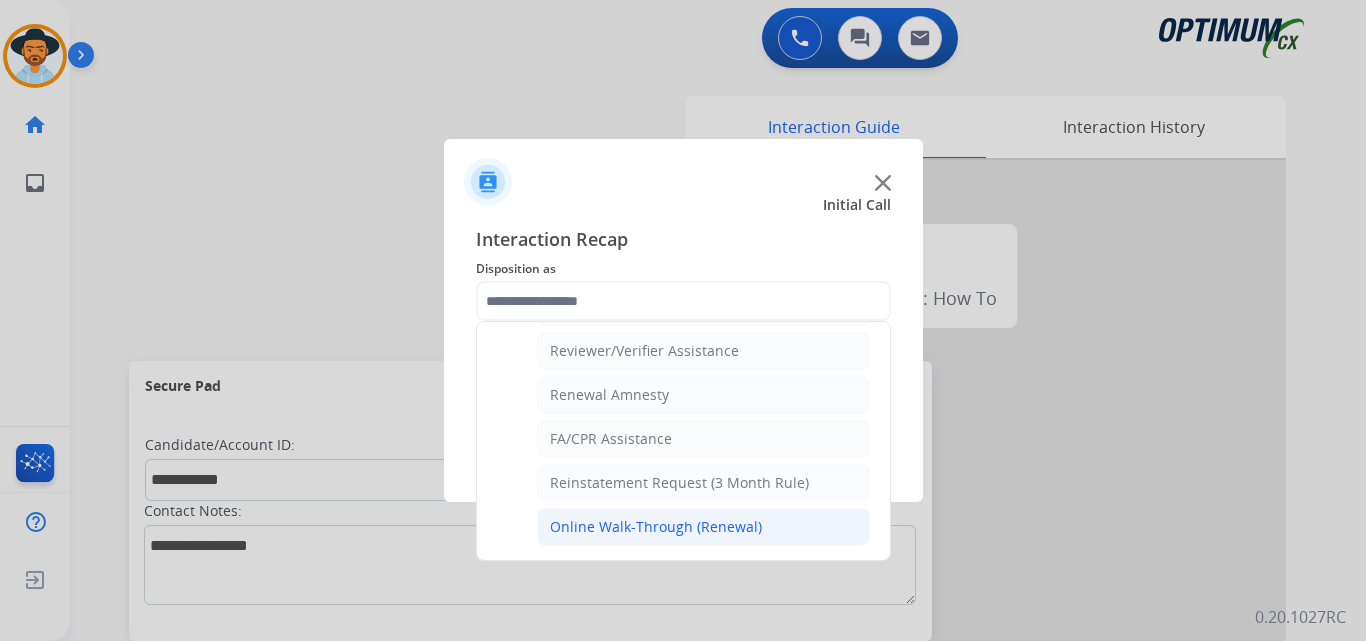 click on "Online Walk-Through (Renewal)" 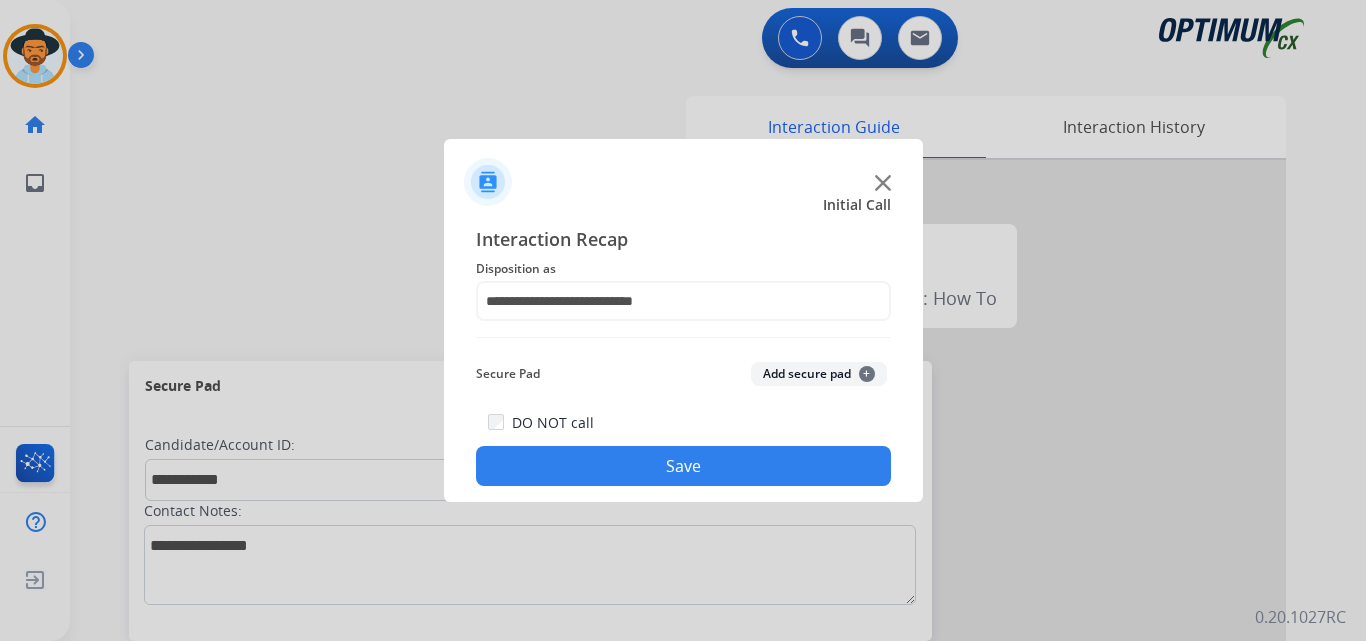 click on "Save" 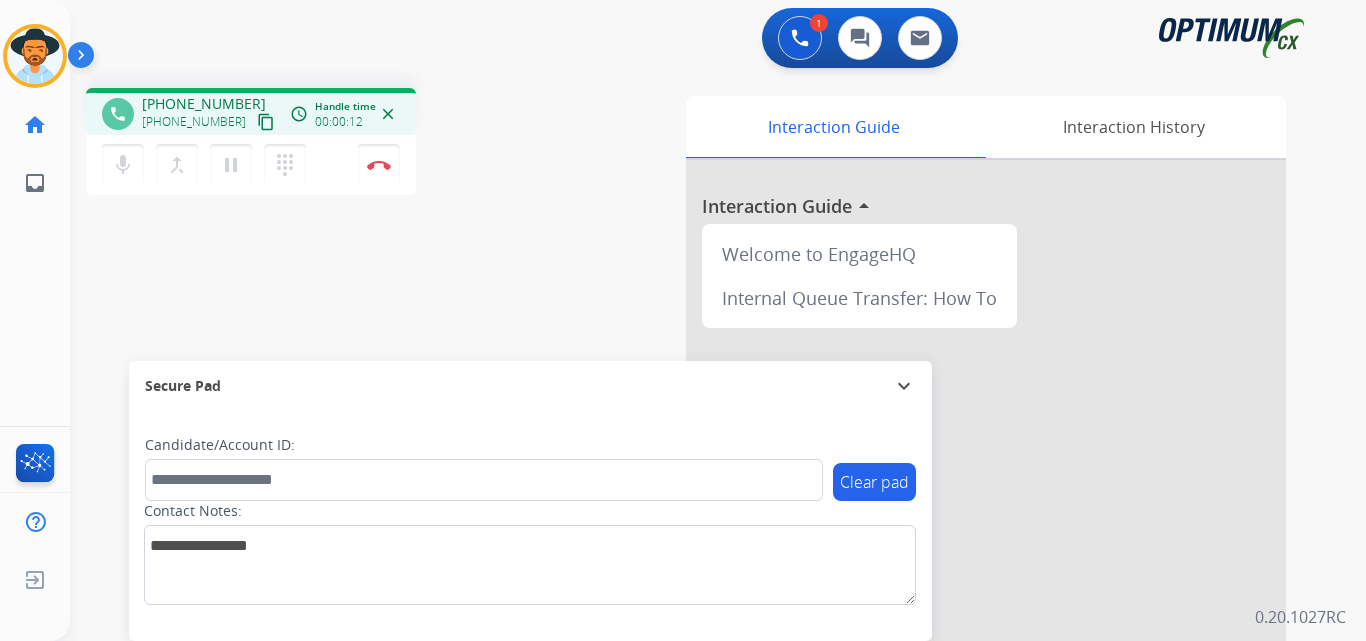 click on "+19739795864" at bounding box center (204, 104) 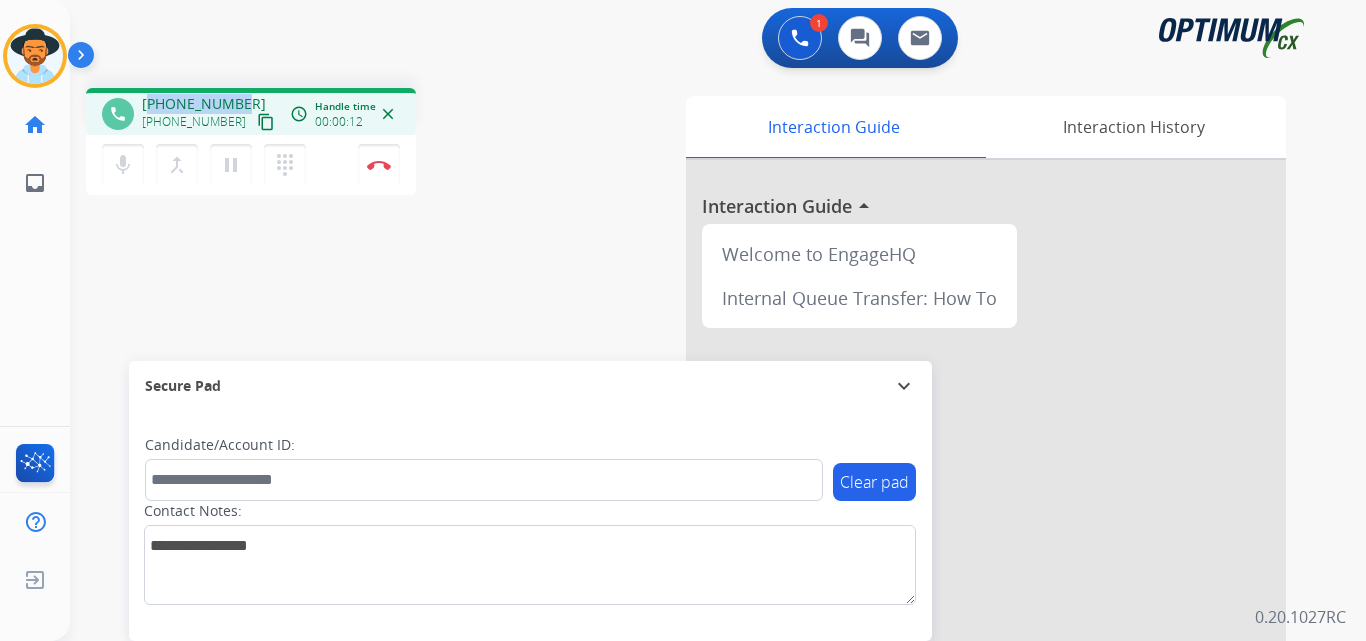 click on "+19739795864" at bounding box center (204, 104) 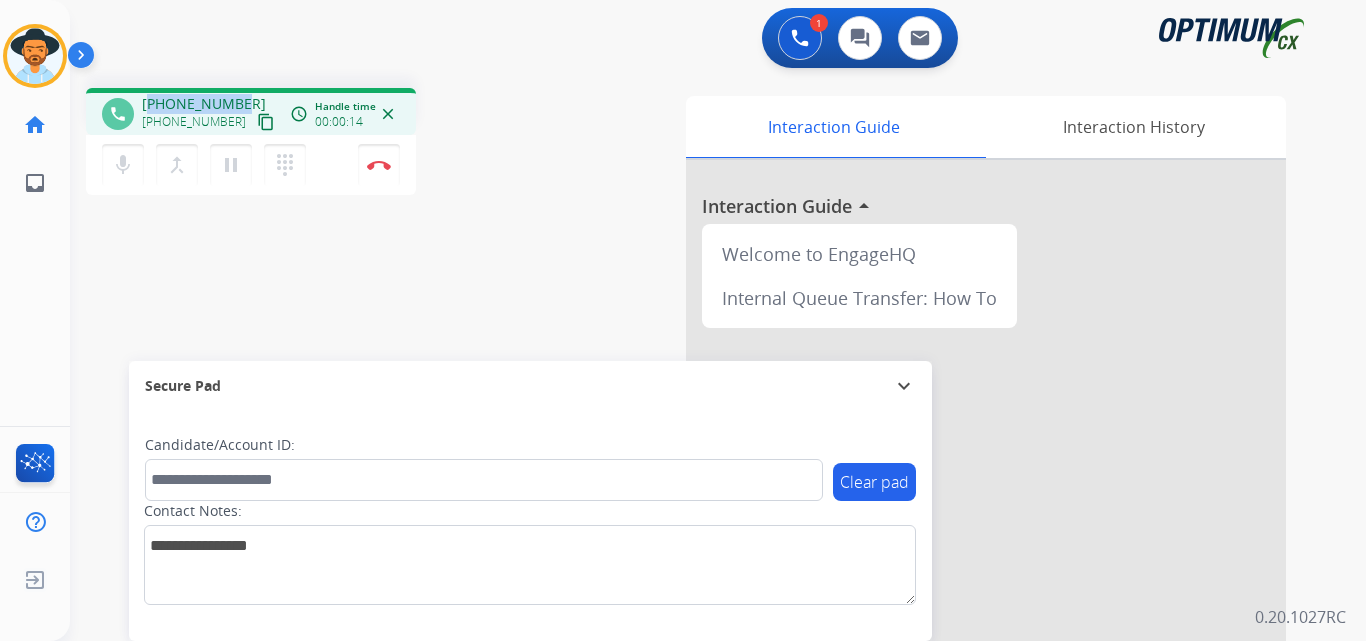 copy on "19739795864" 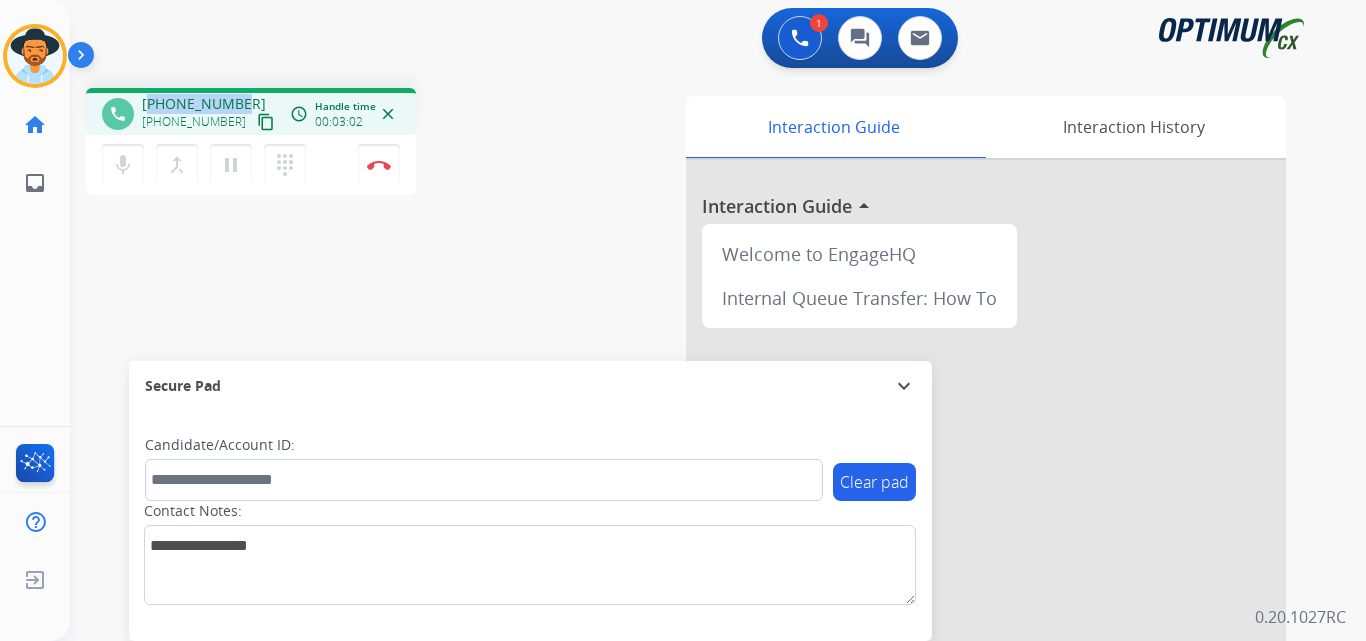 click on "+19739795864" at bounding box center [204, 104] 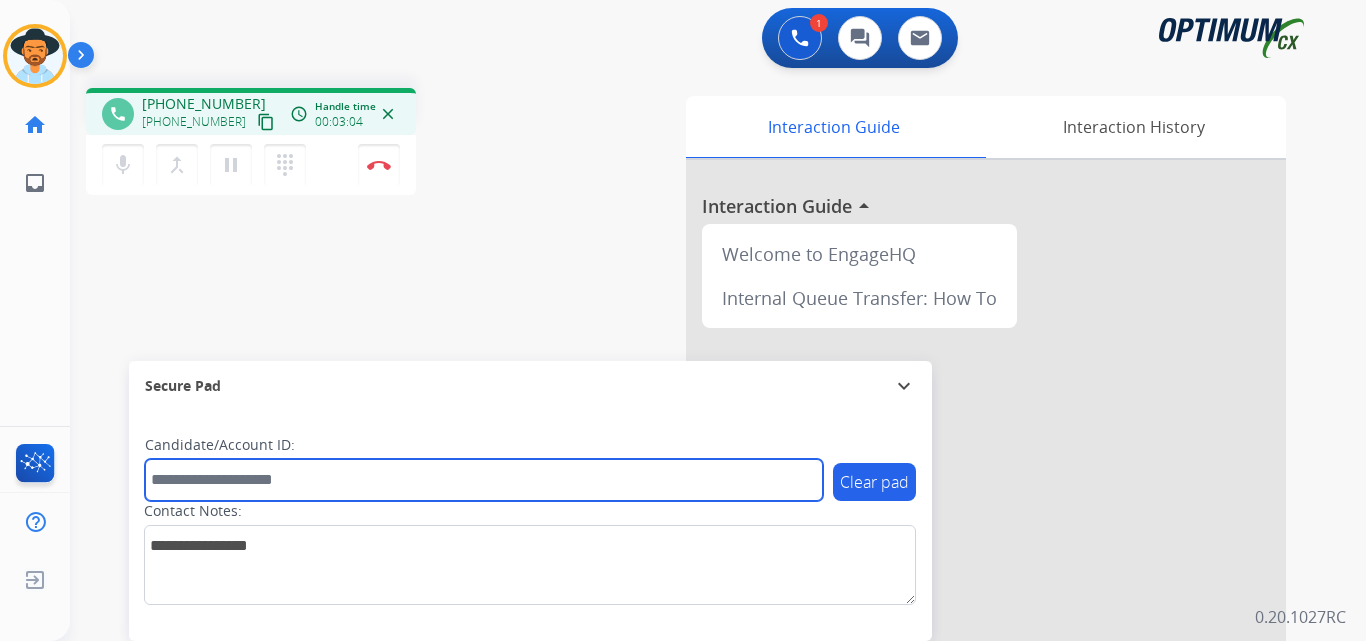 click at bounding box center (484, 480) 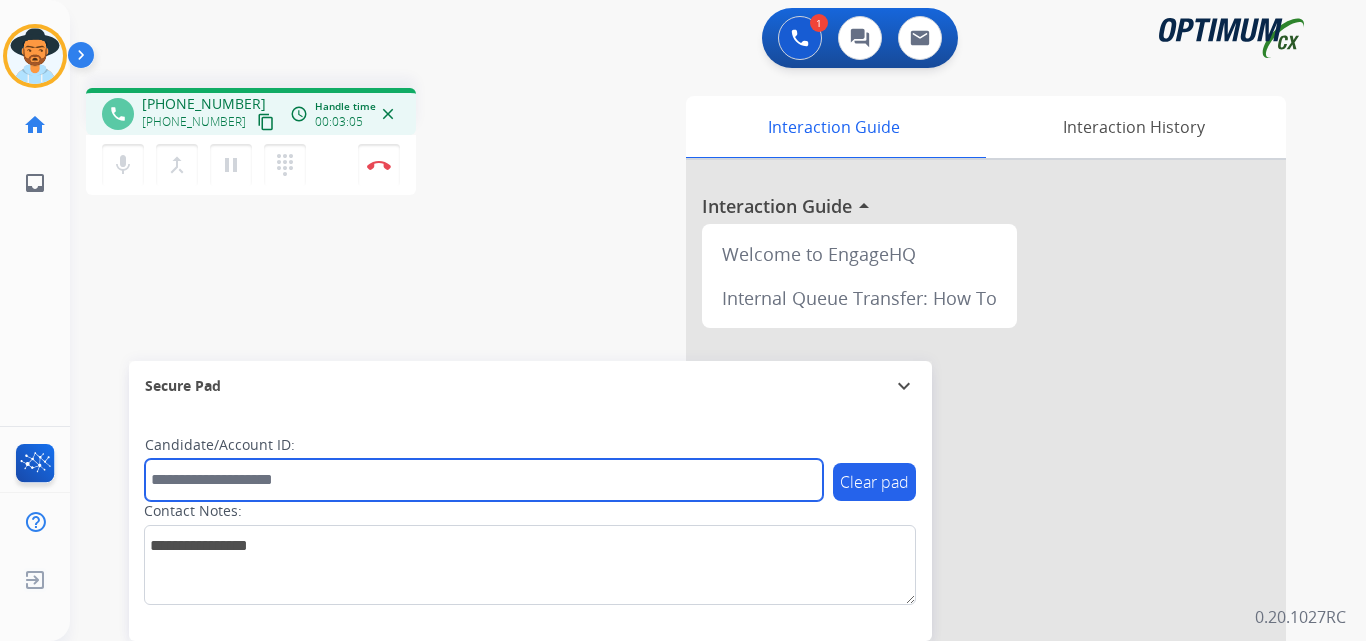 paste on "**********" 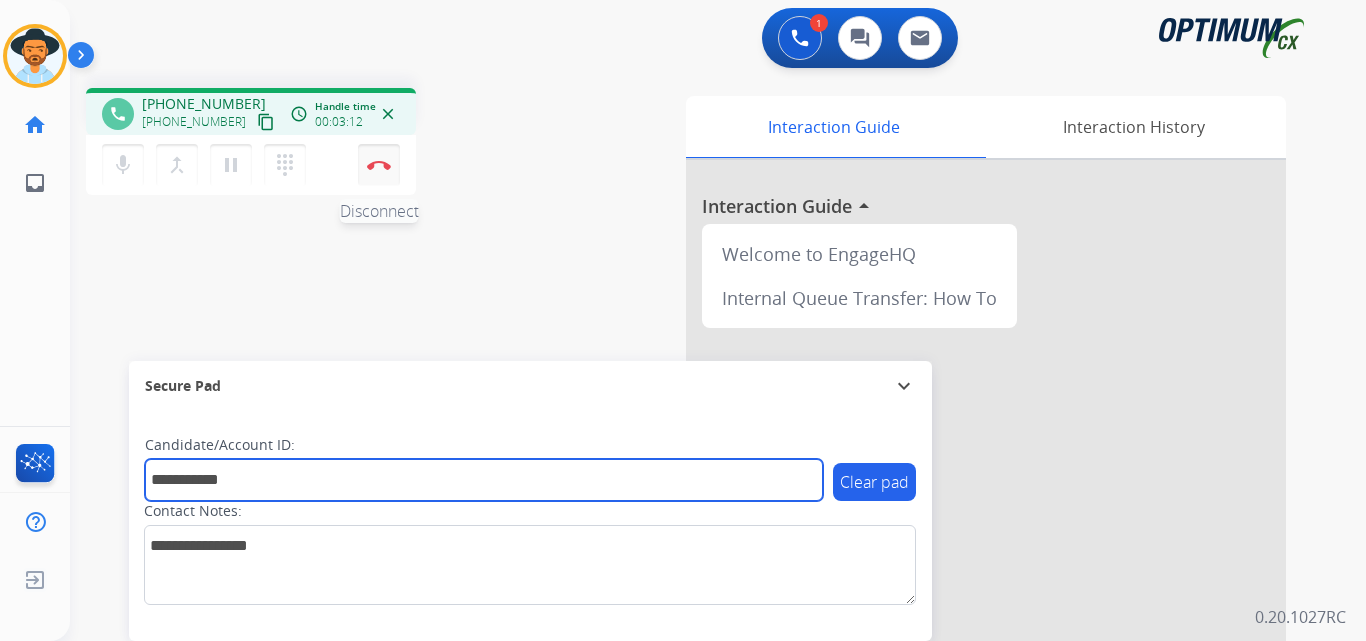 type on "**********" 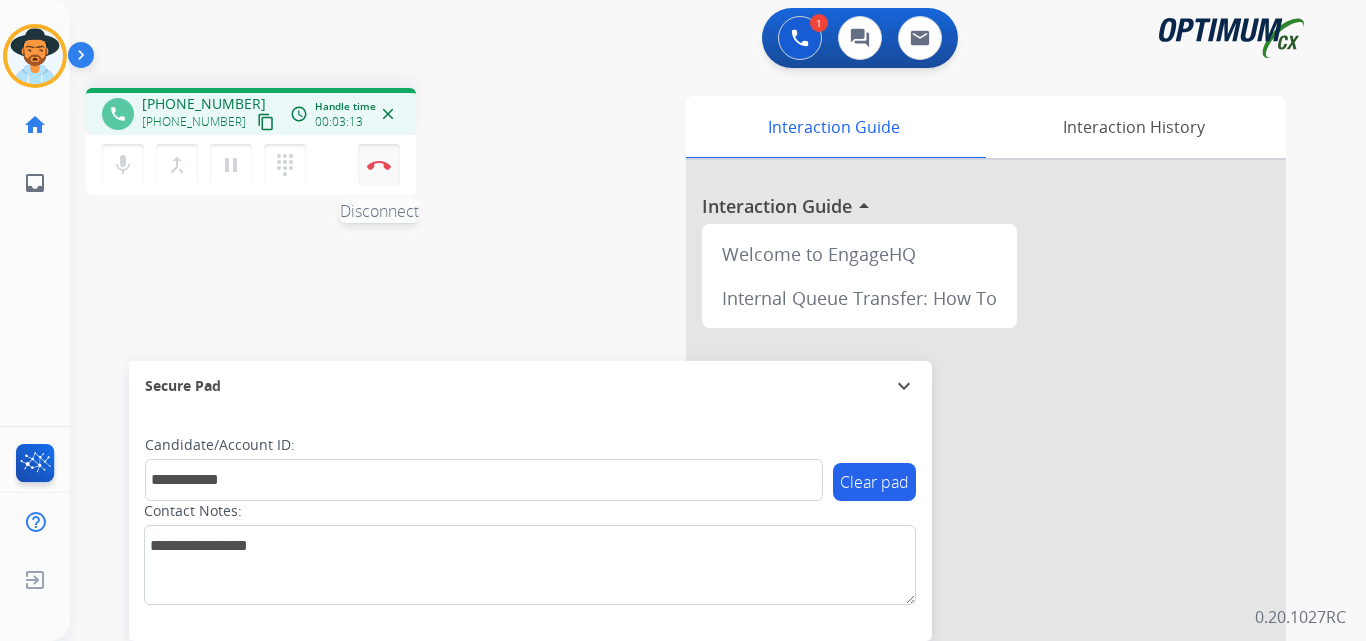 click on "Disconnect" at bounding box center (379, 165) 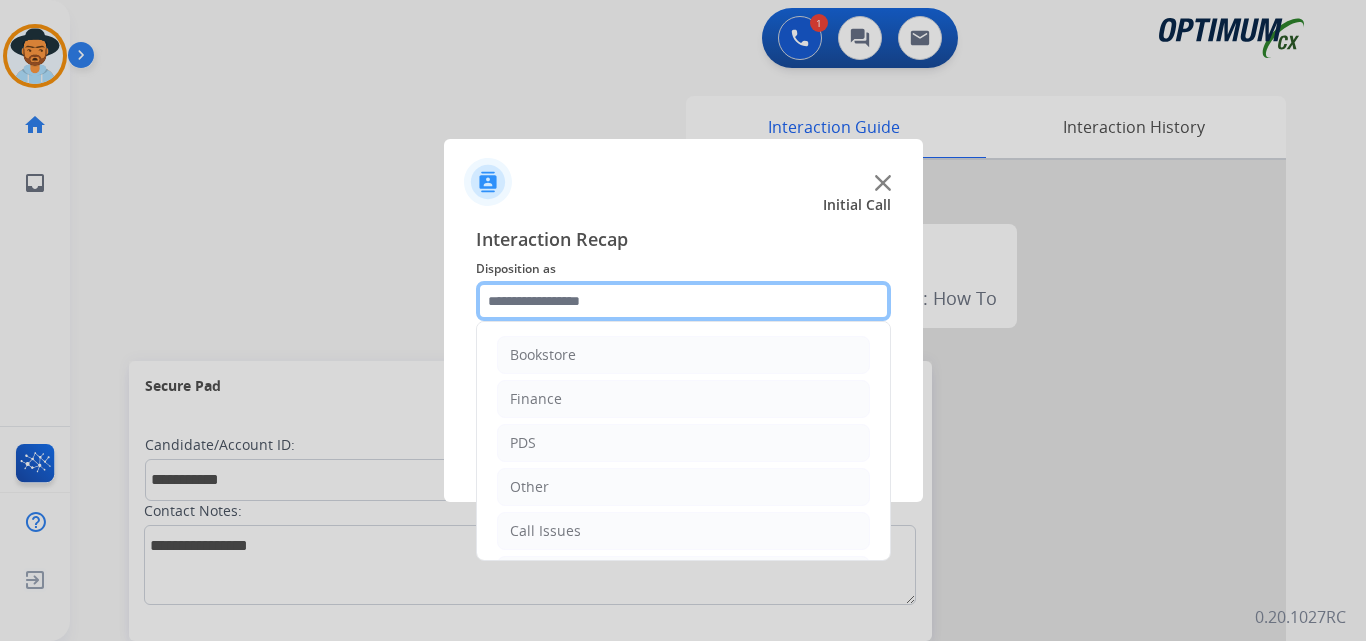 click 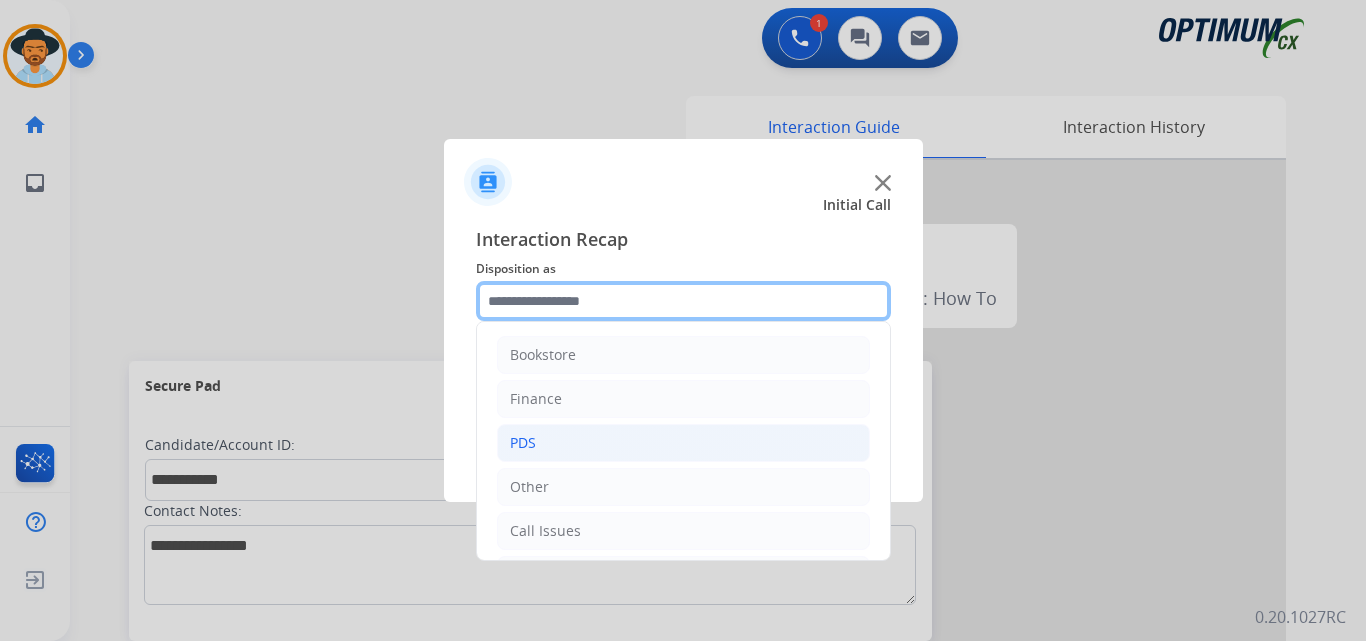 scroll, scrollTop: 136, scrollLeft: 0, axis: vertical 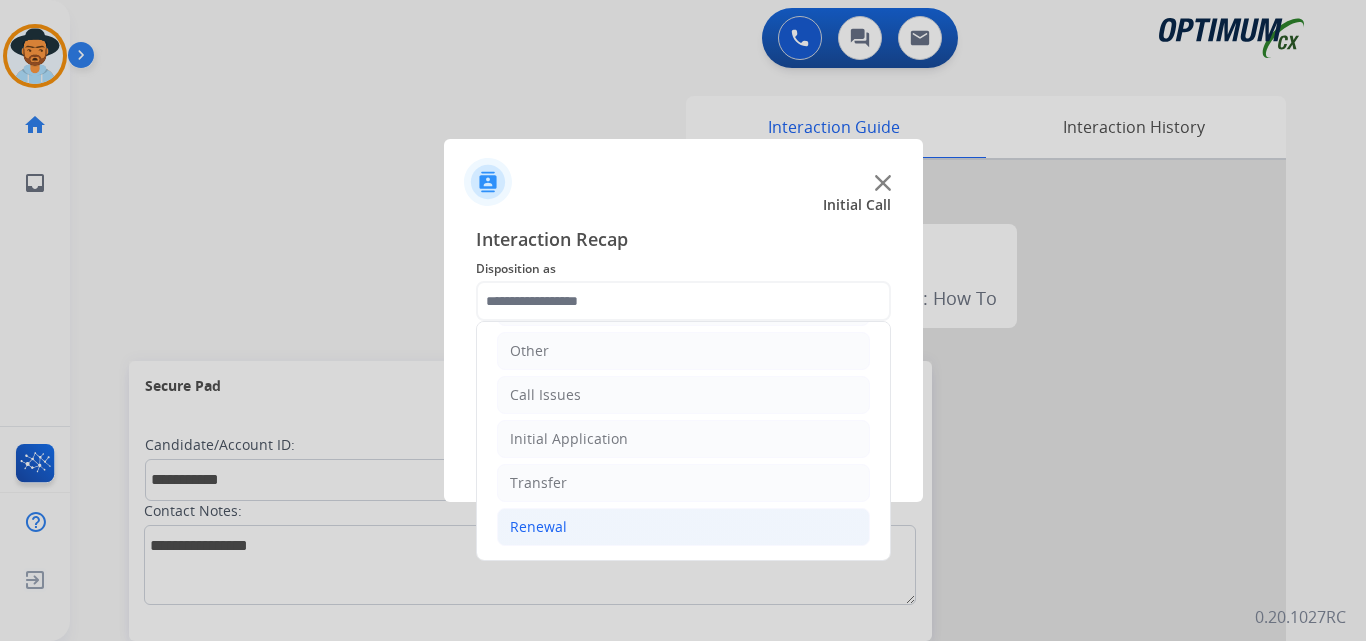 click on "Renewal" 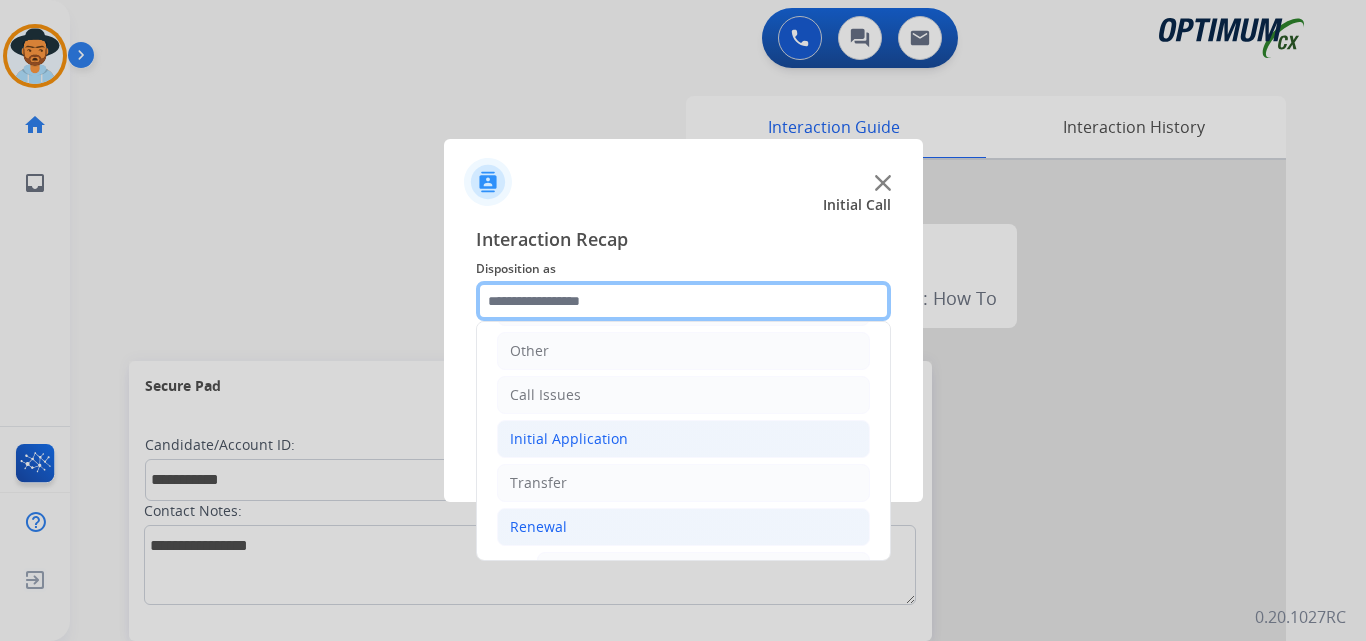 scroll, scrollTop: 469, scrollLeft: 0, axis: vertical 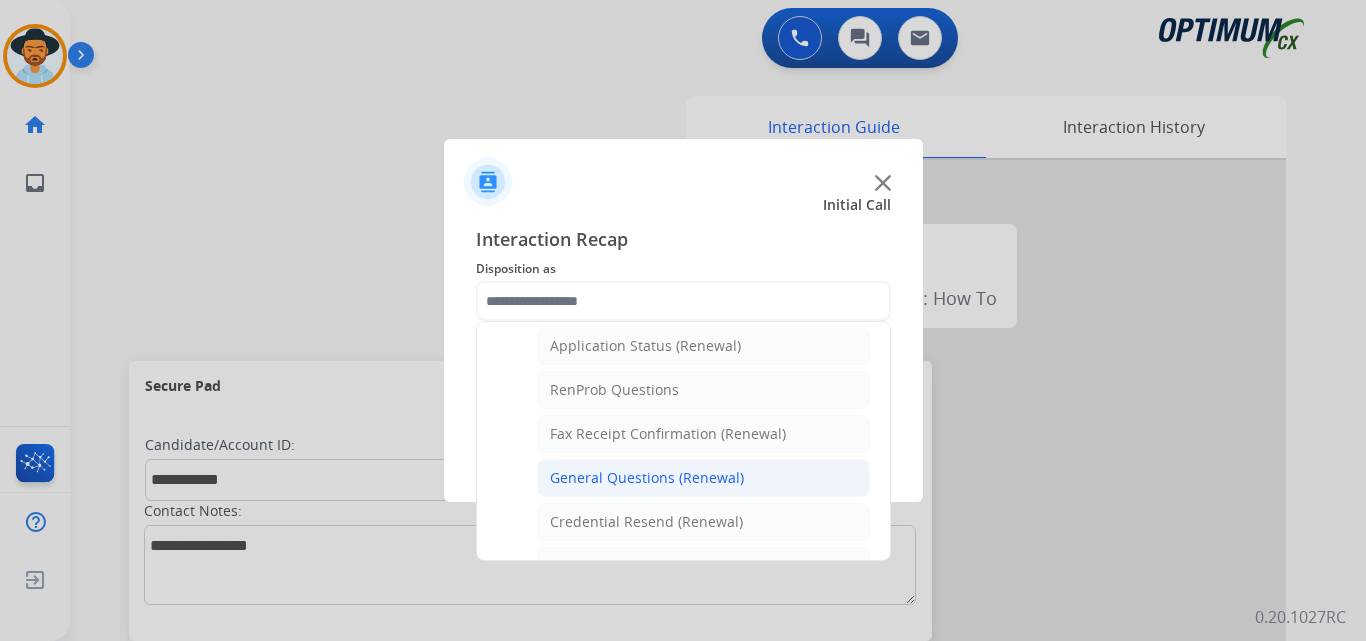 click on "General Questions (Renewal)" 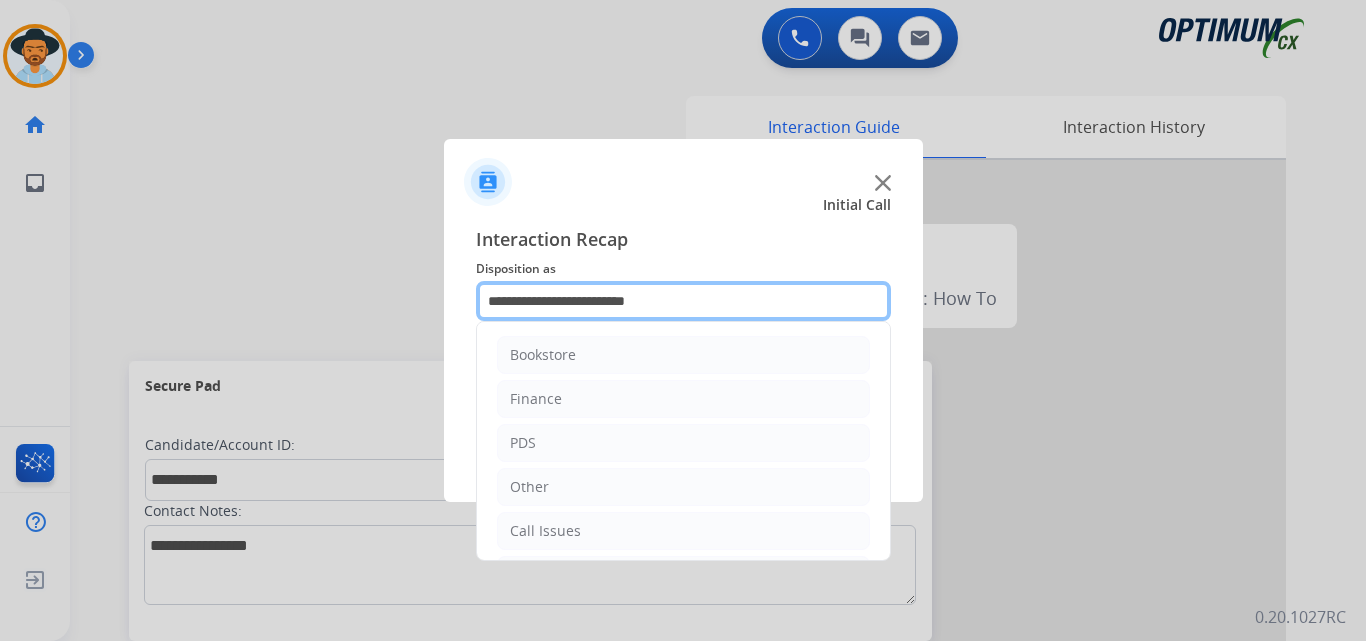 click on "**********" 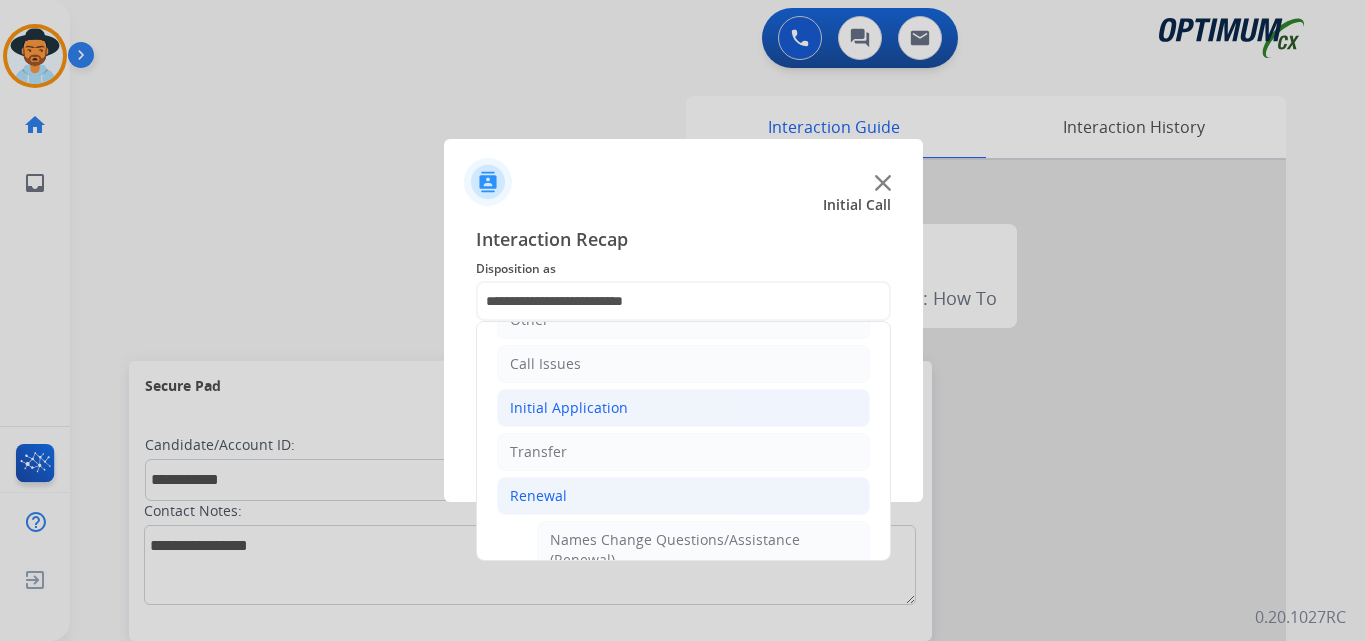 click on "Initial Application" 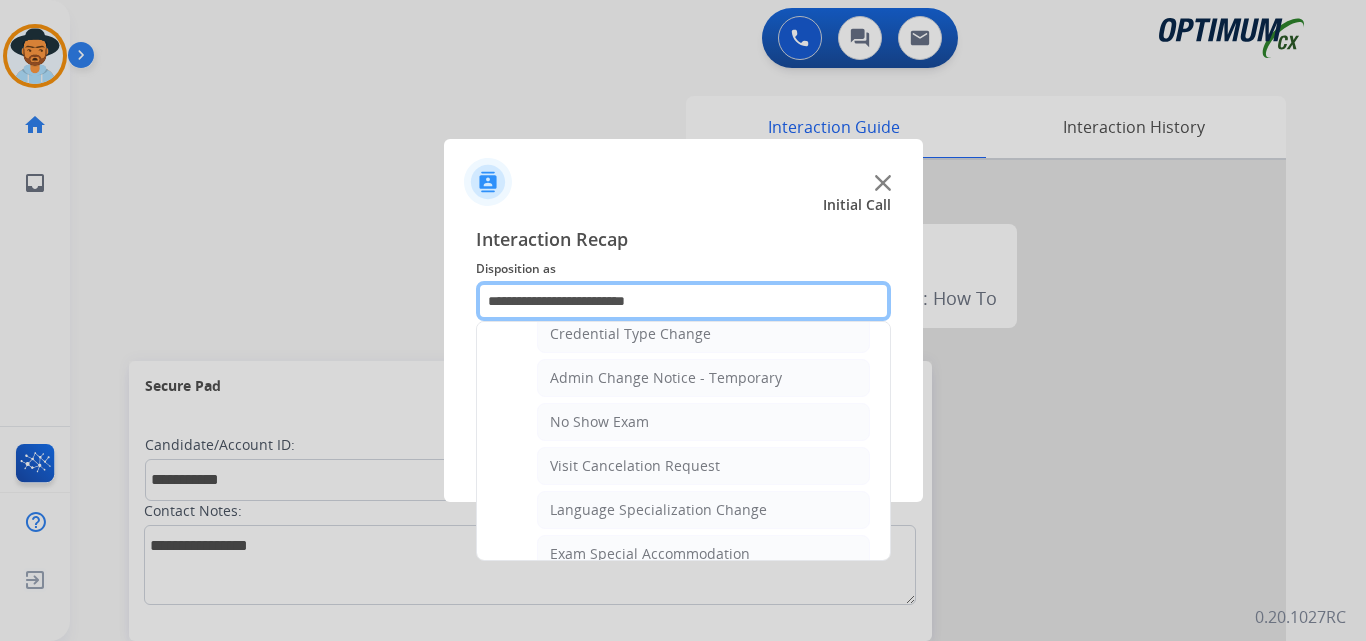 scroll, scrollTop: 1000, scrollLeft: 0, axis: vertical 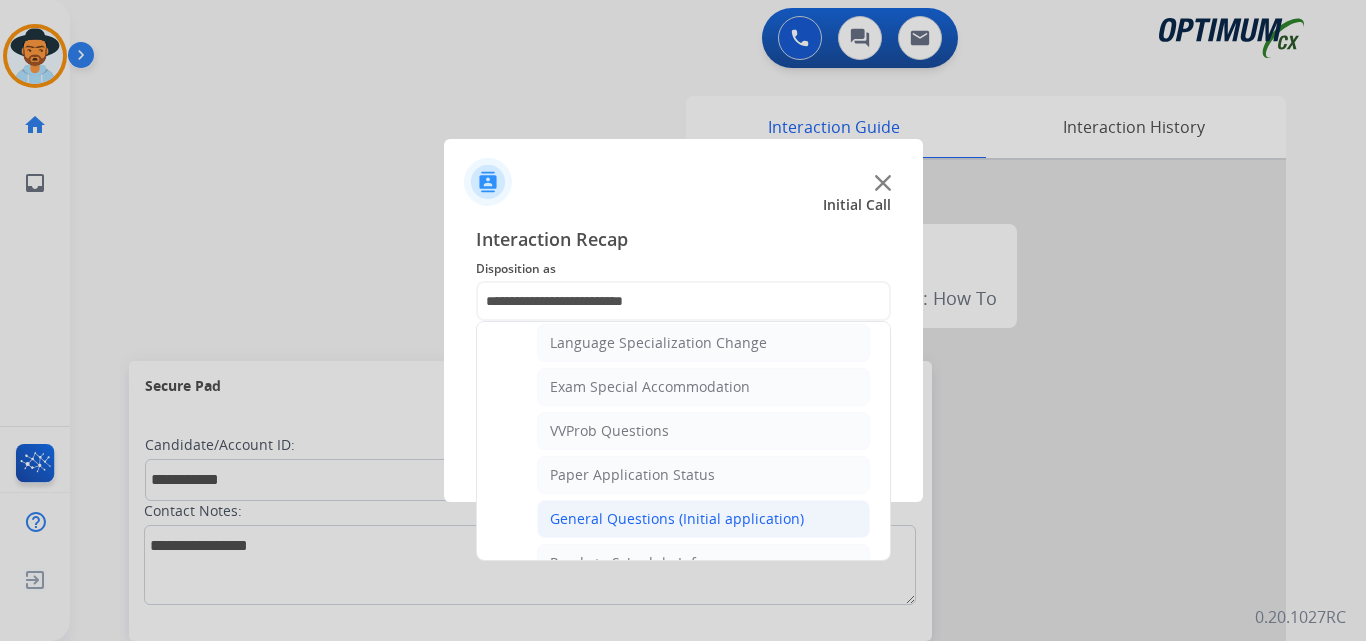 click on "General Questions (Initial application)" 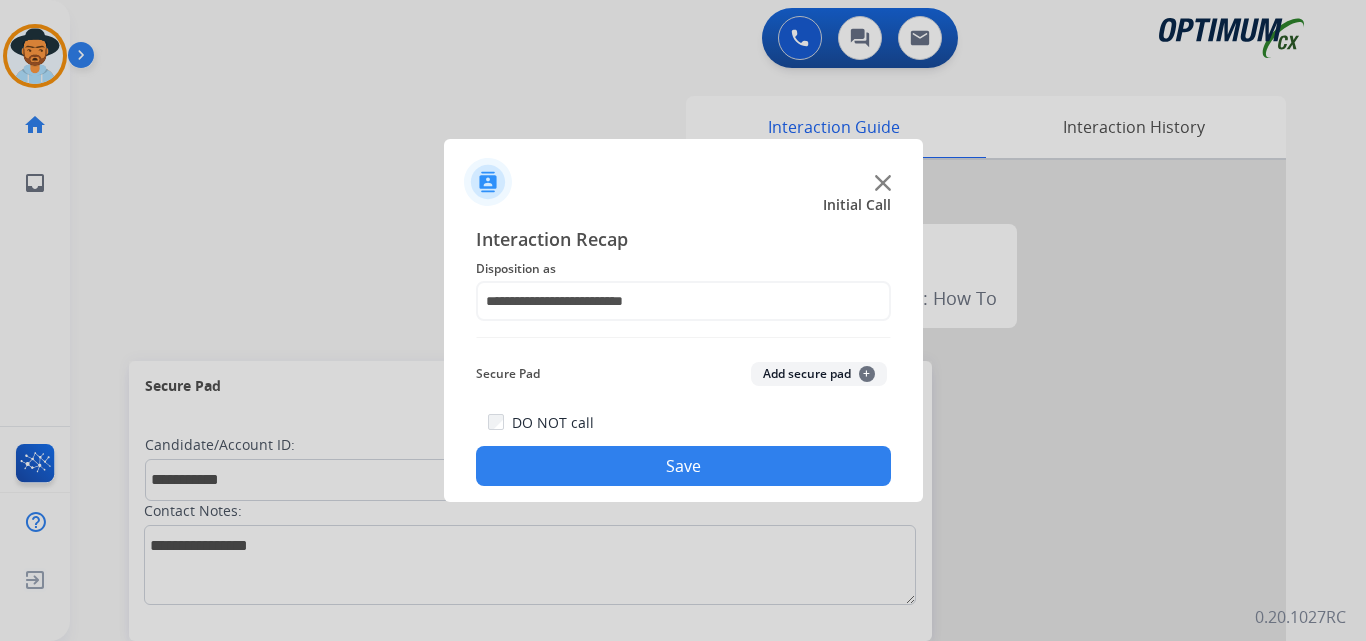 type on "**********" 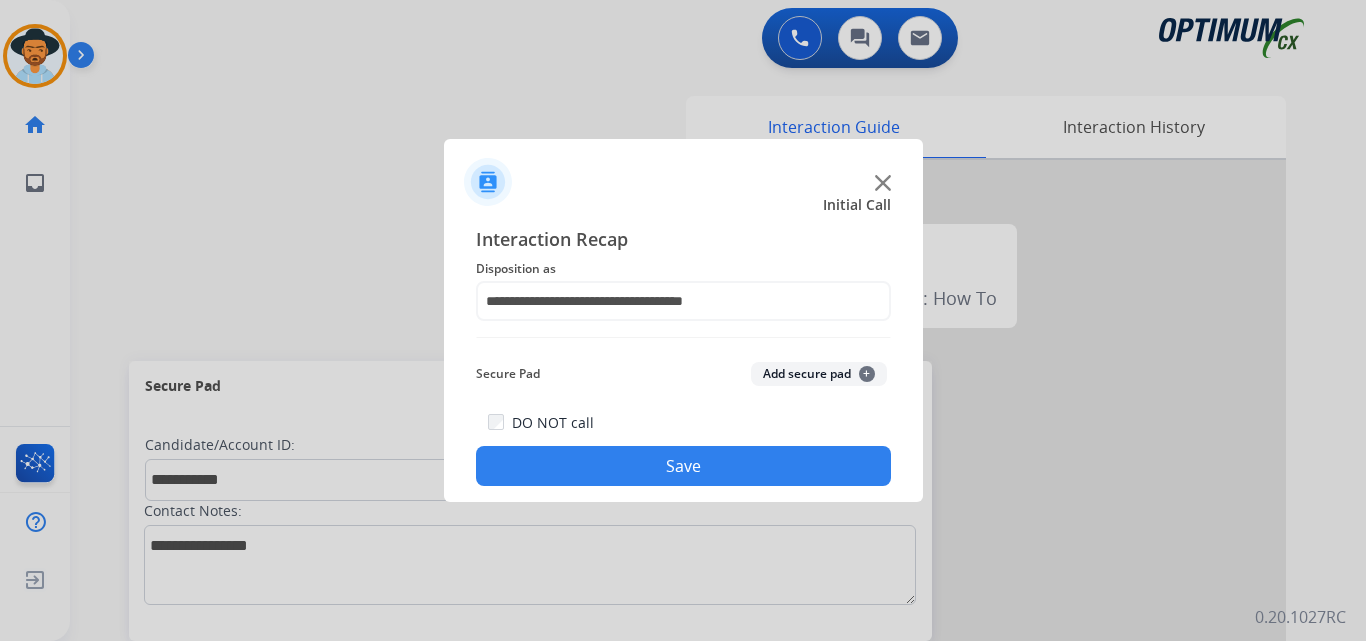 click on "Save" 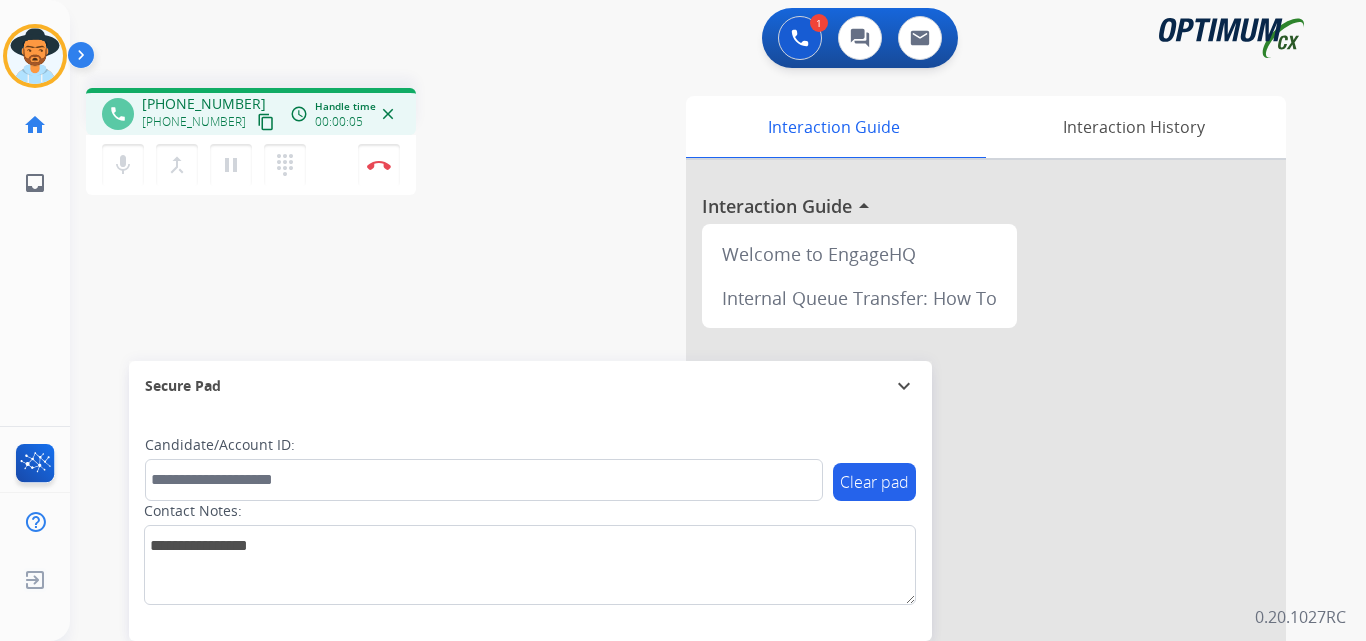 click on "Interaction Guide   Interaction History  Interaction Guide arrow_drop_up  Welcome to EngageHQ   Internal Queue Transfer: How To" at bounding box center (937, 501) 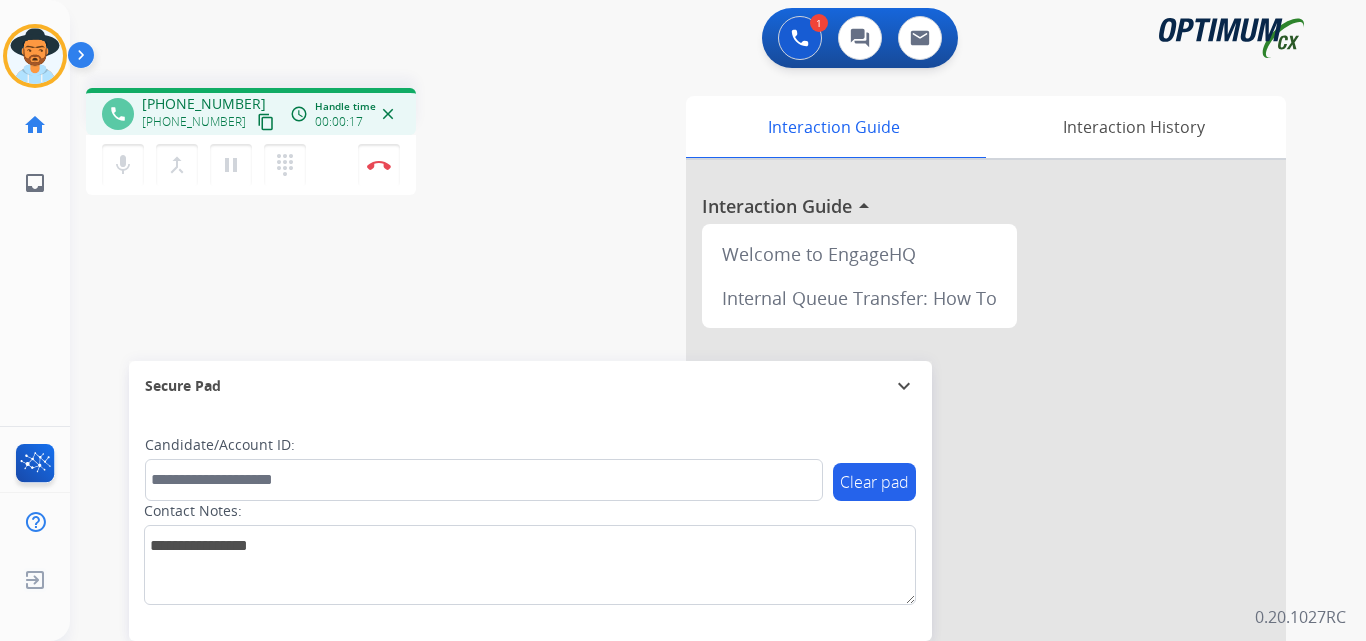 click on "+17875260779" at bounding box center (204, 104) 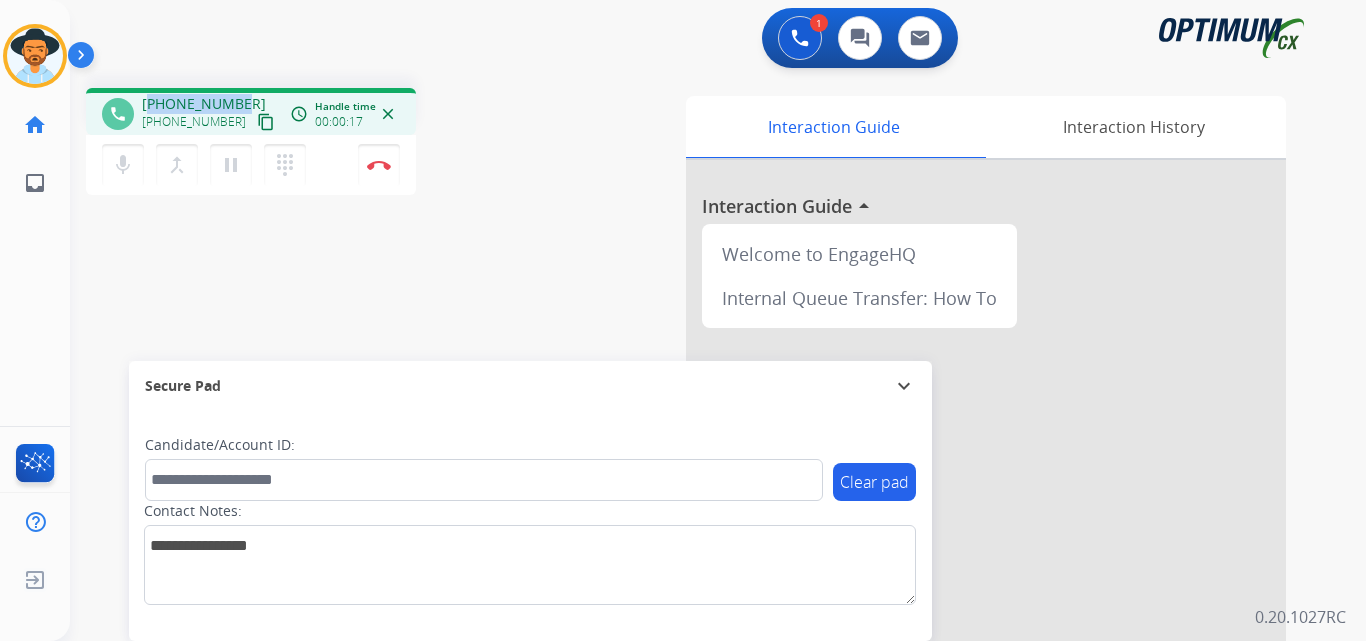 click on "+17875260779" at bounding box center (204, 104) 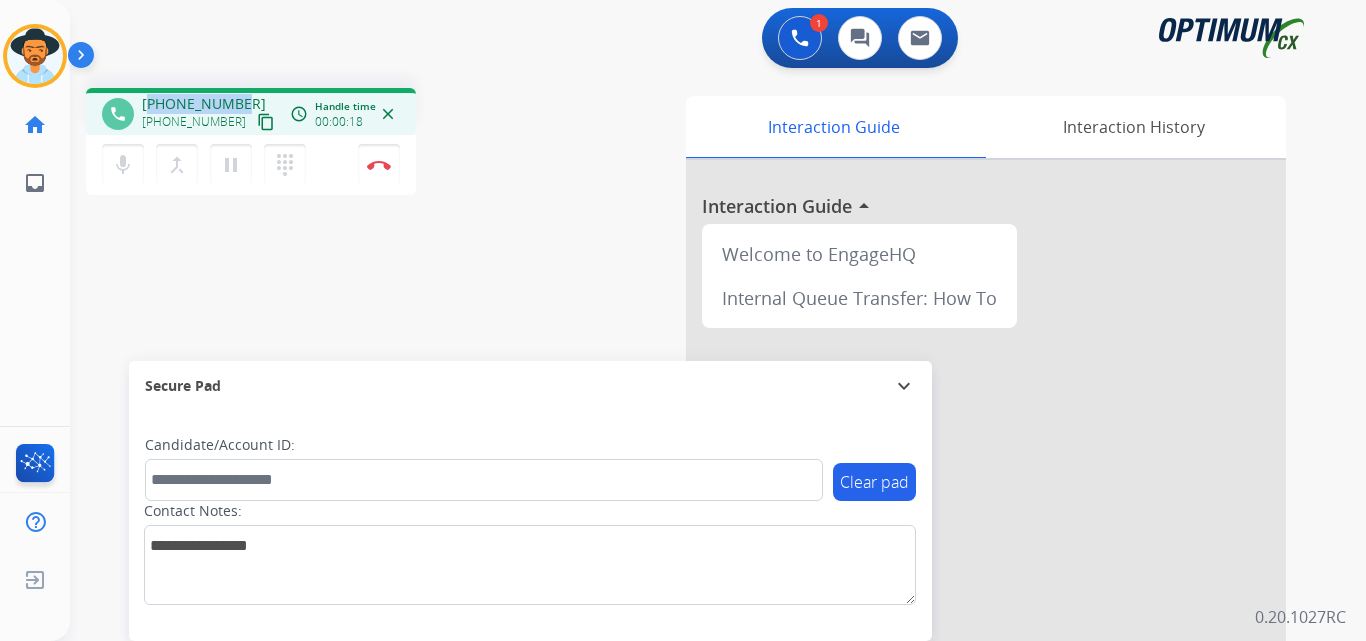 copy on "17875260779" 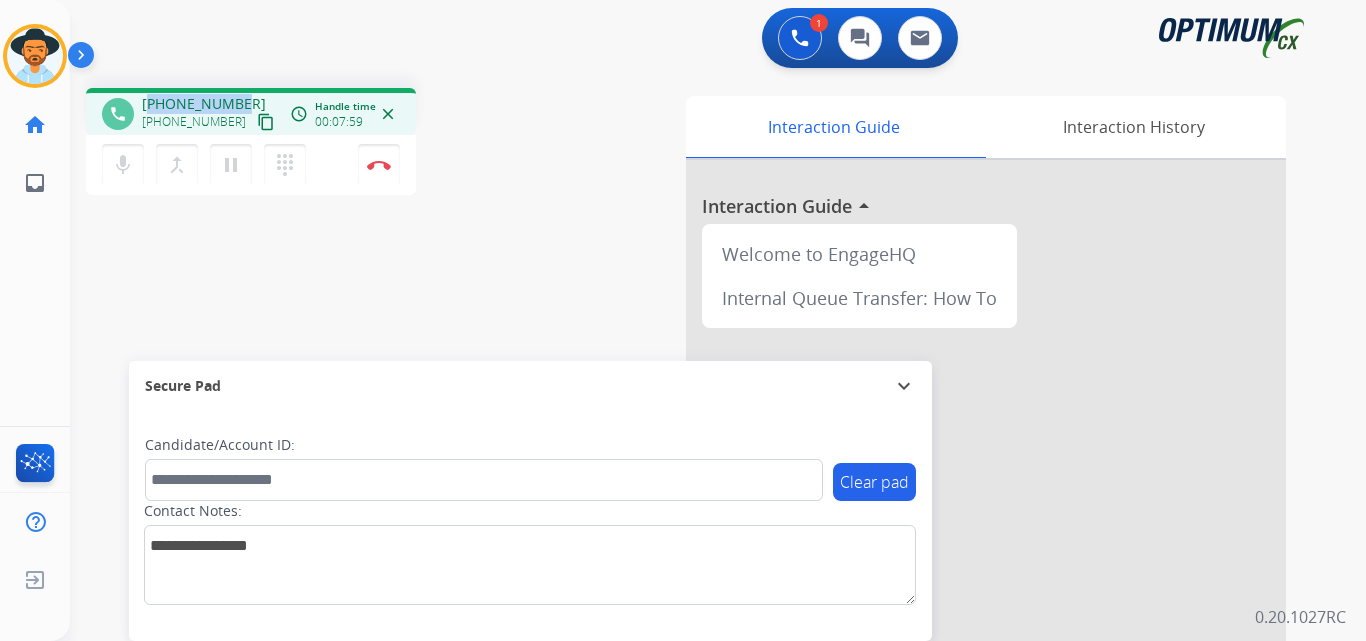 click on "+17875260779" at bounding box center (204, 104) 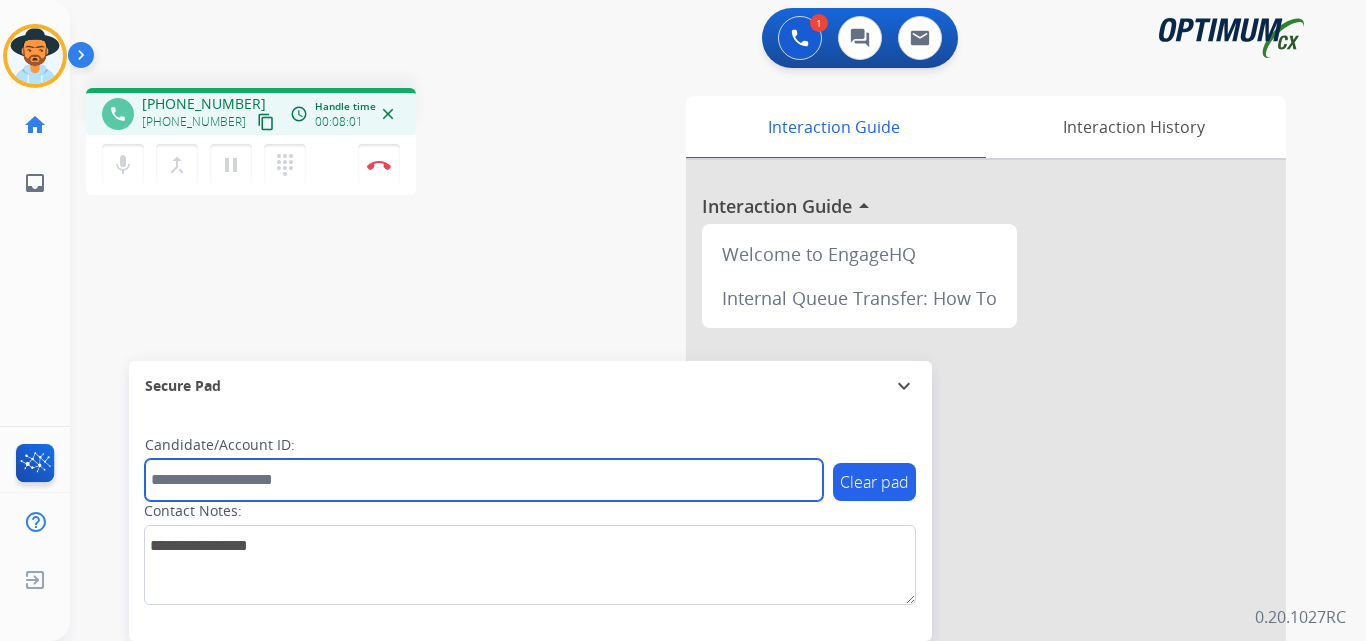 click at bounding box center (484, 480) 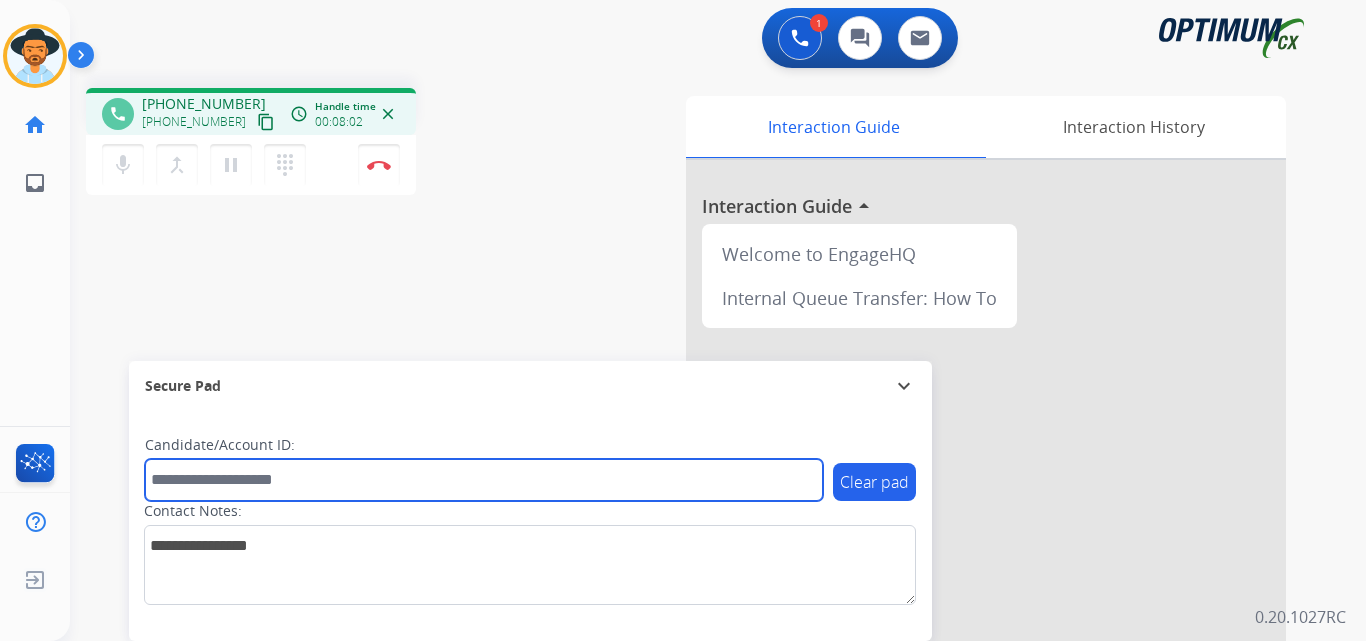 paste on "**********" 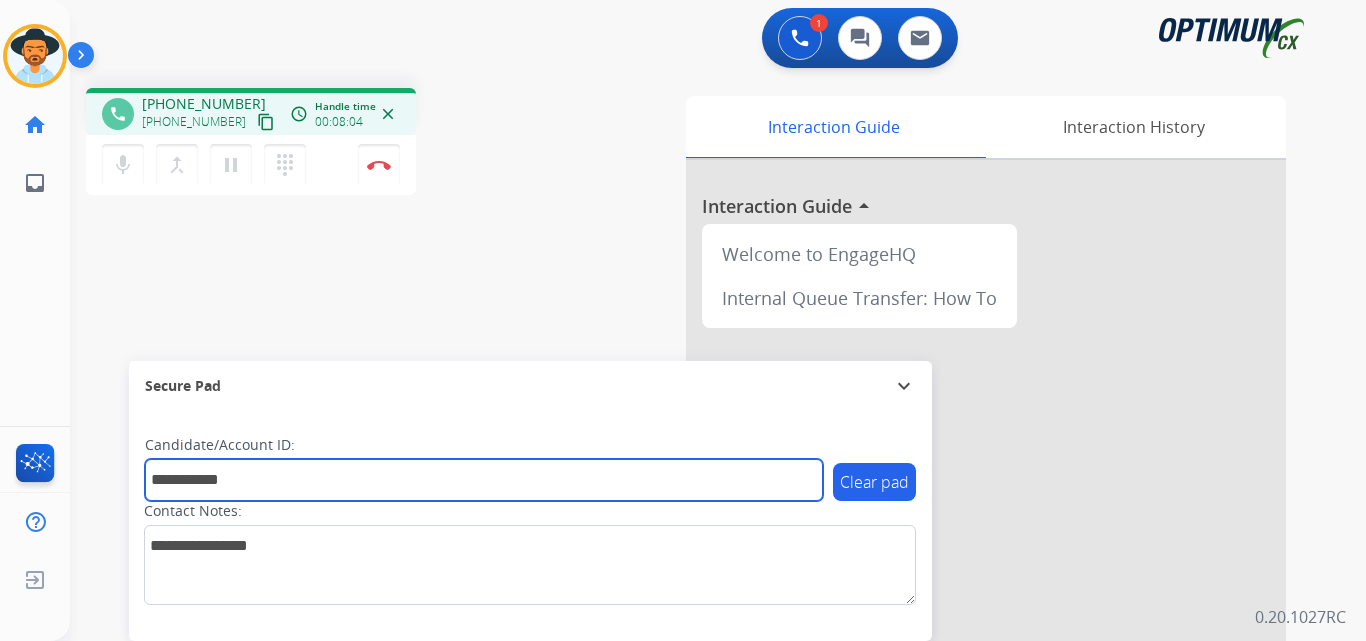 type on "**********" 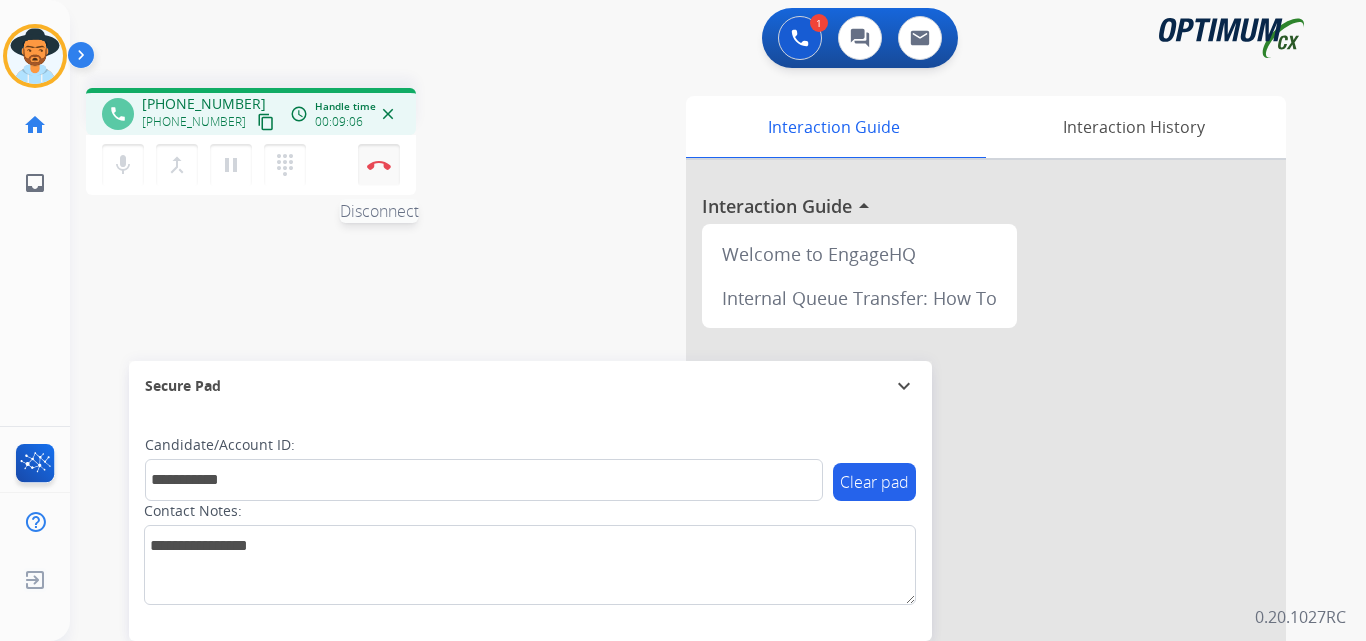 click at bounding box center (379, 165) 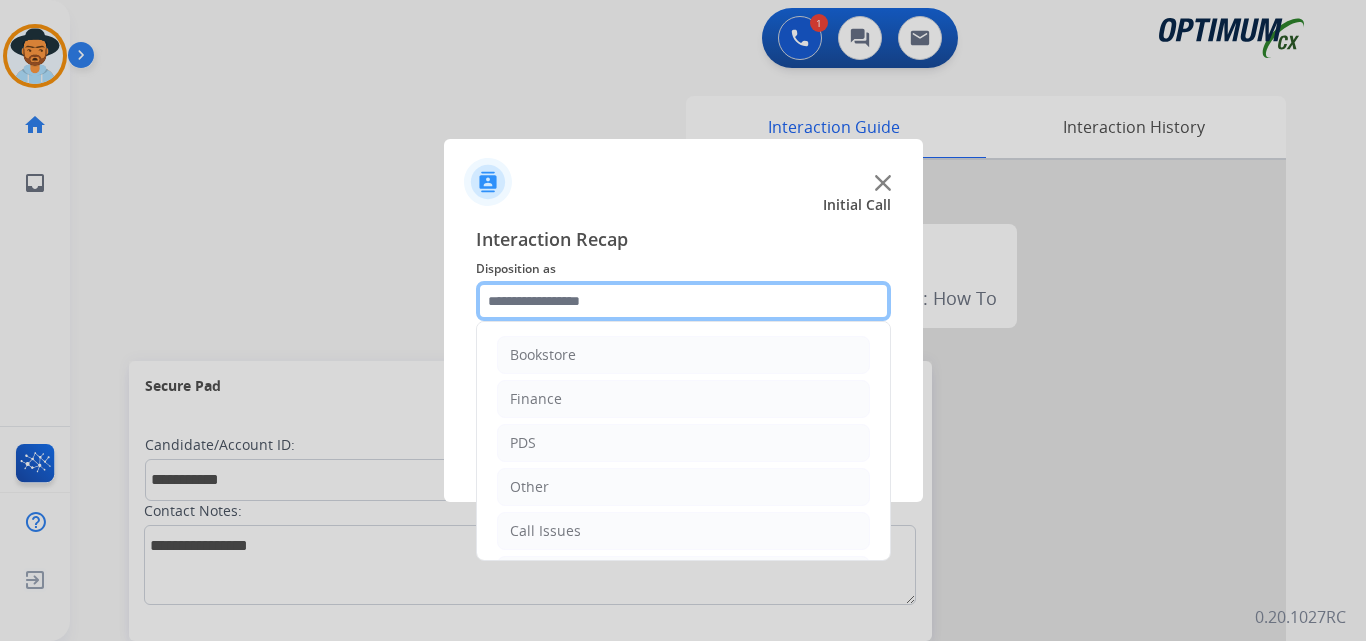 click 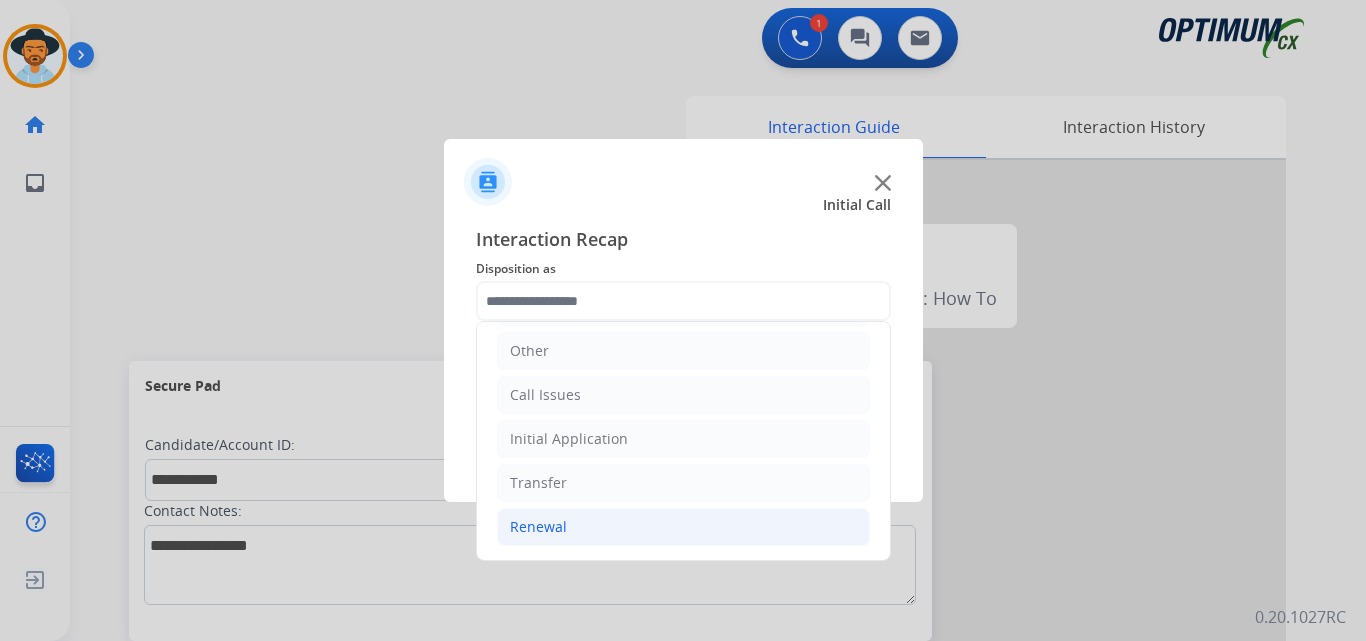 click on "Renewal" 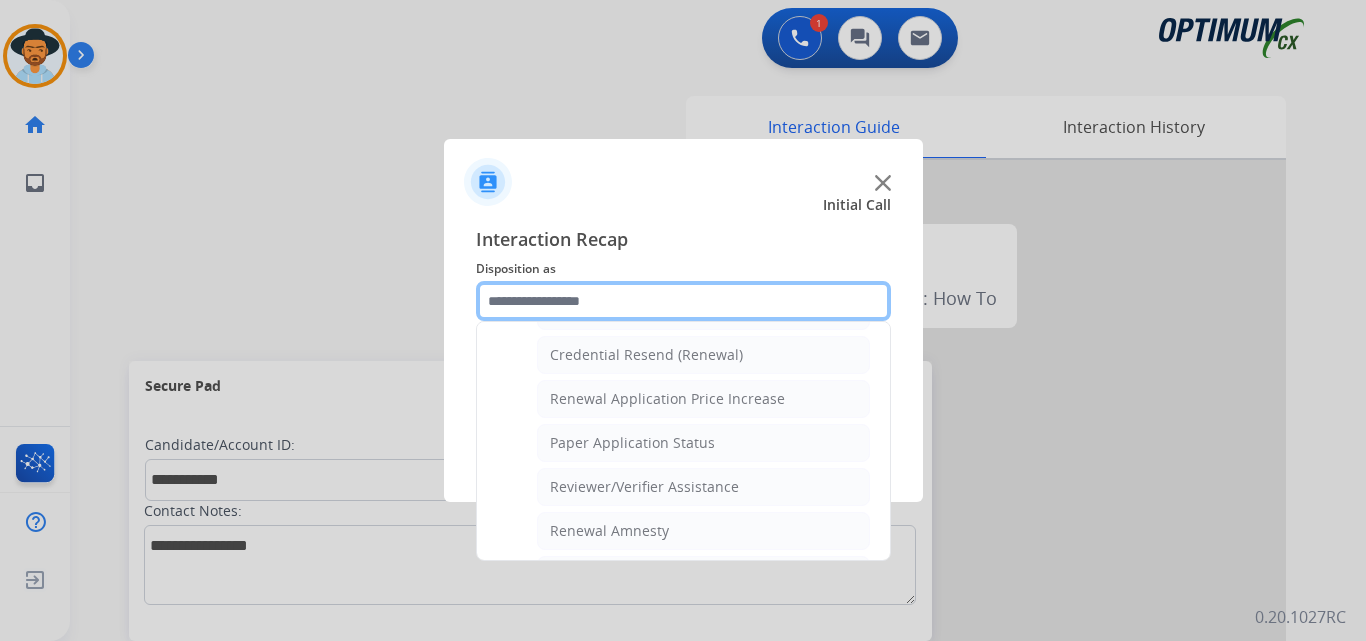 scroll, scrollTop: 772, scrollLeft: 0, axis: vertical 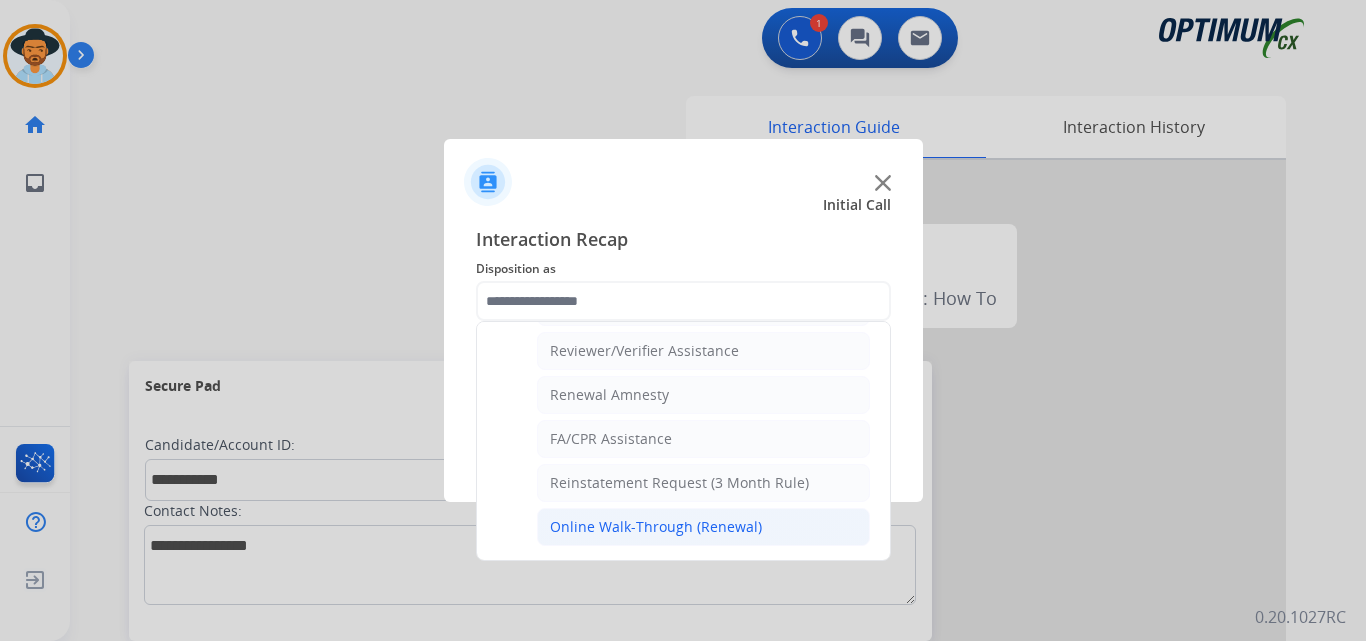click on "Online Walk-Through (Renewal)" 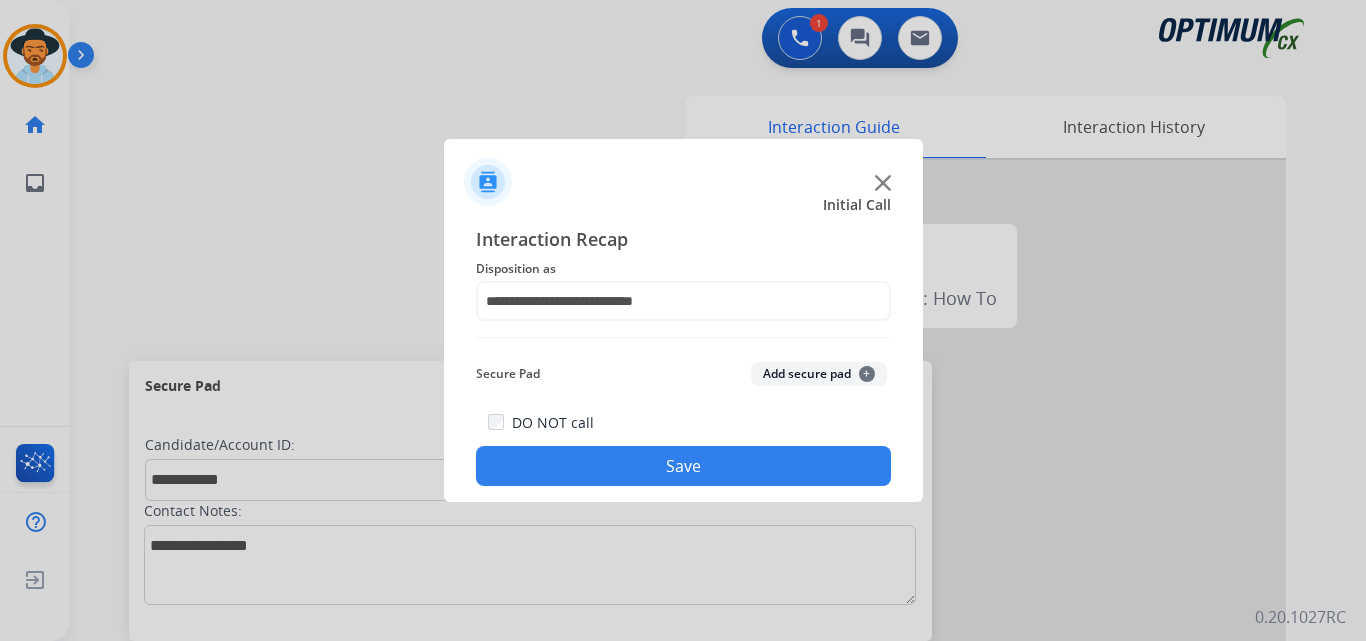click on "Save" 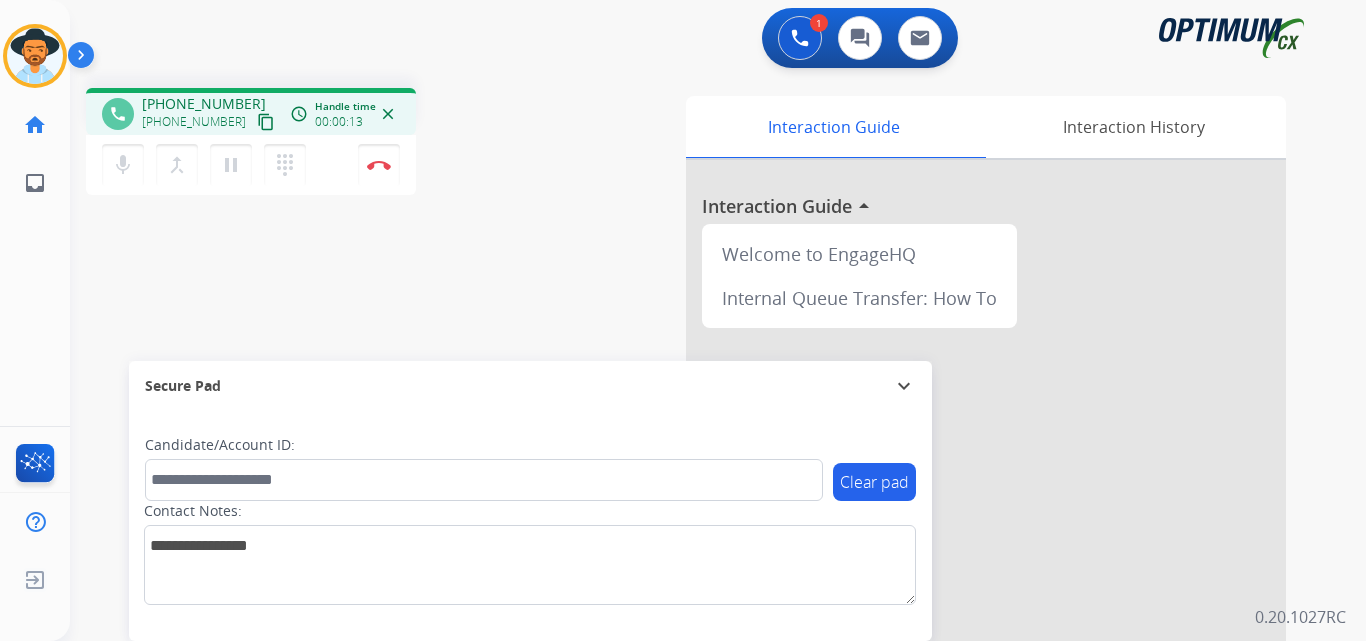 click on "+14059213069" at bounding box center (204, 104) 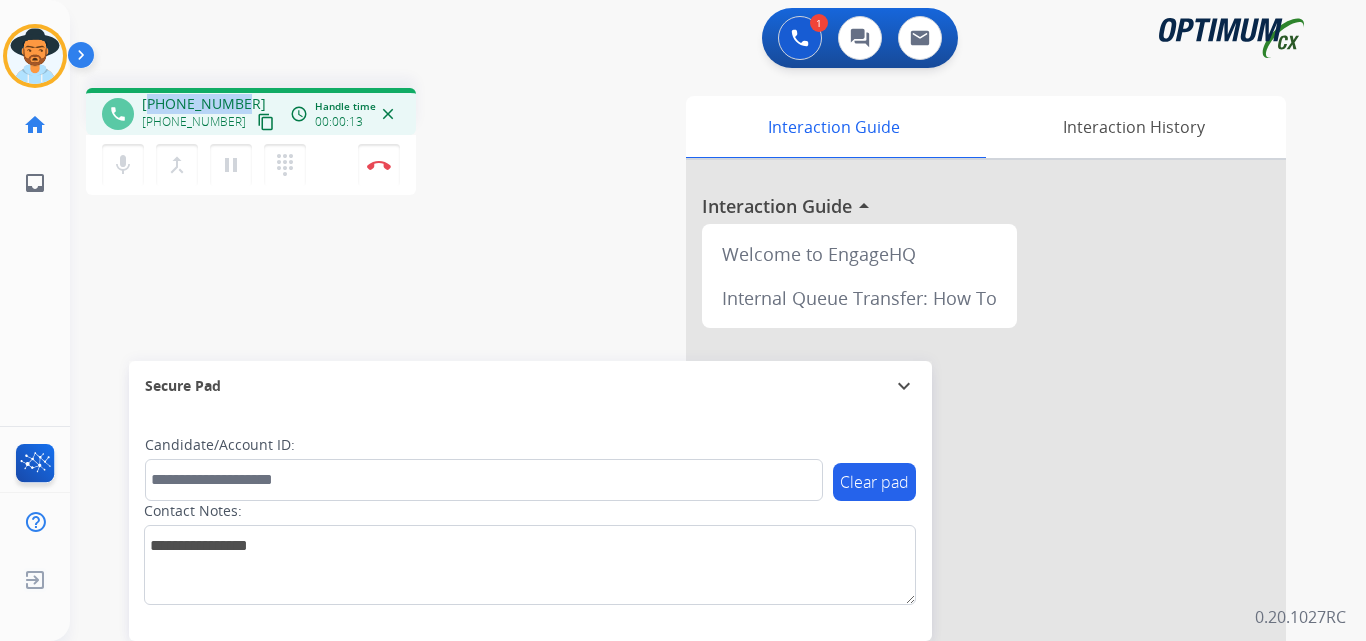 click on "+14059213069" at bounding box center [204, 104] 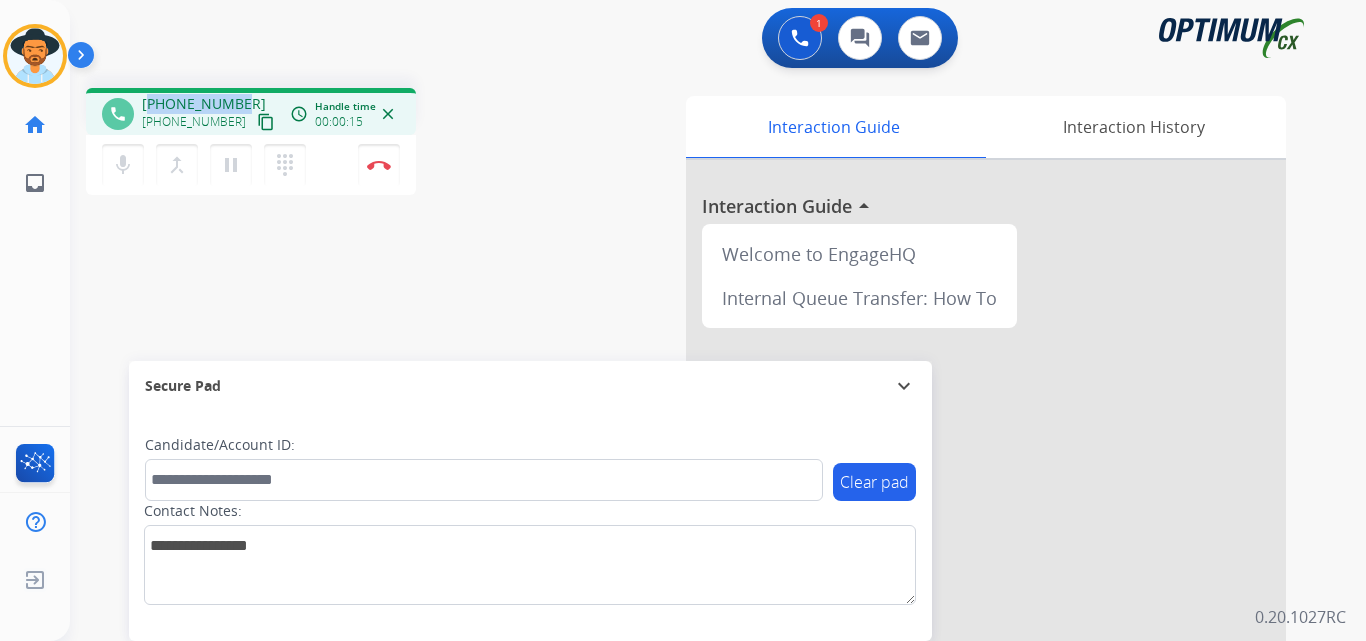 copy on "14059213069" 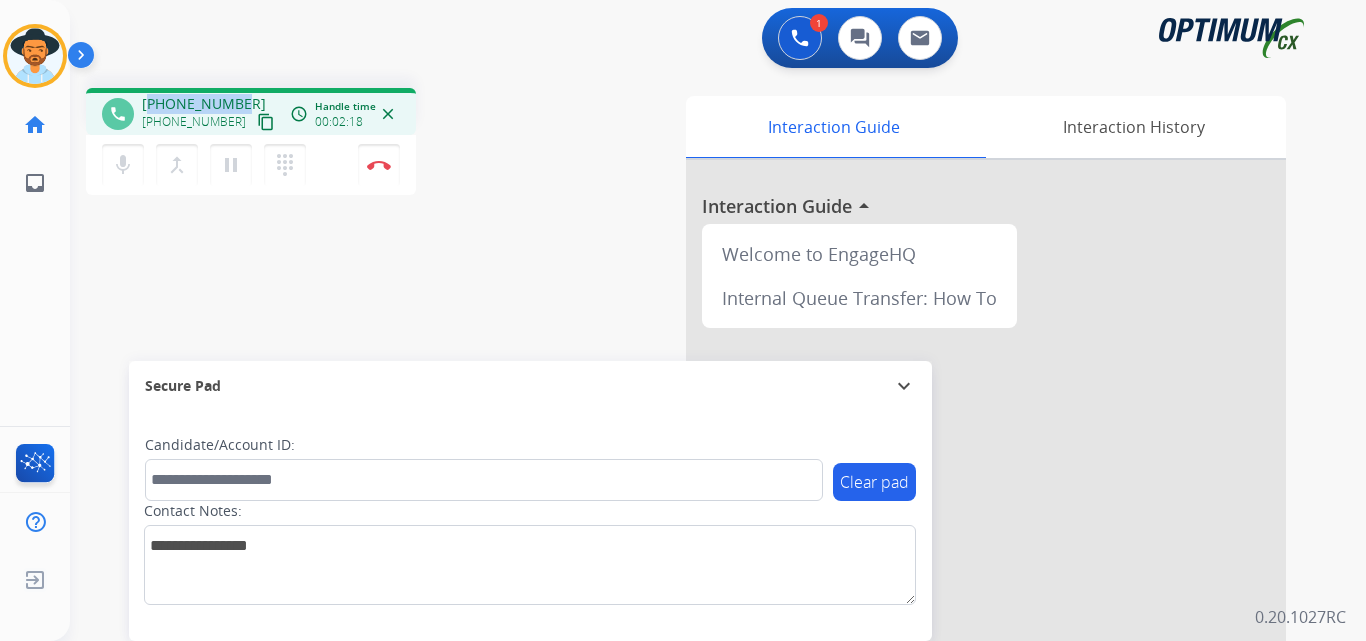 click on "+14059213069" at bounding box center (204, 104) 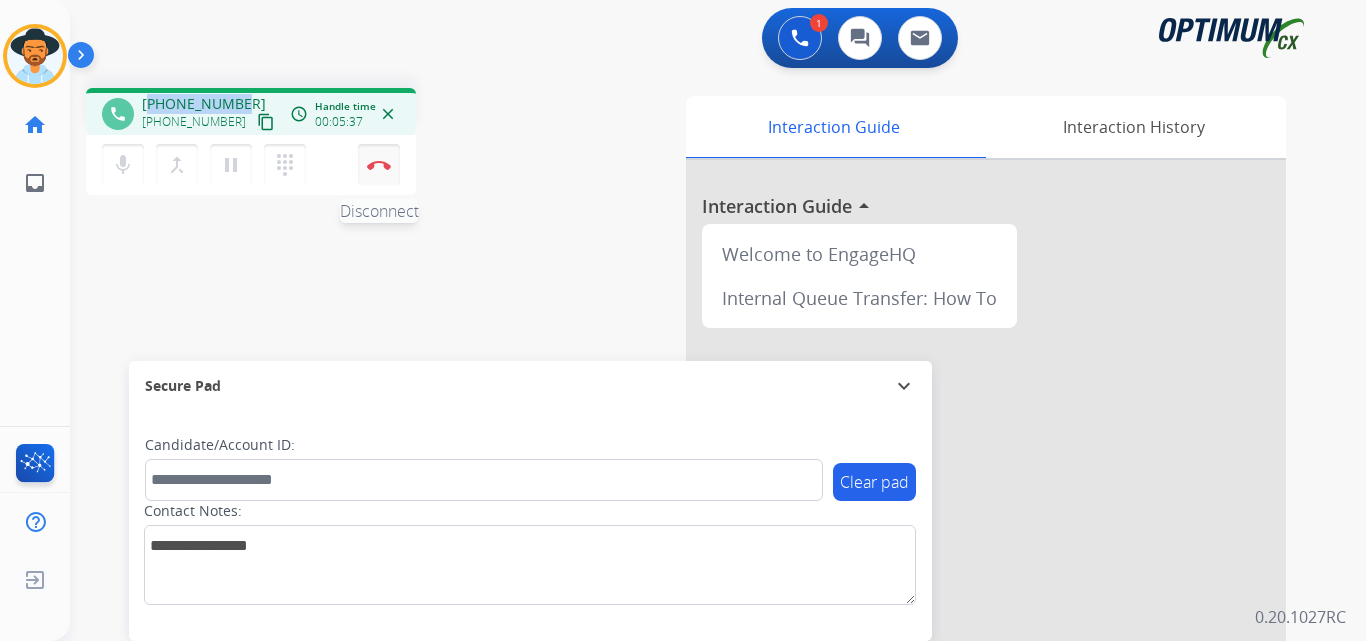click on "Disconnect" at bounding box center (379, 165) 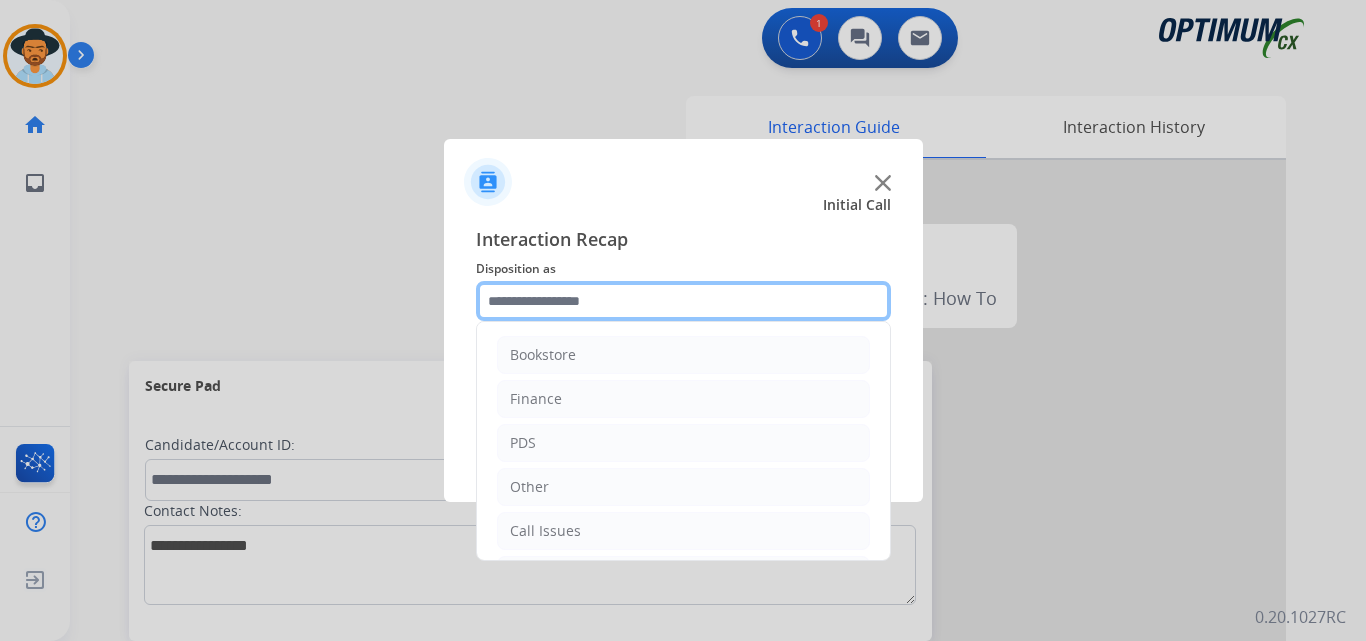 click 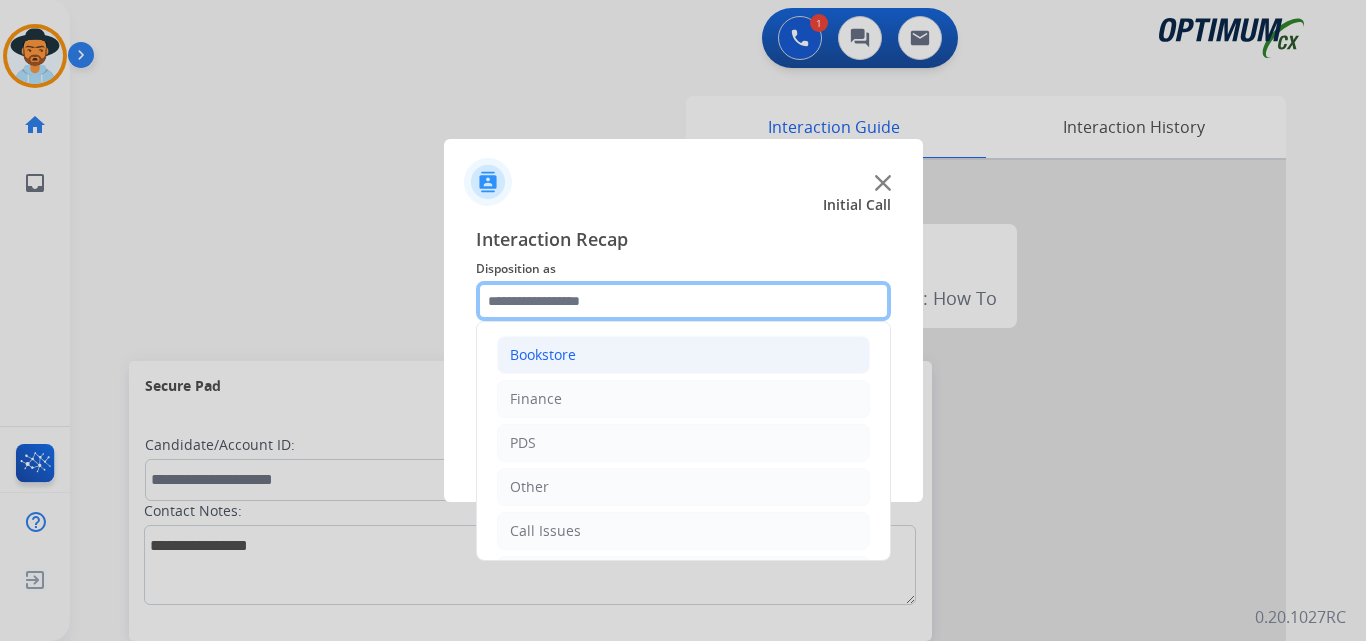 scroll, scrollTop: 136, scrollLeft: 0, axis: vertical 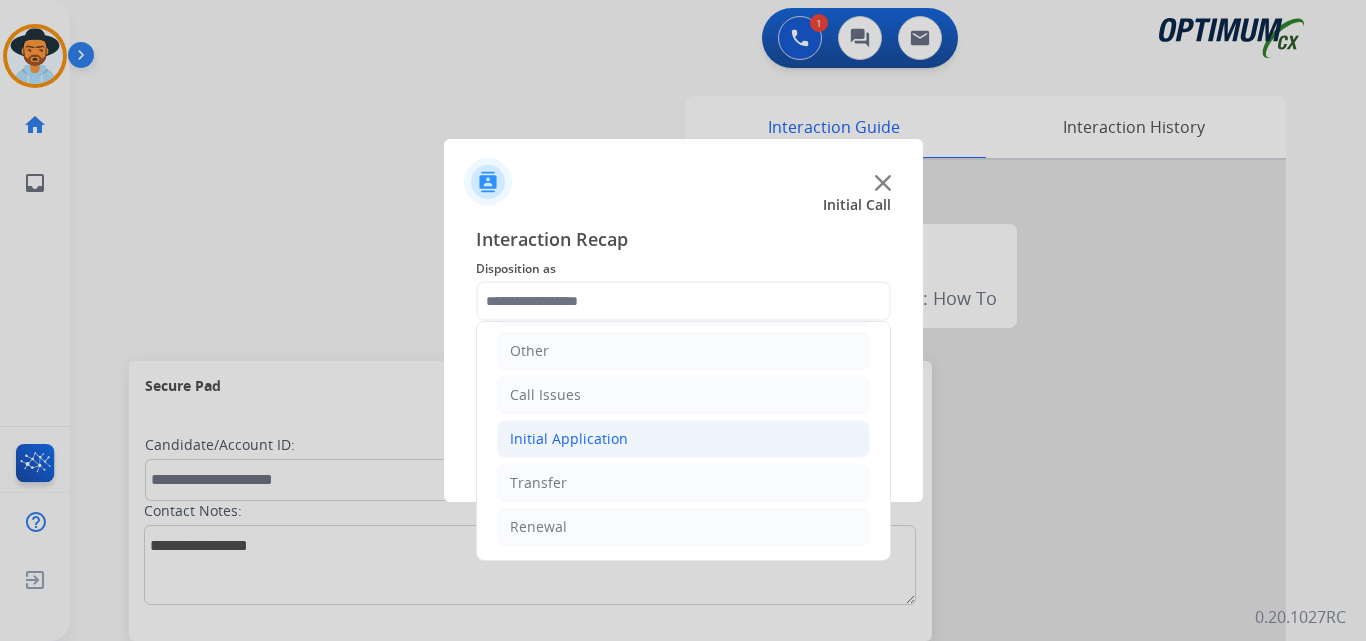 click on "Initial Application" 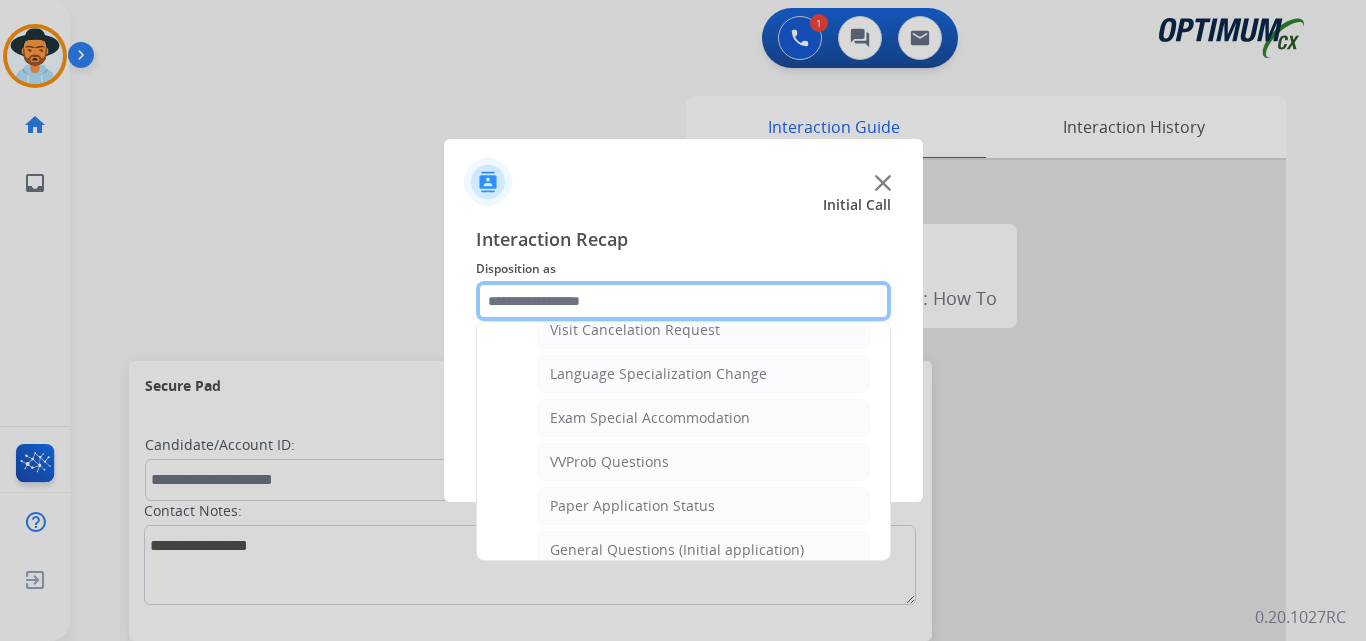 scroll, scrollTop: 1136, scrollLeft: 0, axis: vertical 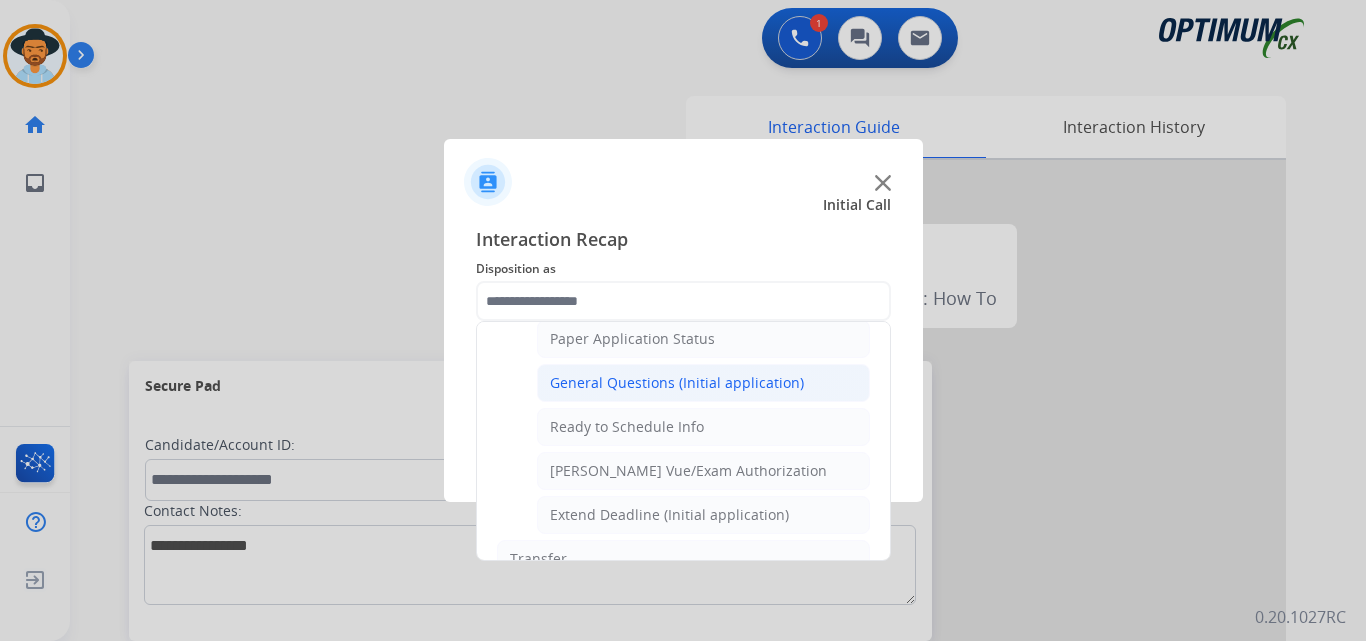 click on "General Questions (Initial application)" 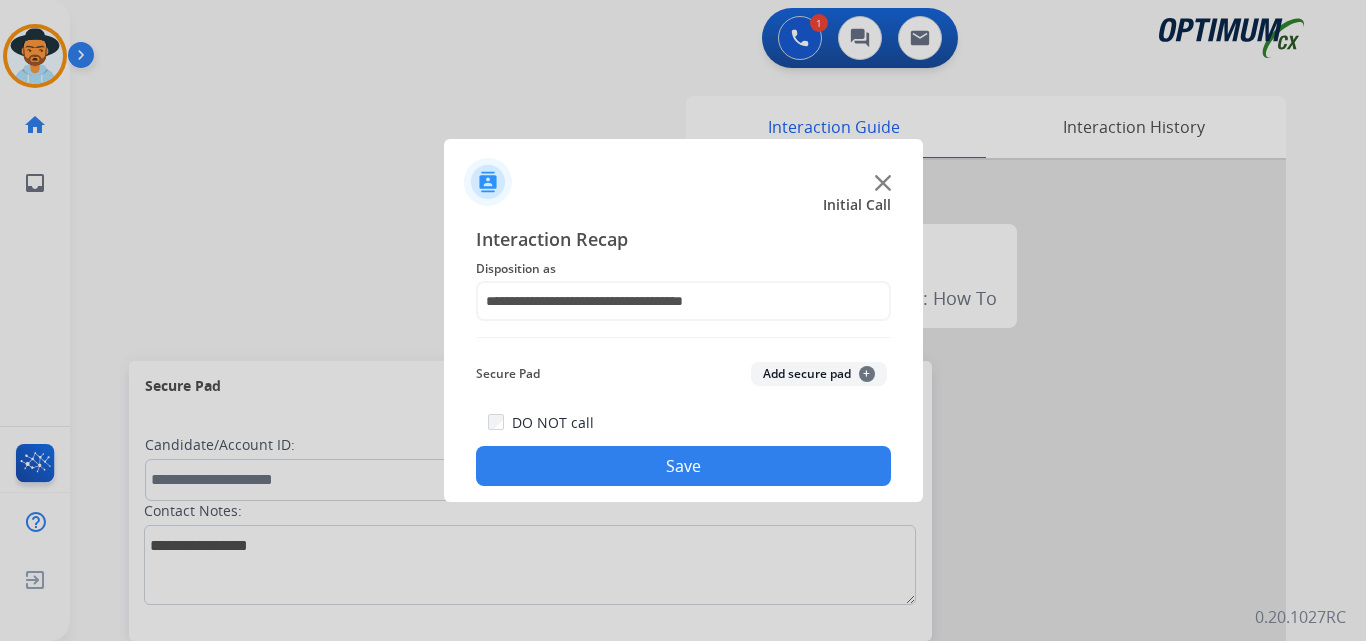 click on "Save" 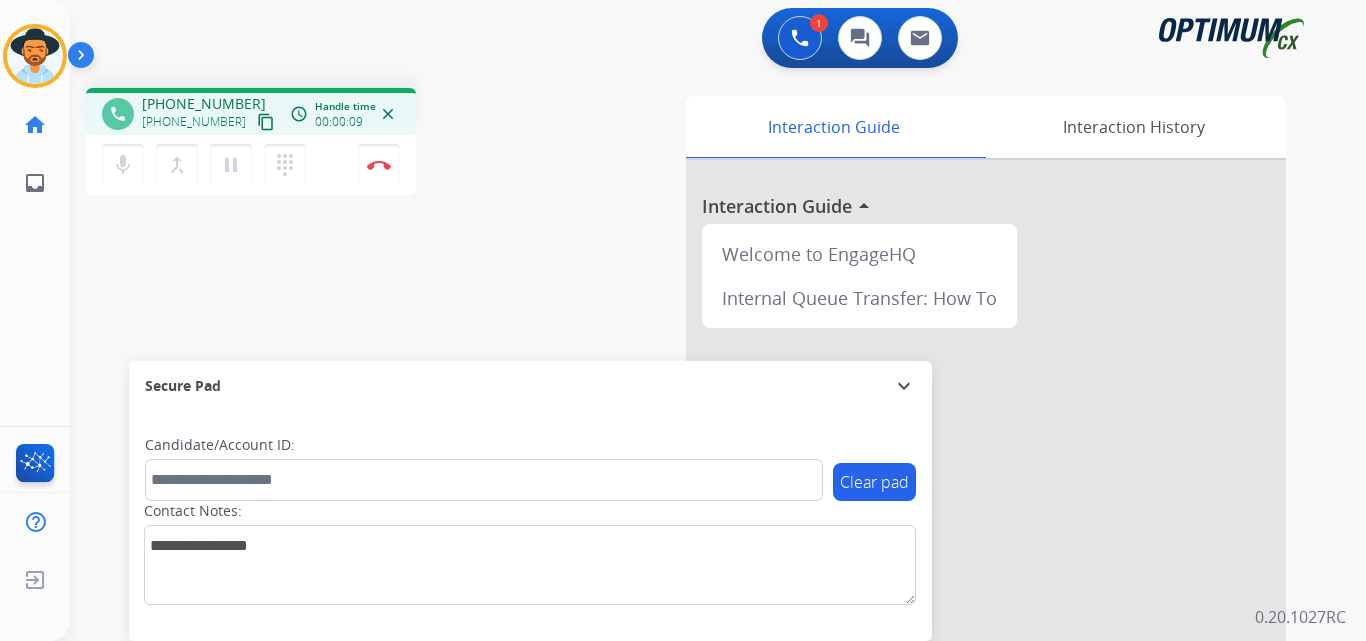 click on "+15868009330" at bounding box center (204, 104) 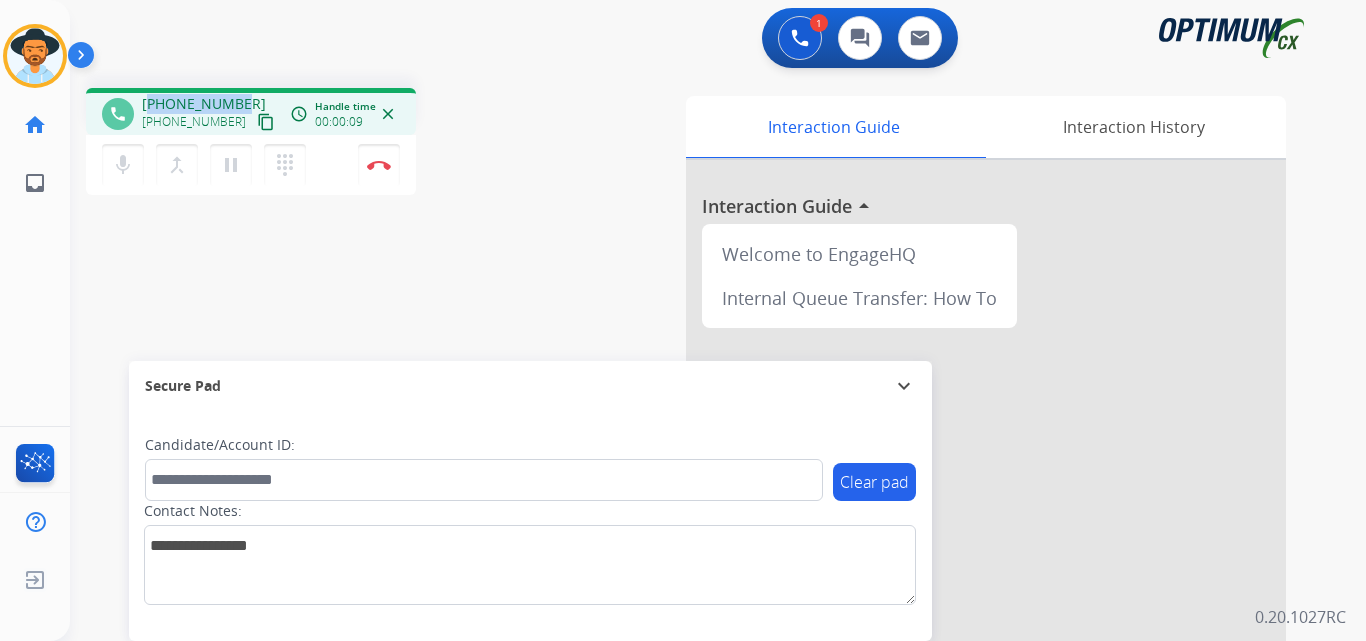 click on "+15868009330" at bounding box center [204, 104] 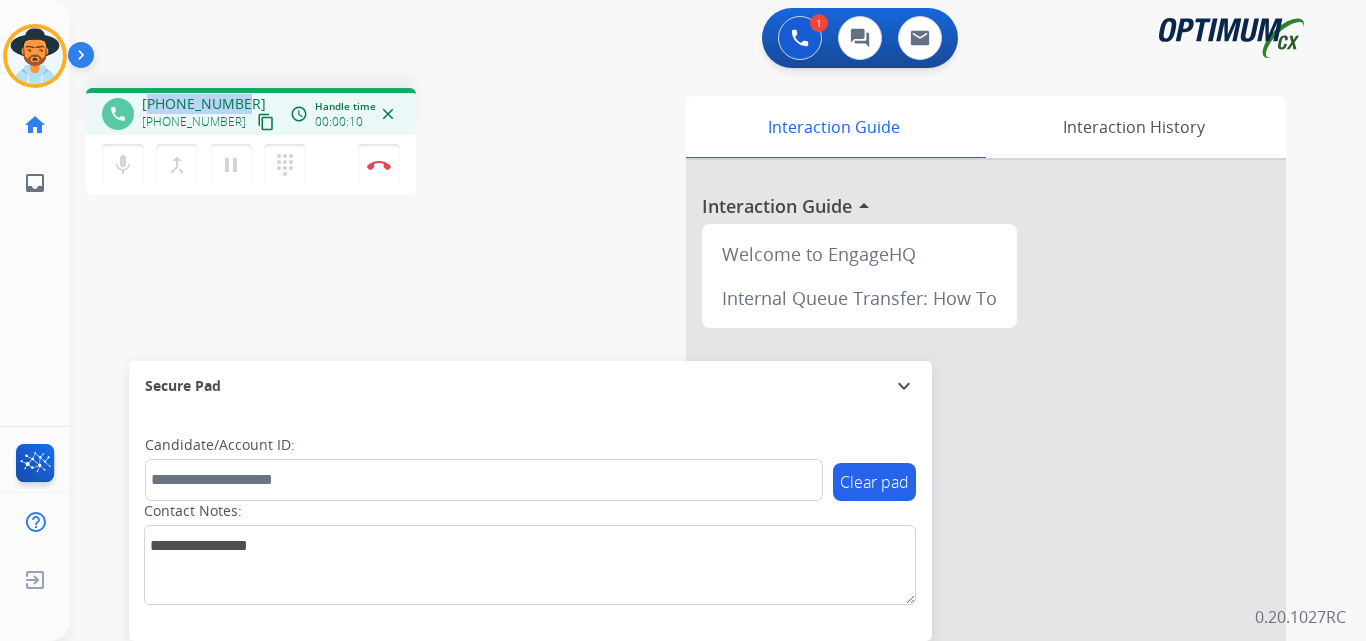 copy on "15868009330" 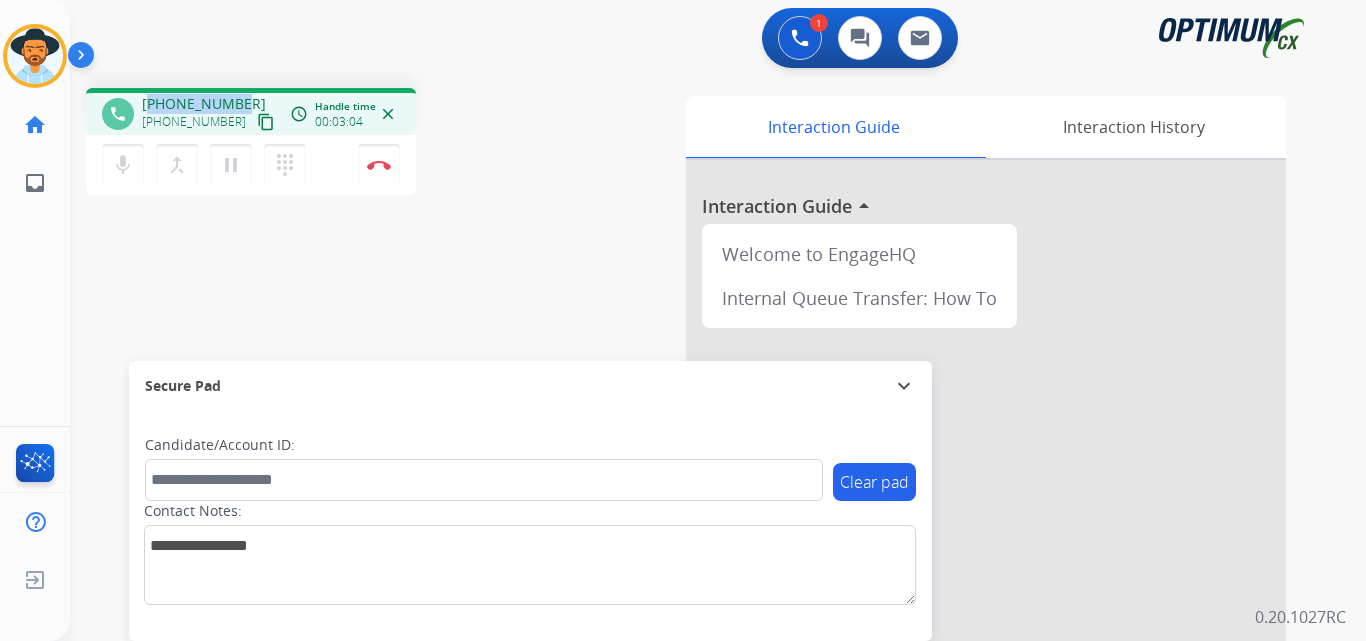 click on "+15868009330" at bounding box center (204, 104) 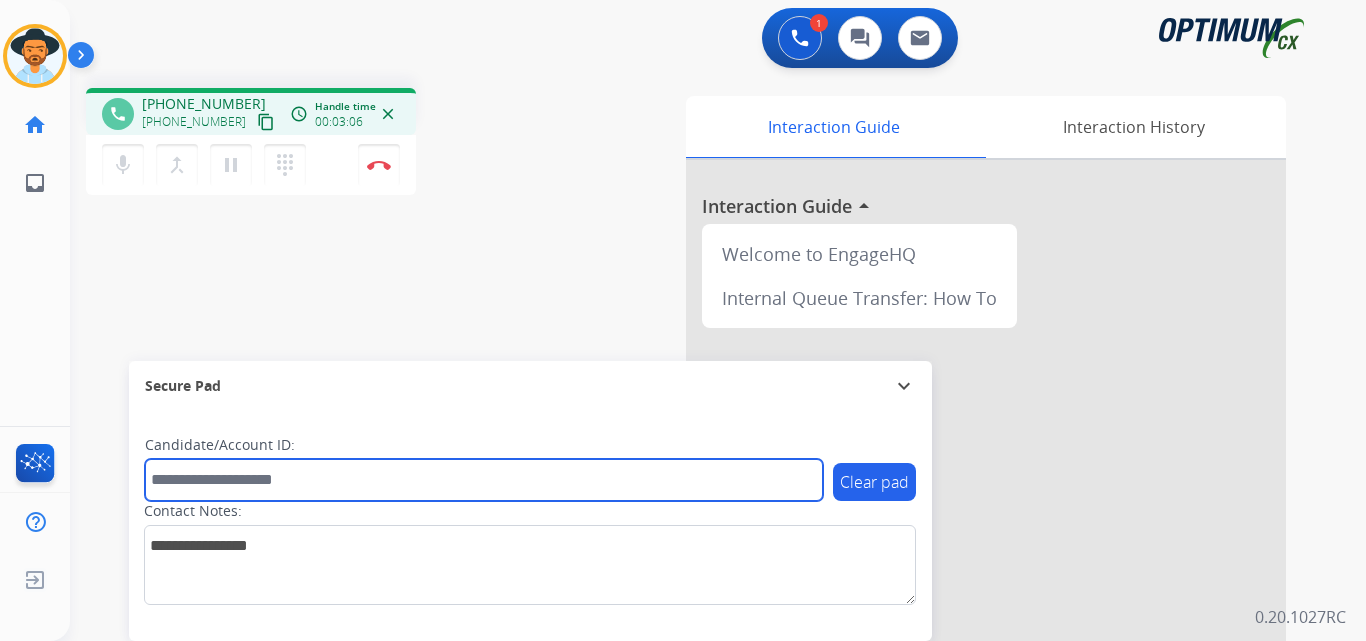 click at bounding box center (484, 480) 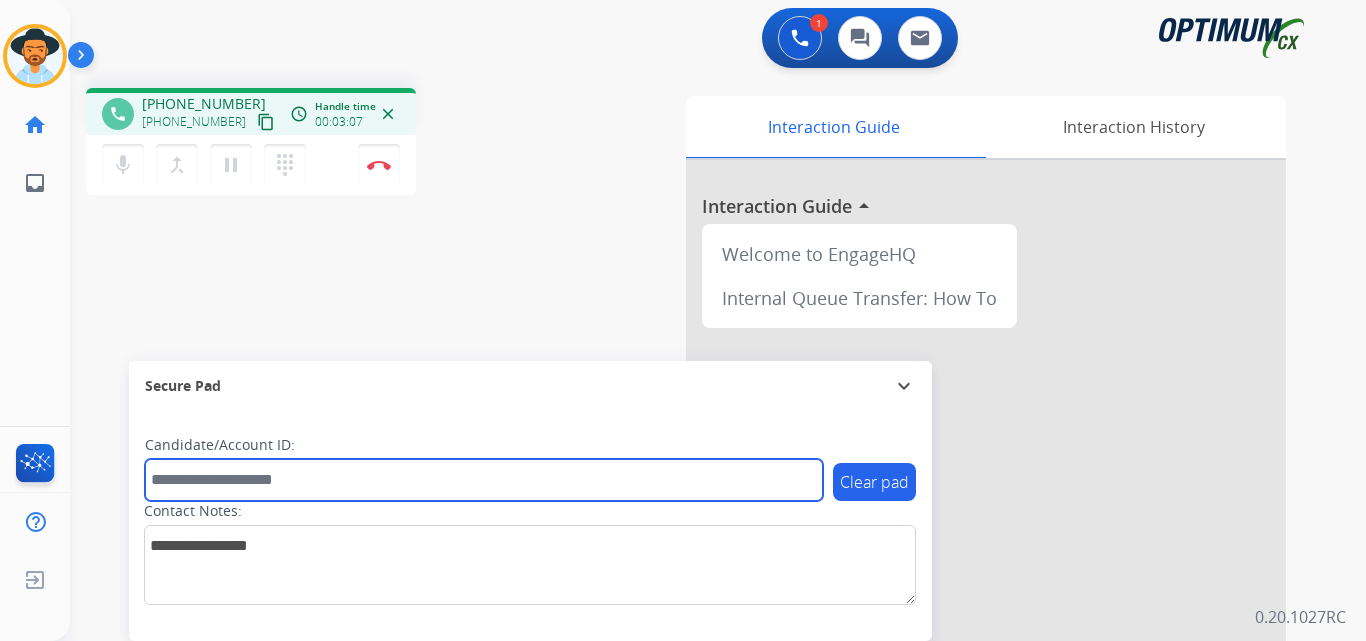 paste on "**********" 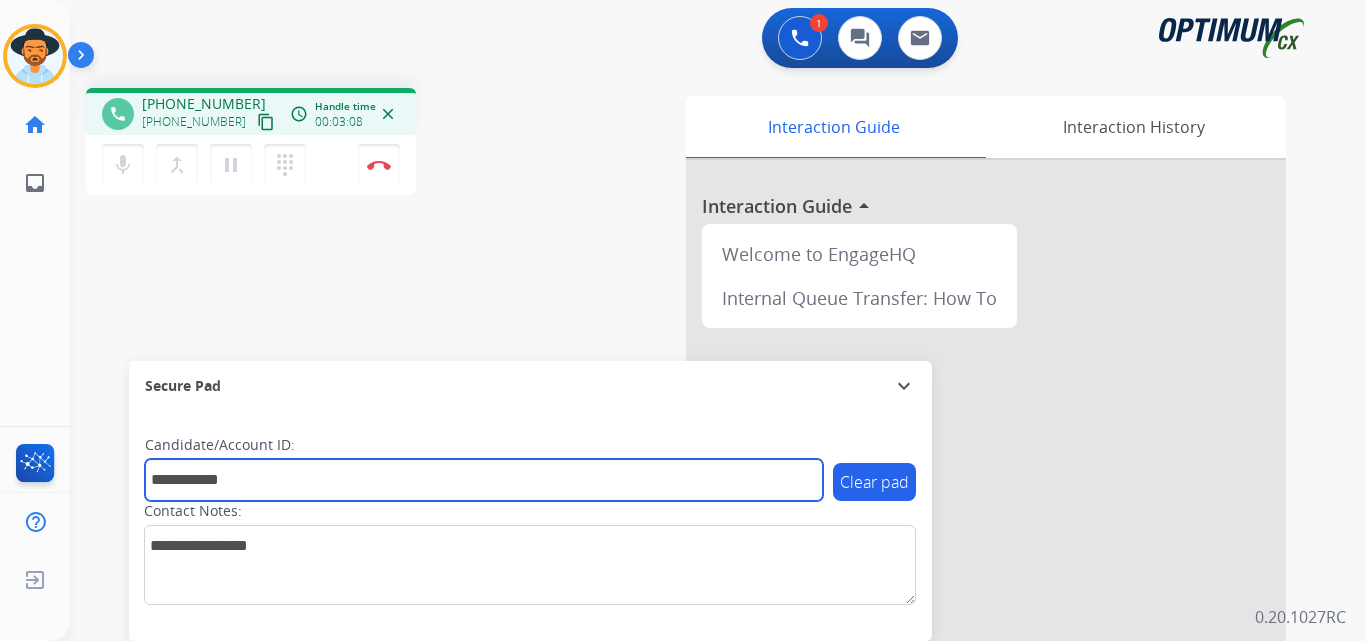 click on "**********" at bounding box center [484, 480] 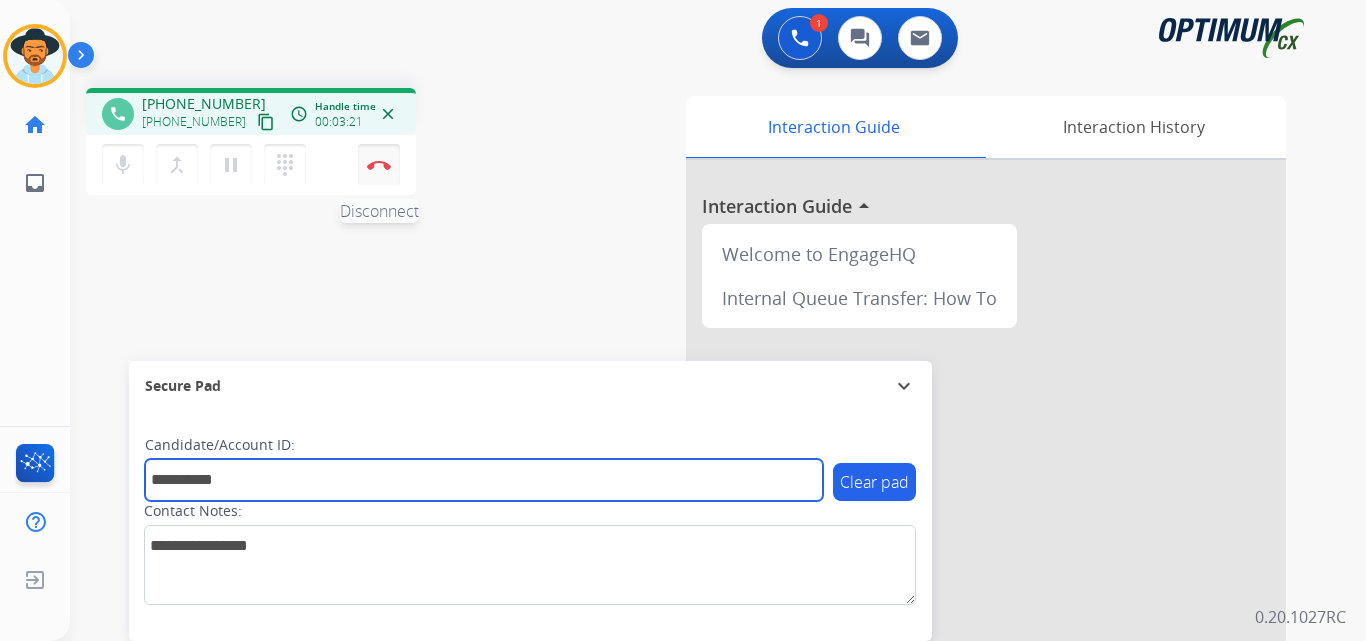 type on "**********" 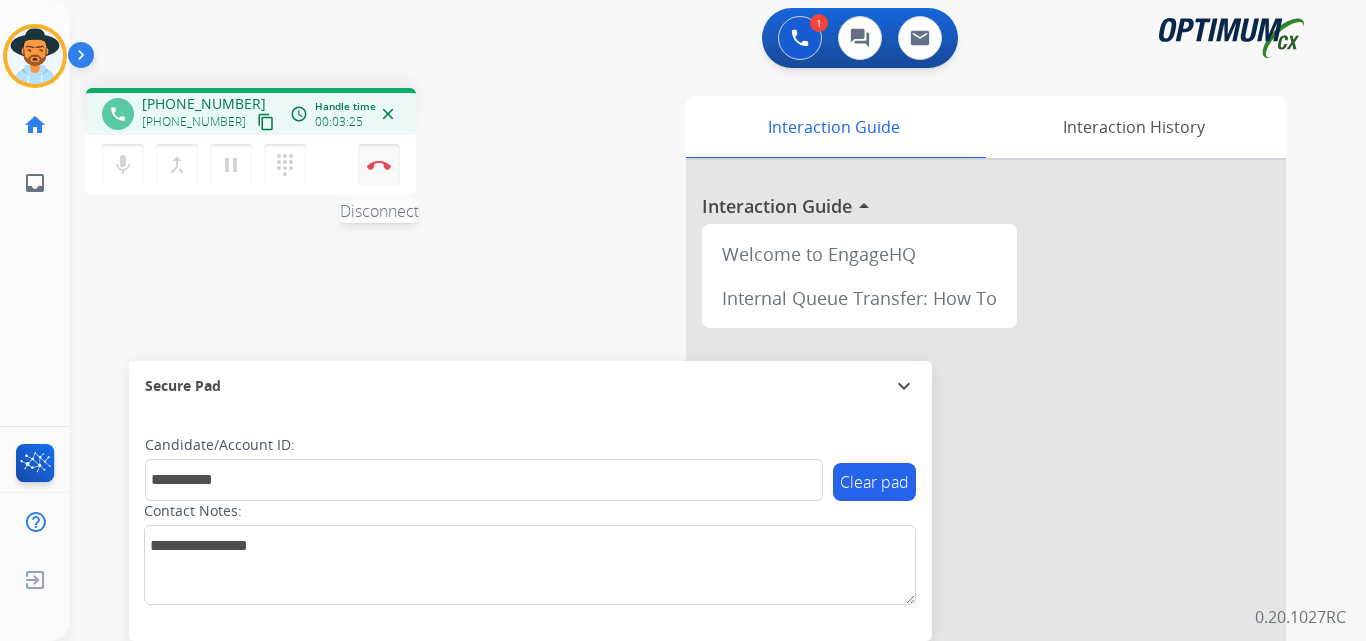 click on "Disconnect" at bounding box center [379, 165] 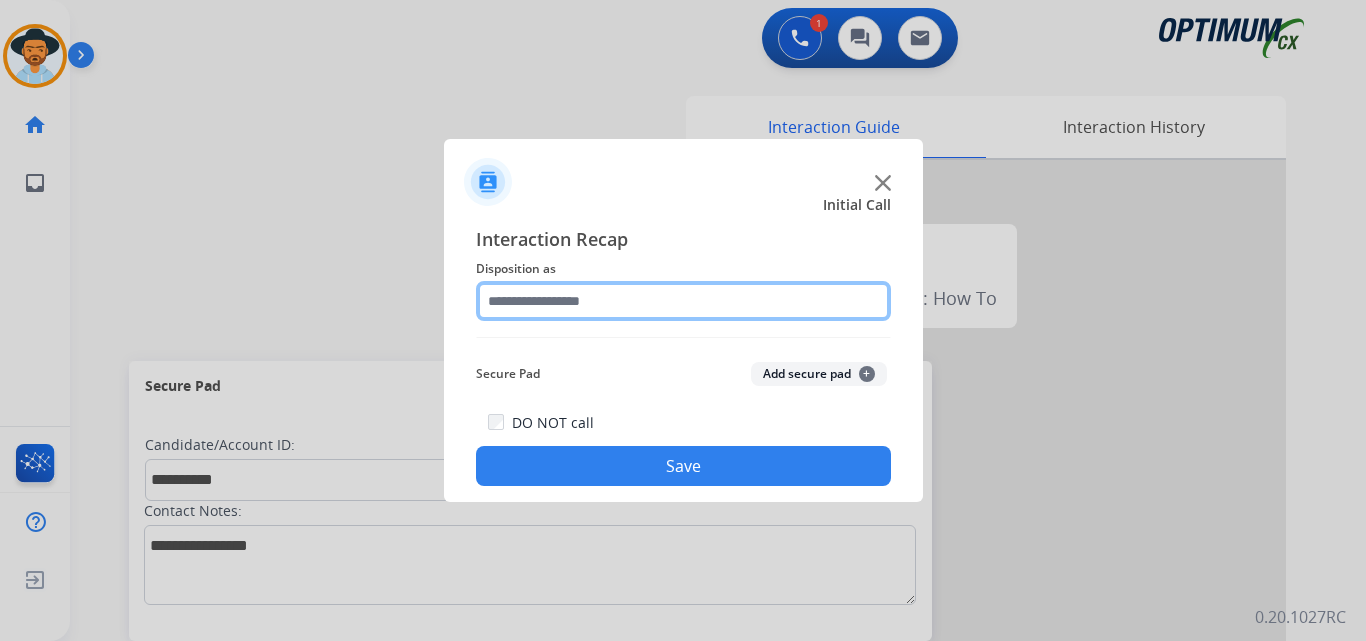 click 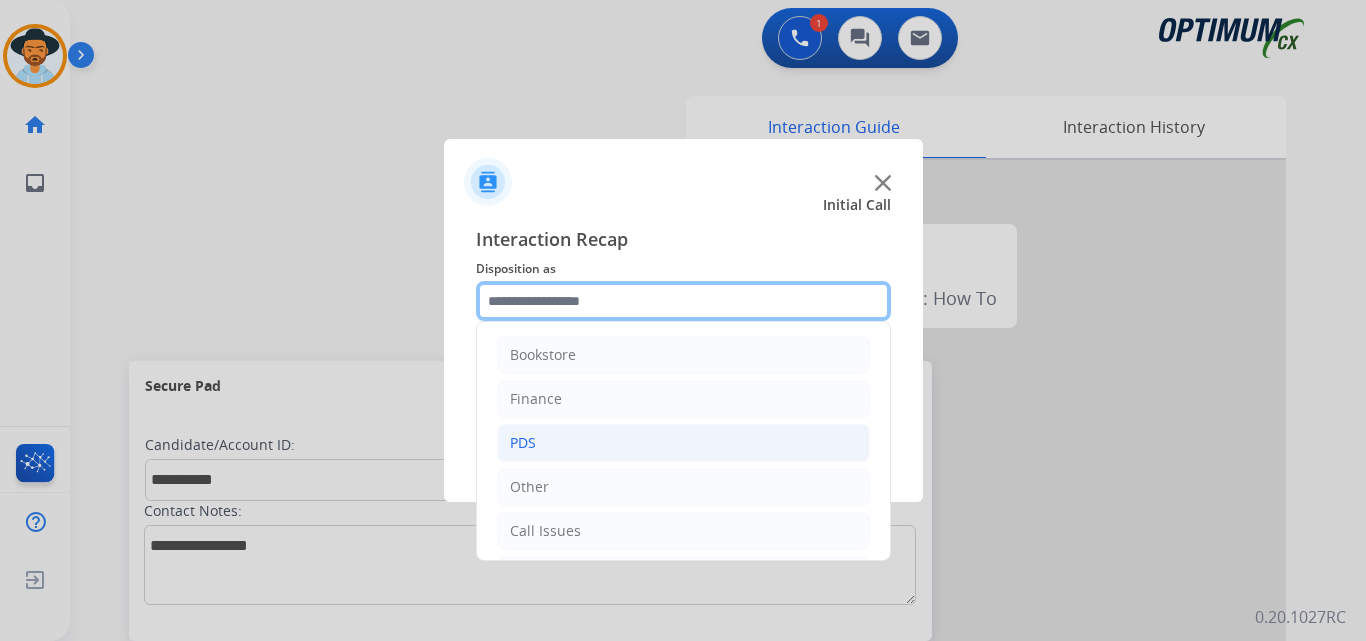scroll, scrollTop: 136, scrollLeft: 0, axis: vertical 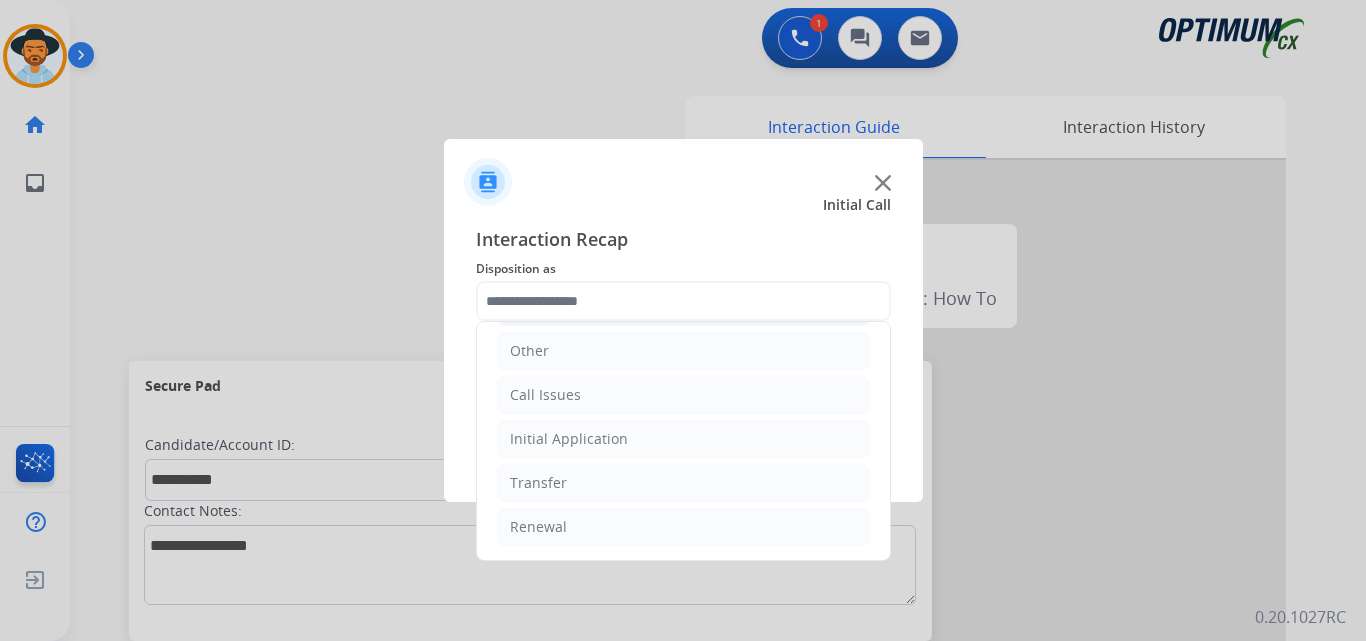 click on "Initial Application" 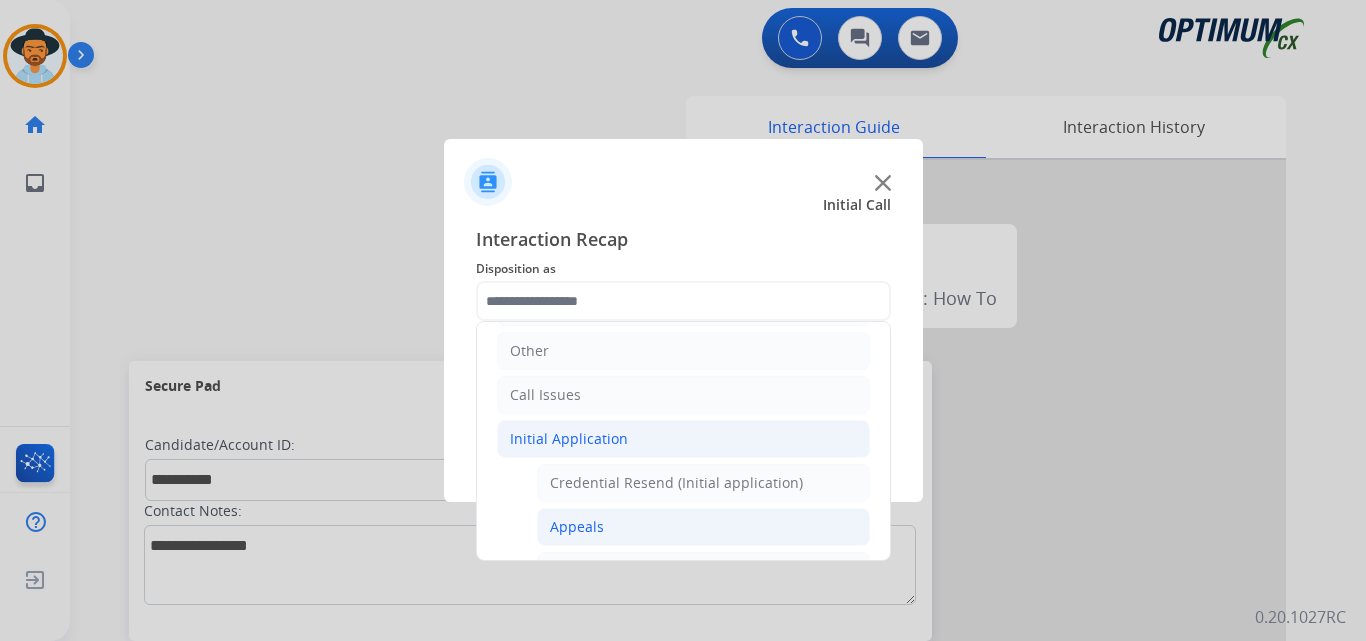 click on "Appeals" 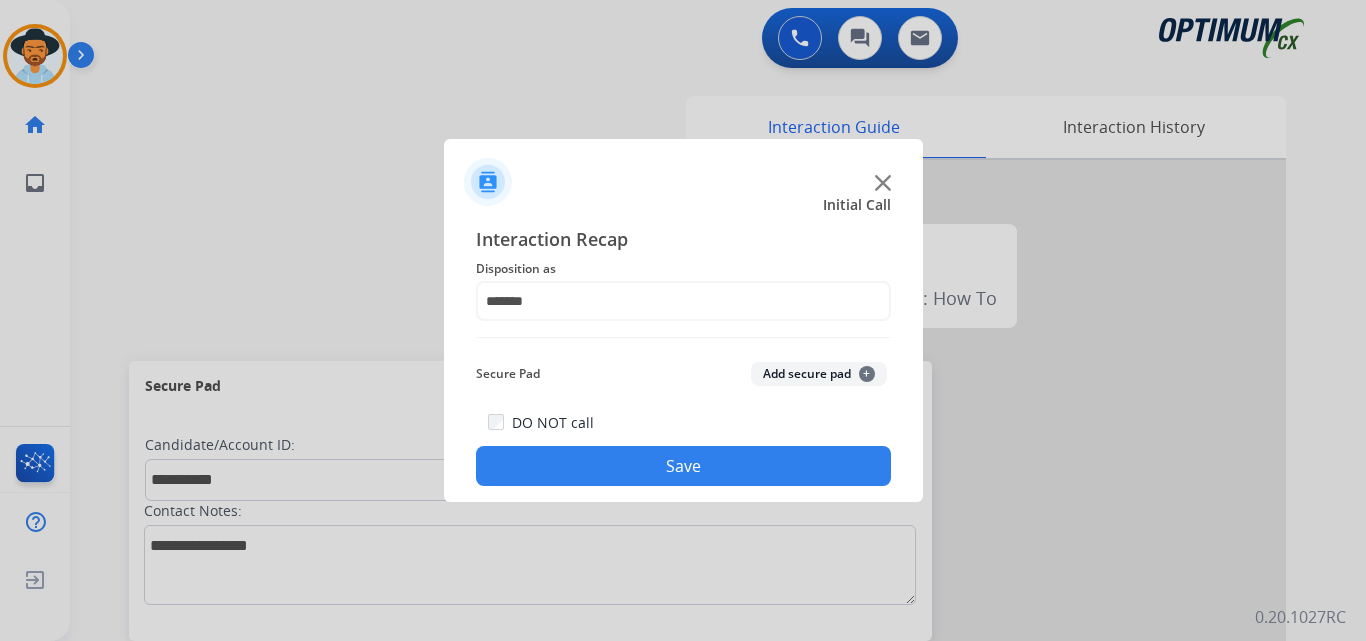 click on "Save" 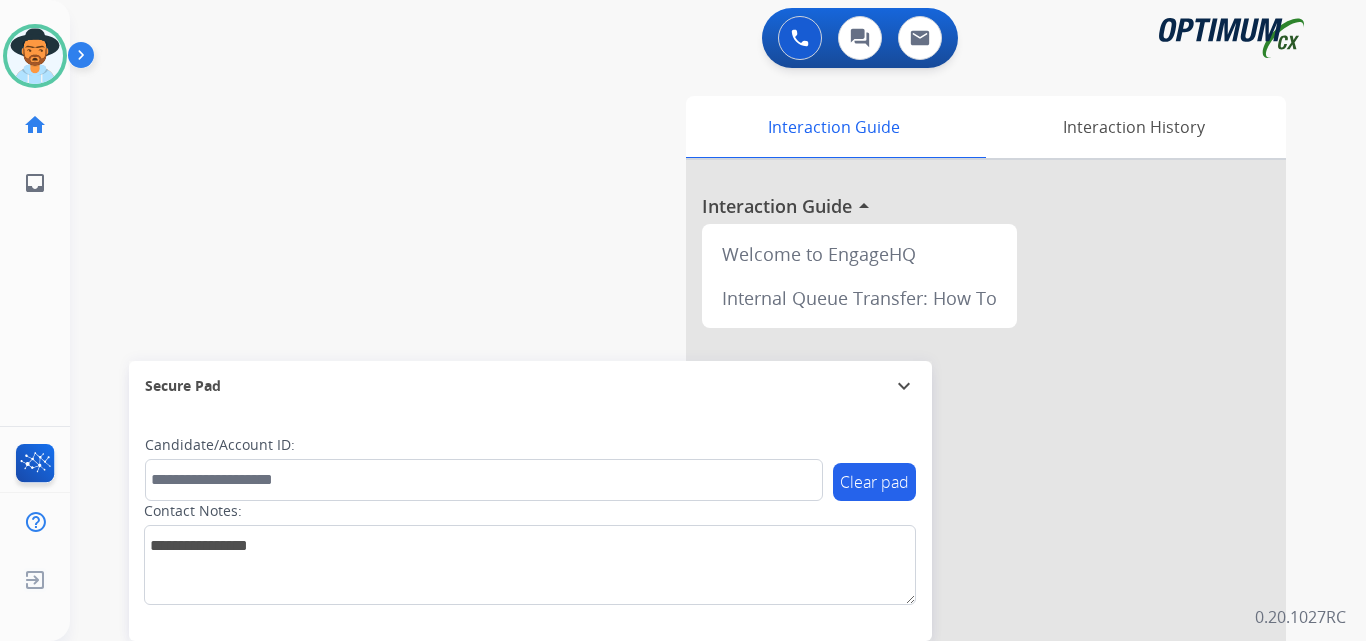 click on "swap_horiz Break voice bridge close_fullscreen Connect 3-Way Call merge_type Separate 3-Way Call  Interaction Guide   Interaction History  Interaction Guide arrow_drop_up  Welcome to EngageHQ   Internal Queue Transfer: How To  Secure Pad expand_more Clear pad Candidate/Account ID: Contact Notes:" at bounding box center [694, 489] 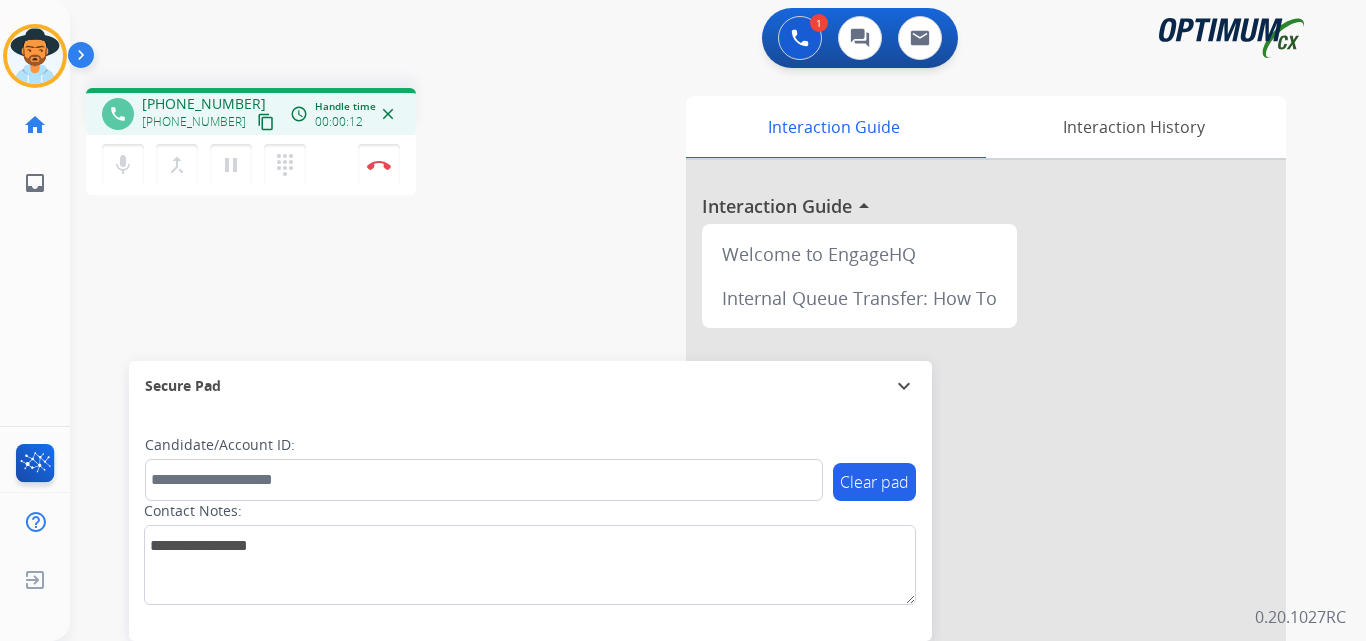 click on "+18636736420" at bounding box center (204, 104) 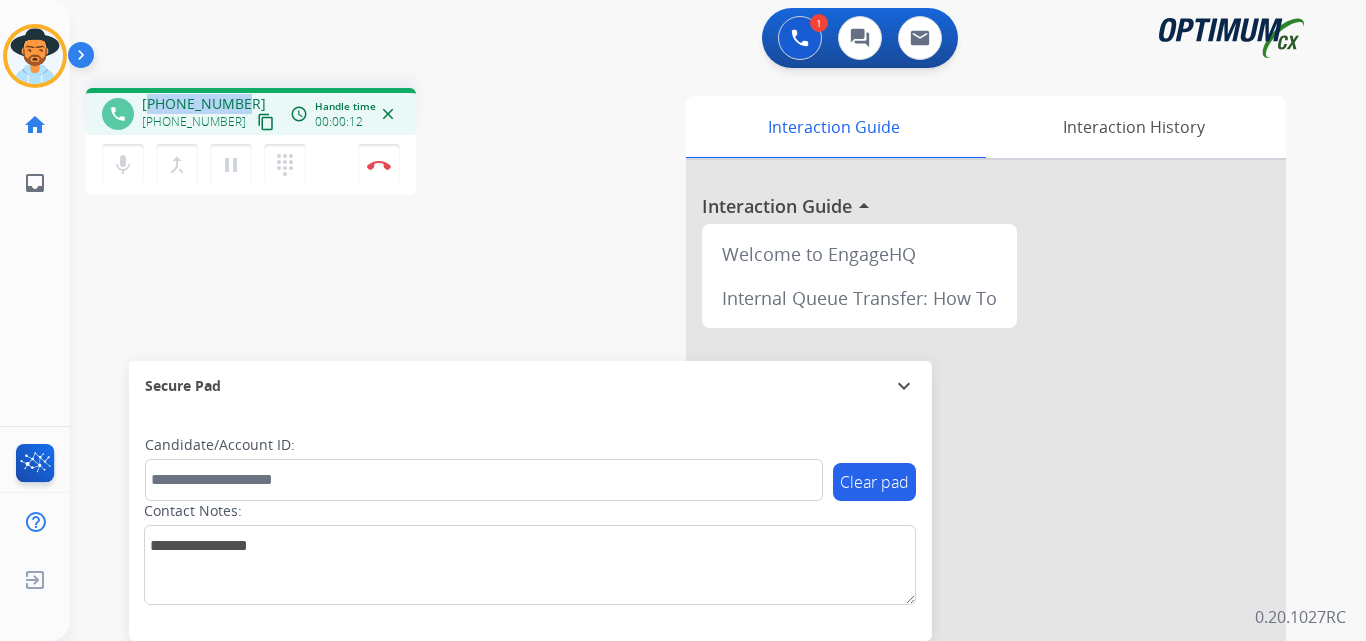 click on "+18636736420" at bounding box center [204, 104] 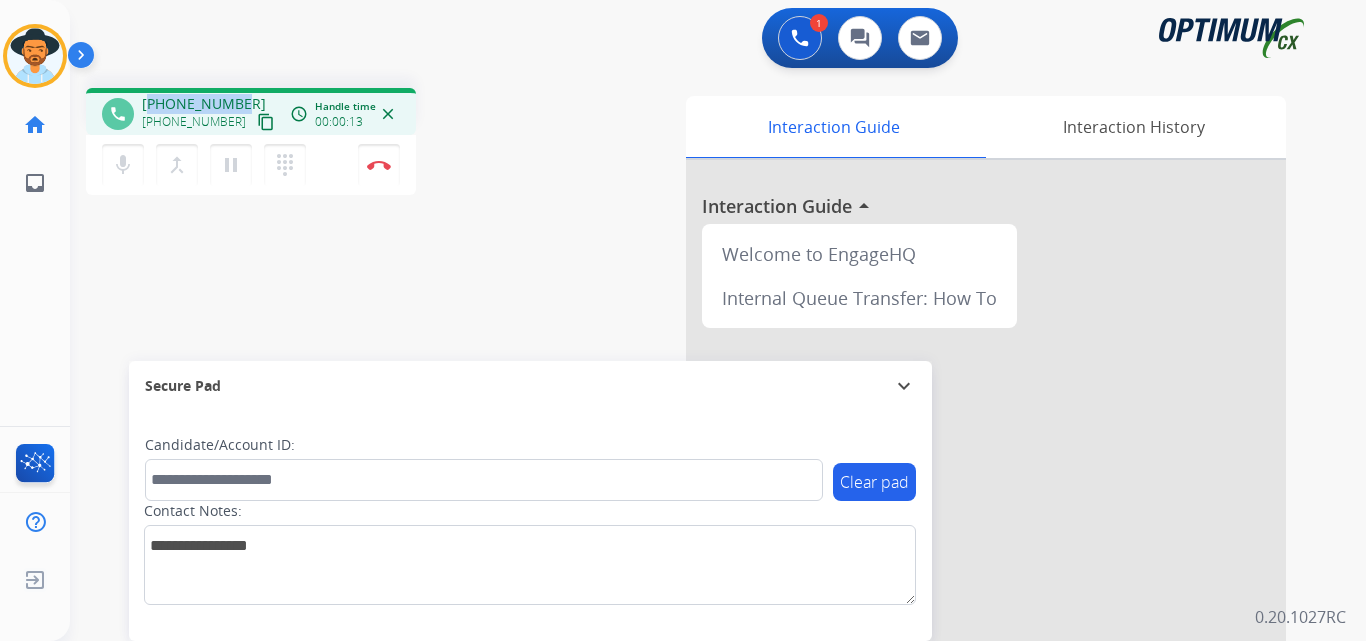 copy on "18636736420" 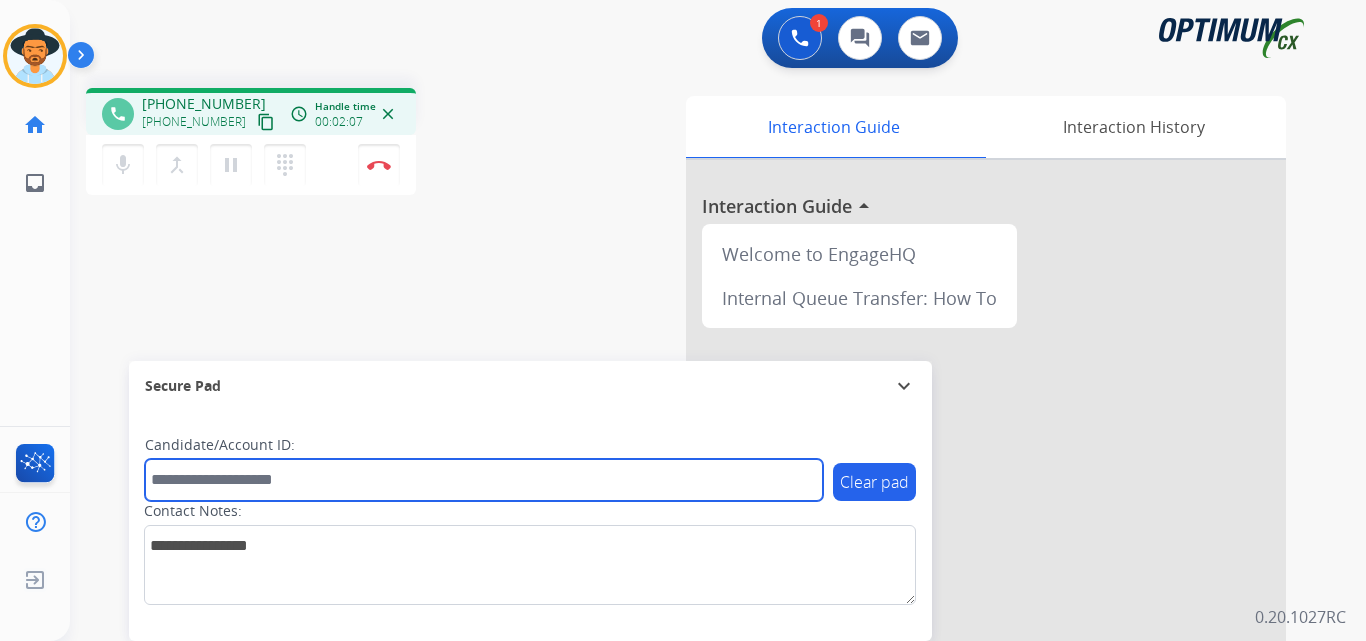 click at bounding box center [484, 480] 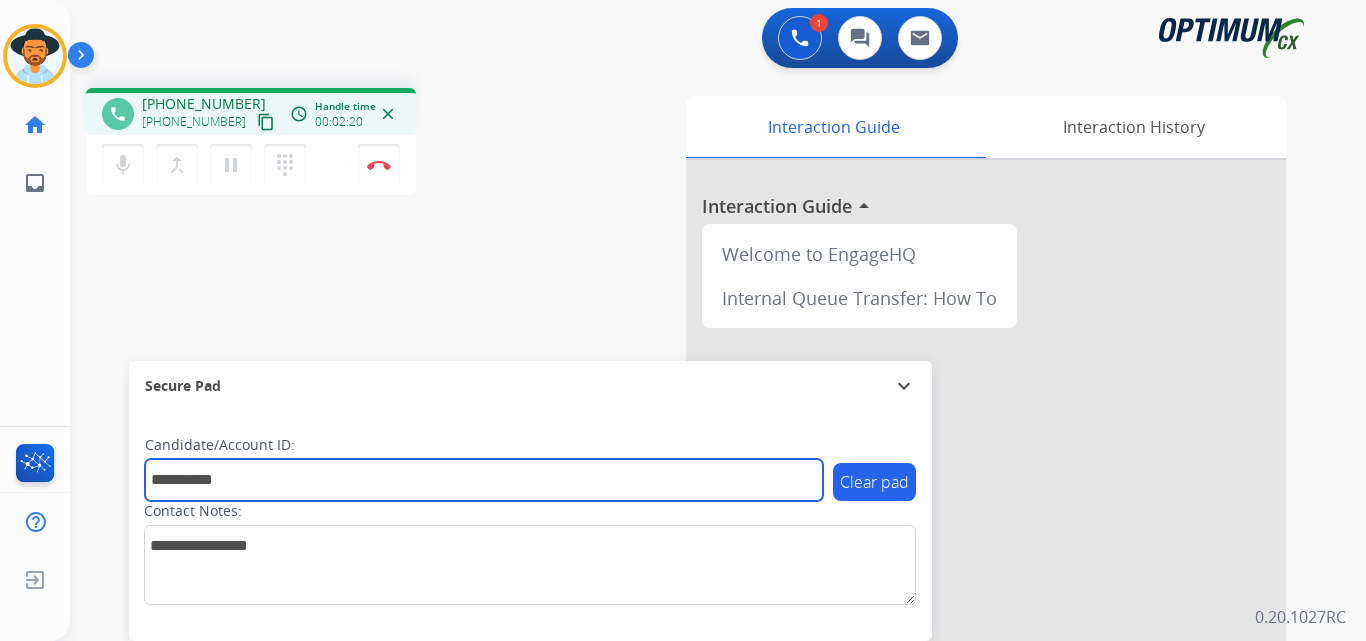 type on "**********" 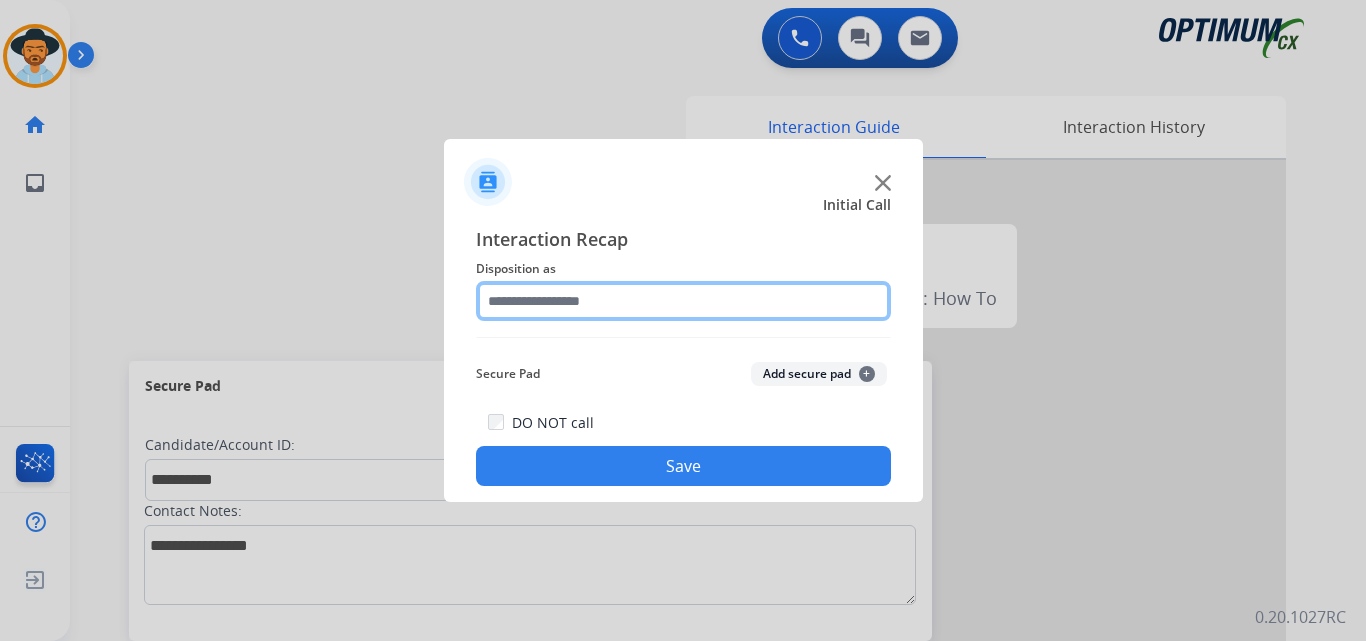 click 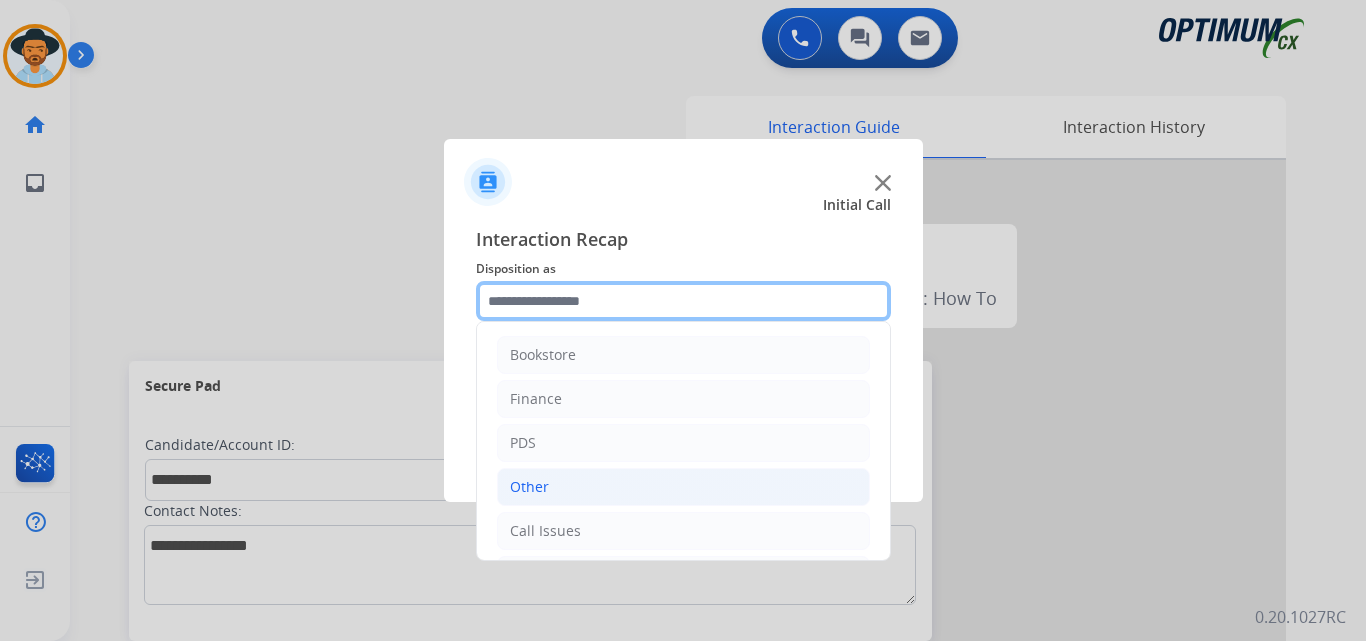 scroll, scrollTop: 136, scrollLeft: 0, axis: vertical 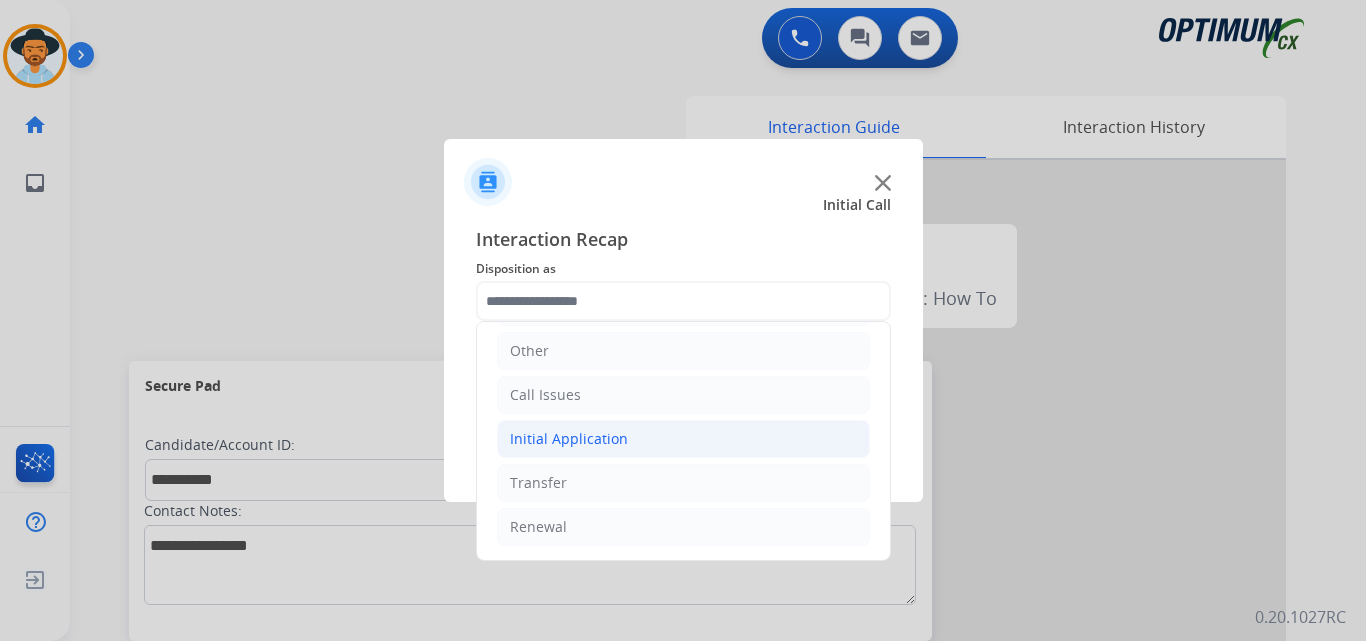 click on "Initial Application" 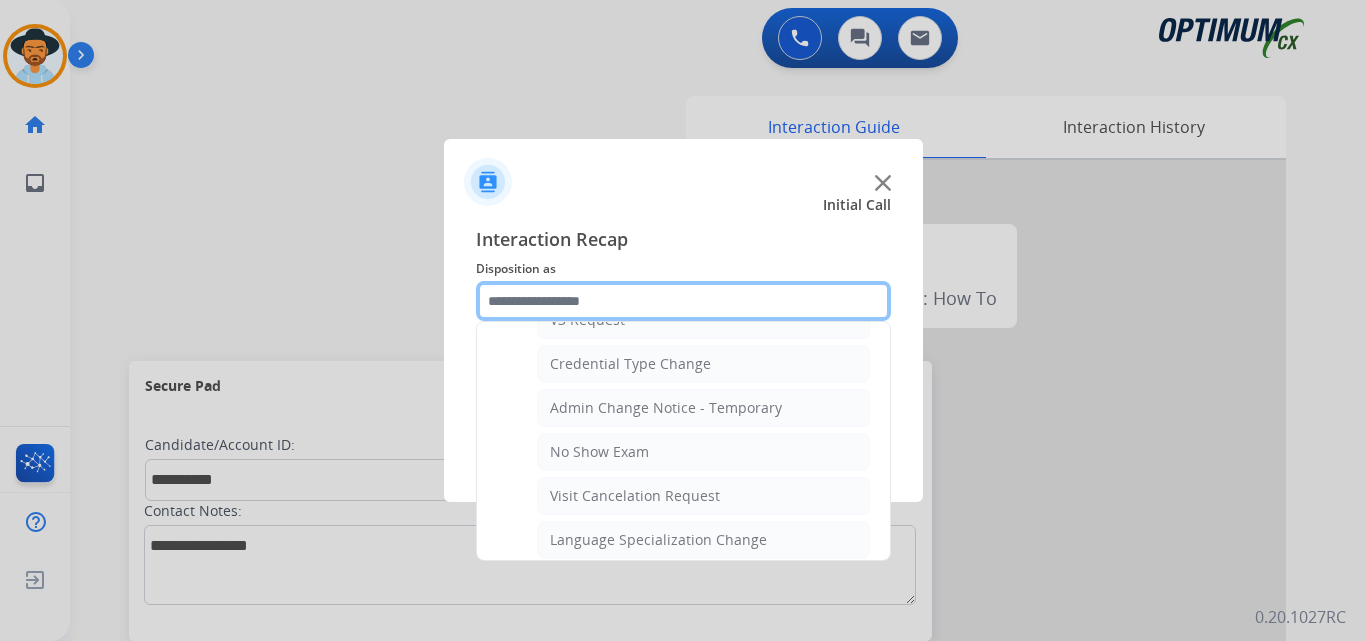 scroll, scrollTop: 1232, scrollLeft: 0, axis: vertical 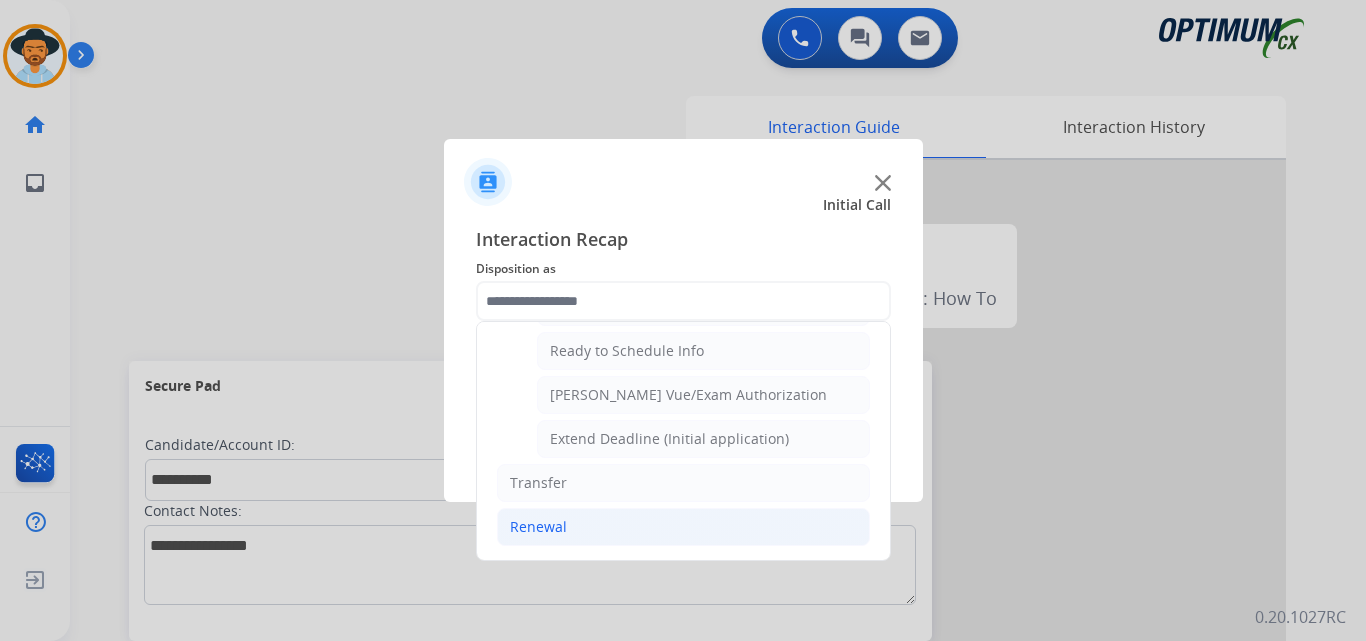 click on "Renewal" 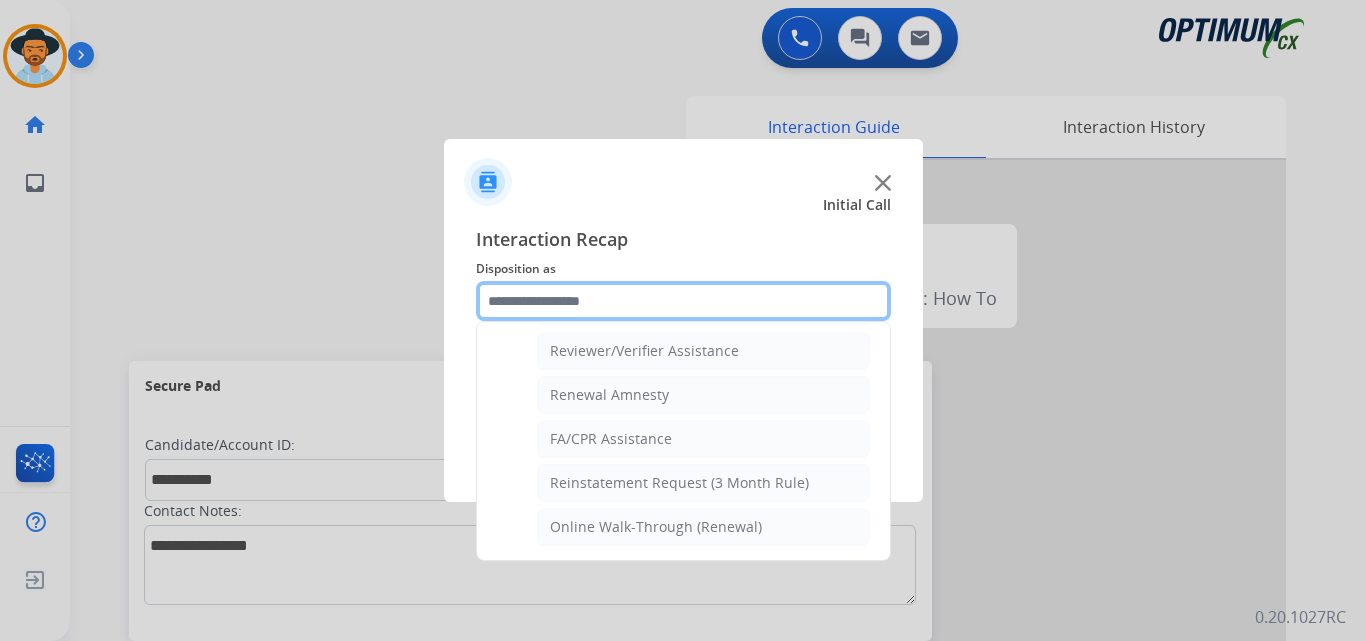 scroll, scrollTop: 772, scrollLeft: 0, axis: vertical 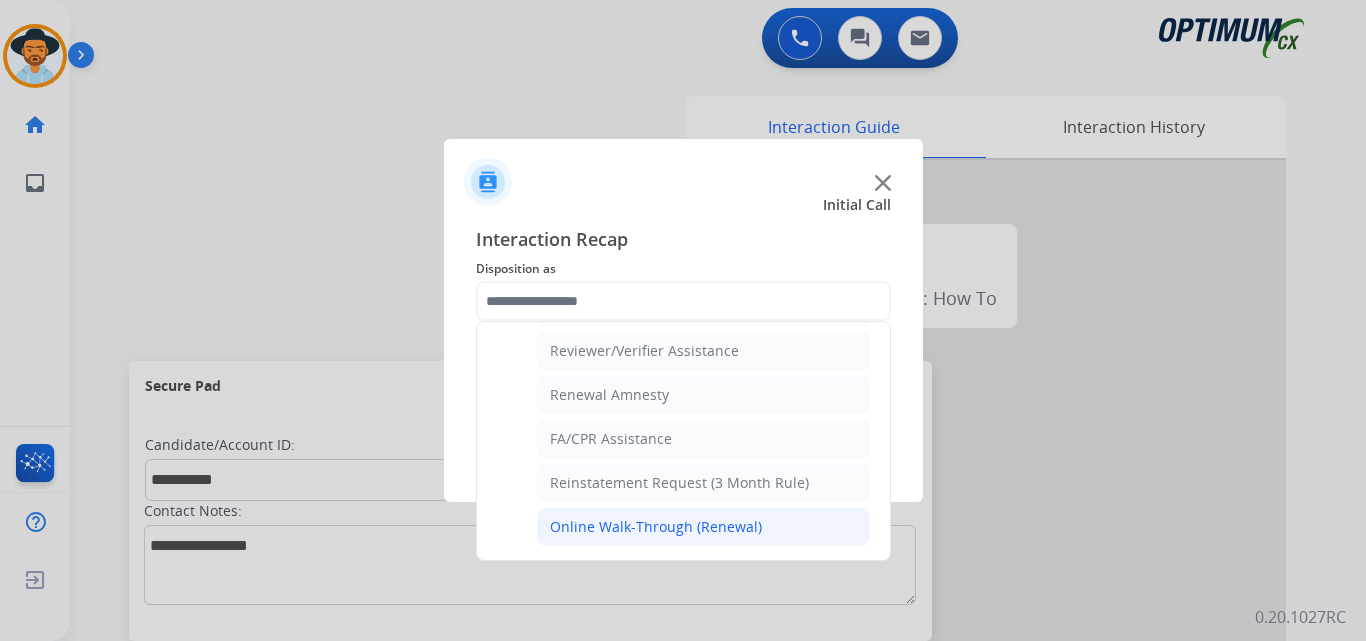 click on "Online Walk-Through (Renewal)" 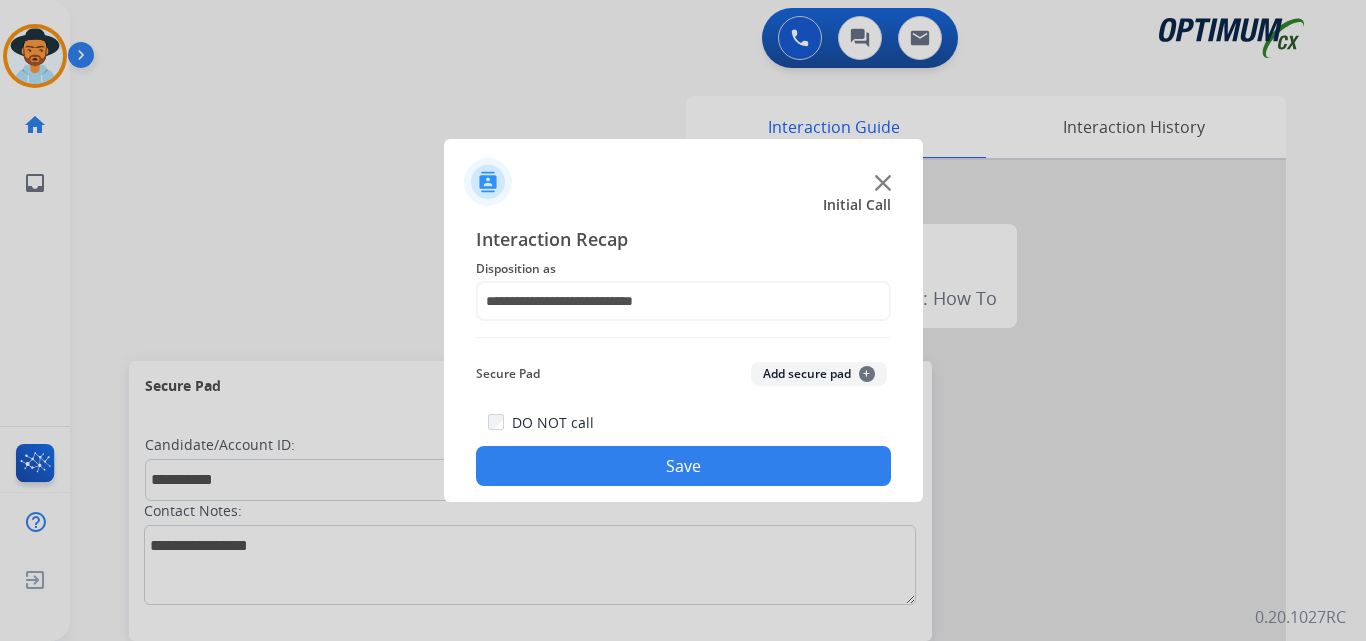 click on "Save" 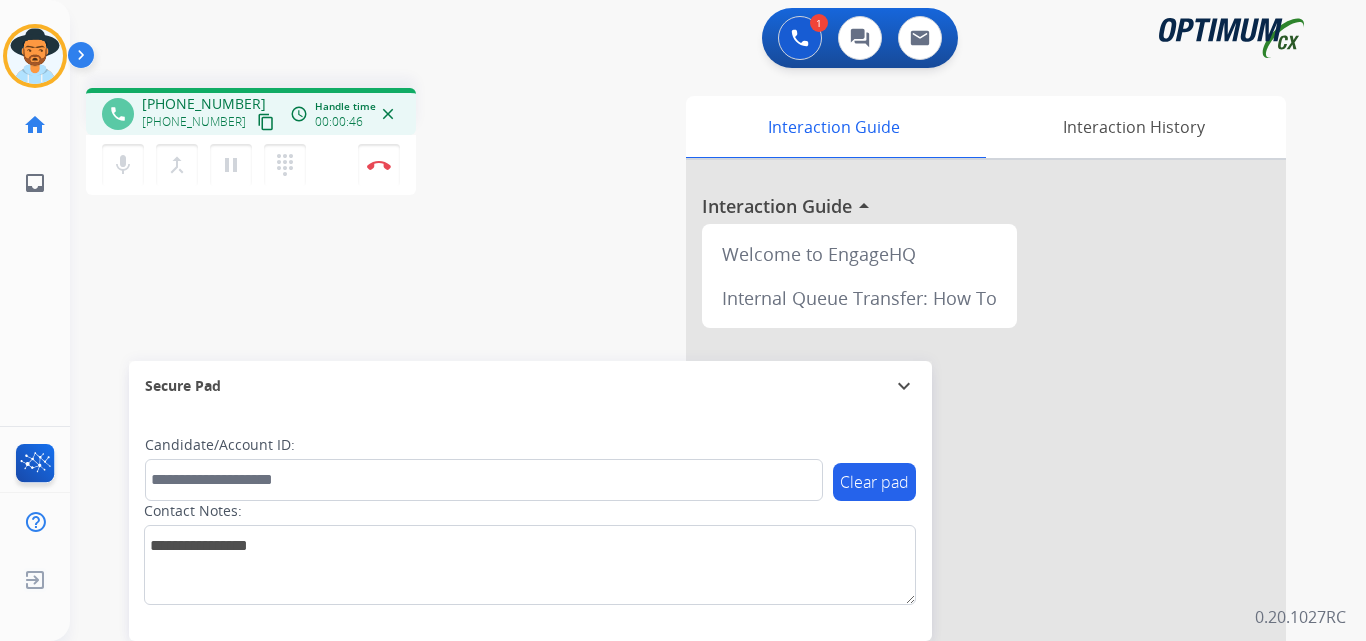 click on "+17862605967" at bounding box center [204, 104] 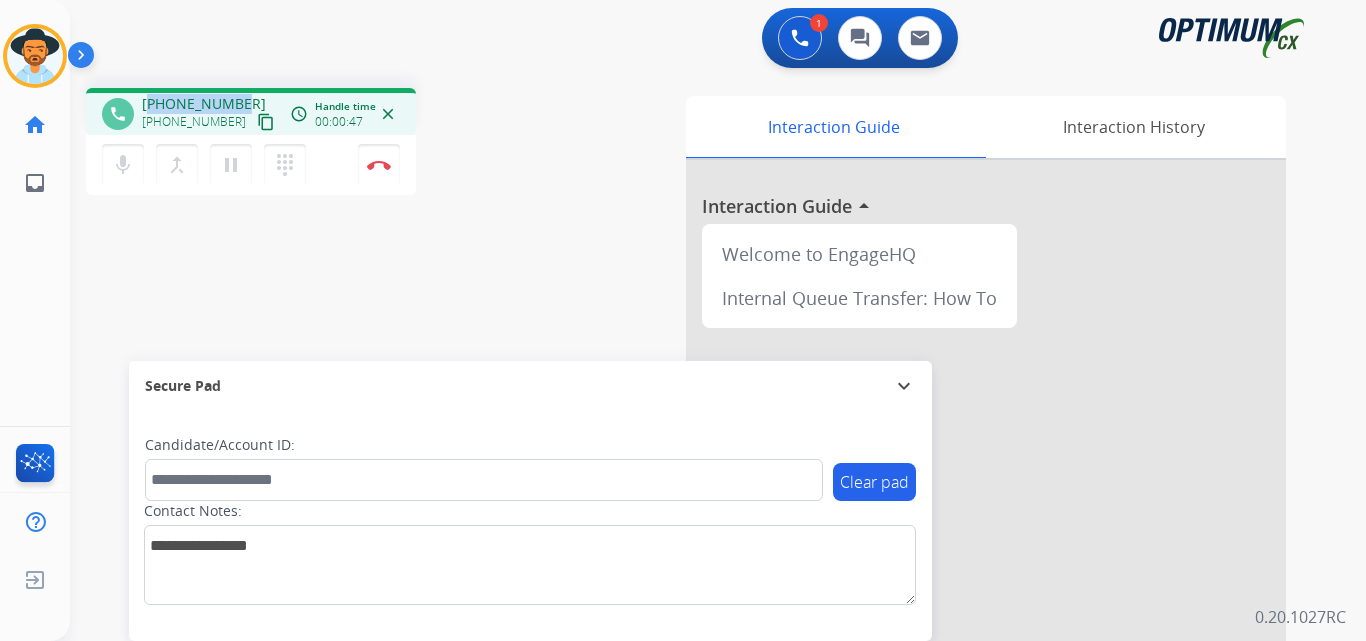 click on "+17862605967" at bounding box center (204, 104) 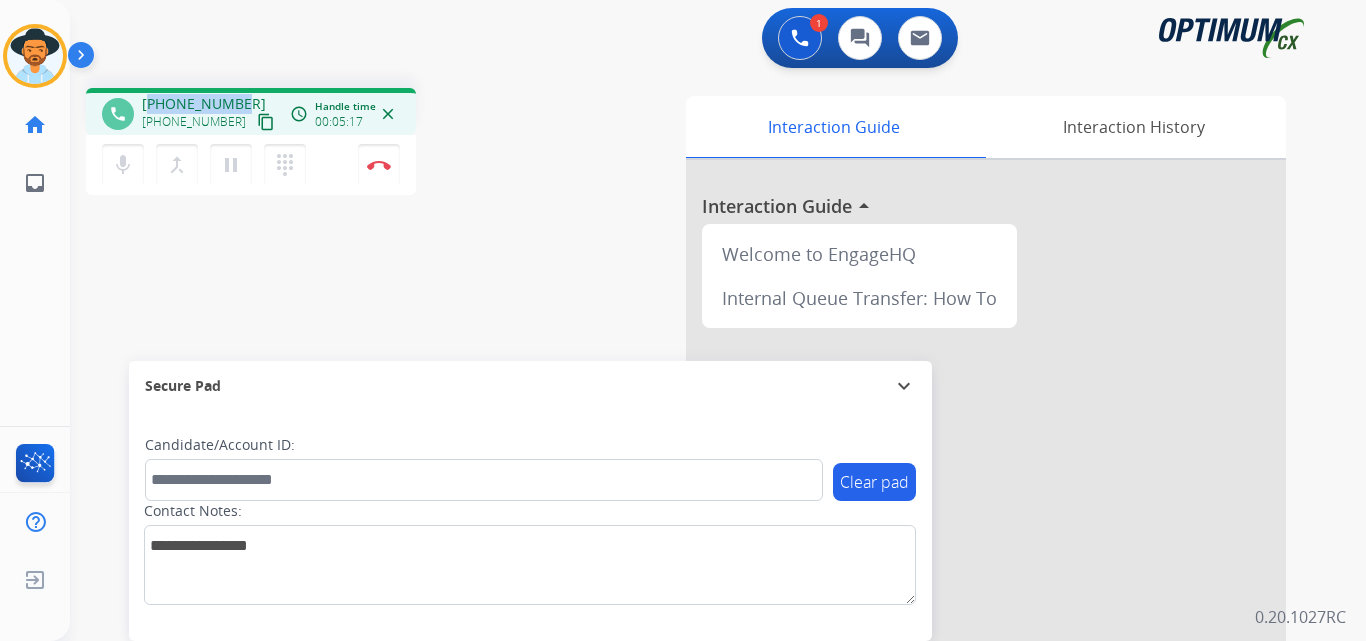 click on "+17862605967" at bounding box center (204, 104) 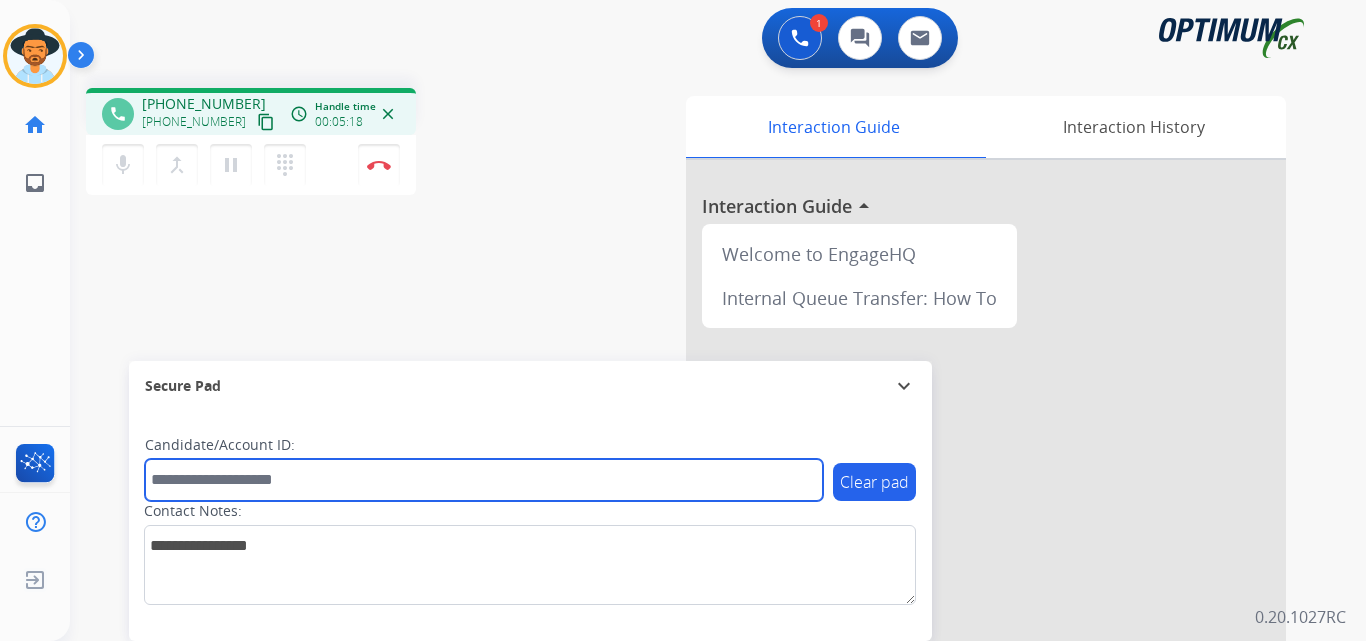 click at bounding box center (484, 480) 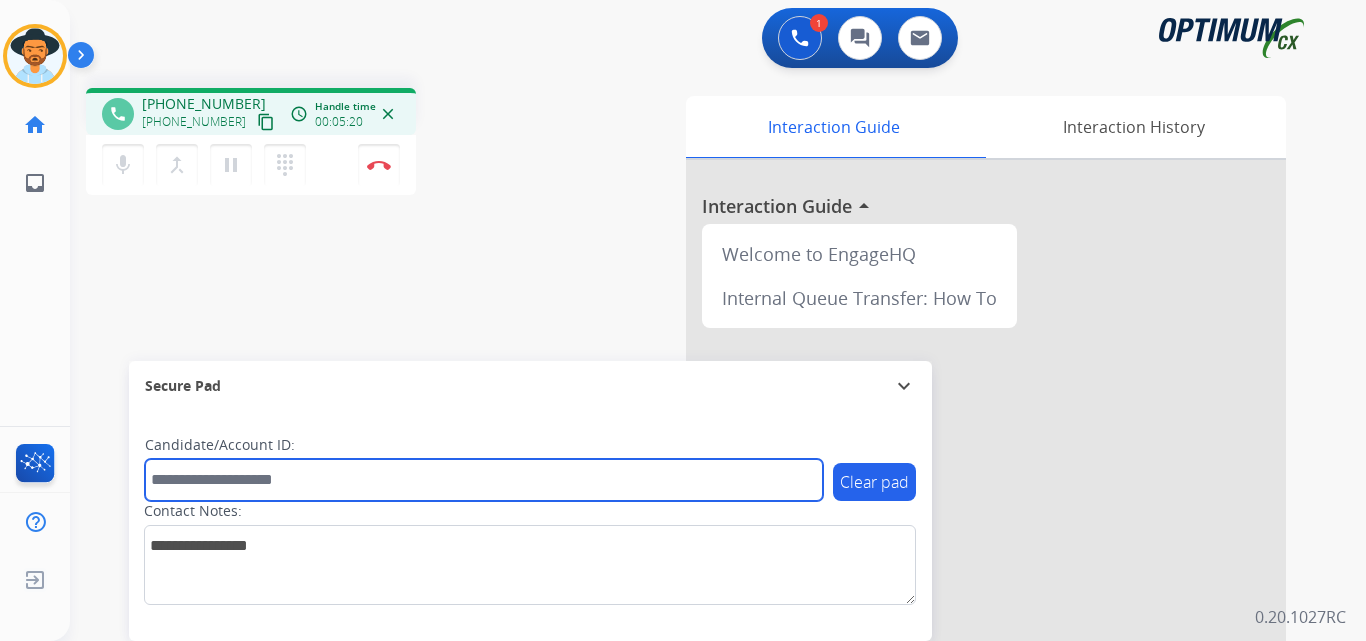 paste on "**********" 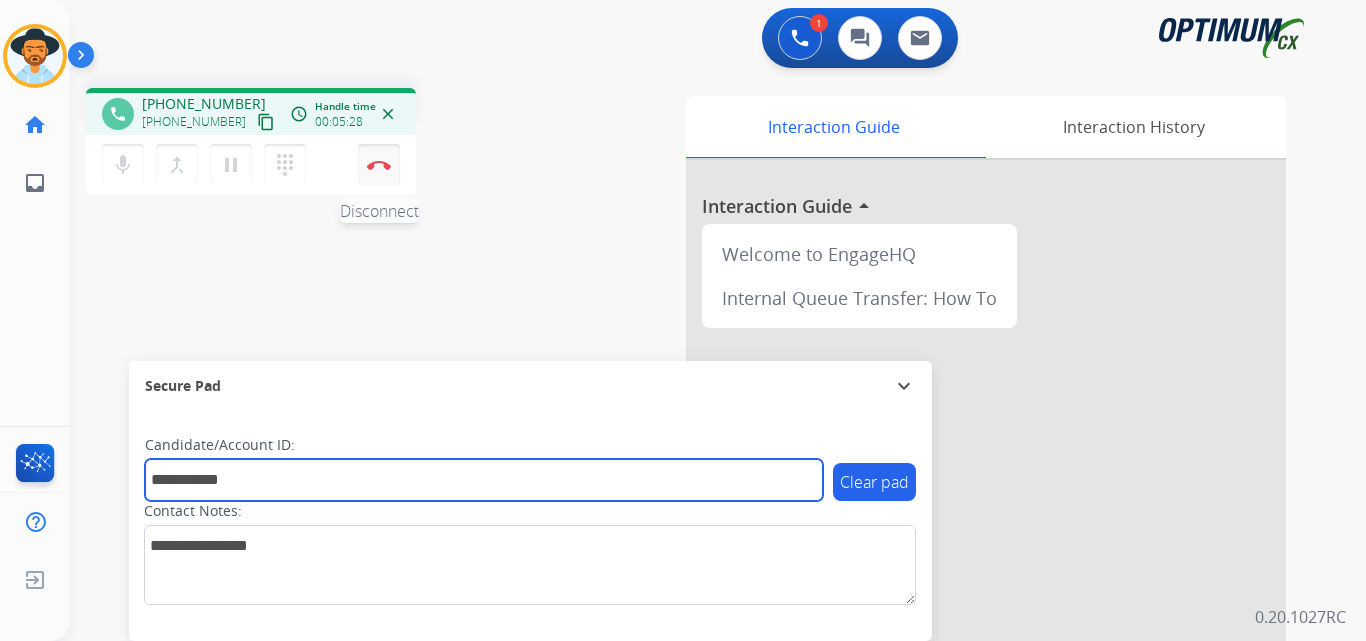 type on "**********" 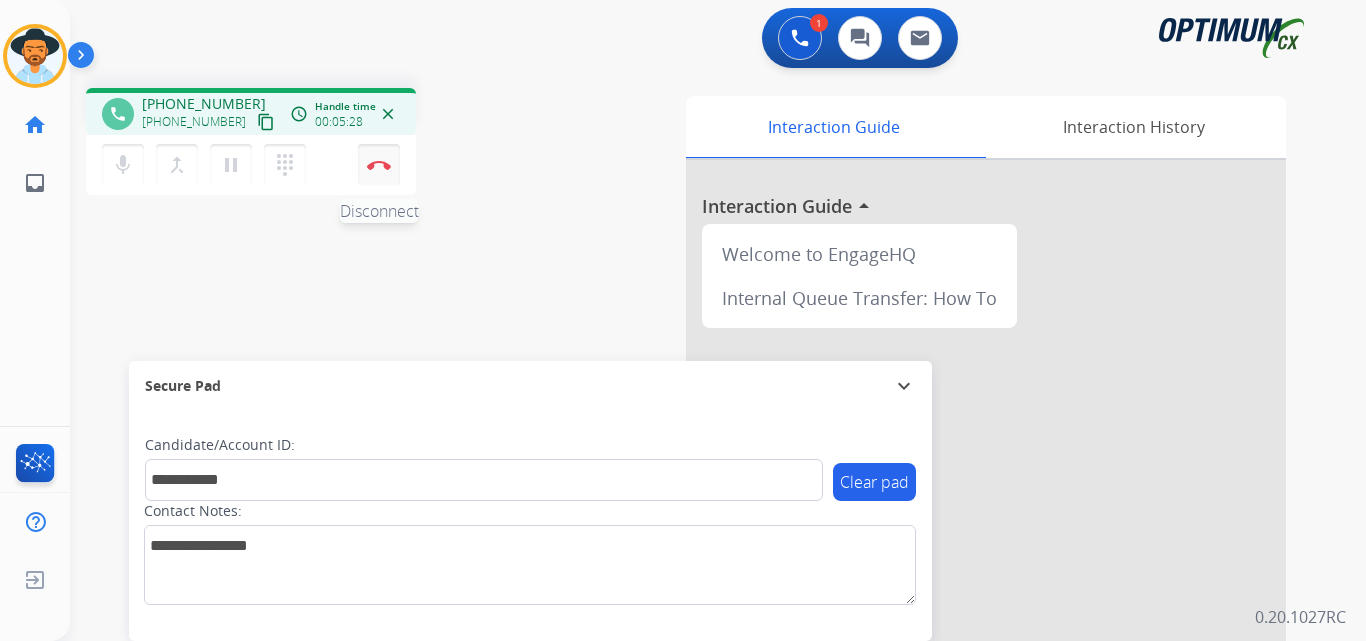 click at bounding box center (379, 165) 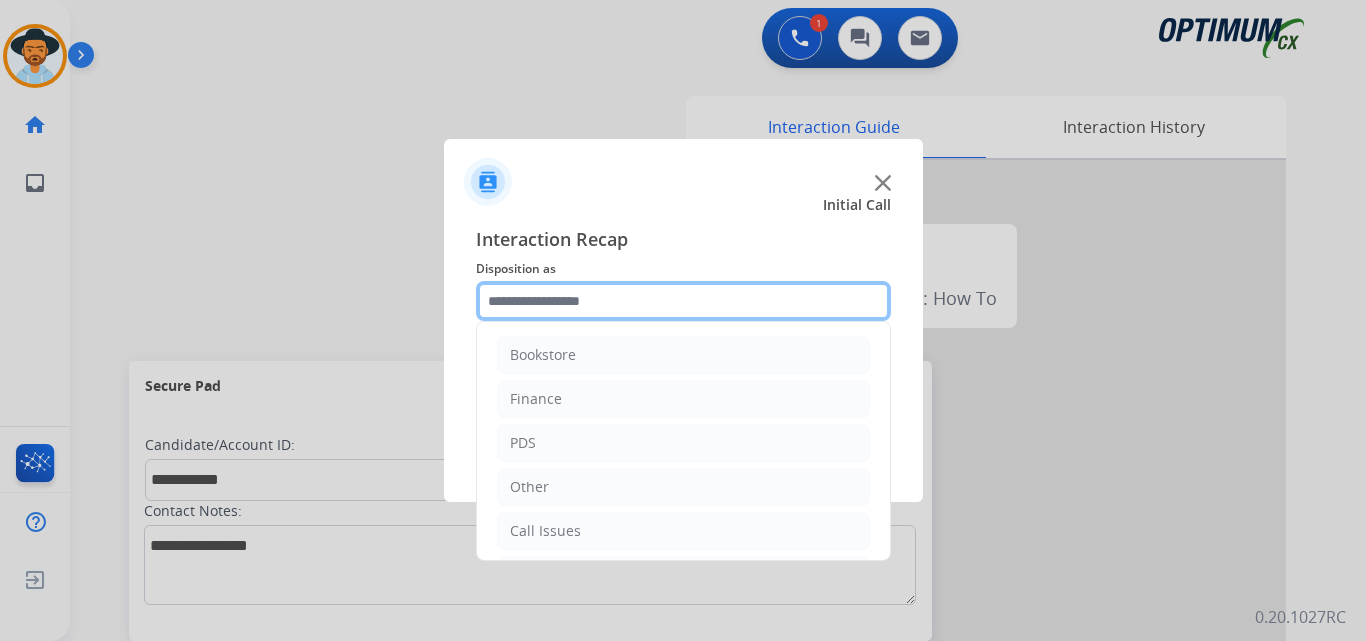 click 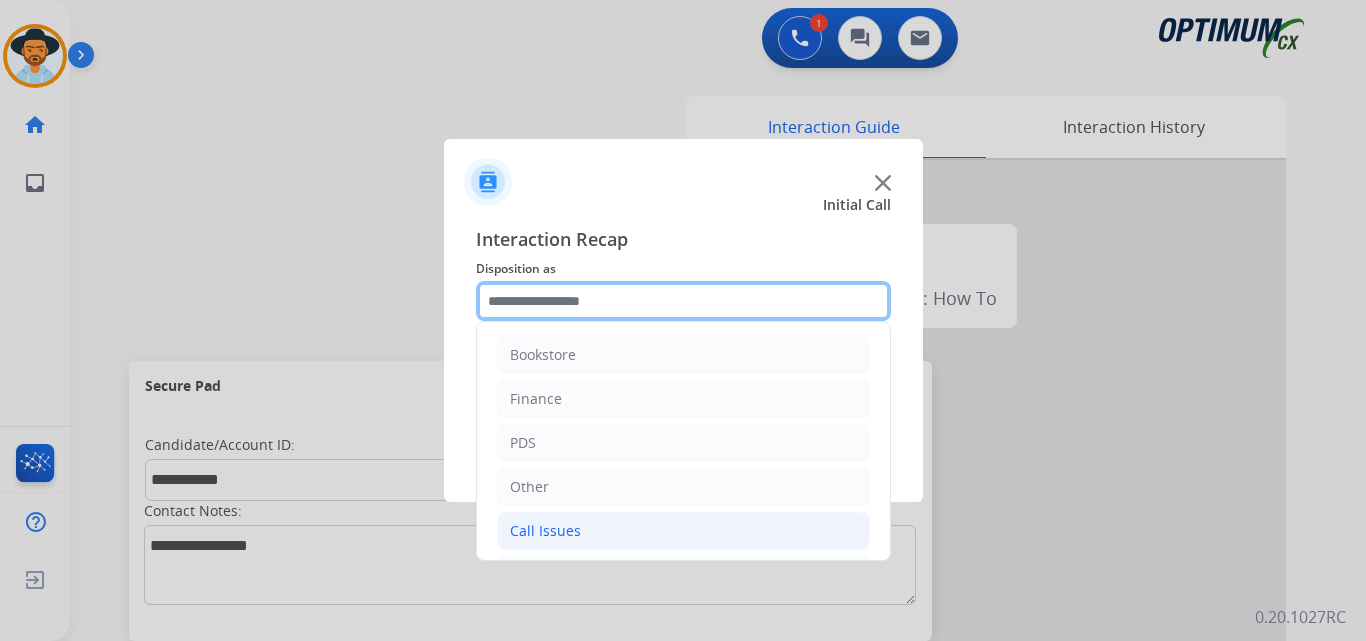 scroll, scrollTop: 136, scrollLeft: 0, axis: vertical 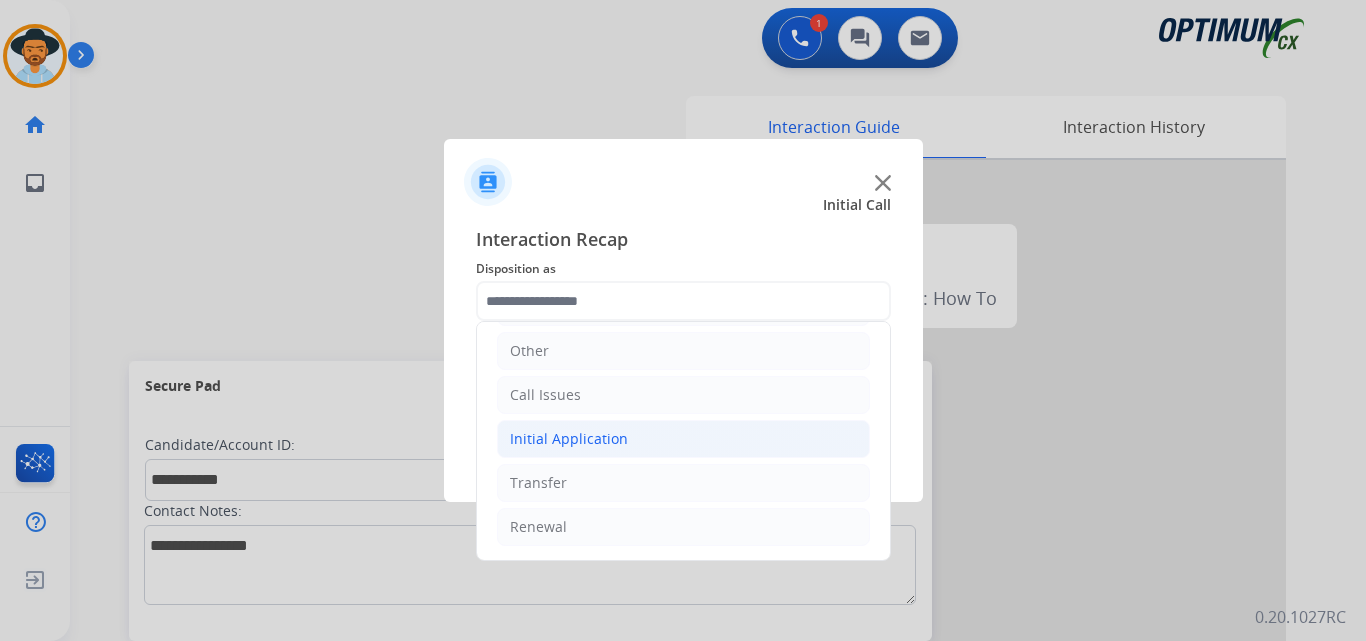 click on "Initial Application" 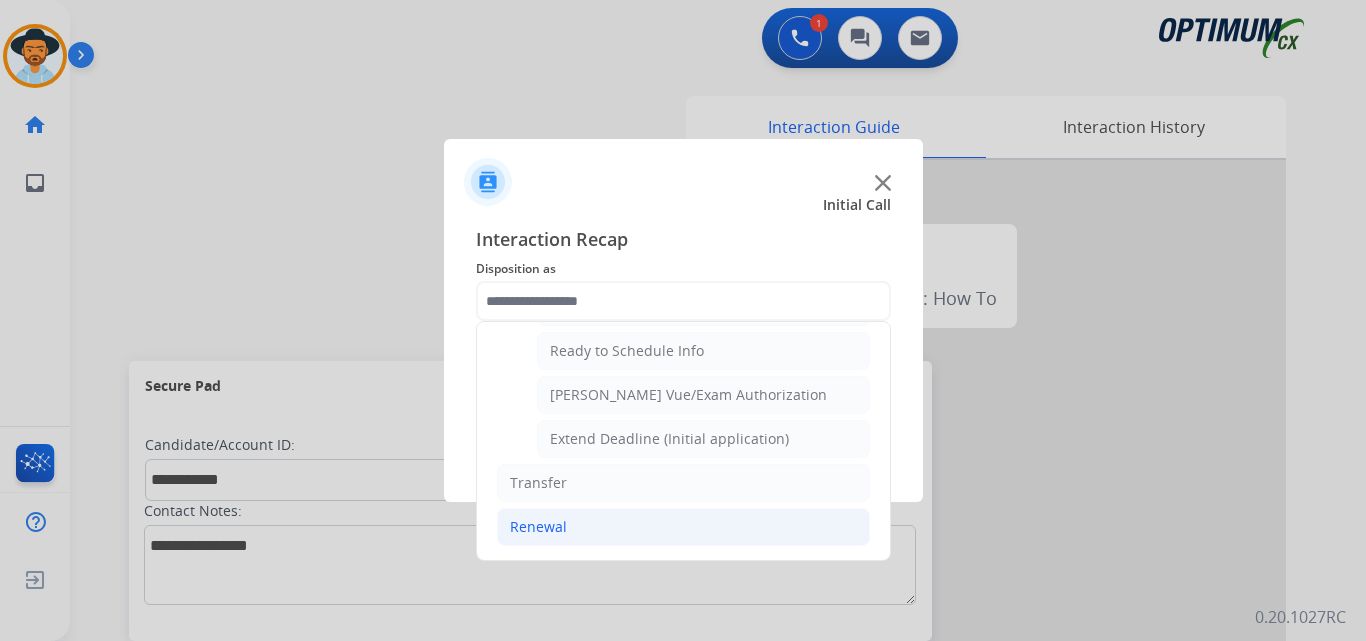 click on "Renewal" 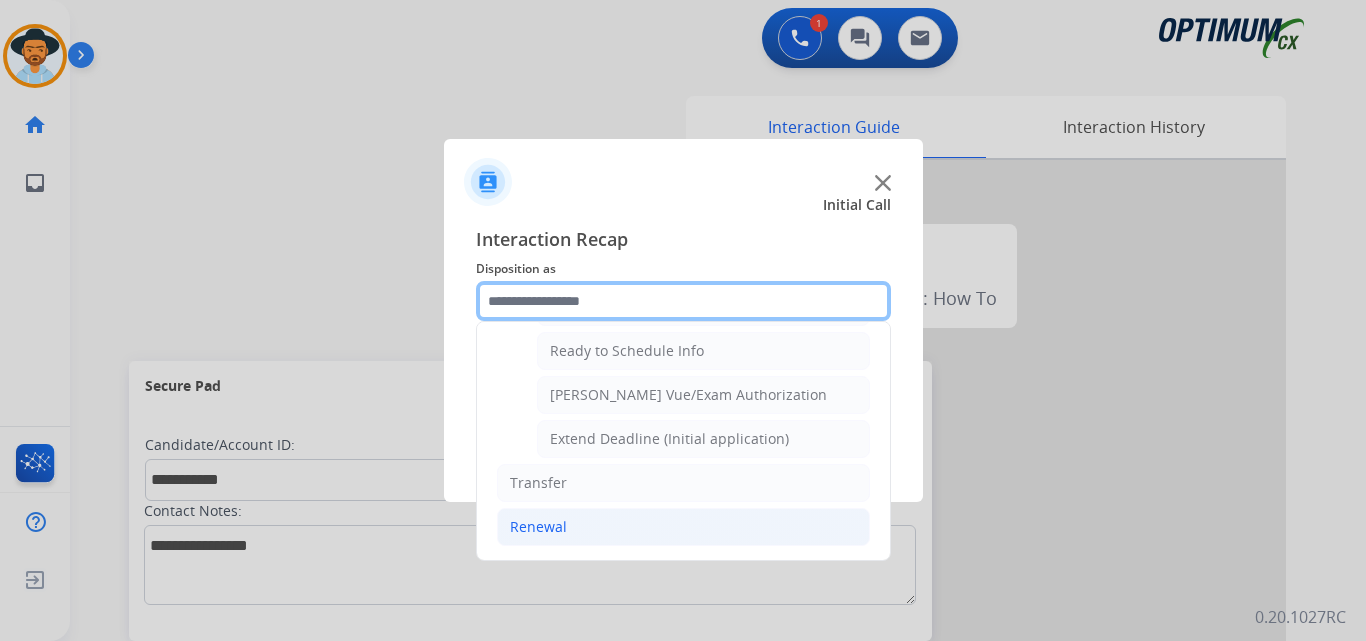 scroll, scrollTop: 772, scrollLeft: 0, axis: vertical 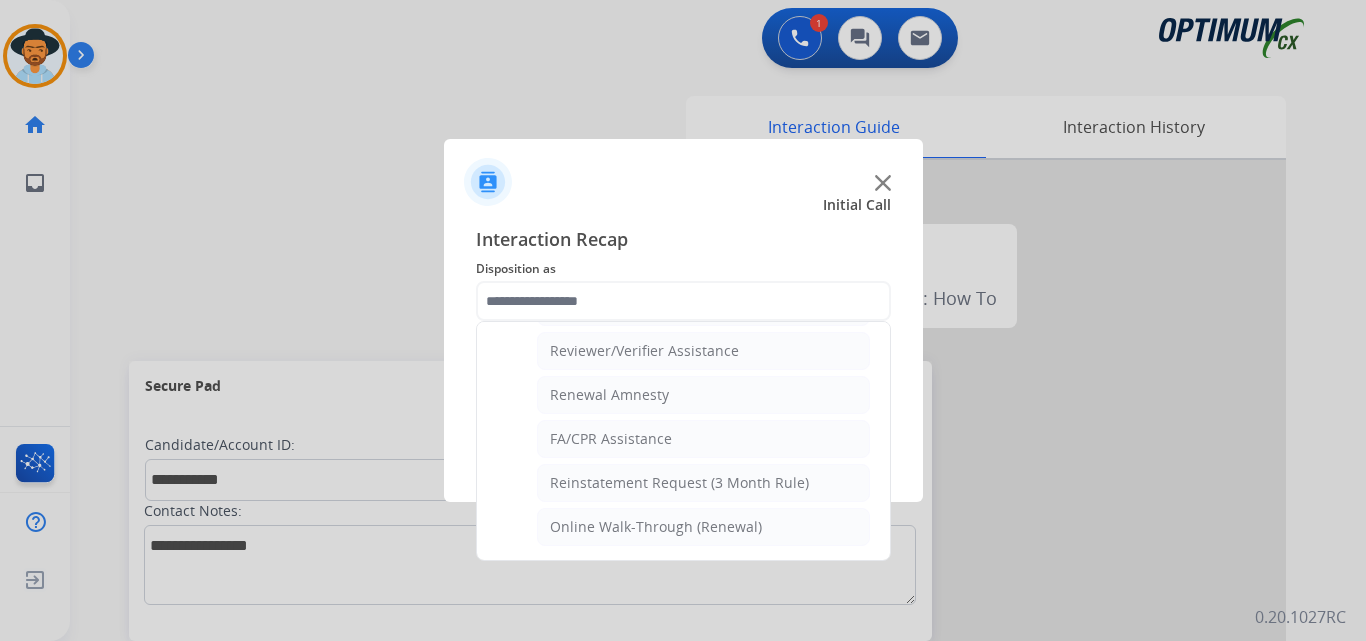 click on "Online Walk-Through (Renewal)" 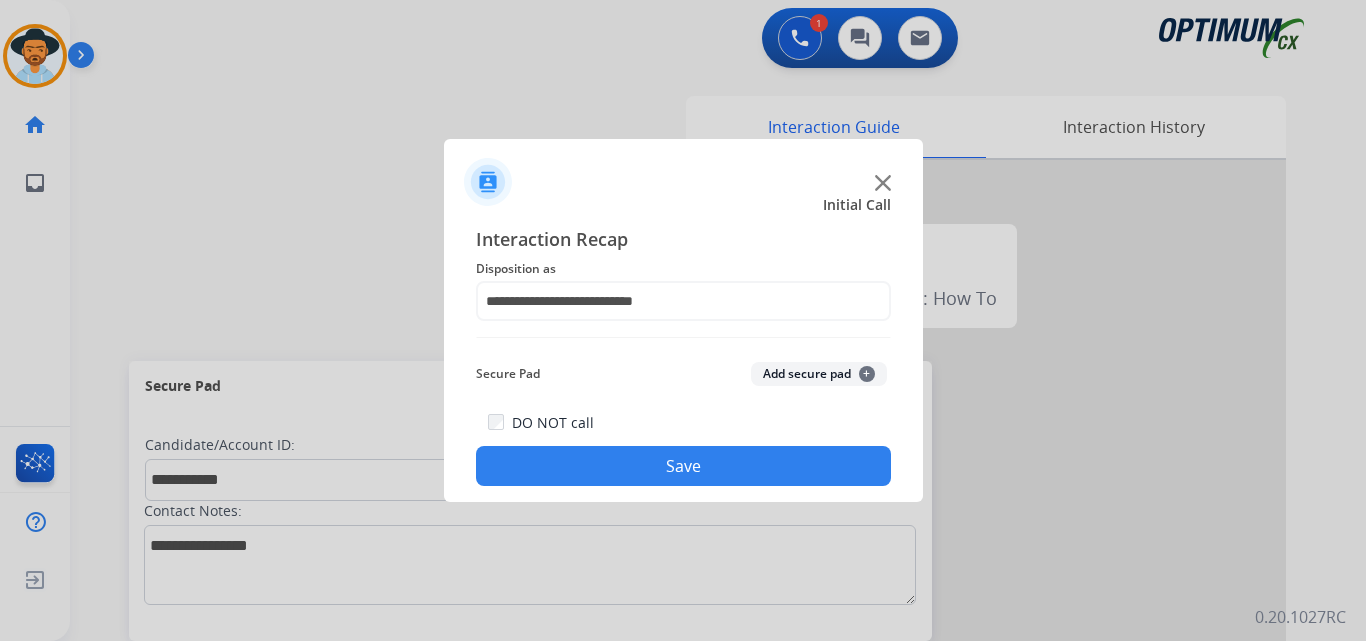 click on "Save" 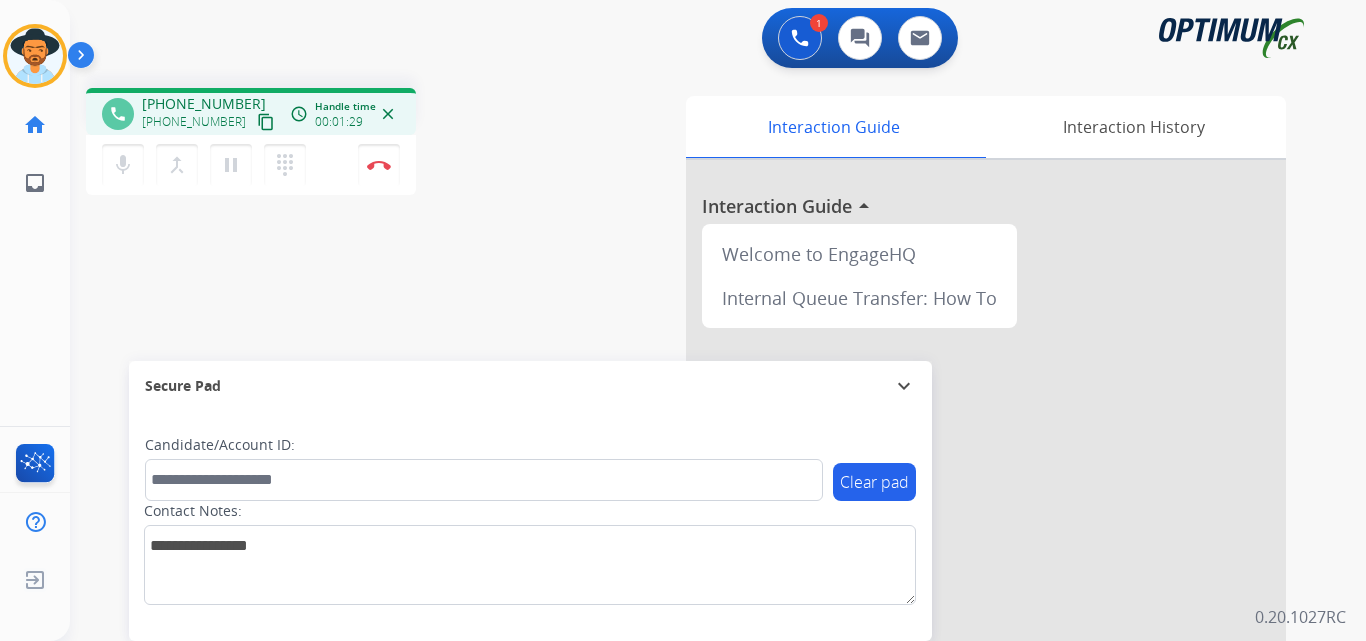 click on "+19312069803" at bounding box center (204, 104) 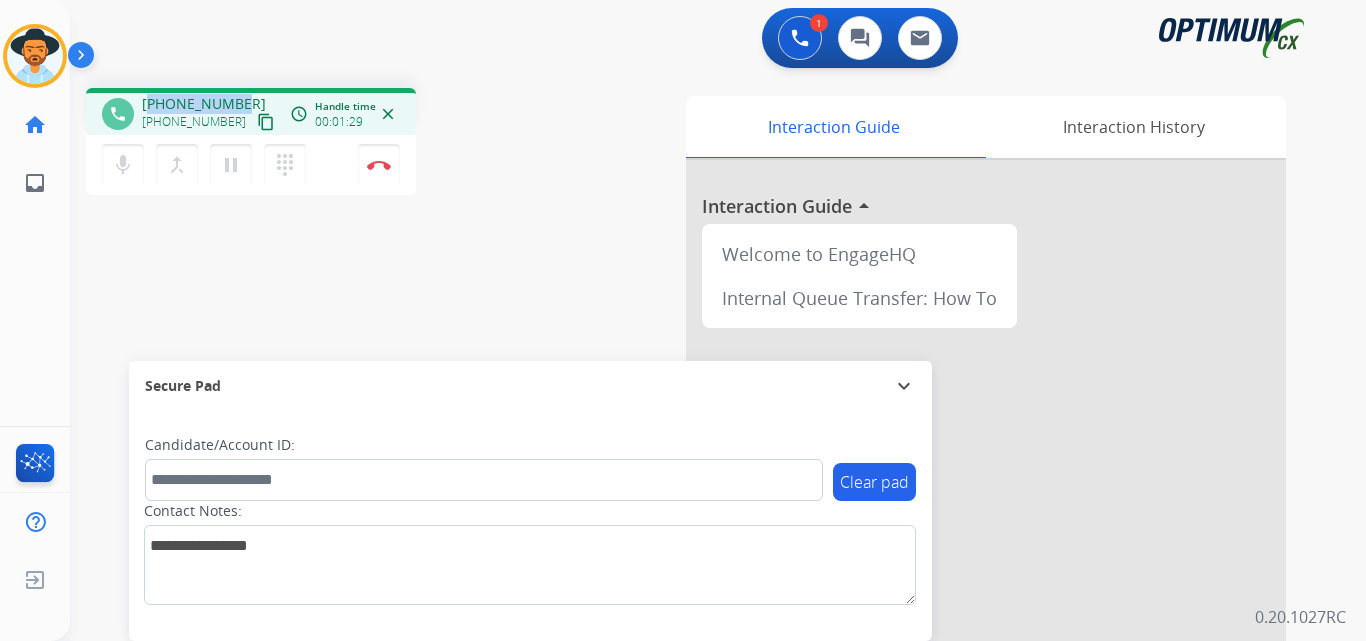 click on "+19312069803" at bounding box center (204, 104) 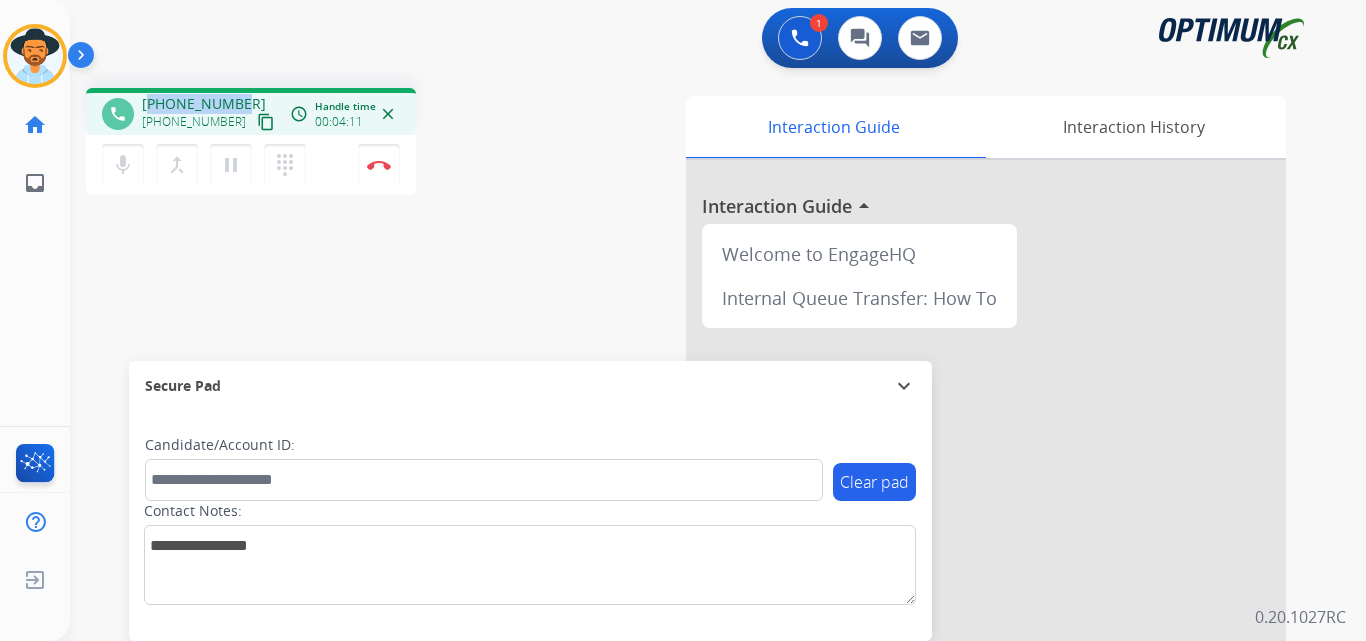 click on "+19312069803" at bounding box center (204, 104) 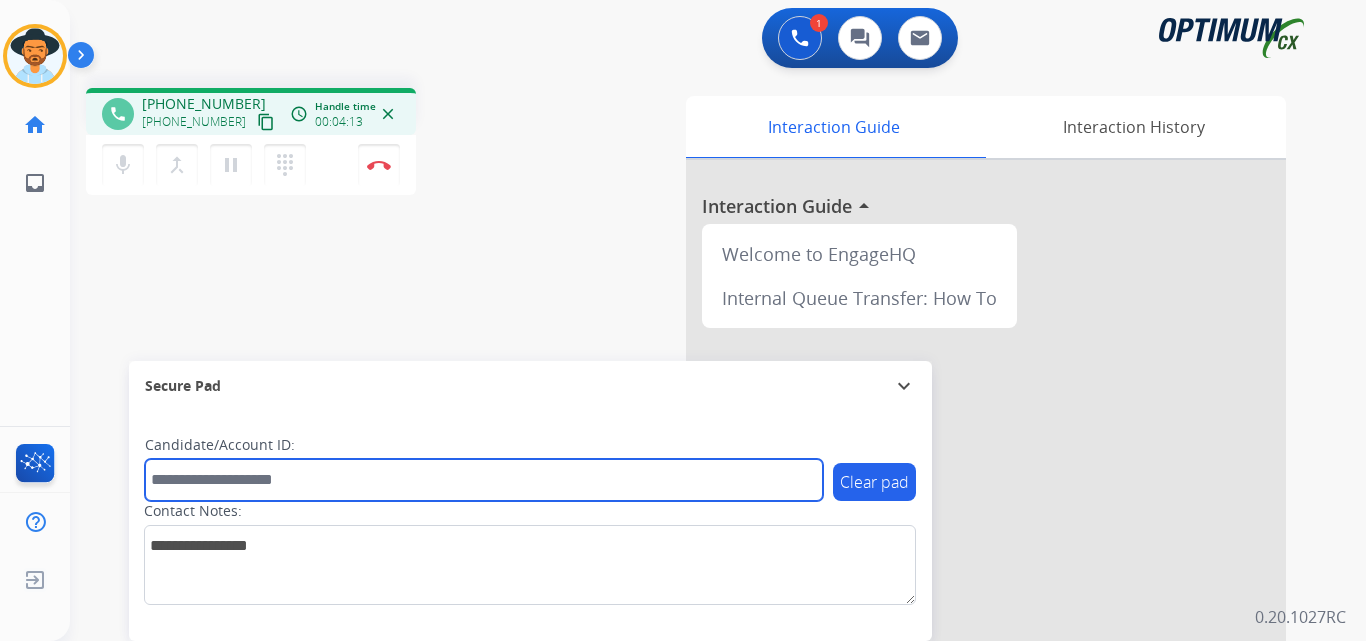 click at bounding box center [484, 480] 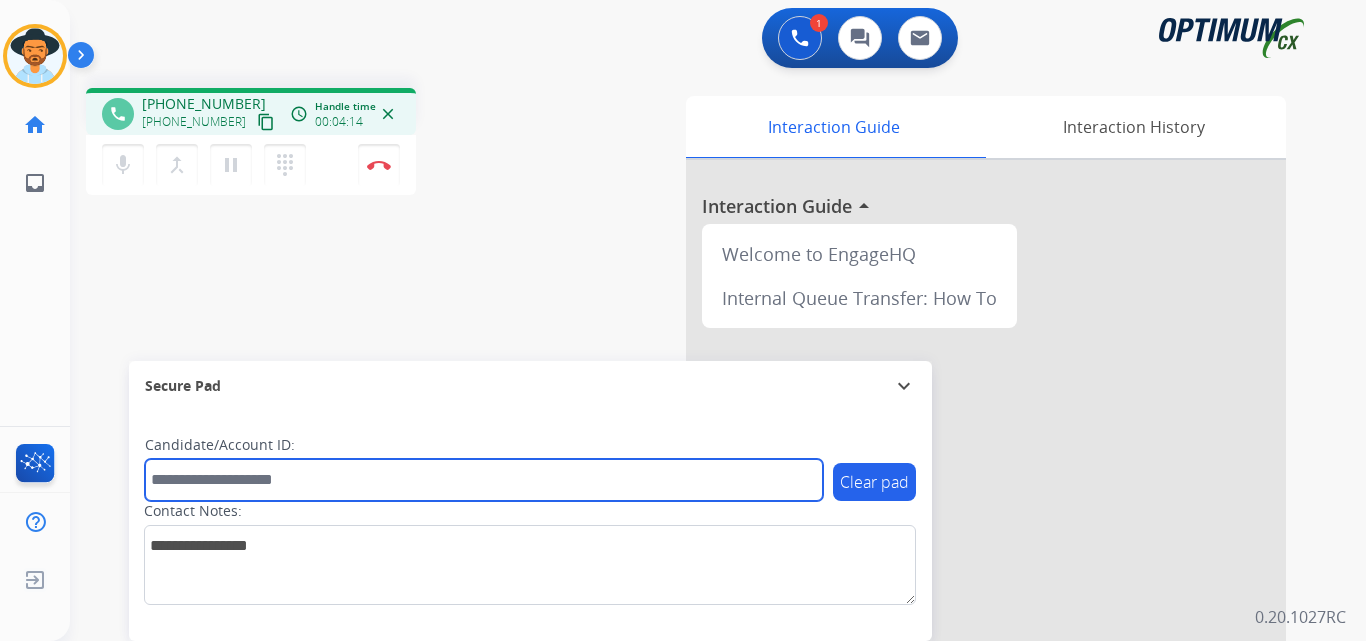 paste on "**********" 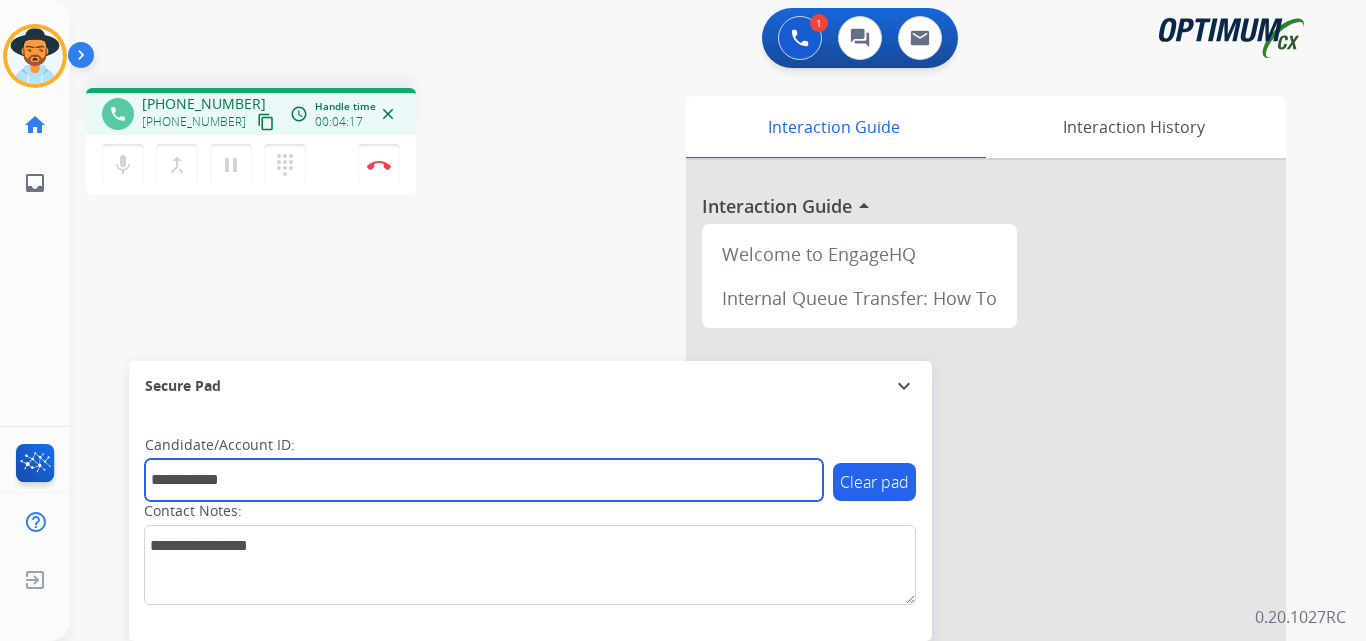 click on "**********" at bounding box center (484, 480) 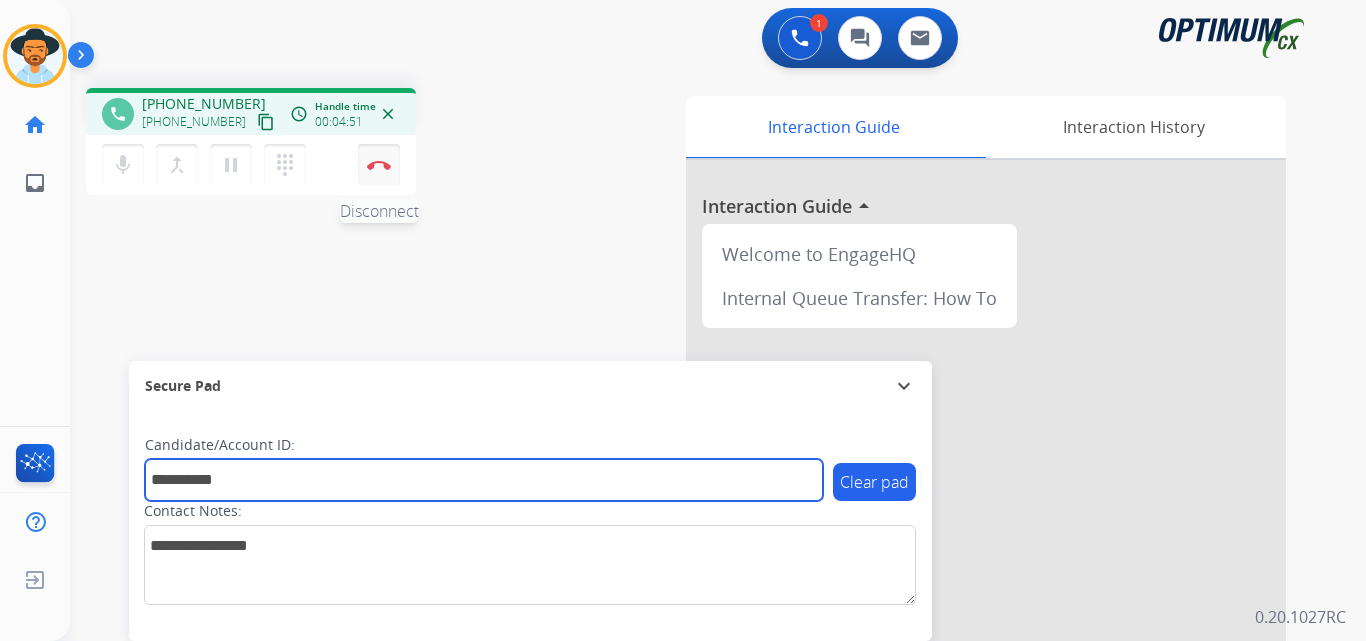 type on "**********" 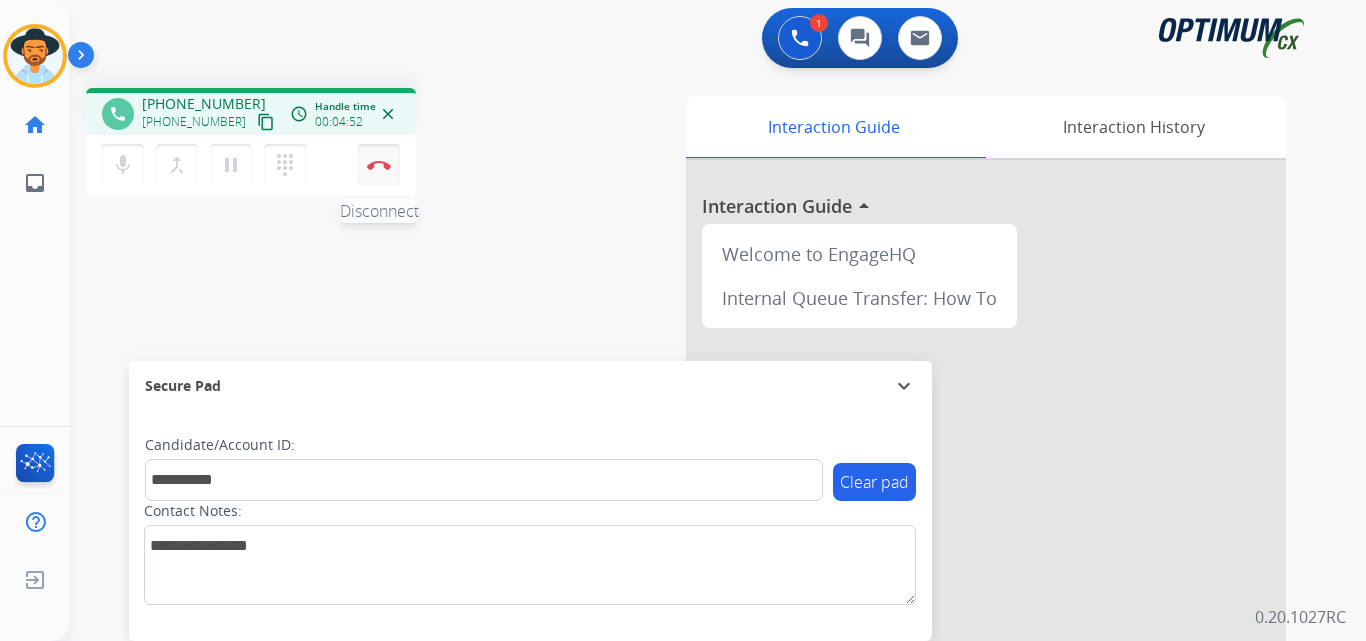 click on "Disconnect" at bounding box center (379, 165) 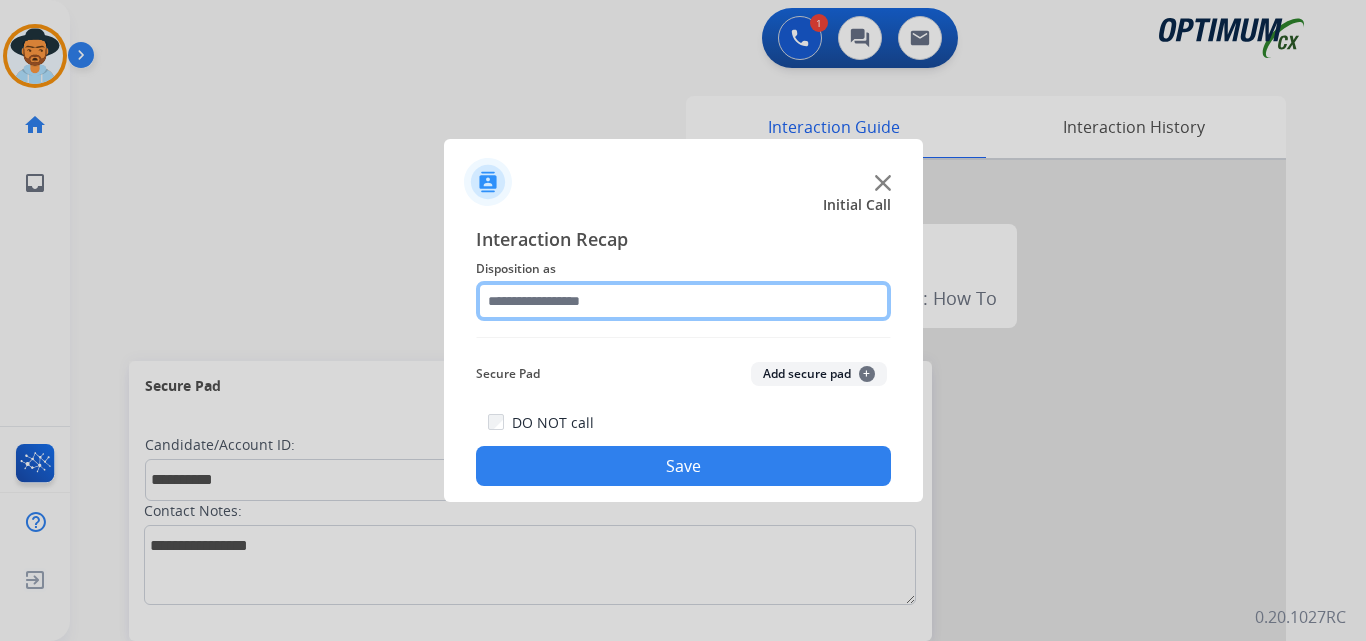 click 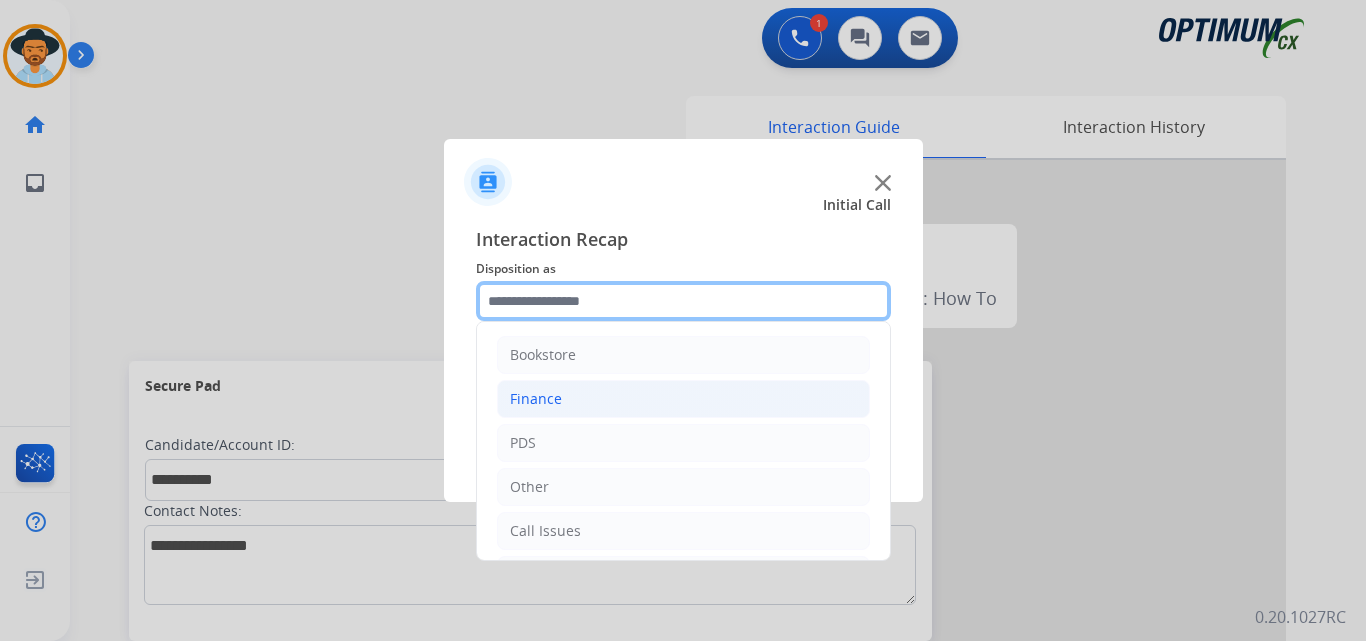 scroll, scrollTop: 136, scrollLeft: 0, axis: vertical 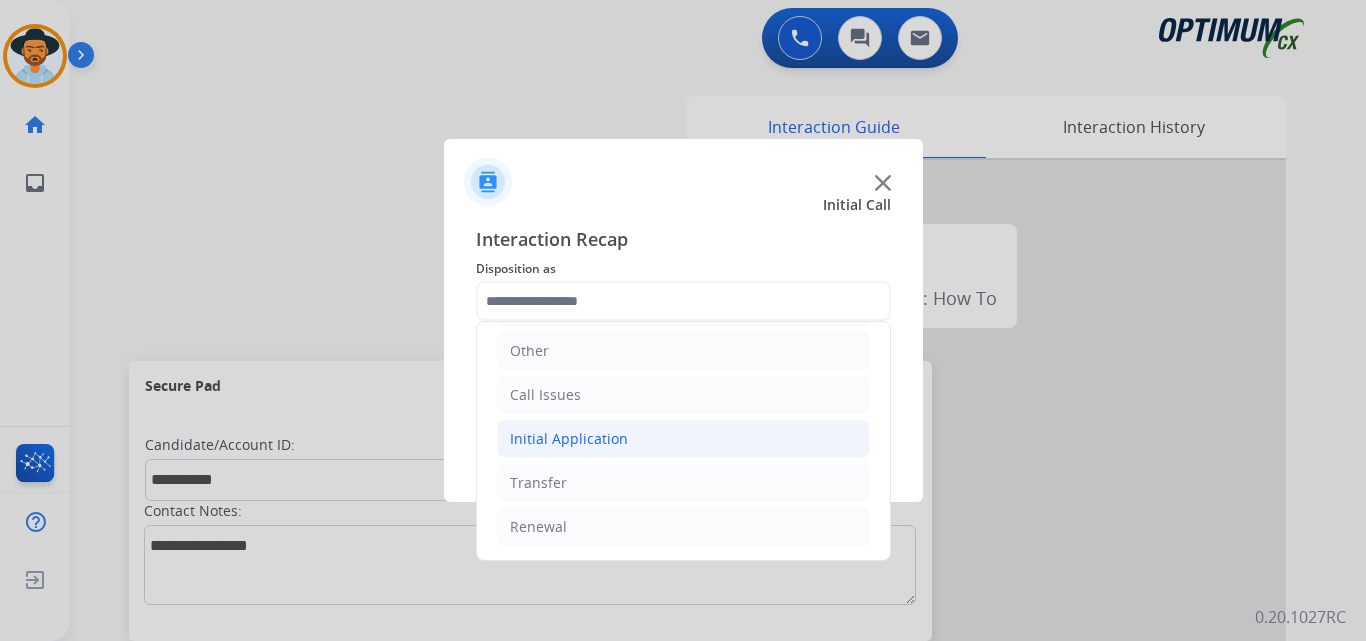 click on "Initial Application" 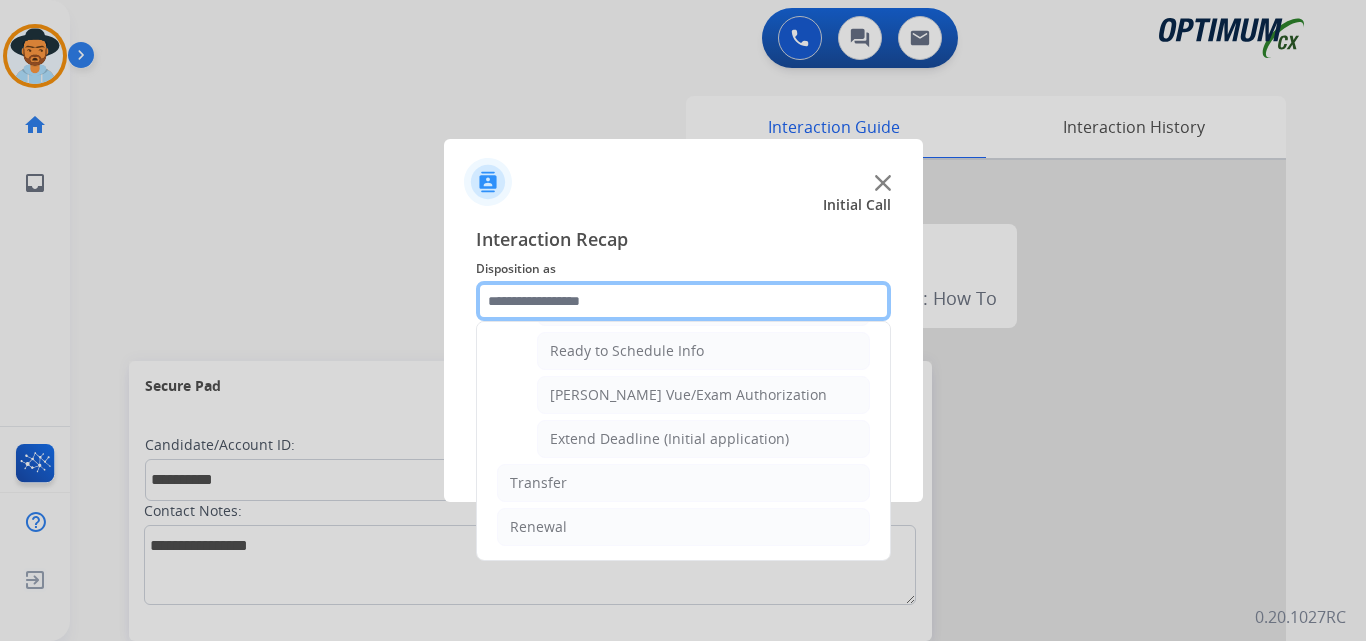 scroll, scrollTop: 1065, scrollLeft: 0, axis: vertical 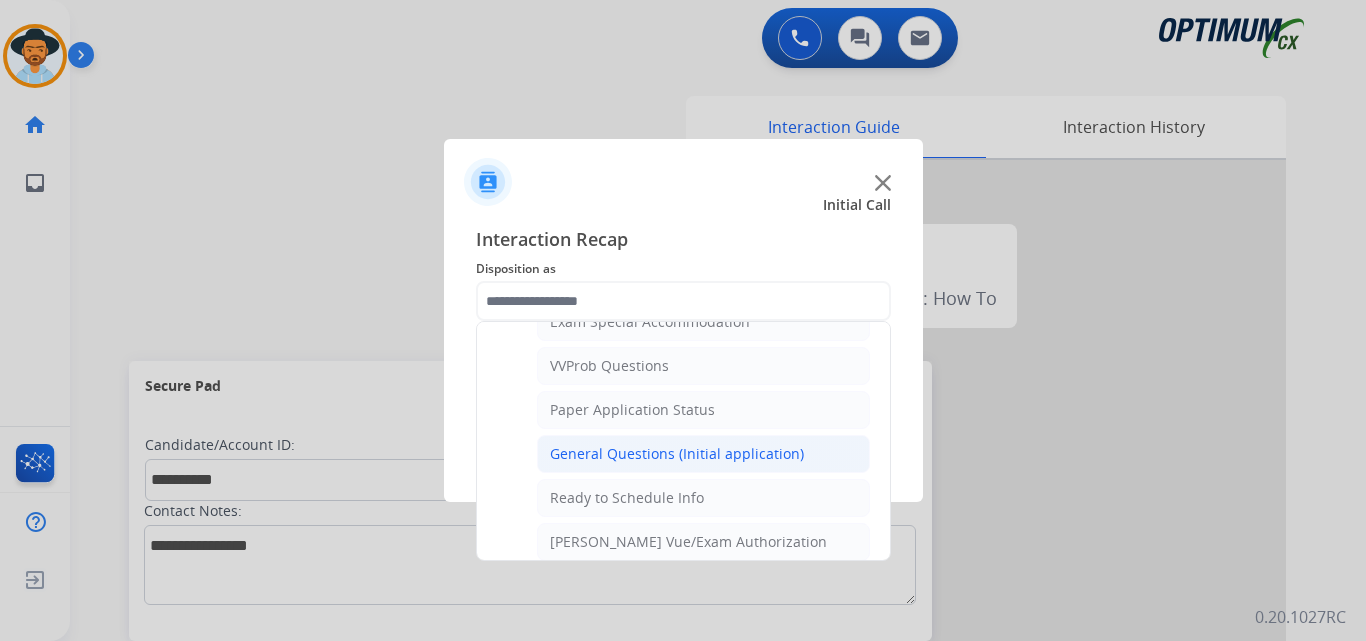 click on "General Questions (Initial application)" 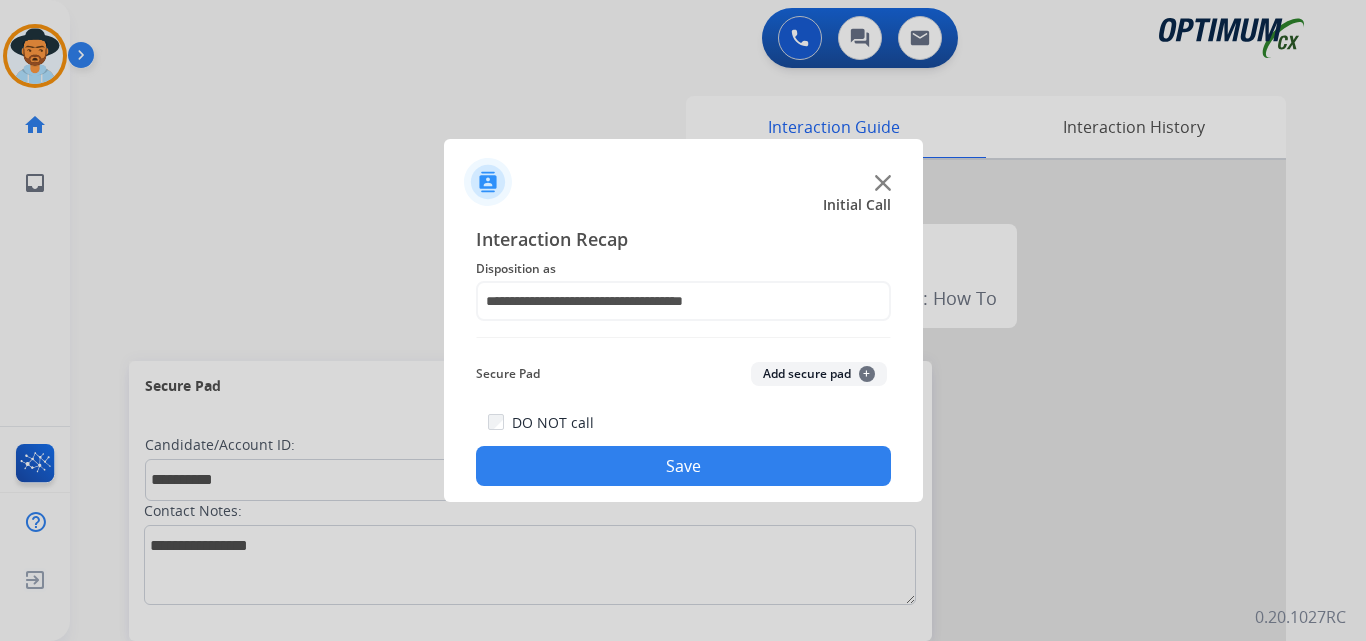 click on "Save" 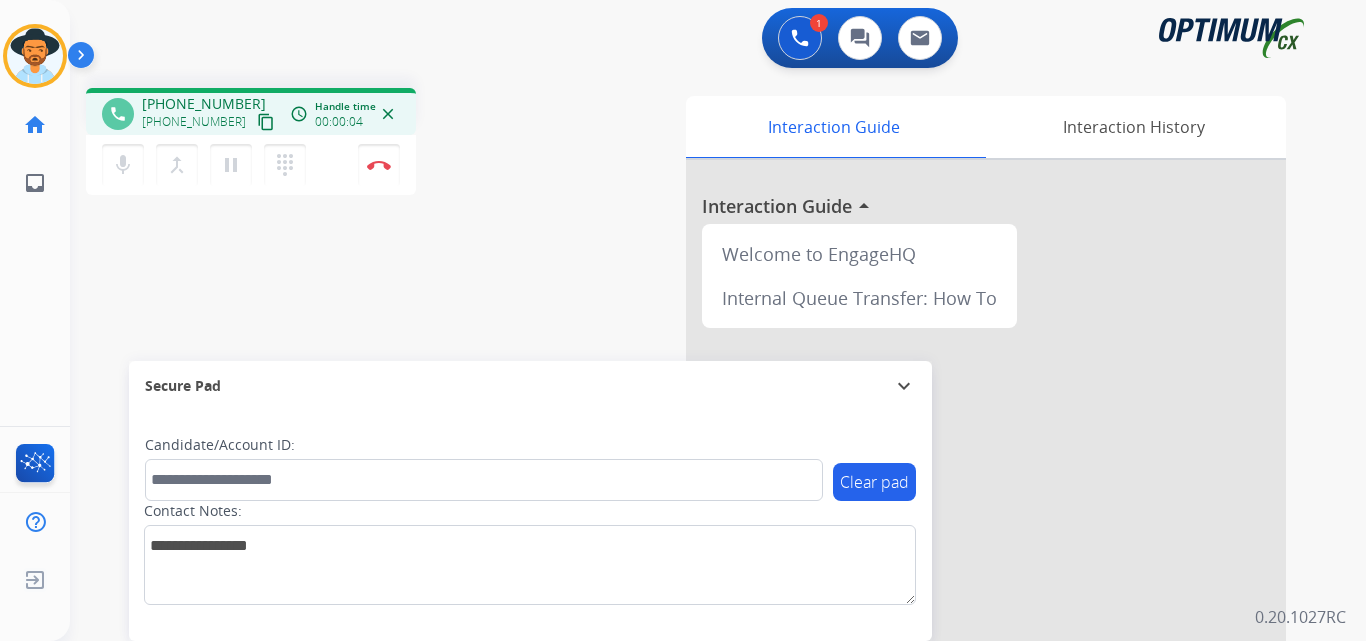 click on "+15034736835" at bounding box center [204, 104] 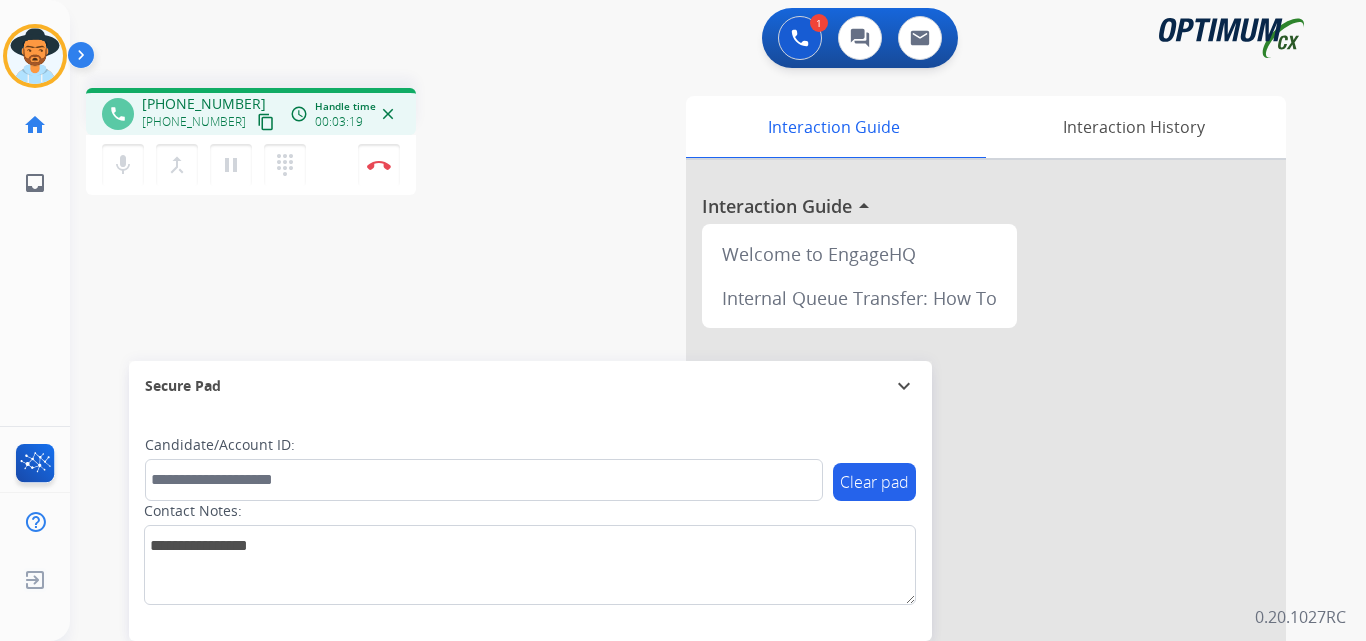 click on "phone +15034736835 +15034736835 content_copy access_time Call metrics Queue   00:11 Hold   00:00 Talk   03:20 Total   03:30 Handle time 00:03:19 close mic Mute merge_type Bridge pause Hold dialpad Dialpad Disconnect swap_horiz Break voice bridge close_fullscreen Connect 3-Way Call merge_type Separate 3-Way Call  Interaction Guide   Interaction History  Interaction Guide arrow_drop_up  Welcome to EngageHQ   Internal Queue Transfer: How To  Secure Pad expand_more Clear pad Candidate/Account ID: Contact Notes:" at bounding box center (694, 489) 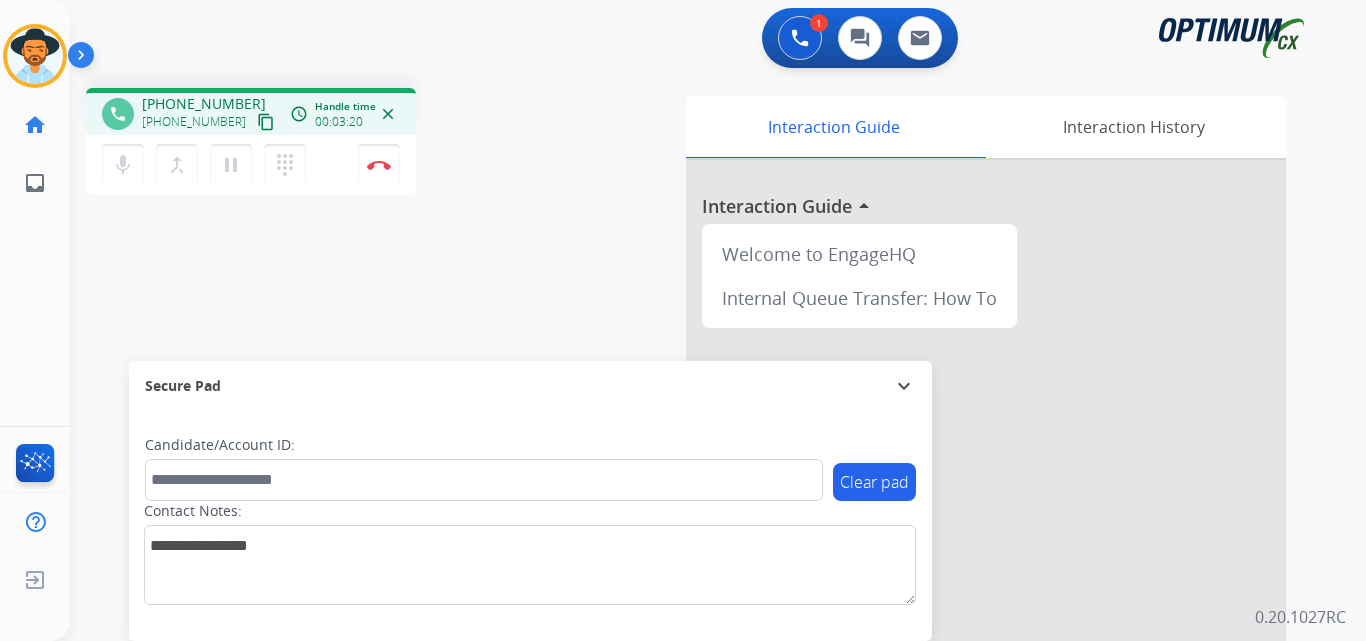 click on "+15034736835" at bounding box center [204, 104] 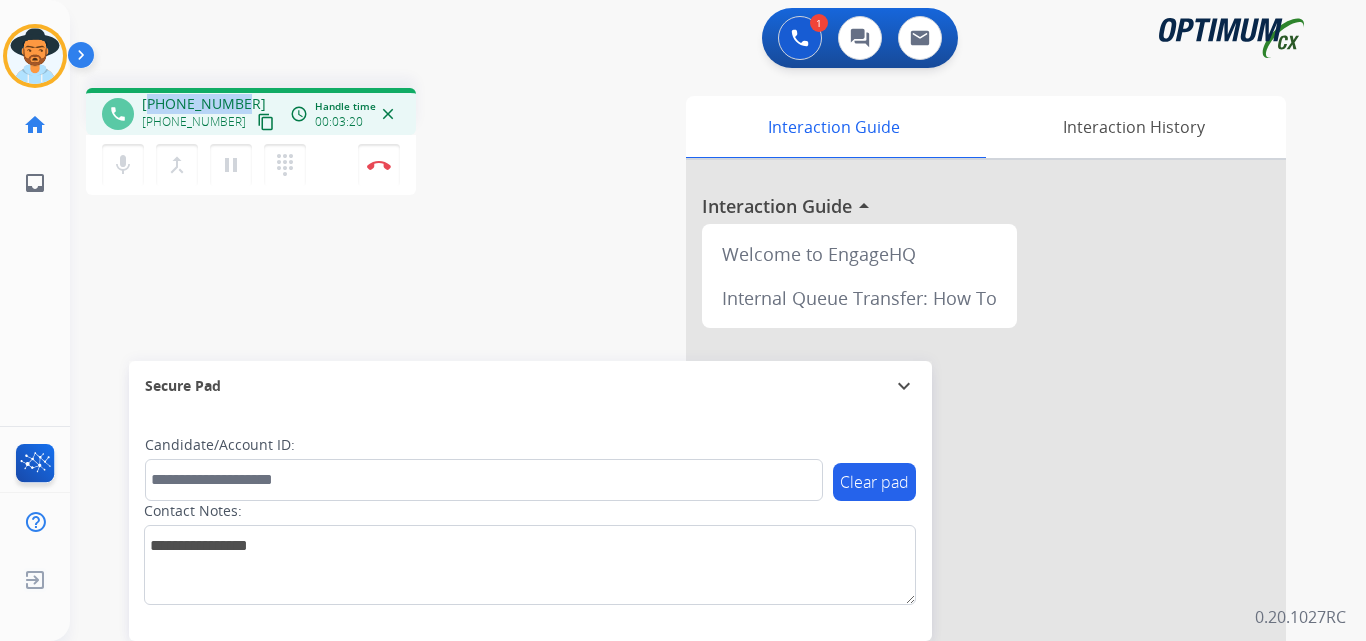 click on "+15034736835" at bounding box center [204, 104] 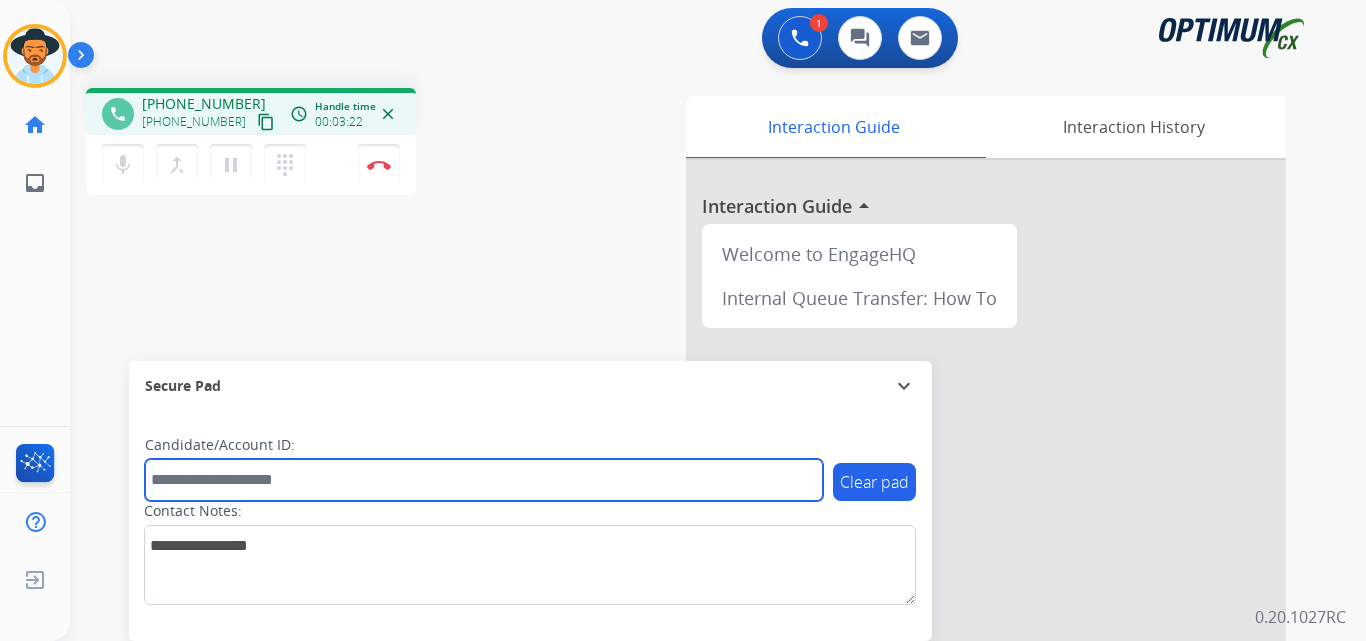 click at bounding box center [484, 480] 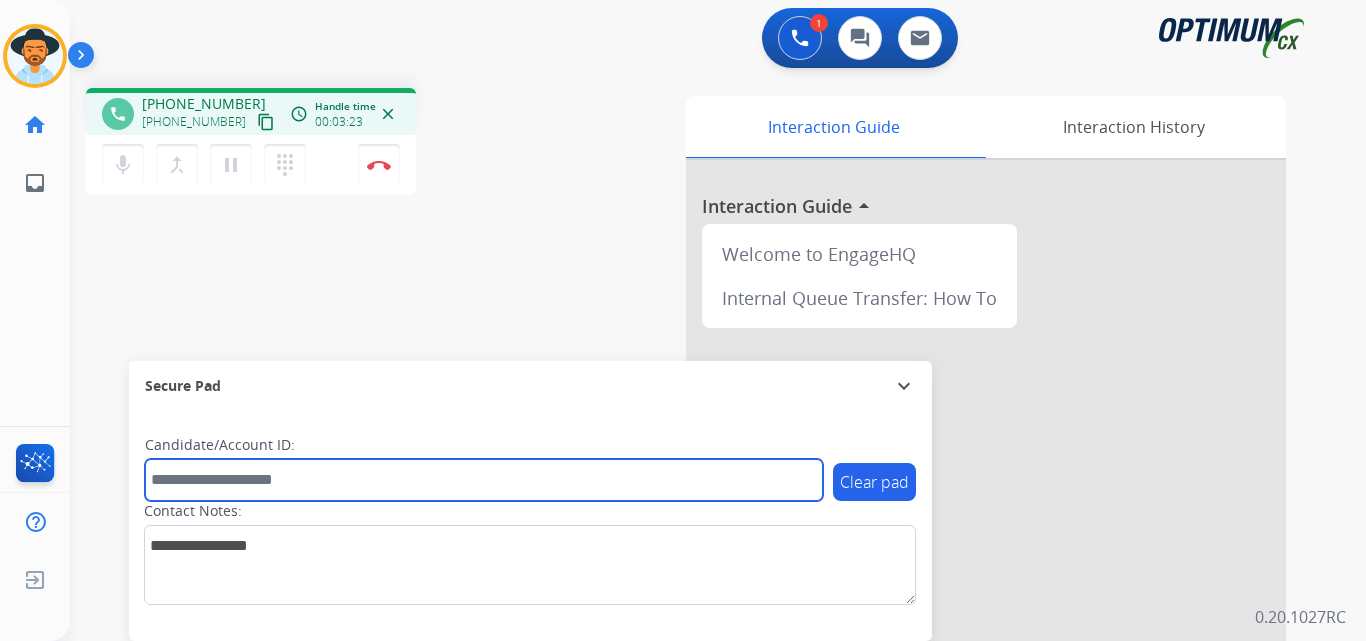 paste on "**********" 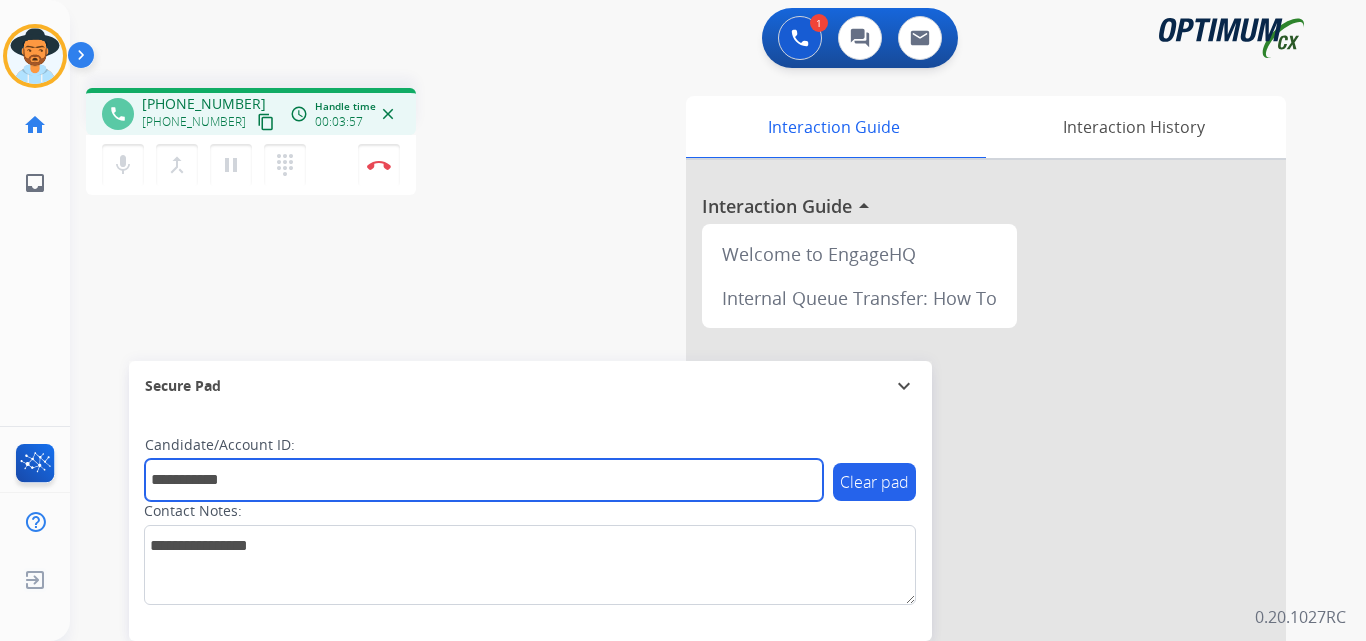type on "**********" 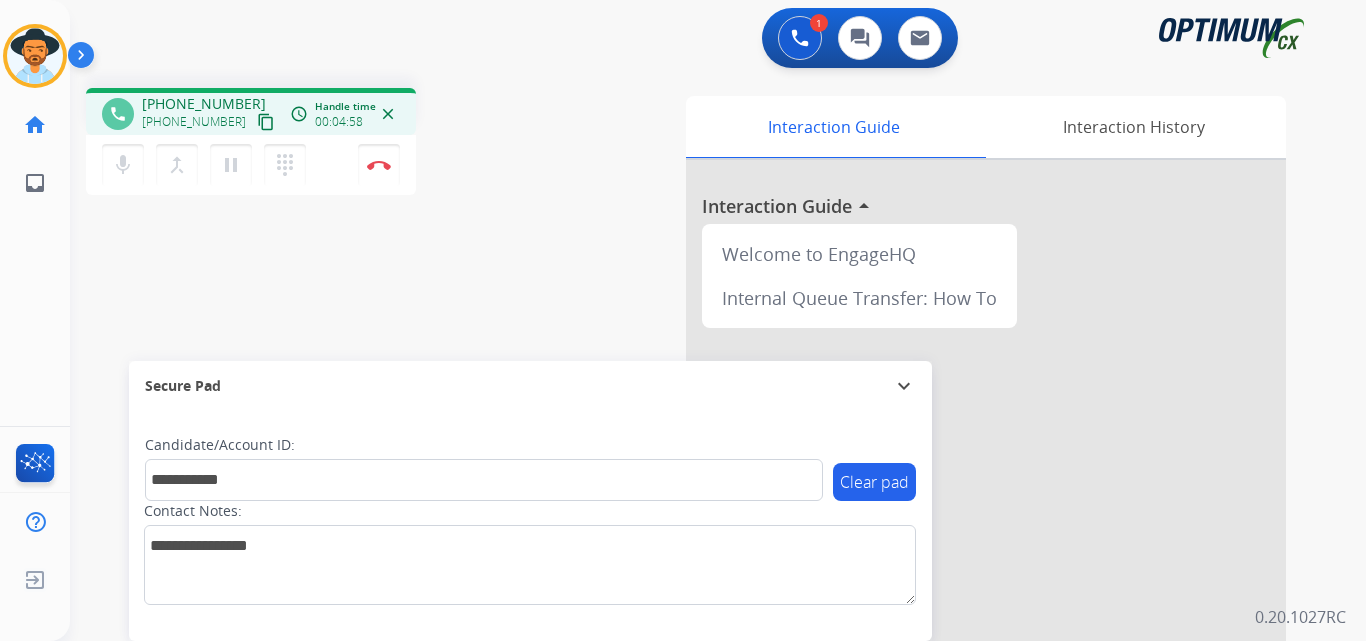 click on "**********" at bounding box center [694, 489] 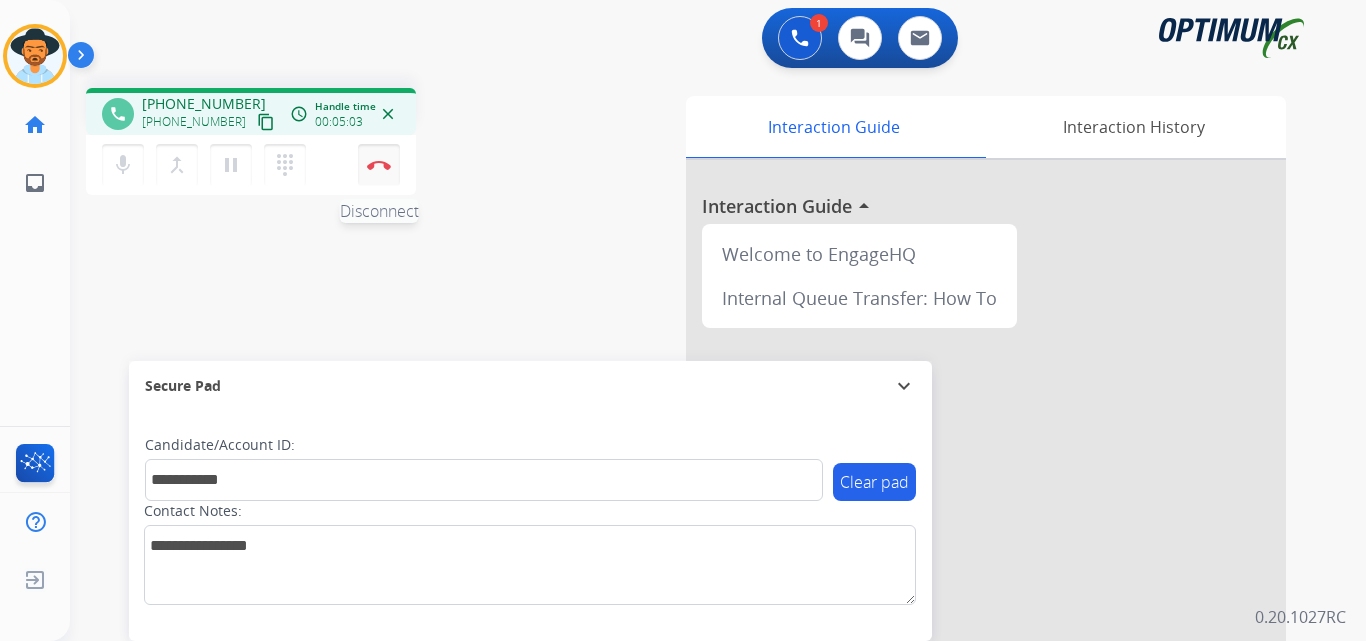 click at bounding box center (379, 165) 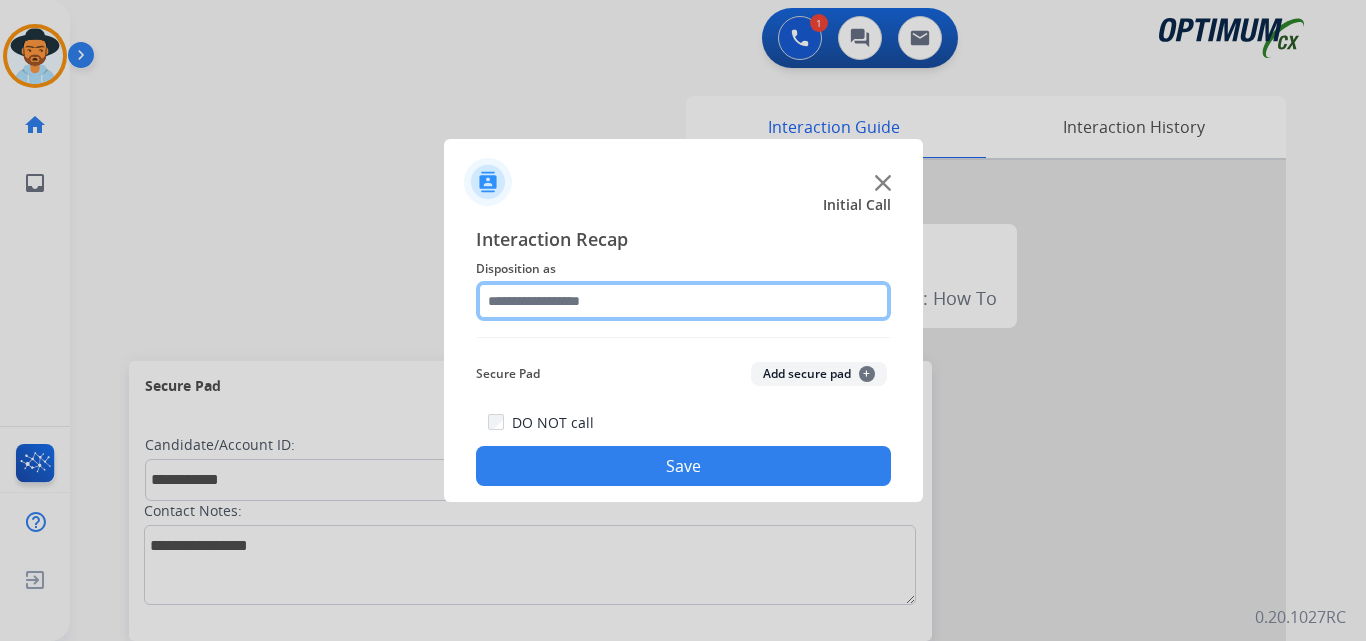 click 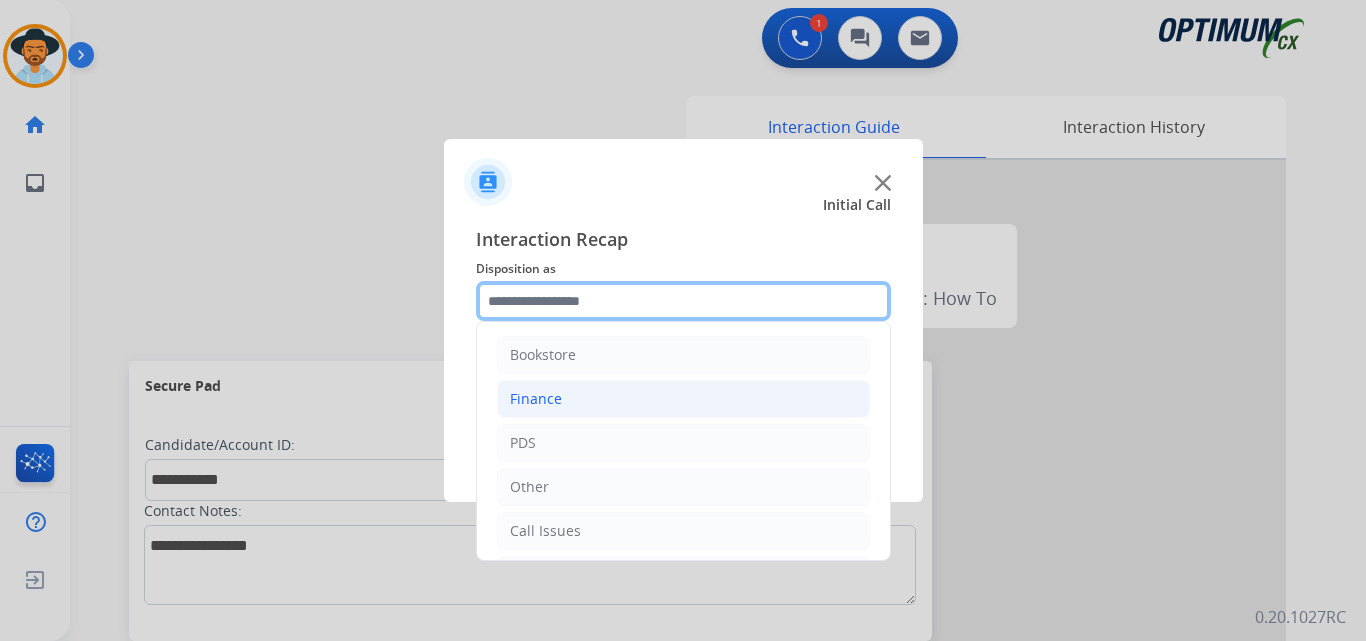 scroll, scrollTop: 136, scrollLeft: 0, axis: vertical 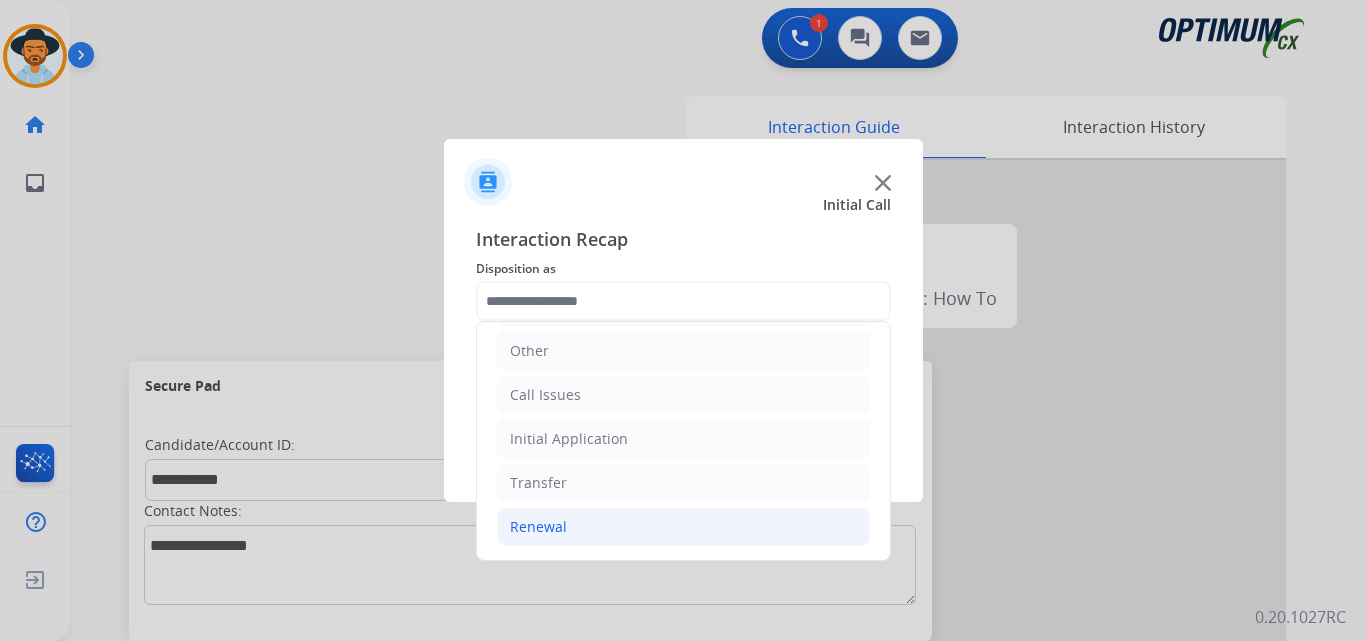 click on "Renewal" 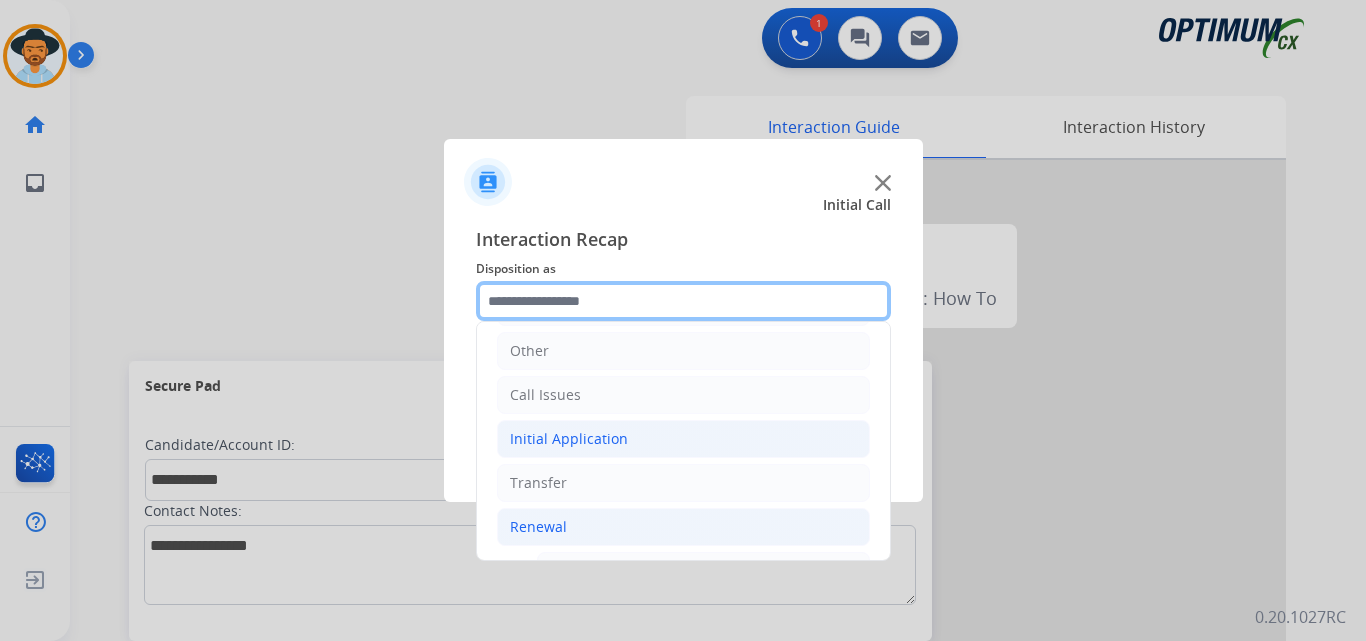 scroll, scrollTop: 469, scrollLeft: 0, axis: vertical 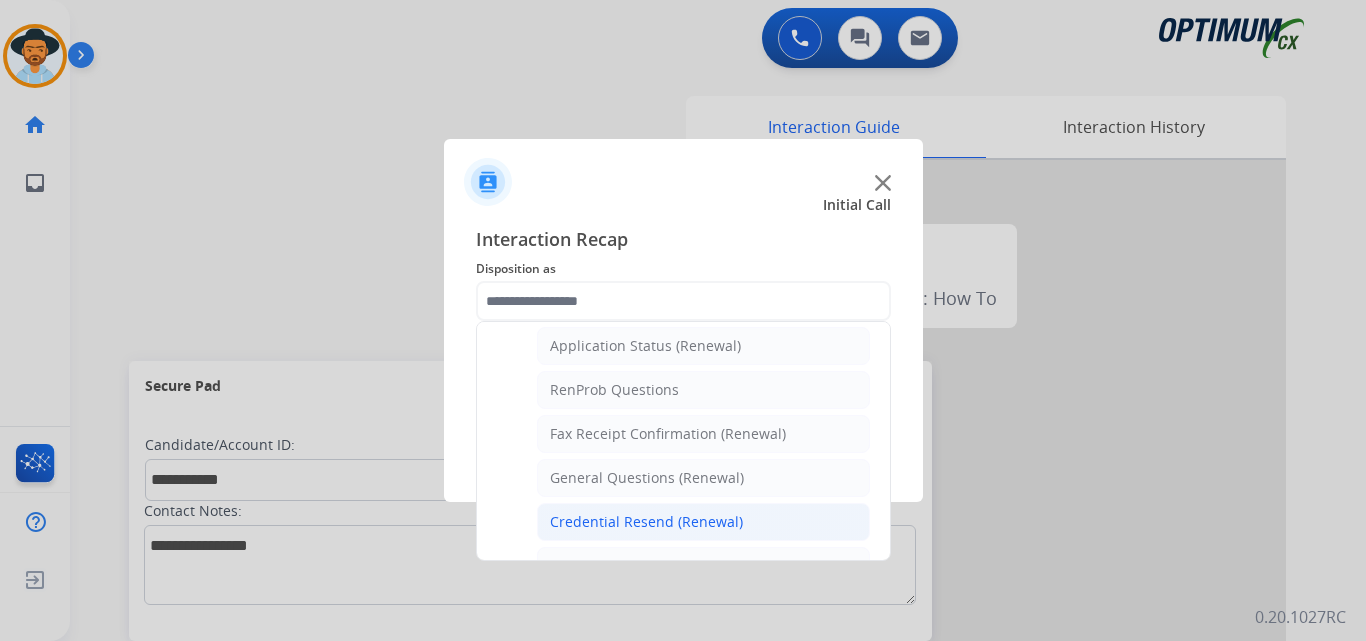click on "Credential Resend (Renewal)" 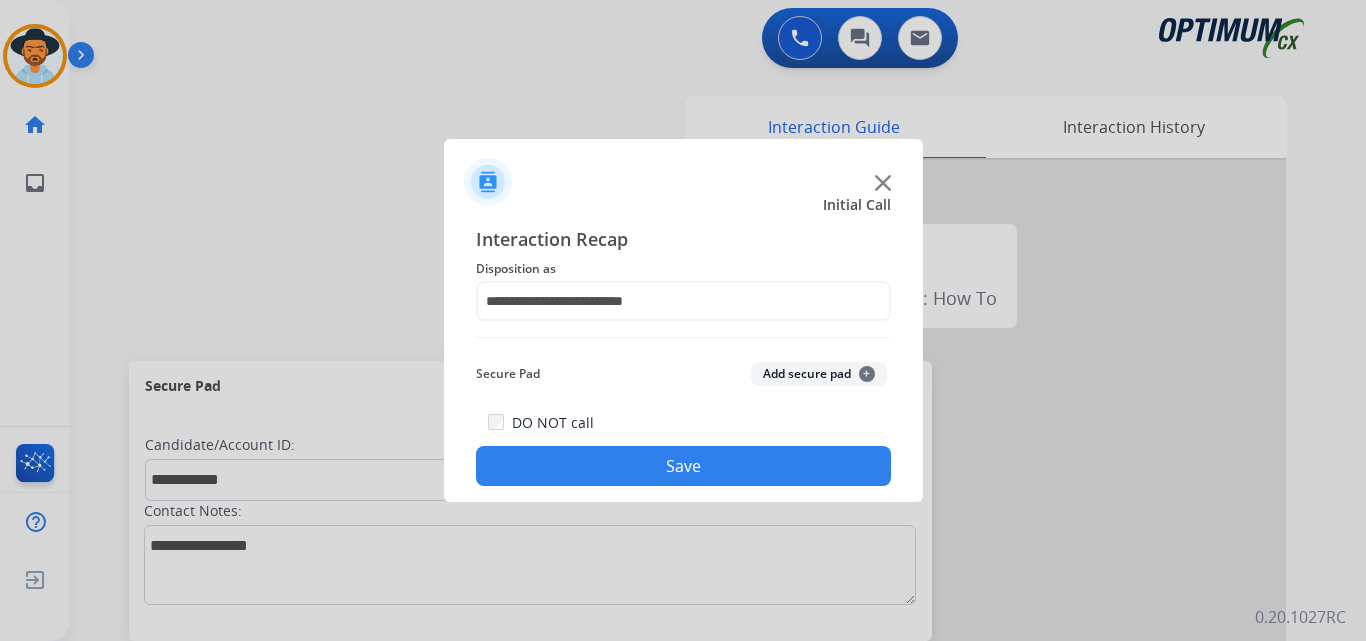 click on "Save" 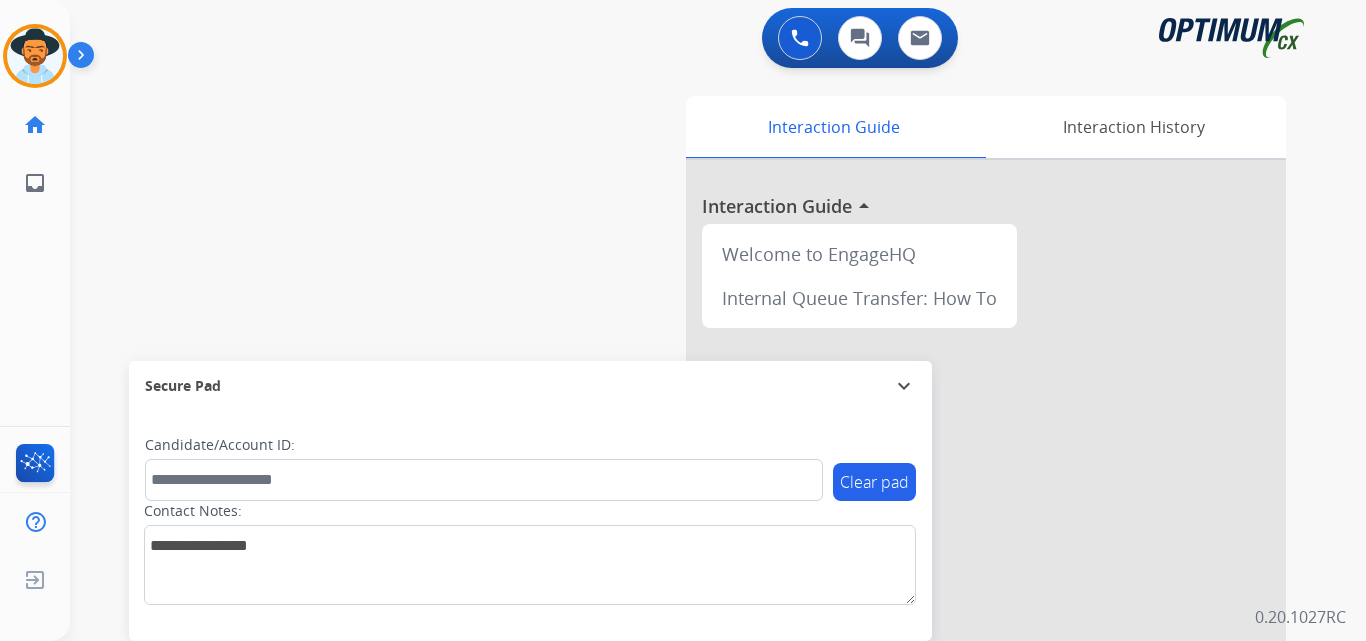 scroll, scrollTop: 265, scrollLeft: 0, axis: vertical 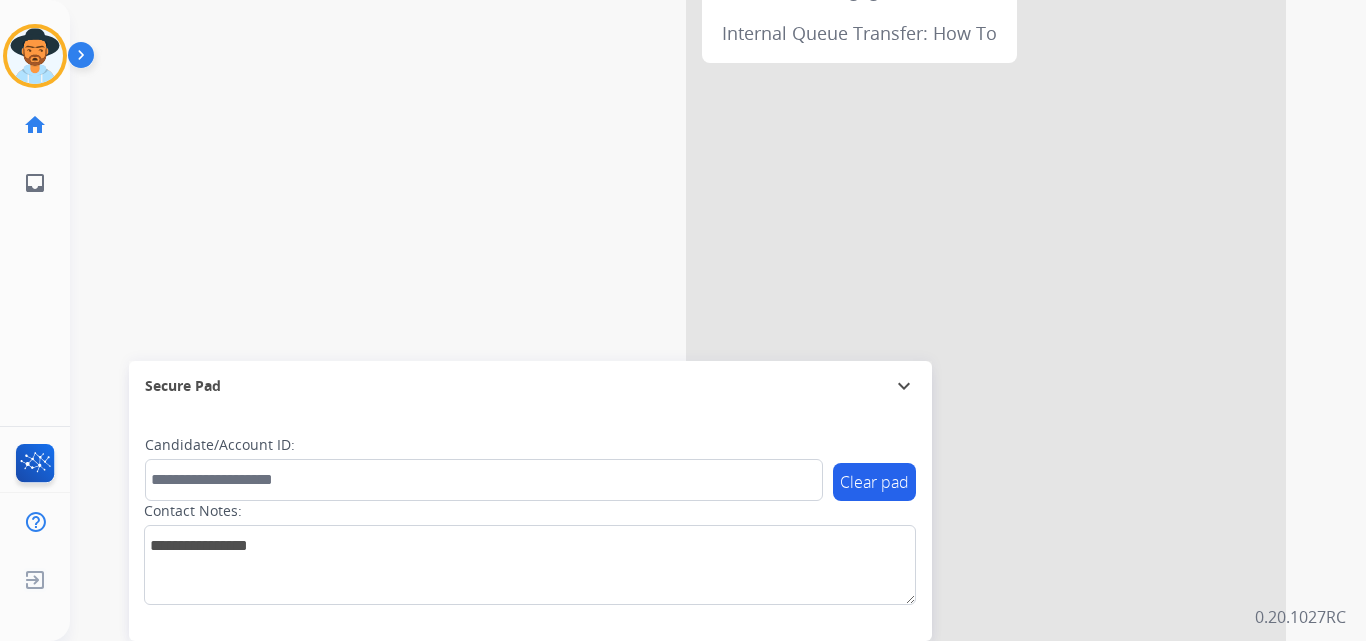 click on "phone +14042182508 +14042182508 content_copy access_time Call metrics Queue   00:09 Hold   00:00 Talk   00:01 Total   00:09 Handle time 00:00:00 close mic Mute merge_type Bridge pause Hold dialpad Dialpad Disconnect swap_horiz Break voice bridge close_fullscreen Connect 3-Way Call merge_type Separate 3-Way Call  Interaction Guide   Interaction History  Interaction Guide arrow_drop_up  Welcome to EngageHQ   Internal Queue Transfer: How To  Secure Pad expand_more Clear pad Candidate/Account ID: Contact Notes:" at bounding box center (694, 224) 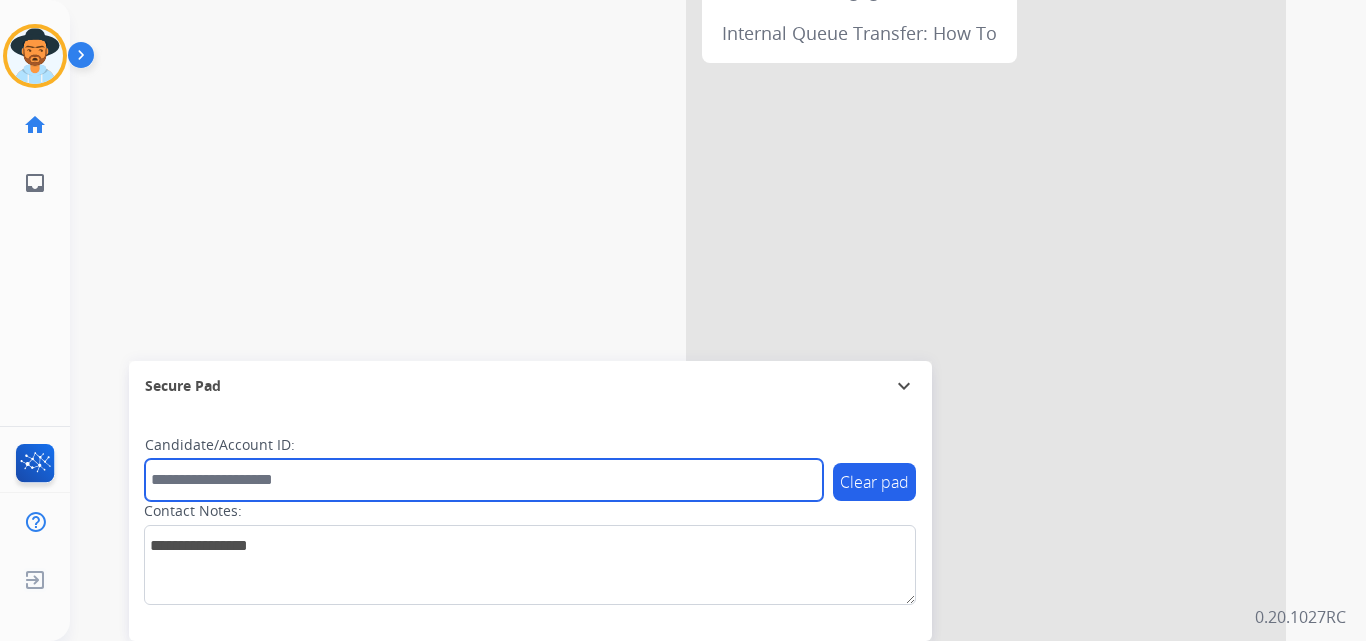 click at bounding box center (484, 480) 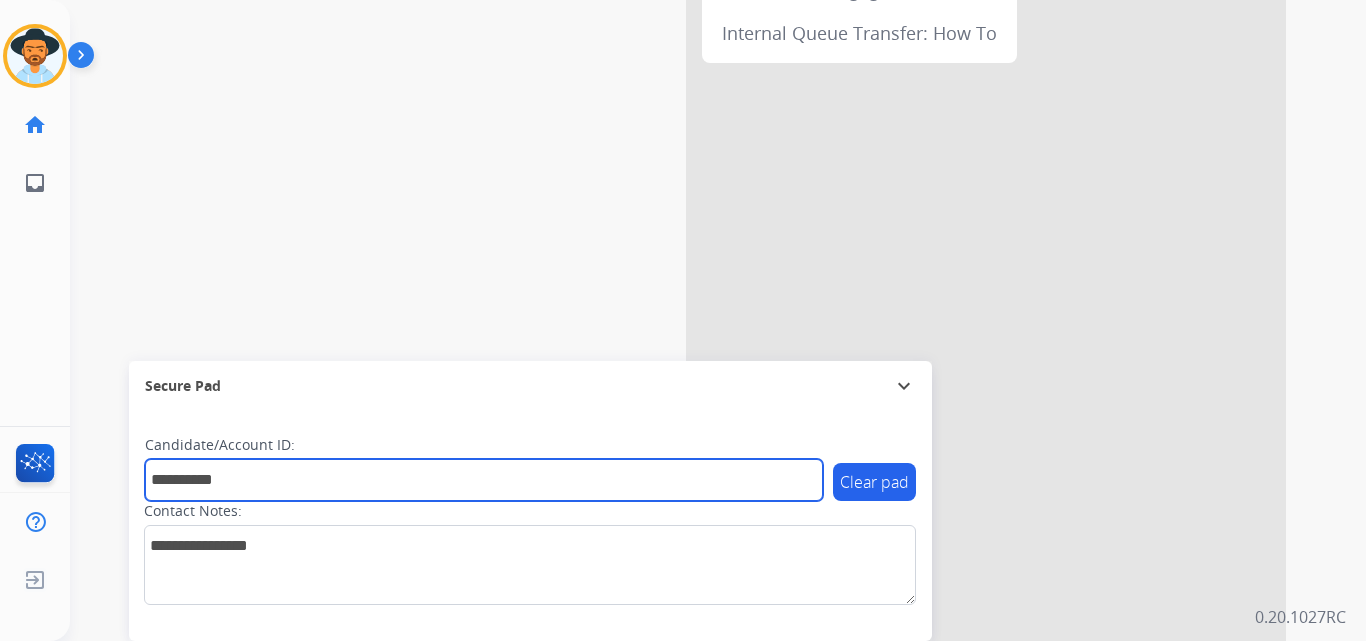 click on "**********" at bounding box center (484, 480) 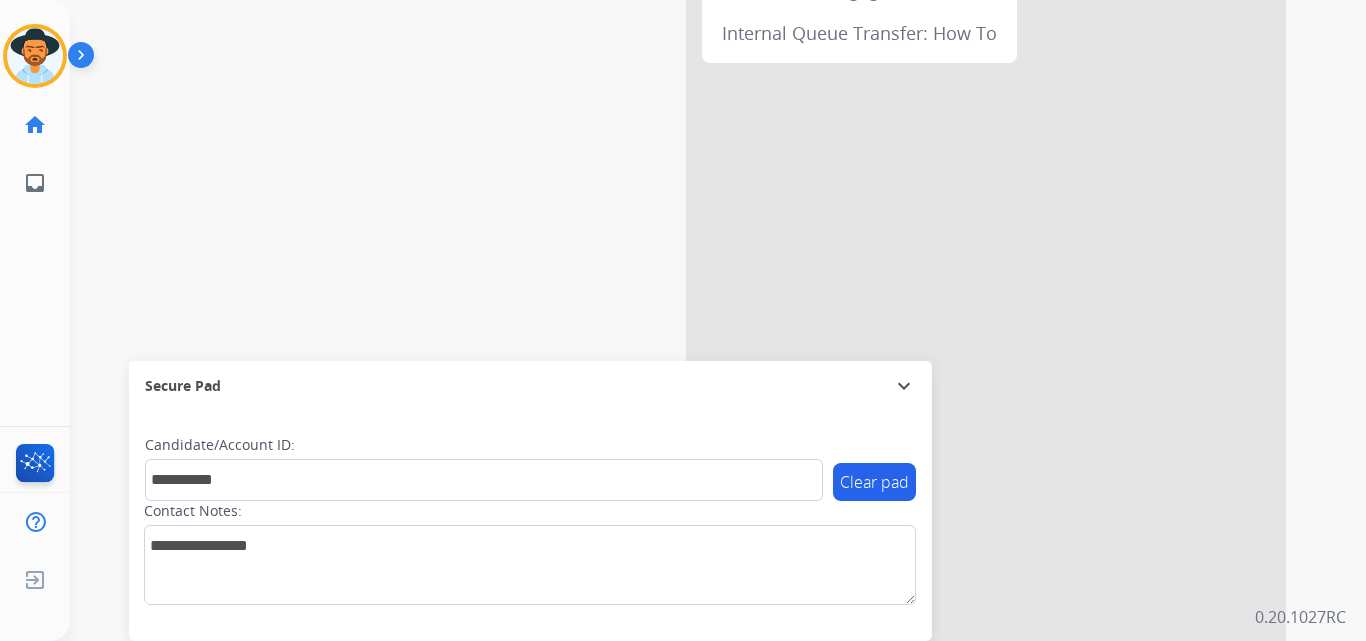 click on "**********" at bounding box center (694, 224) 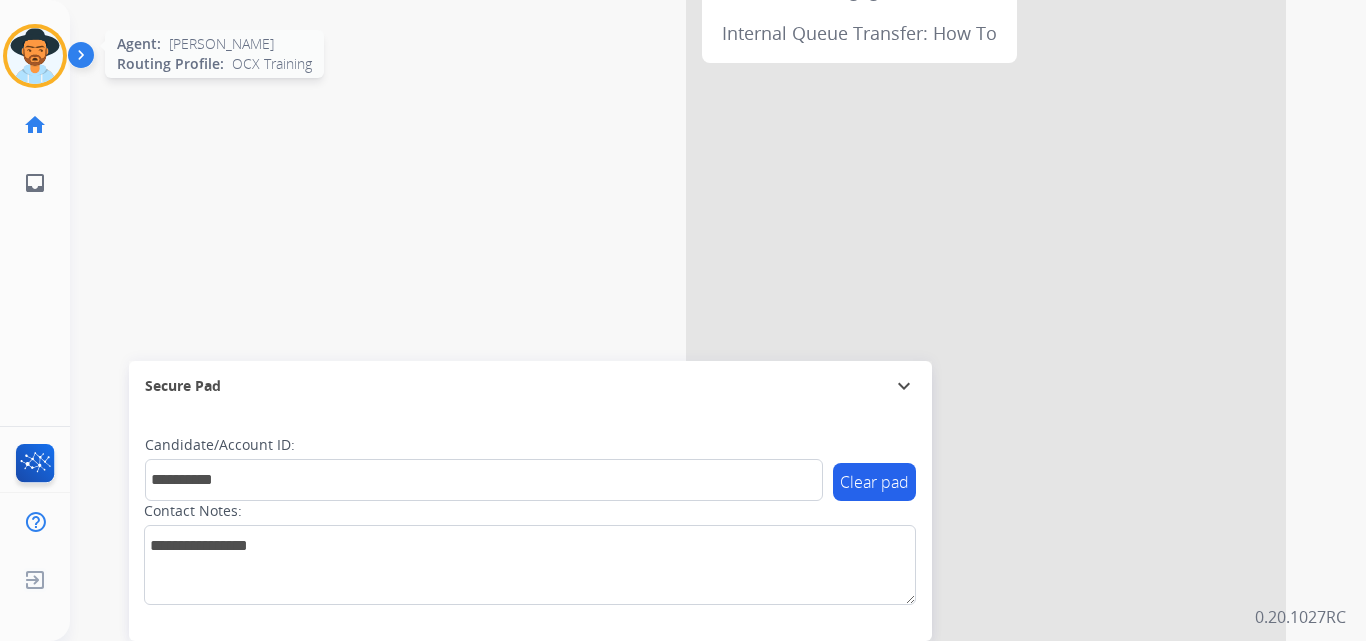 click at bounding box center (35, 56) 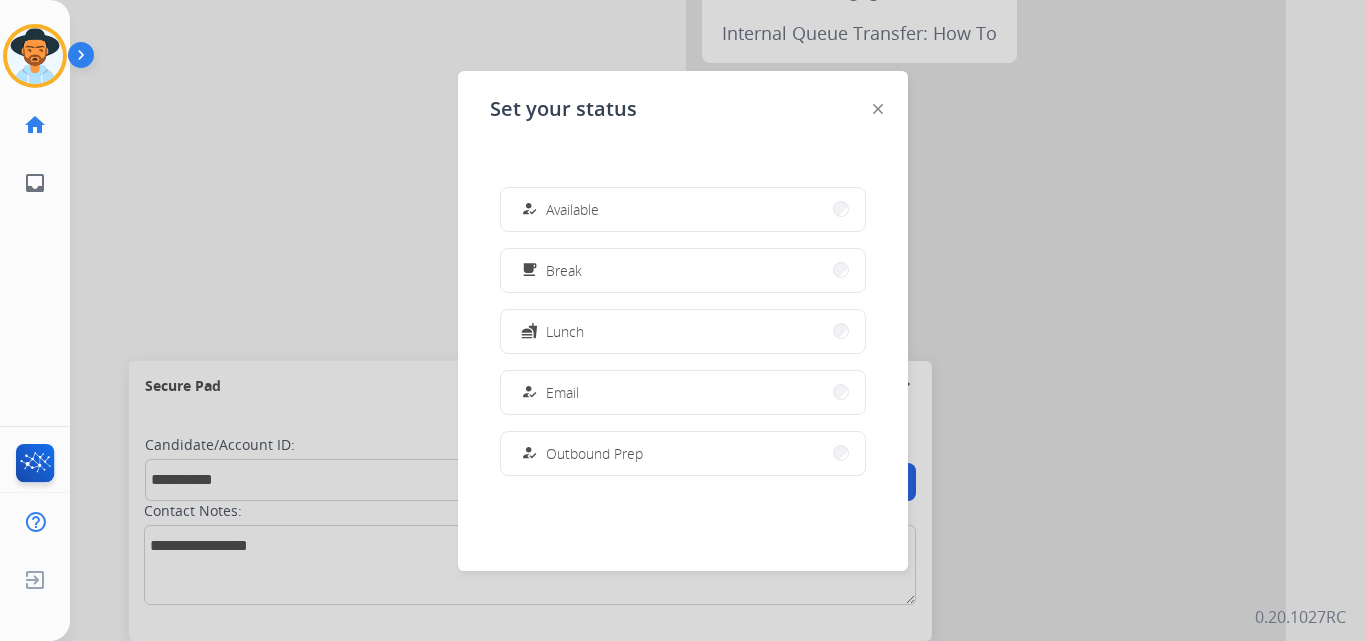 click at bounding box center (683, 320) 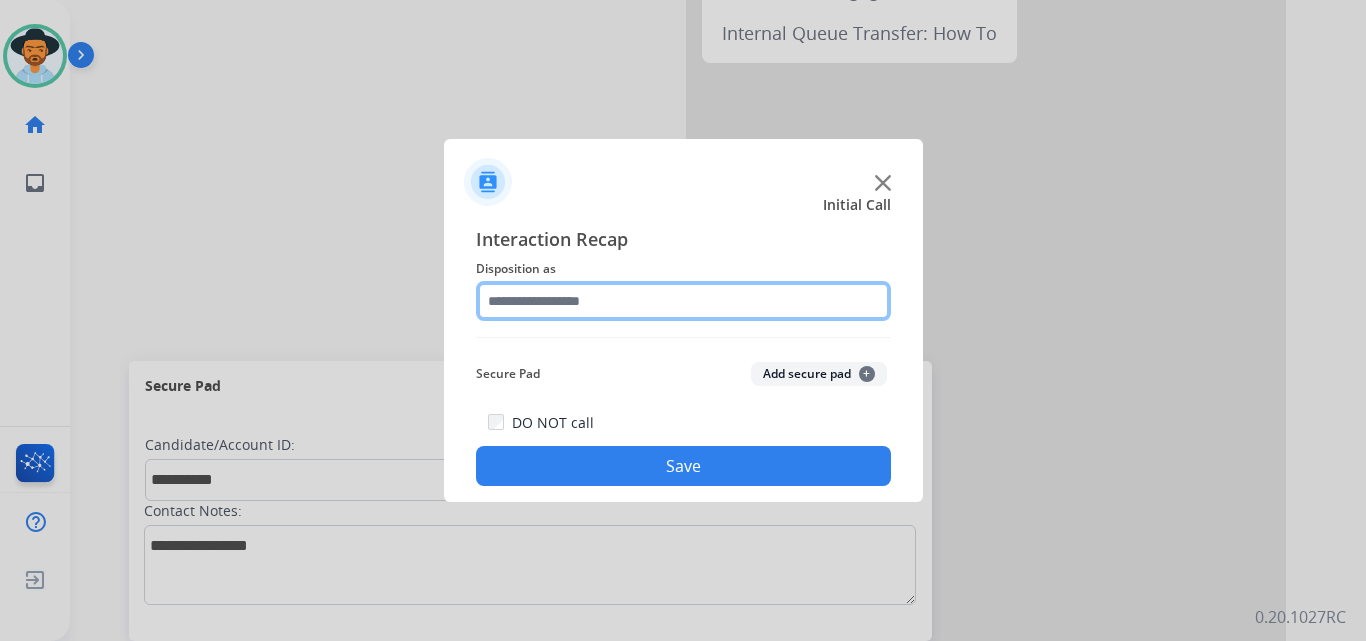 click 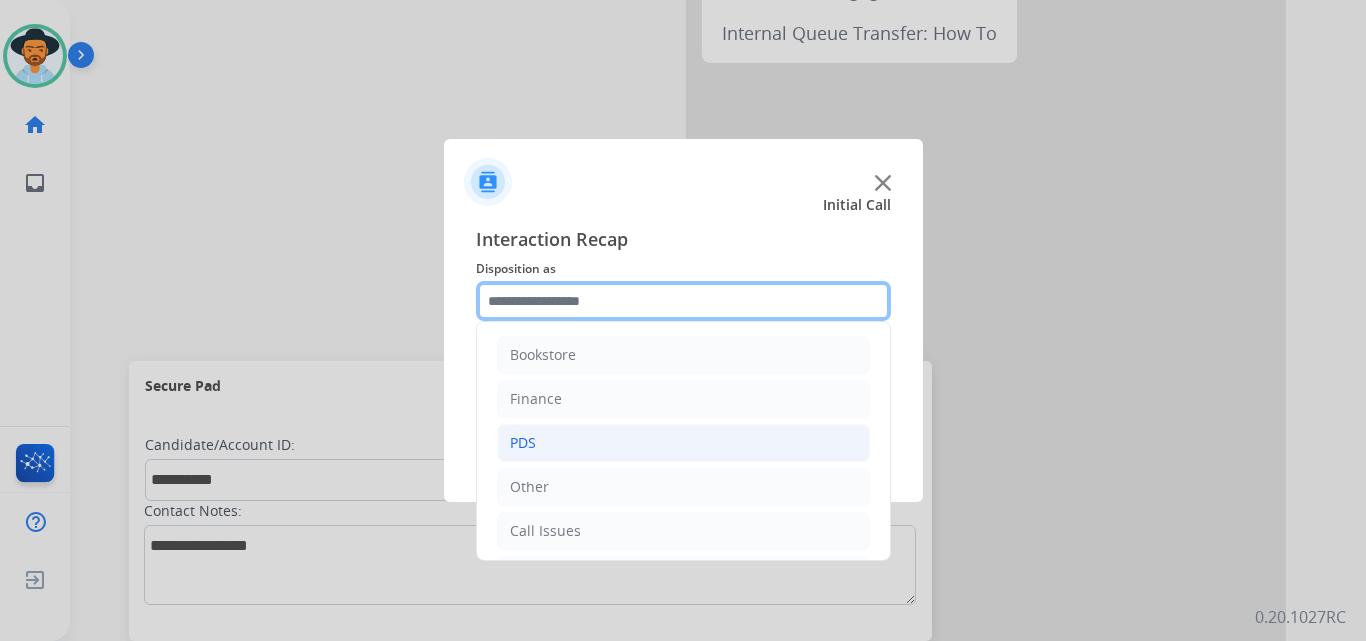 scroll, scrollTop: 136, scrollLeft: 0, axis: vertical 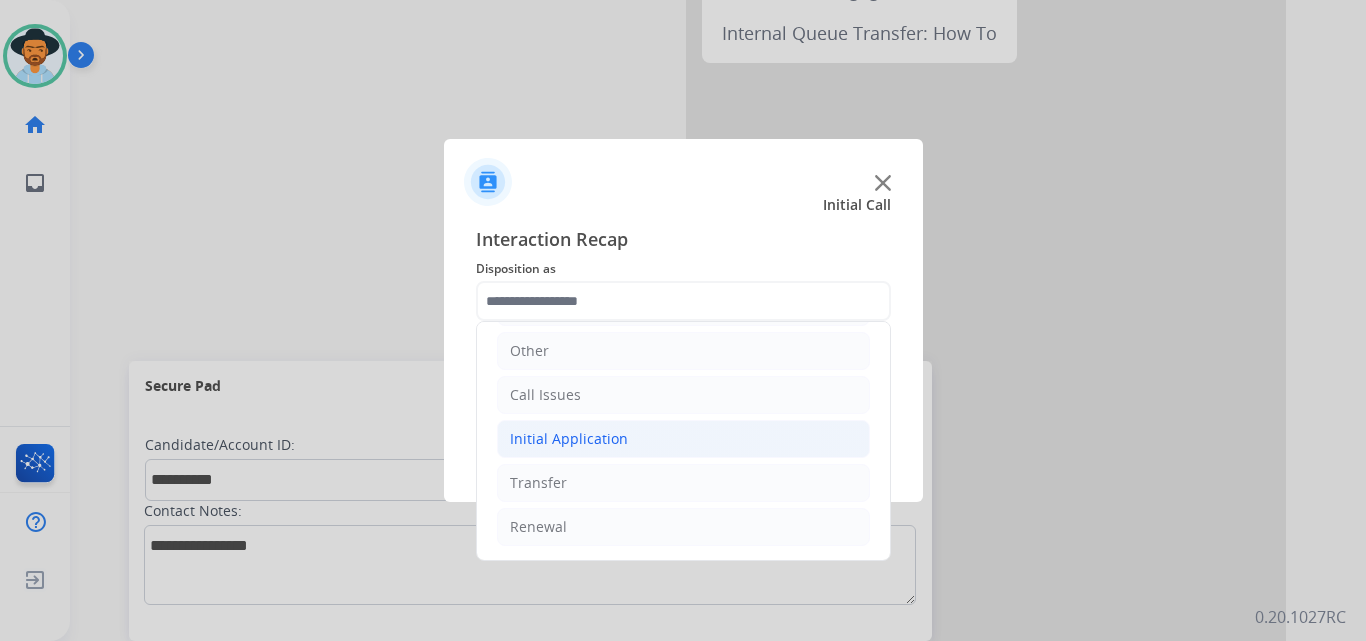 click on "Initial Application" 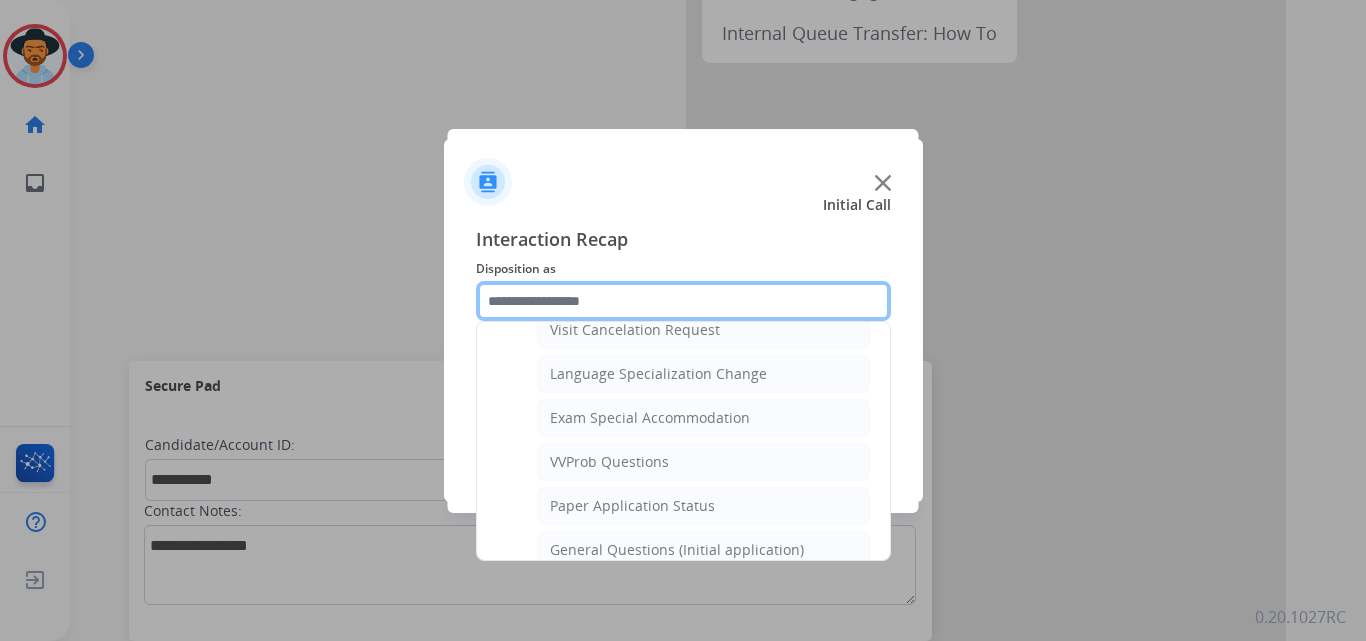 scroll, scrollTop: 1136, scrollLeft: 0, axis: vertical 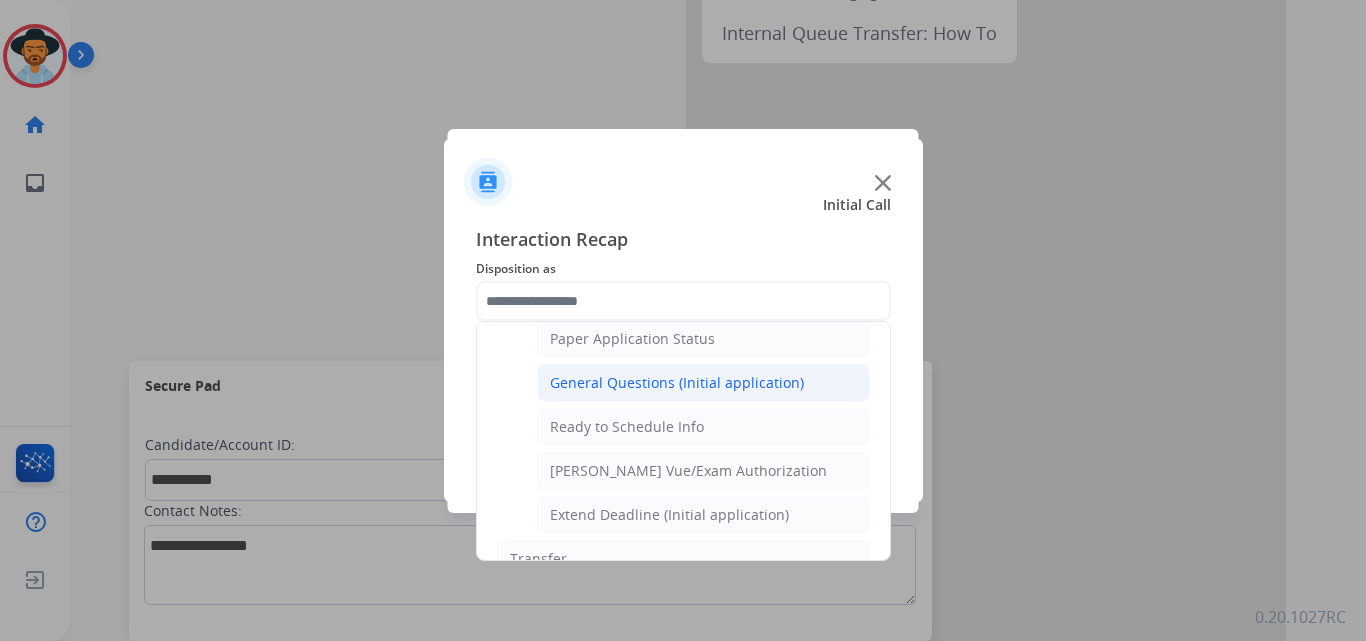 click on "General Questions (Initial application)" 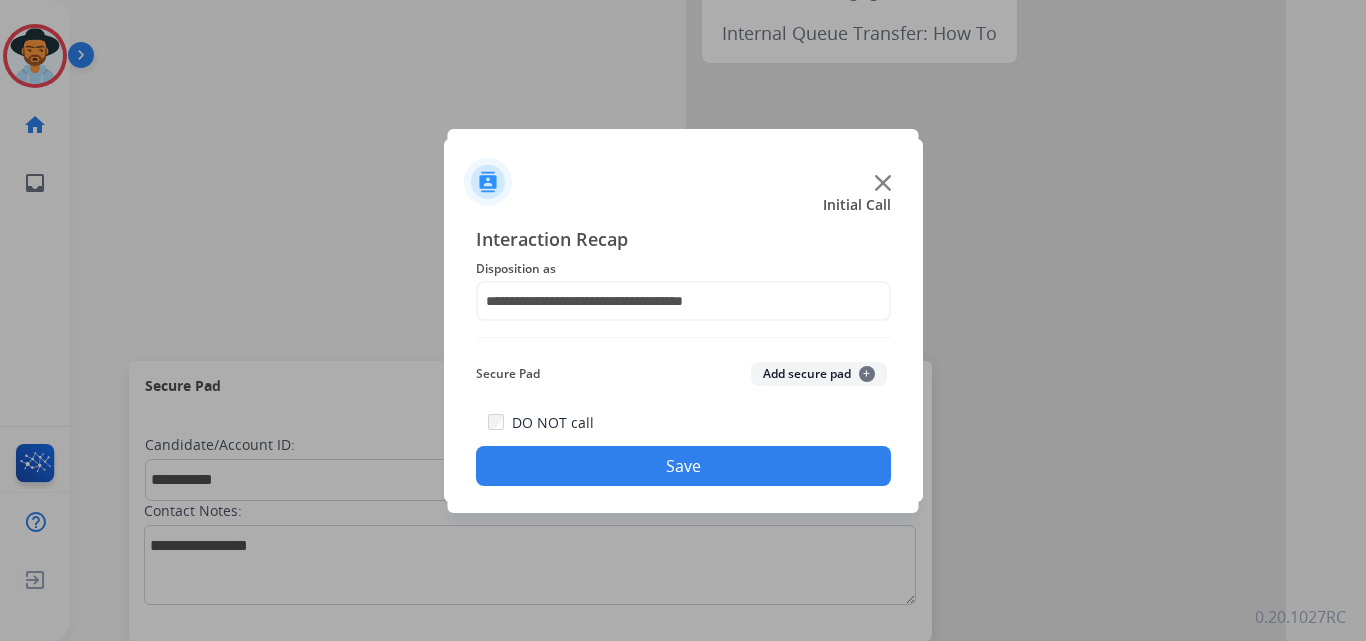 click on "Save" 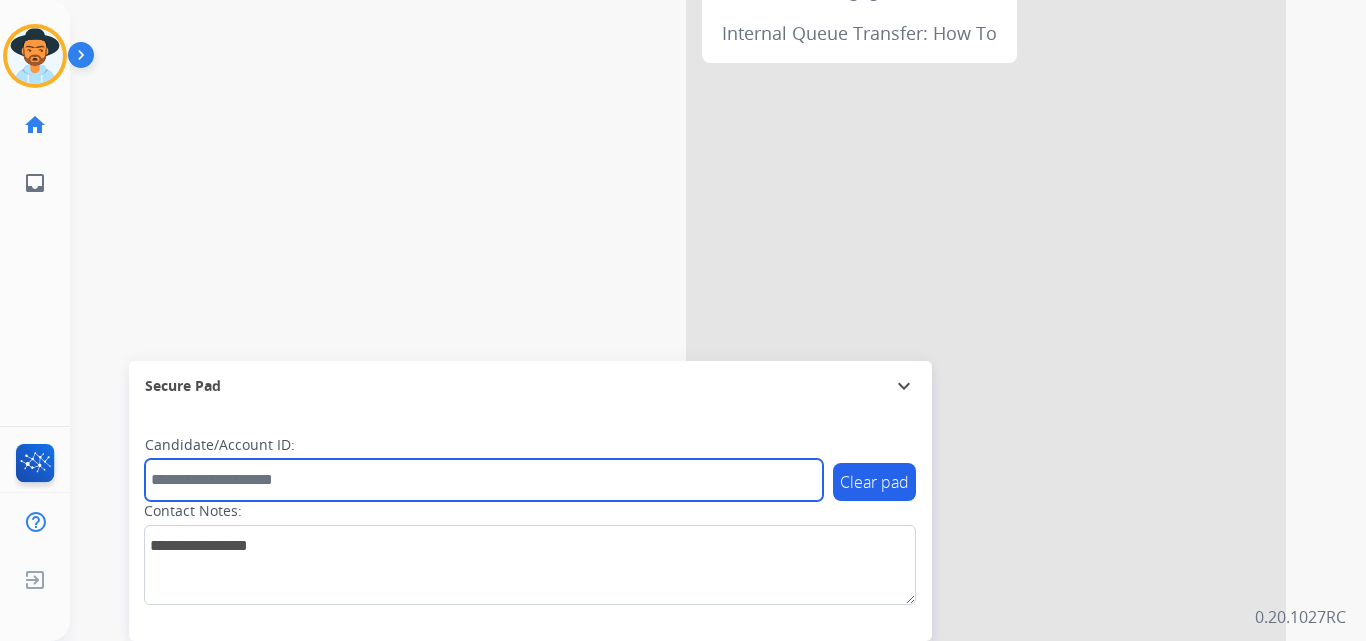 click at bounding box center [484, 480] 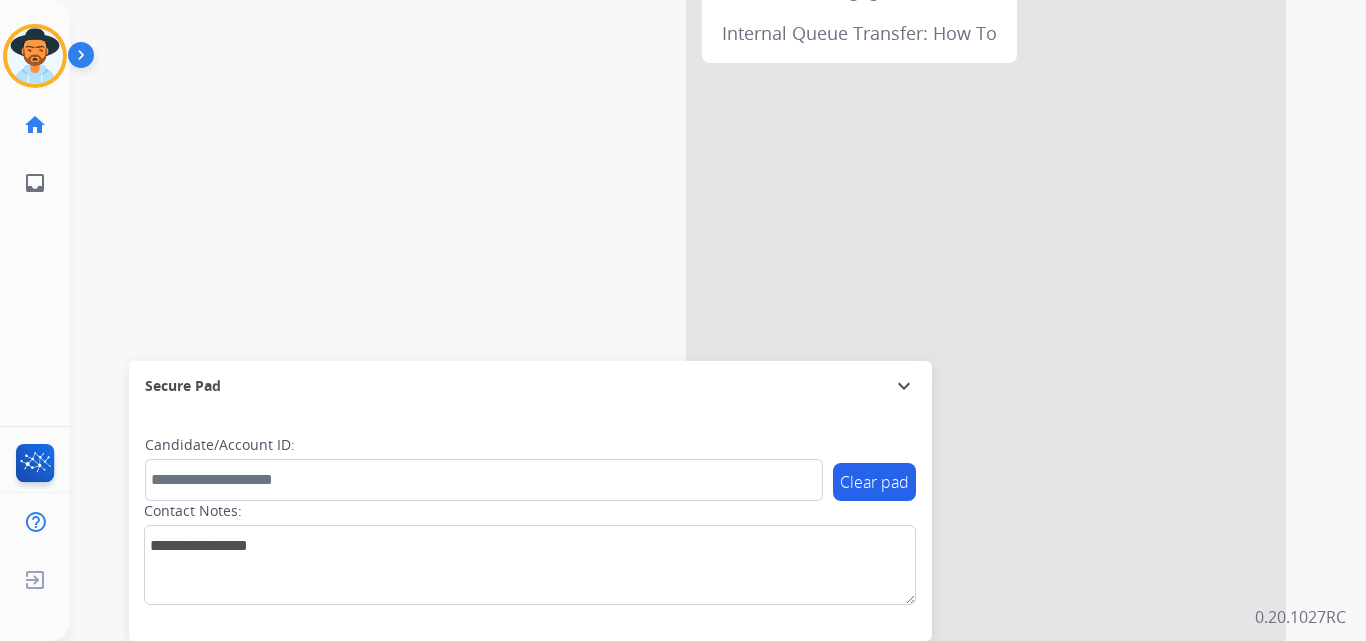 click on "phone +18622901392 +18622901392 content_copy access_time Call metrics Queue   00:09 Hold   00:00 Talk   04:23 Total   04:31 Handle time 00:04:22 close mic Mute merge_type Bridge pause Hold dialpad Dialpad Disconnect swap_horiz Break voice bridge close_fullscreen Connect 3-Way Call merge_type Separate 3-Way Call  Interaction Guide   Interaction History  Interaction Guide arrow_drop_up  Welcome to EngageHQ   Internal Queue Transfer: How To  Secure Pad expand_more Clear pad Candidate/Account ID: Contact Notes:" at bounding box center (694, 224) 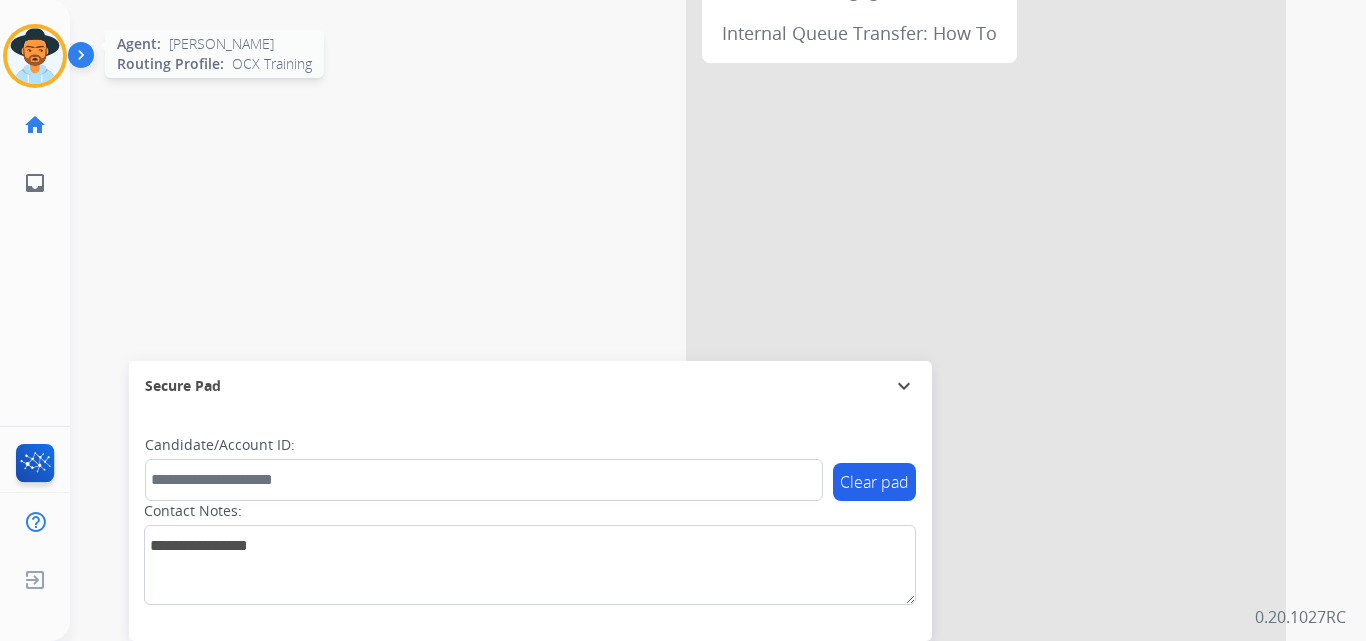 click at bounding box center (35, 56) 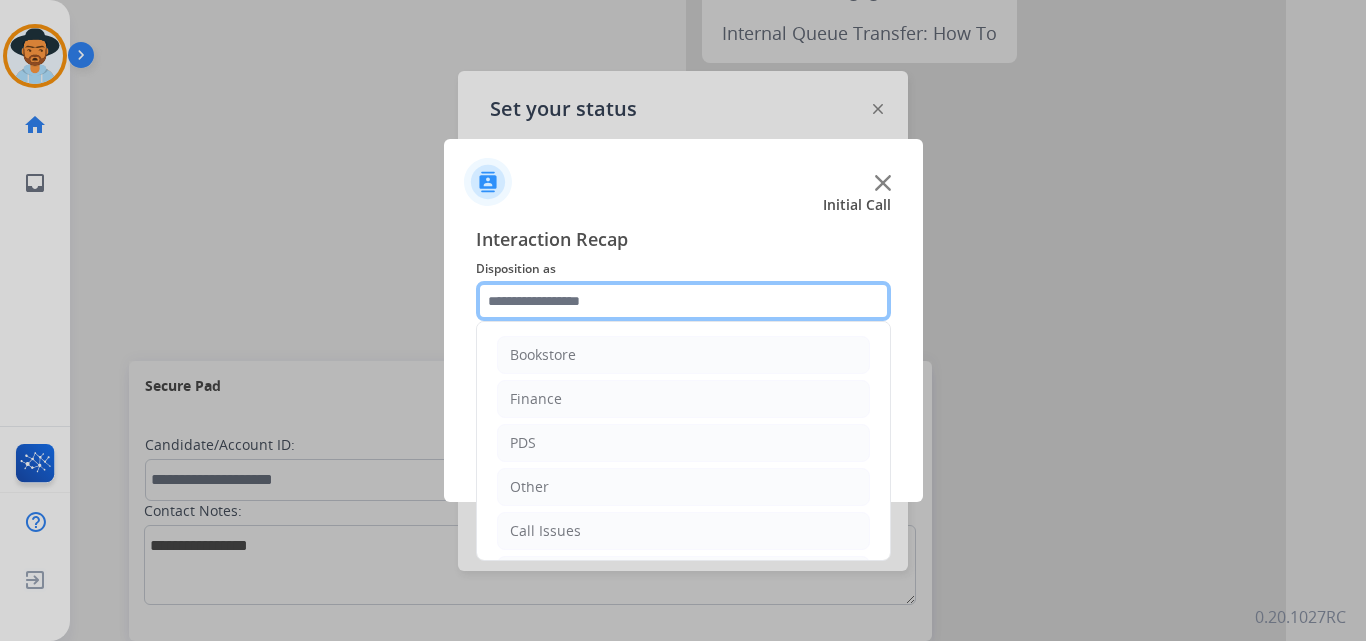 click 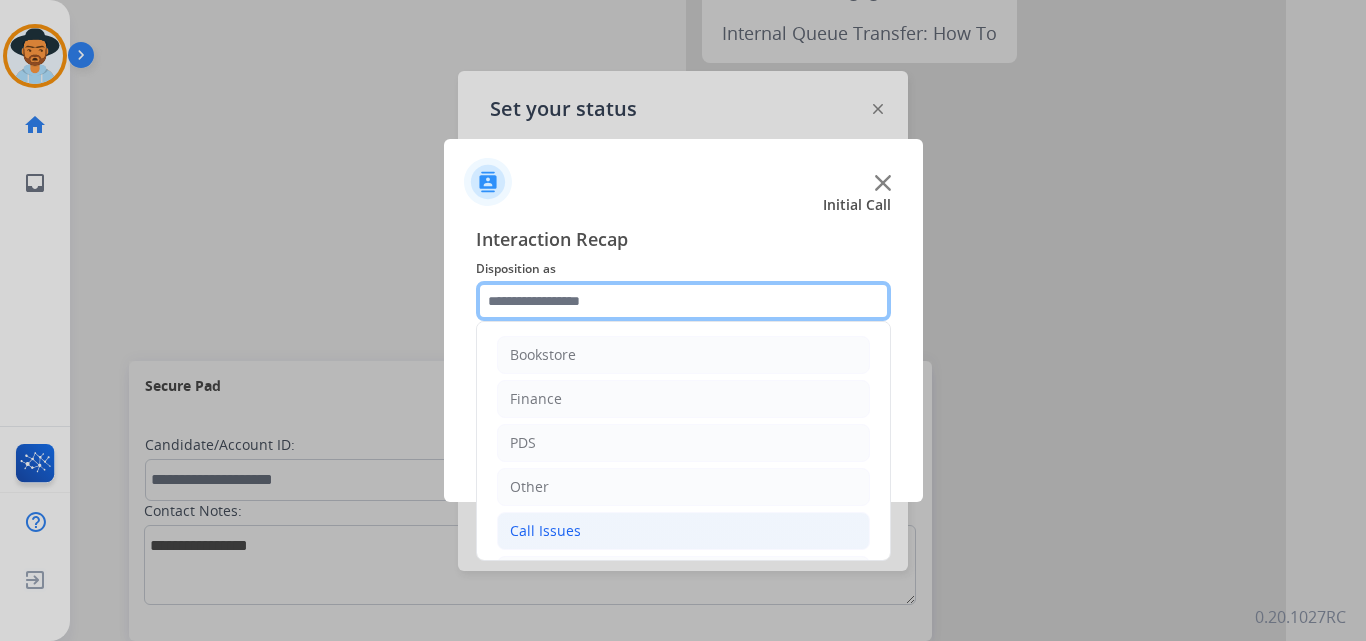 scroll, scrollTop: 136, scrollLeft: 0, axis: vertical 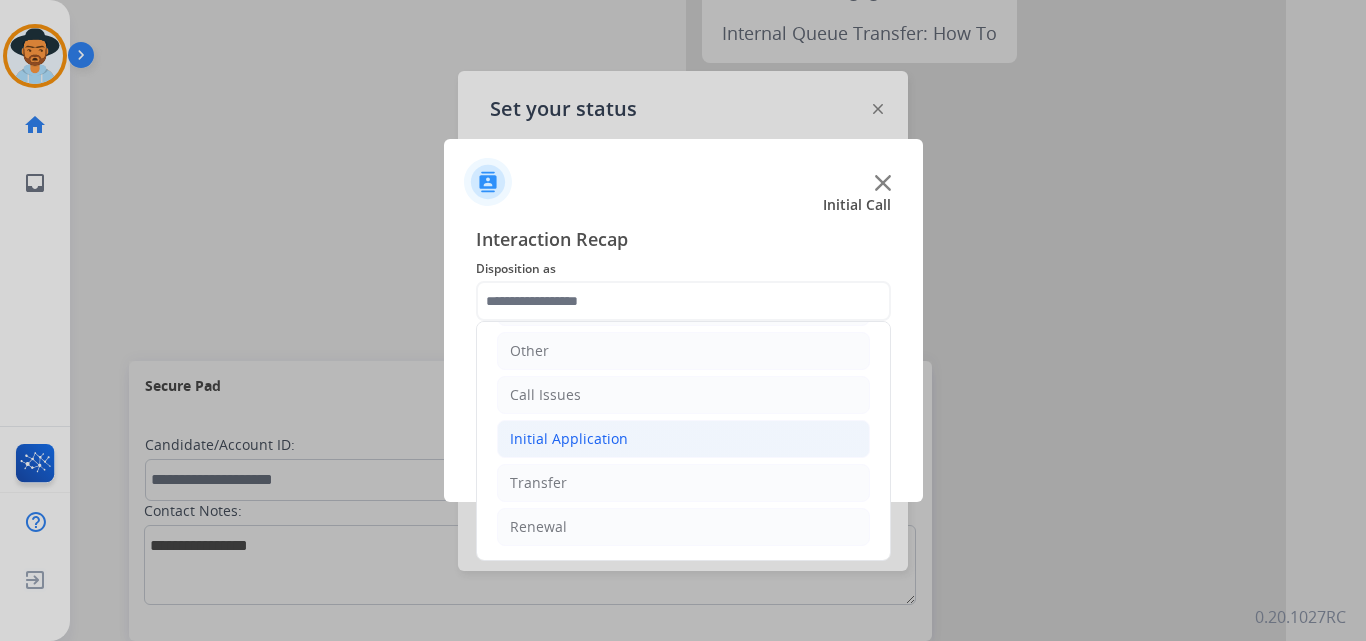 click on "Initial Application" 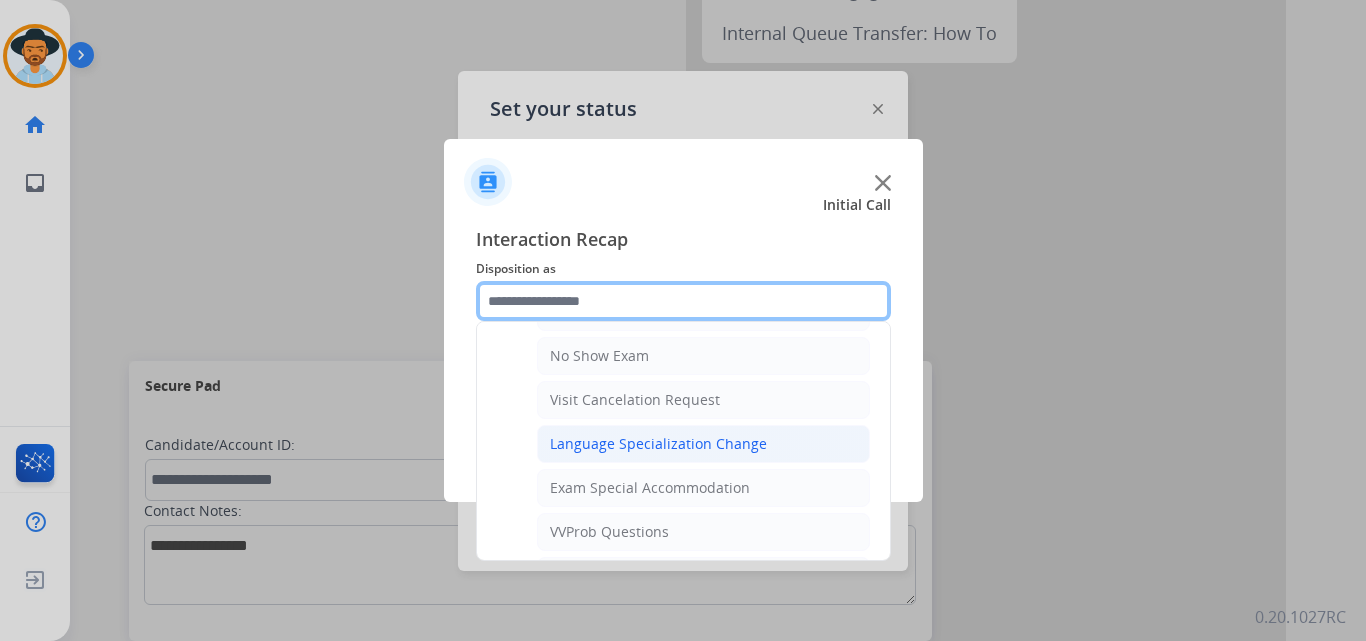 scroll, scrollTop: 1065, scrollLeft: 0, axis: vertical 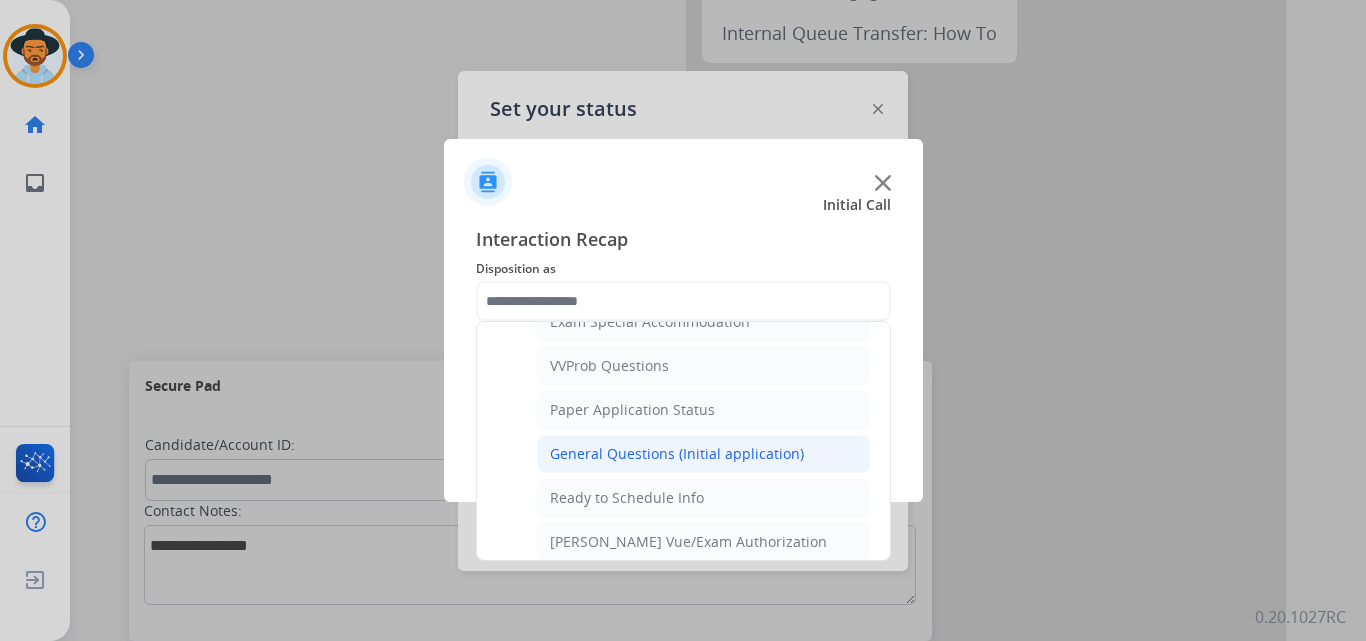 click on "General Questions (Initial application)" 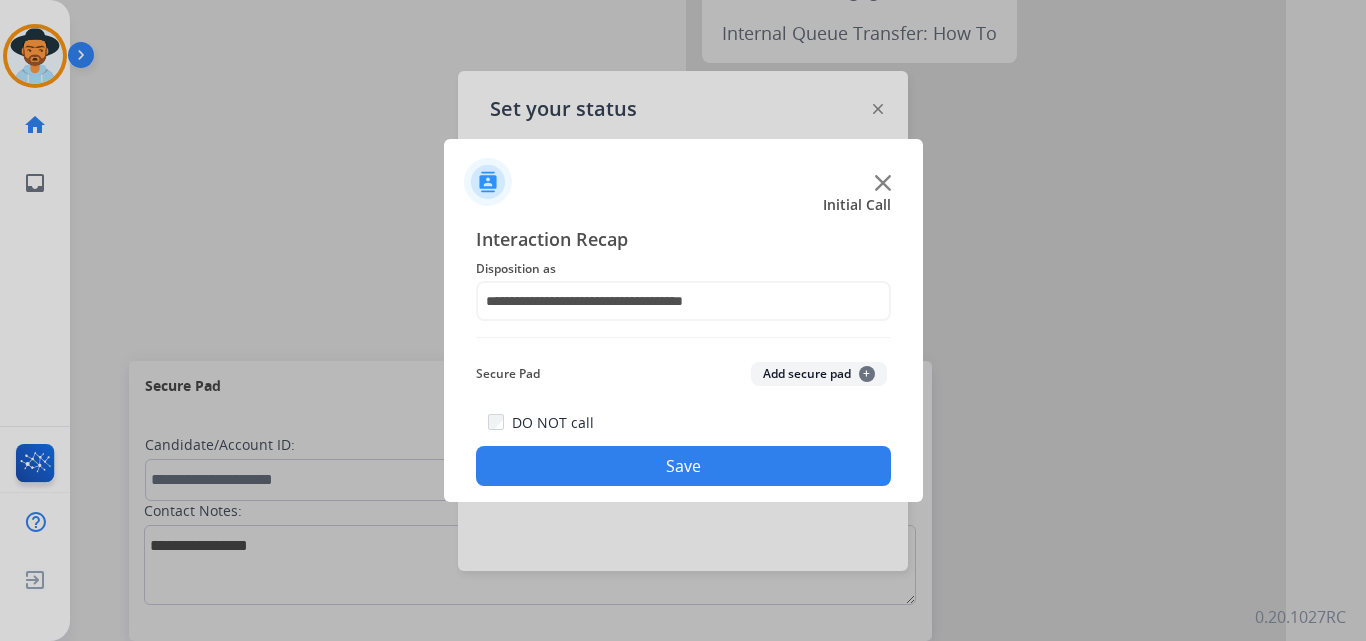 click on "Save" 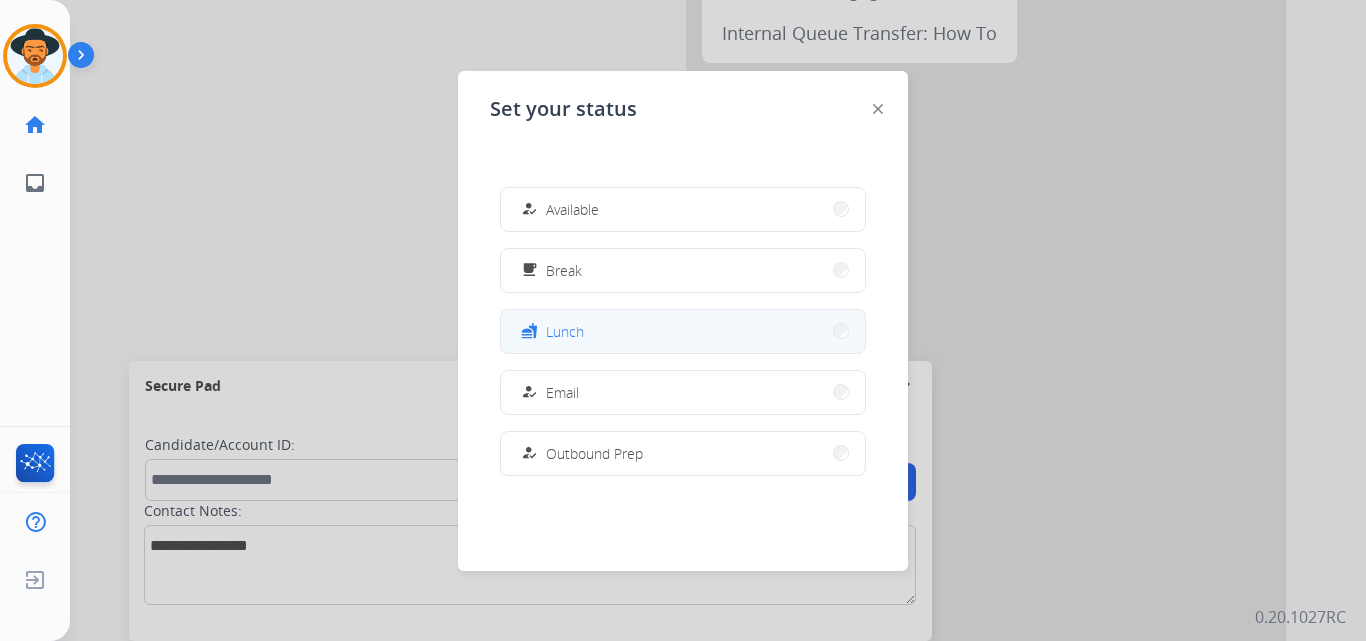 click on "fastfood Lunch" at bounding box center [683, 331] 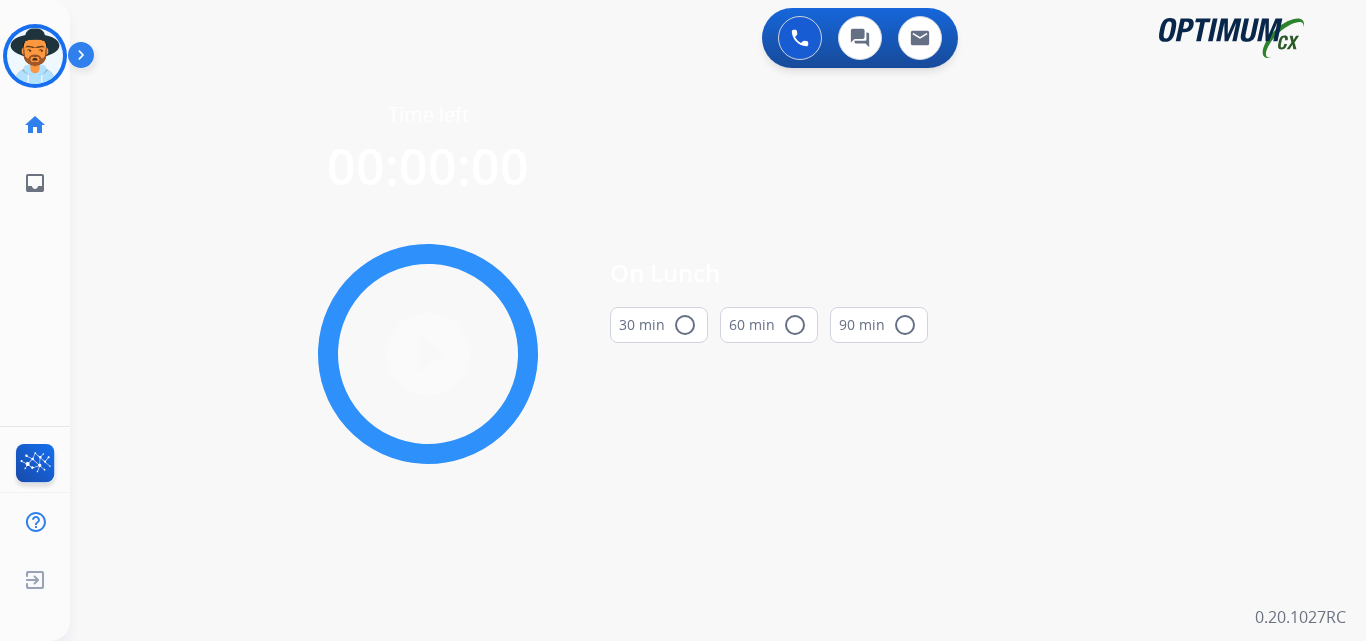 scroll, scrollTop: 0, scrollLeft: 0, axis: both 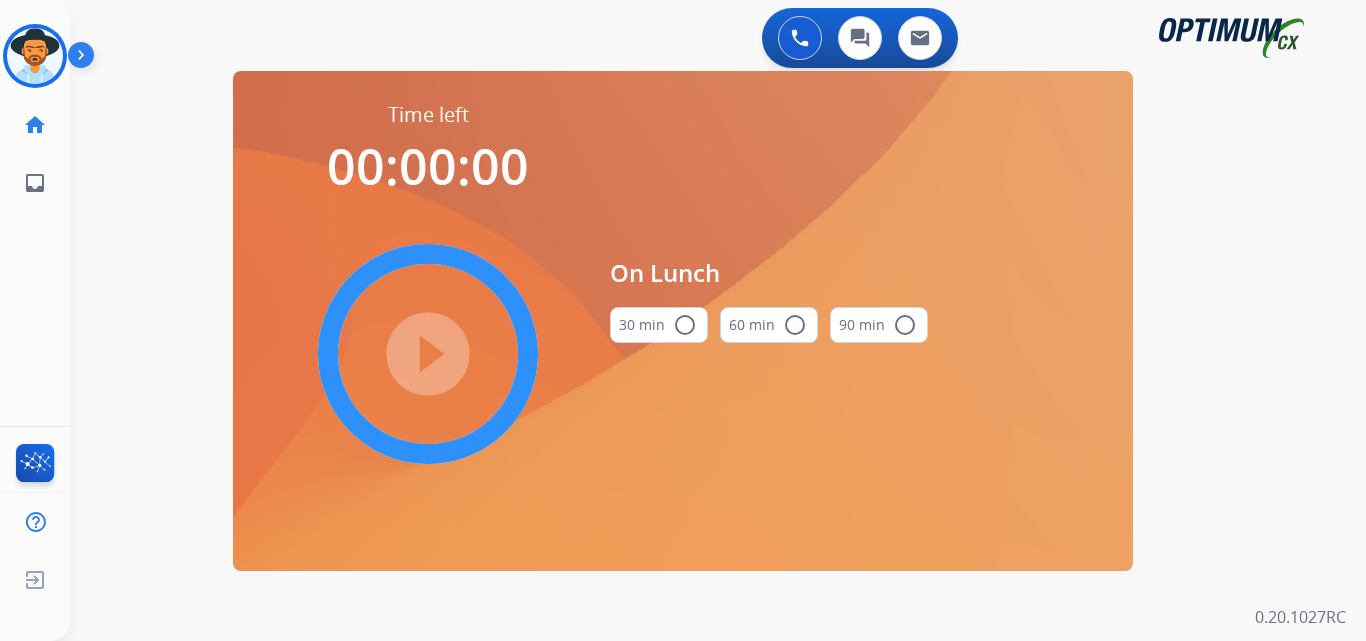 click on "radio_button_unchecked" at bounding box center [685, 325] 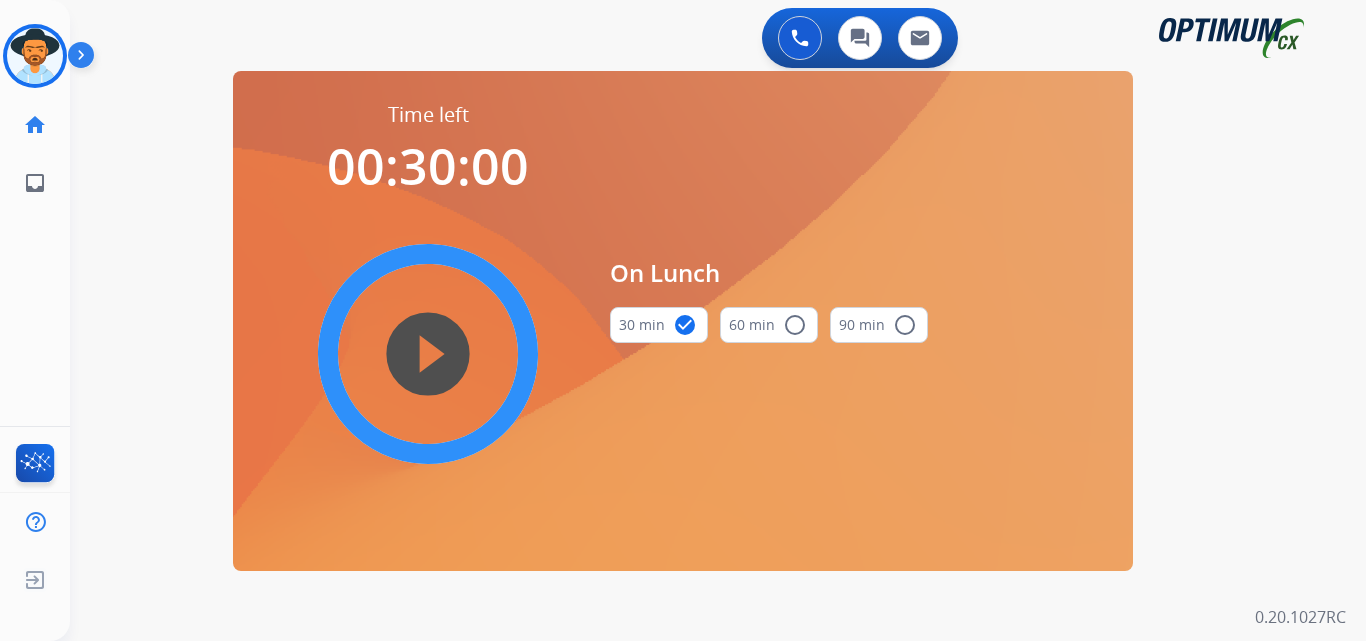 click on "play_circle_filled" at bounding box center [428, 354] 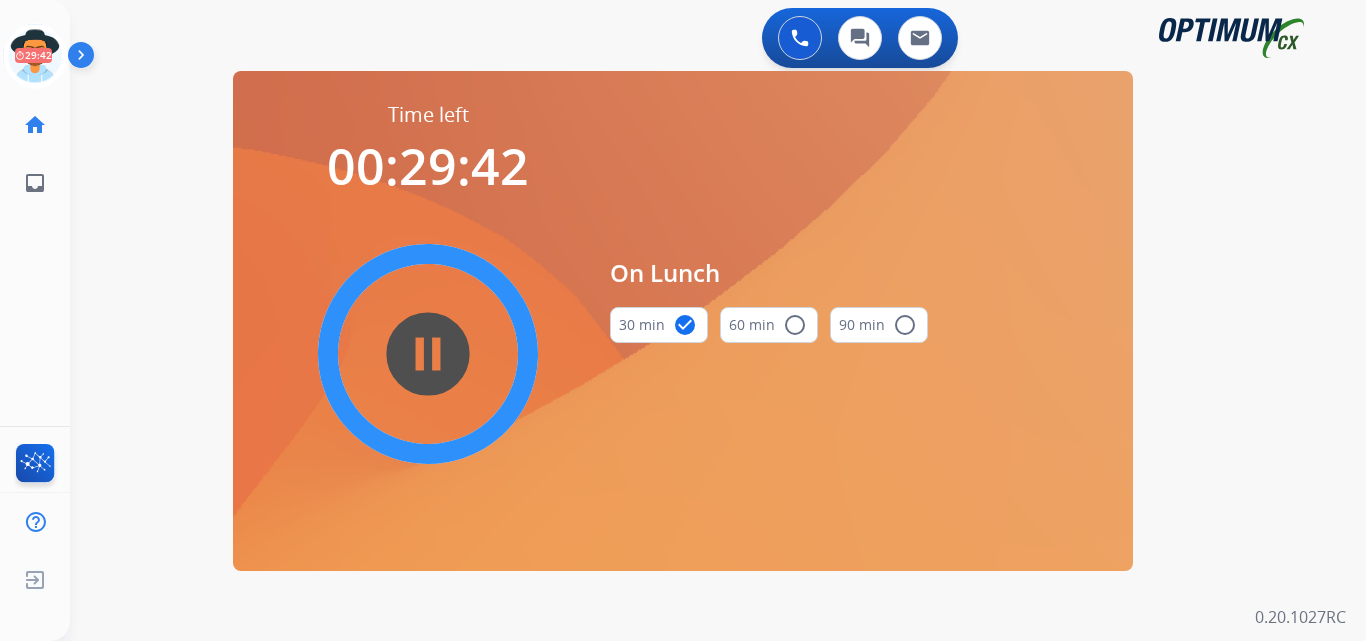 click on "0 Voice Interactions  0  Chat Interactions   0  Email Interactions" at bounding box center [706, 40] 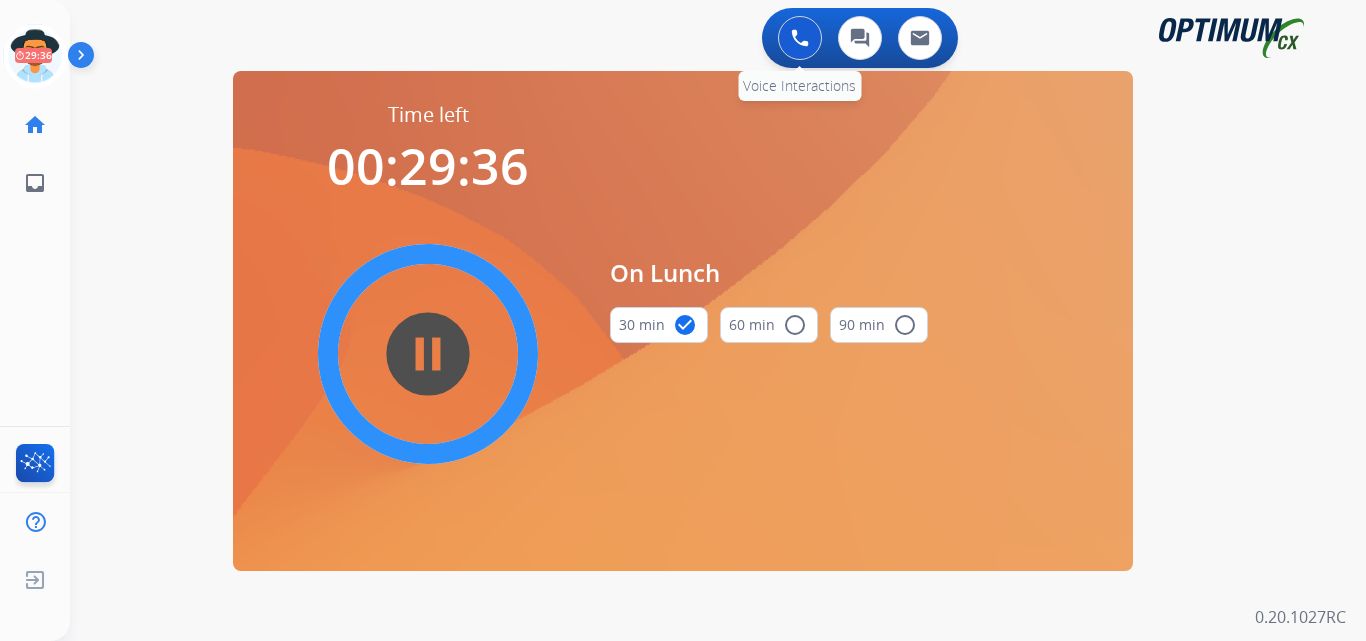 click at bounding box center (800, 38) 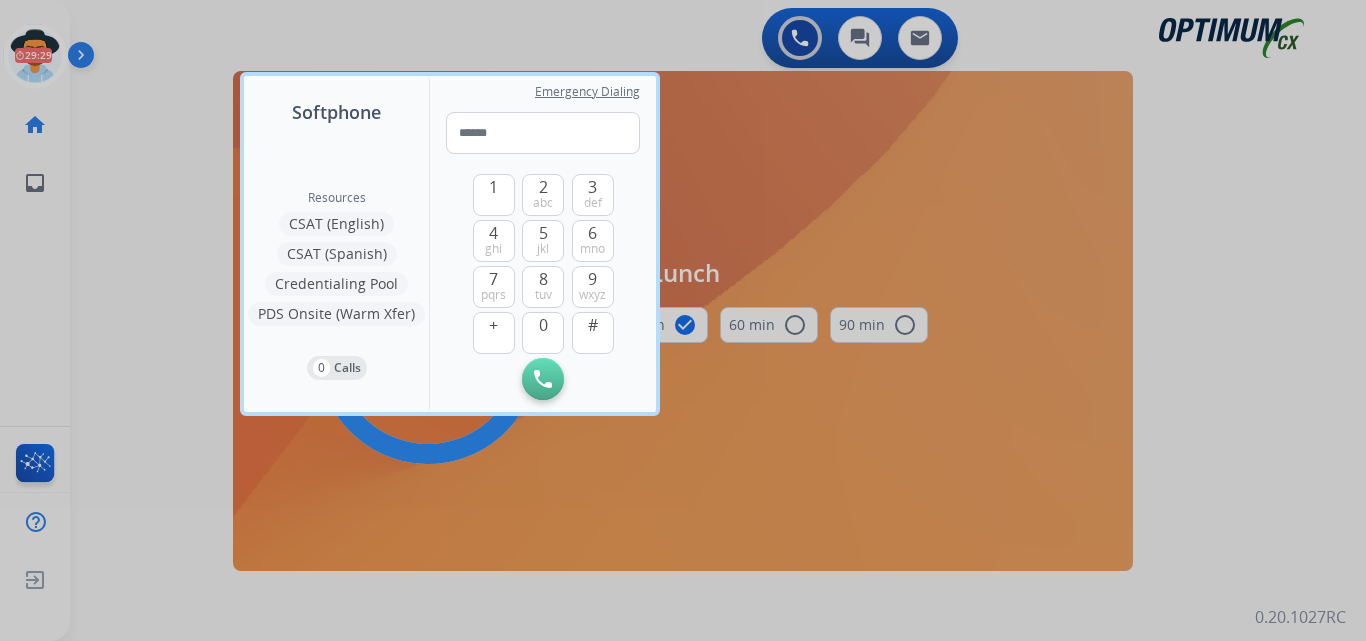 click on "Calls" at bounding box center (347, 368) 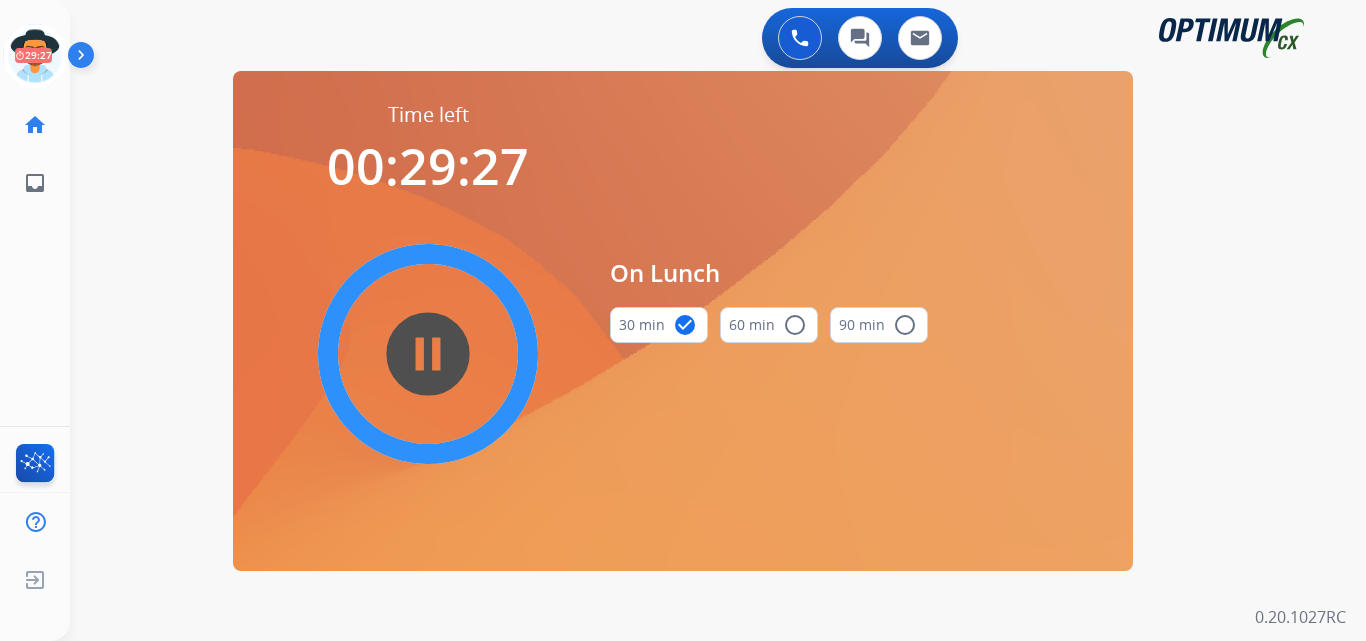 click on "Time left 00:29:27 pause_circle_filled On Lunch  30 min  check_circle  60 min  radio_button_unchecked  90 min  radio_button_unchecked" at bounding box center [683, 321] 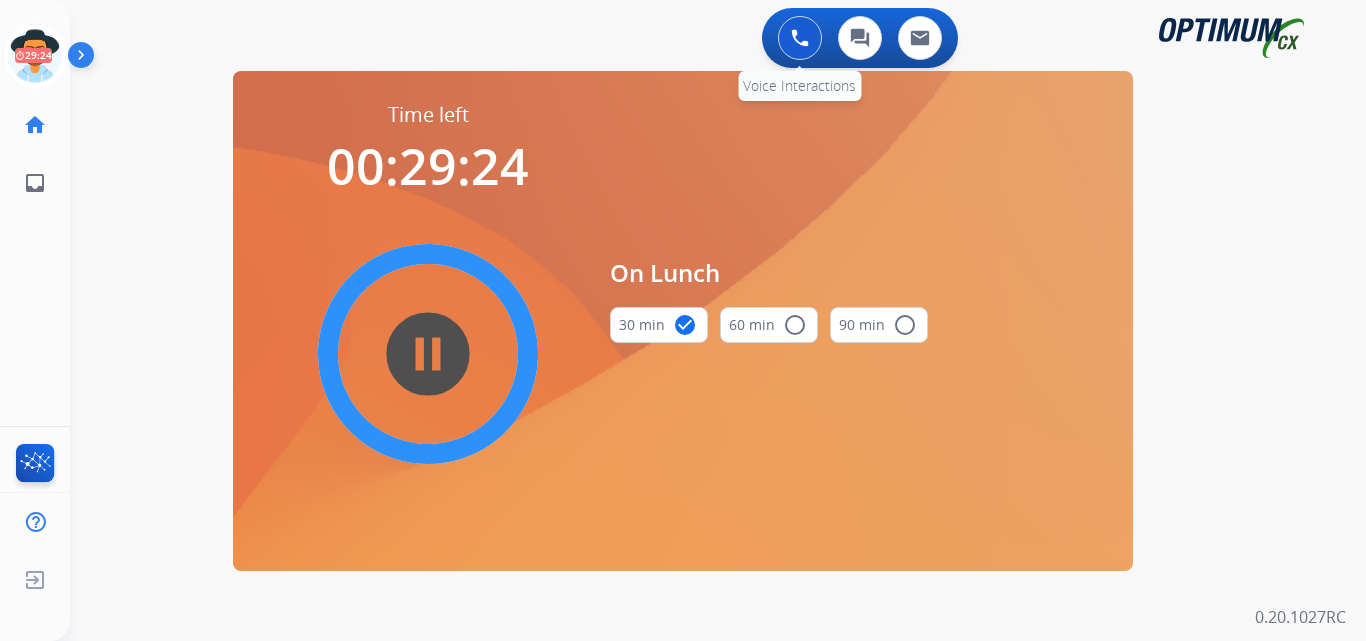 click at bounding box center (800, 38) 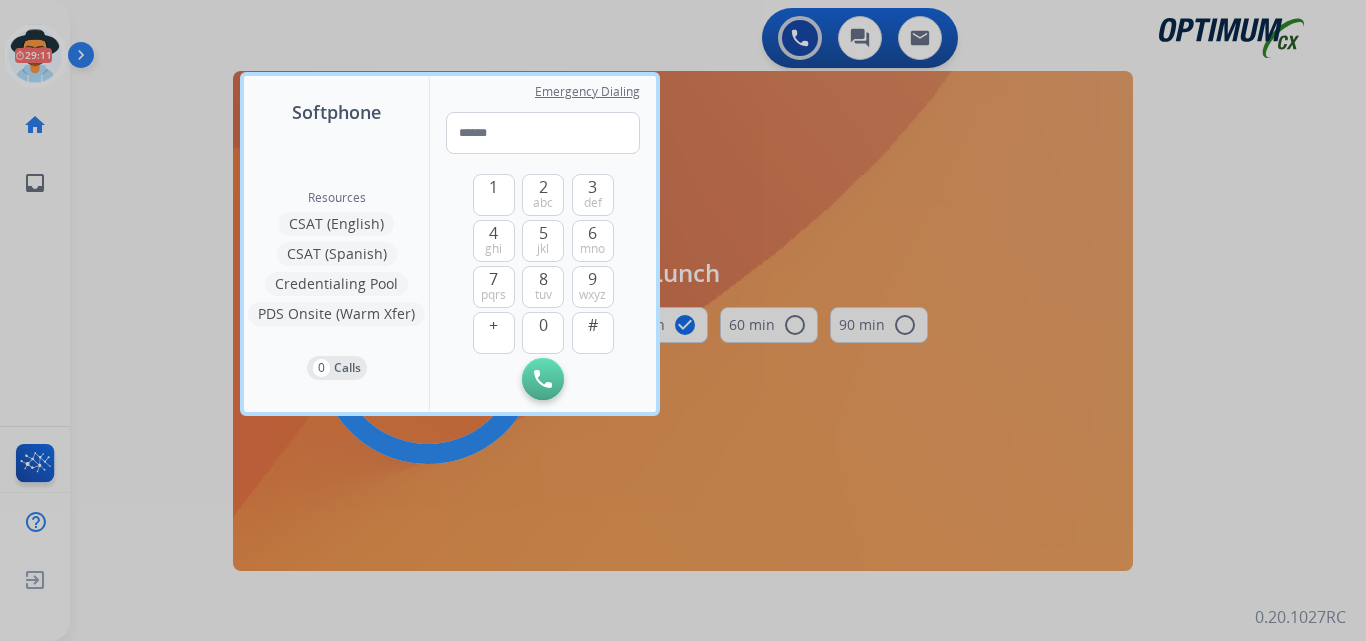 click at bounding box center (683, 320) 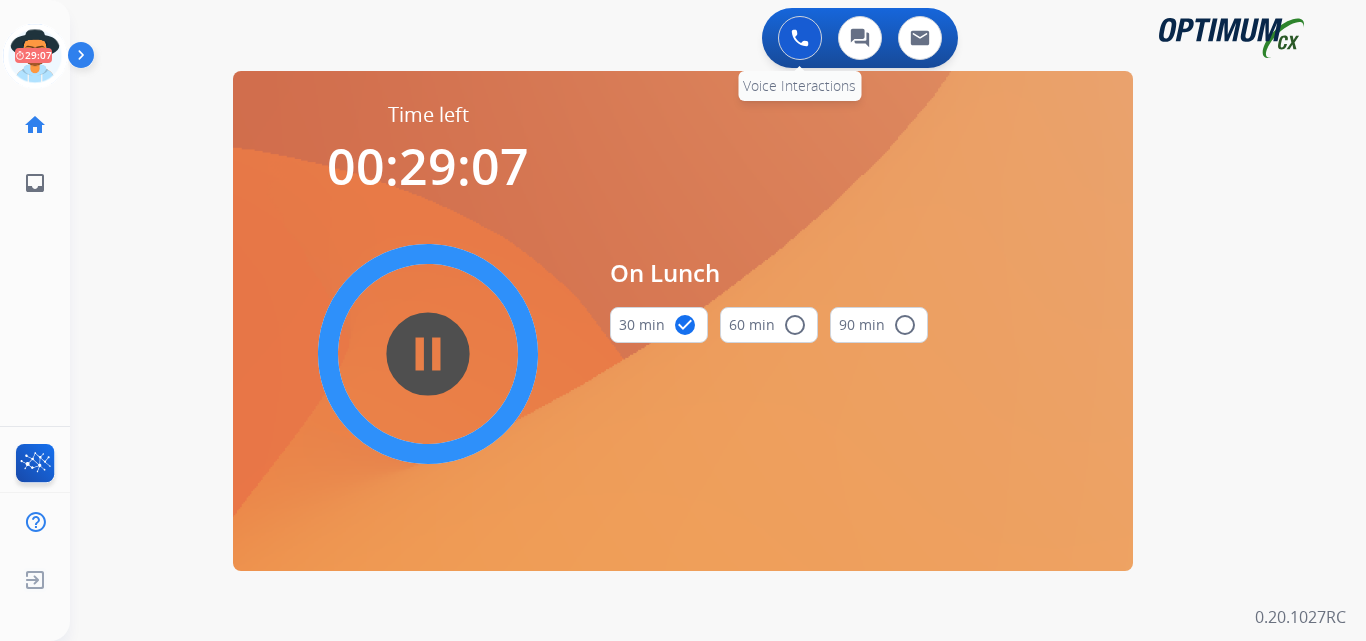 click at bounding box center (800, 38) 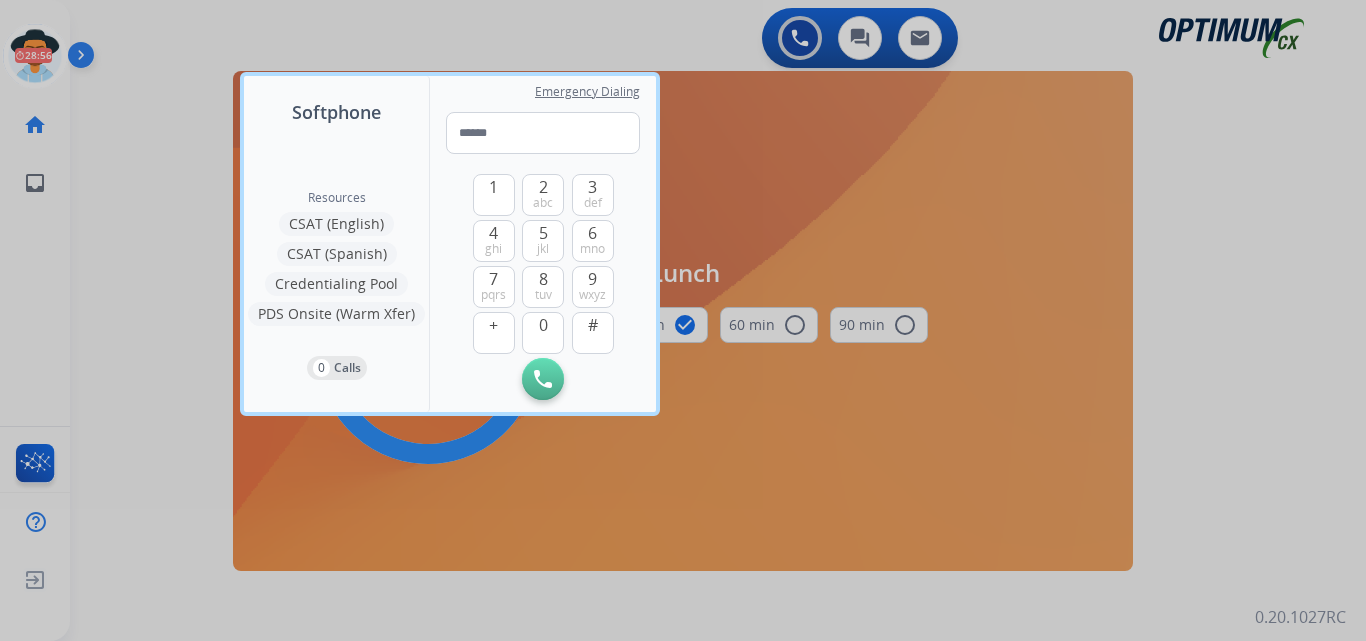 click on "CSAT (Spanish)" at bounding box center [337, 254] 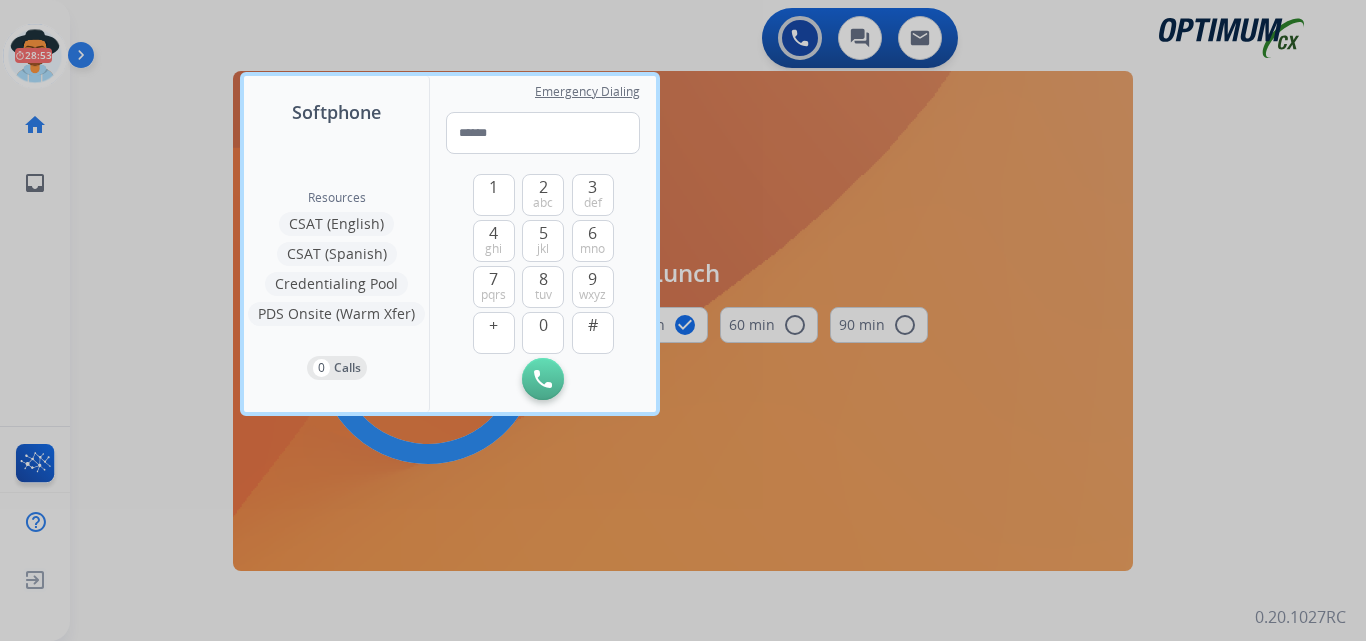 click at bounding box center [683, 320] 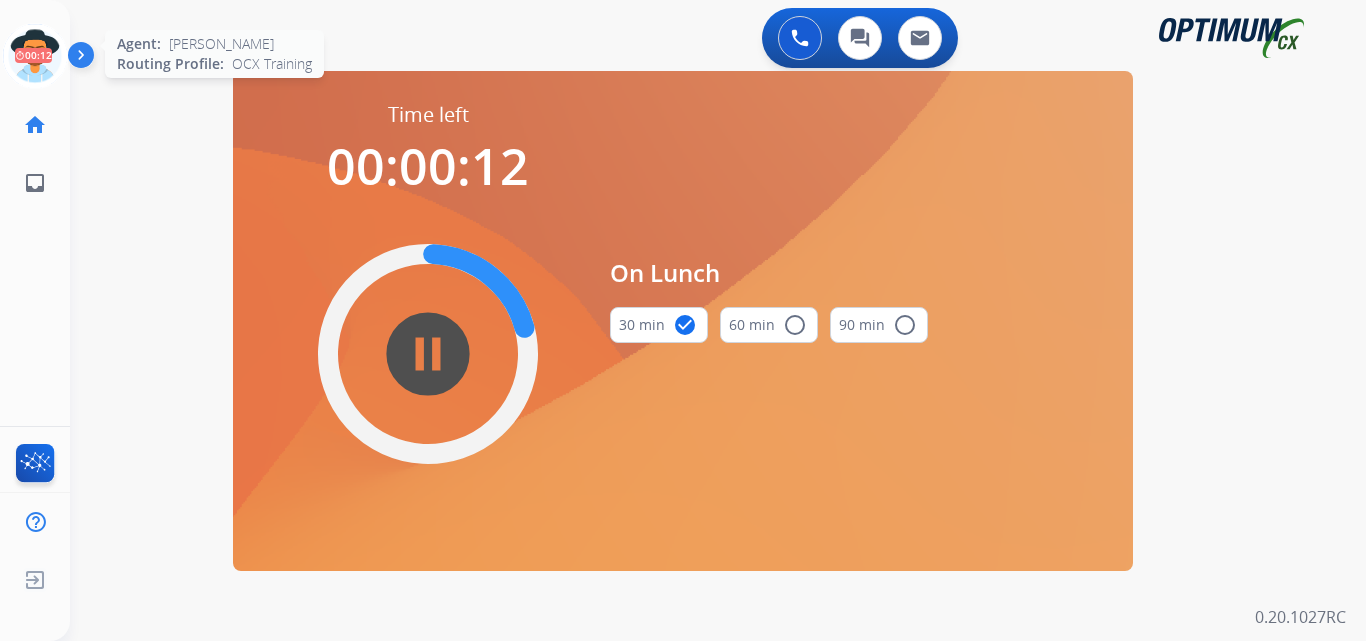 click 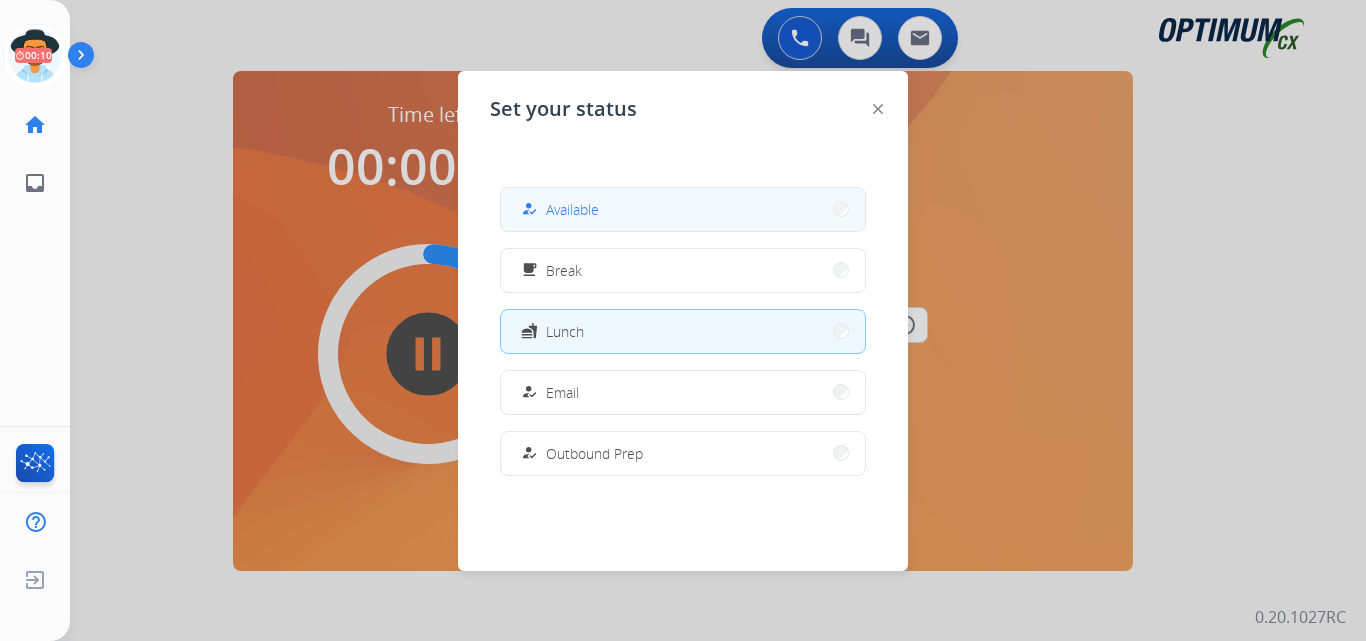 click on "how_to_reg Available" at bounding box center [683, 209] 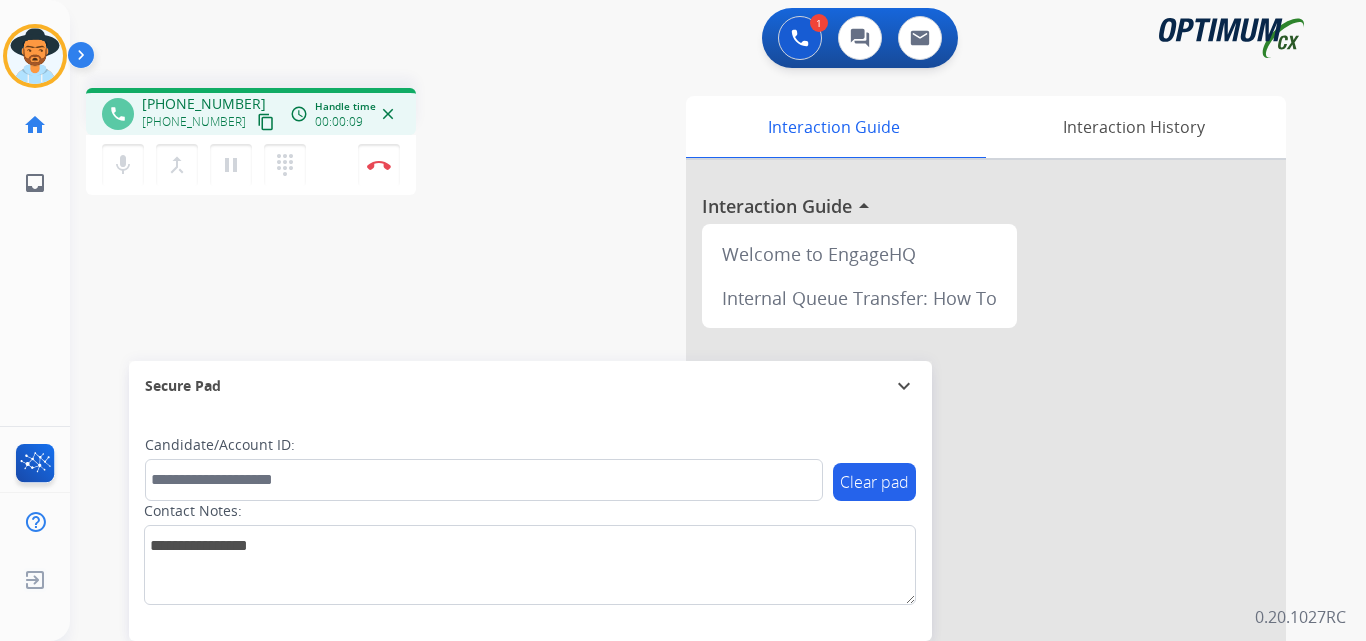 click on "+12056672564" at bounding box center (204, 104) 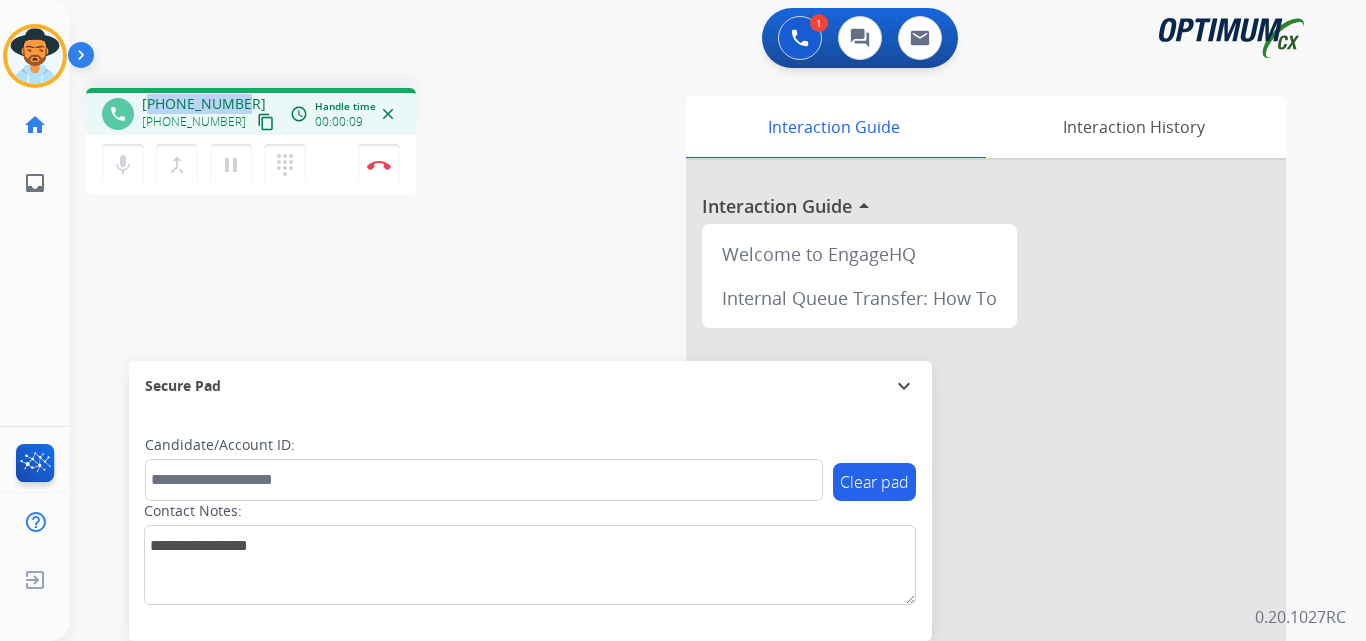 click on "+12056672564" at bounding box center [204, 104] 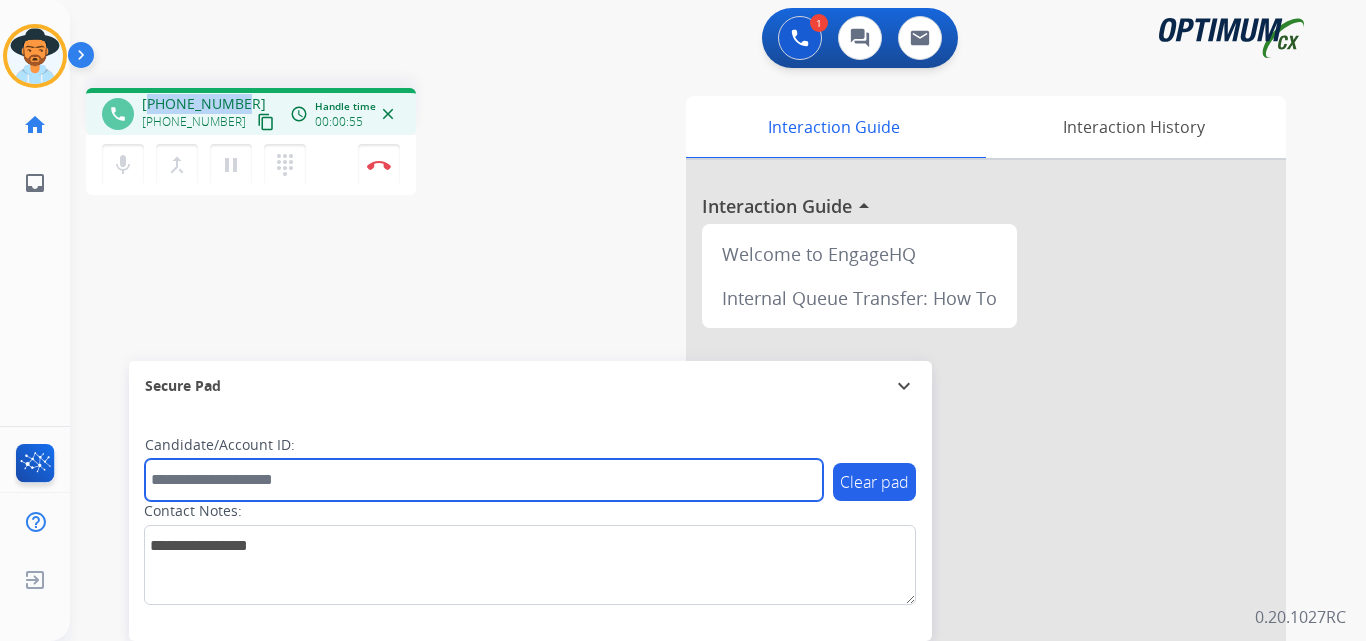 click at bounding box center (484, 480) 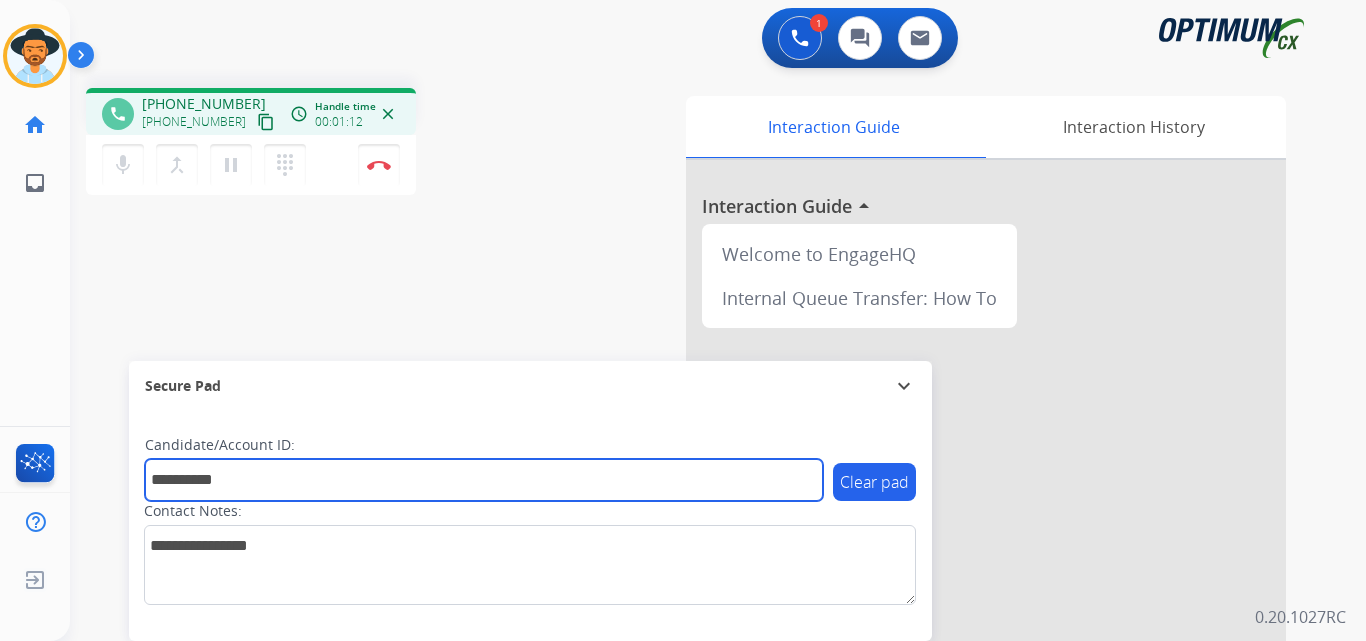 click on "**********" at bounding box center (484, 480) 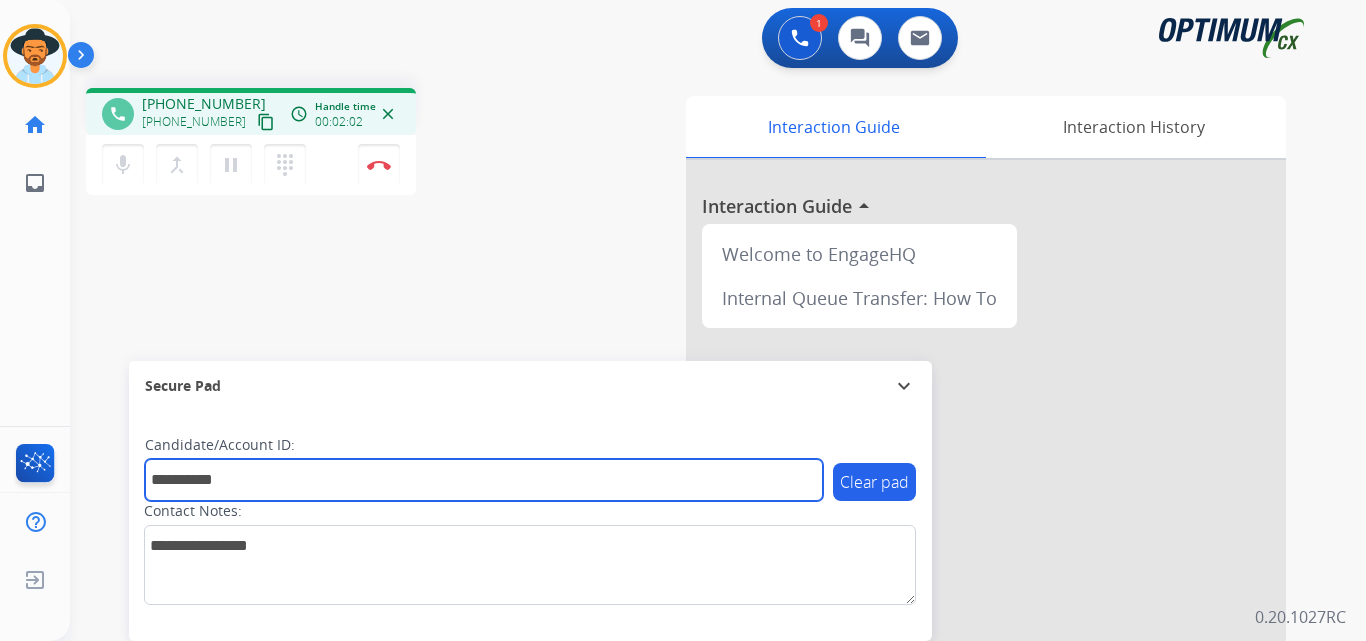 click on "**********" at bounding box center [484, 480] 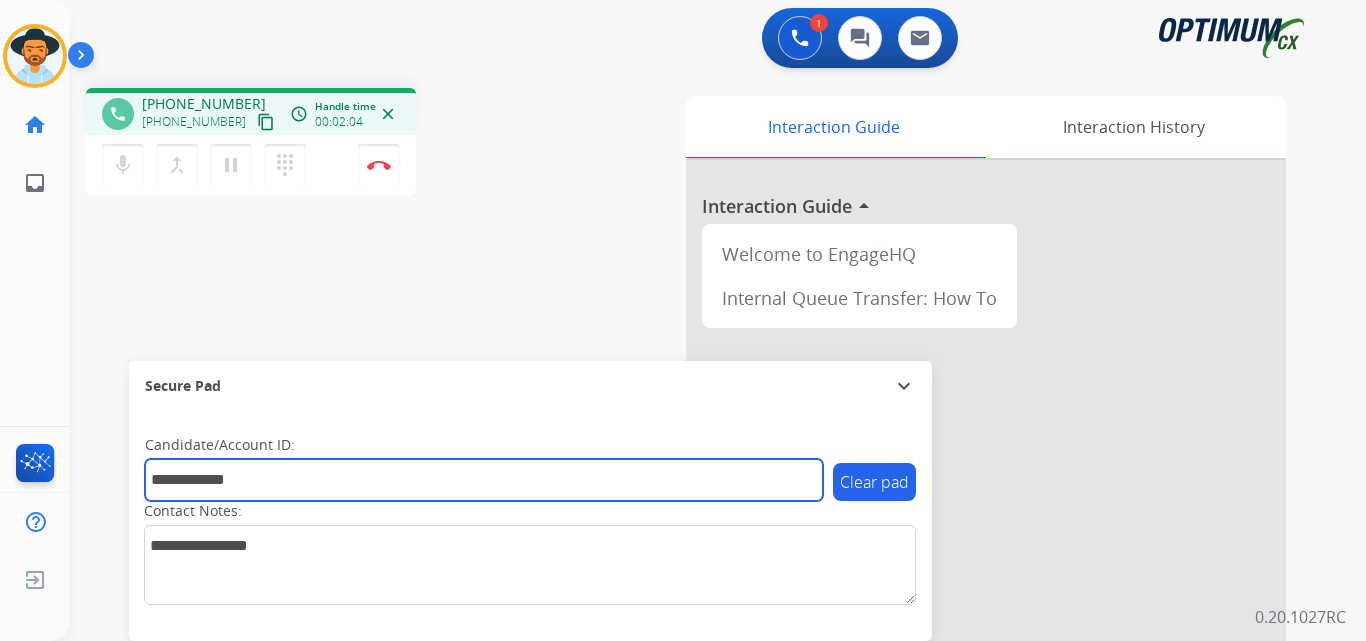 type on "**********" 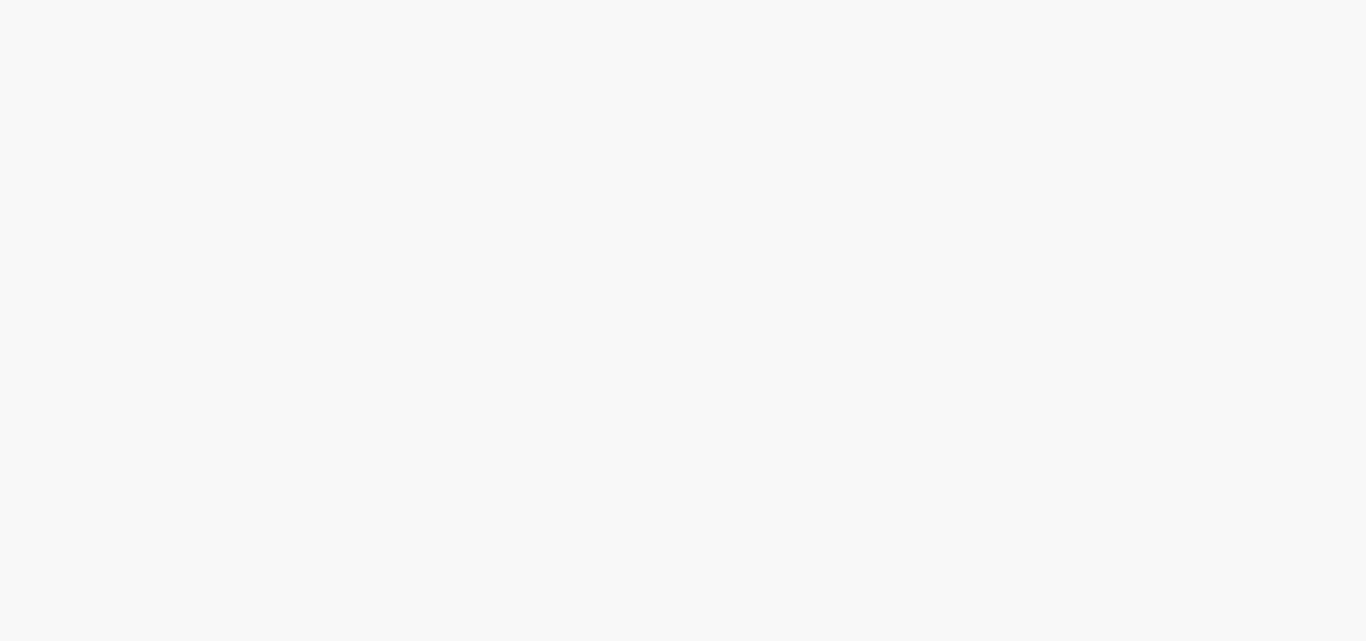 scroll, scrollTop: 0, scrollLeft: 0, axis: both 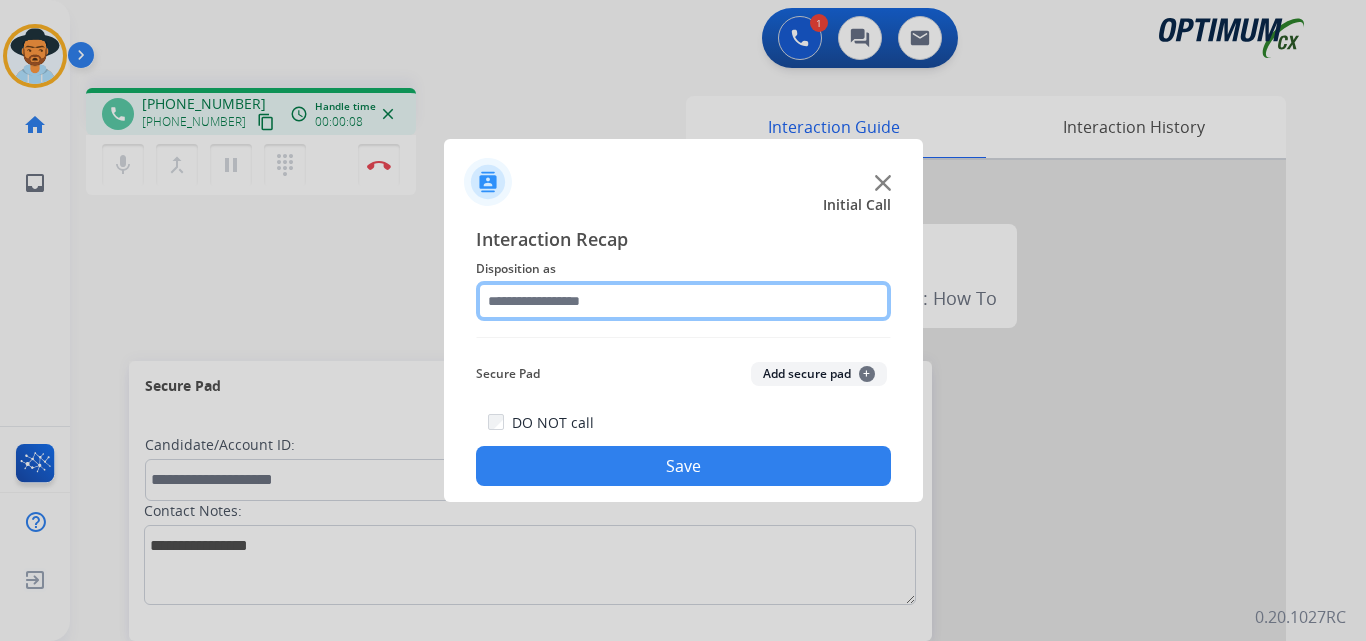 click 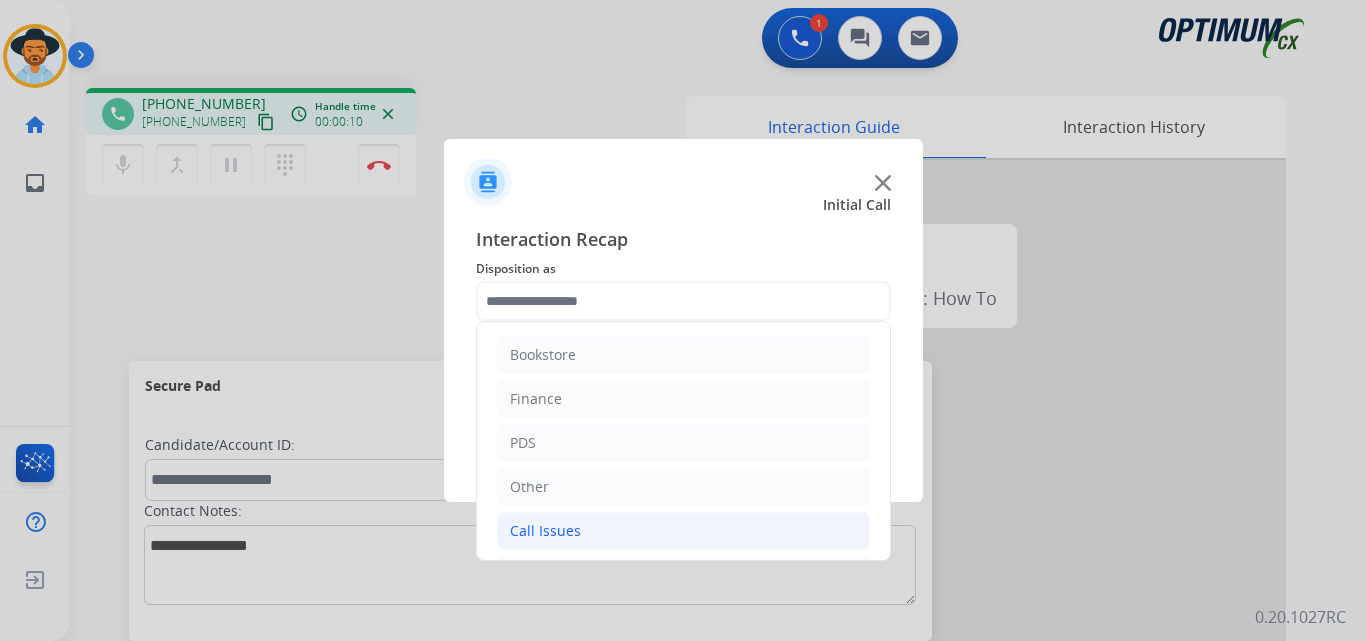 click on "Call Issues" 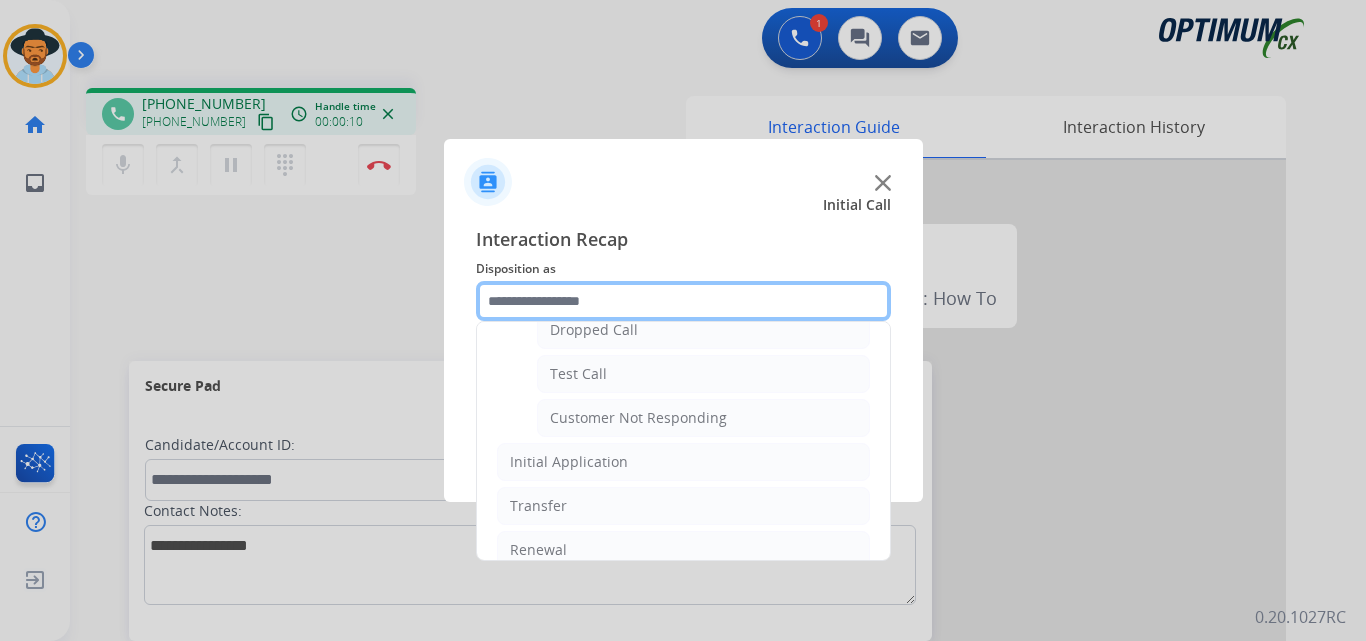 scroll, scrollTop: 356, scrollLeft: 0, axis: vertical 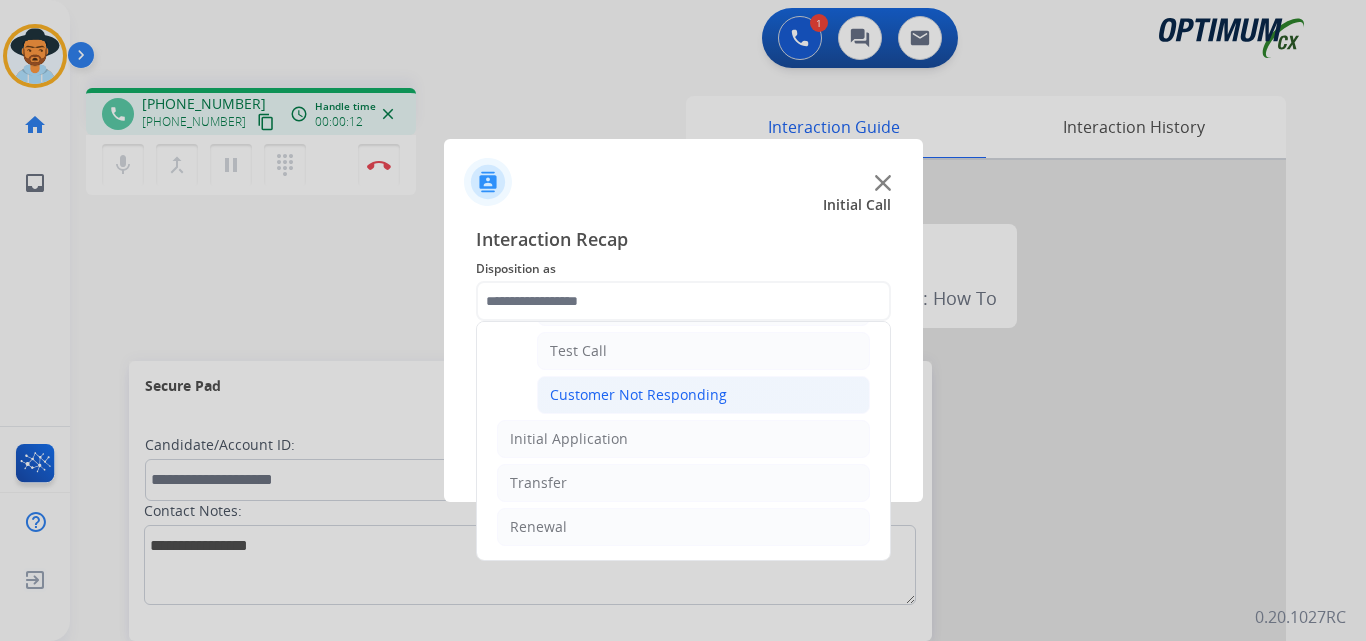 click on "Customer Not Responding" 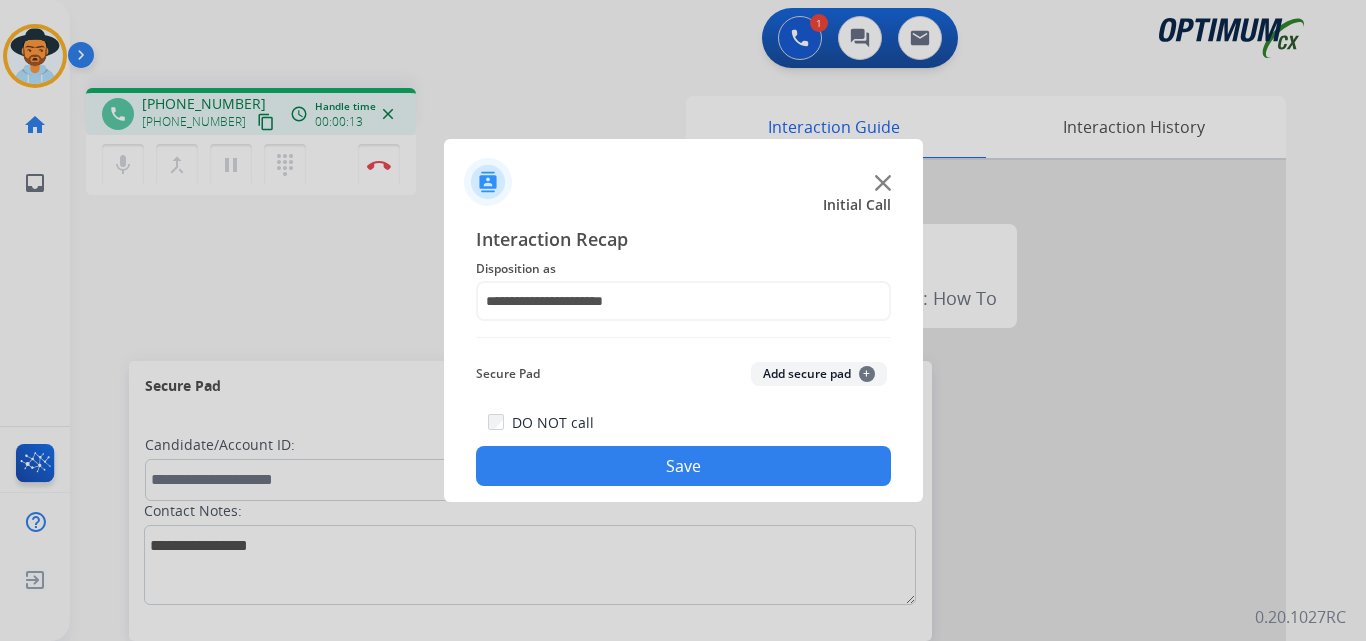 click on "Save" 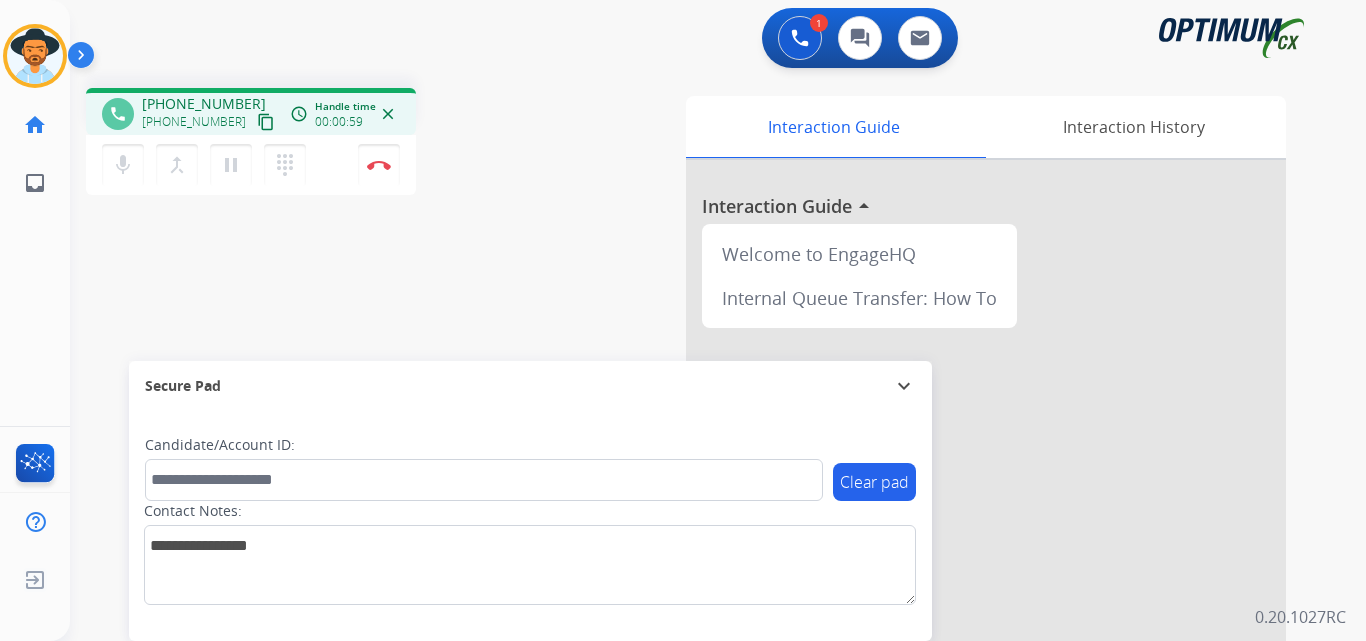 click on "+16173078176" at bounding box center (204, 104) 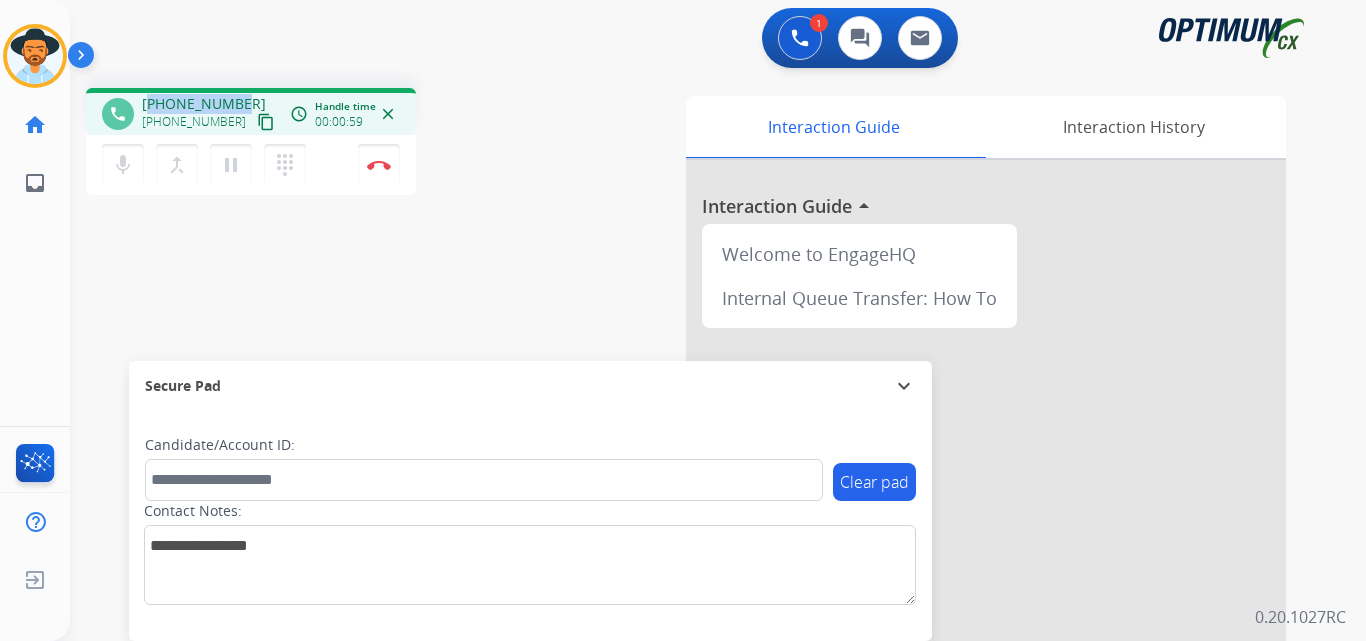 click on "+16173078176" at bounding box center [204, 104] 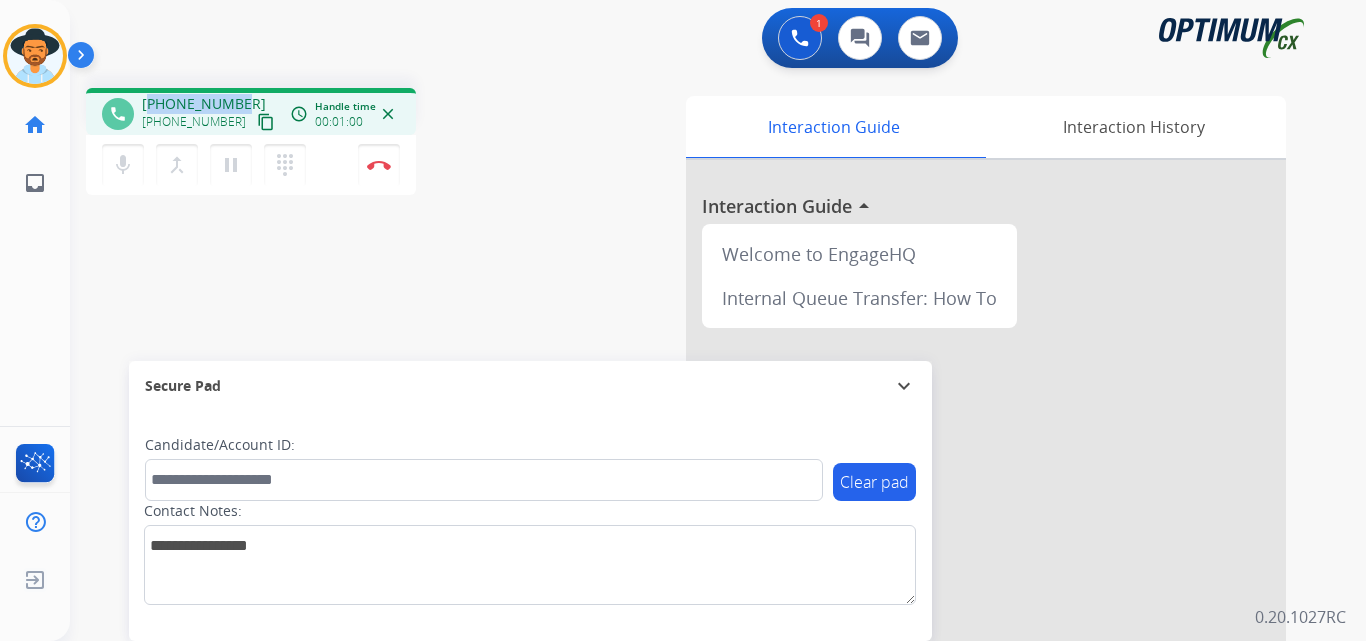 copy on "16173078176" 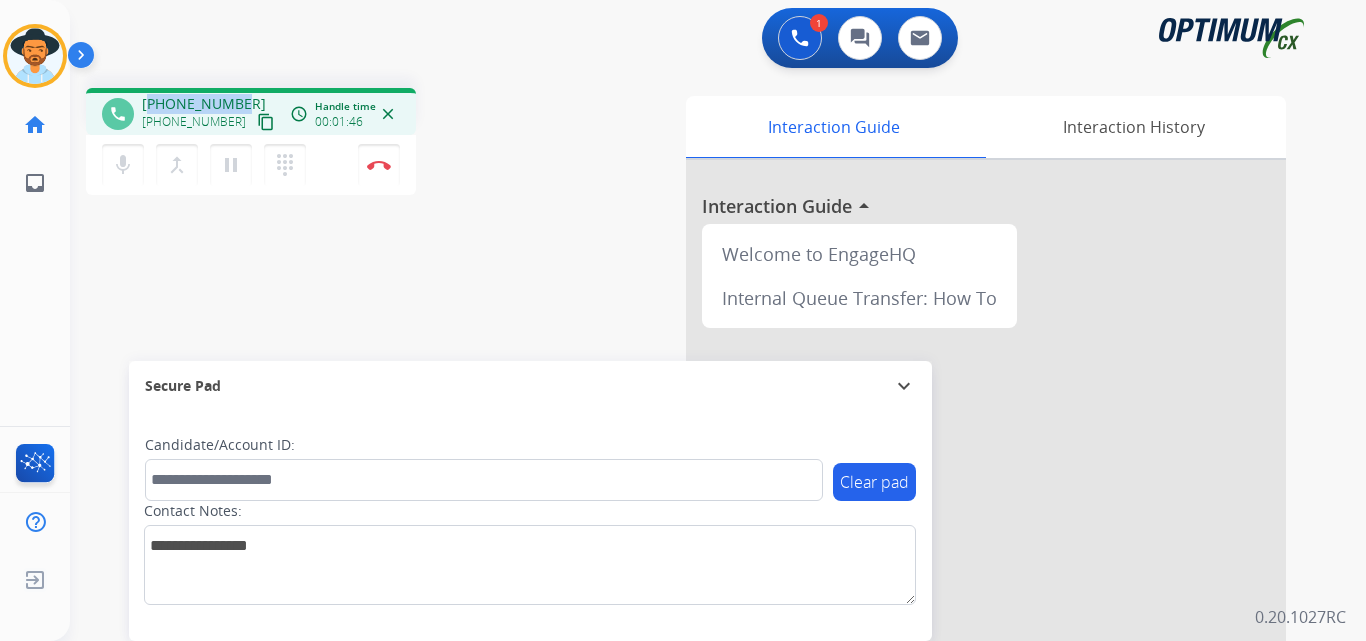 click on "+16173078176" at bounding box center [204, 104] 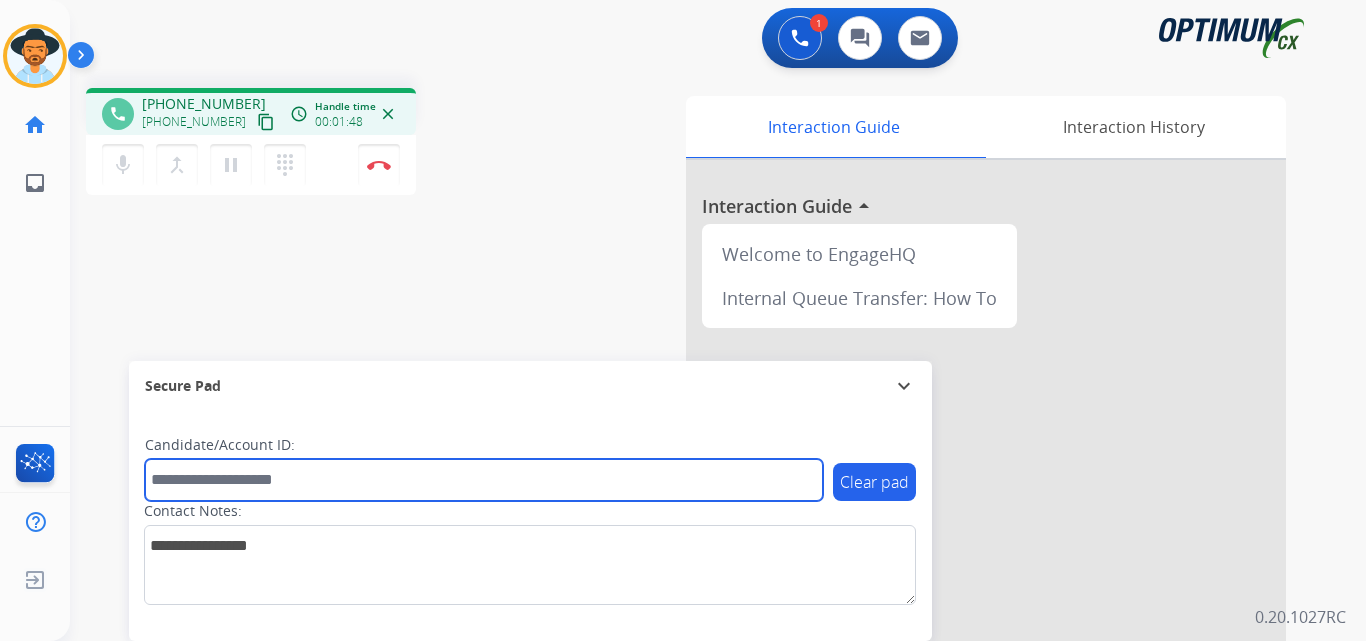 click at bounding box center [484, 480] 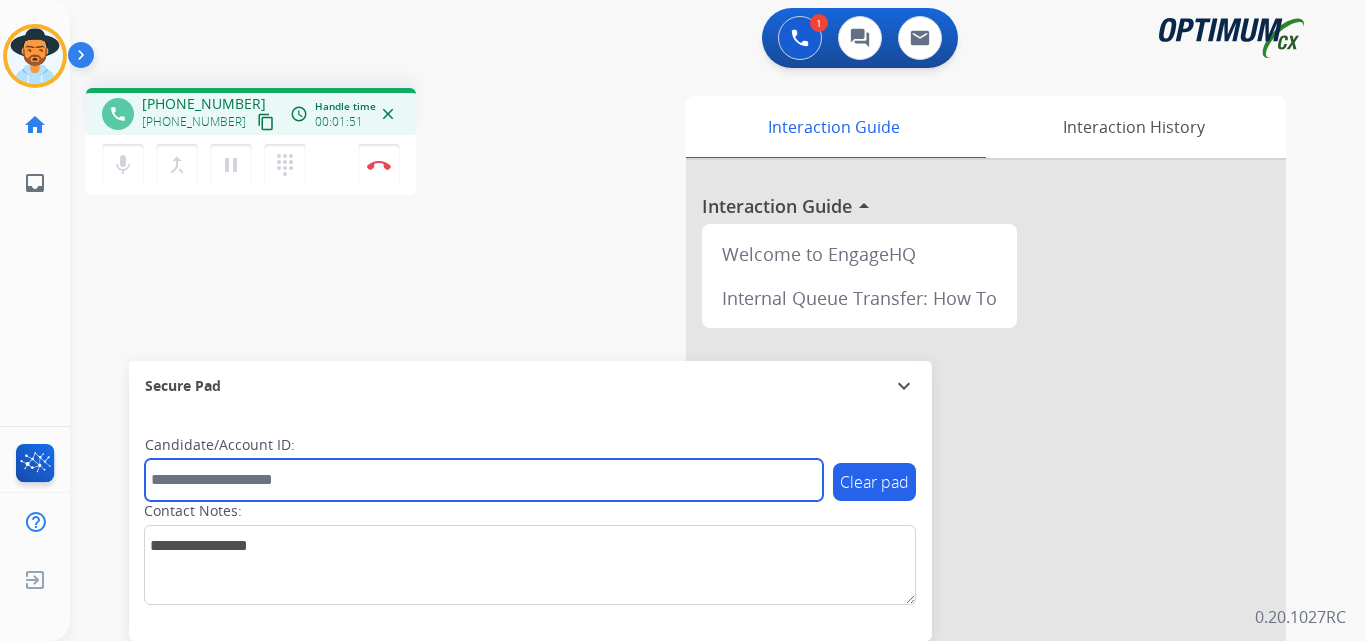 paste on "**********" 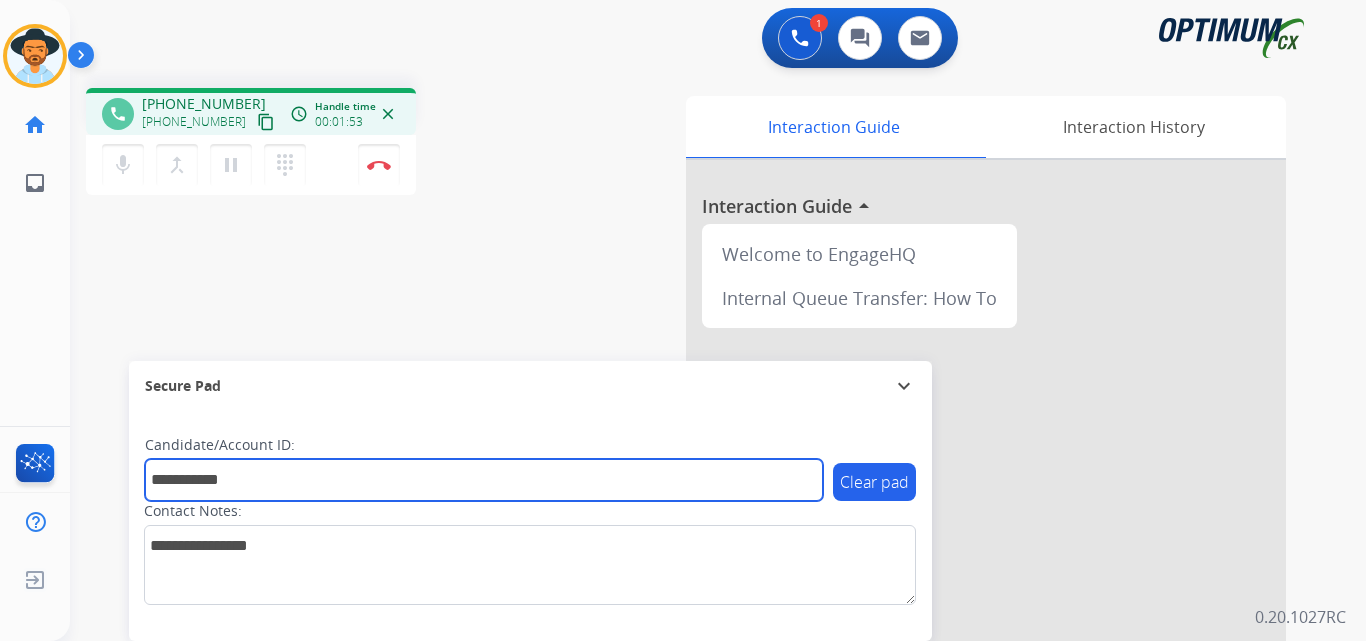 click on "**********" at bounding box center [484, 480] 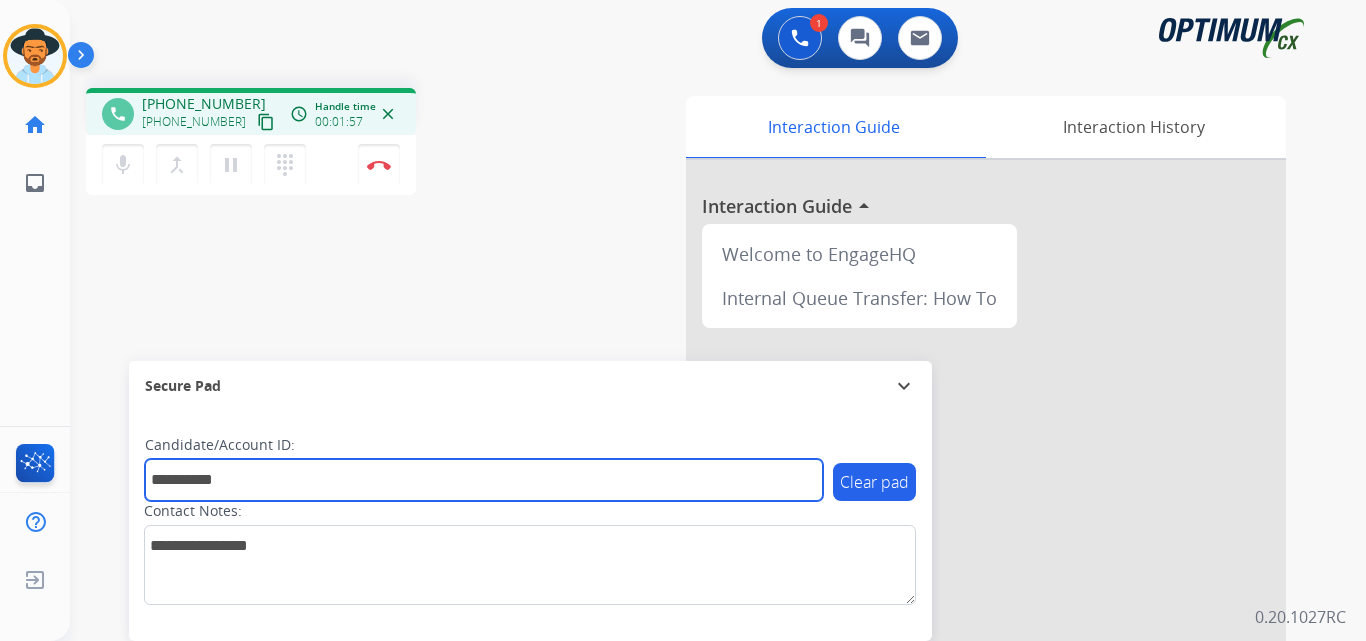 type on "**********" 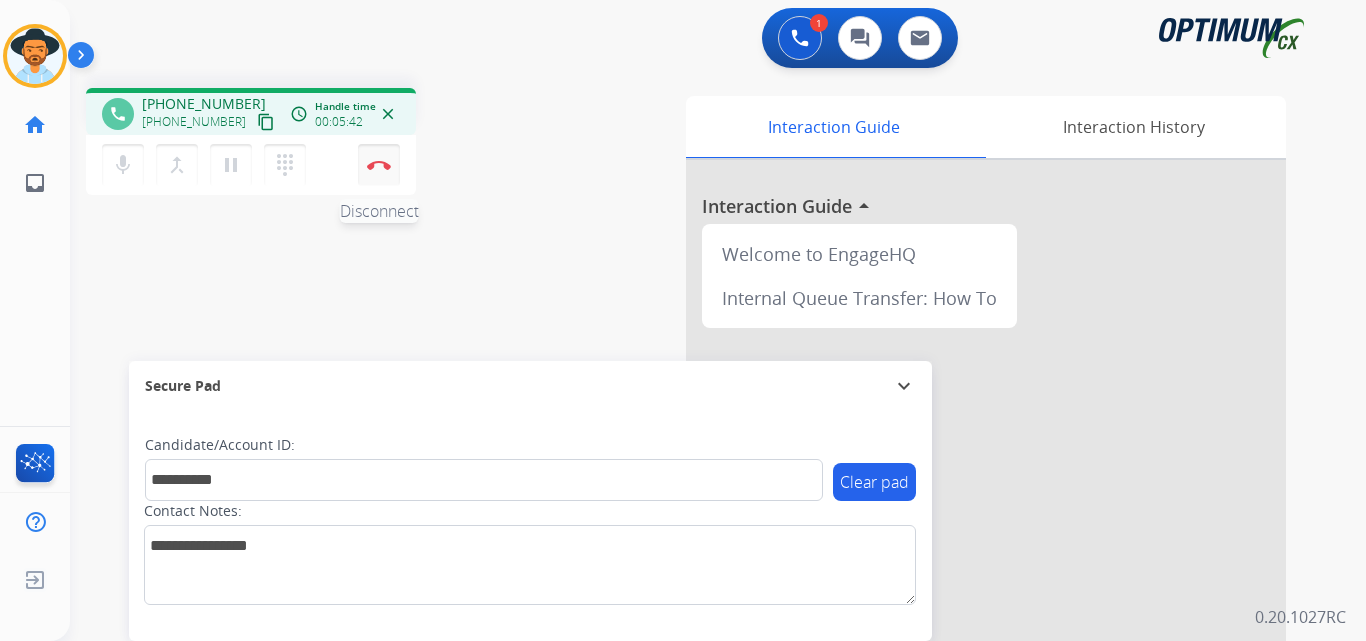 click at bounding box center (379, 165) 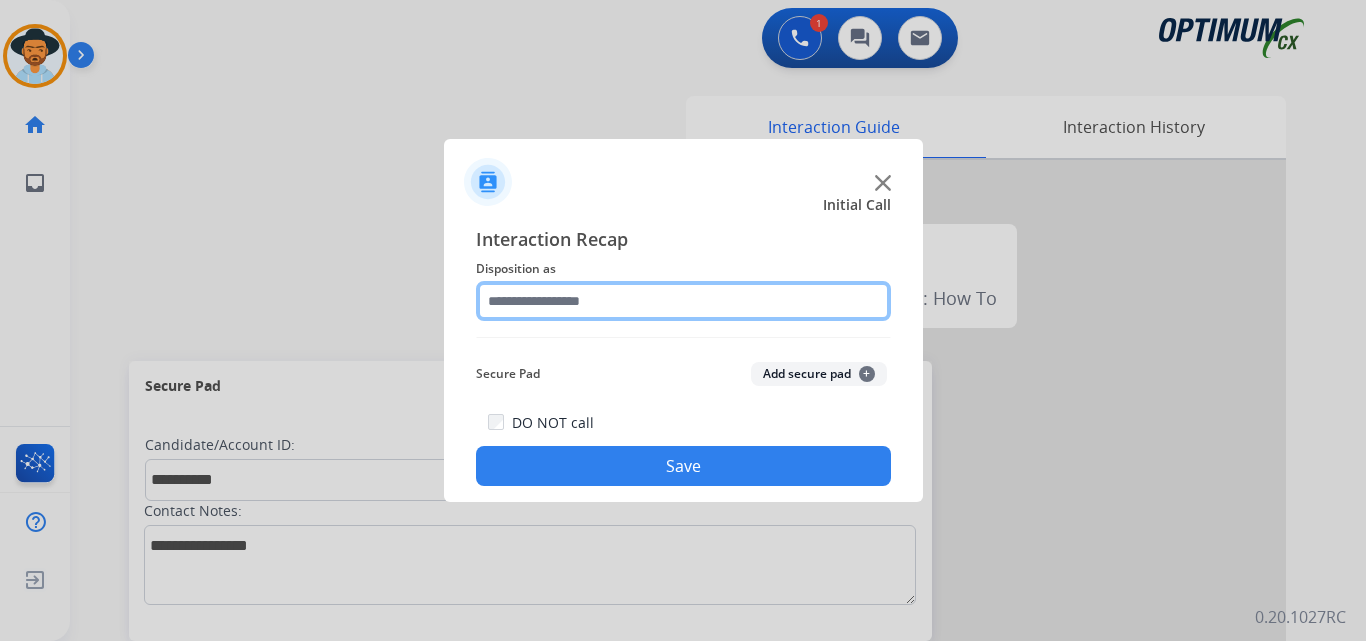 click 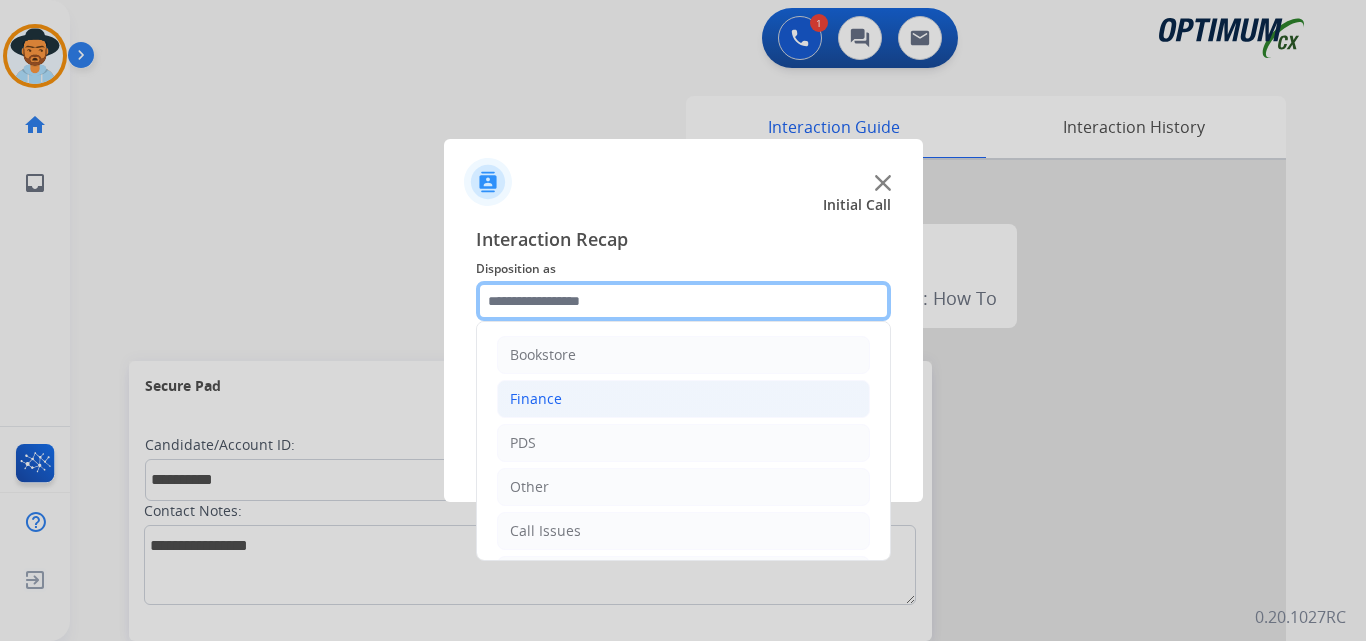 scroll, scrollTop: 136, scrollLeft: 0, axis: vertical 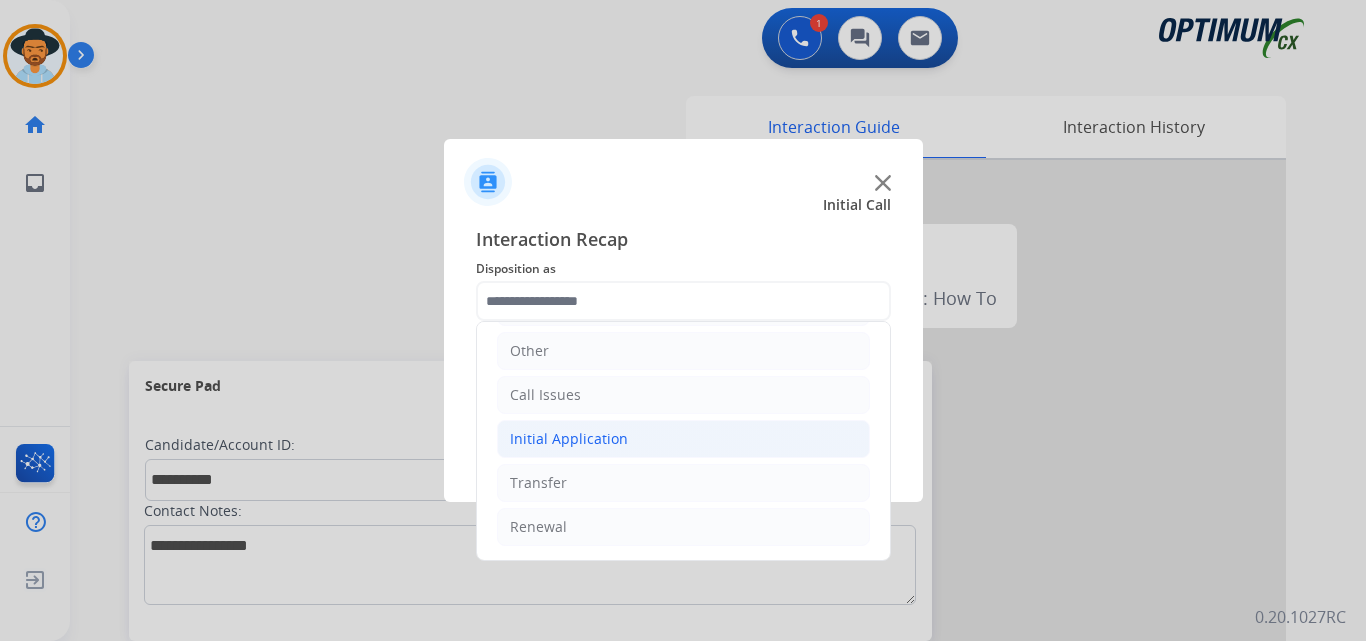 click on "Initial Application" 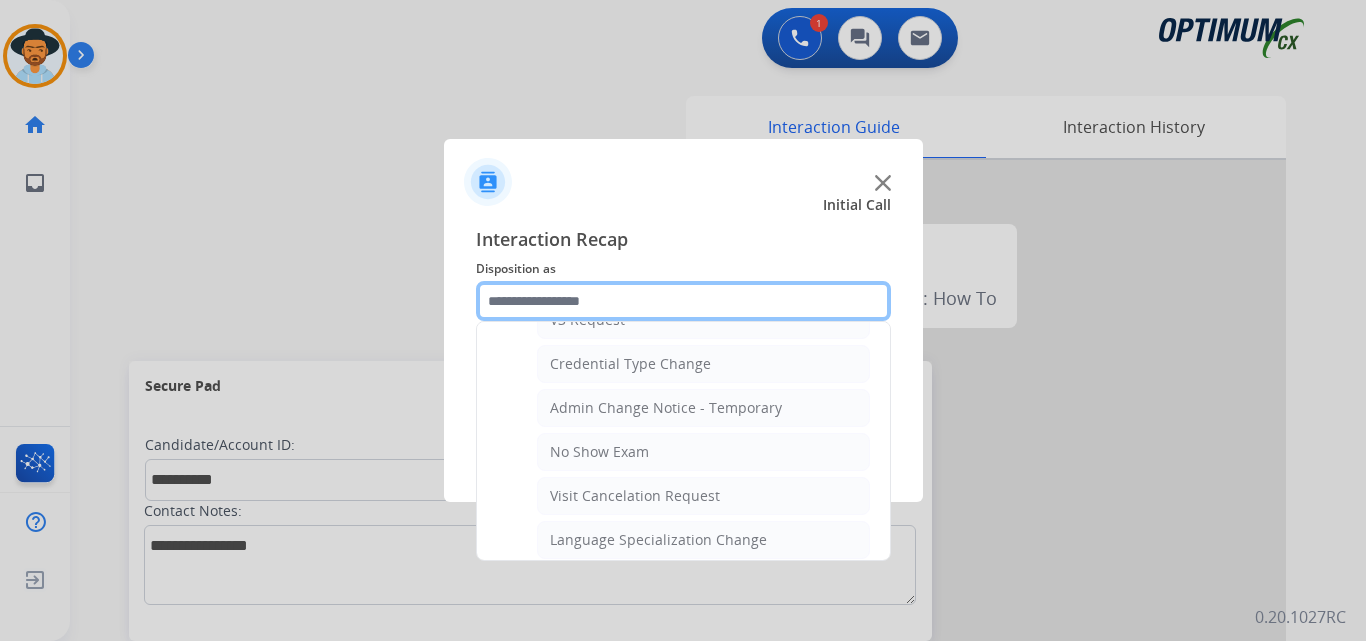 scroll, scrollTop: 1136, scrollLeft: 0, axis: vertical 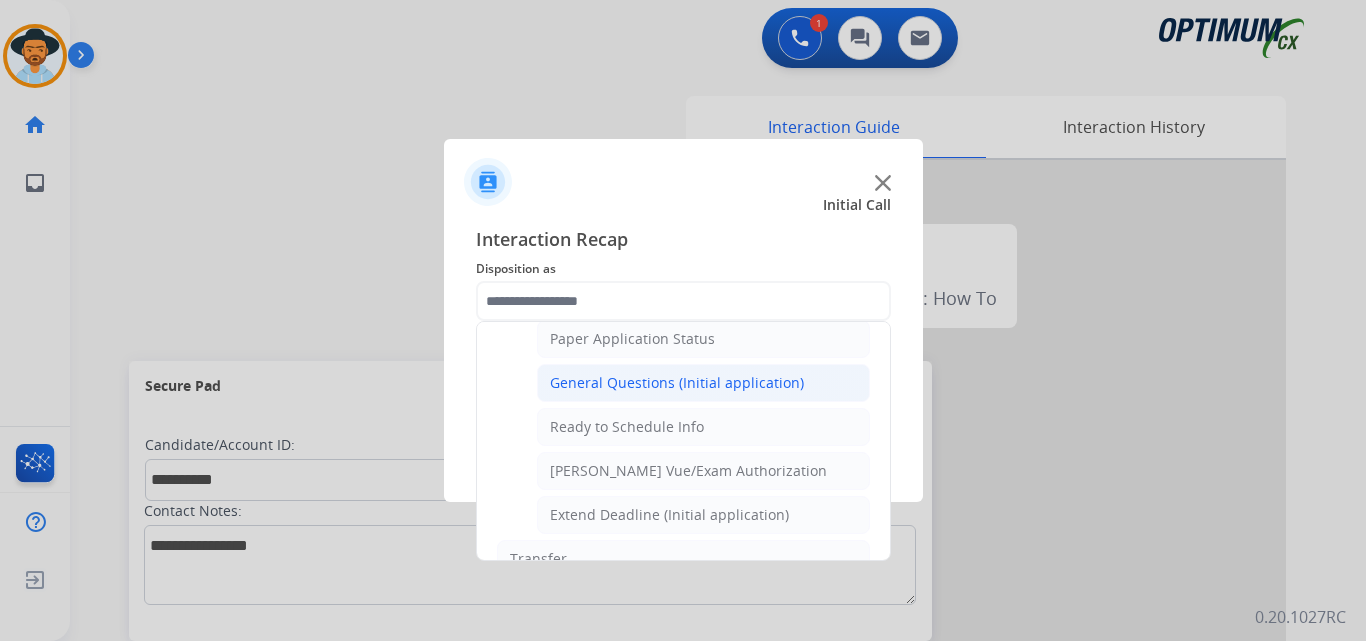click on "General Questions (Initial application)" 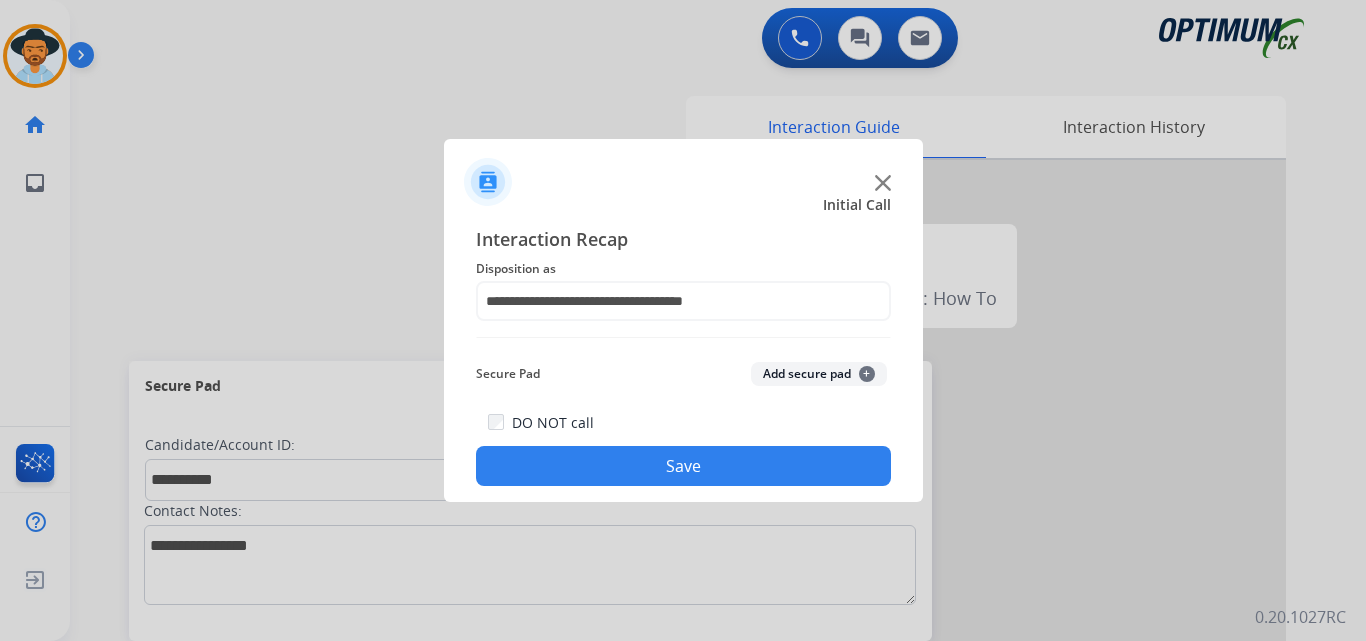 click on "Save" 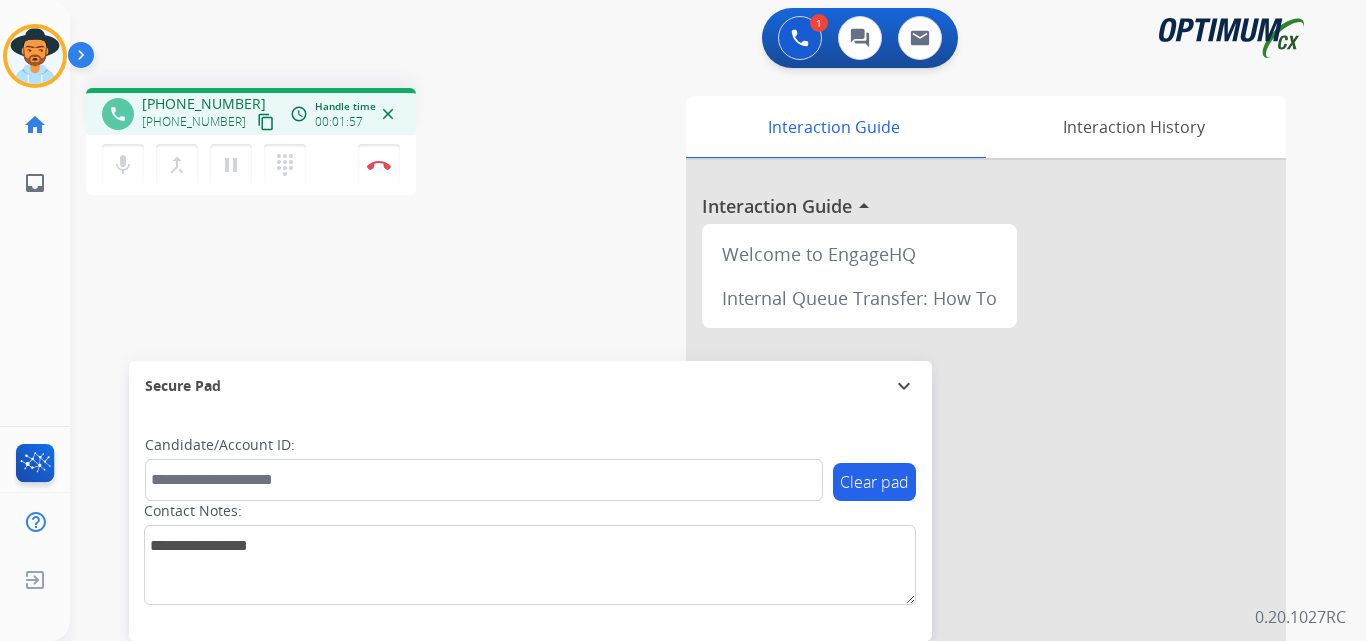 click on "+19185234508" at bounding box center (204, 104) 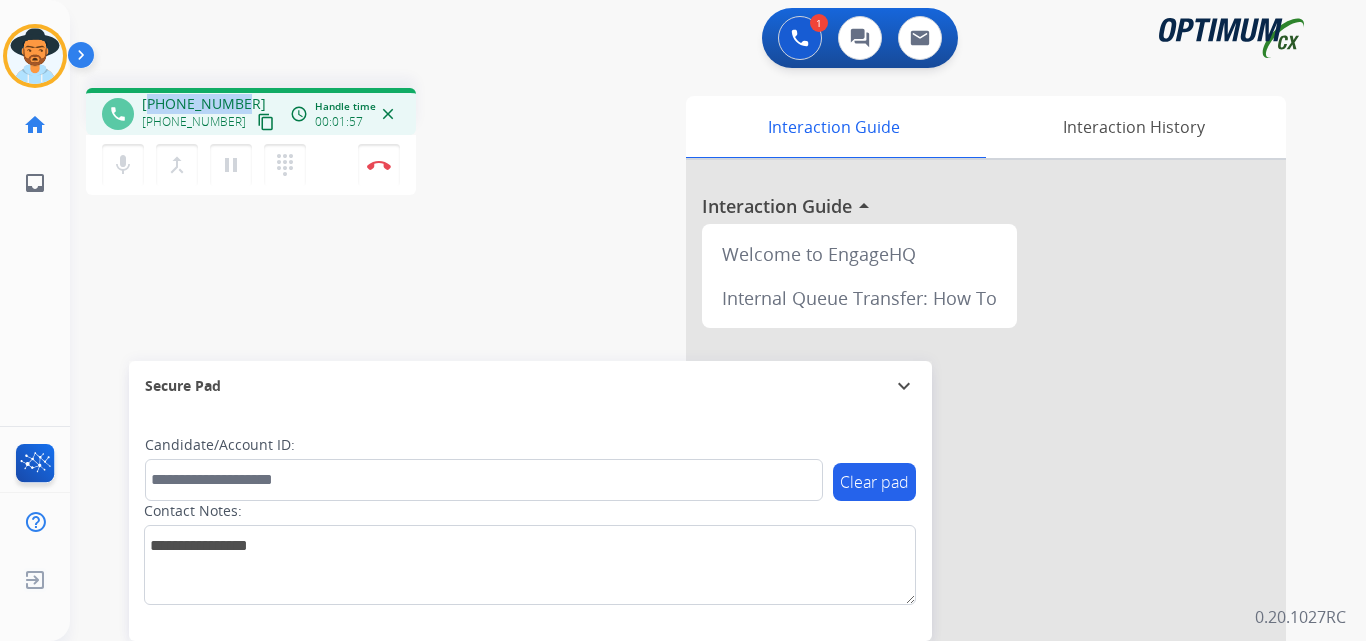 click on "+19185234508" at bounding box center (204, 104) 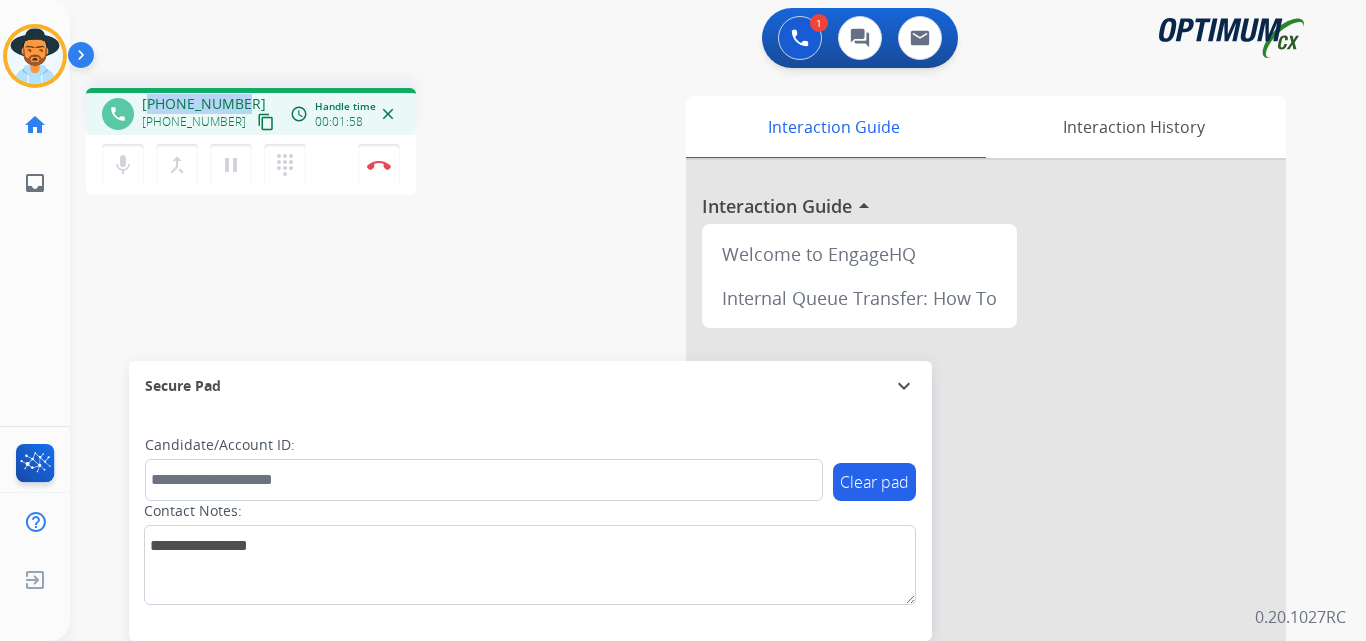 copy on "19185234508" 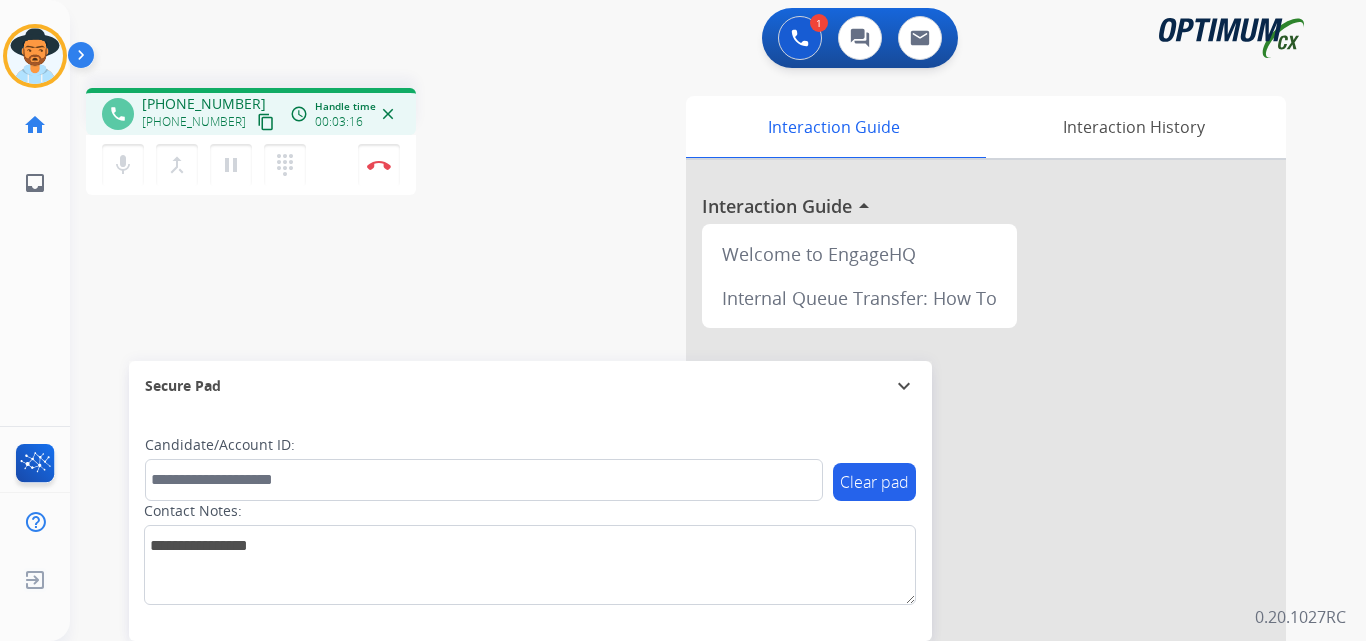 click on "phone +19185234508 +19185234508 content_copy access_time Call metrics Queue   02:52 Hold   00:00 Talk   03:17 Total   06:08 Handle time 00:03:16 close mic Mute merge_type Bridge pause Hold dialpad Dialpad Disconnect swap_horiz Break voice bridge close_fullscreen Connect 3-Way Call merge_type Separate 3-Way Call  Interaction Guide   Interaction History  Interaction Guide arrow_drop_up  Welcome to EngageHQ   Internal Queue Transfer: How To  Secure Pad expand_more Clear pad Candidate/Account ID: Contact Notes:" at bounding box center [694, 489] 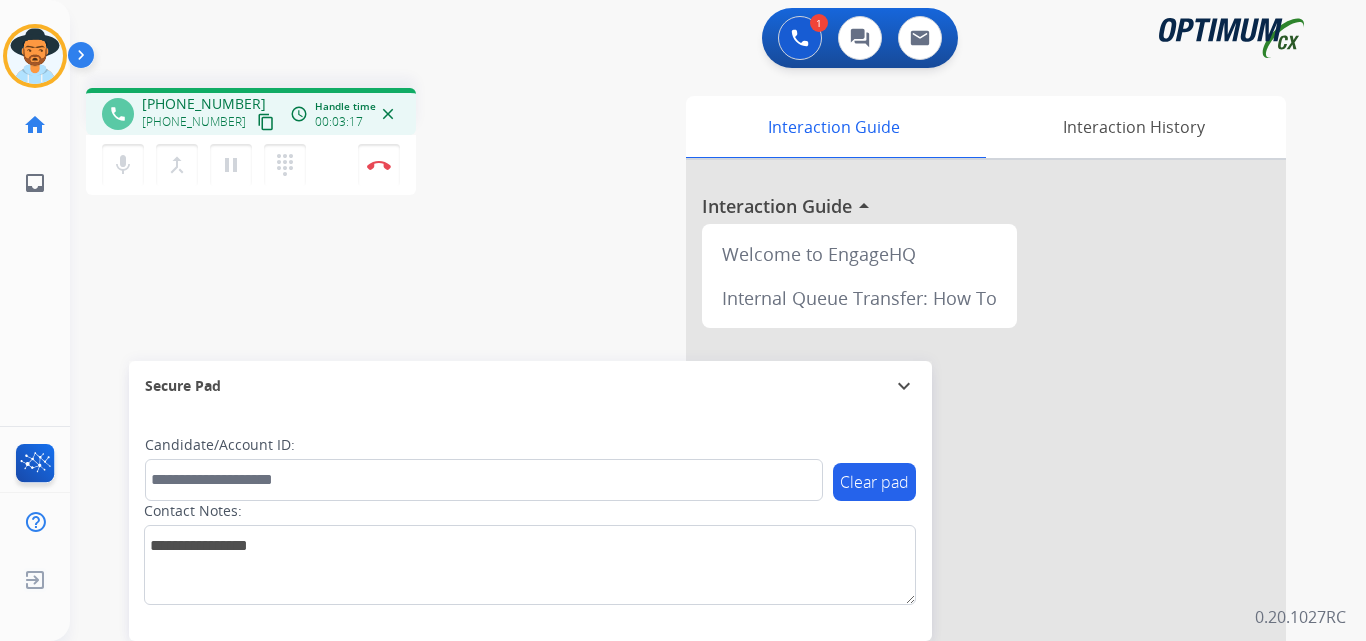 click on "+19185234508" at bounding box center (204, 104) 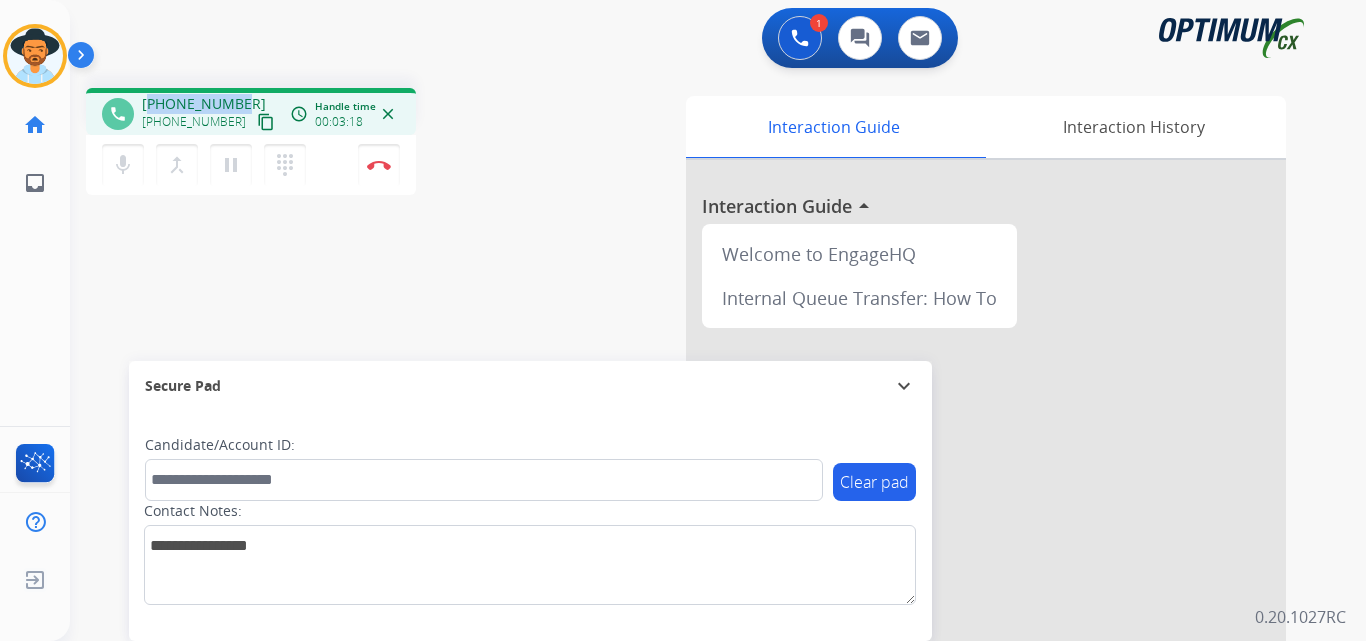 click on "+19185234508" at bounding box center (204, 104) 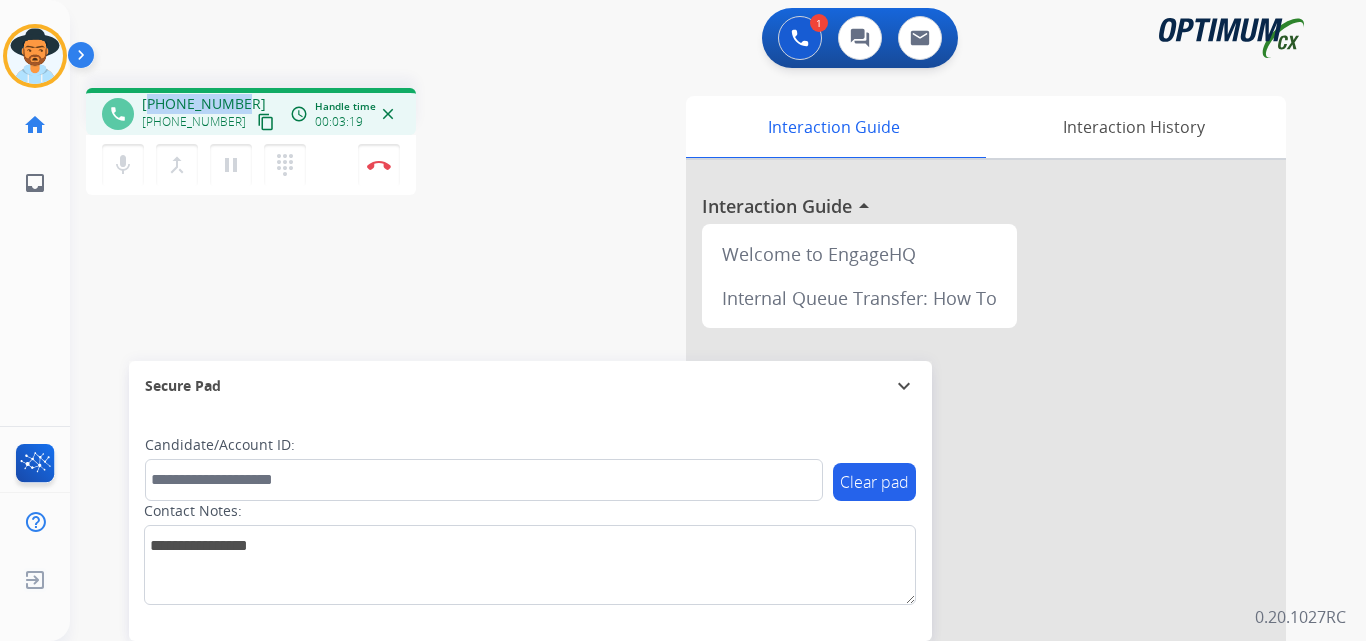 copy on "19185234508" 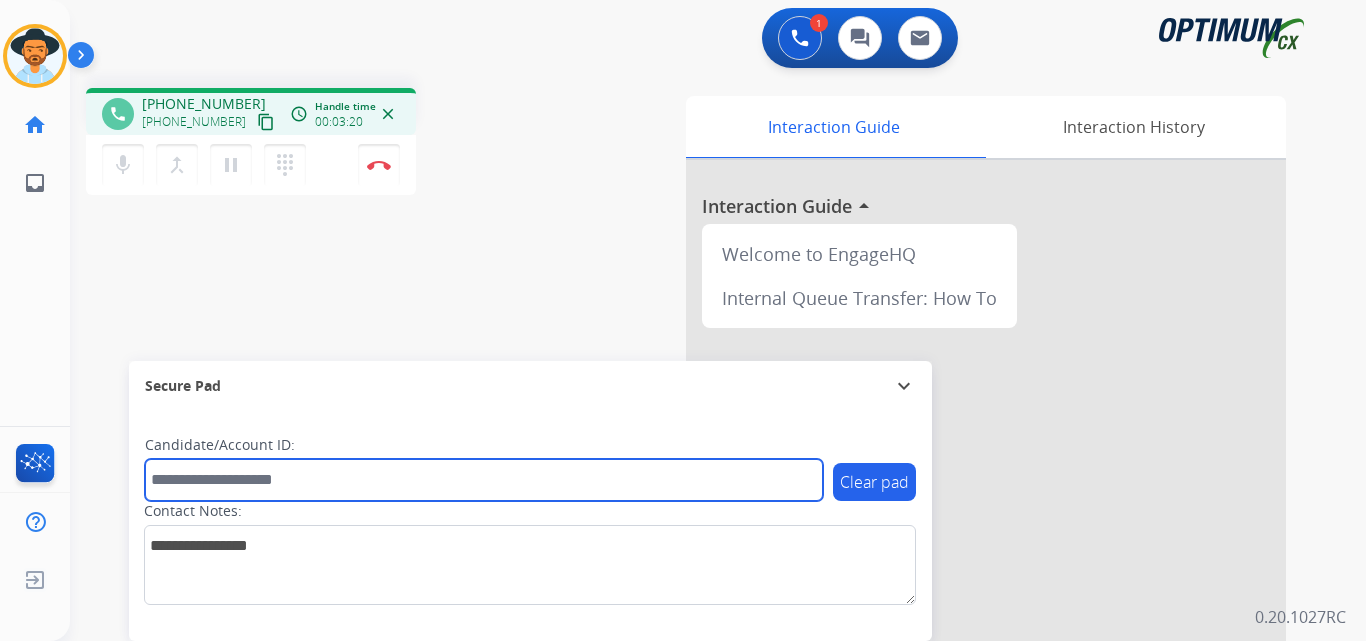 click at bounding box center [484, 480] 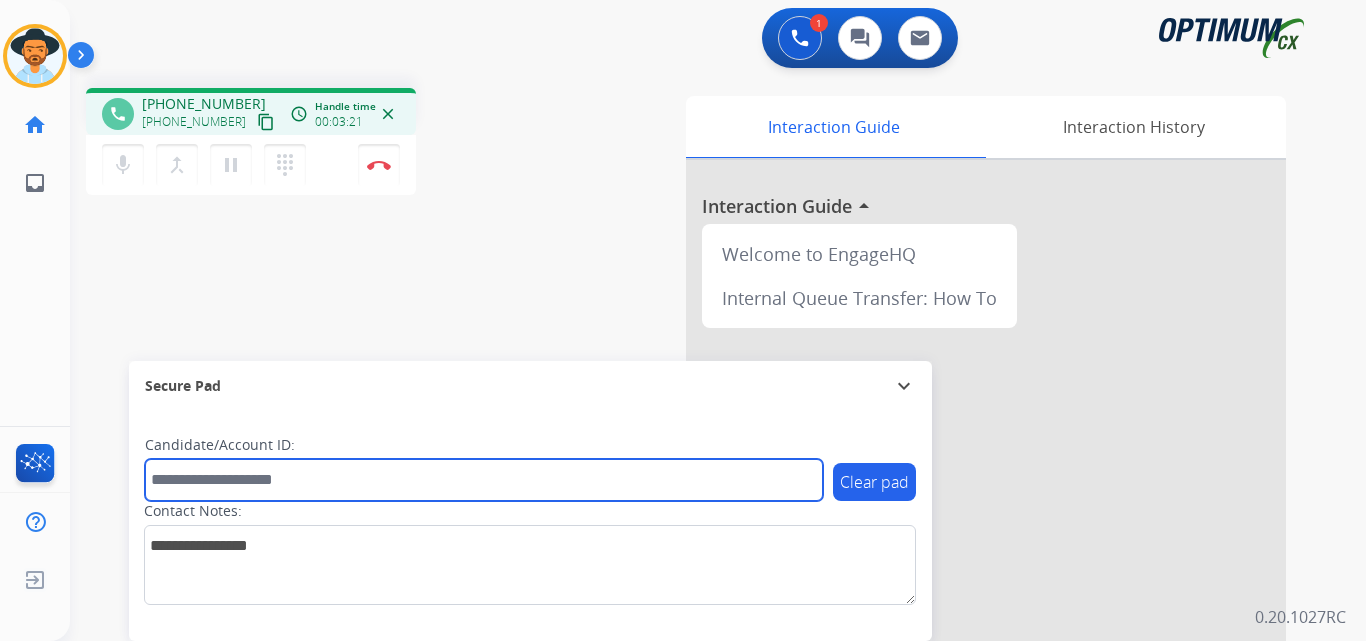 paste on "**********" 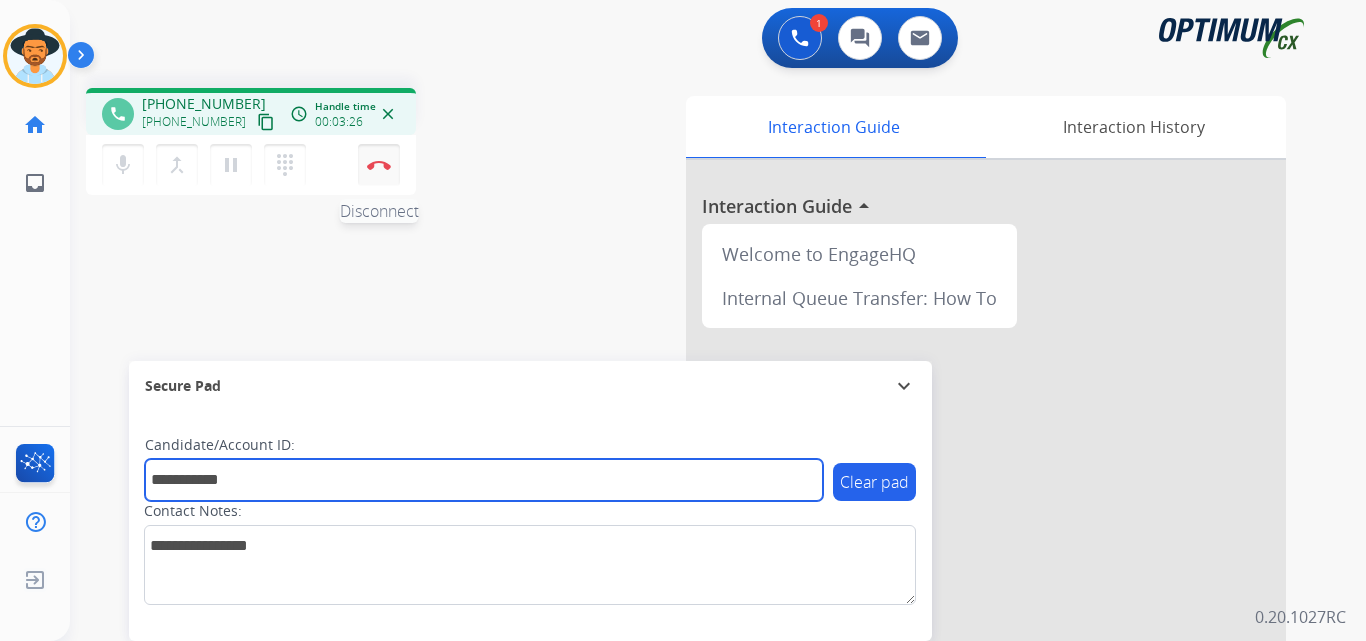 type on "**********" 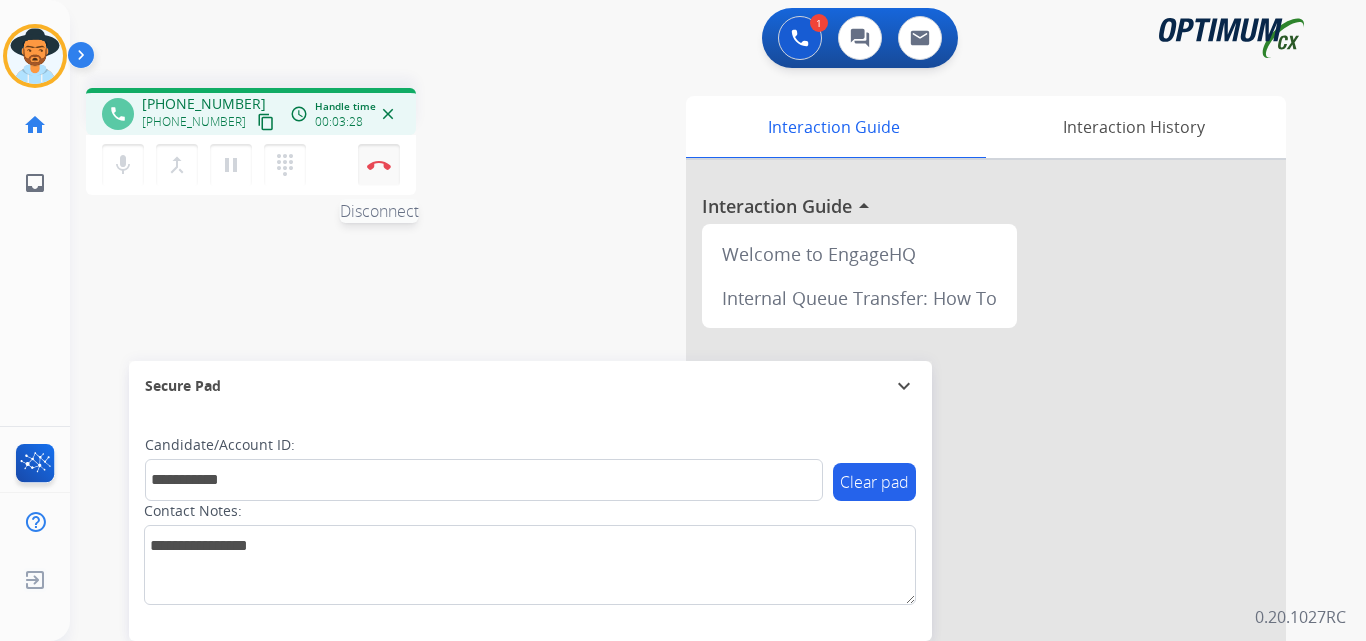 click on "Disconnect" at bounding box center [379, 165] 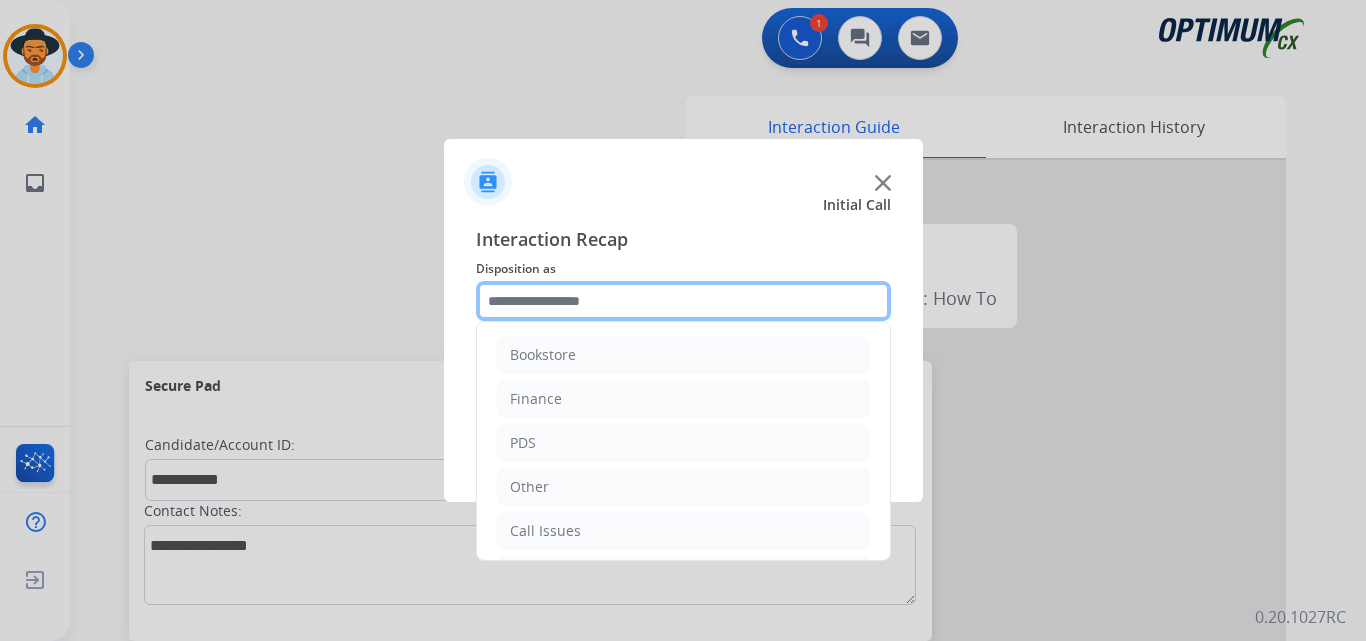 click 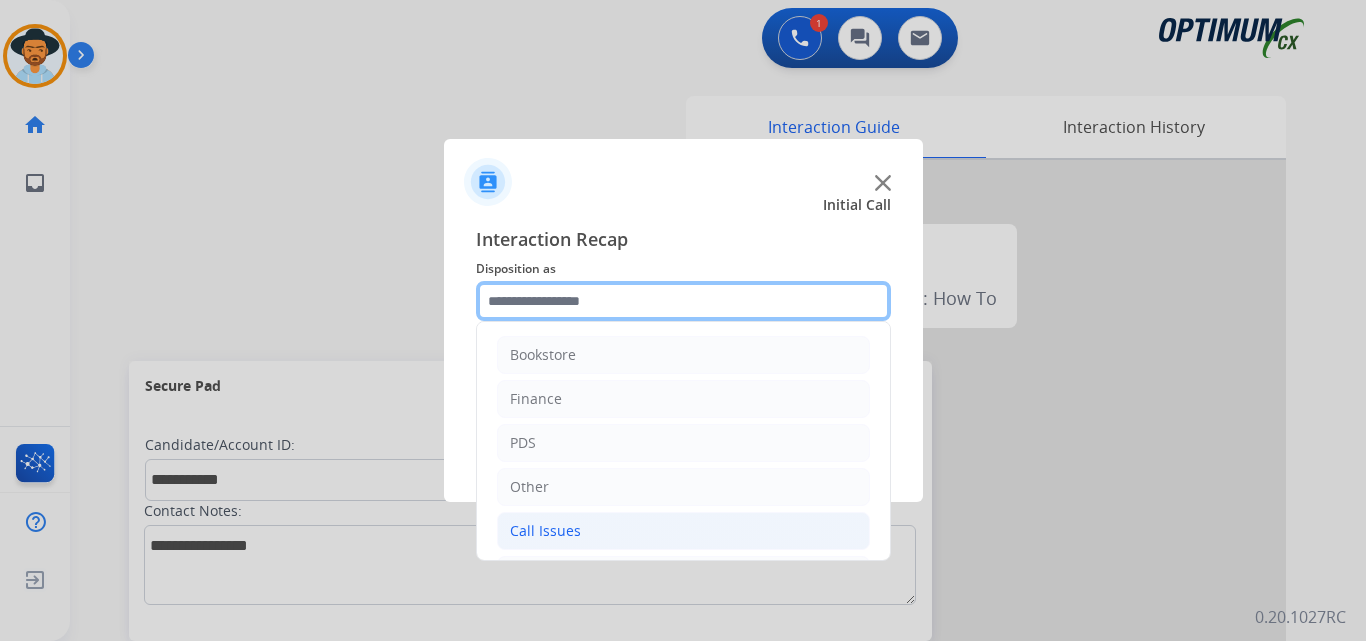 scroll, scrollTop: 136, scrollLeft: 0, axis: vertical 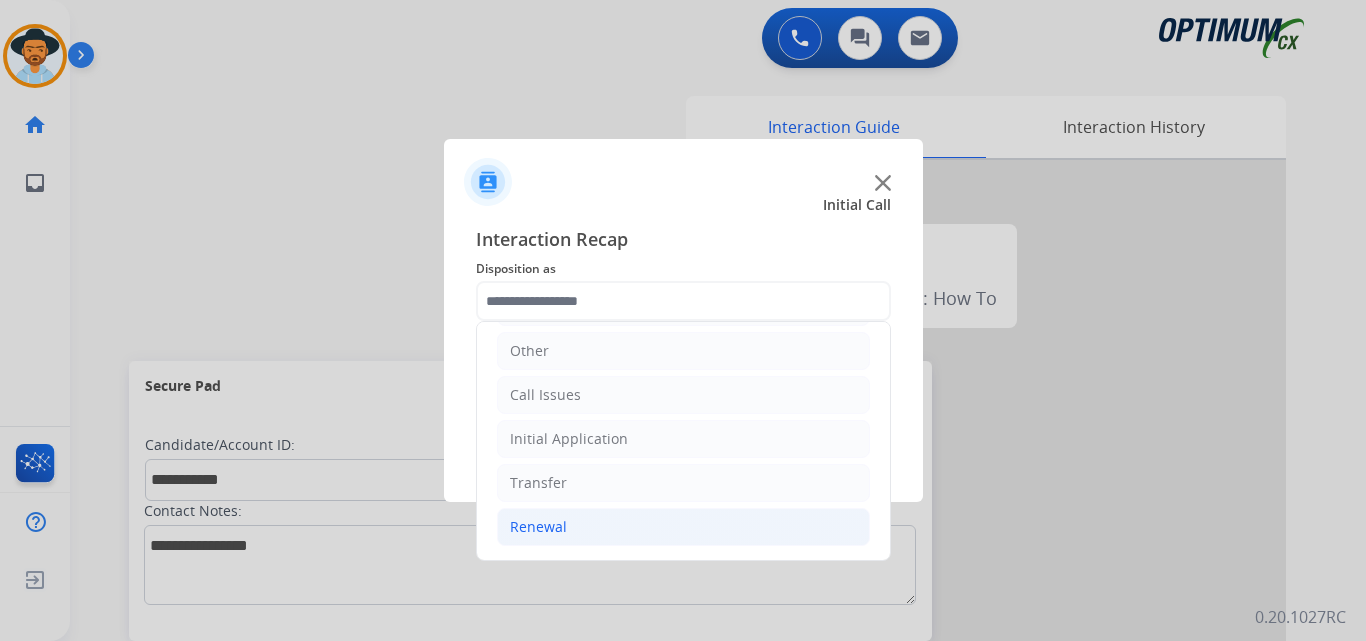 click on "Renewal" 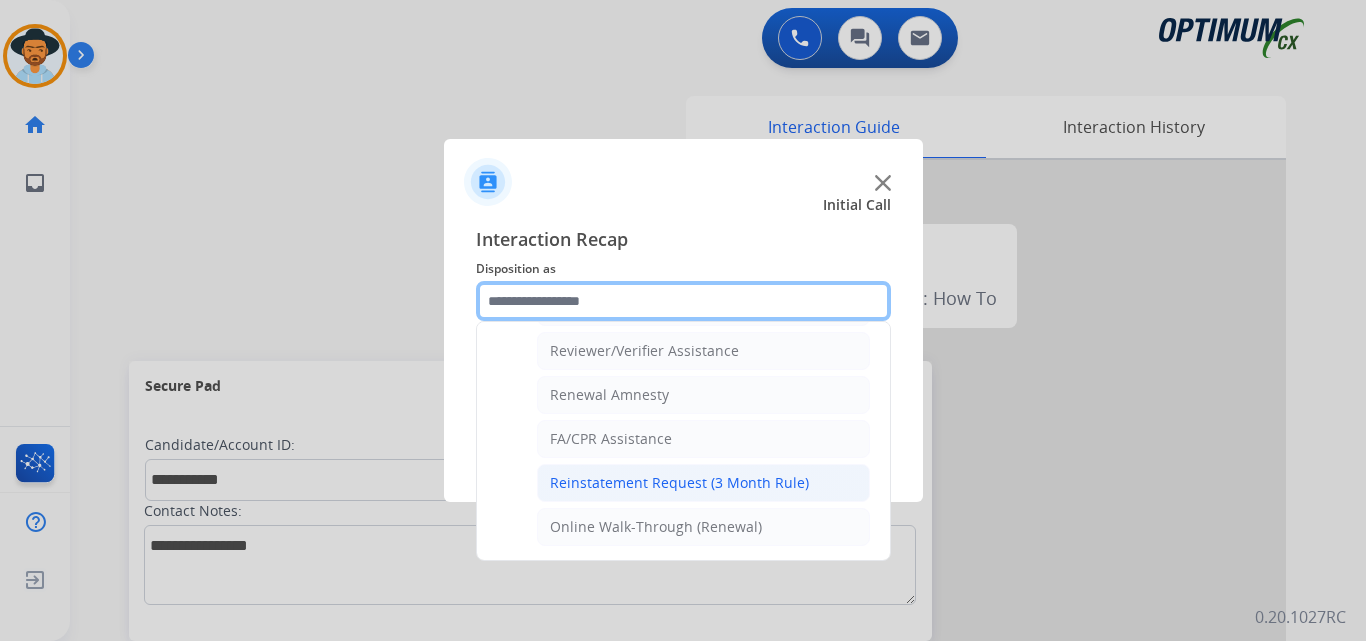 scroll, scrollTop: 439, scrollLeft: 0, axis: vertical 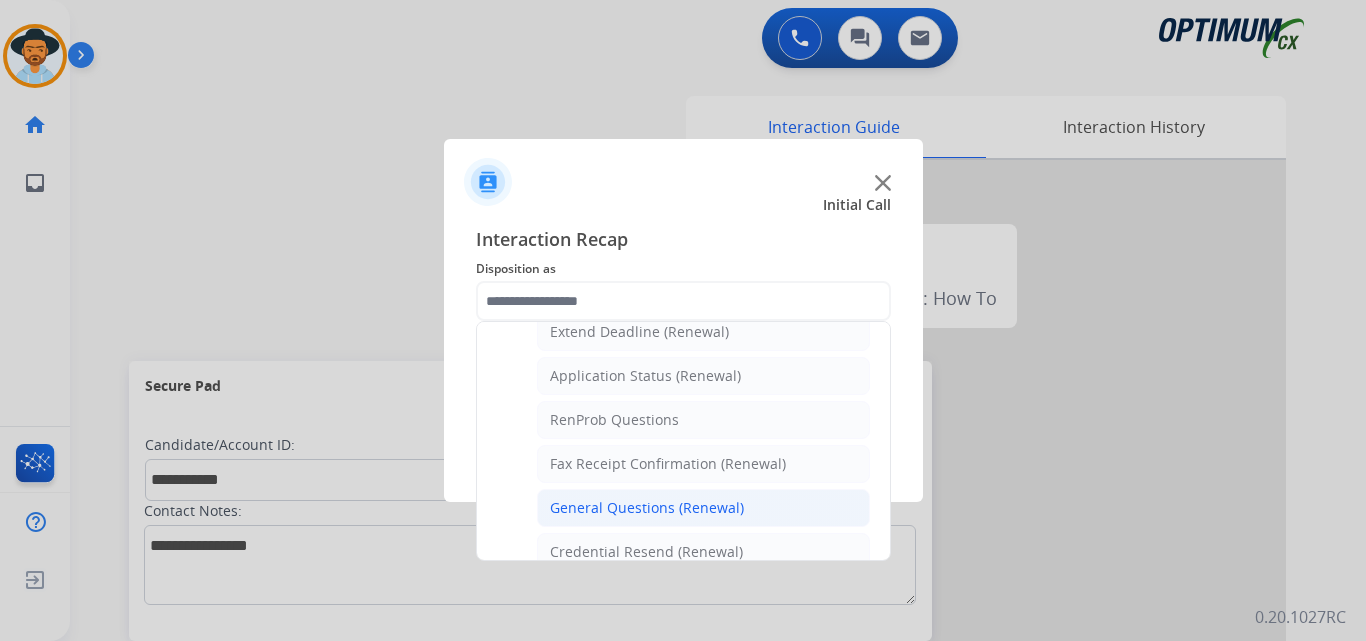 click on "General Questions (Renewal)" 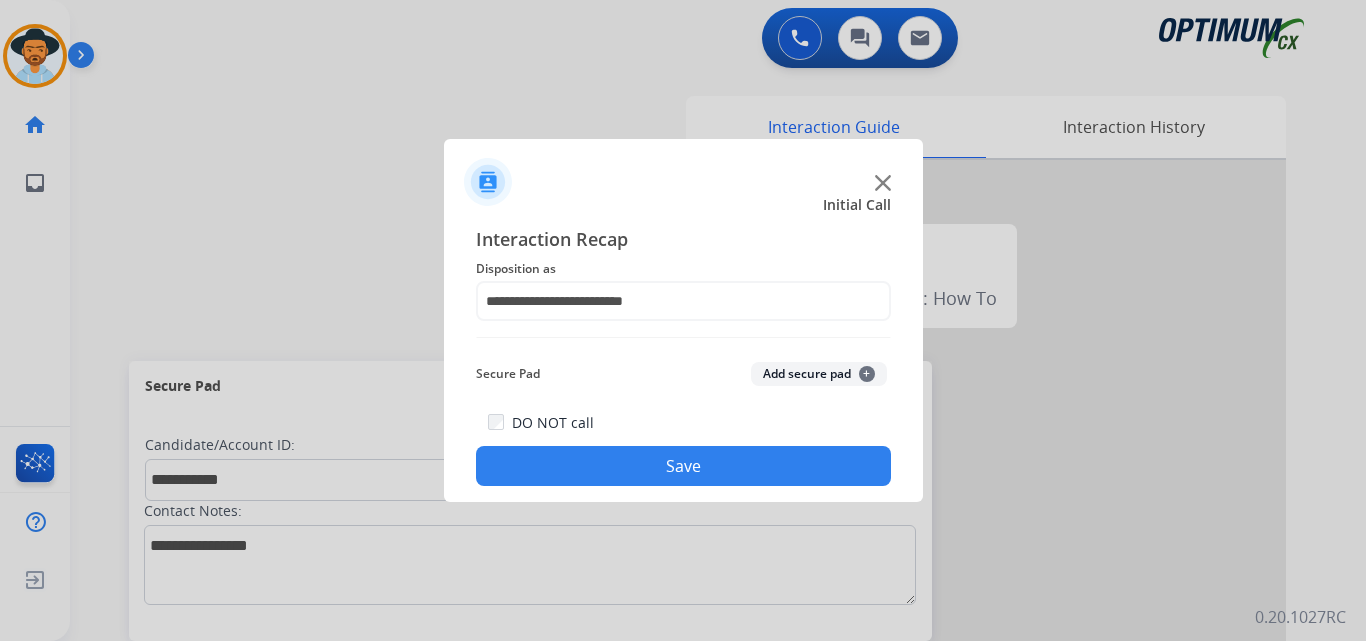 click on "Save" 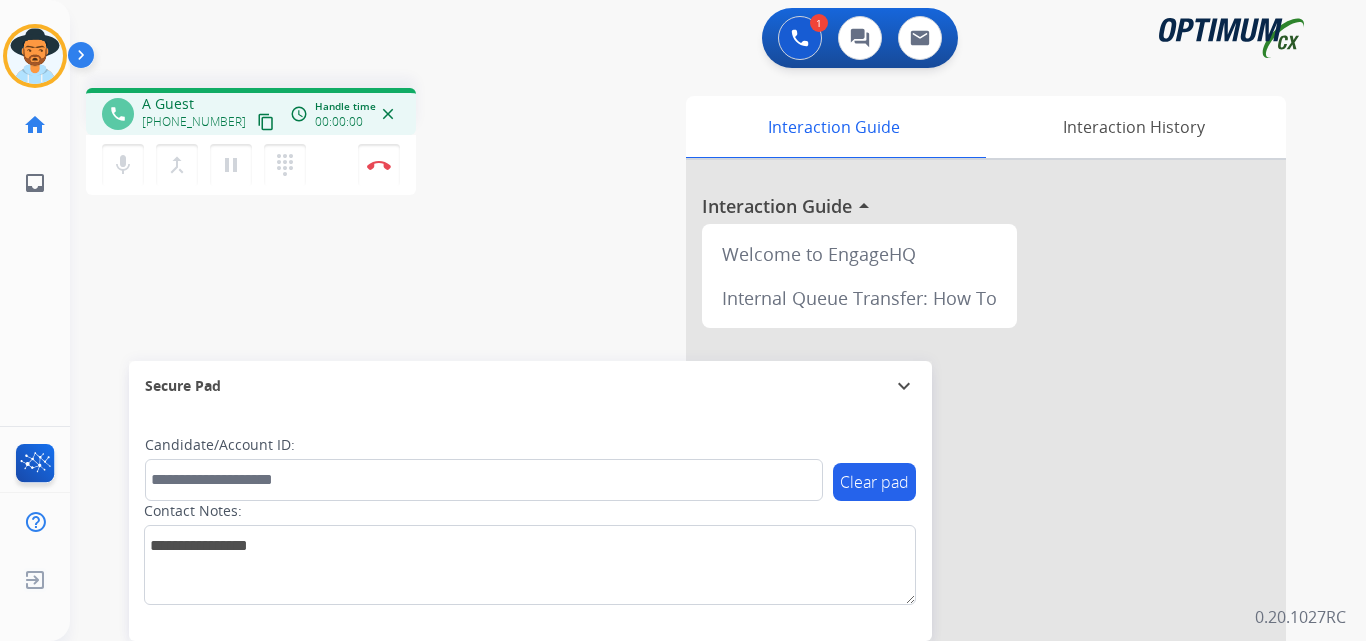 click on "phone A Guest +13302092250 content_copy access_time Call metrics Queue   02:01 Hold   00:00 Talk   00:00:00 Total   00:00:00 Handle time 00:00:00 close mic Mute merge_type Bridge pause Hold dialpad Dialpad Disconnect swap_horiz Break voice bridge close_fullscreen Connect 3-Way Call merge_type Separate 3-Way Call  Interaction Guide   Interaction History  Interaction Guide arrow_drop_up  Welcome to EngageHQ   Internal Queue Transfer: How To  Secure Pad expand_more Clear pad Candidate/Account ID: Contact Notes:" at bounding box center [694, 489] 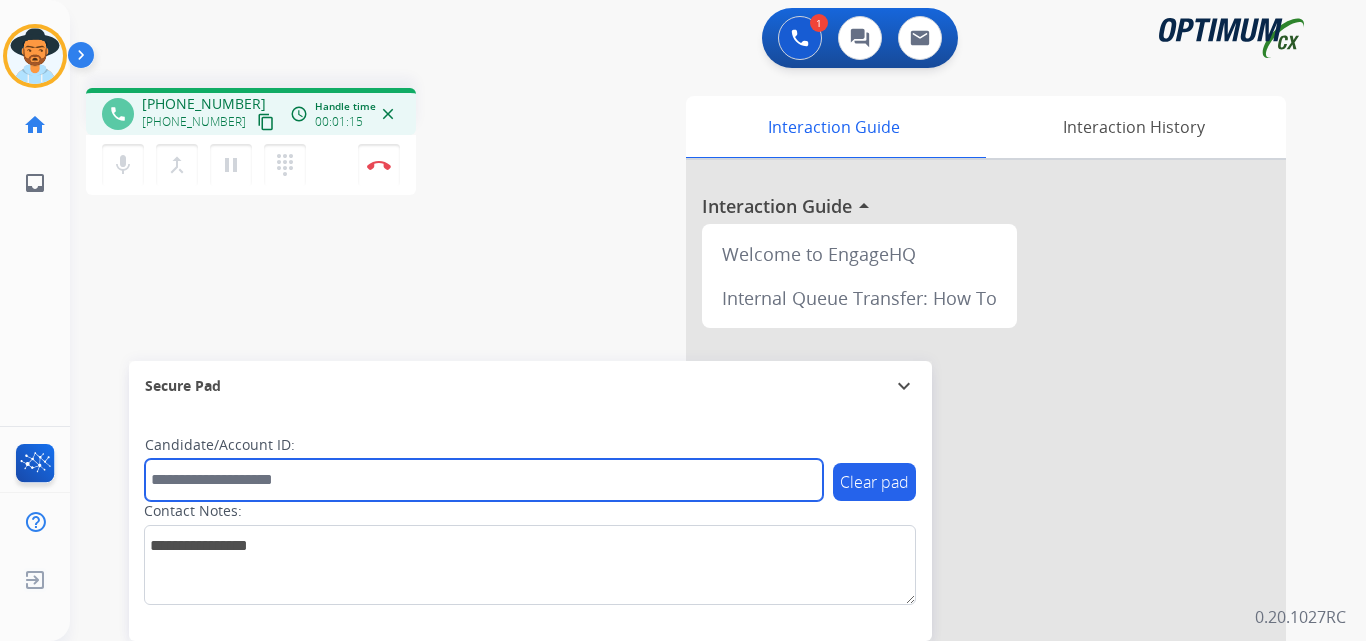 click at bounding box center [484, 480] 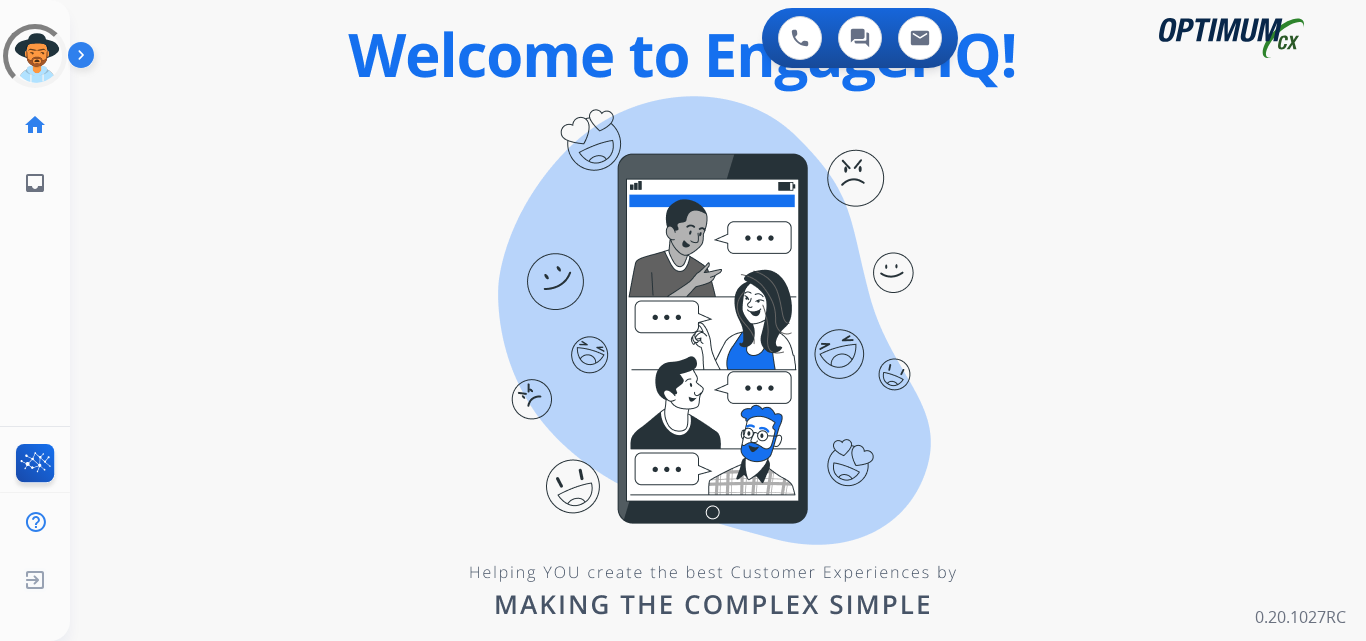 scroll, scrollTop: 0, scrollLeft: 0, axis: both 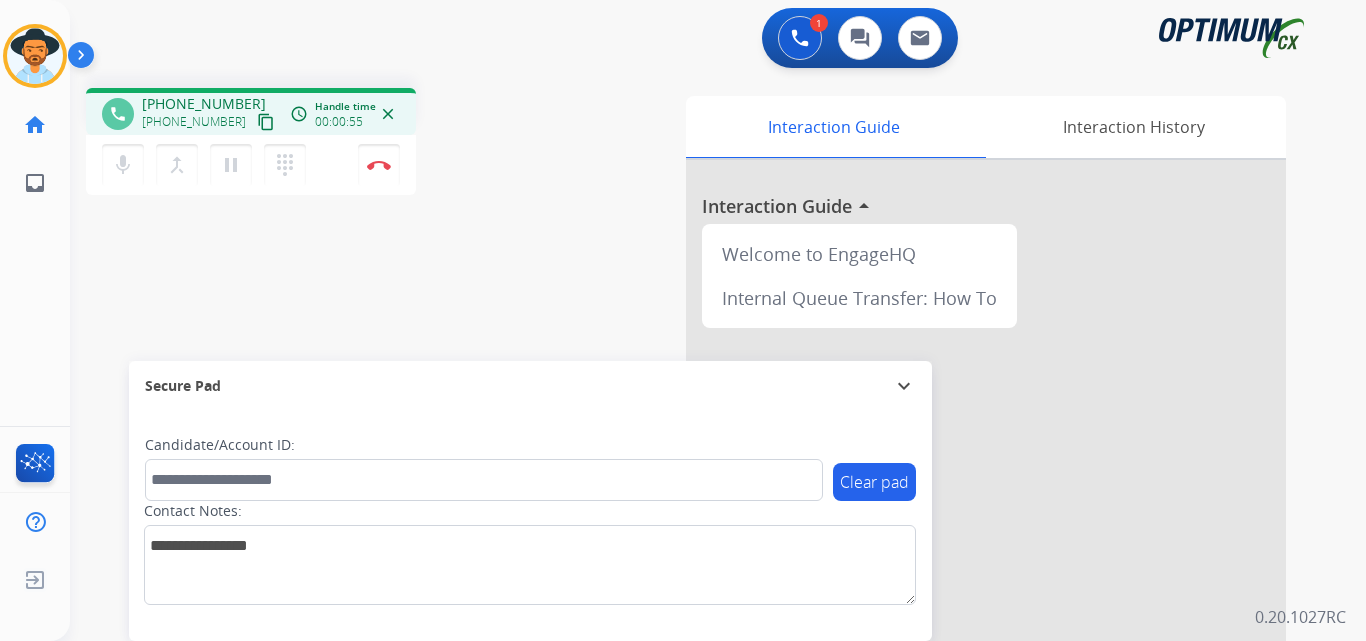 click on "[PHONE_NUMBER]" at bounding box center [204, 104] 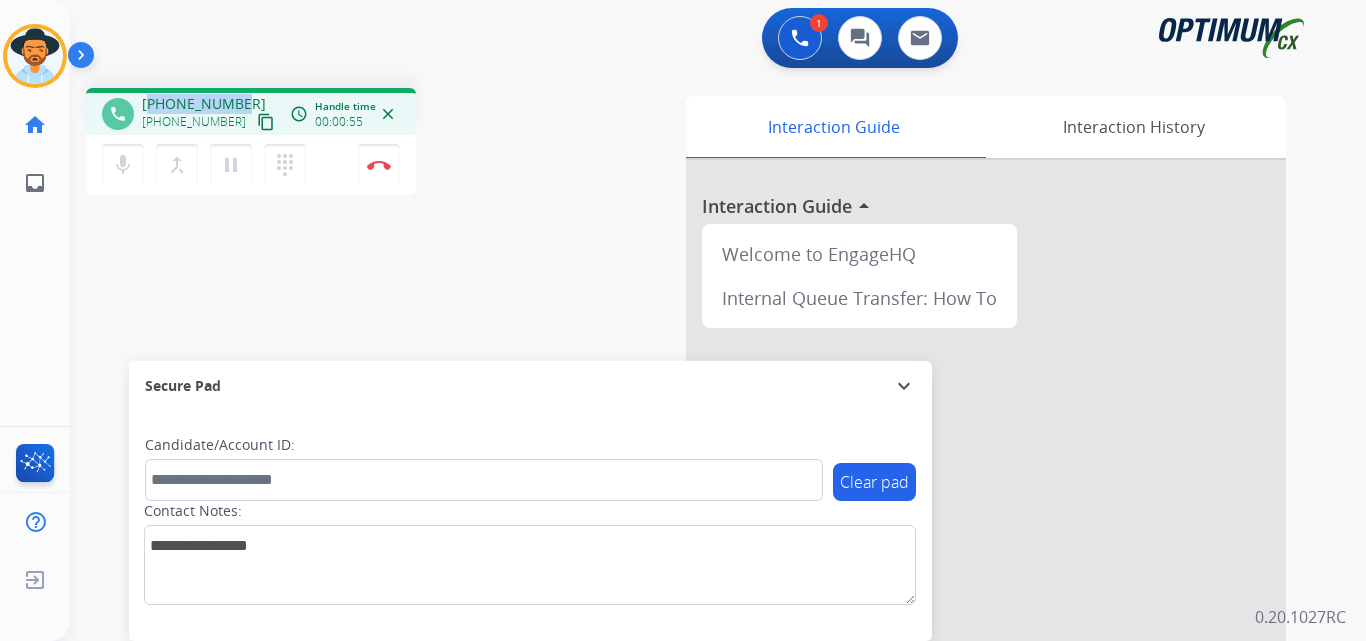 click on "[PHONE_NUMBER]" at bounding box center (204, 104) 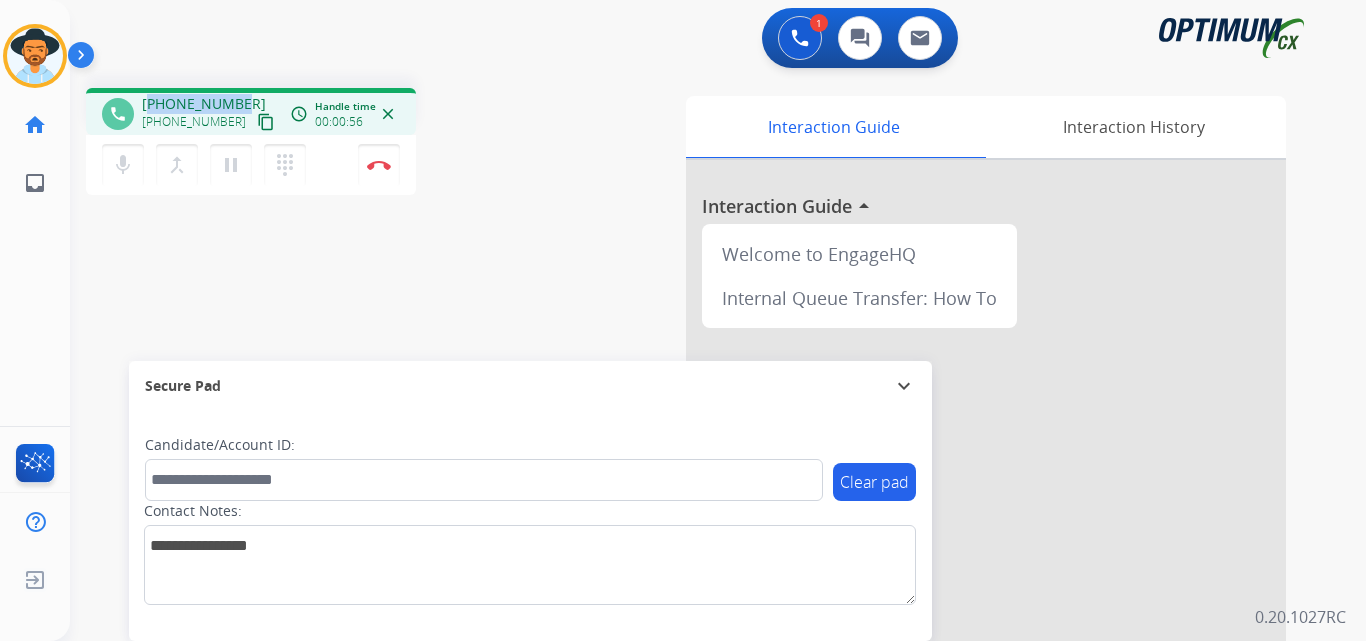 copy on "17875289571" 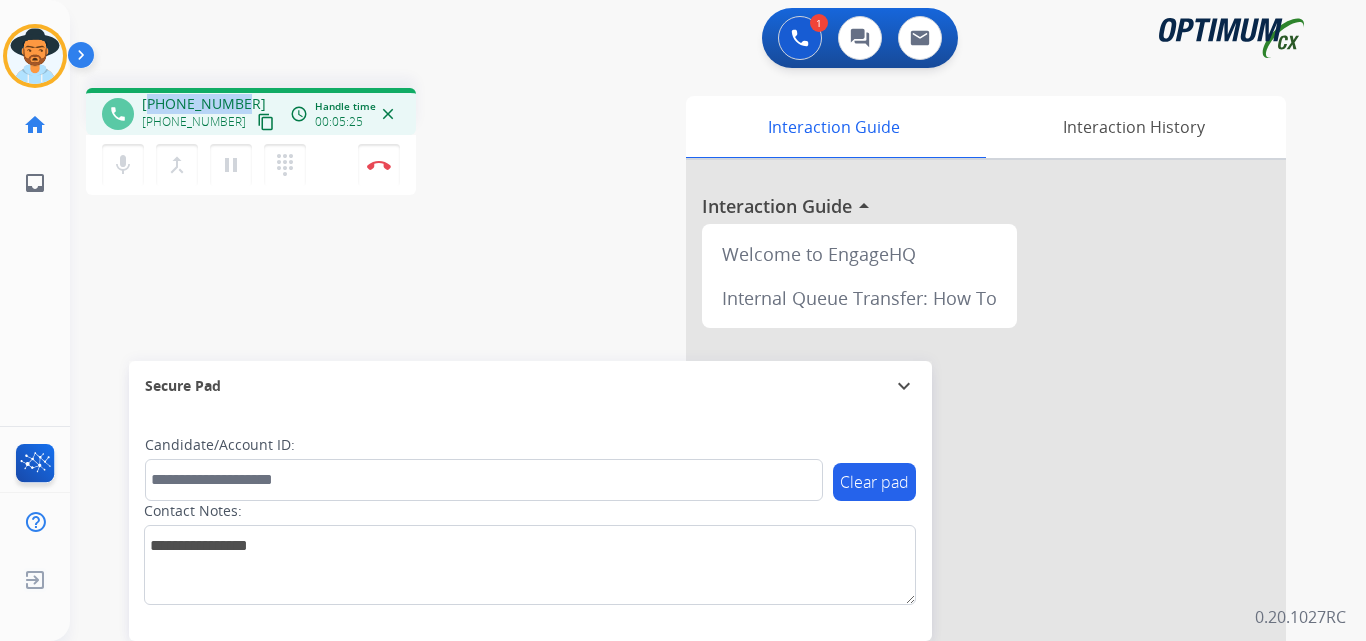 click on "[PHONE_NUMBER]" at bounding box center [204, 104] 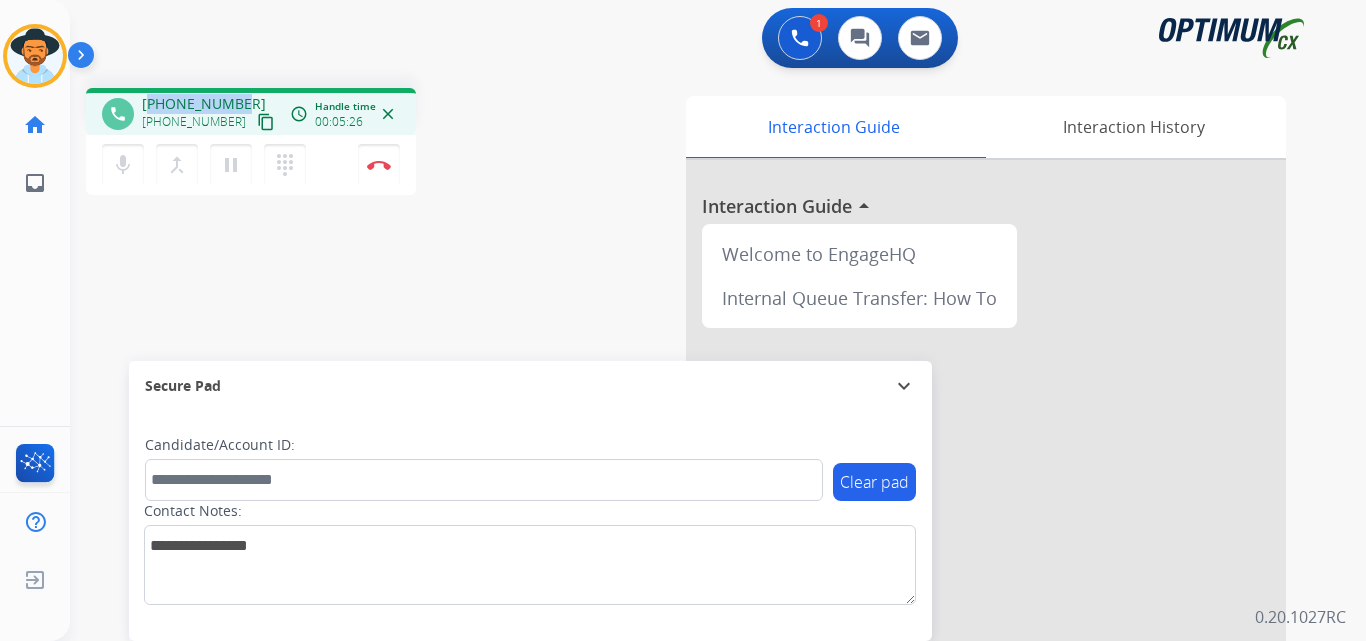 click on "[PHONE_NUMBER]" at bounding box center (204, 104) 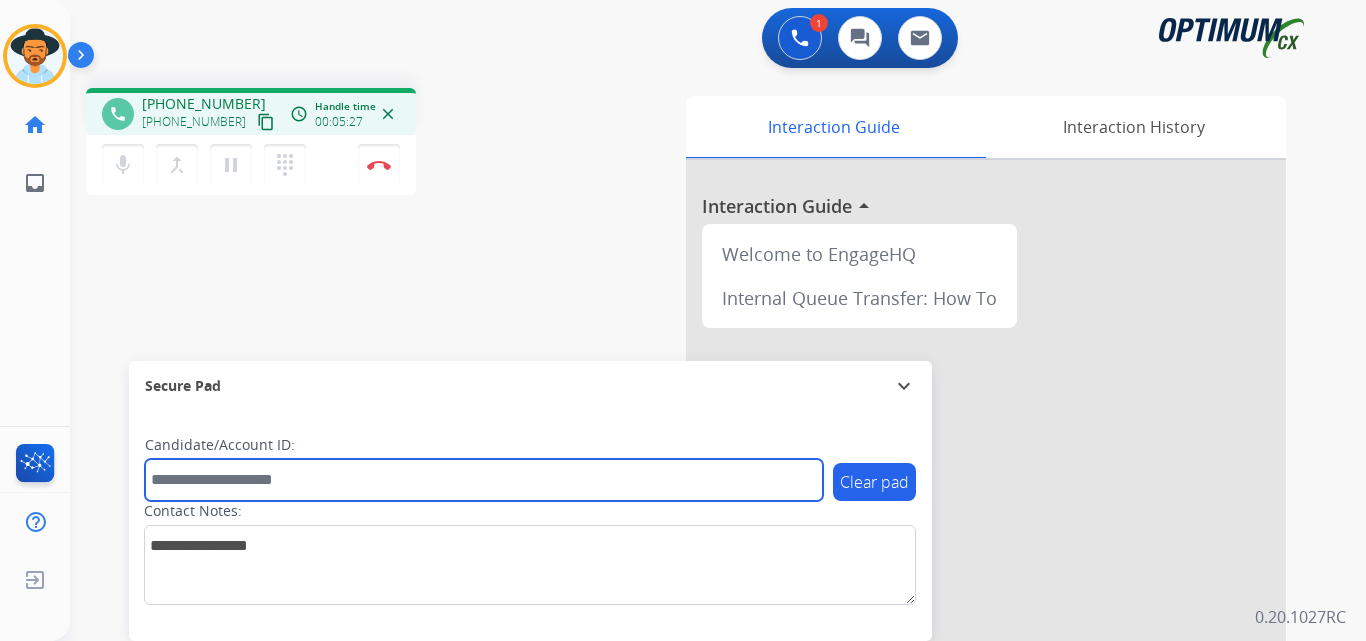 click at bounding box center (484, 480) 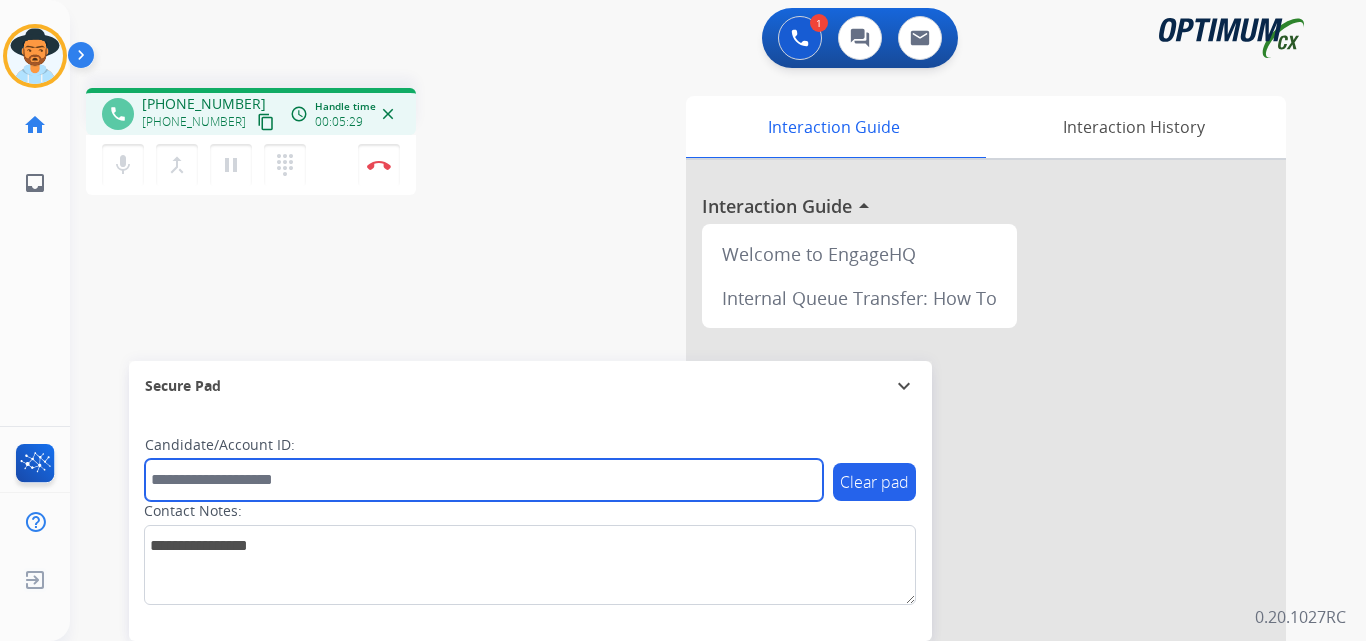 paste on "**********" 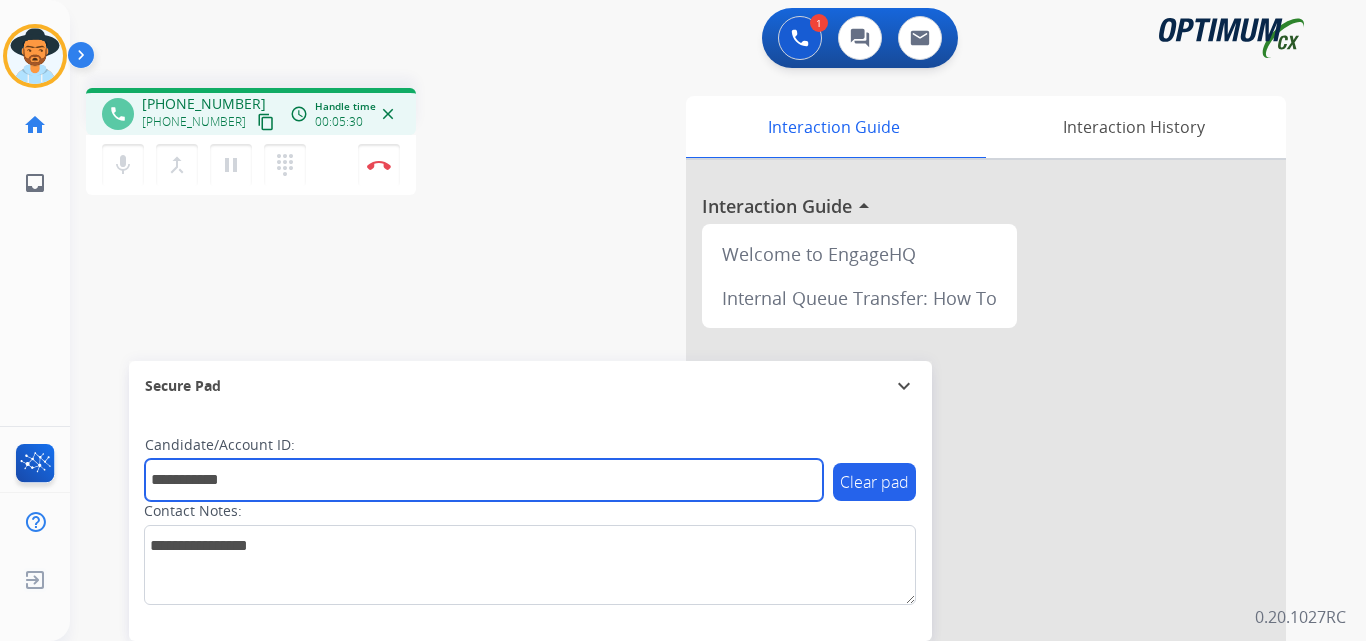 click on "**********" at bounding box center [484, 480] 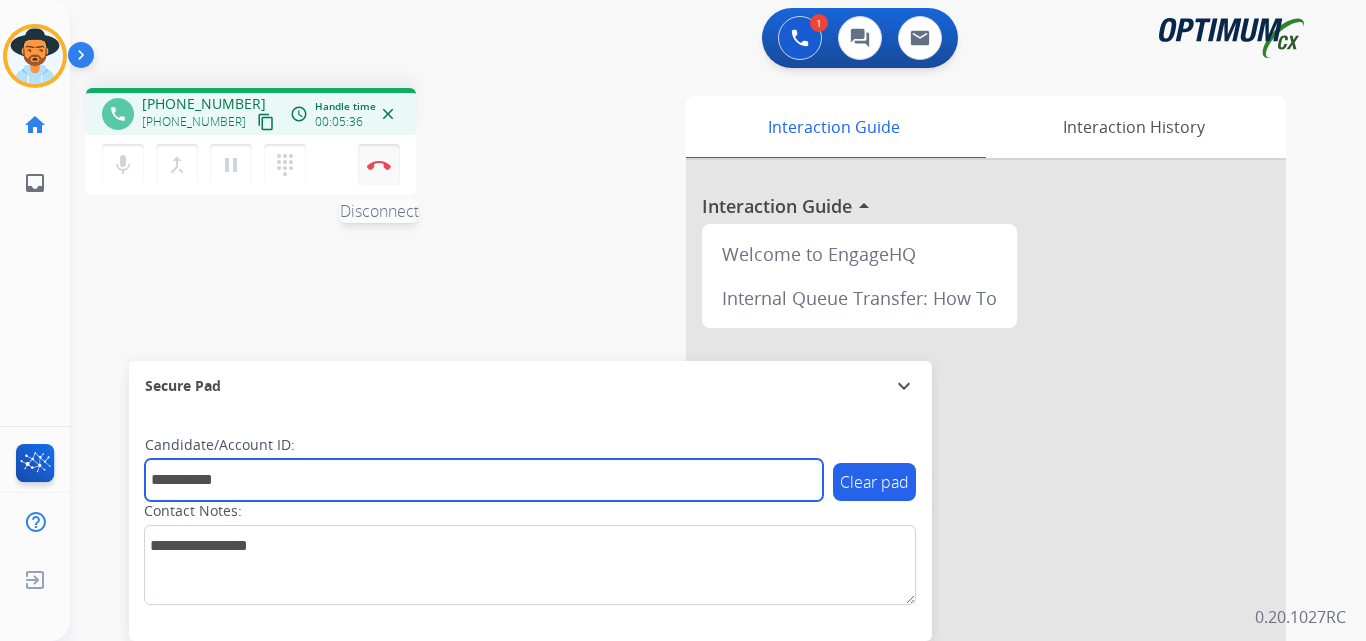 type on "**********" 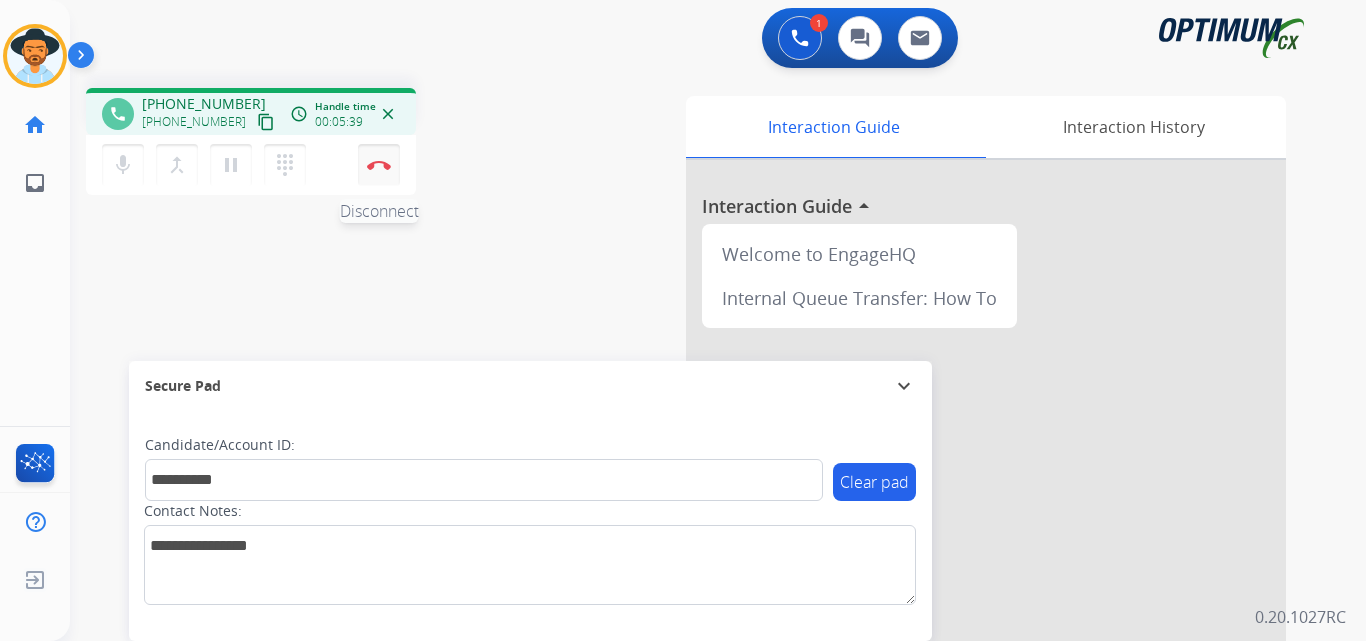 click at bounding box center (379, 165) 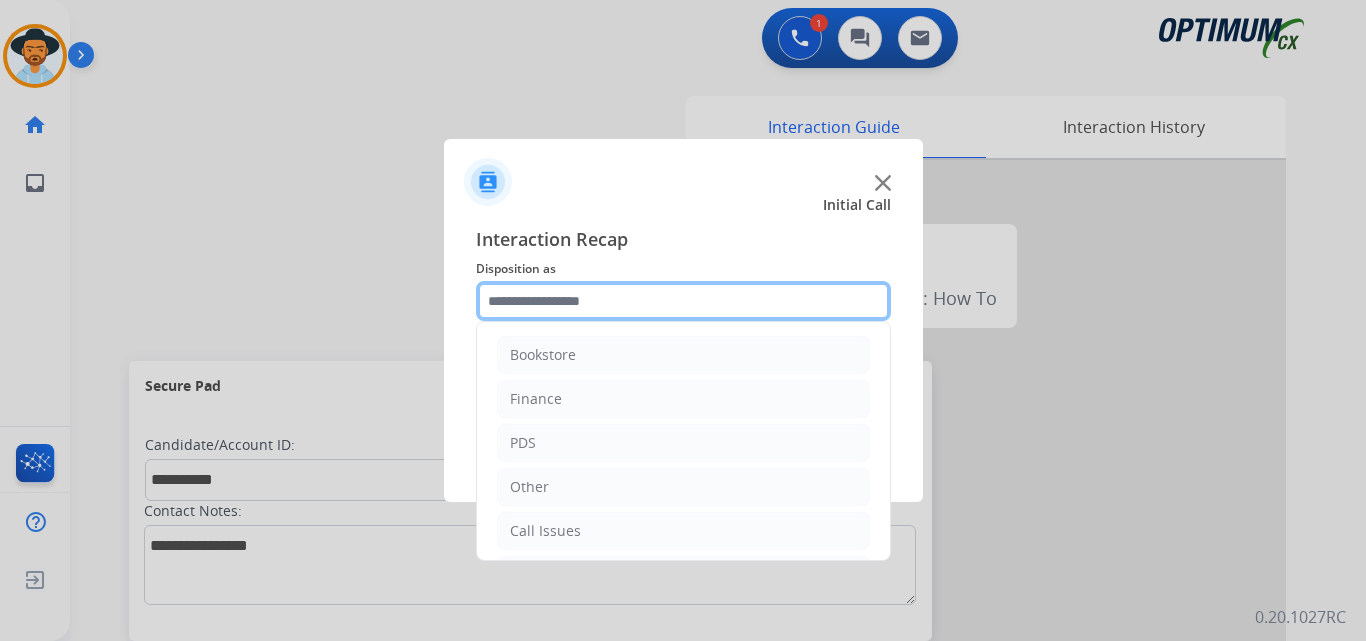 click 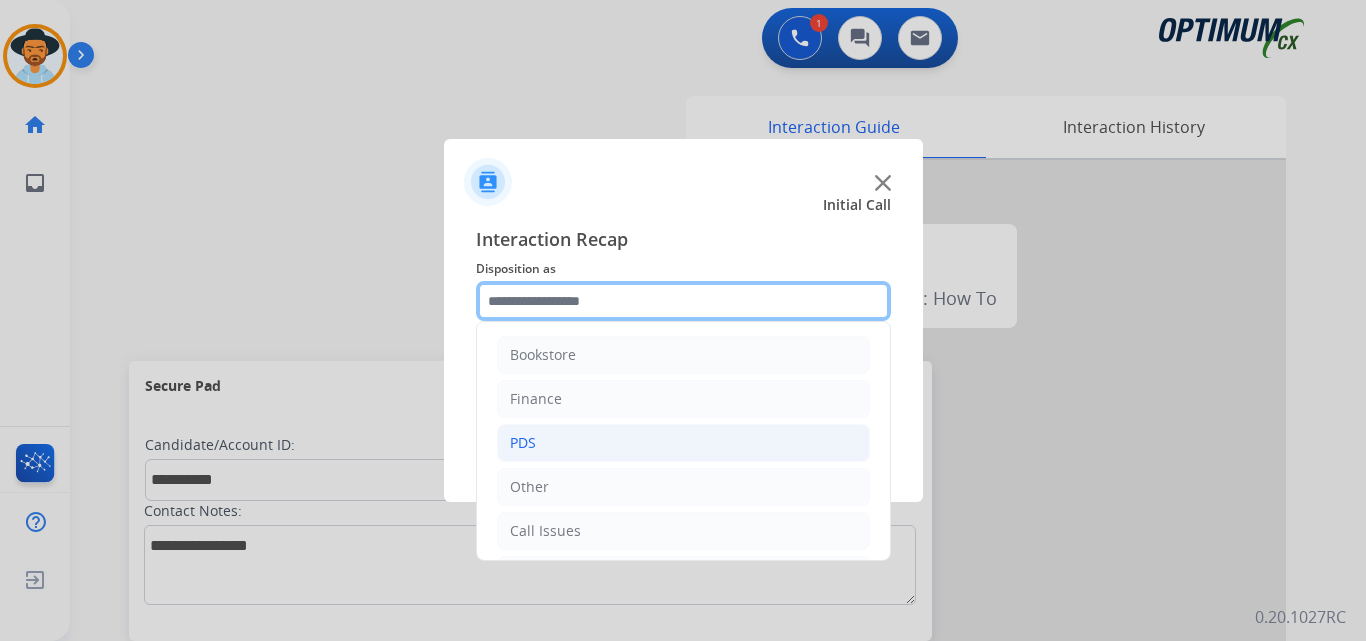 scroll, scrollTop: 136, scrollLeft: 0, axis: vertical 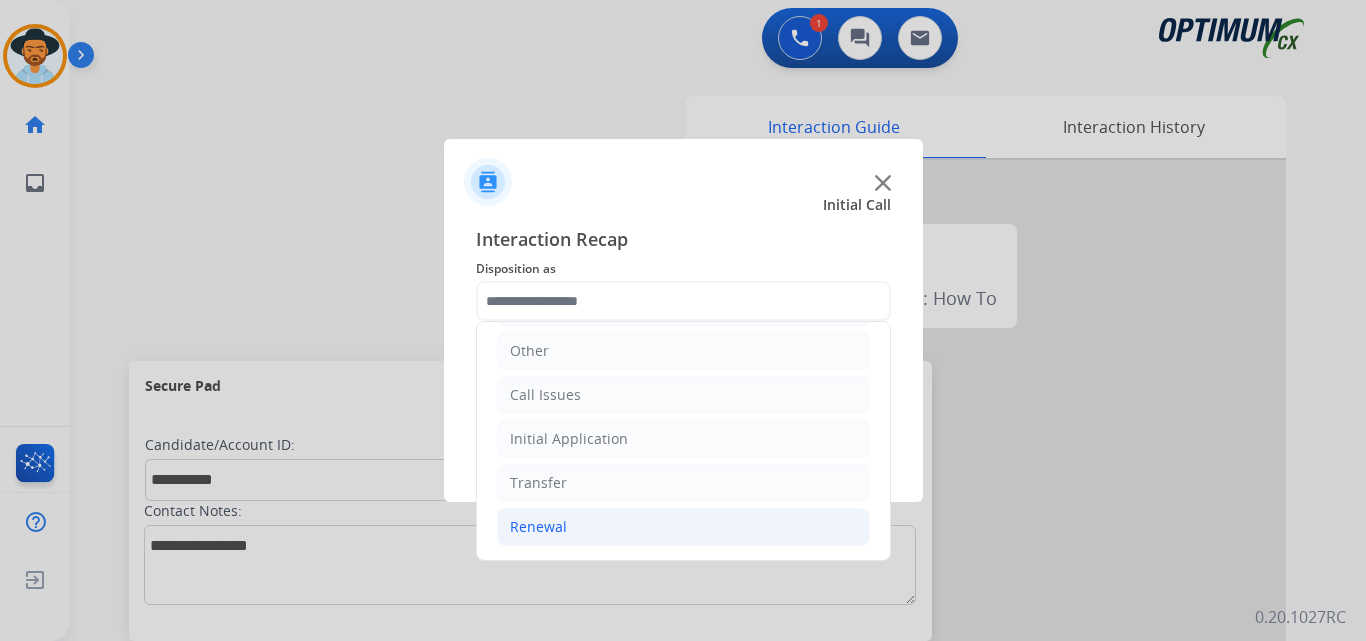 click on "Renewal" 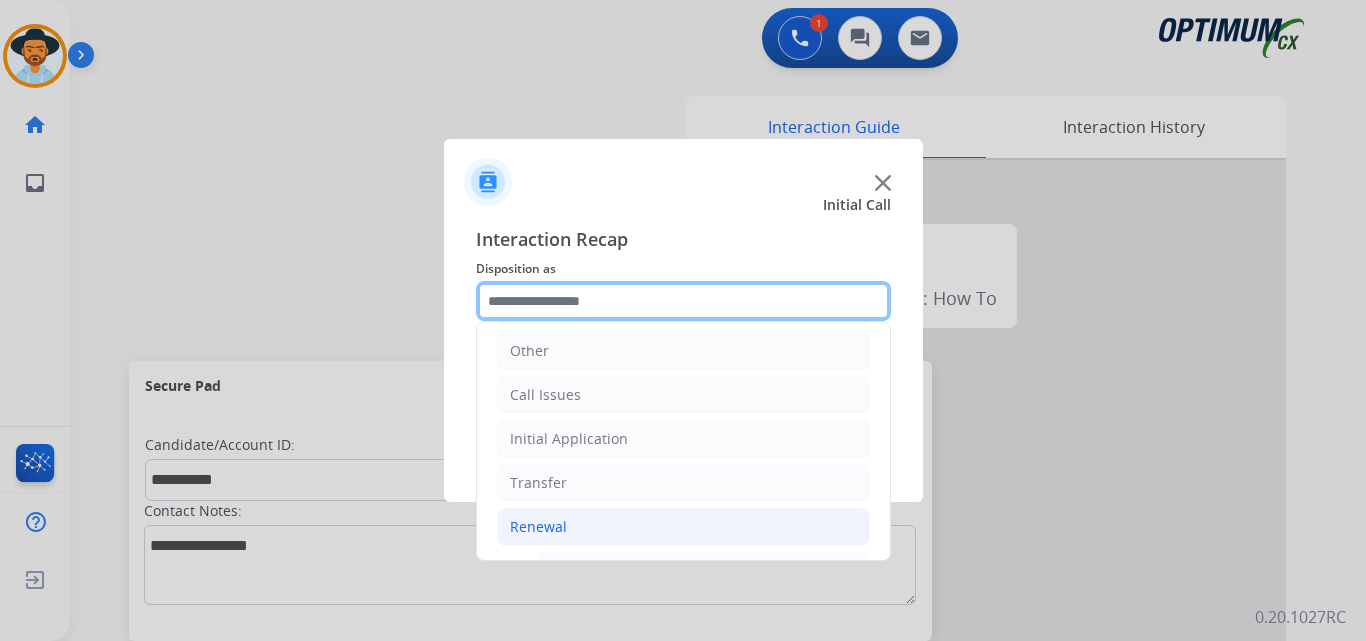 scroll, scrollTop: 636, scrollLeft: 0, axis: vertical 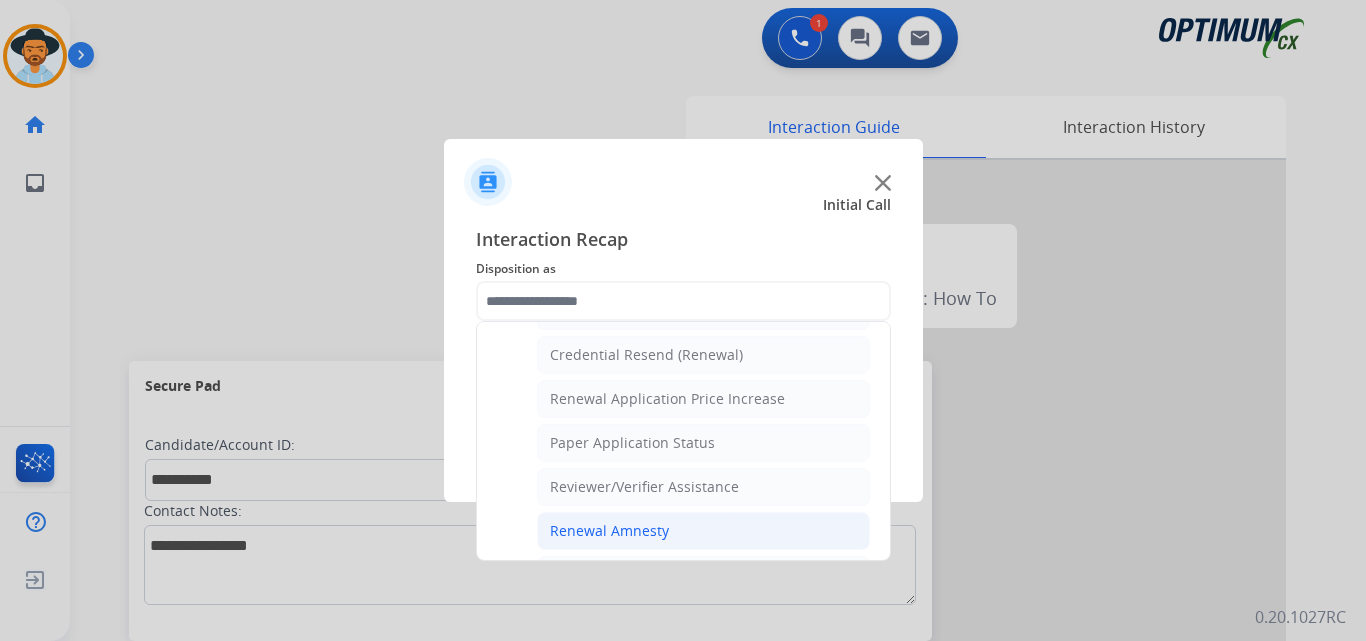 click on "Renewal Amnesty" 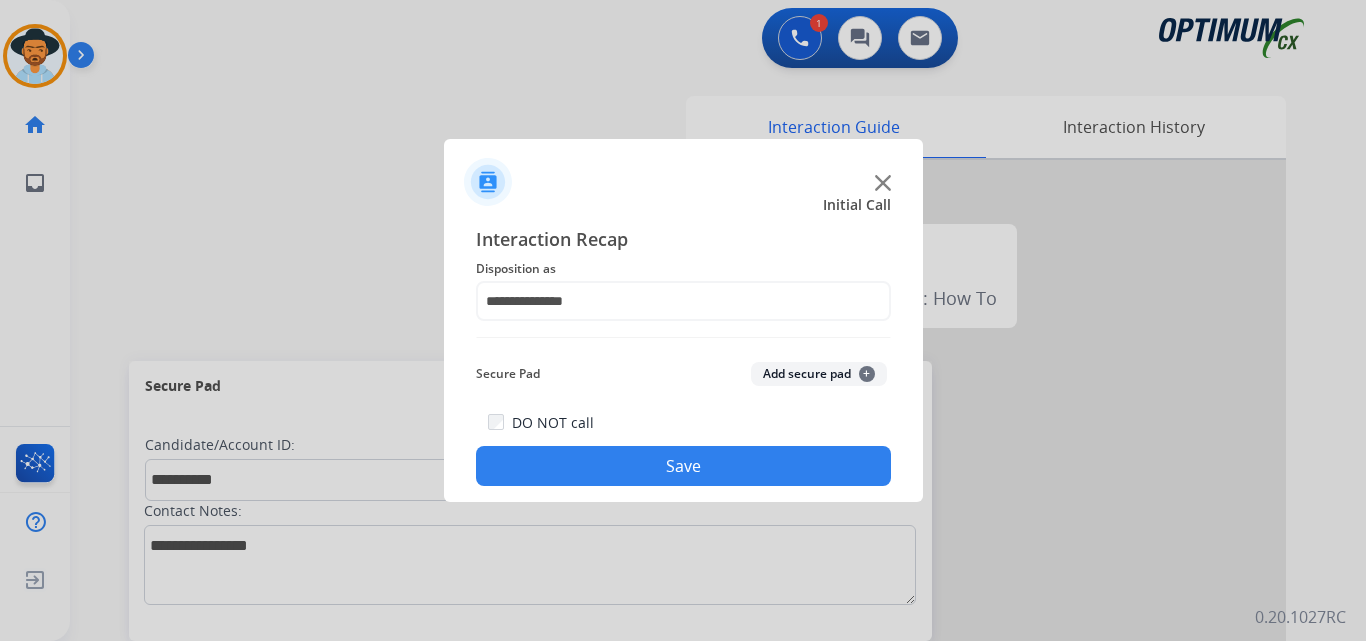click on "Save" 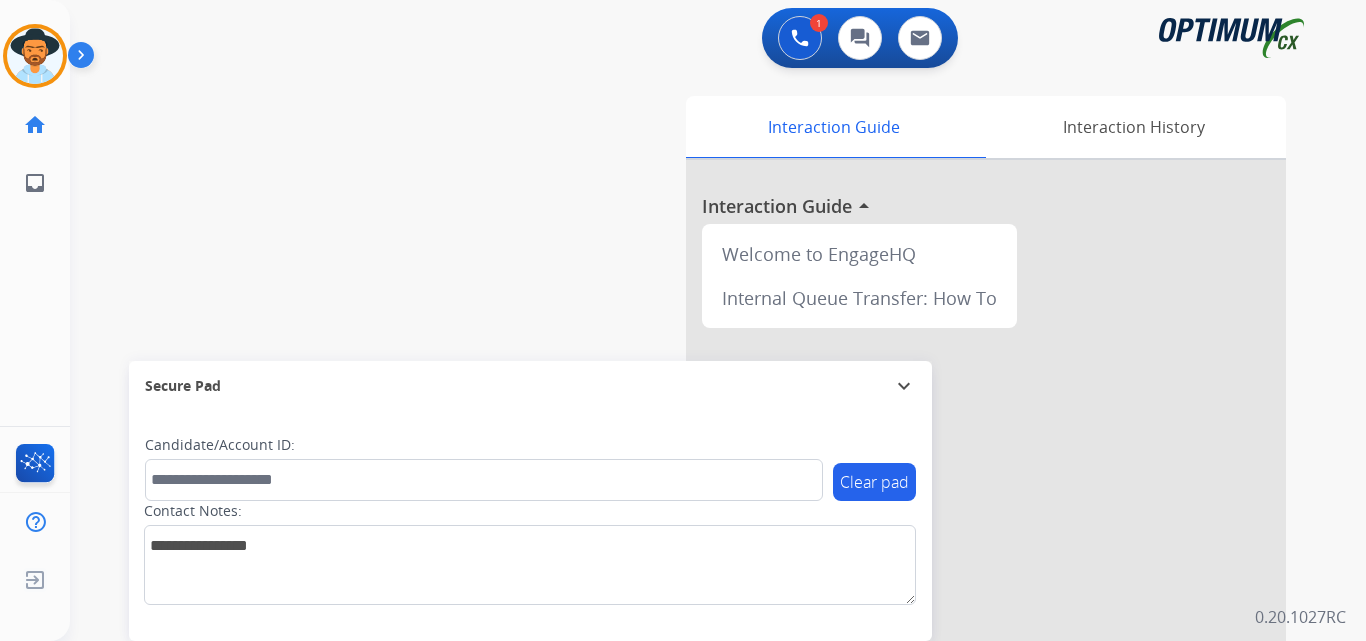 click on "swap_horiz Break voice bridge close_fullscreen Connect 3-Way Call merge_type Separate 3-Way Call  Interaction Guide   Interaction History  Interaction Guide arrow_drop_up  Welcome to EngageHQ   Internal Queue Transfer: How To  Secure Pad expand_more Clear pad Candidate/Account ID: Contact Notes:" at bounding box center [694, 489] 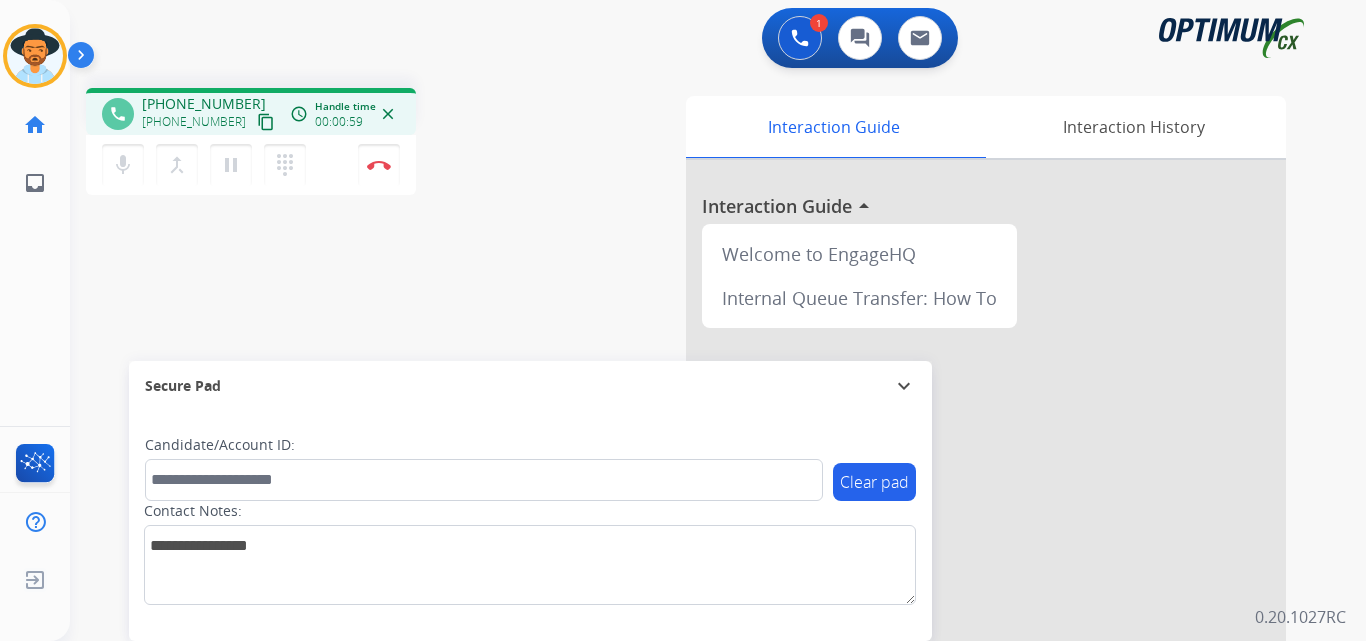 click on "[PHONE_NUMBER]" at bounding box center [204, 104] 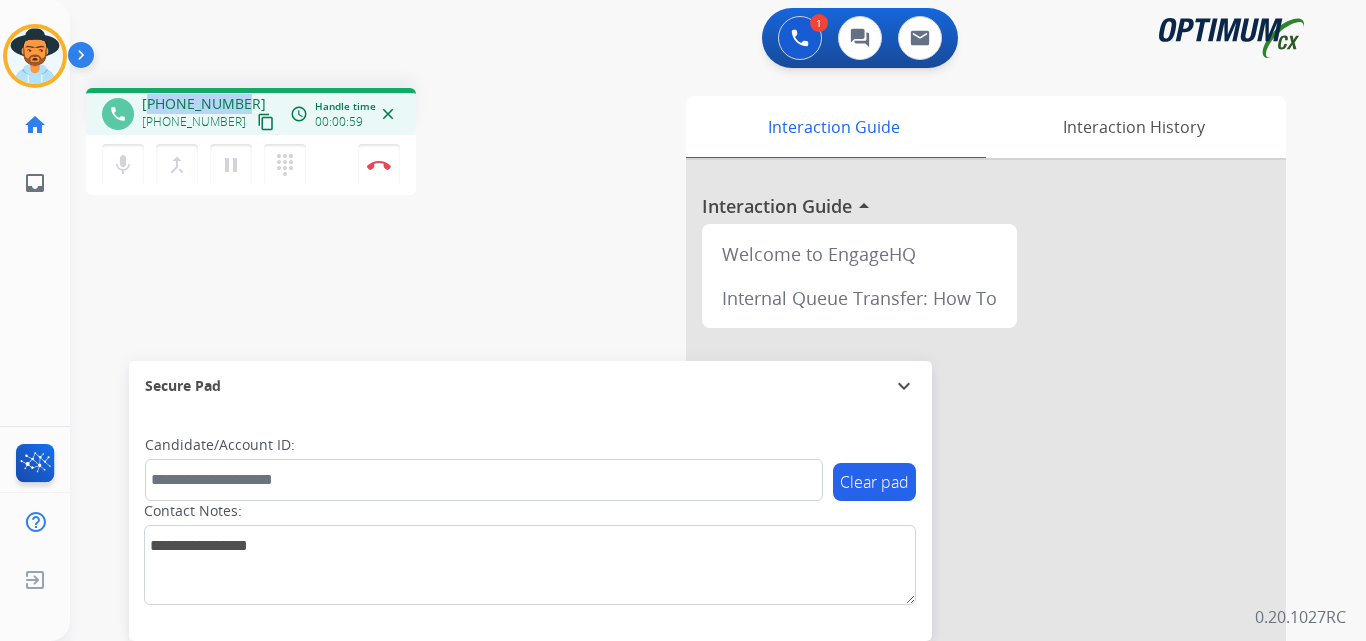 click on "[PHONE_NUMBER]" at bounding box center [204, 104] 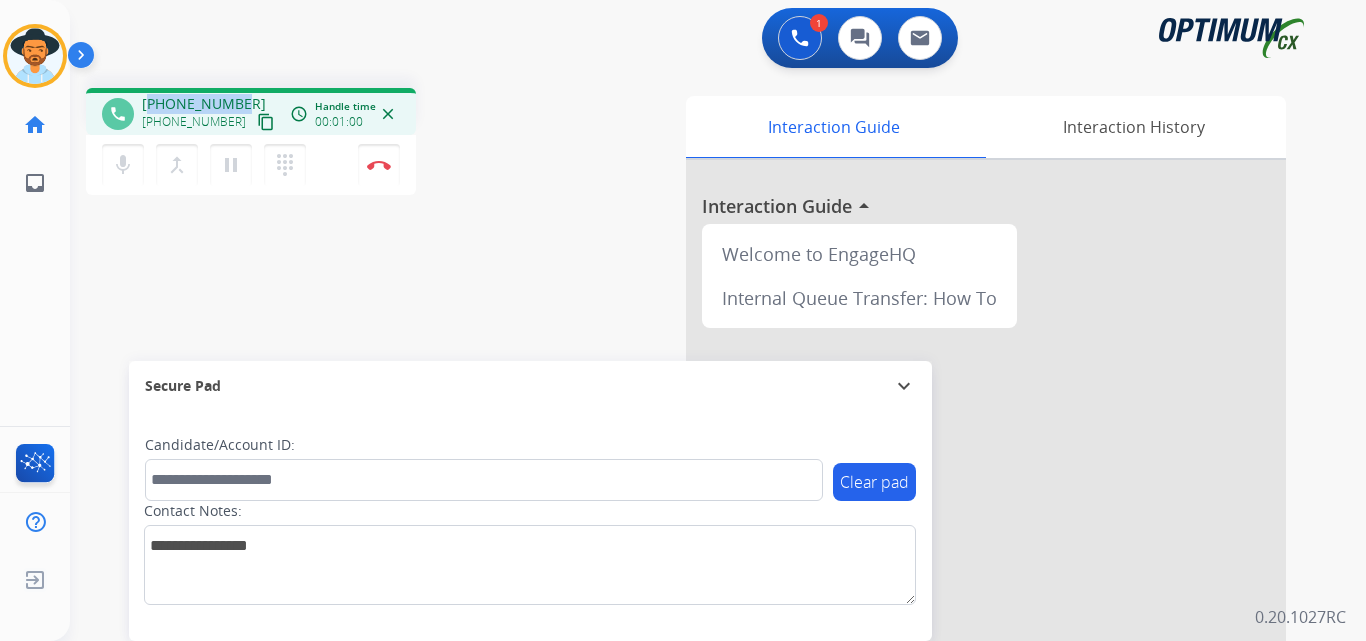 copy on "13479307301" 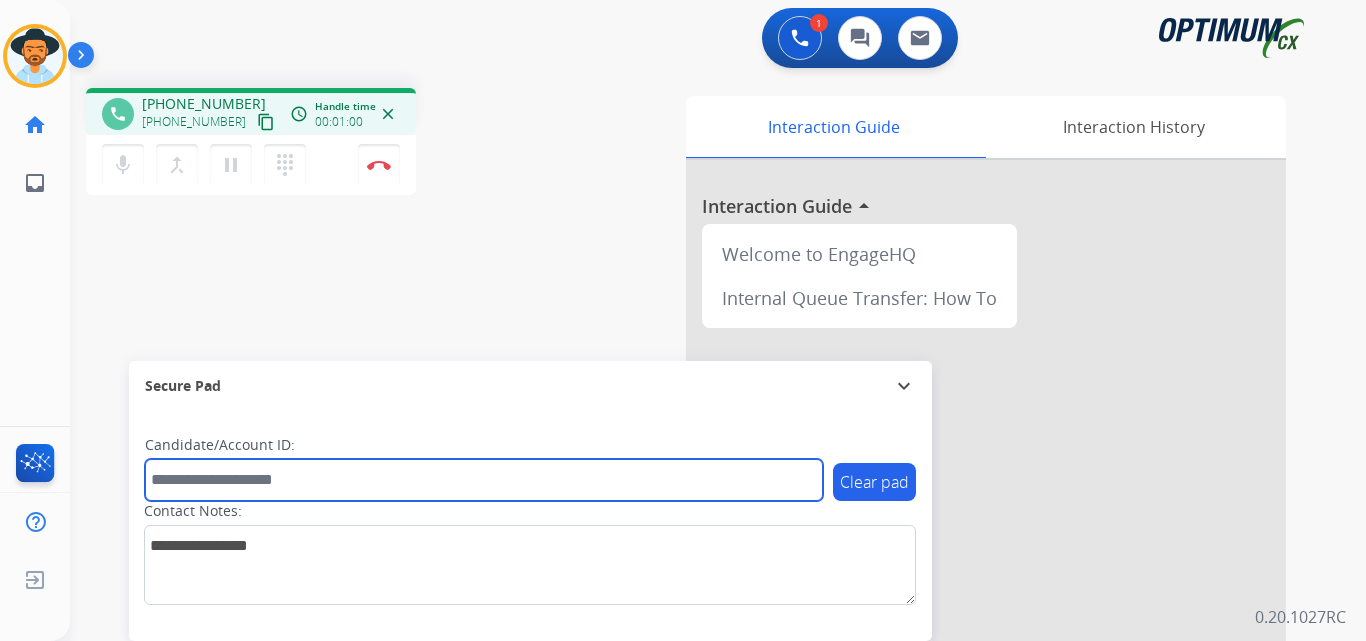 click at bounding box center [484, 480] 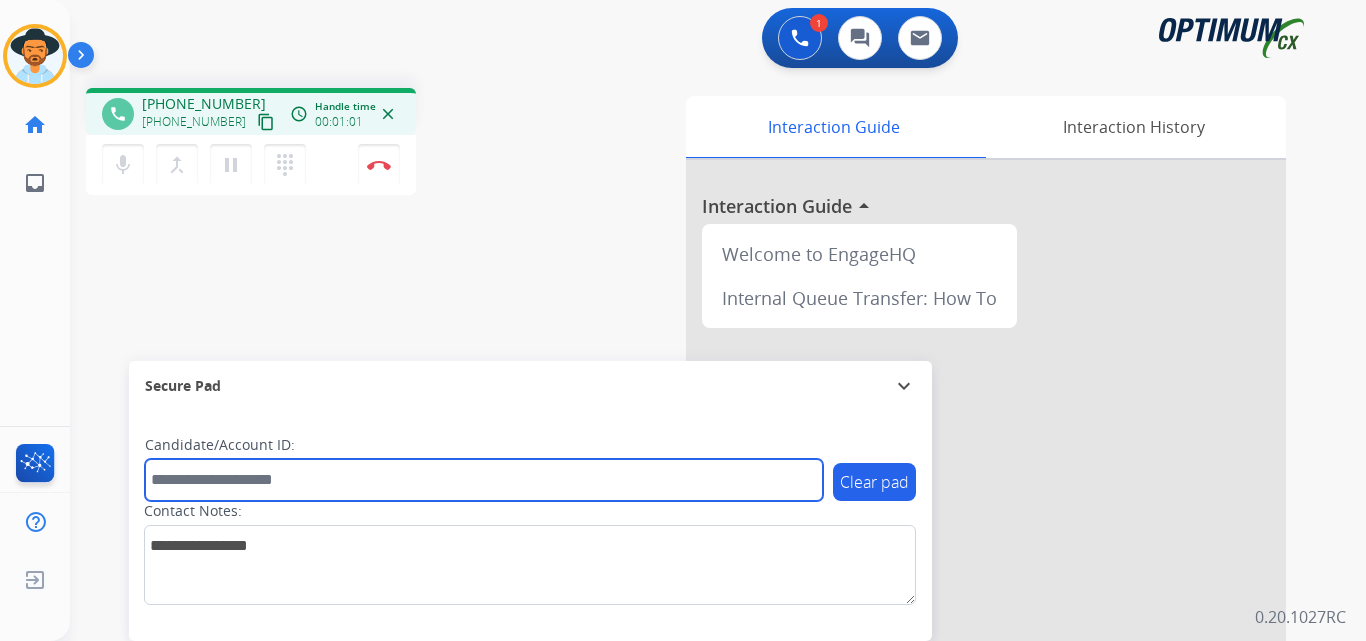paste on "**********" 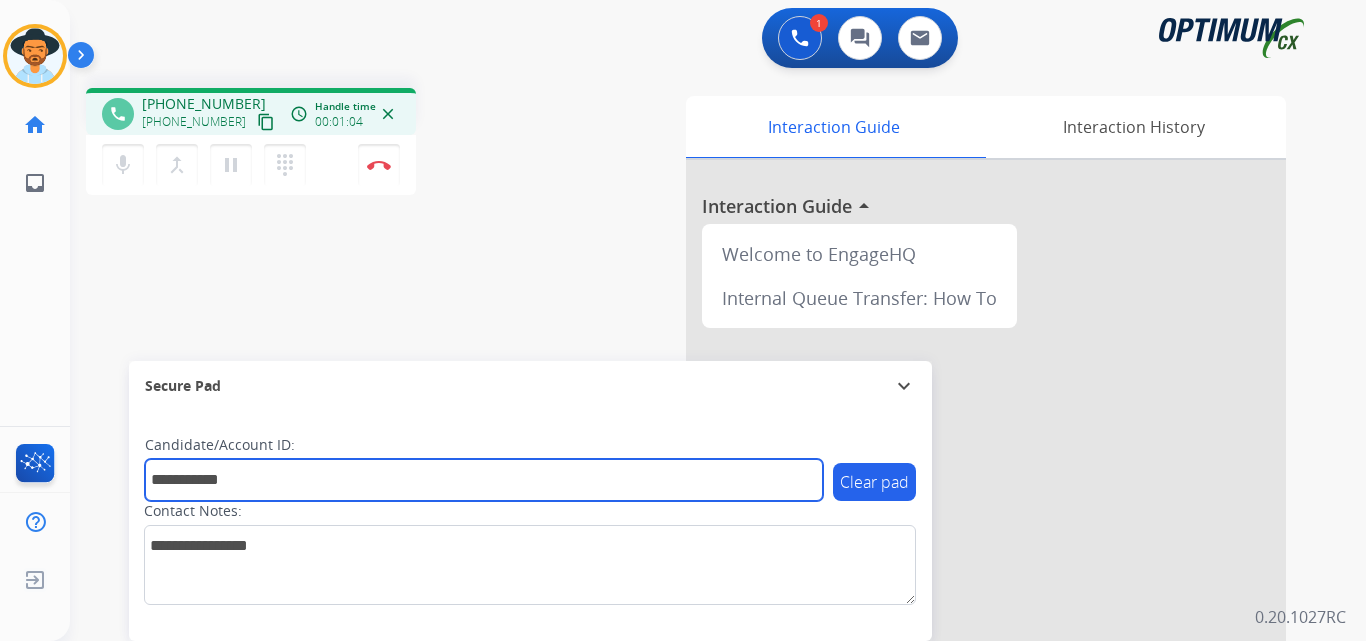 type on "**********" 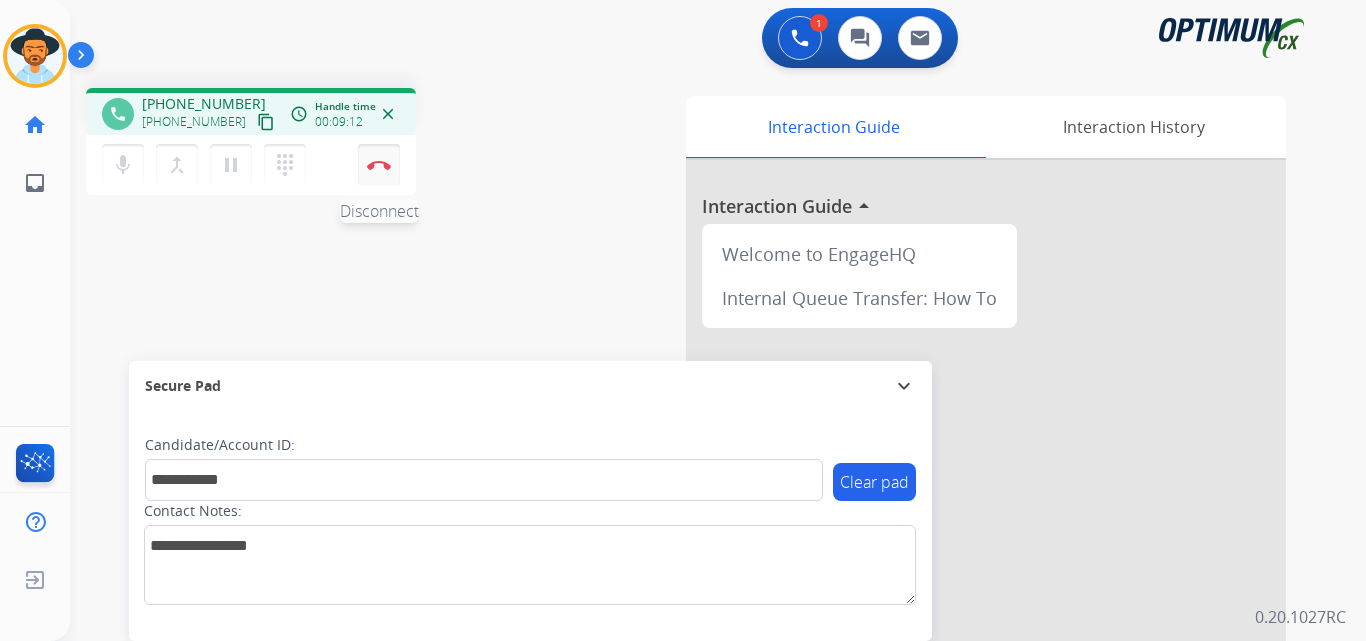 click on "Disconnect" at bounding box center (379, 165) 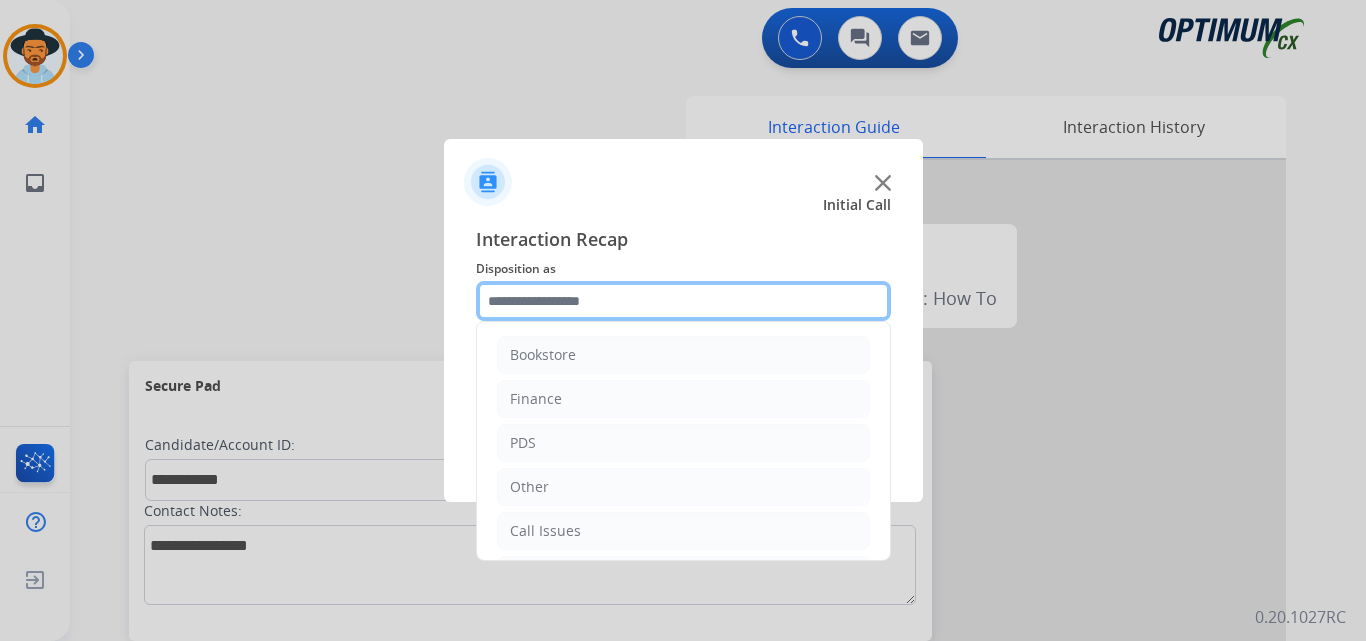 click 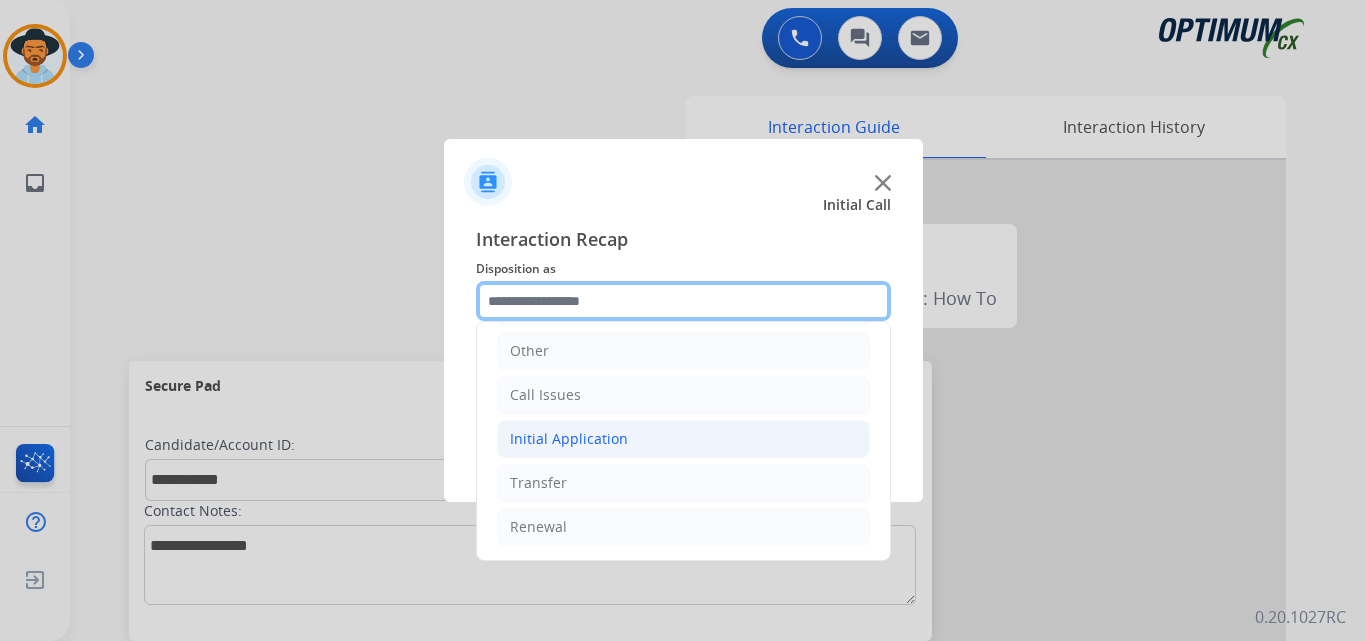 scroll, scrollTop: 0, scrollLeft: 0, axis: both 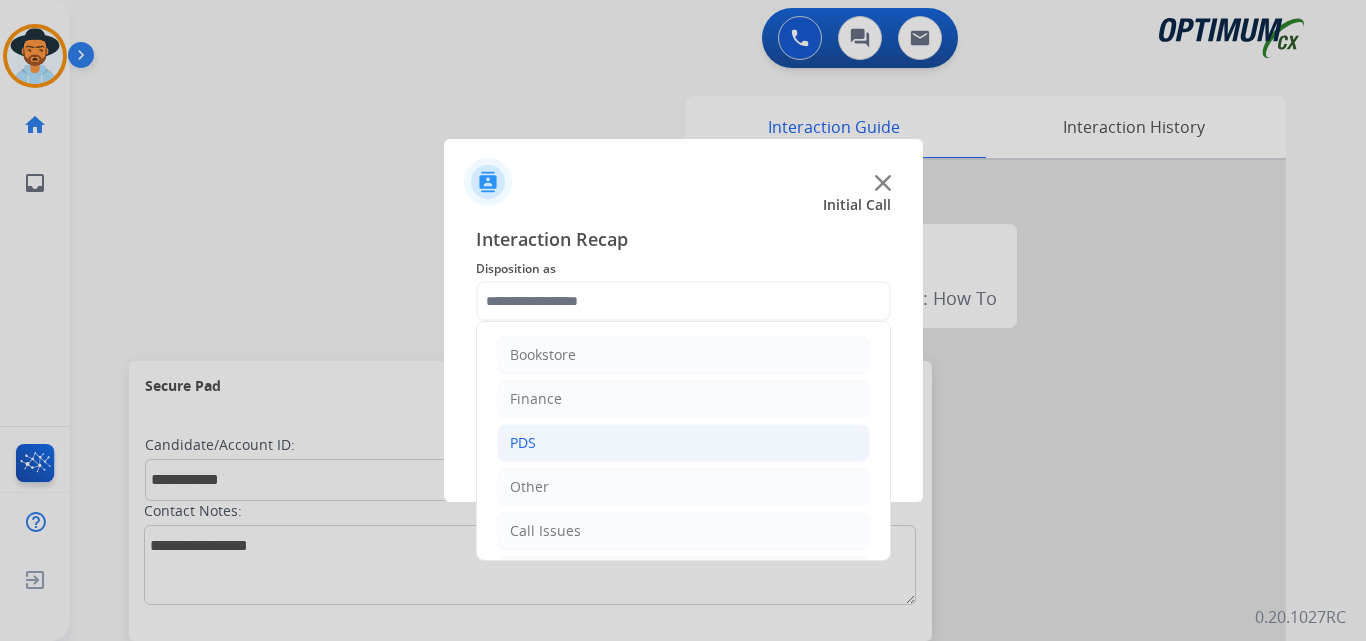 click on "PDS" 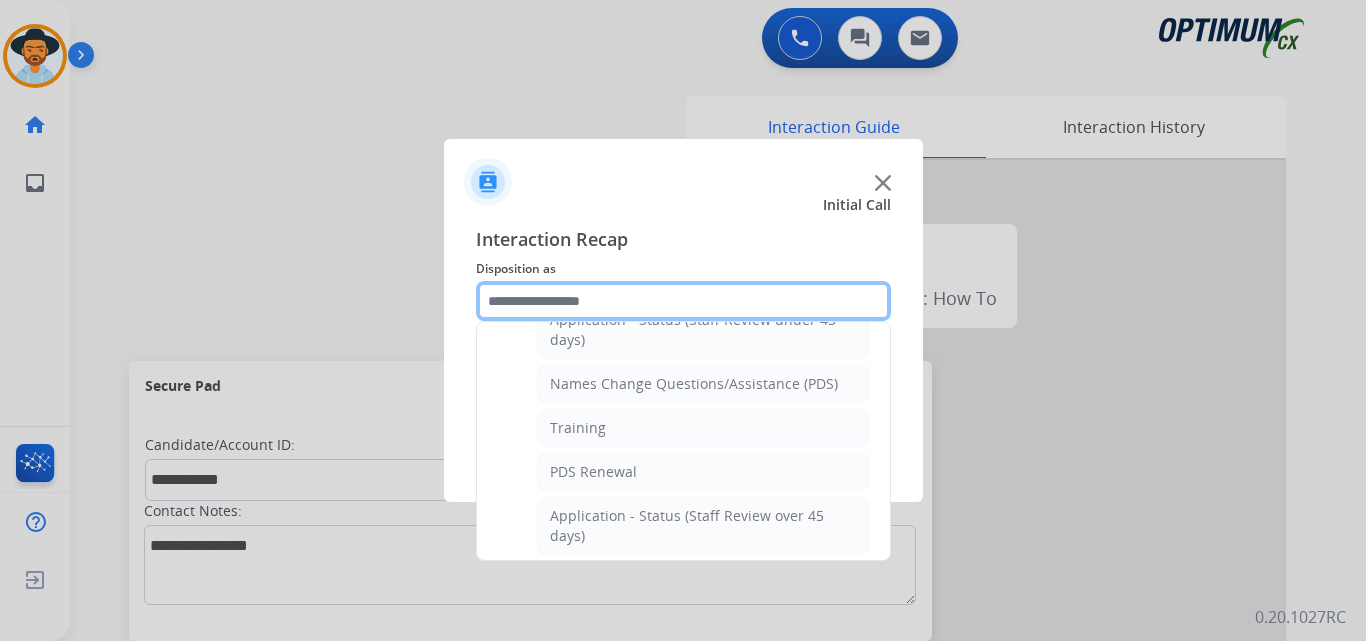 scroll, scrollTop: 333, scrollLeft: 0, axis: vertical 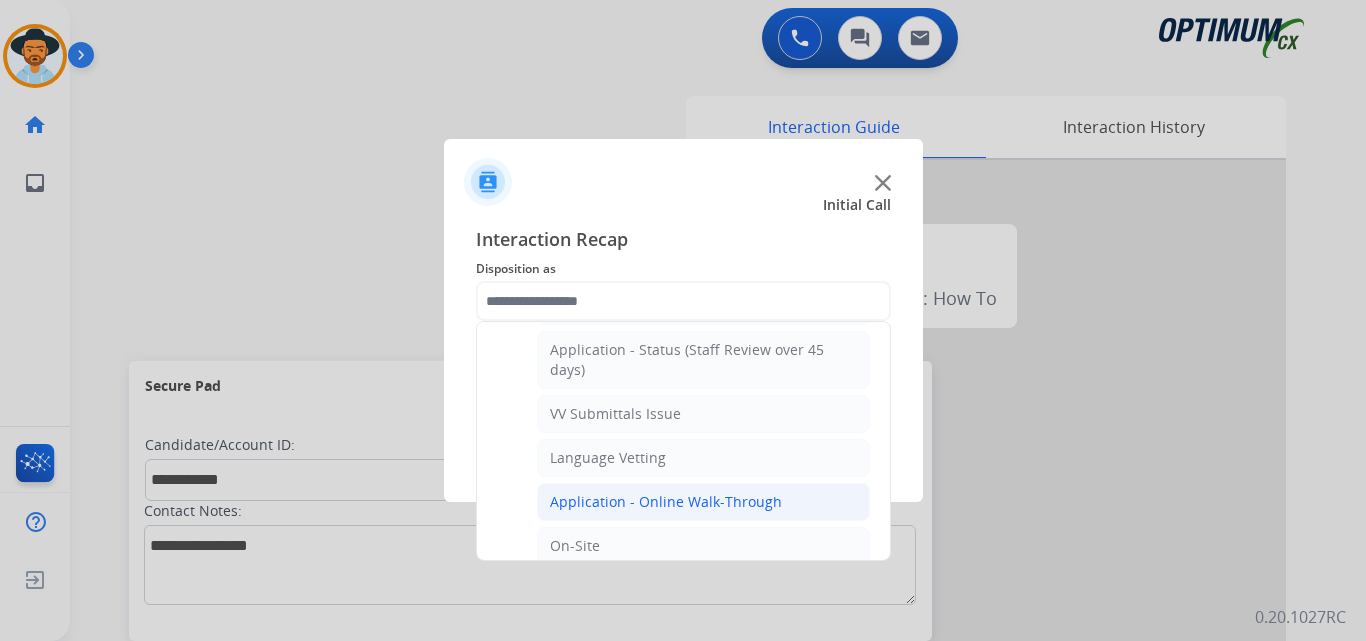 click on "Application - Online Walk-Through" 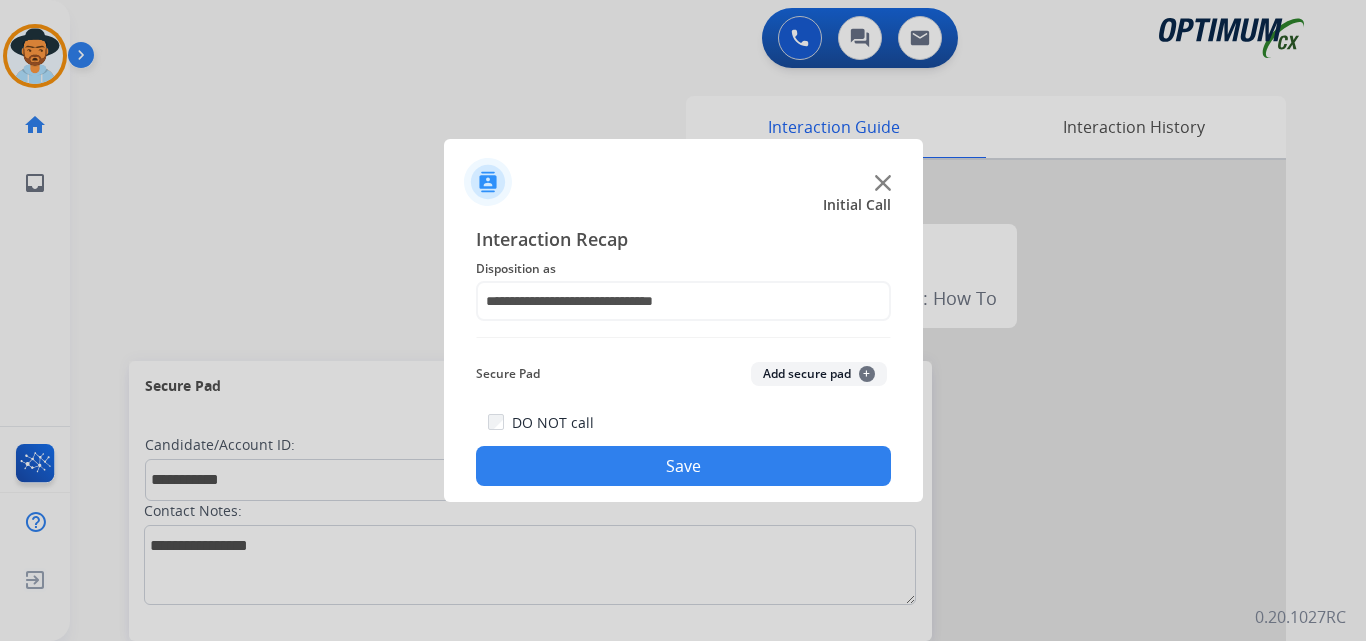 click on "Save" 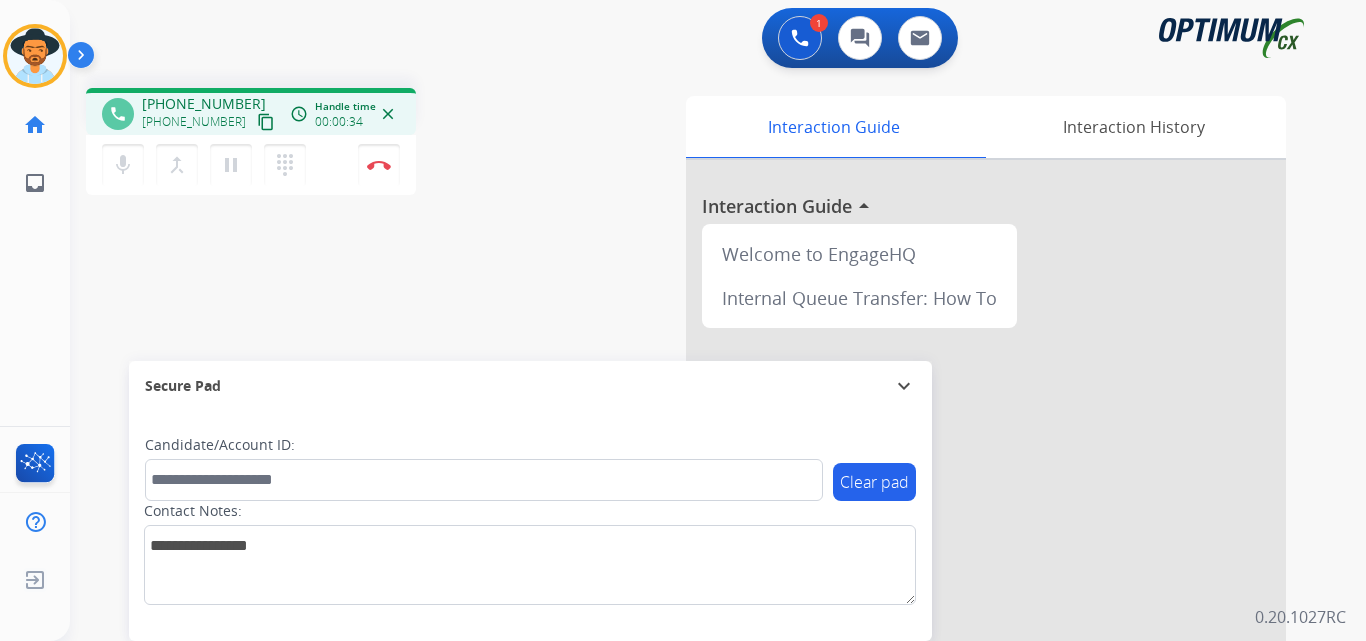 click on "phone [PHONE_NUMBER] [PHONE_NUMBER] content_copy access_time Call metrics Queue   00:08 Hold   00:00 Talk   00:35 Total   00:42 Handle time 00:00:34 close mic Mute merge_type Bridge pause Hold dialpad Dialpad Disconnect swap_horiz Break voice bridge close_fullscreen Connect 3-Way Call merge_type Separate 3-Way Call  Interaction Guide   Interaction History  Interaction Guide arrow_drop_up  Welcome to EngageHQ   Internal Queue Transfer: How To  Secure Pad expand_more Clear pad Candidate/Account ID: Contact Notes:" at bounding box center (694, 489) 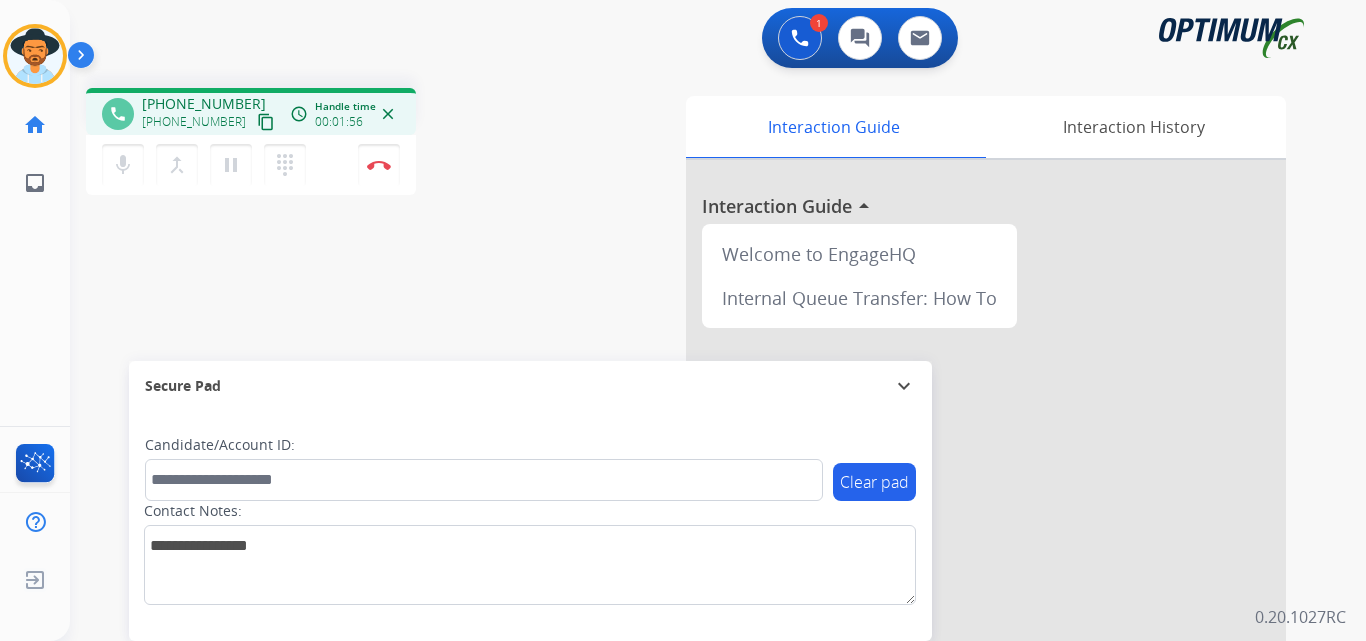 click on "[PHONE_NUMBER]" at bounding box center [204, 104] 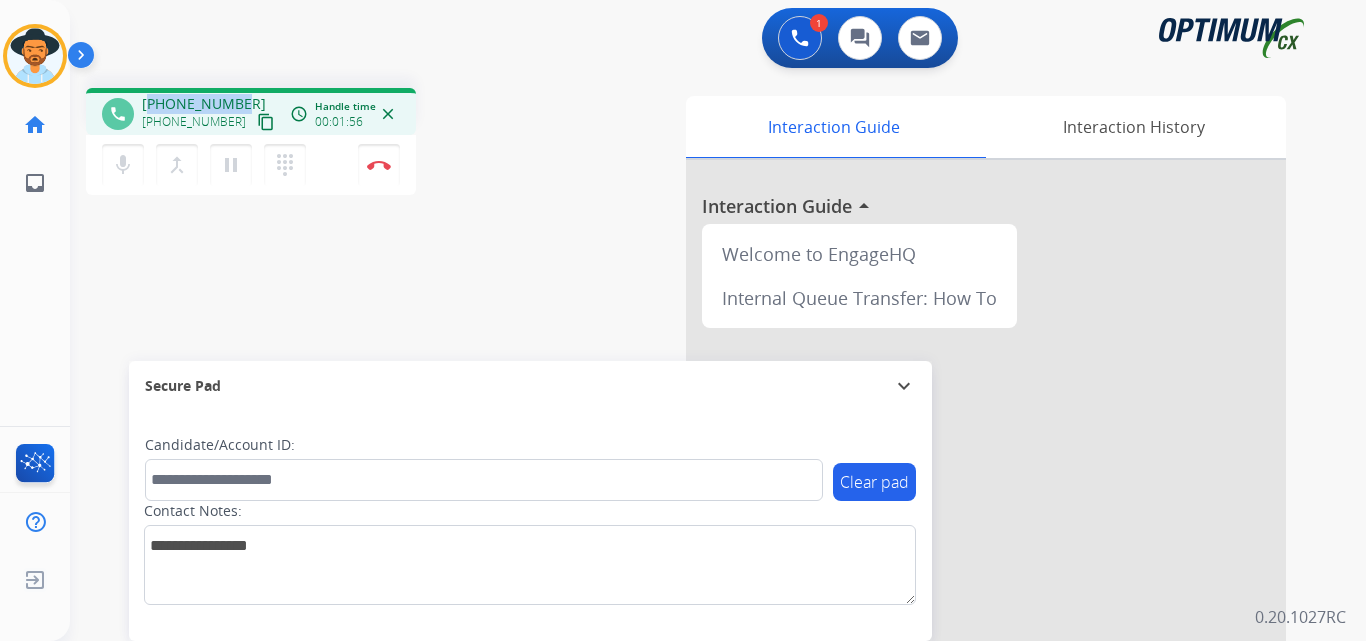 click on "[PHONE_NUMBER]" at bounding box center [204, 104] 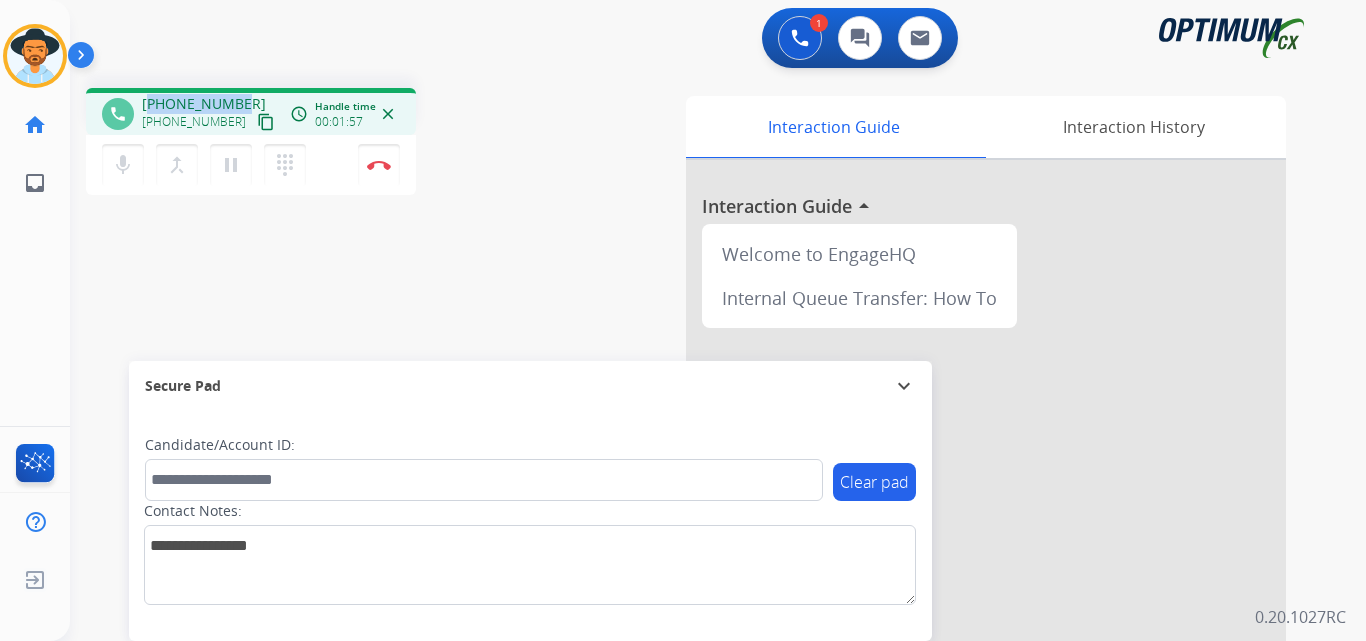 copy on "12819988989" 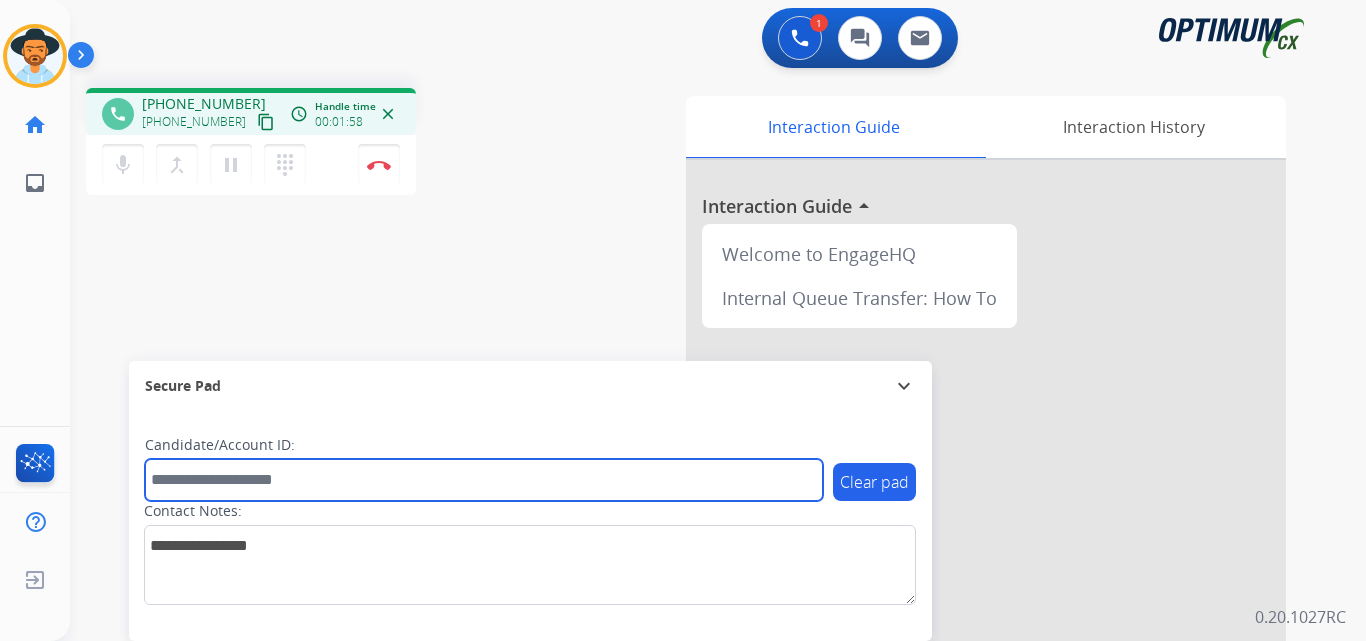 click at bounding box center [484, 480] 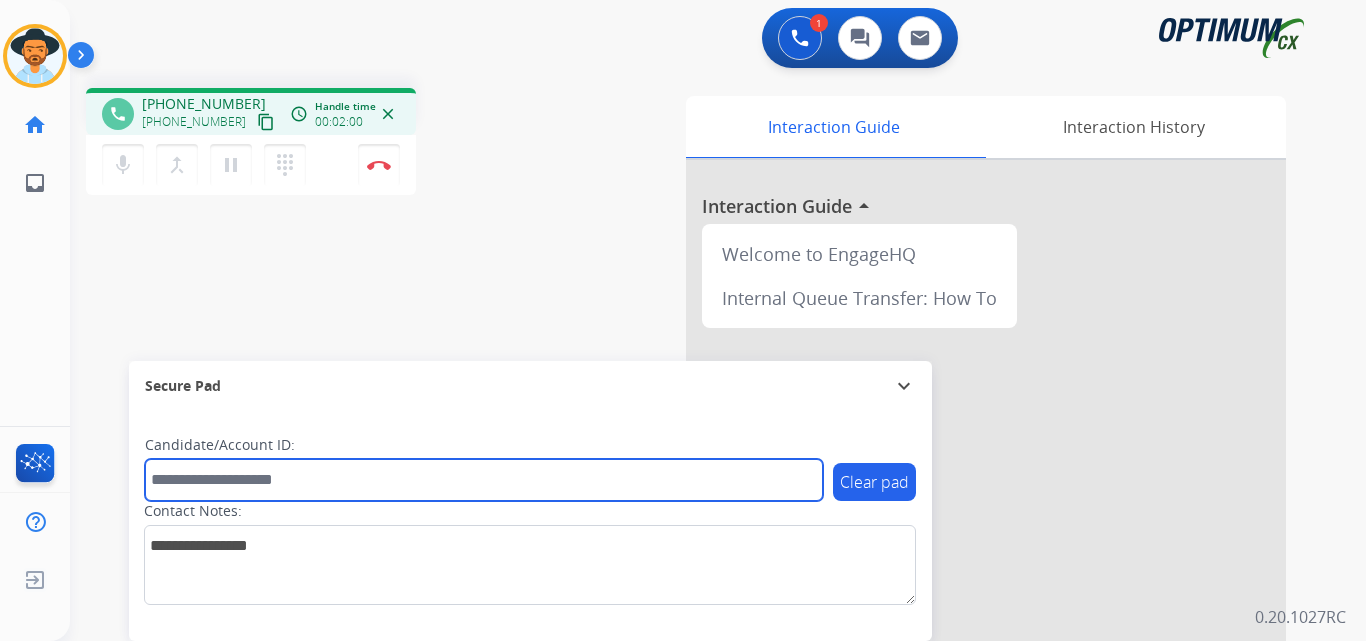 paste on "**********" 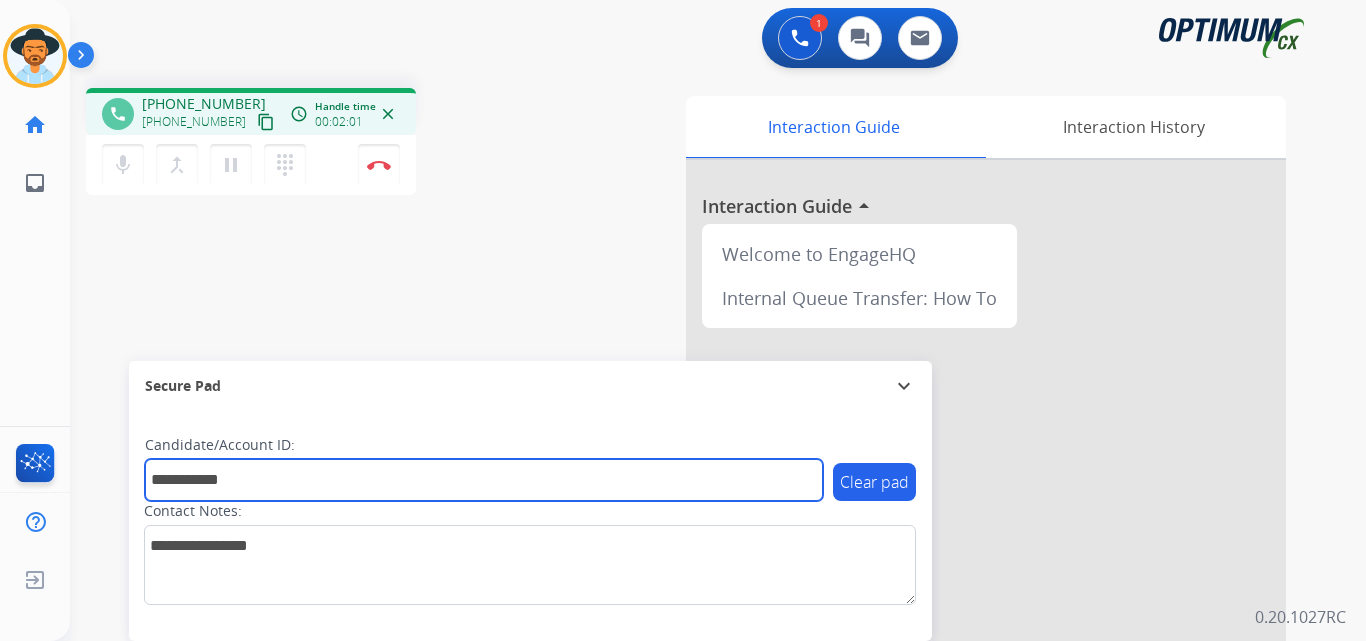 click on "**********" at bounding box center [484, 480] 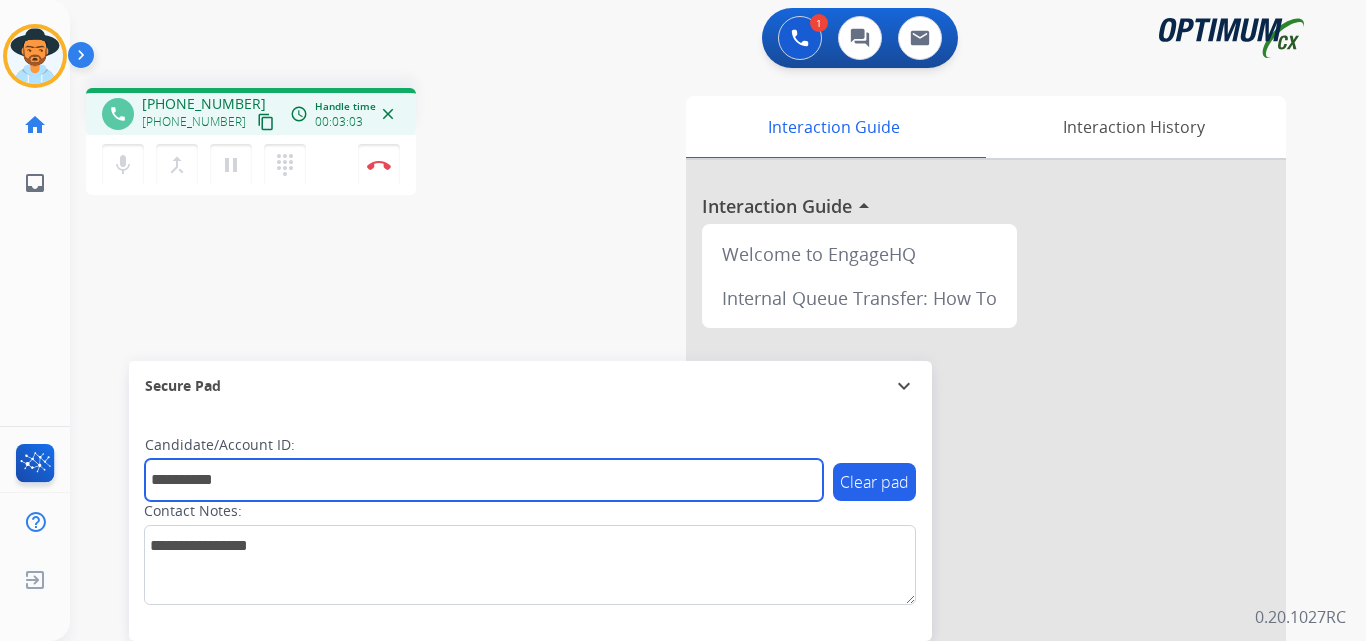 type on "**********" 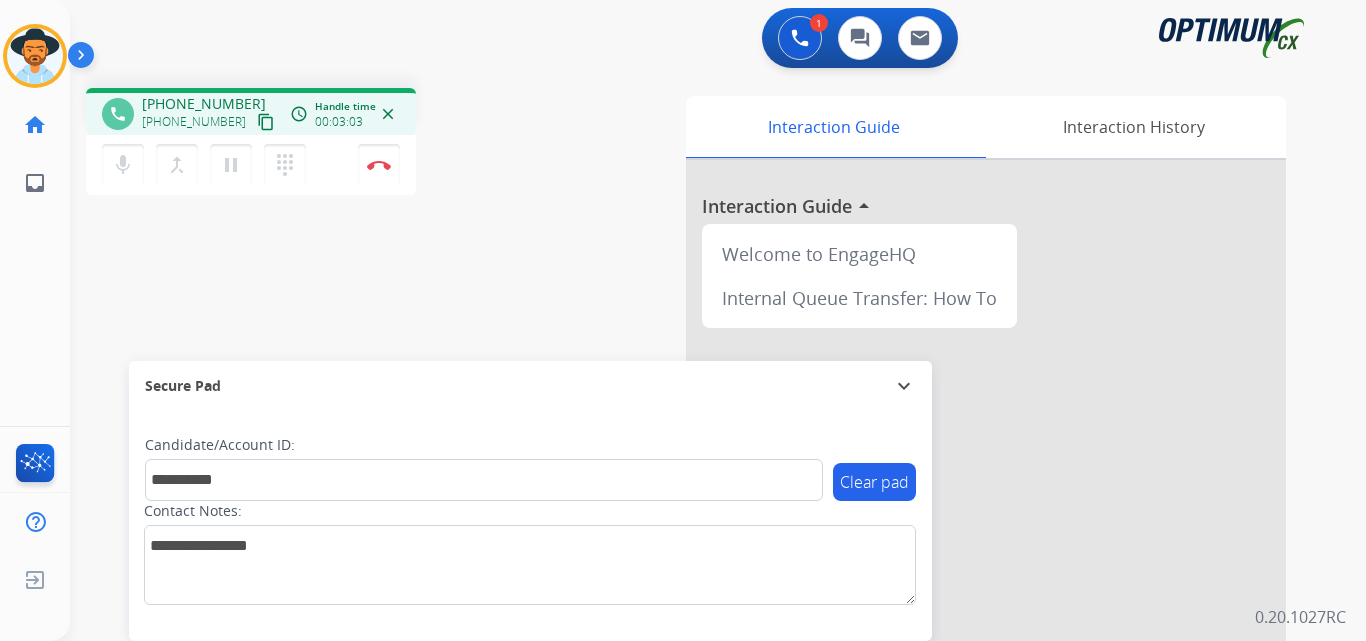 click on "**********" at bounding box center [694, 489] 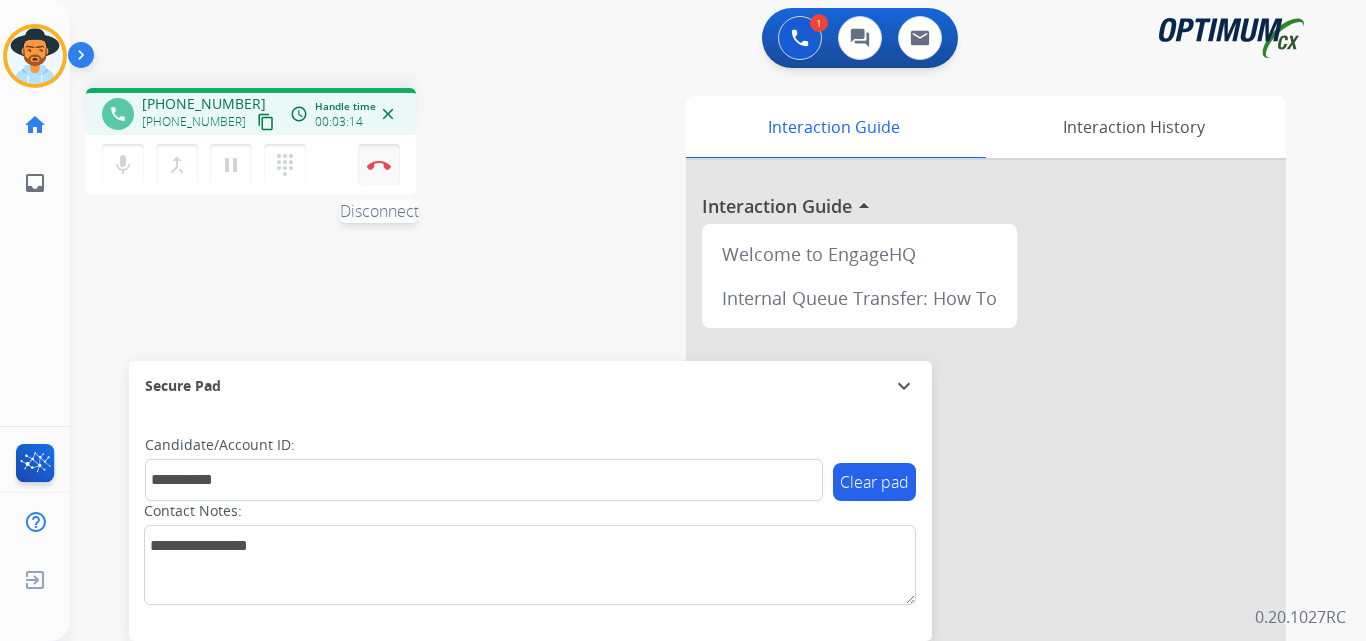 click at bounding box center (379, 165) 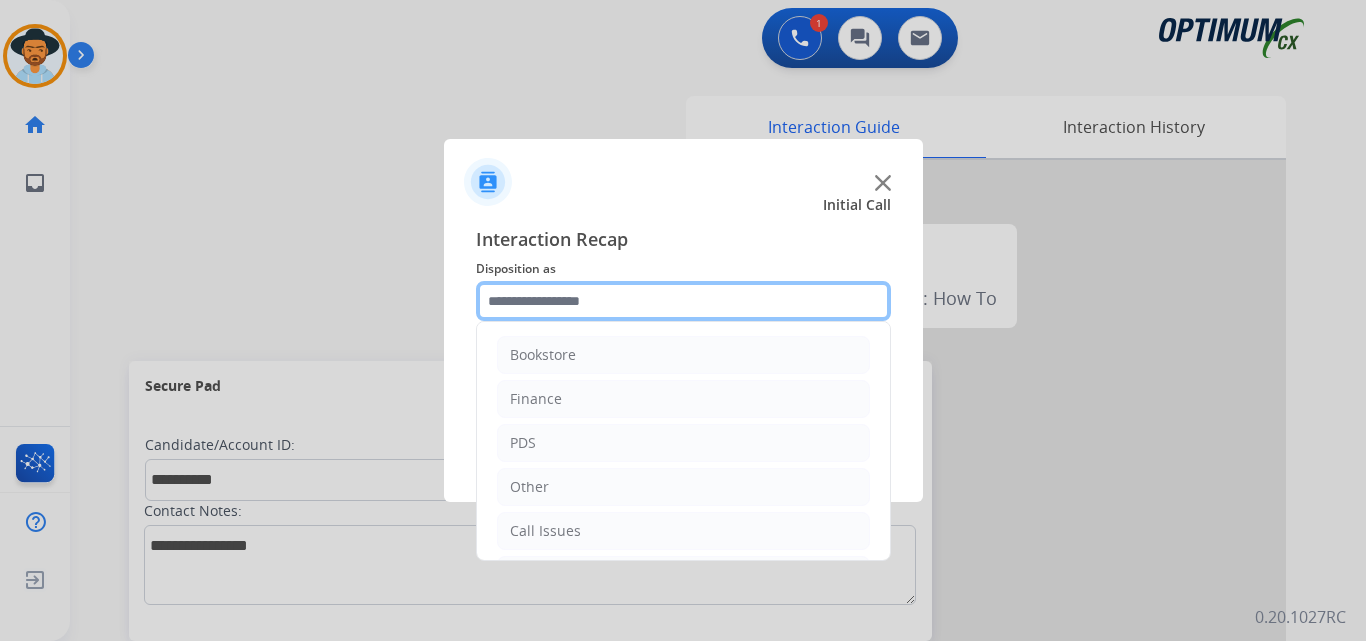 click 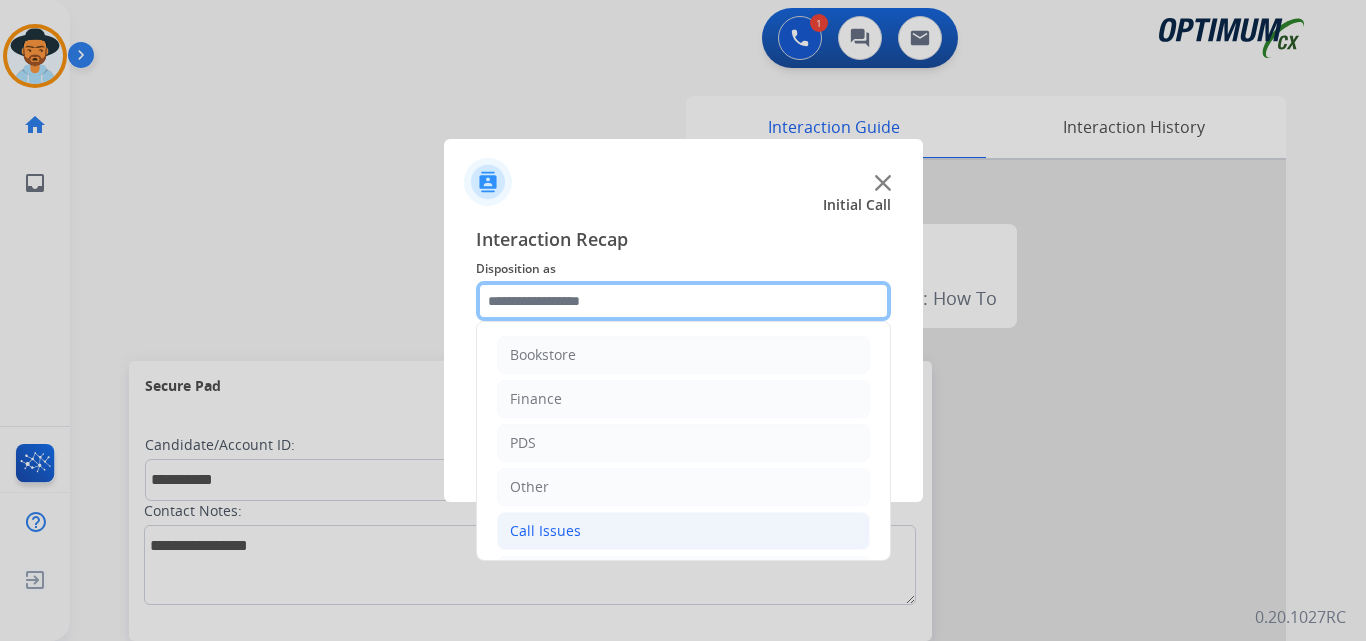 scroll, scrollTop: 136, scrollLeft: 0, axis: vertical 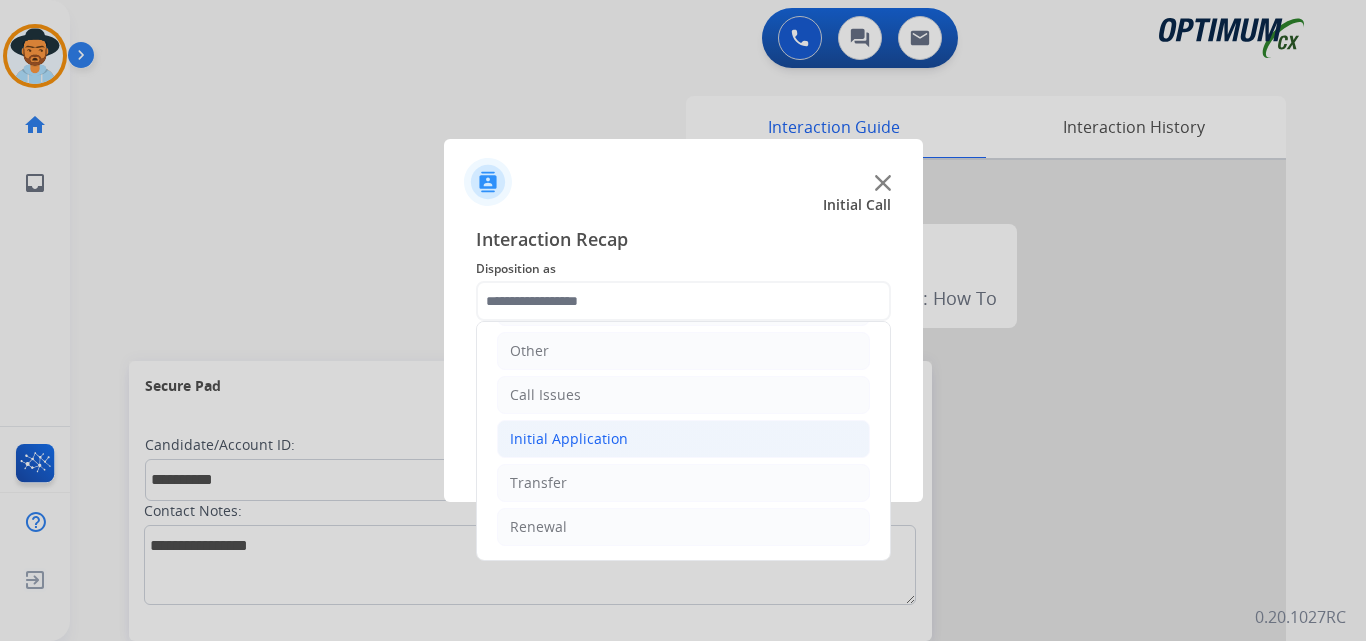 click on "Initial Application" 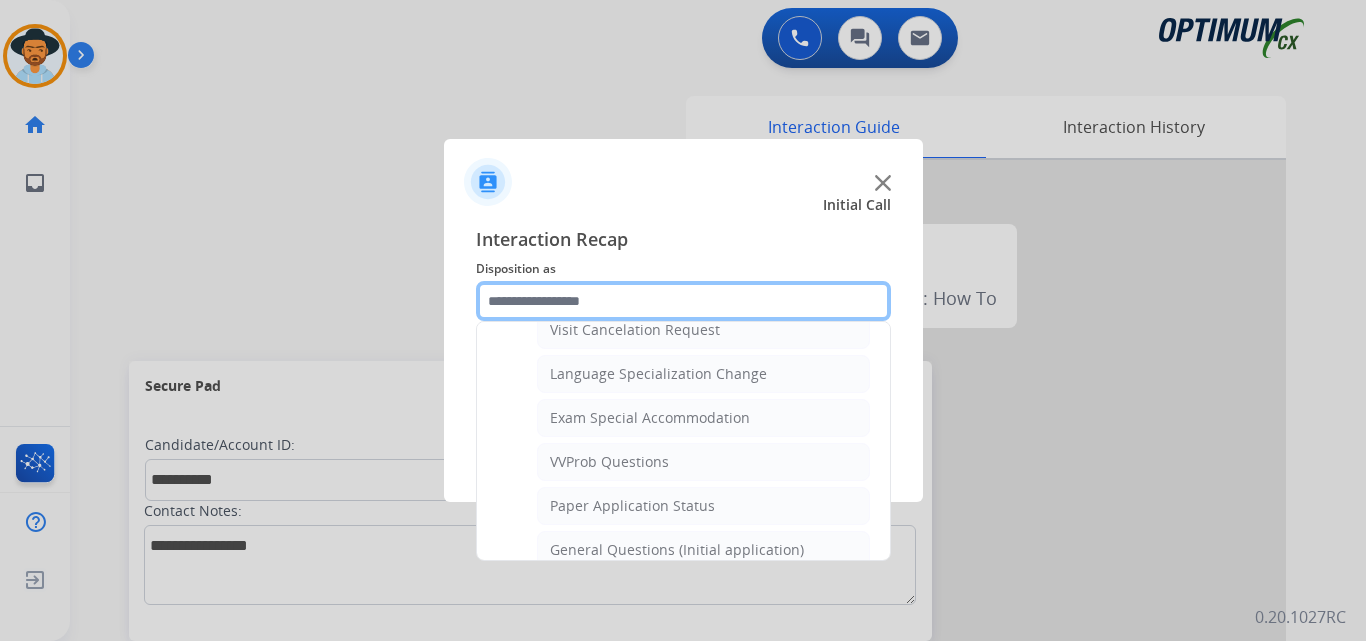 scroll, scrollTop: 1136, scrollLeft: 0, axis: vertical 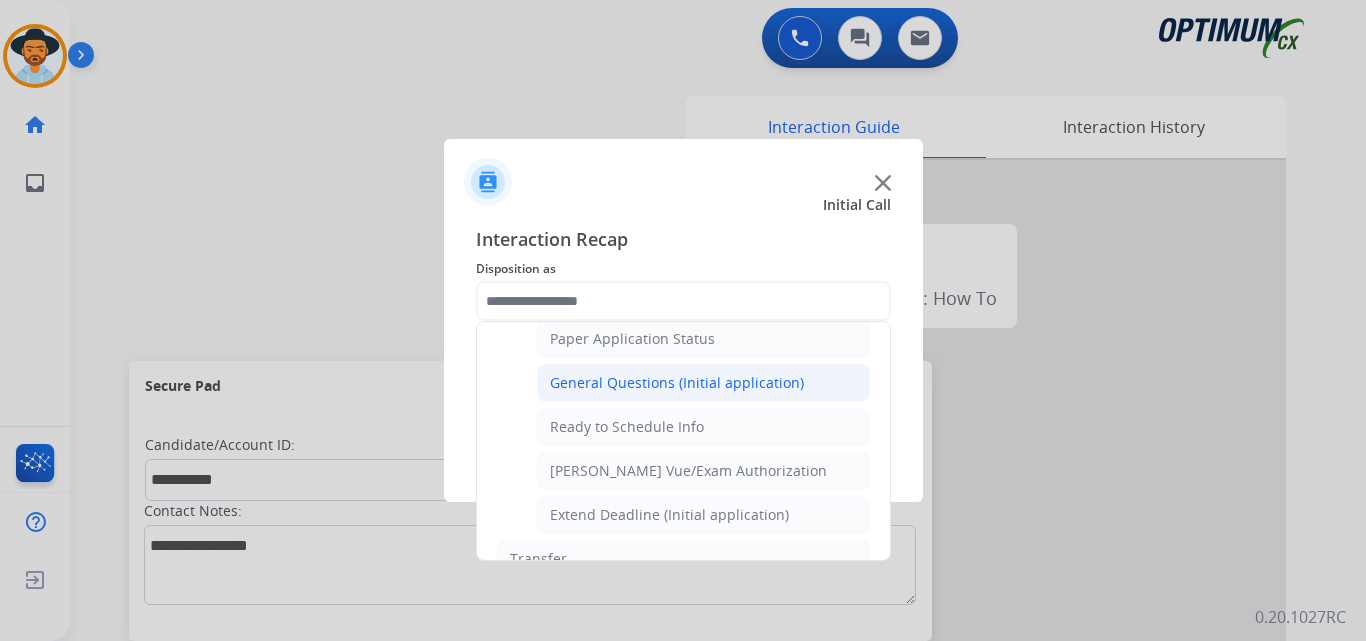 click on "General Questions (Initial application)" 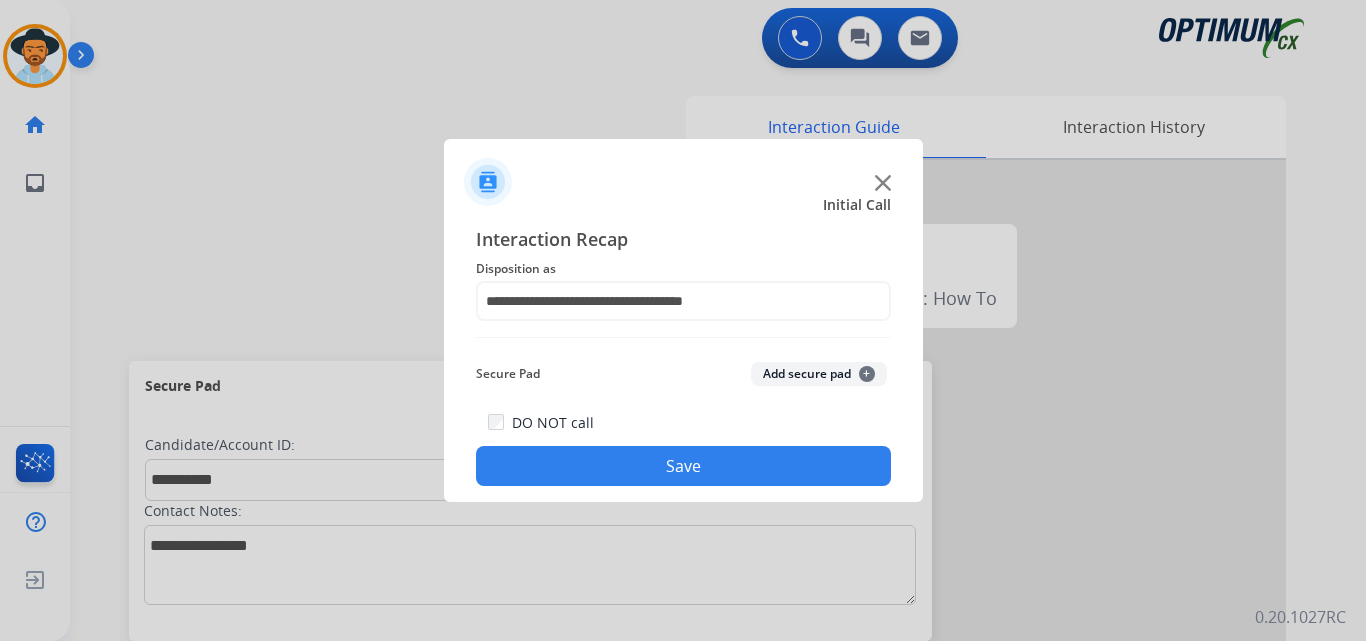 click on "Save" 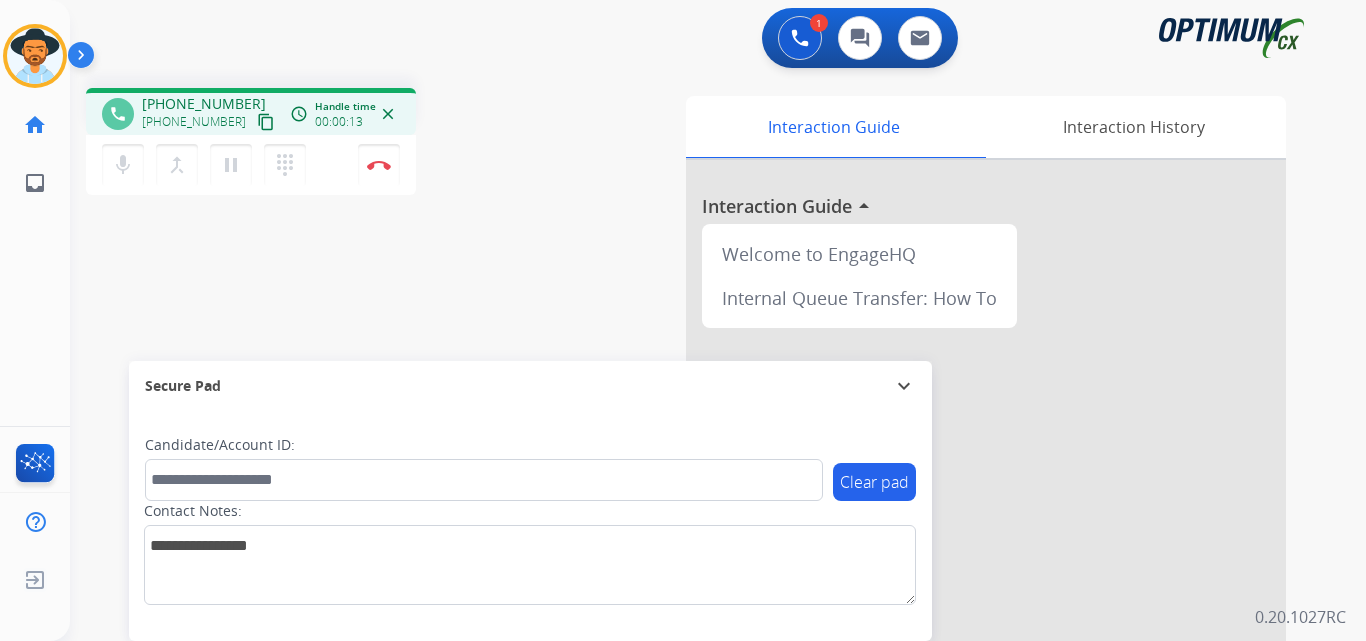 click on "[PHONE_NUMBER]" at bounding box center [204, 104] 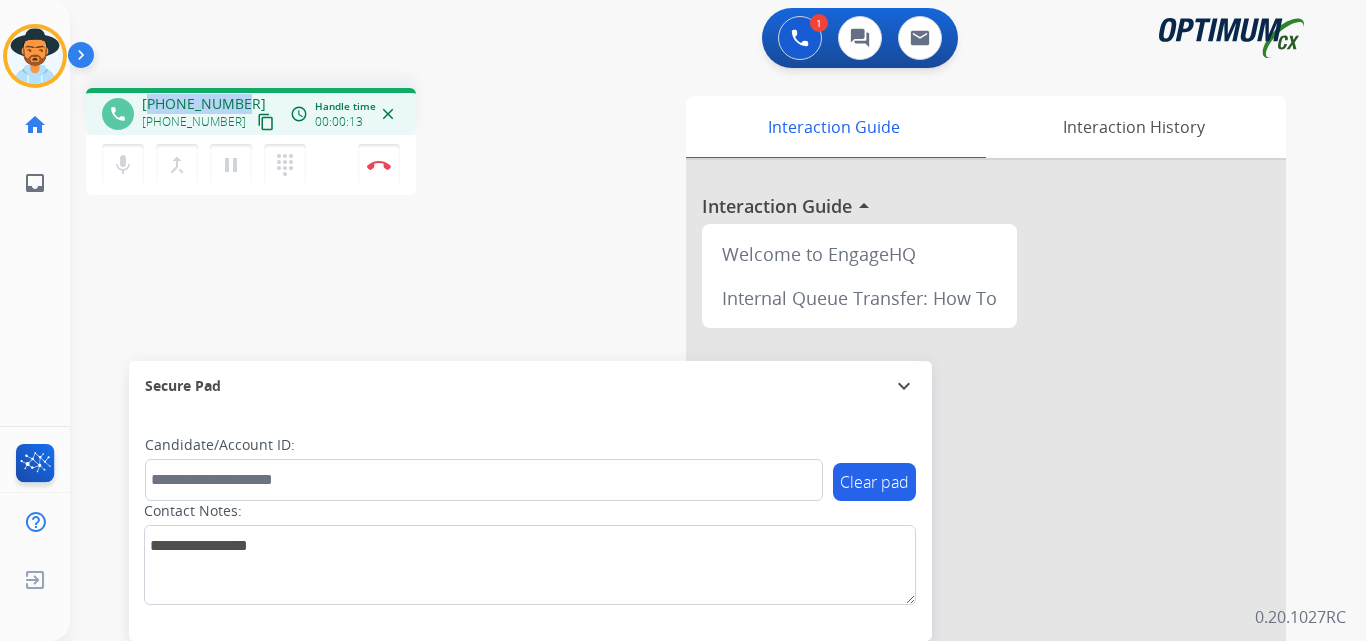 click on "[PHONE_NUMBER]" at bounding box center [204, 104] 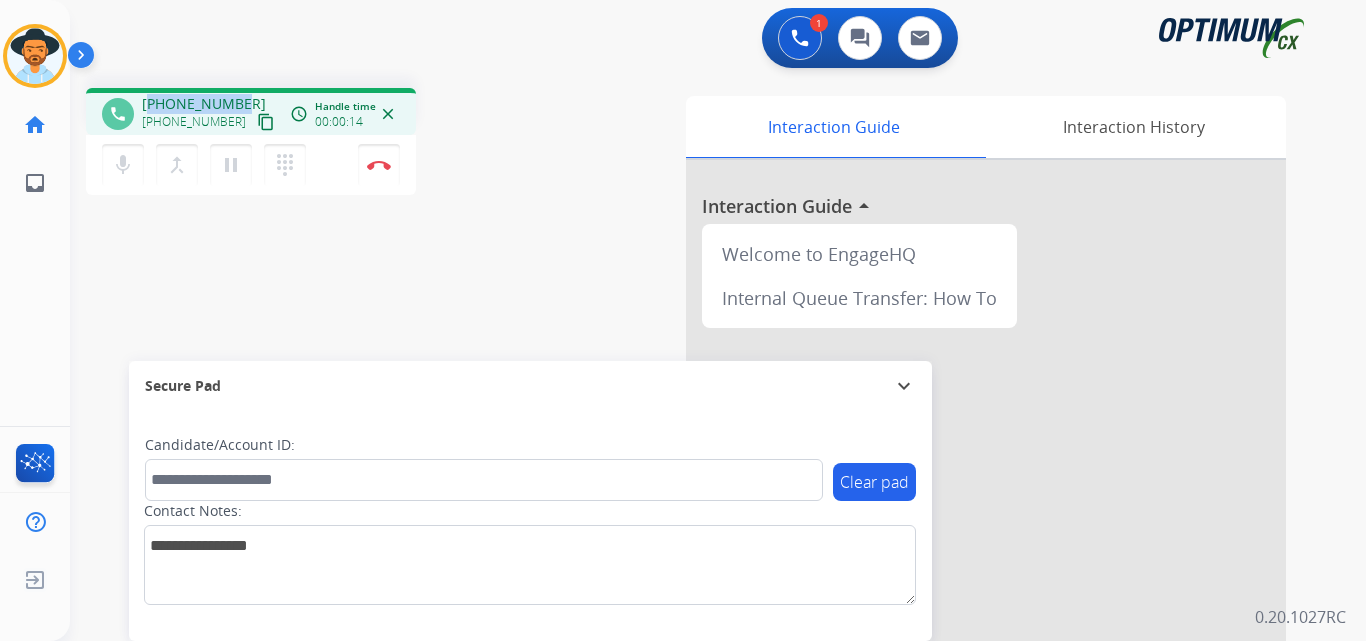 copy on "17542146439" 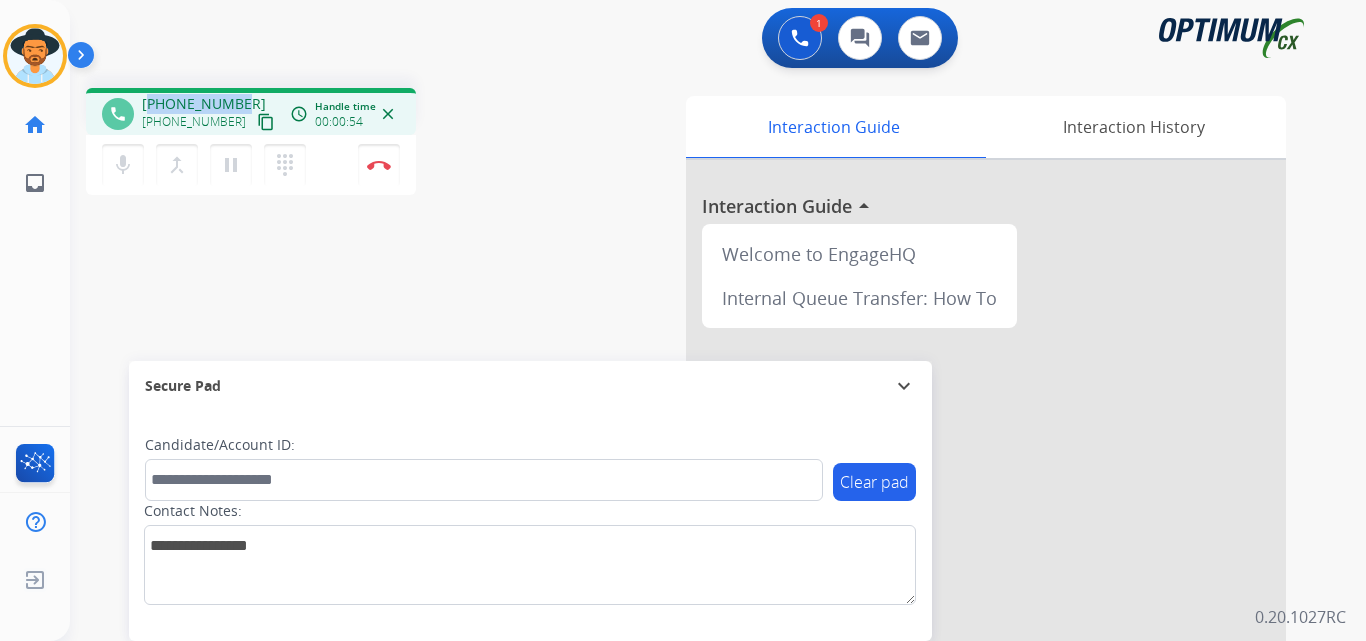 click on "[PHONE_NUMBER]" at bounding box center [204, 104] 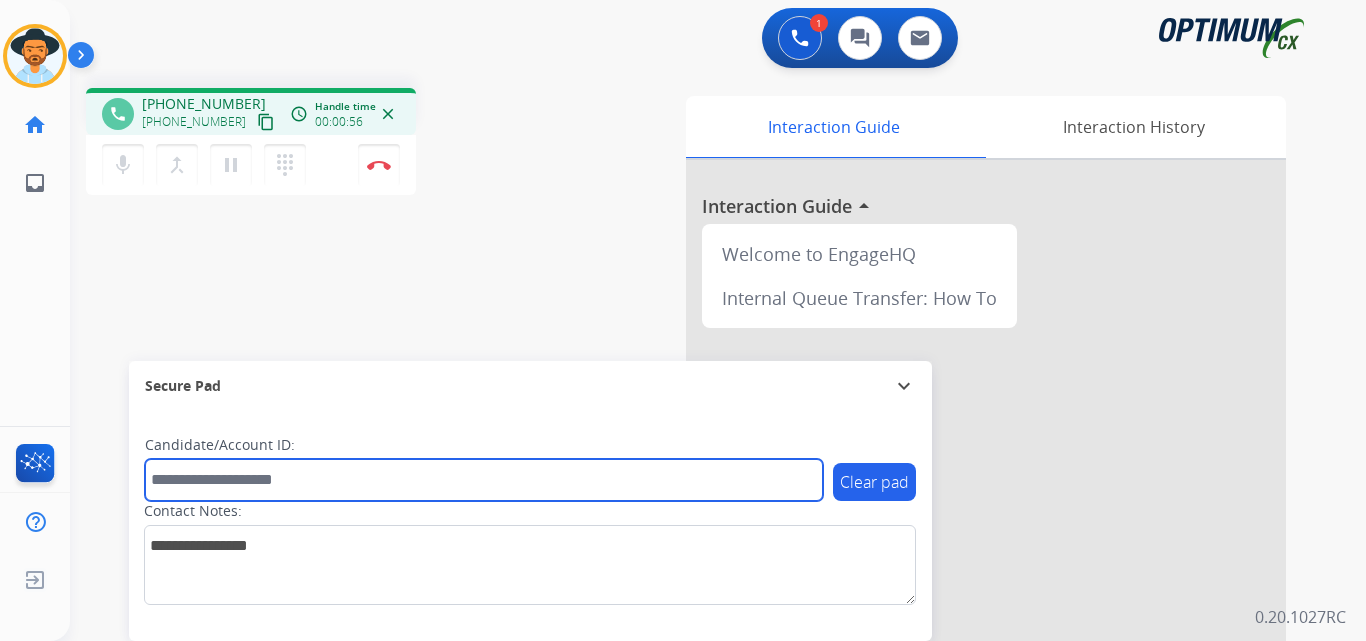 click at bounding box center (484, 480) 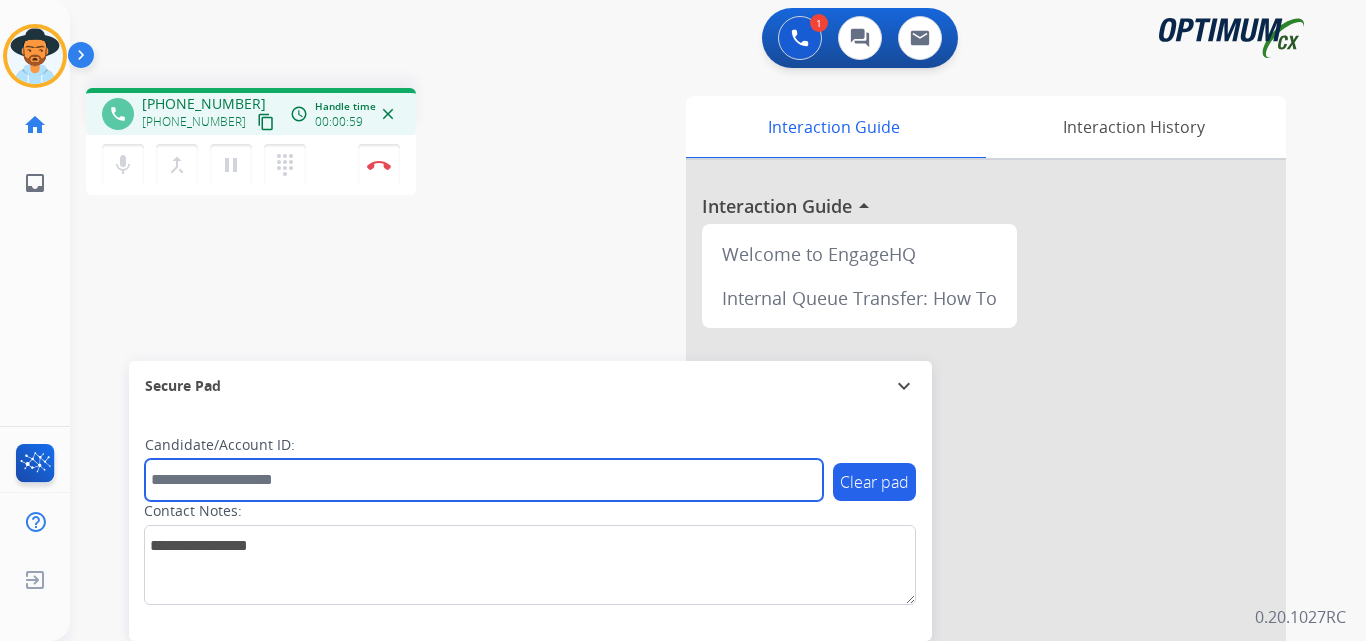 paste on "**********" 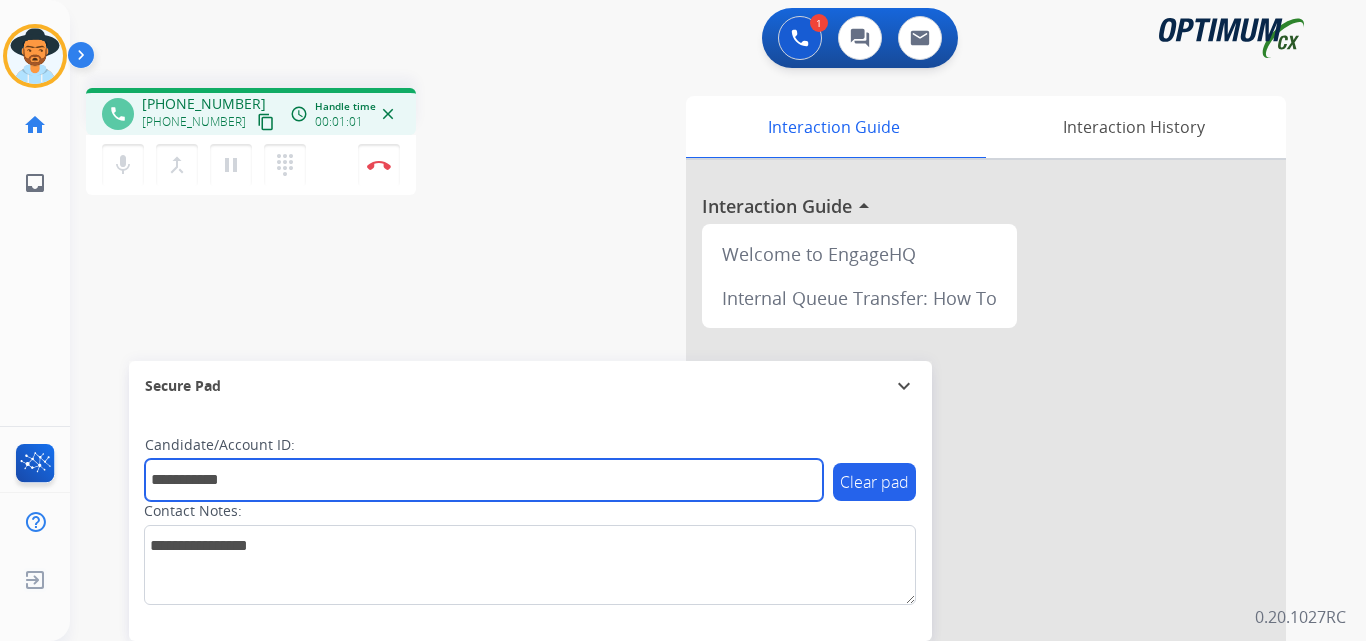 click on "**********" at bounding box center (484, 480) 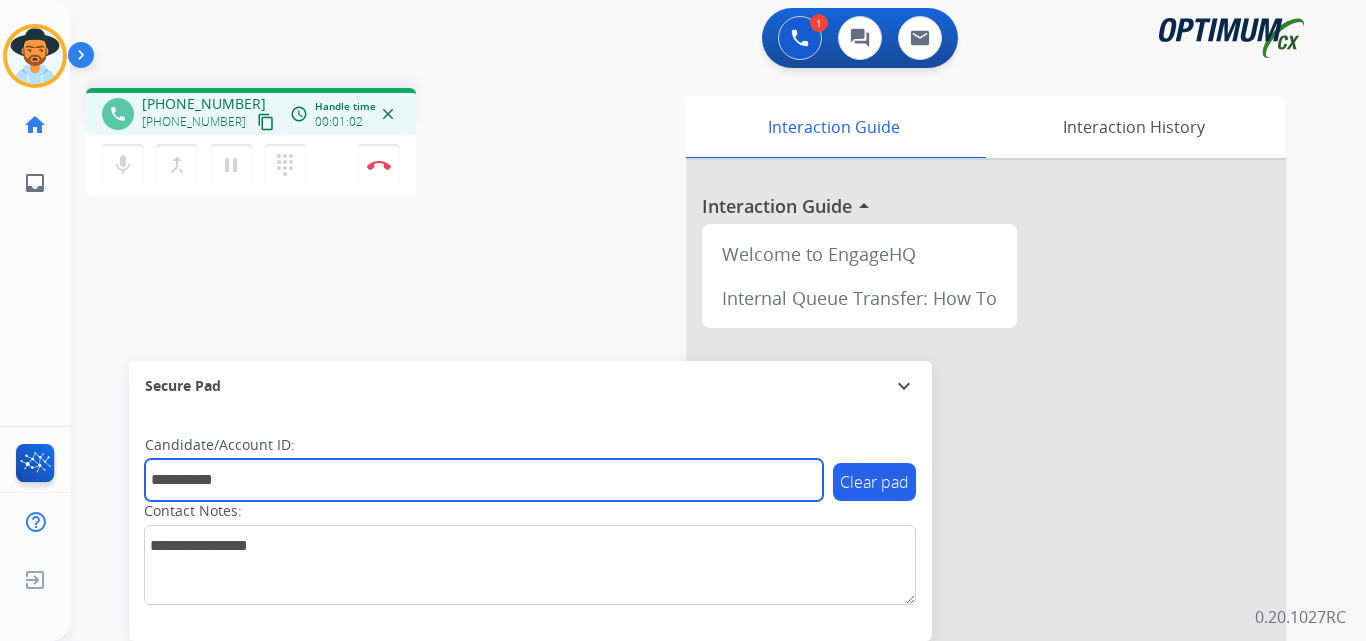 type on "**********" 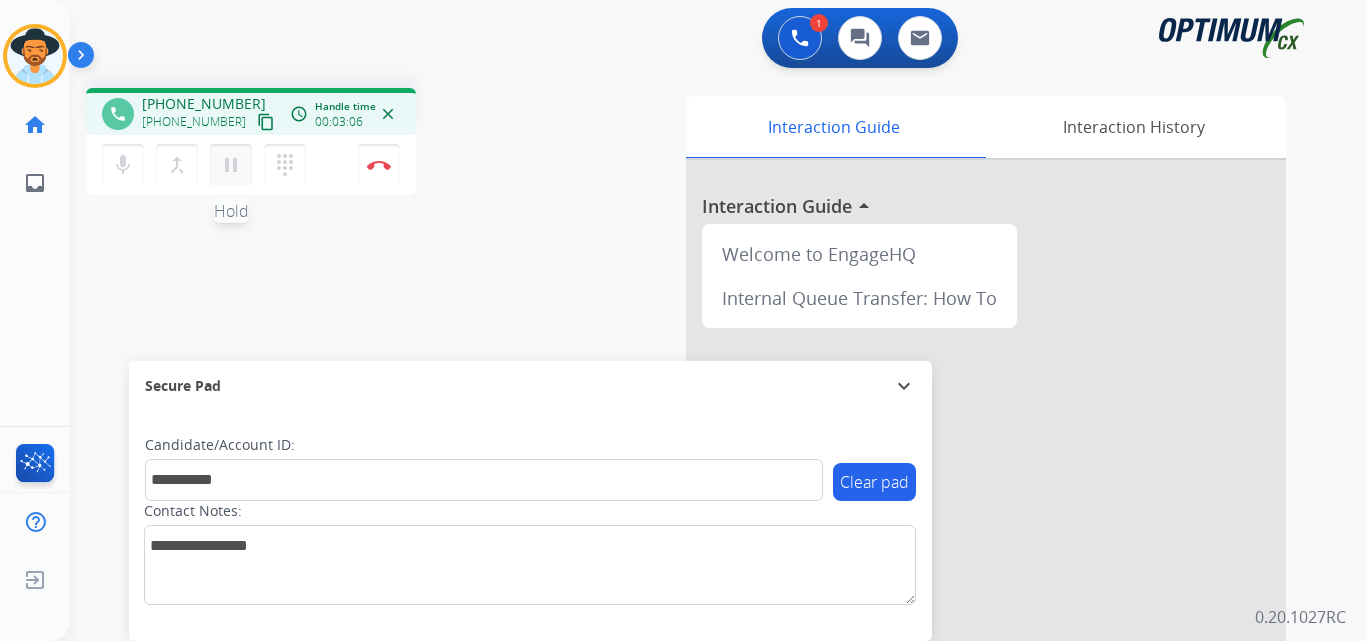 click on "pause" at bounding box center (231, 165) 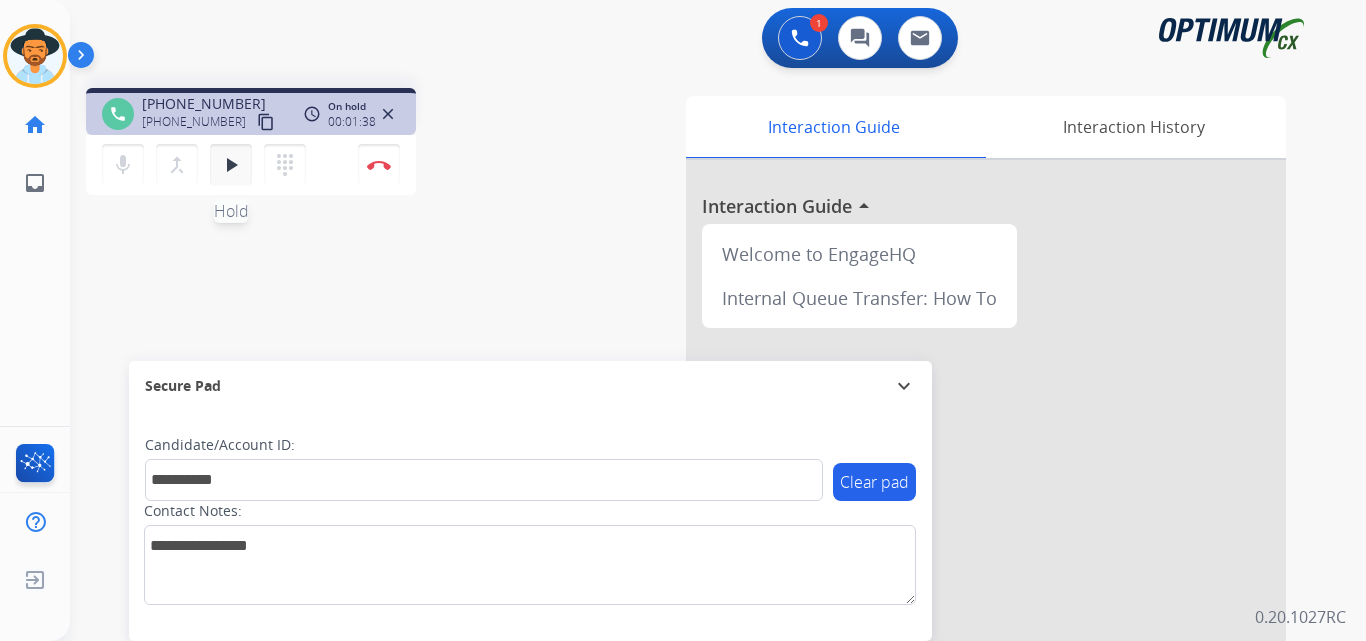 click on "play_arrow" at bounding box center [231, 165] 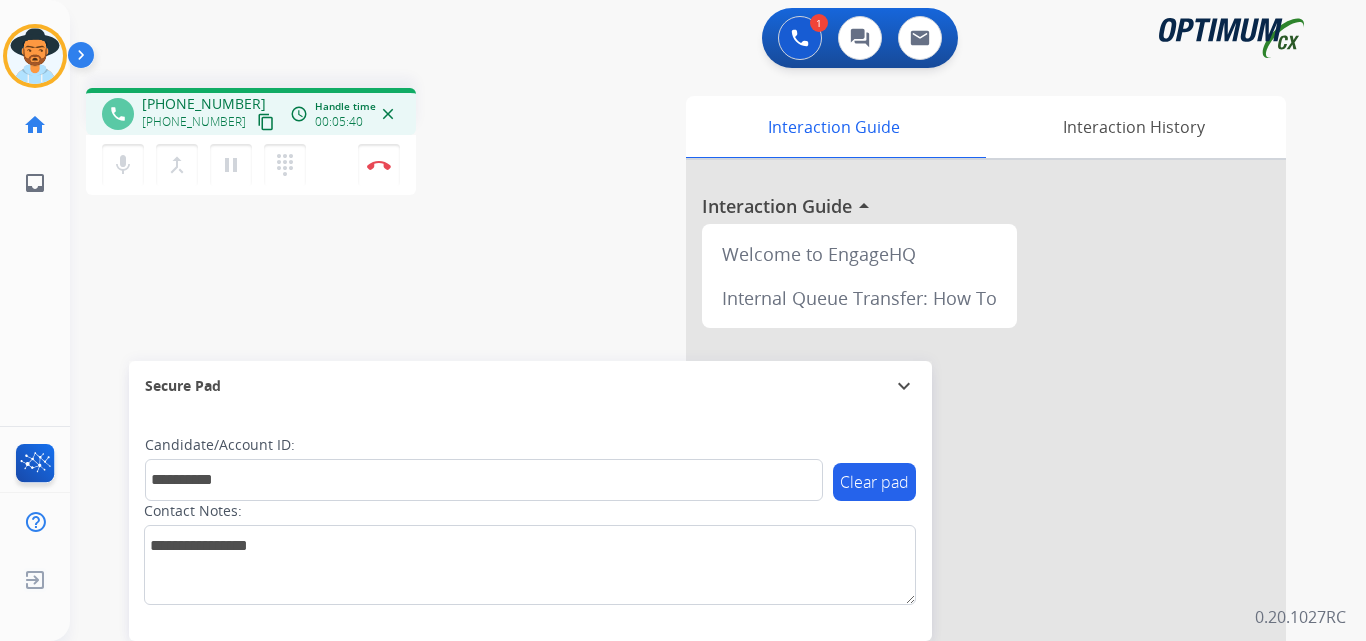 click on "**********" at bounding box center (694, 489) 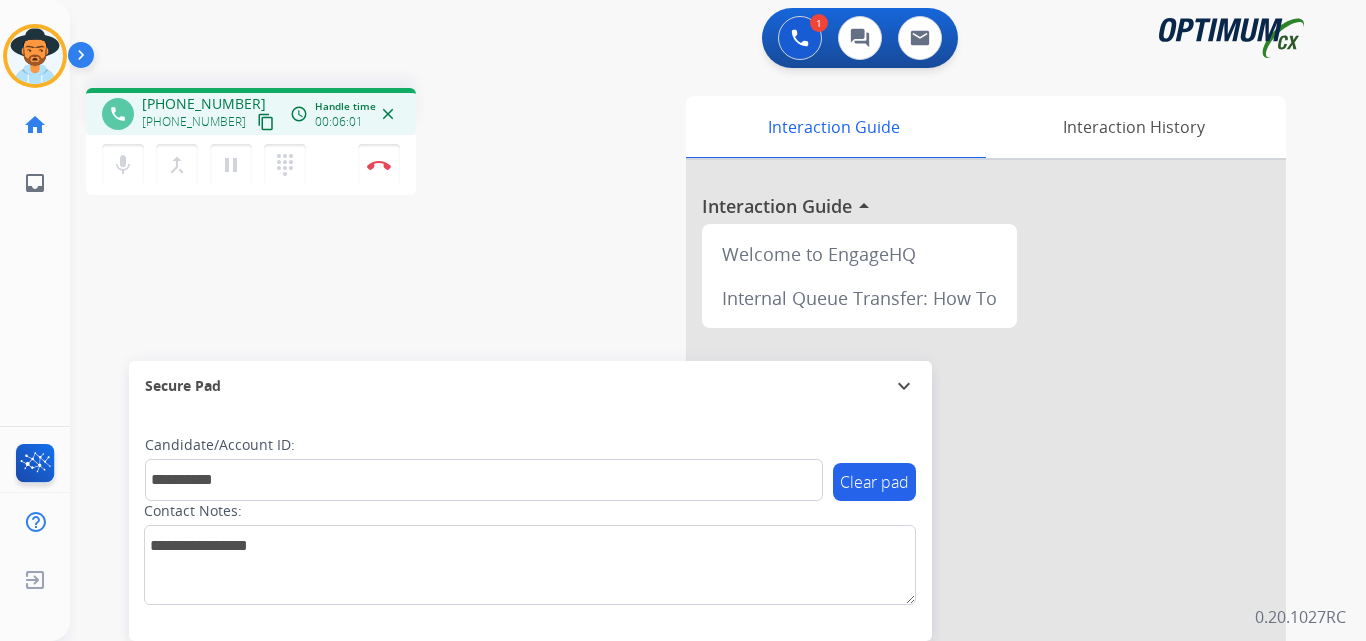 click on "**********" at bounding box center [694, 489] 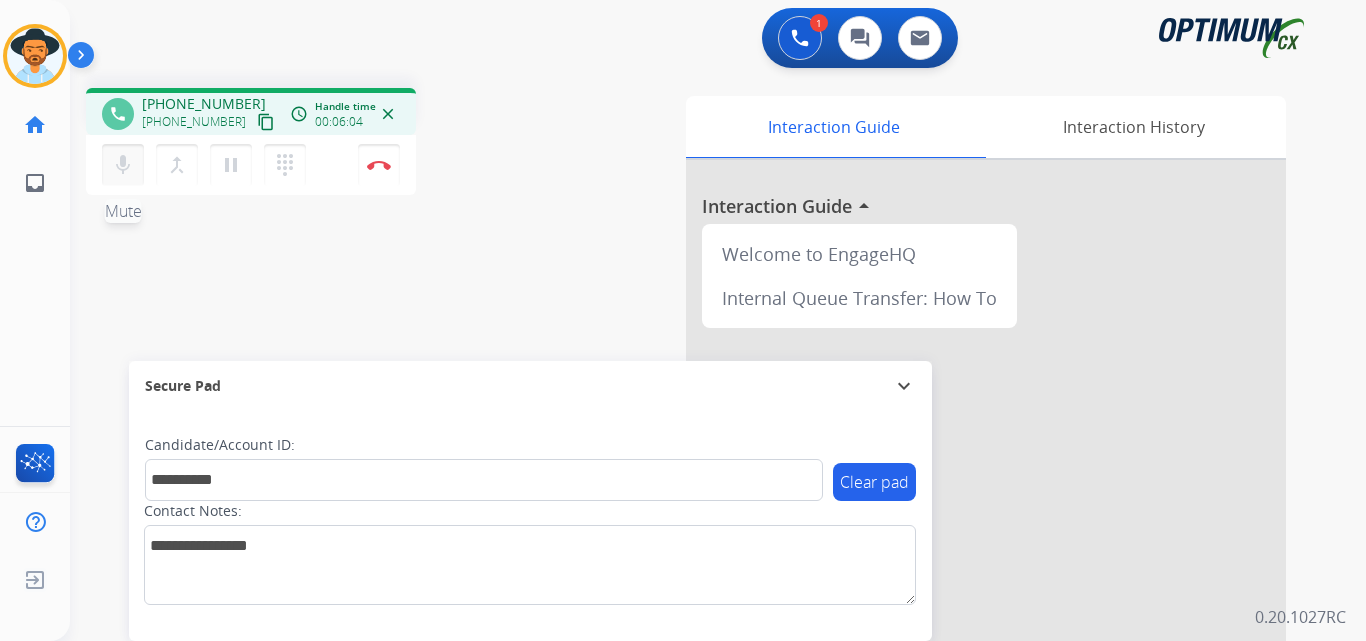click on "mic" at bounding box center (123, 165) 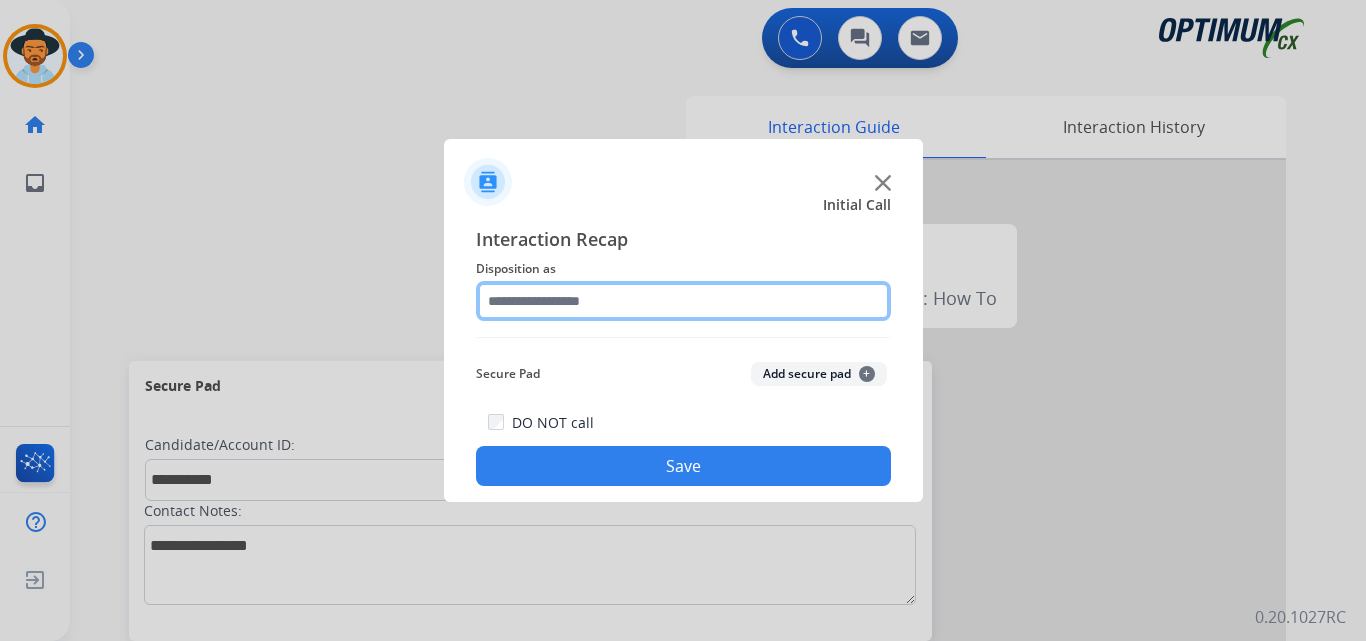 click 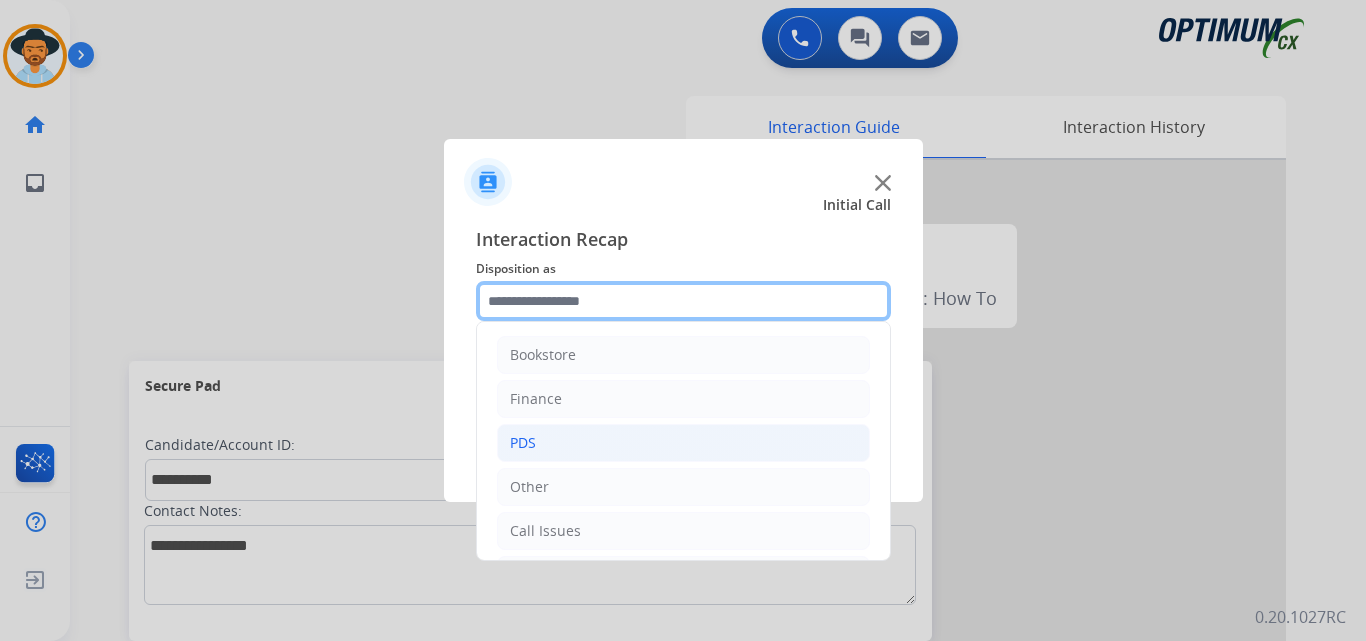 scroll, scrollTop: 136, scrollLeft: 0, axis: vertical 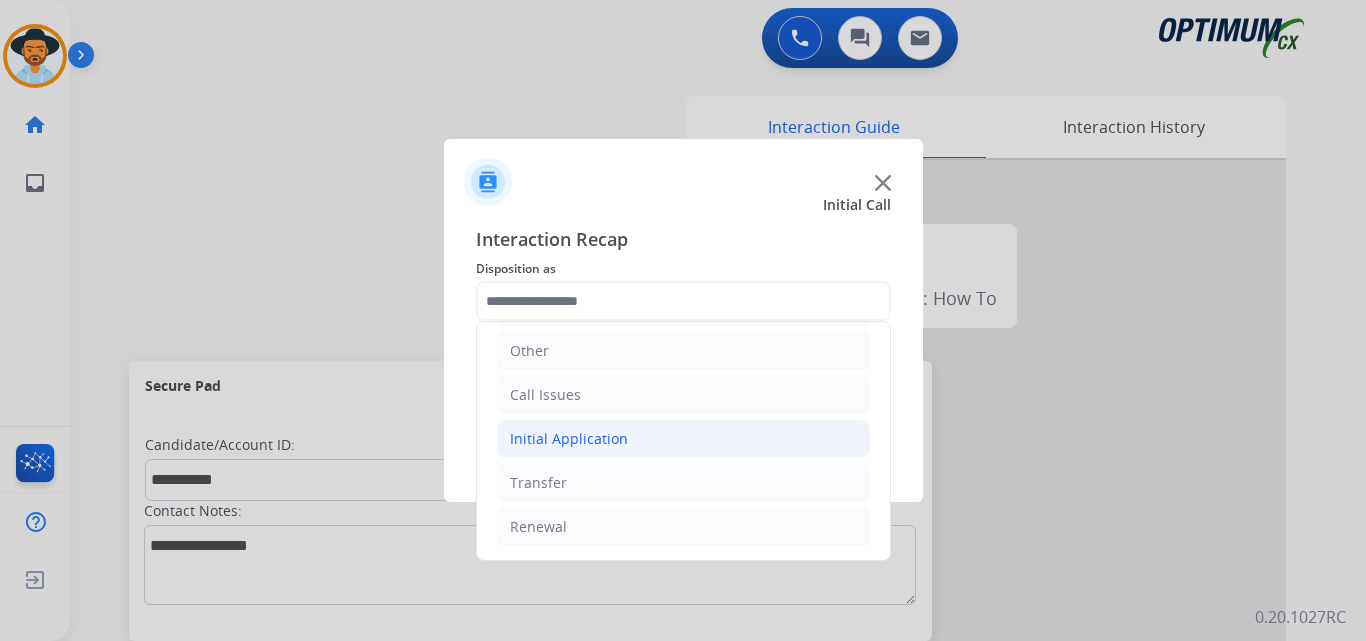 click on "Initial Application" 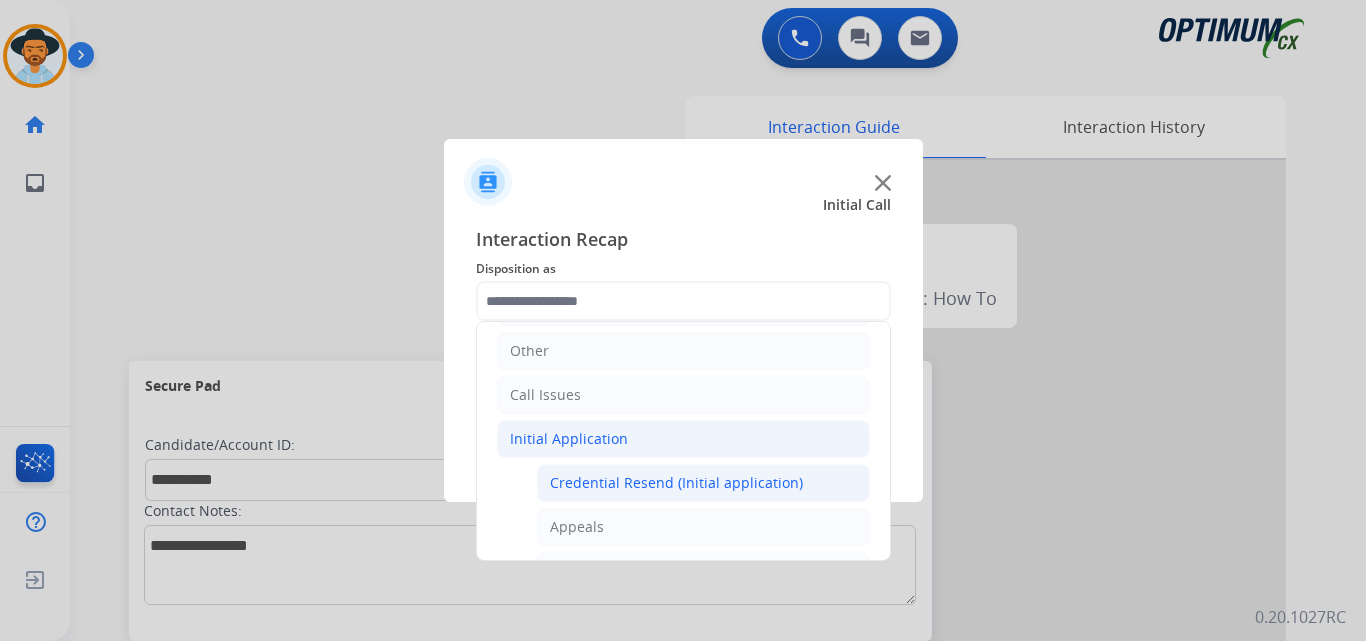 click on "Credential Resend (Initial application)" 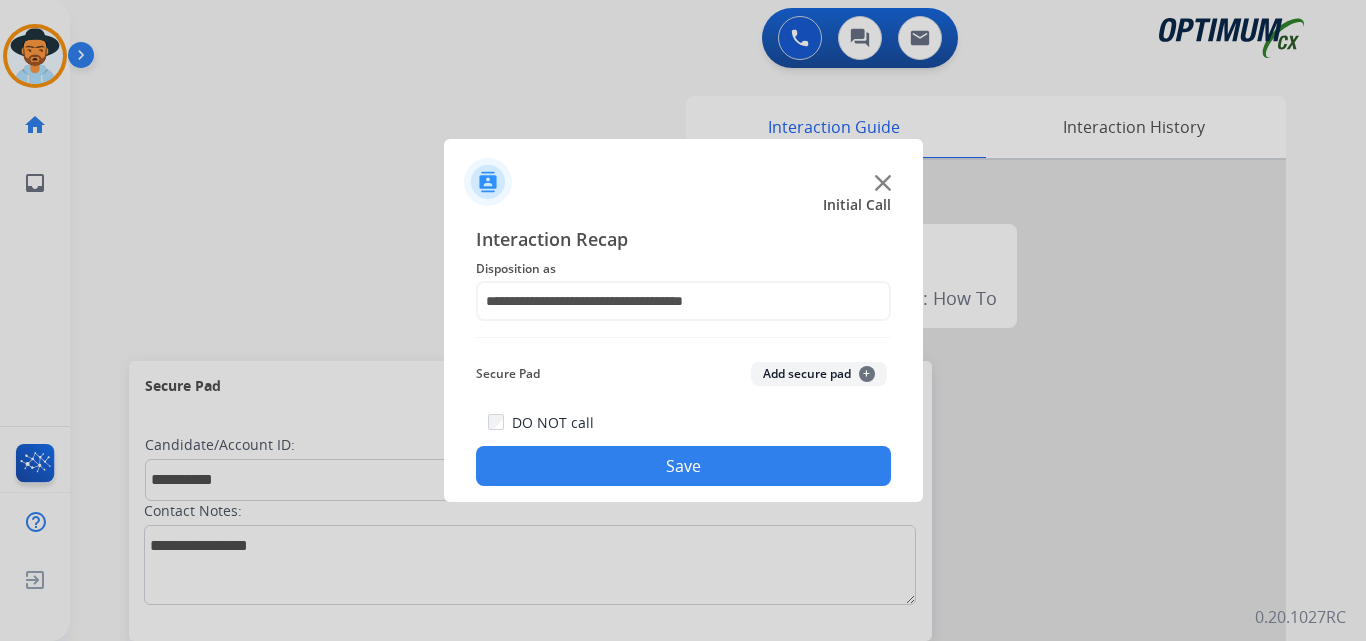 click on "Save" 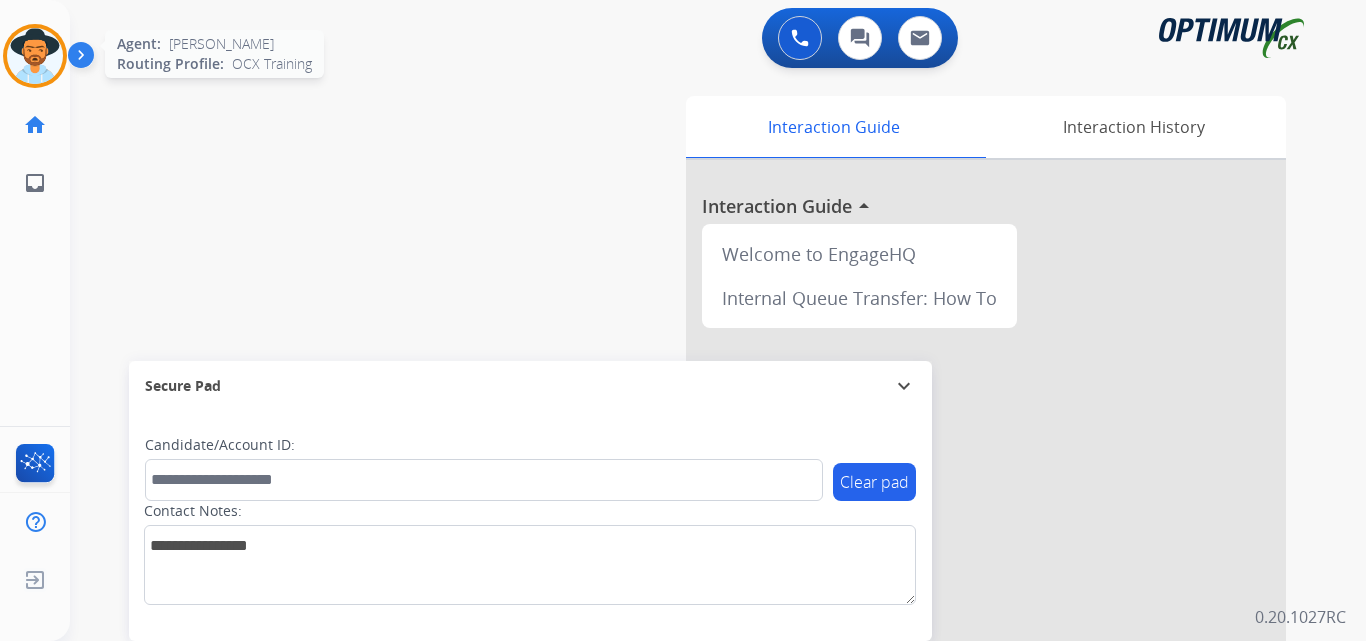 click at bounding box center [35, 56] 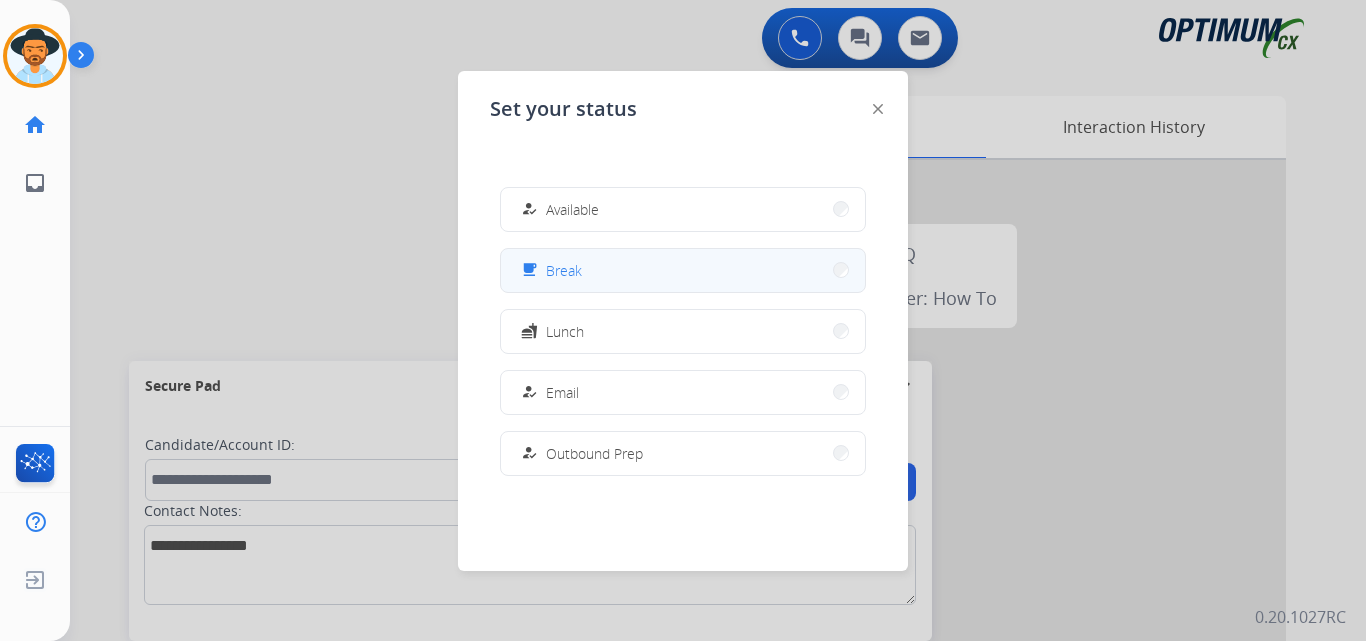 click on "Break" at bounding box center (564, 270) 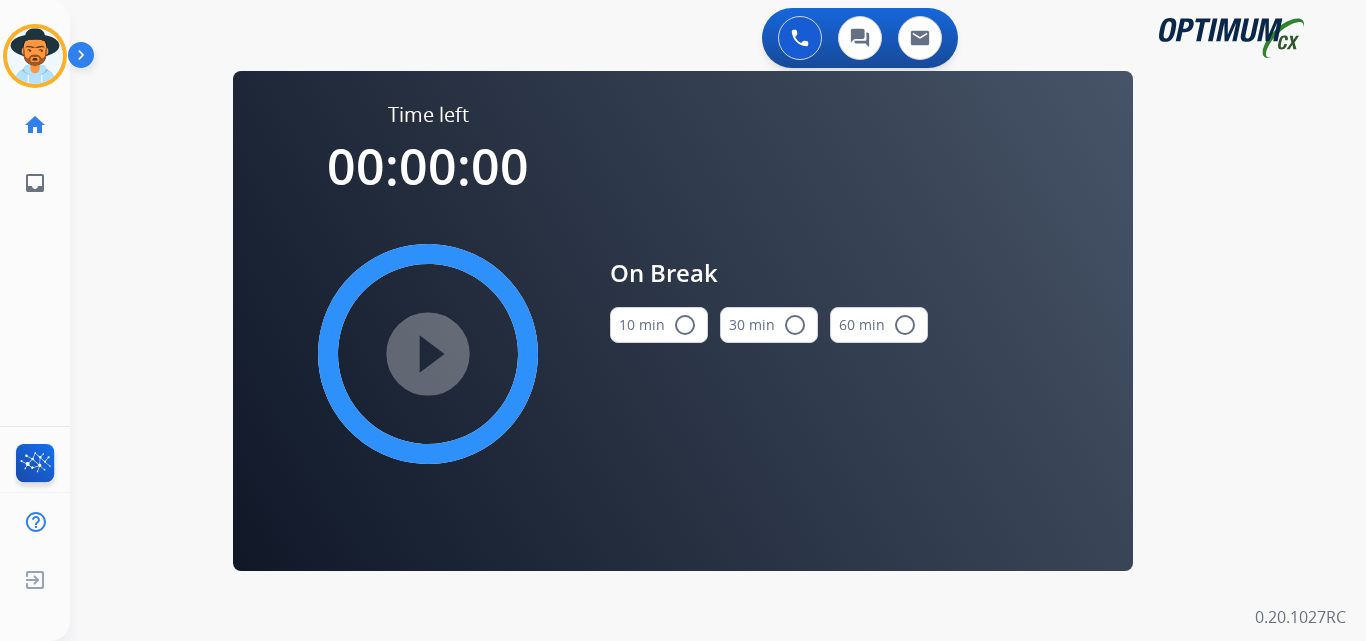 click on "radio_button_unchecked" at bounding box center (685, 325) 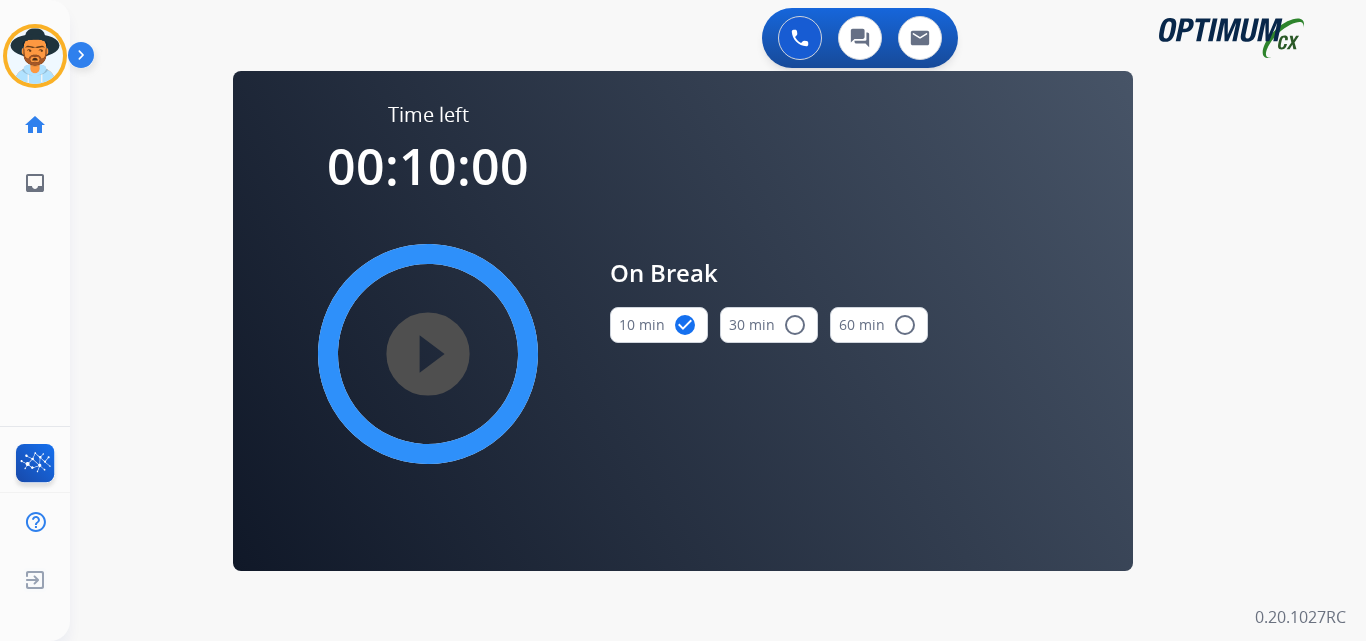 click on "play_circle_filled" at bounding box center [428, 354] 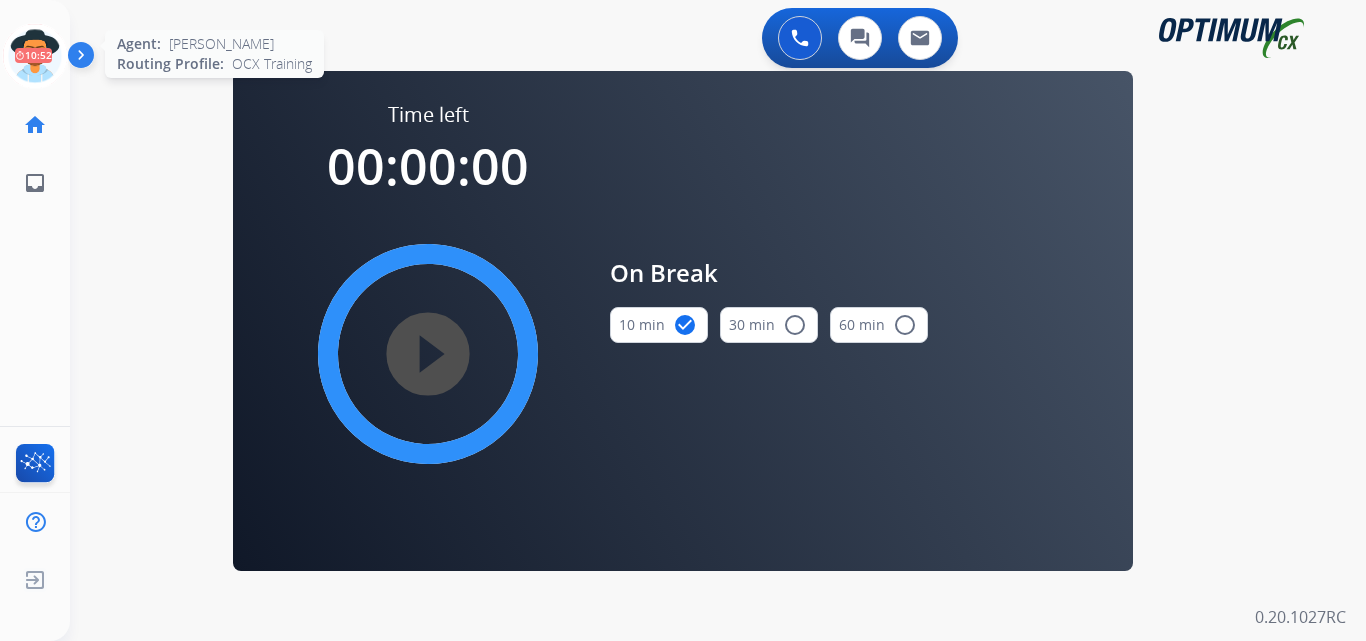click 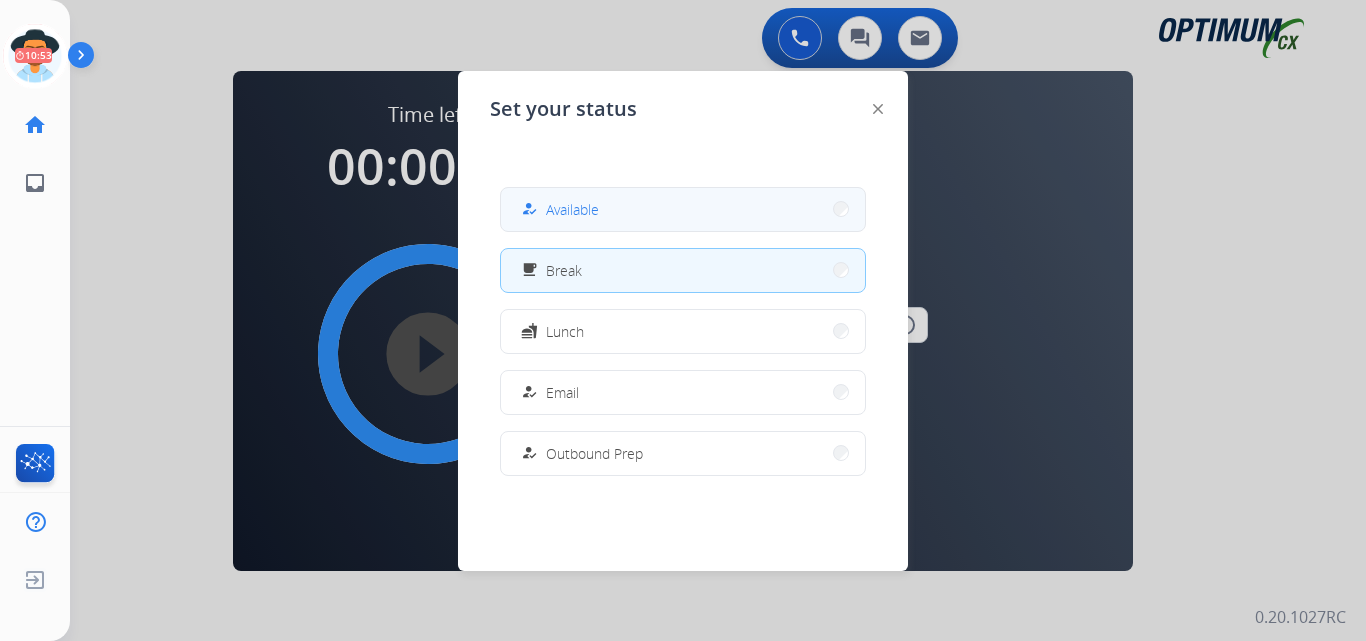 click on "how_to_reg Available" at bounding box center [558, 209] 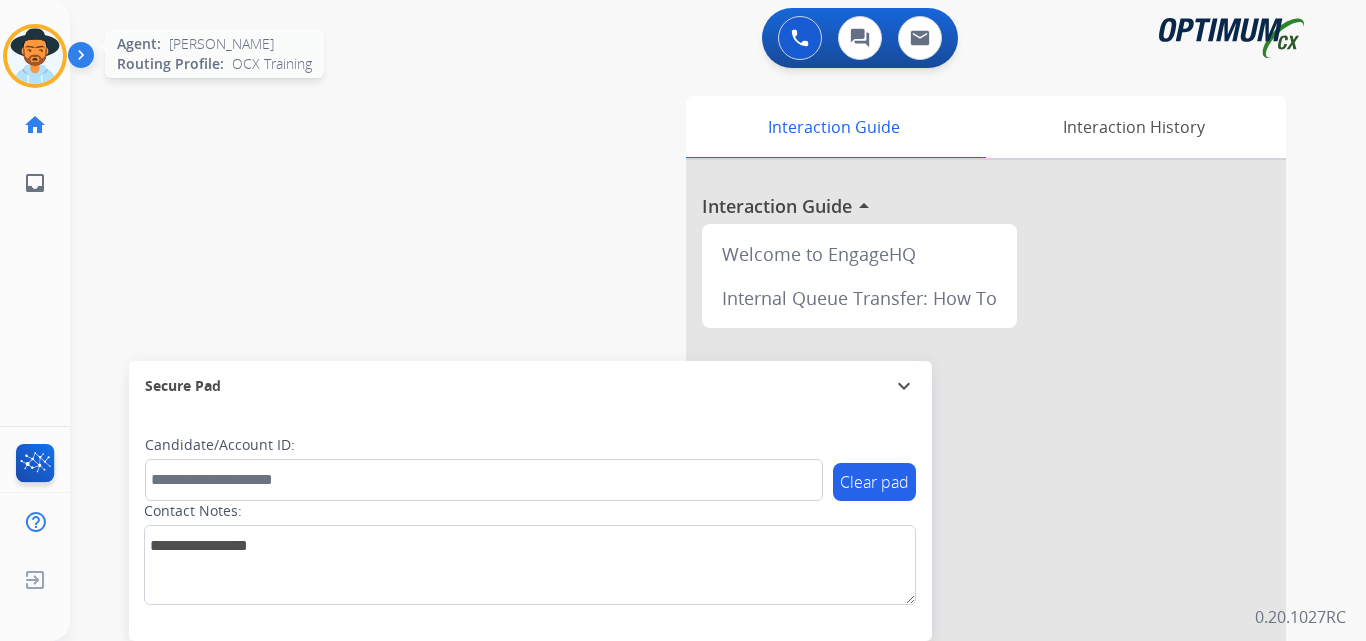 click at bounding box center (35, 56) 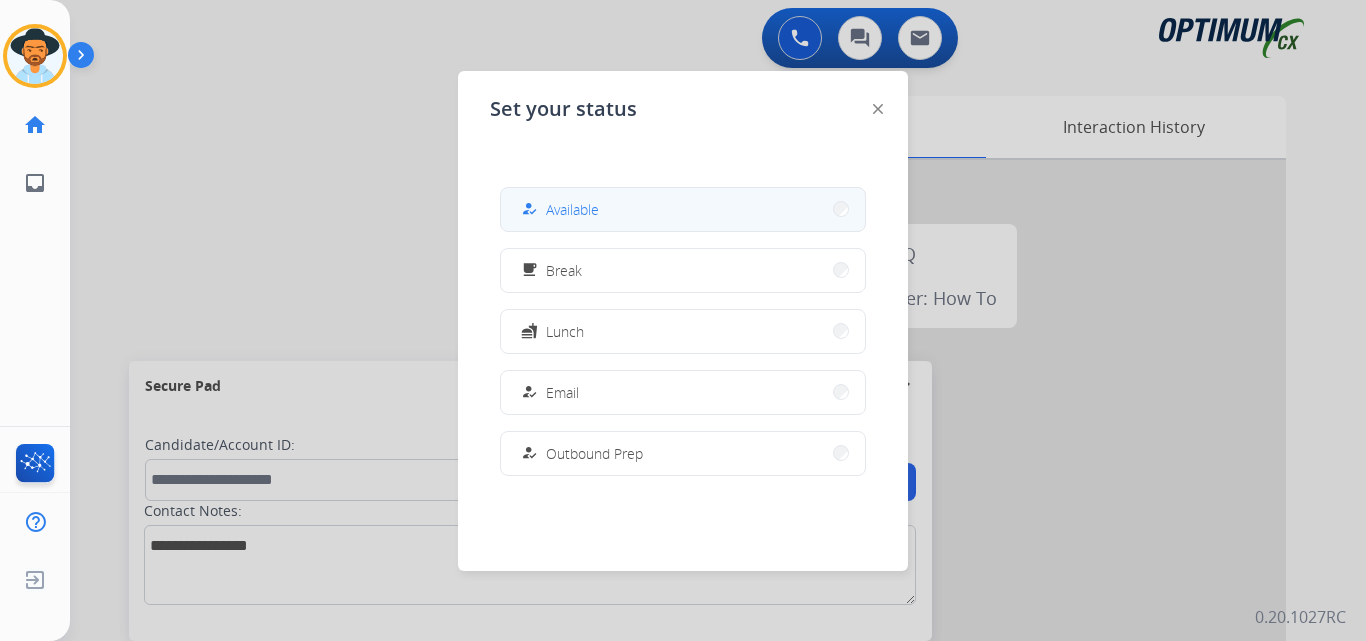 click on "Available" at bounding box center [572, 209] 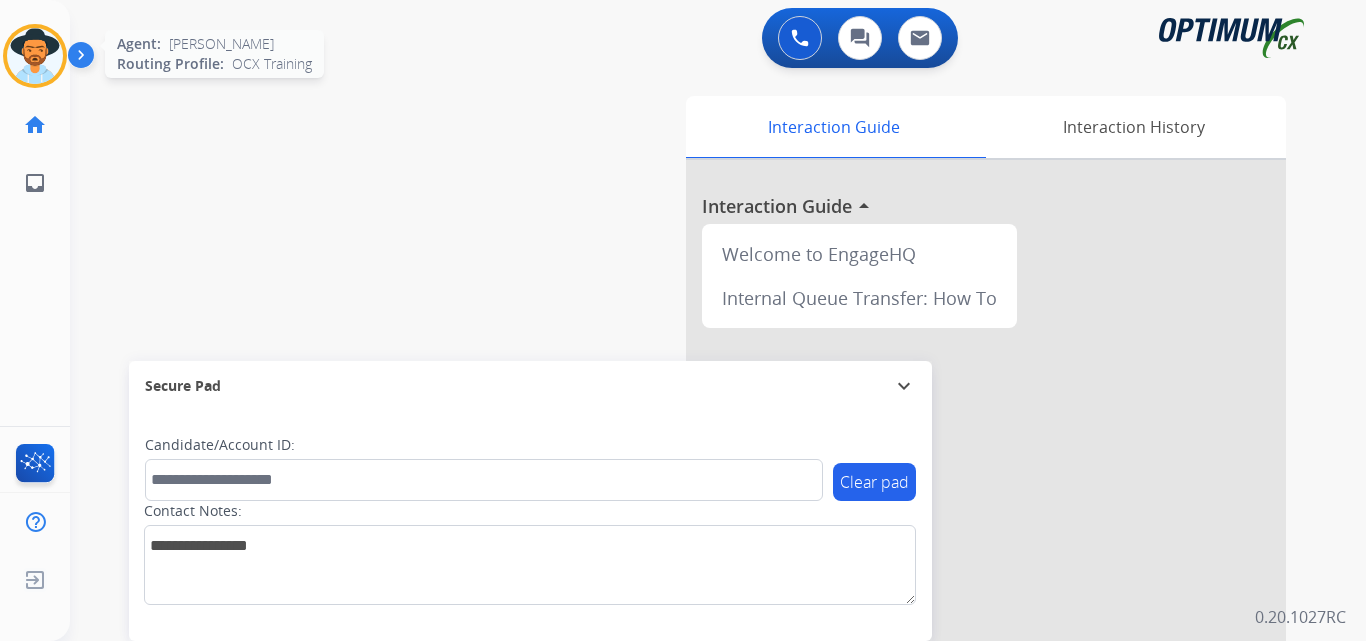 click at bounding box center [35, 56] 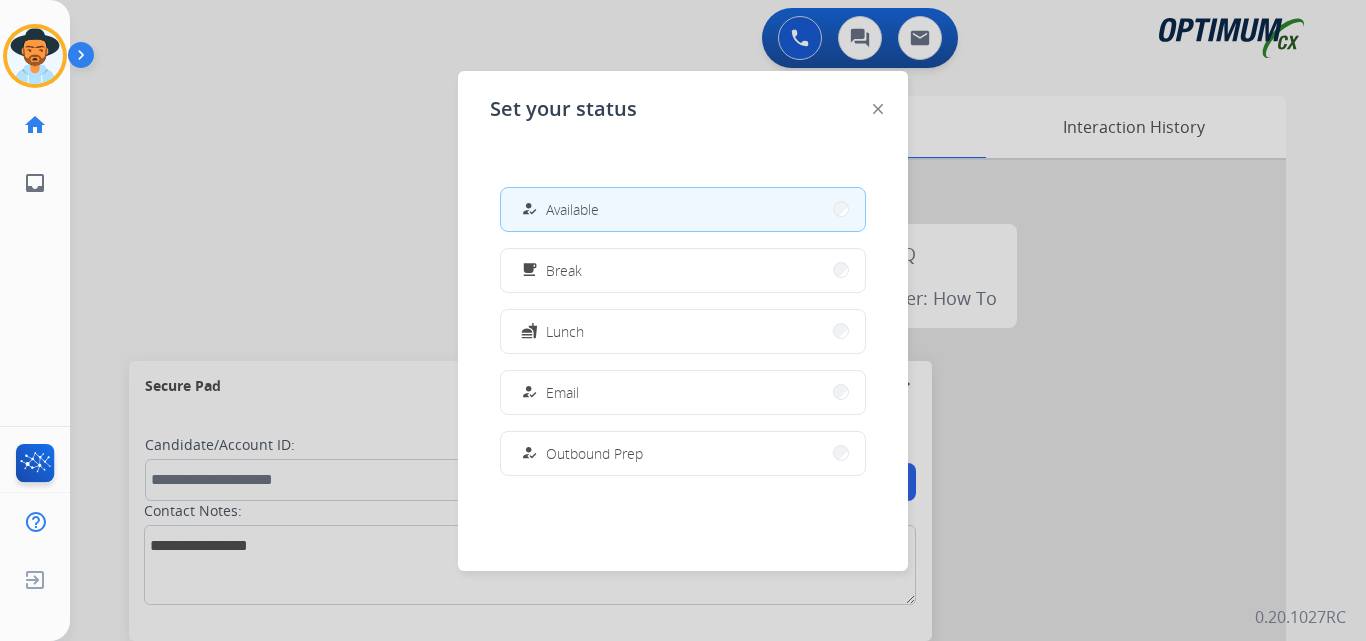 click at bounding box center (683, 320) 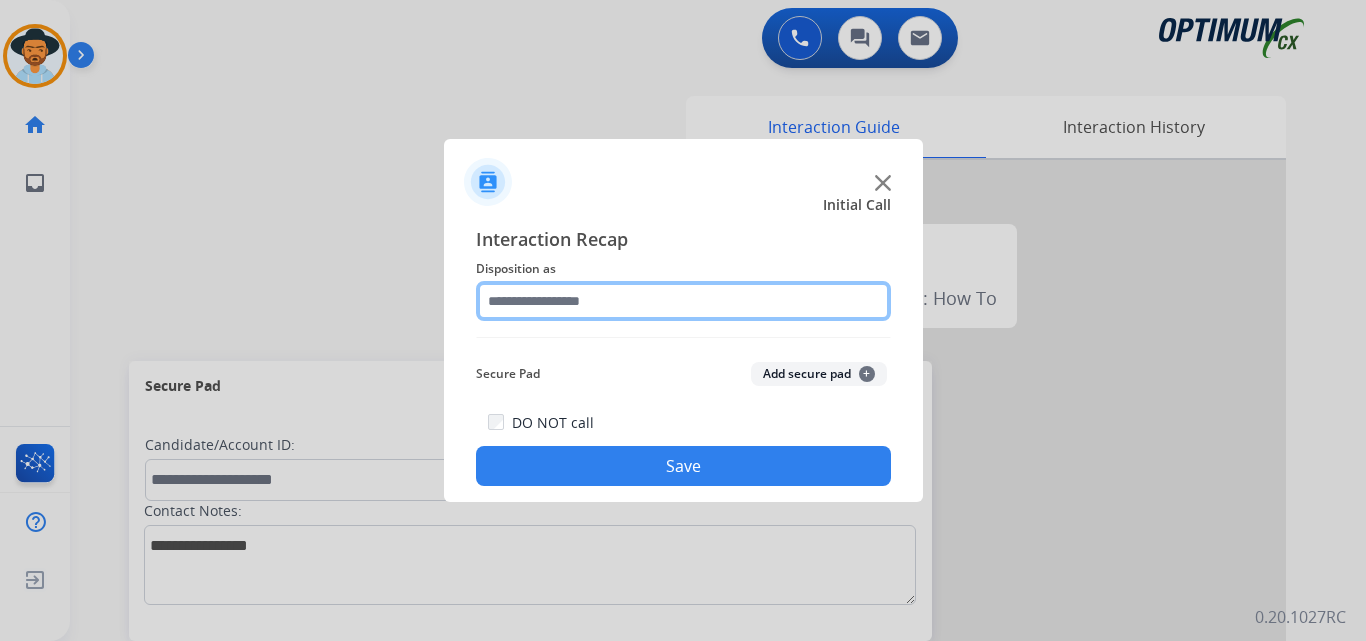 click 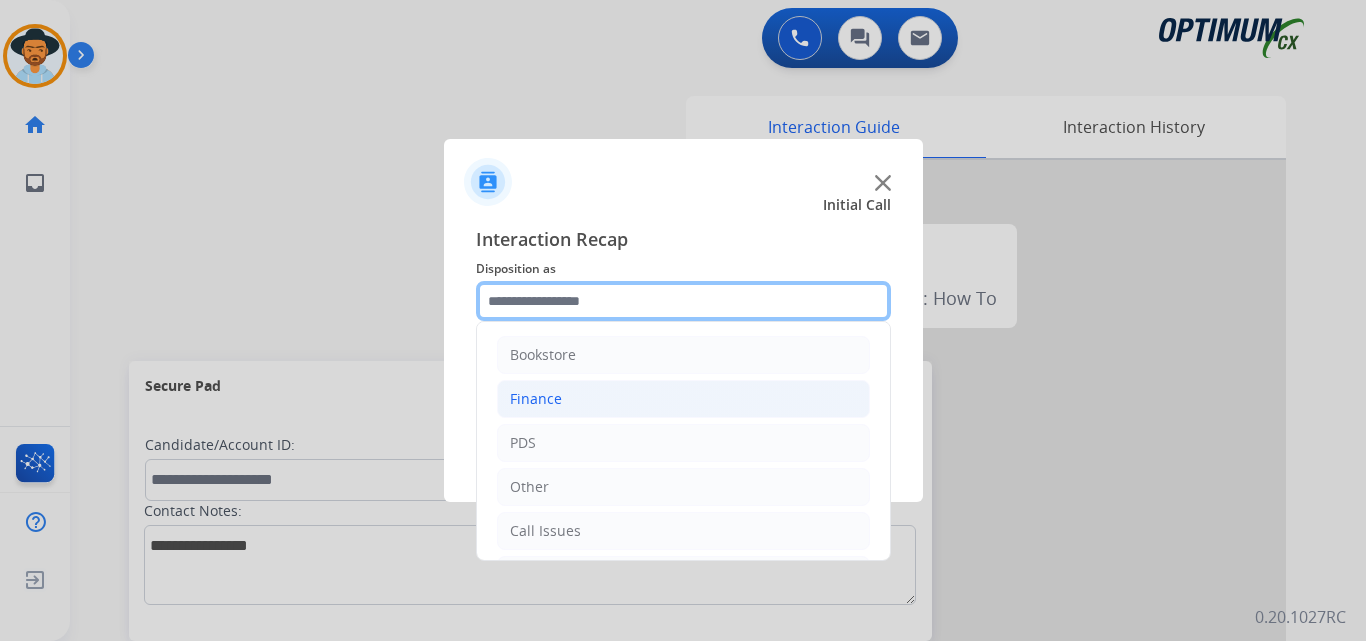 scroll, scrollTop: 136, scrollLeft: 0, axis: vertical 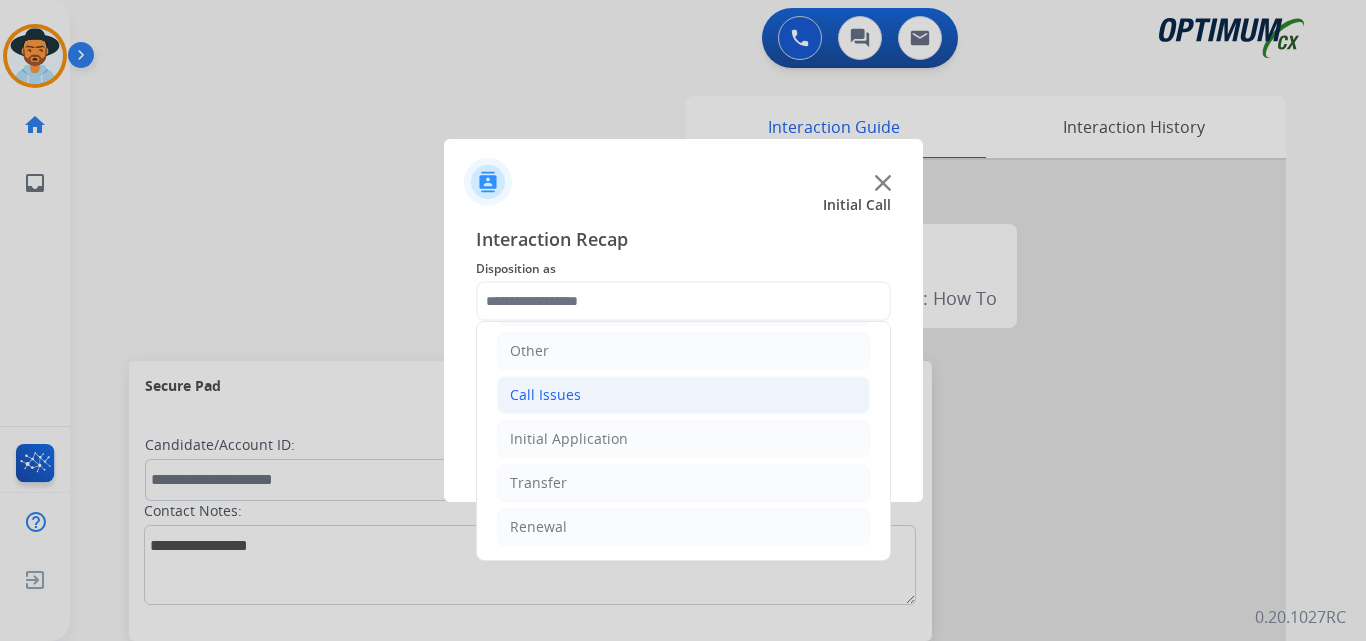 click on "Call Issues" 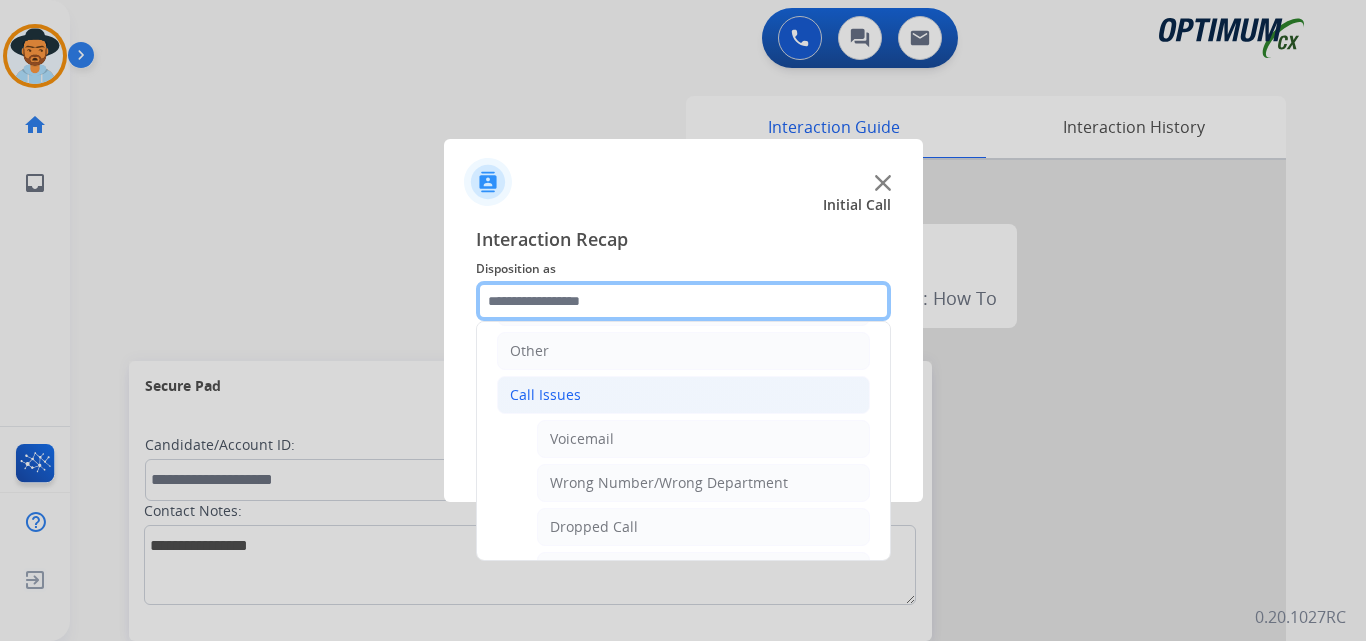 scroll, scrollTop: 356, scrollLeft: 0, axis: vertical 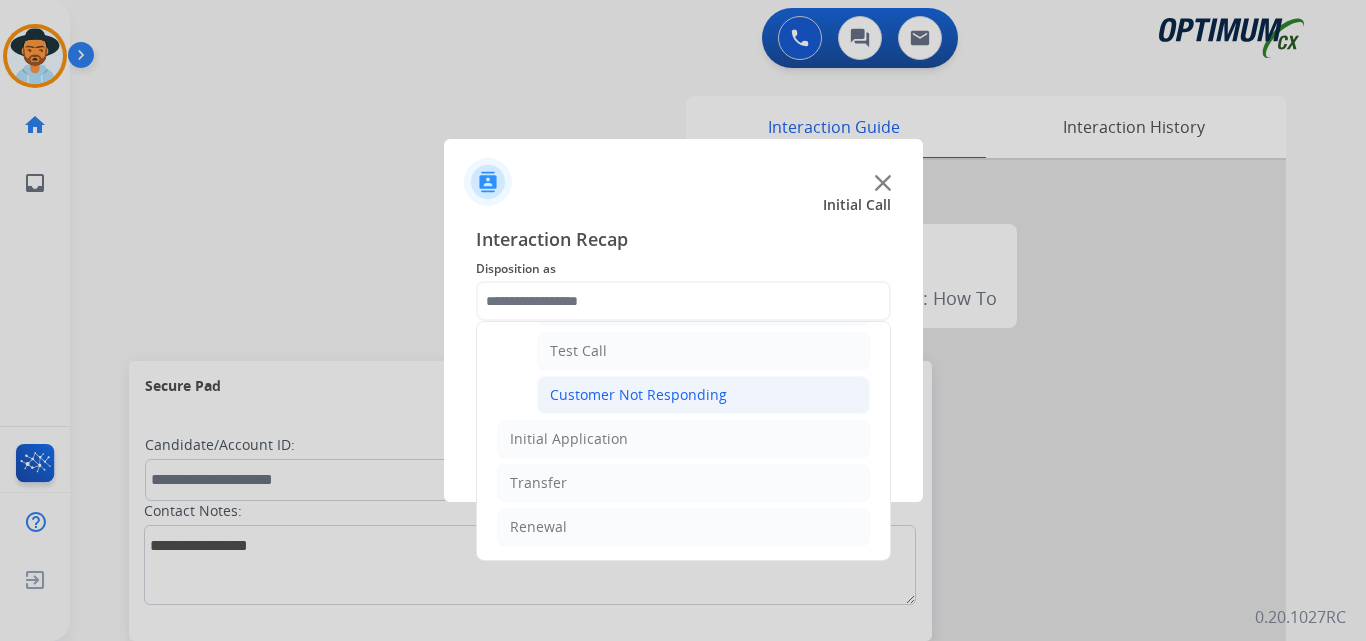 click on "Customer Not Responding" 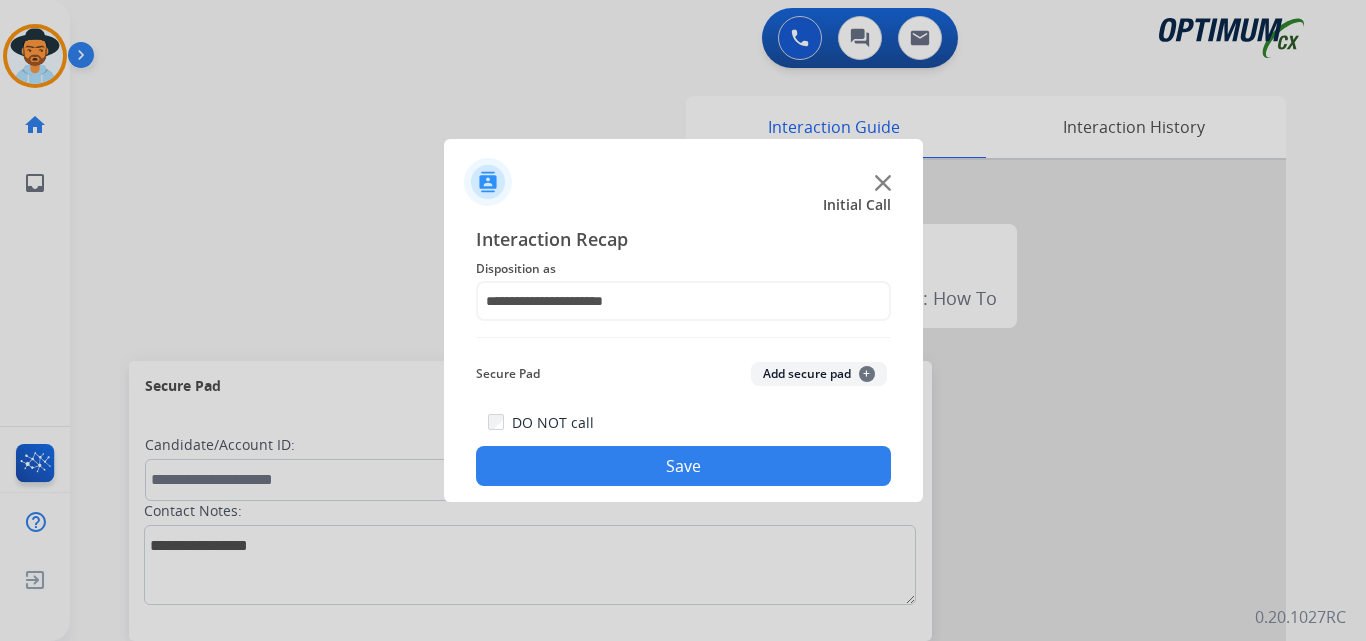 click on "Save" 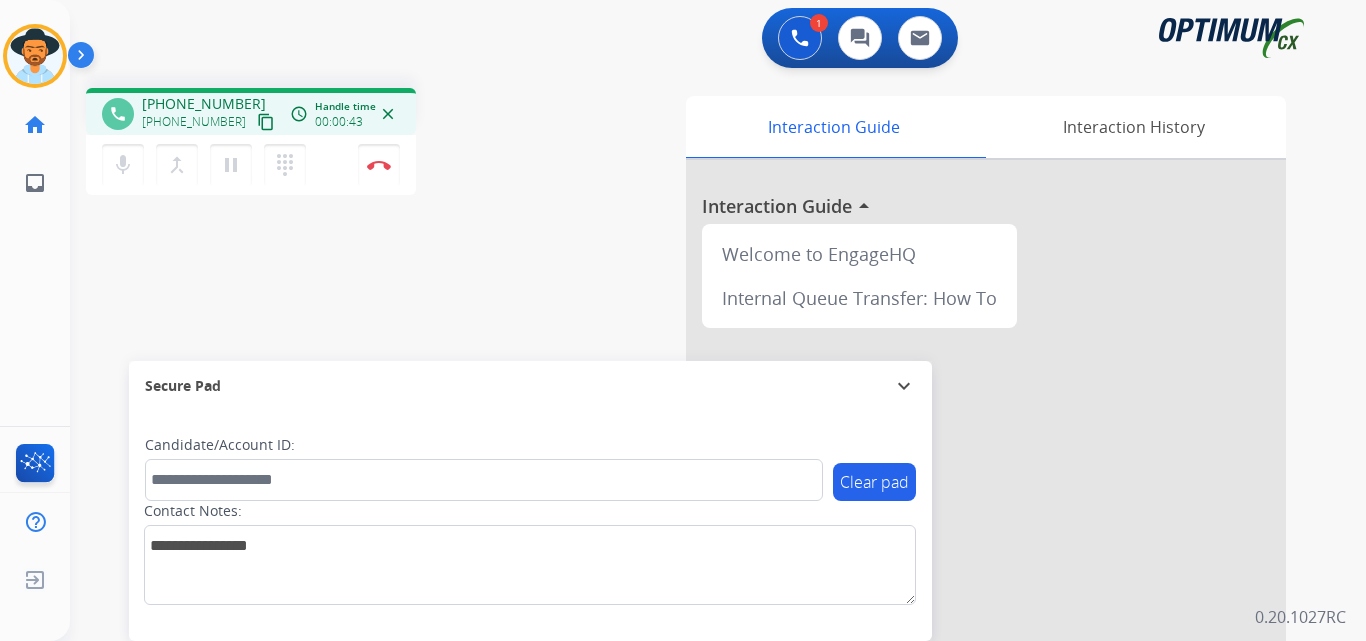 click on "phone [PHONE_NUMBER] [PHONE_NUMBER] content_copy access_time Call metrics Queue   00:11 Hold   00:00 Talk   00:44 Total   00:54 Handle time 00:00:43 close" at bounding box center (251, 111) 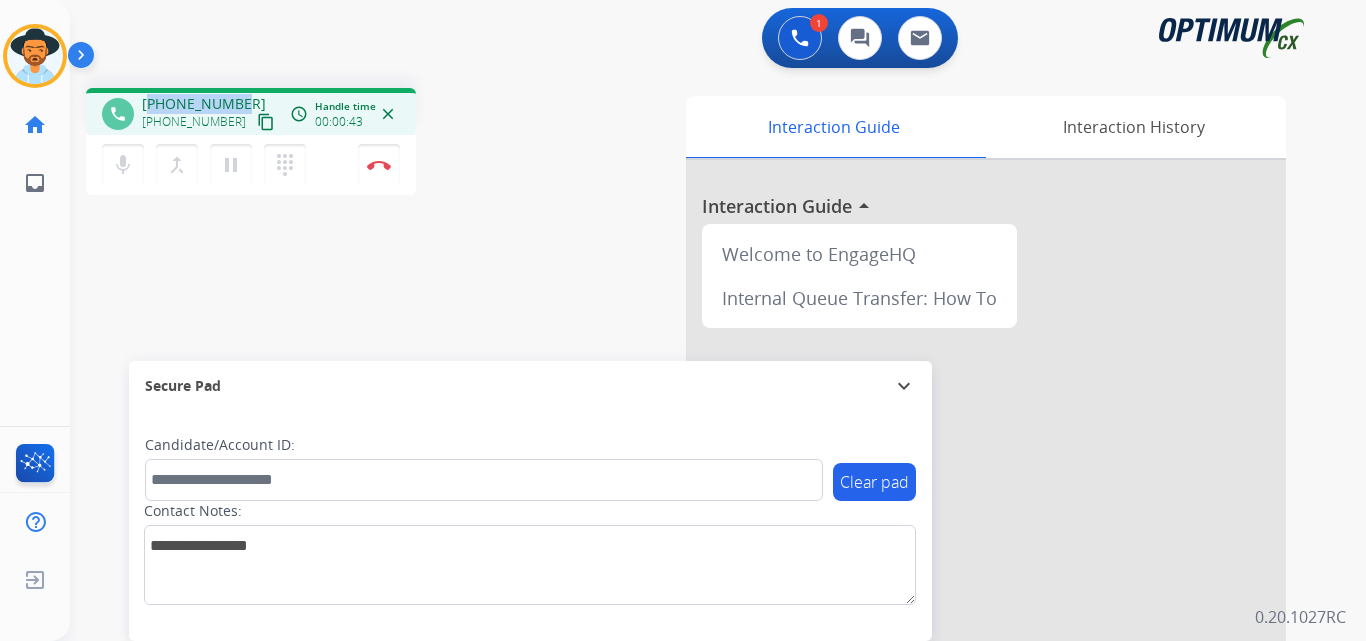 click on "phone [PHONE_NUMBER] [PHONE_NUMBER] content_copy access_time Call metrics Queue   00:11 Hold   00:00 Talk   00:44 Total   00:54 Handle time 00:00:43 close" at bounding box center (251, 111) 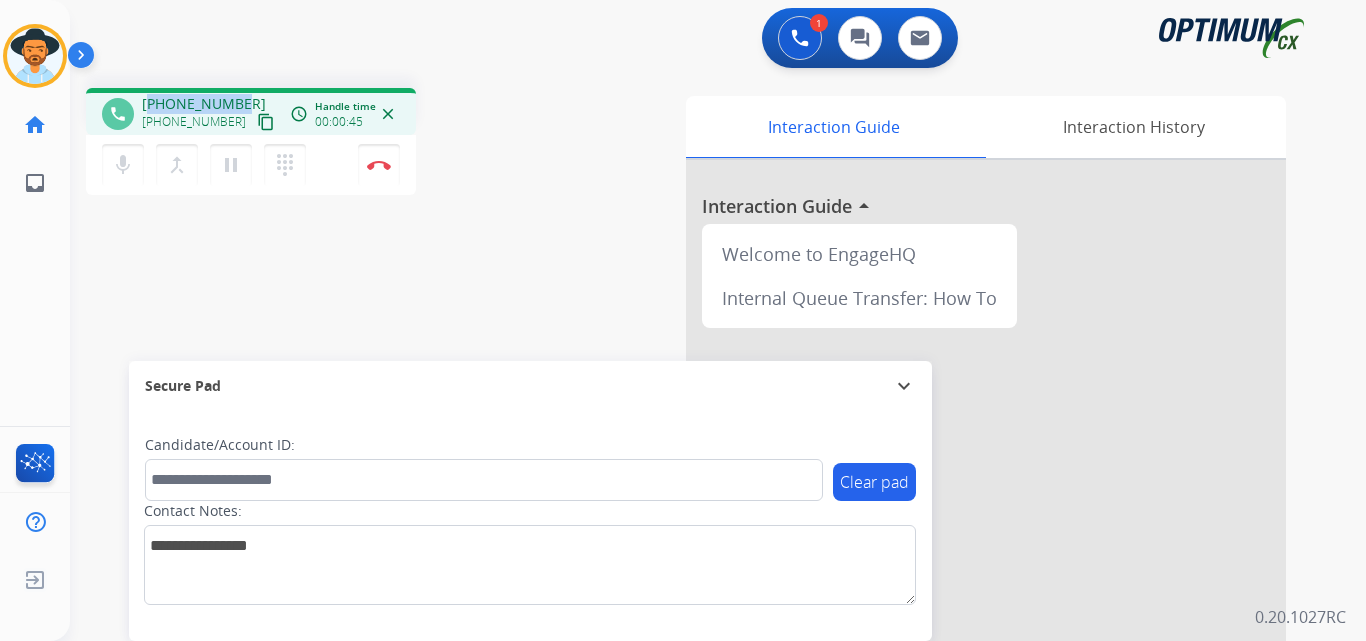 copy on "13129272432" 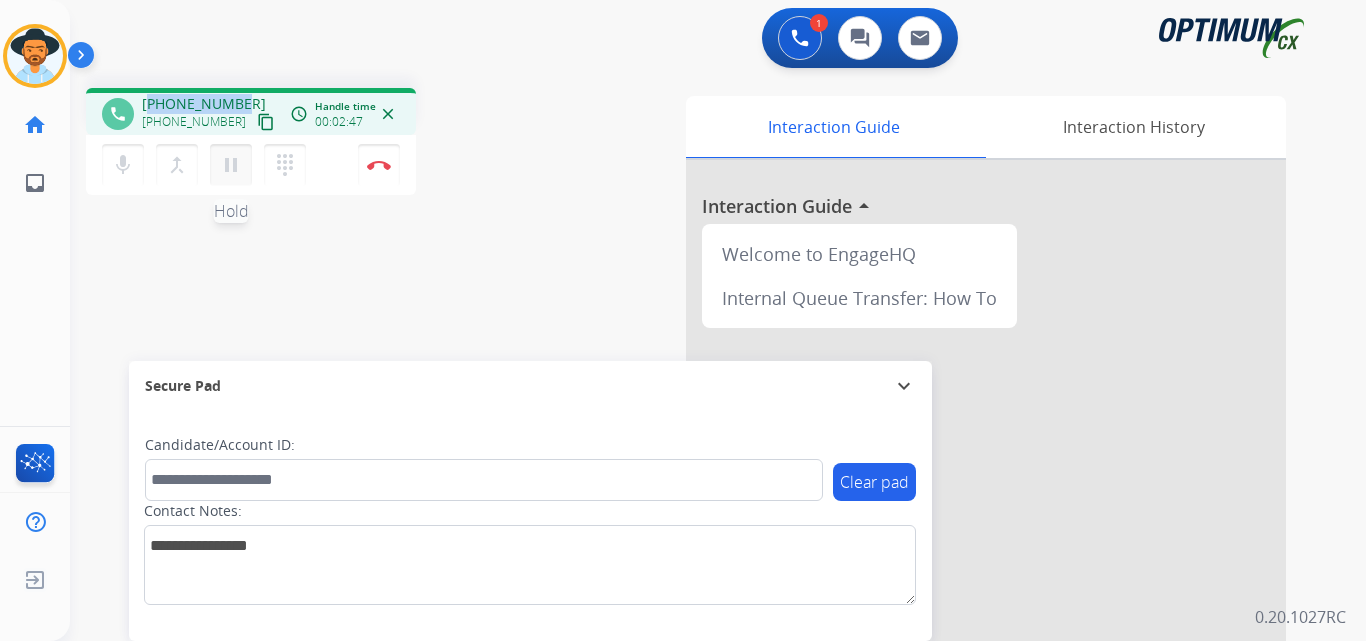 click on "pause" at bounding box center [231, 165] 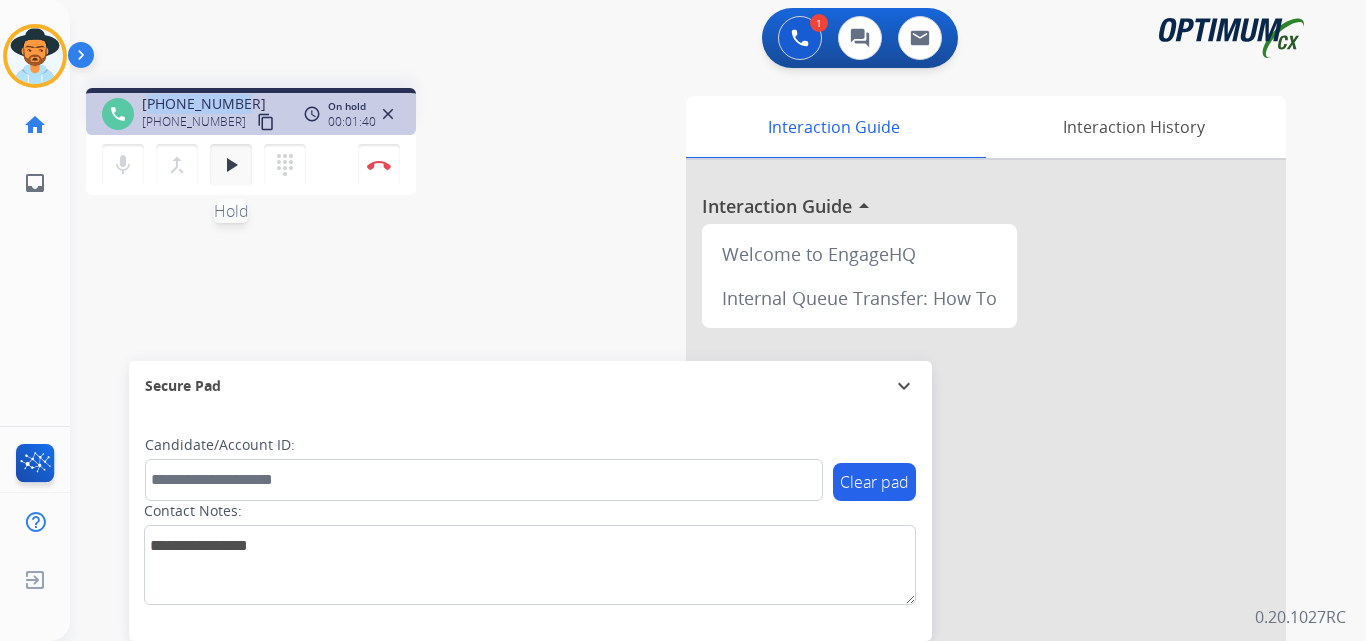 click on "play_arrow" at bounding box center (231, 165) 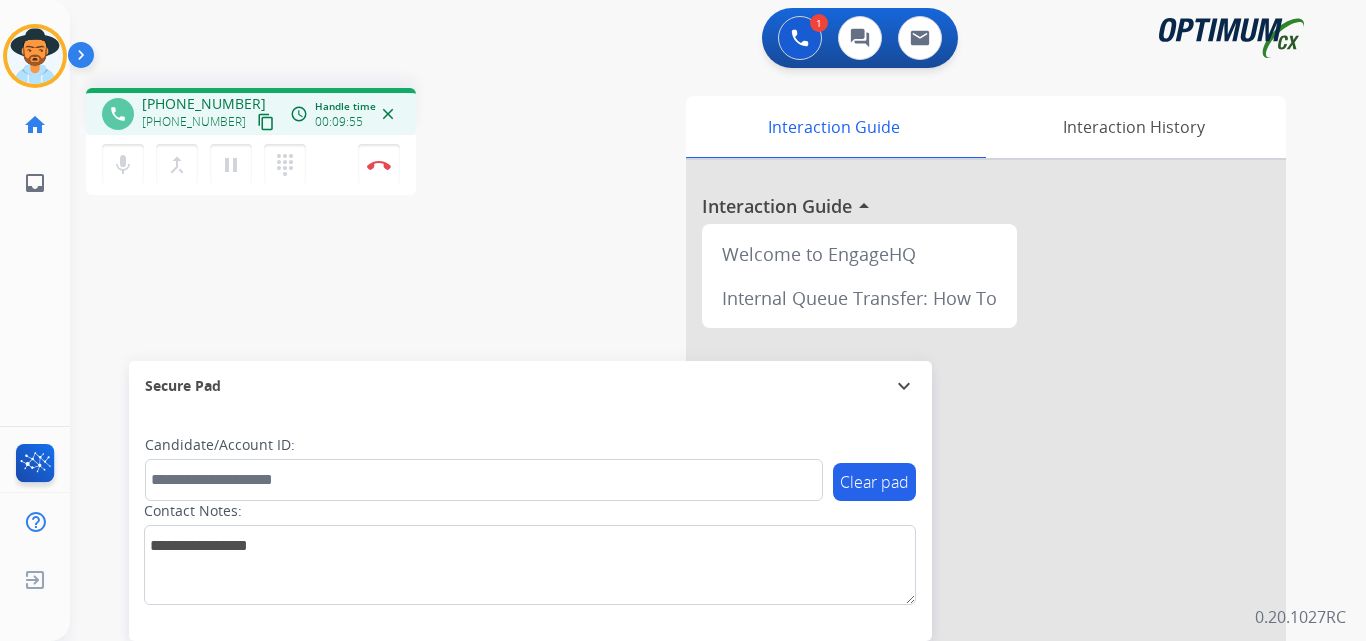 click on "phone [PHONE_NUMBER] [PHONE_NUMBER] content_copy access_time Call metrics Queue   00:11 Hold   01:41 Talk   08:15 Total   10:06 Handle time 00:09:55 close mic Mute merge_type Bridge pause Hold dialpad Dialpad Disconnect swap_horiz Break voice bridge close_fullscreen Connect 3-Way Call merge_type Separate 3-Way Call  Interaction Guide   Interaction History  Interaction Guide arrow_drop_up  Welcome to EngageHQ   Internal Queue Transfer: How To  Secure Pad expand_more Clear pad Candidate/Account ID: Contact Notes:" at bounding box center (694, 489) 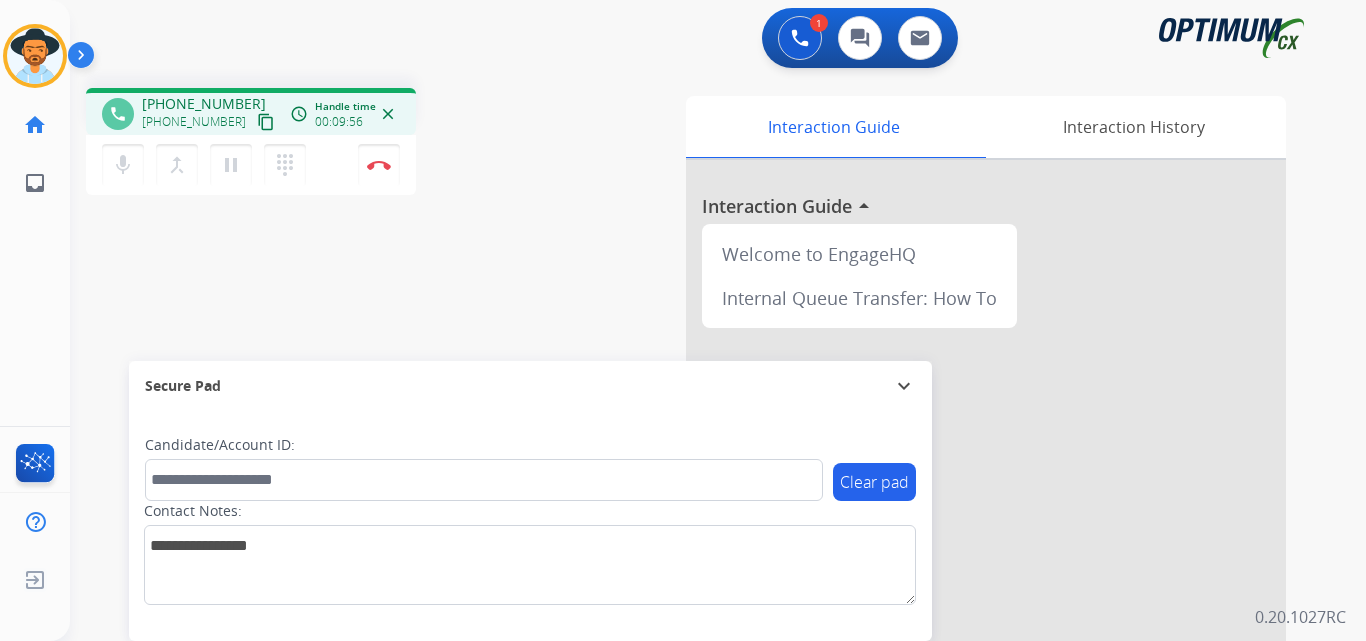 click on "[PHONE_NUMBER]" at bounding box center (204, 104) 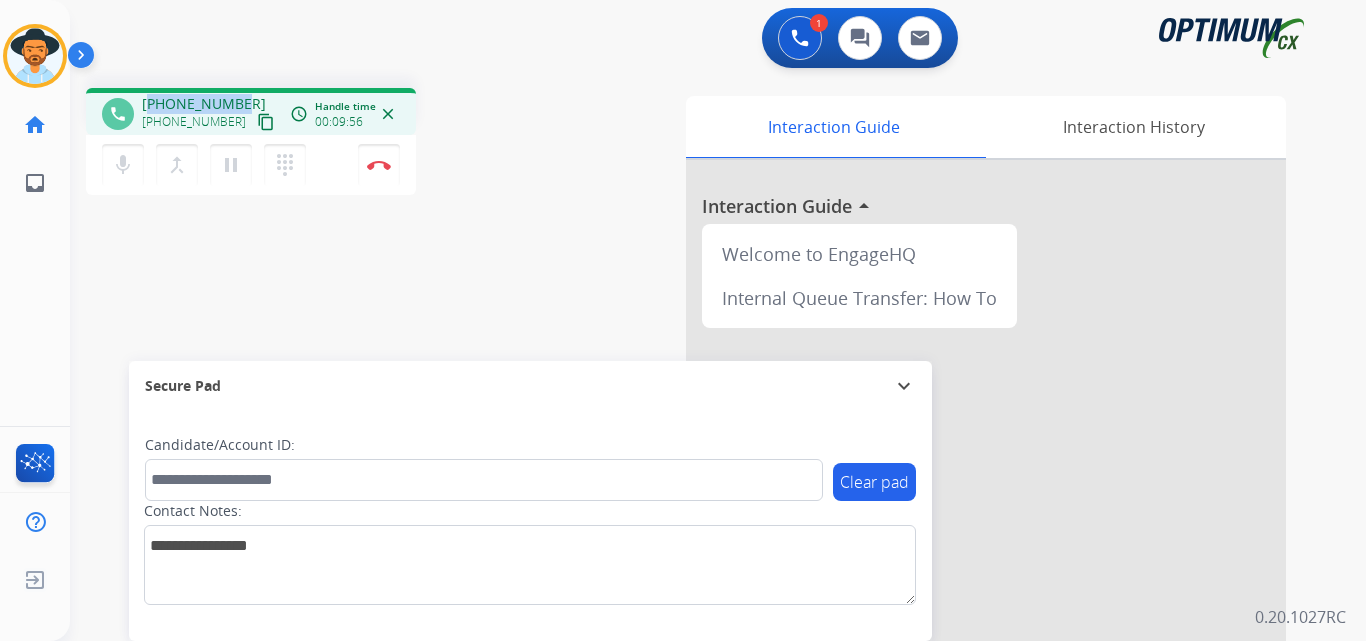 click on "[PHONE_NUMBER]" at bounding box center (204, 104) 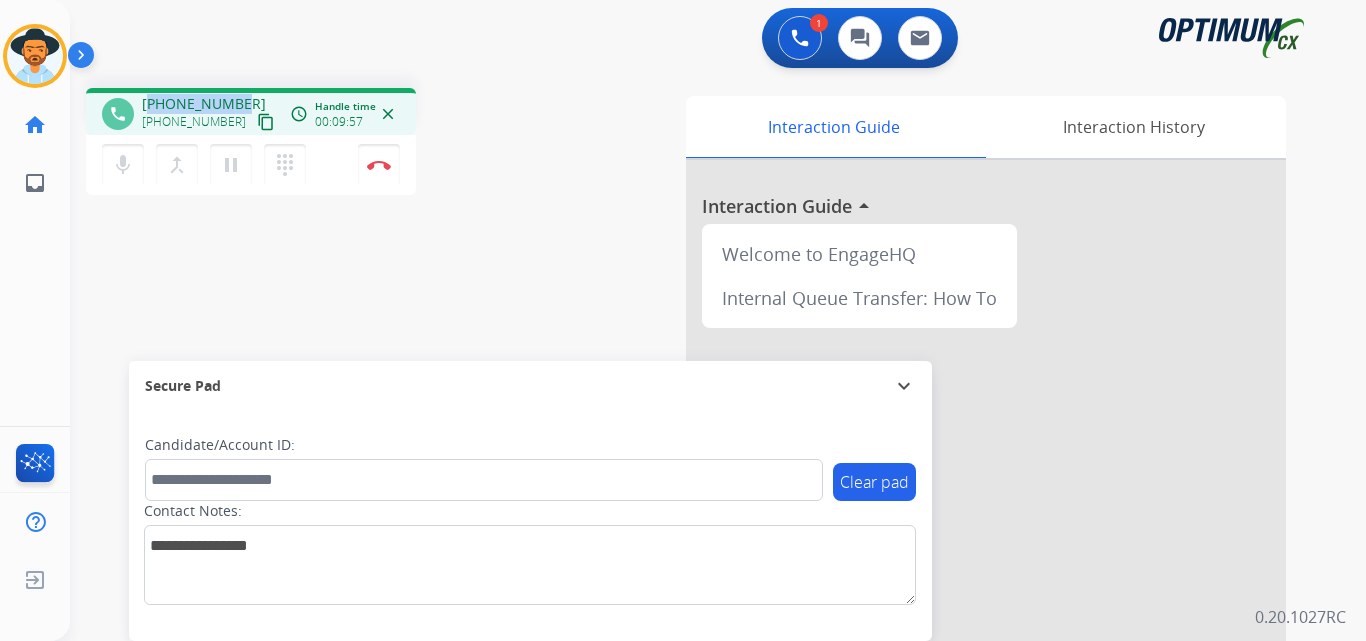 copy on "13129272432" 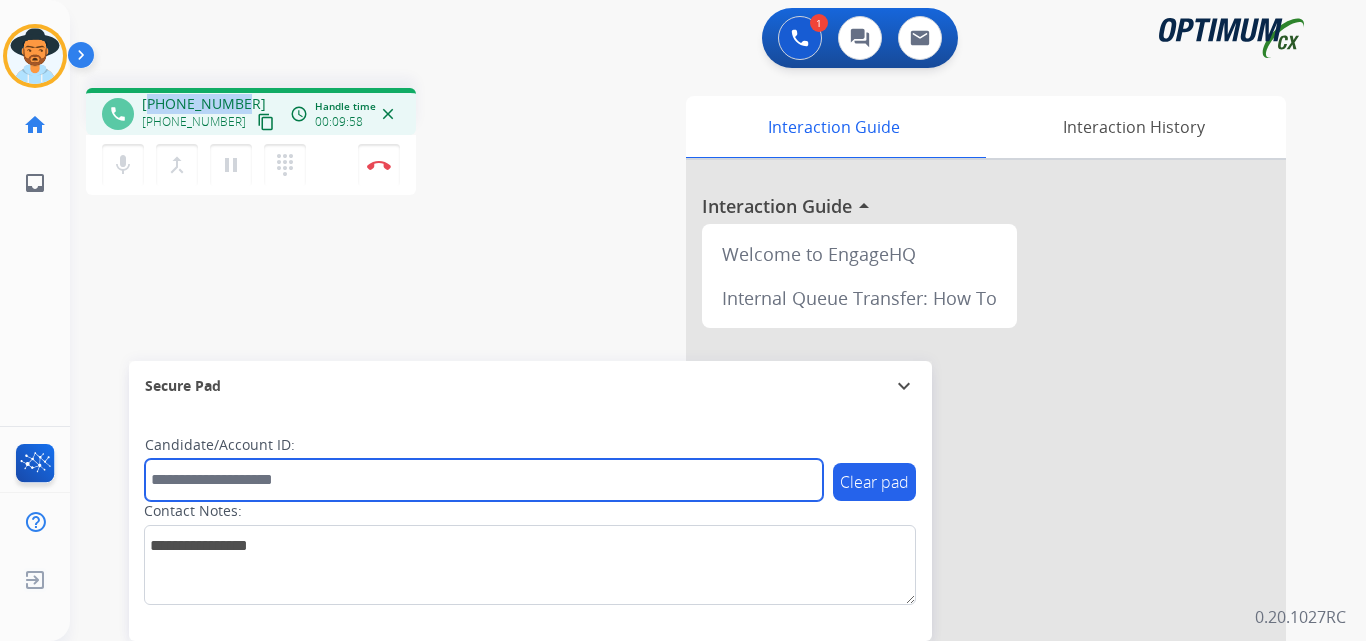 click at bounding box center [484, 480] 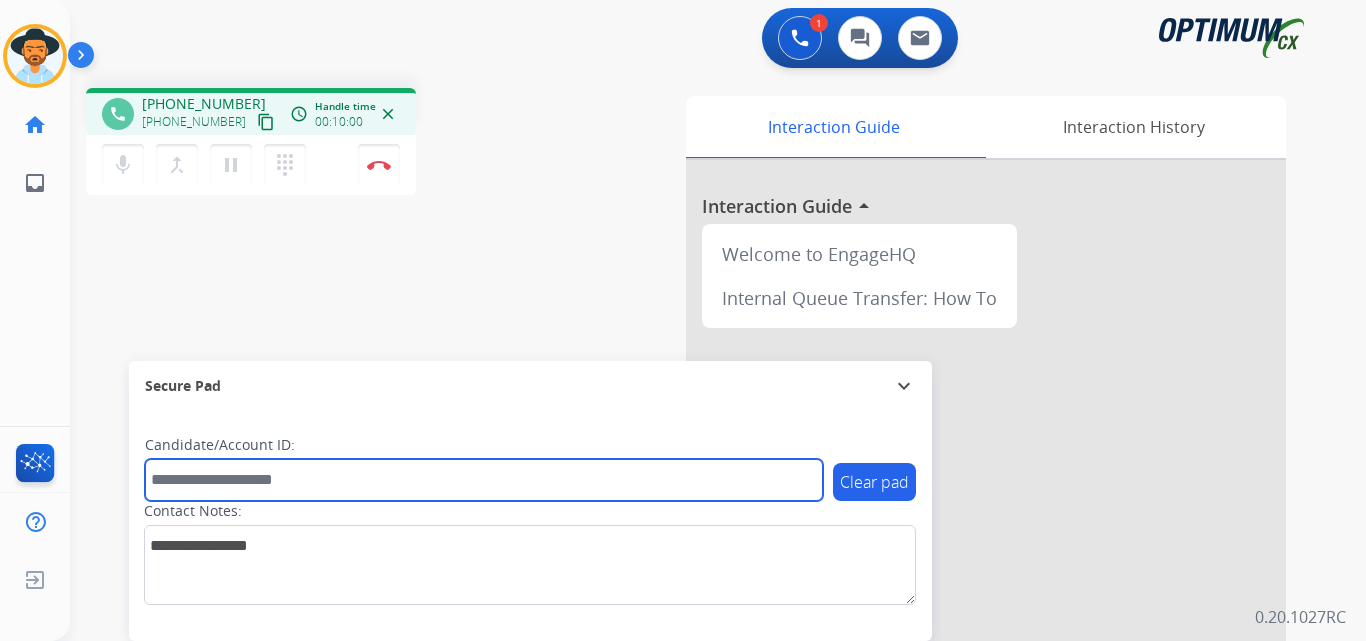 paste on "**********" 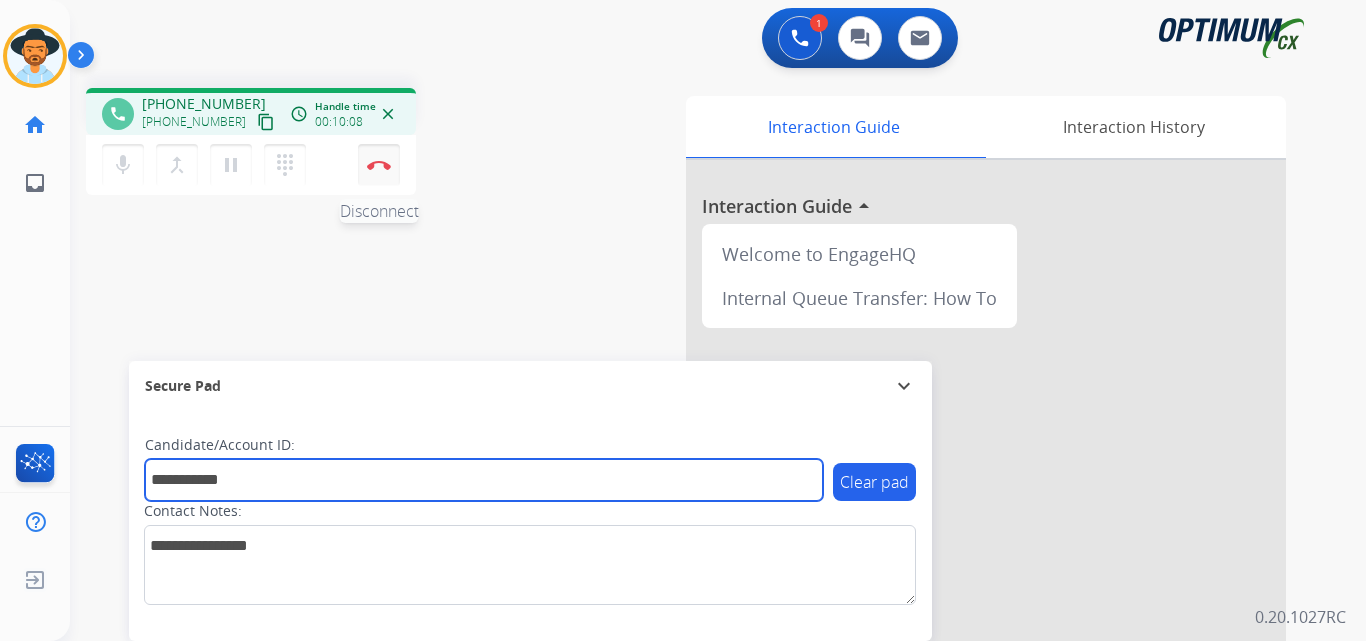 type on "**********" 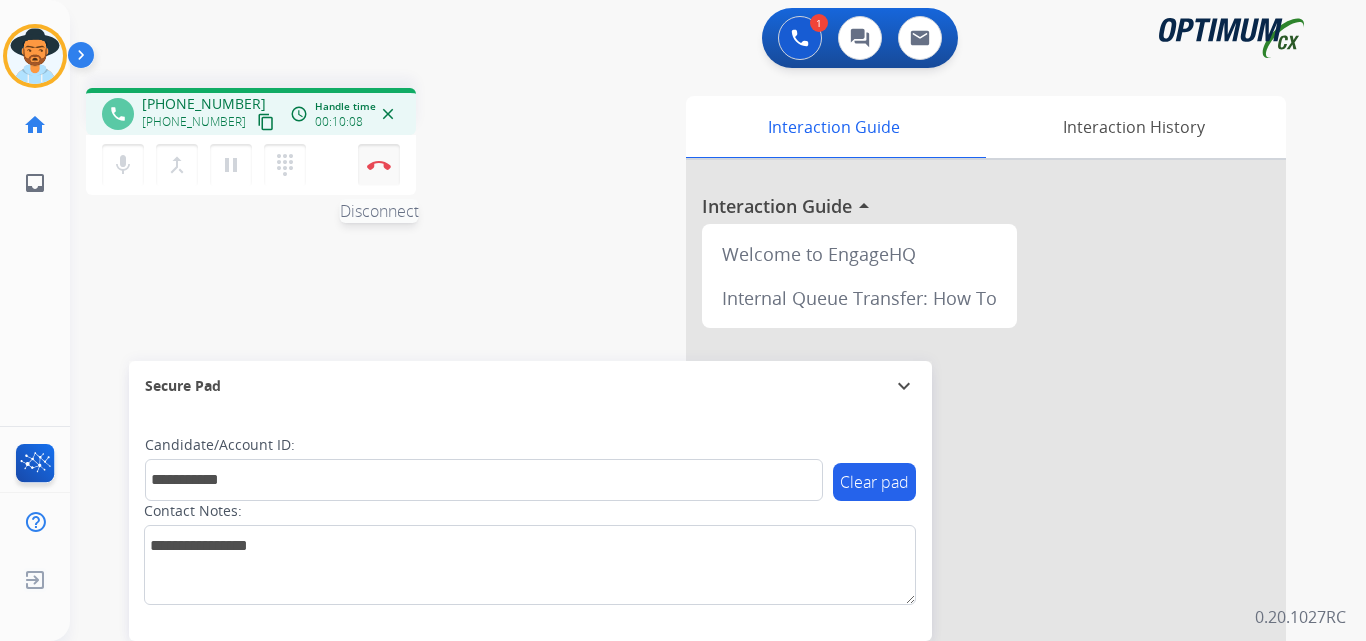 click on "Disconnect" at bounding box center [379, 165] 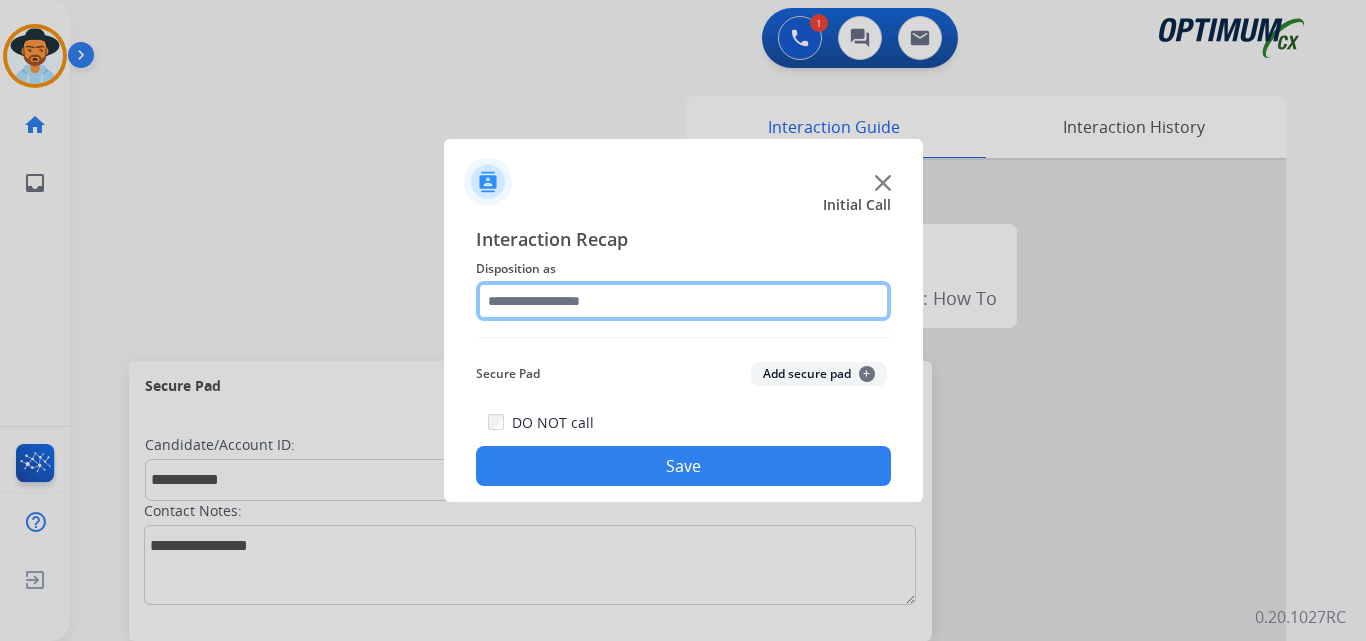 click 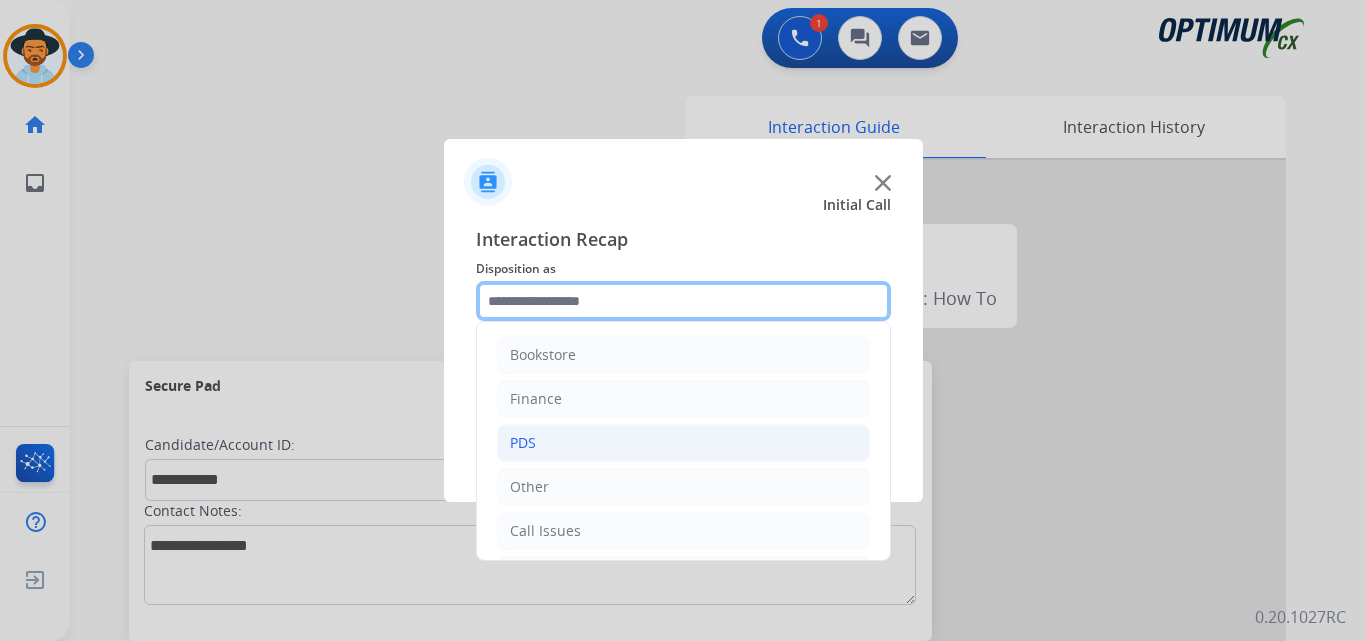 scroll, scrollTop: 136, scrollLeft: 0, axis: vertical 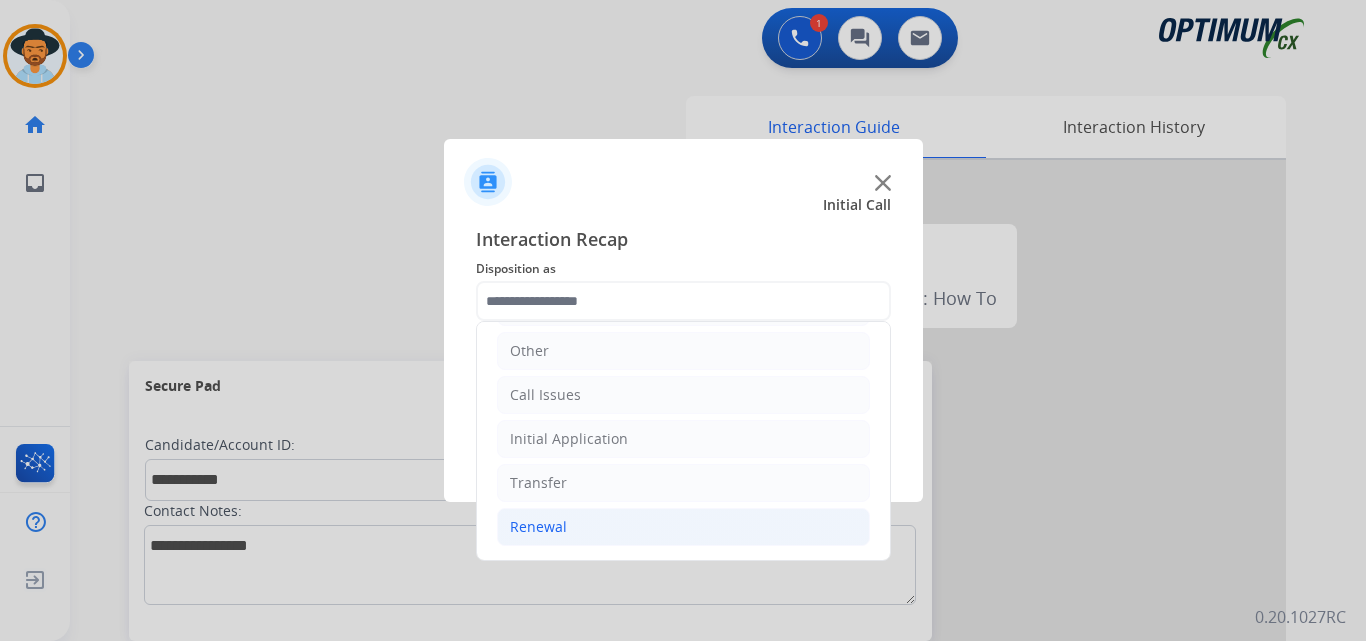 click on "Renewal" 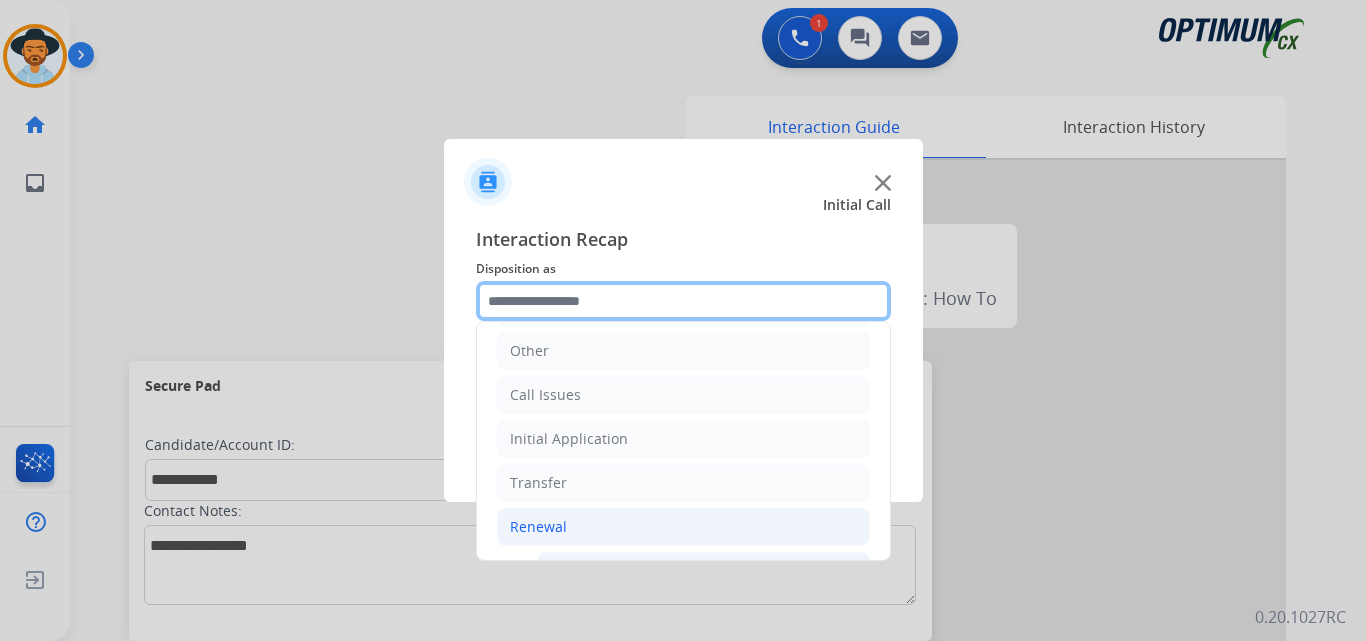 scroll, scrollTop: 469, scrollLeft: 0, axis: vertical 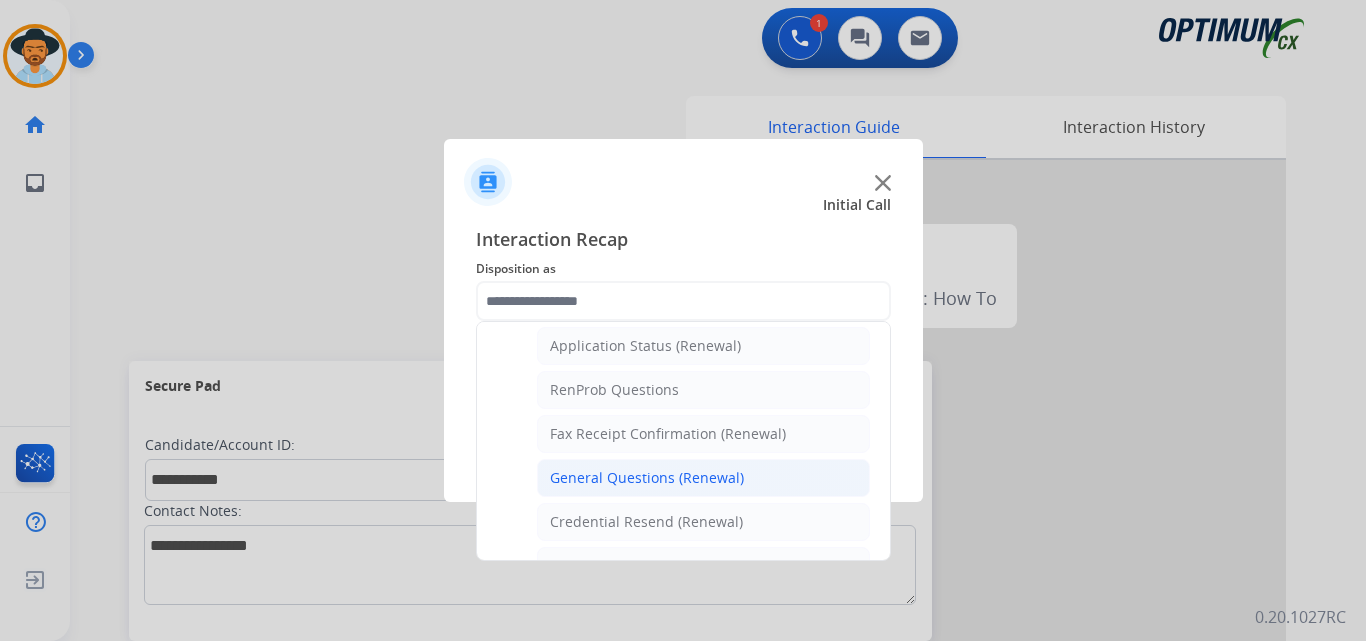 click on "General Questions (Renewal)" 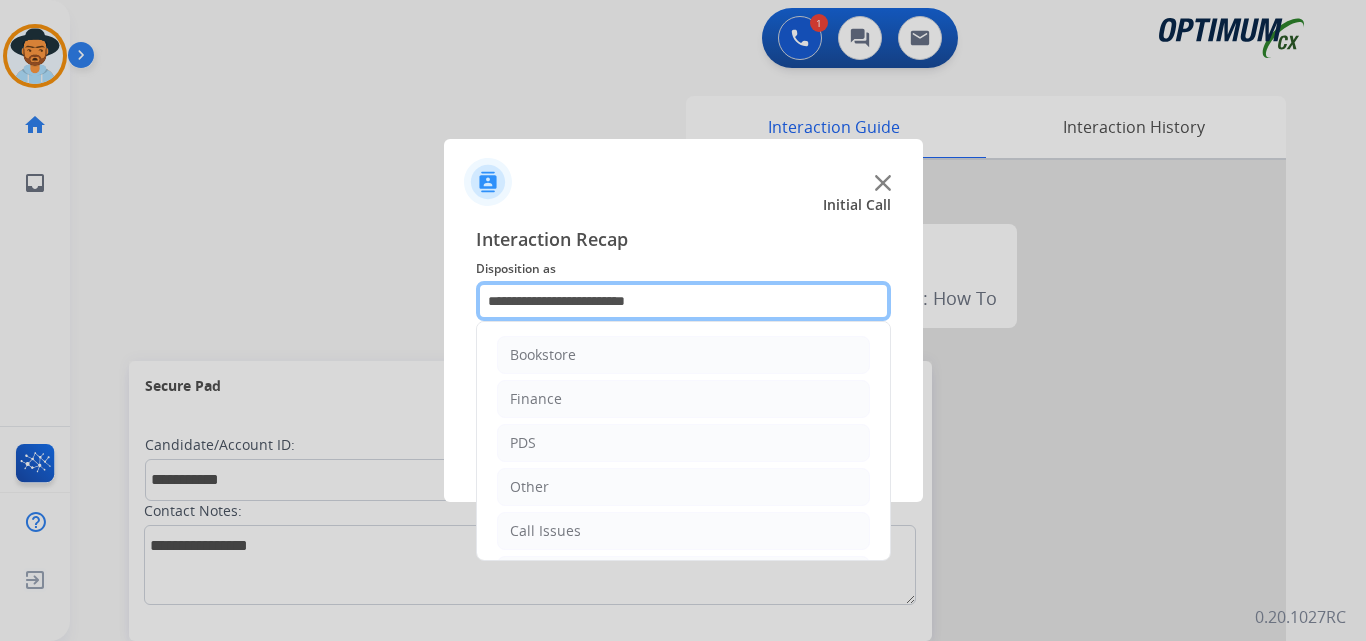 click on "**********" 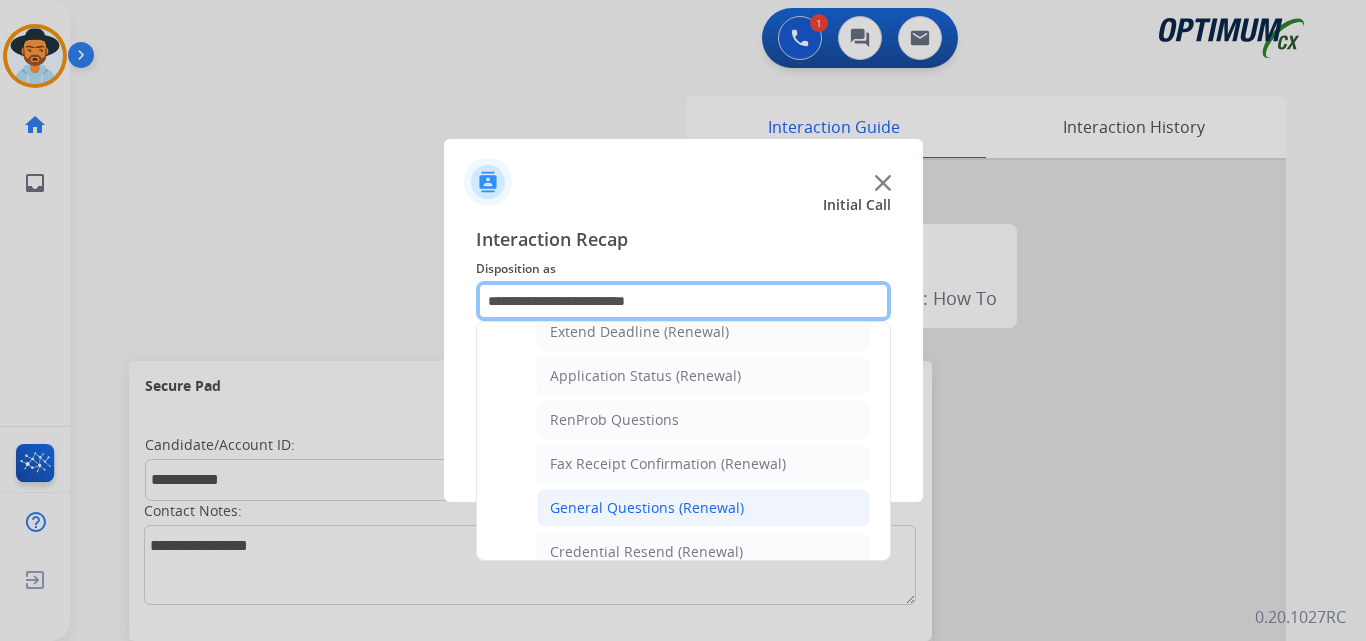 scroll, scrollTop: 605, scrollLeft: 0, axis: vertical 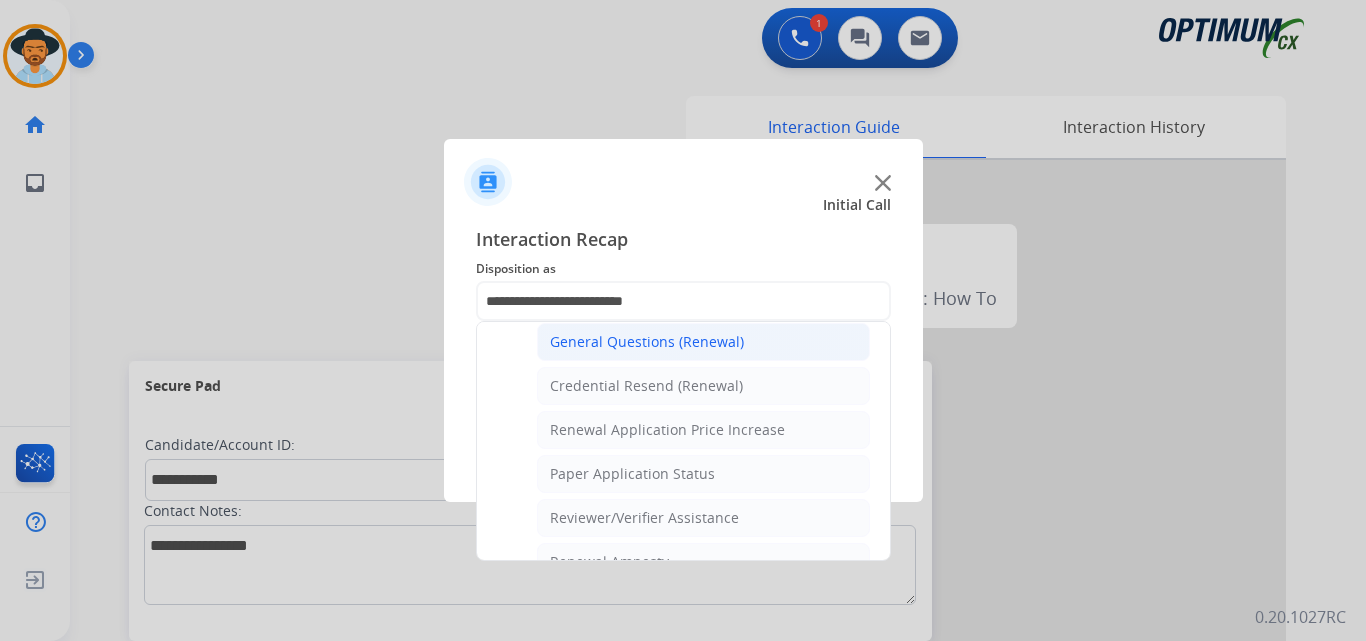 click at bounding box center [683, 320] 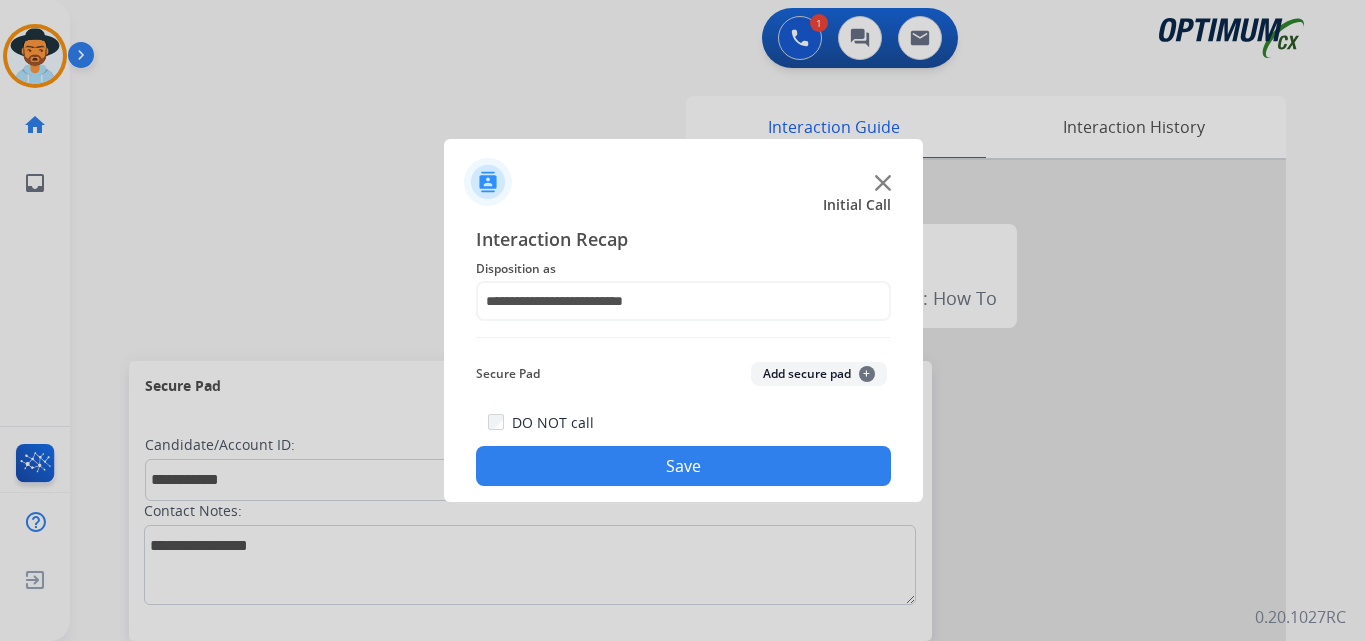 click on "Save" 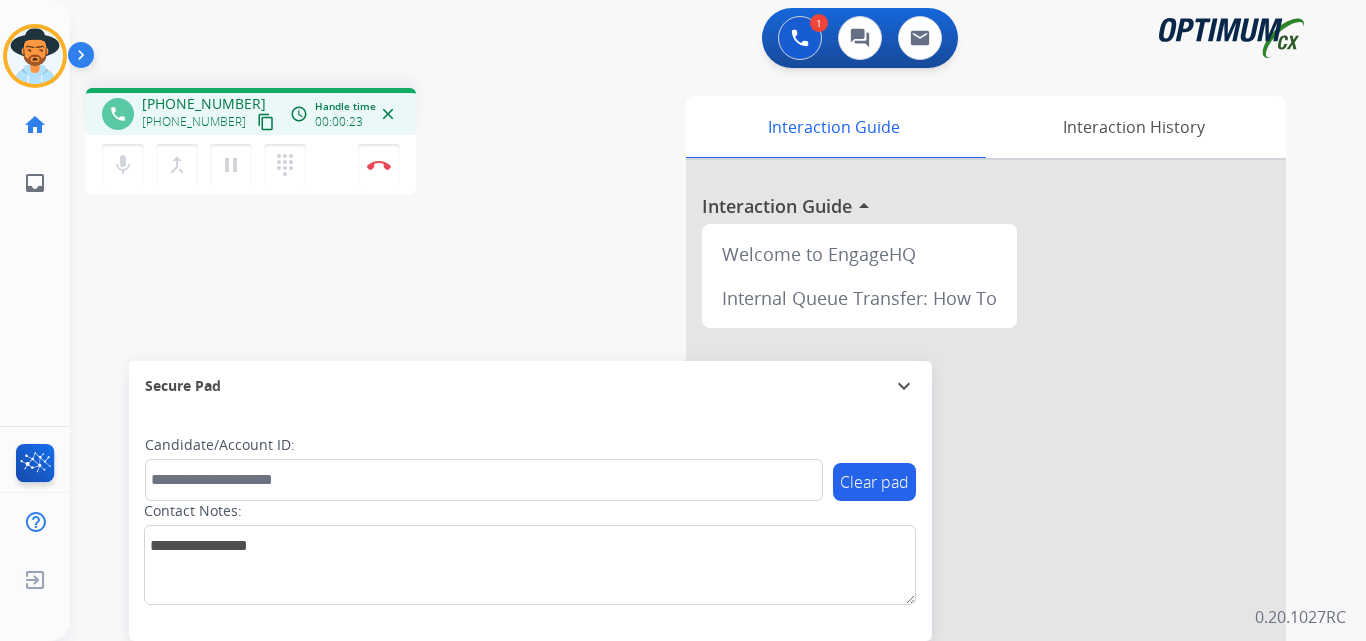 click on "[PHONE_NUMBER]" at bounding box center (204, 104) 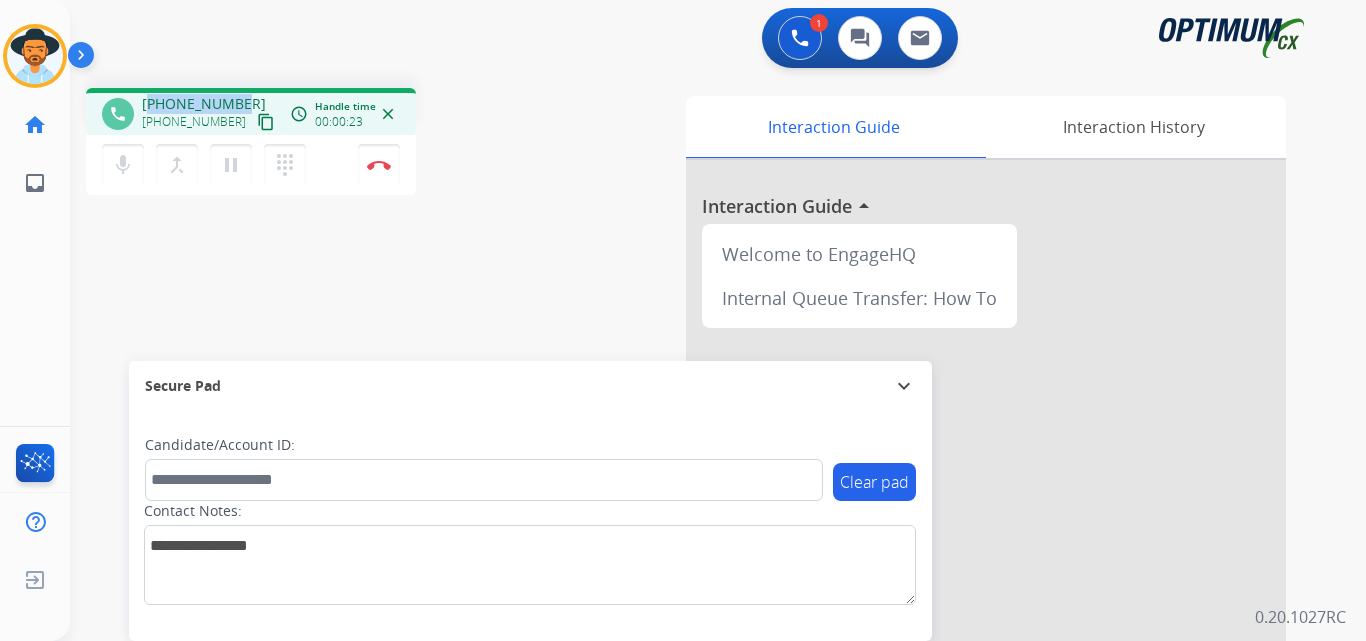 click on "[PHONE_NUMBER]" at bounding box center [204, 104] 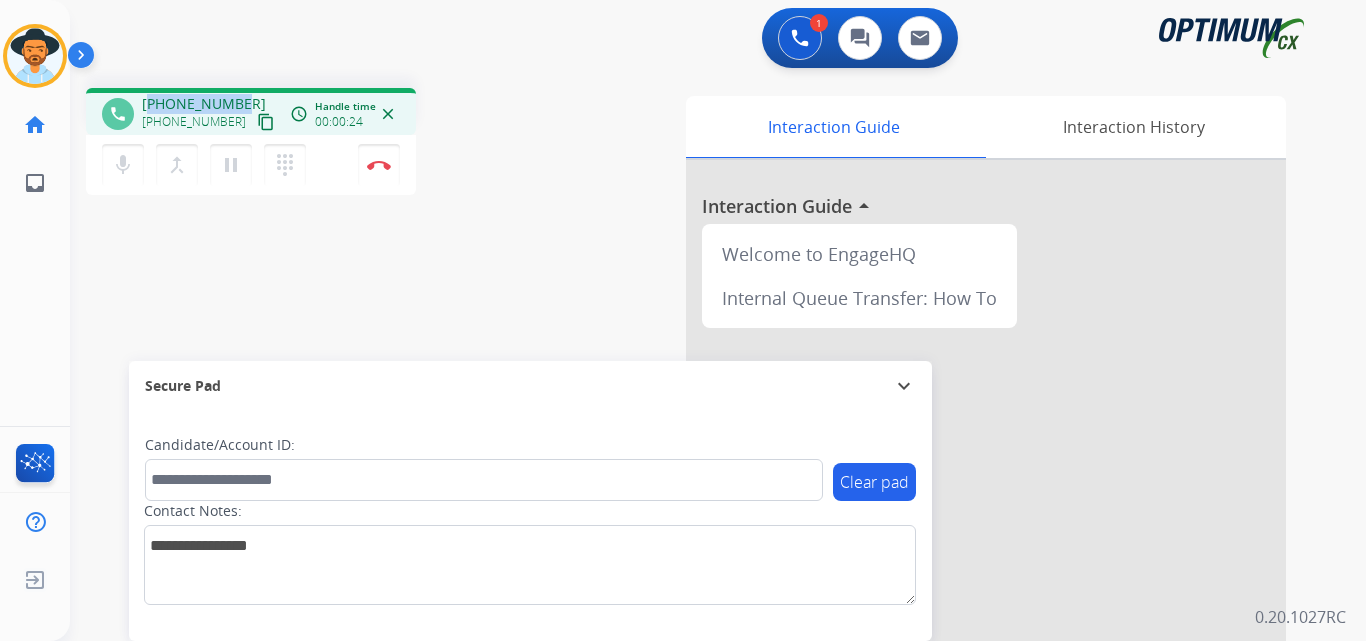 copy on "13128026812" 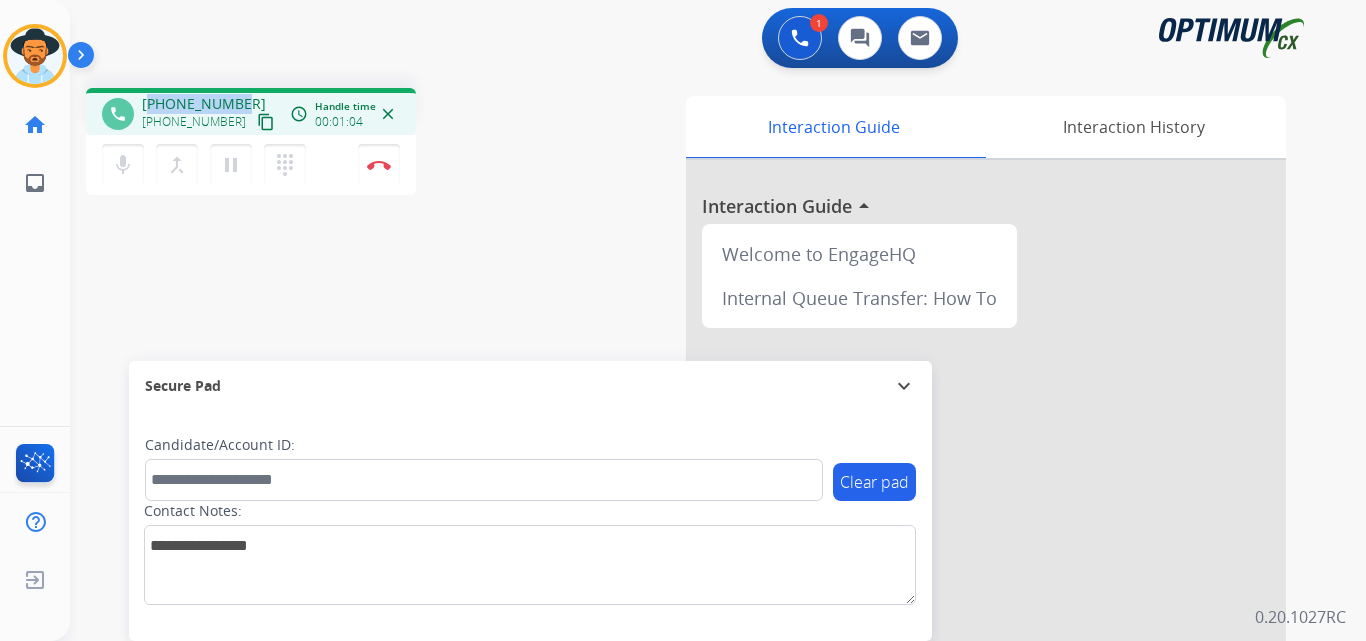 click on "[PHONE_NUMBER]" at bounding box center [204, 104] 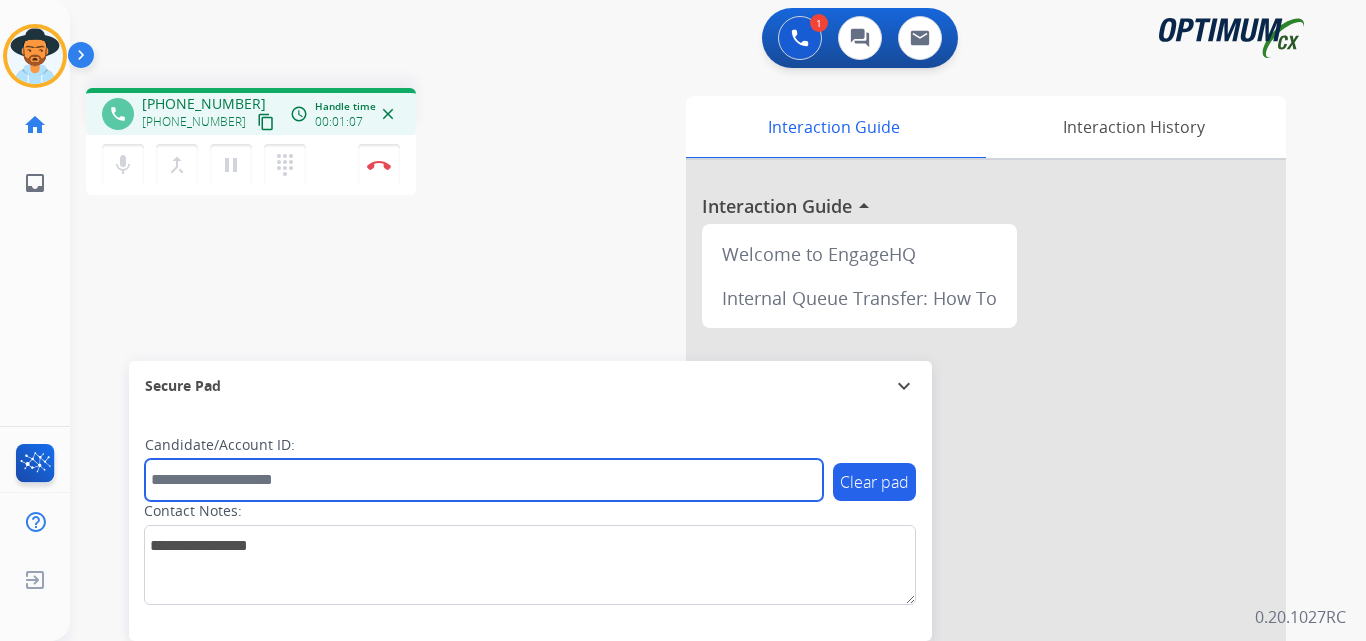 click at bounding box center [484, 480] 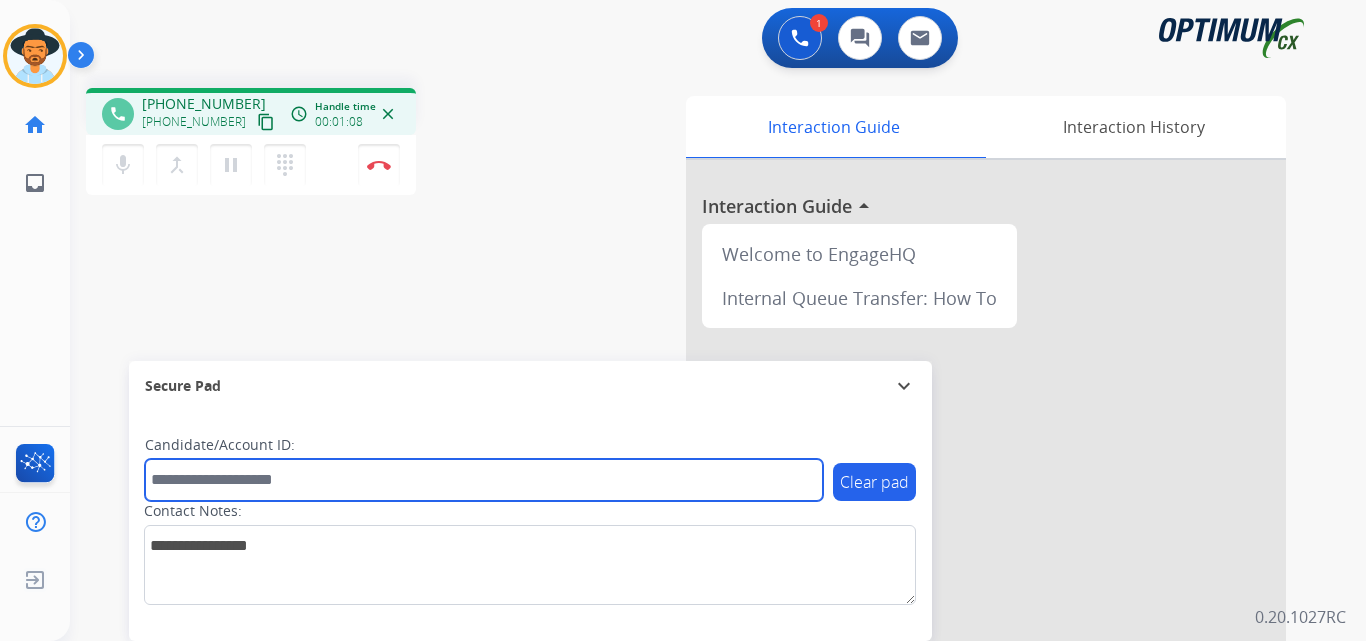 paste on "**********" 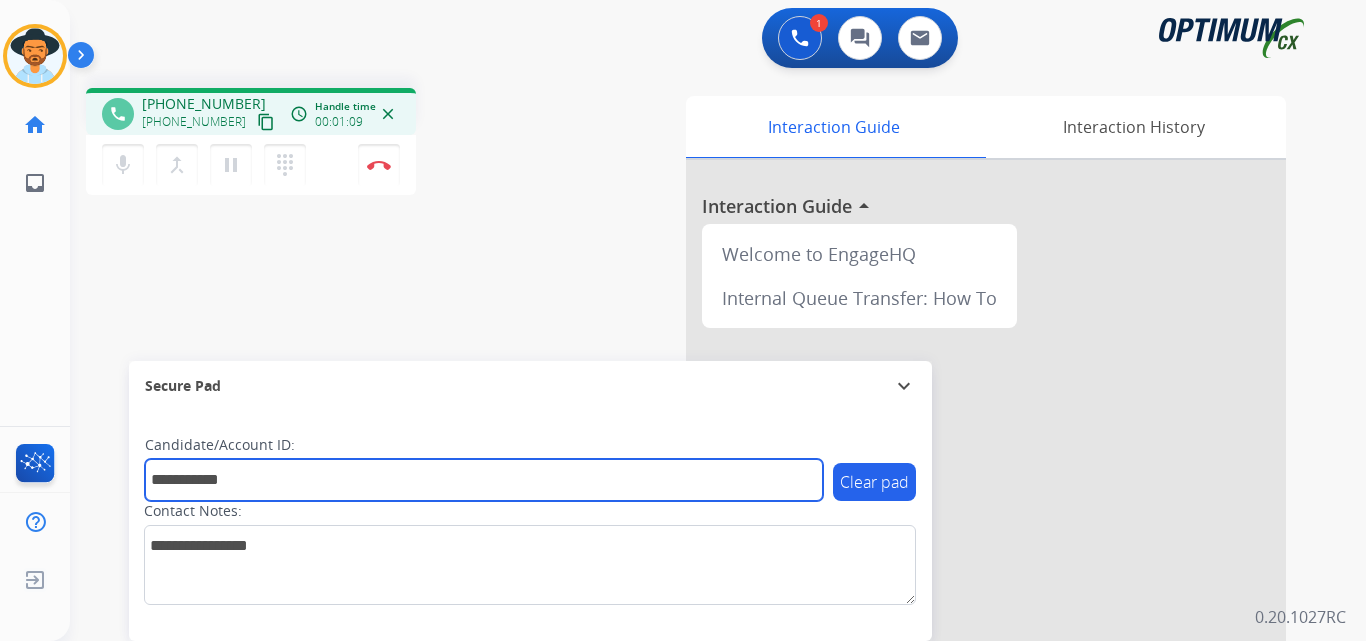 click on "**********" at bounding box center (484, 480) 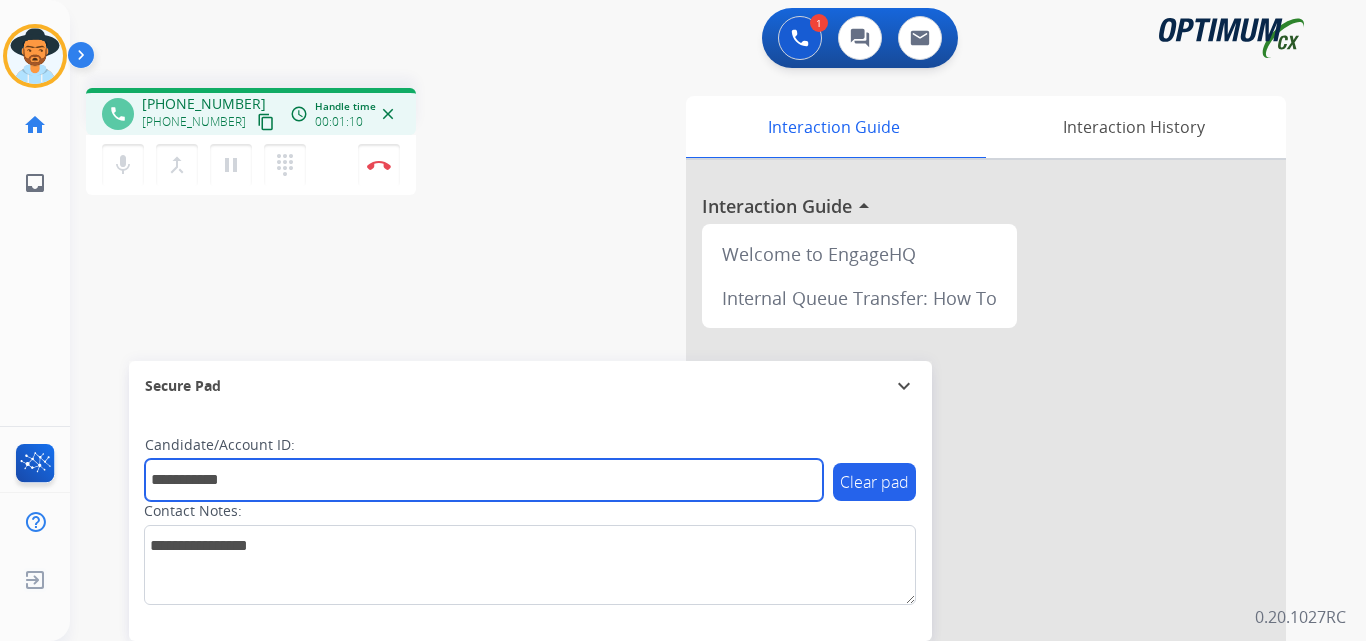 click on "**********" at bounding box center (484, 480) 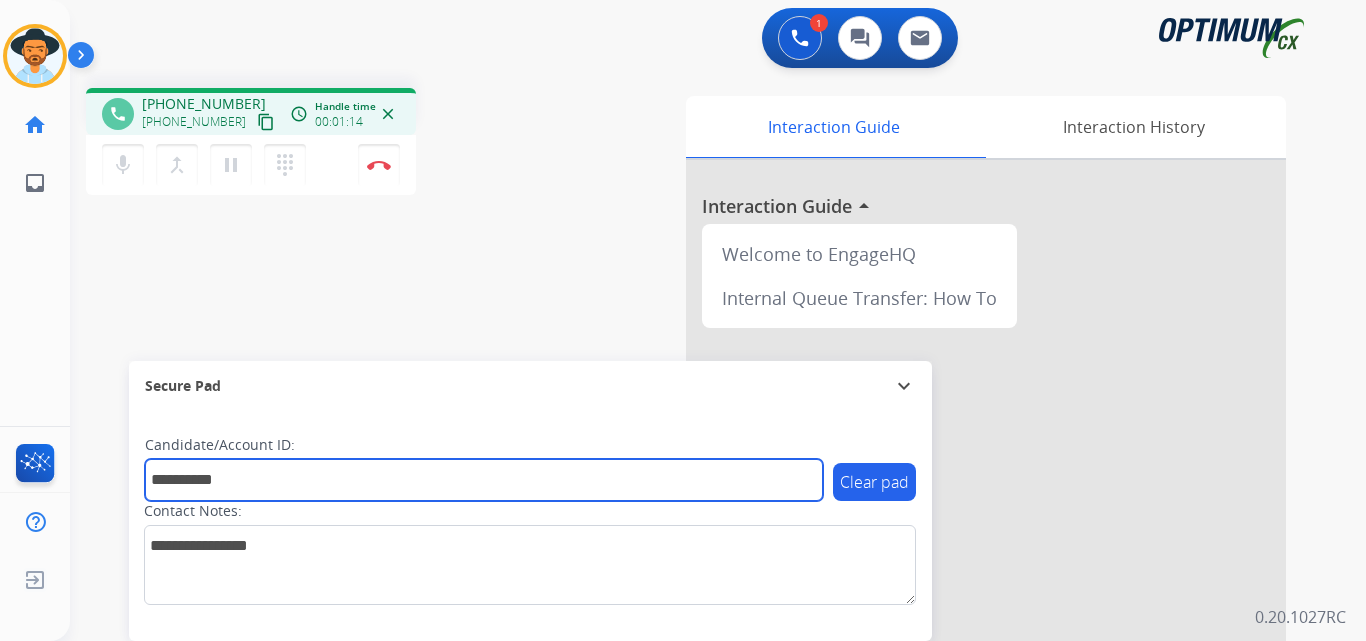 click on "**********" at bounding box center (484, 480) 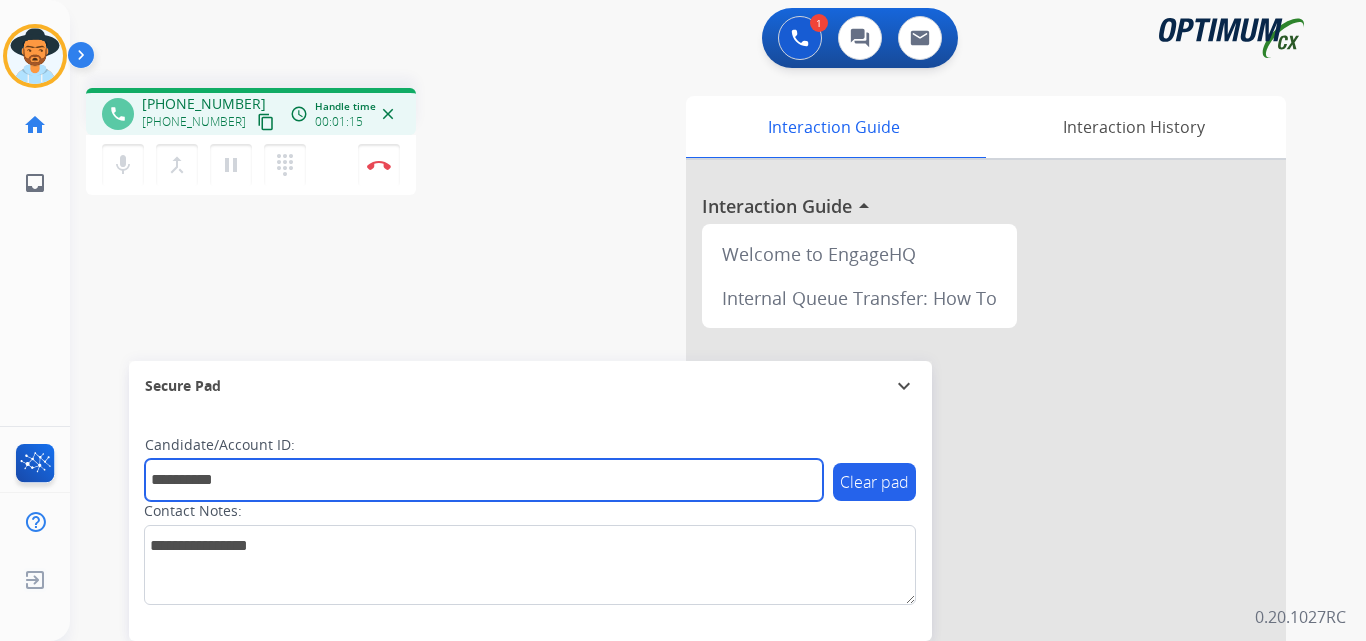click on "**********" at bounding box center (484, 480) 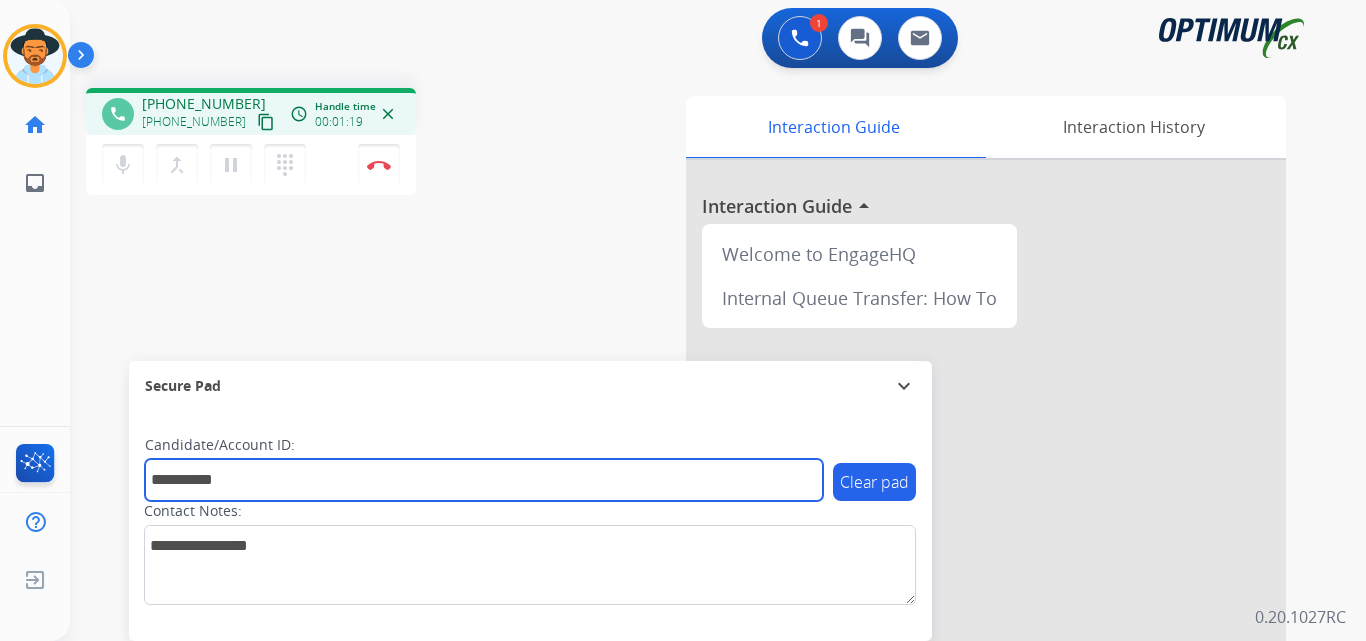 type on "**********" 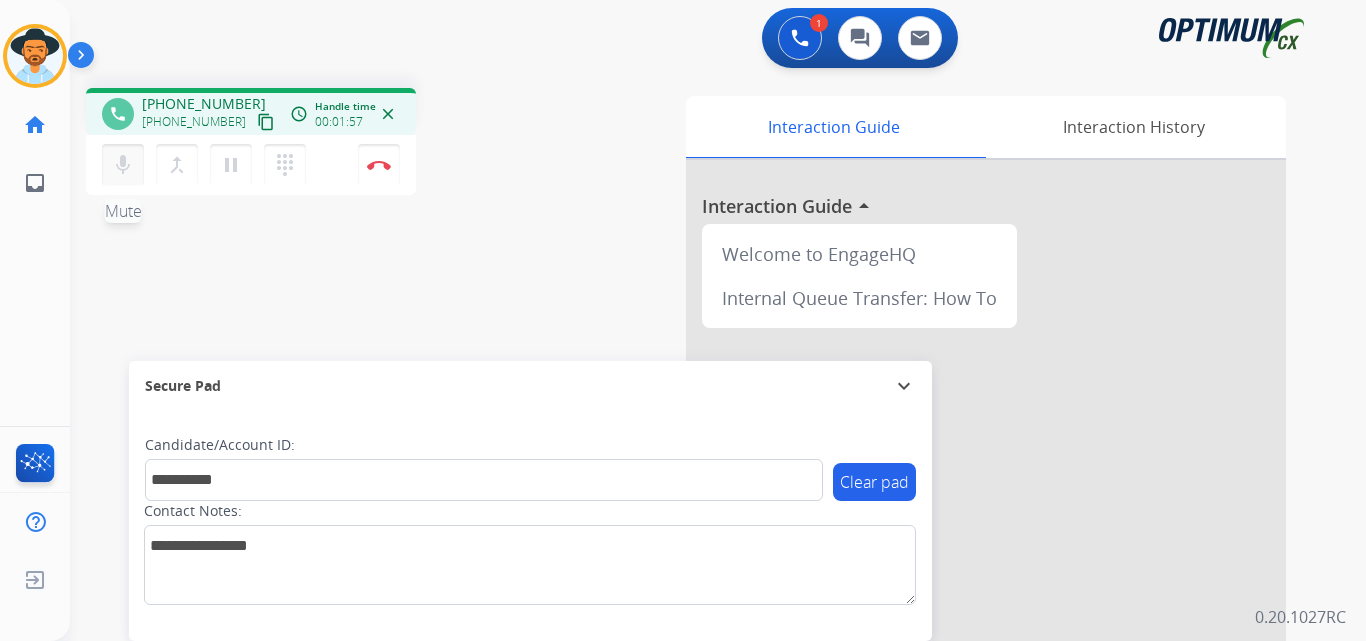 click on "mic" at bounding box center (123, 165) 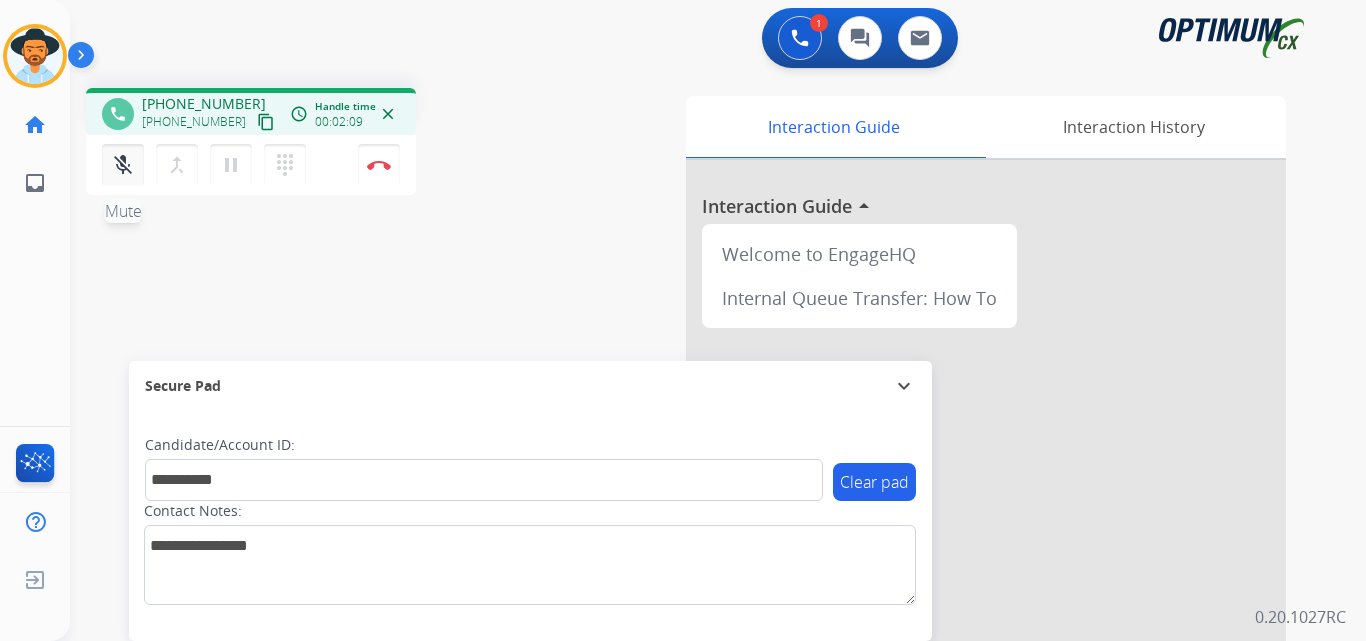 click on "mic_off" at bounding box center [123, 165] 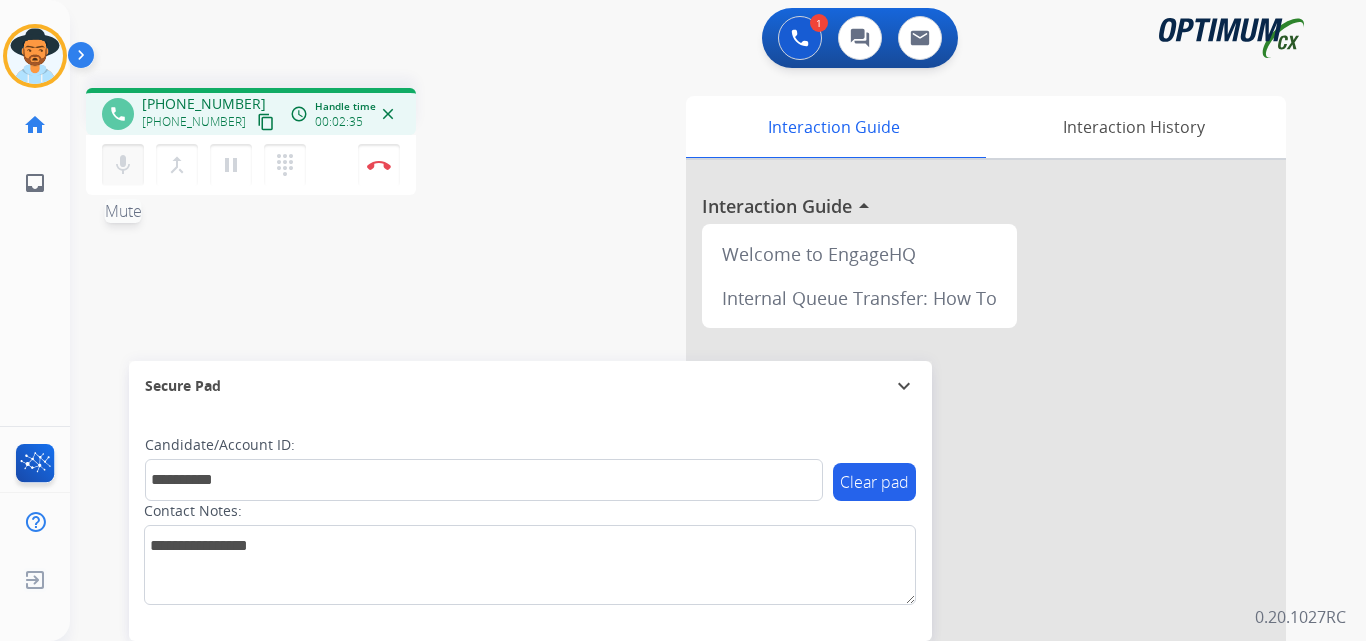 click on "mic" at bounding box center (123, 165) 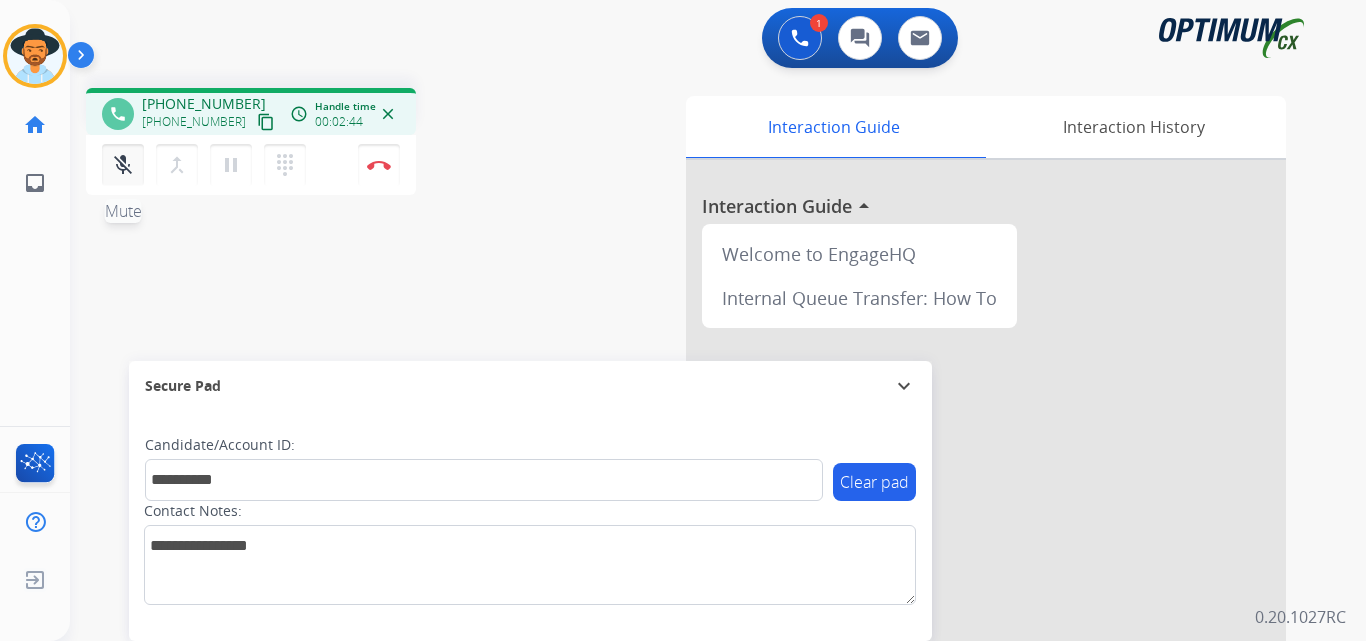 click on "mic_off" at bounding box center [123, 165] 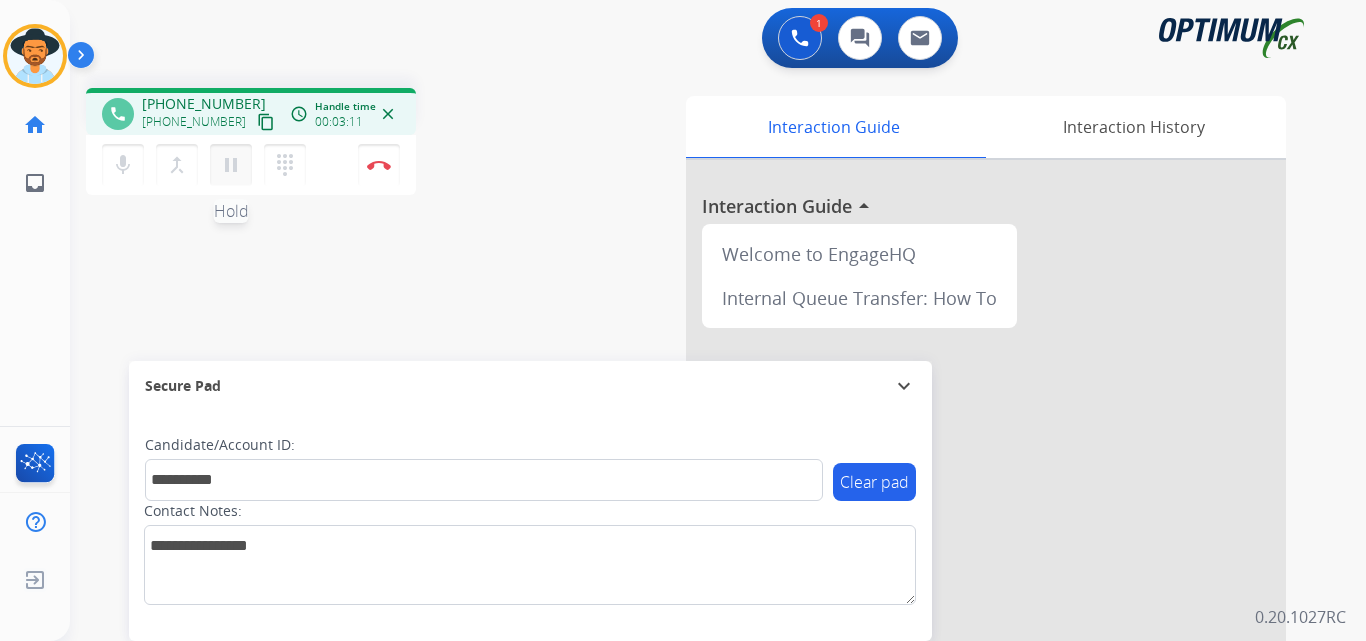 click on "pause" at bounding box center [231, 165] 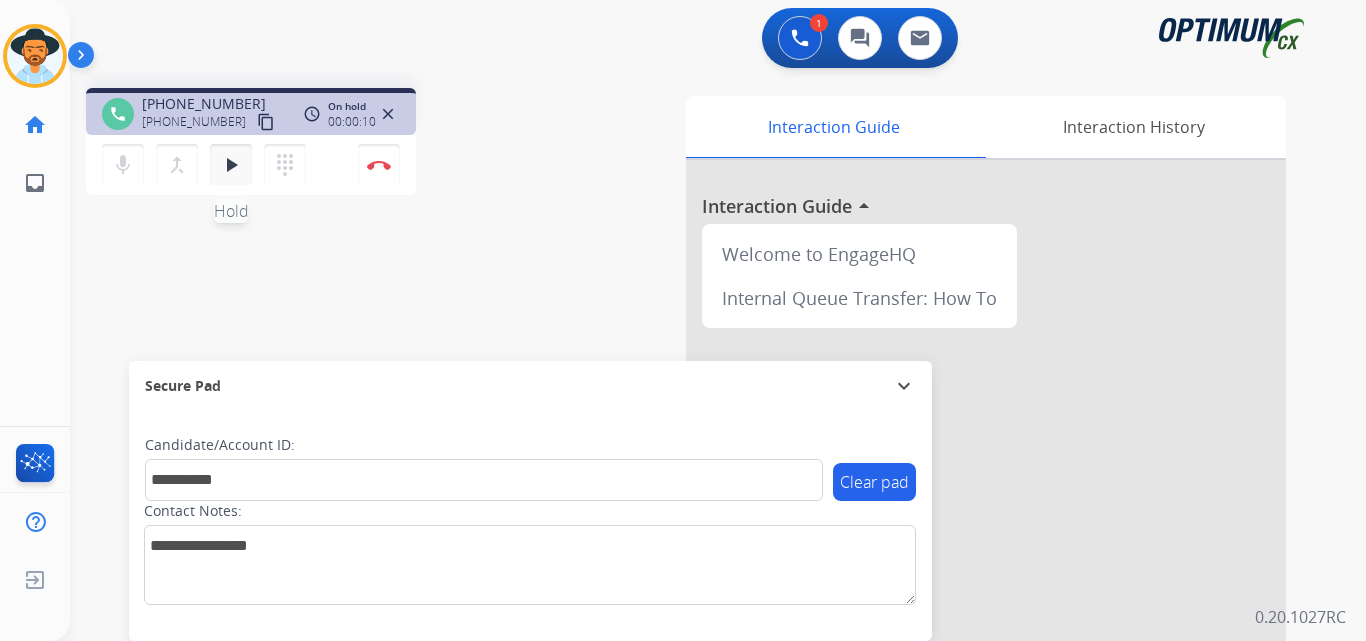 click on "play_arrow" at bounding box center (231, 165) 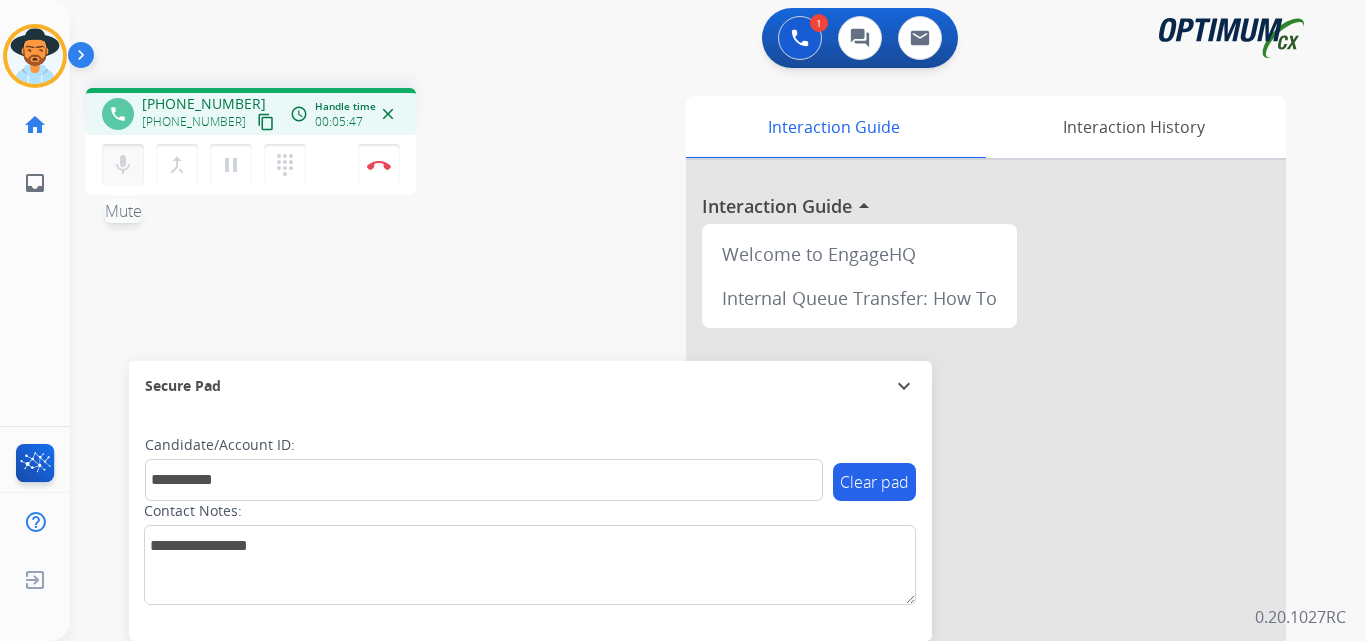 click on "mic Mute" at bounding box center (123, 165) 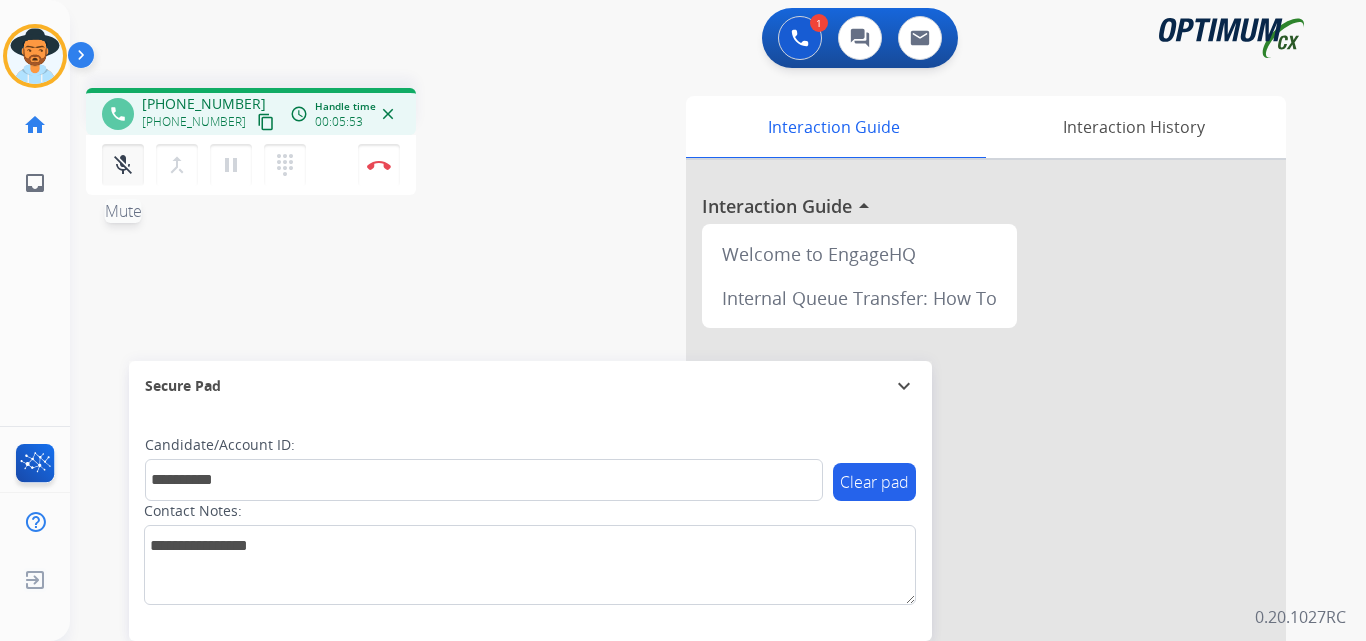 click on "mic_off" at bounding box center (123, 165) 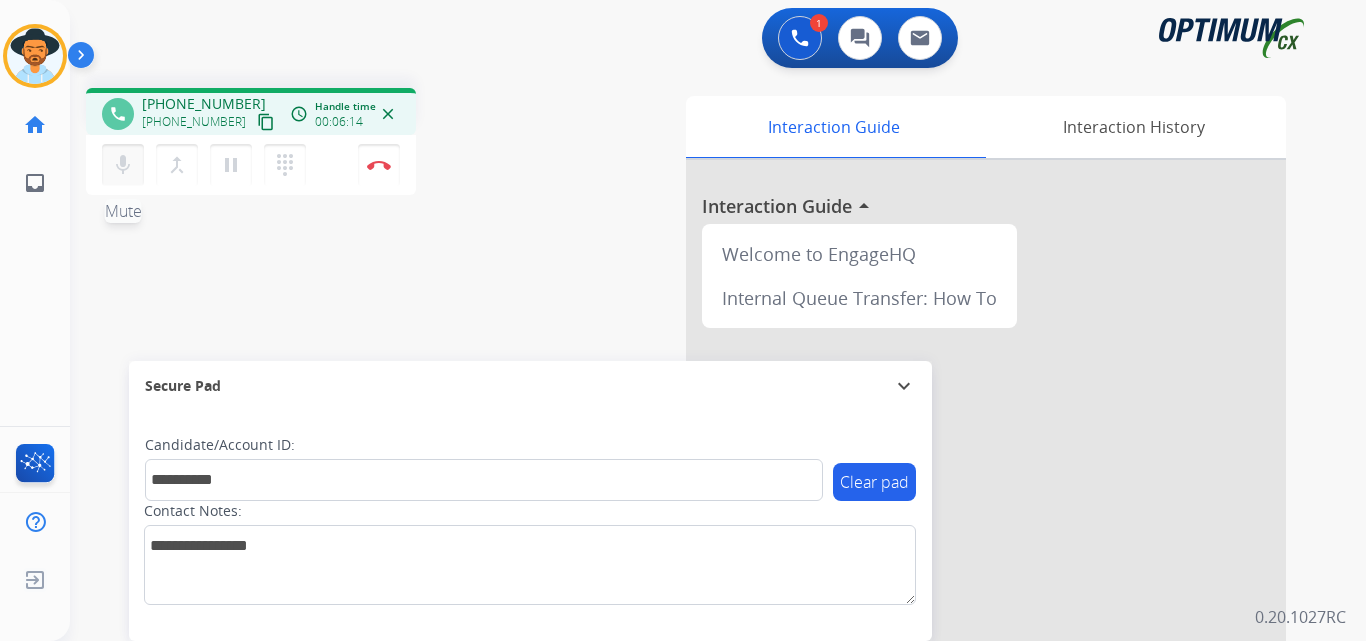 click on "mic" at bounding box center [123, 165] 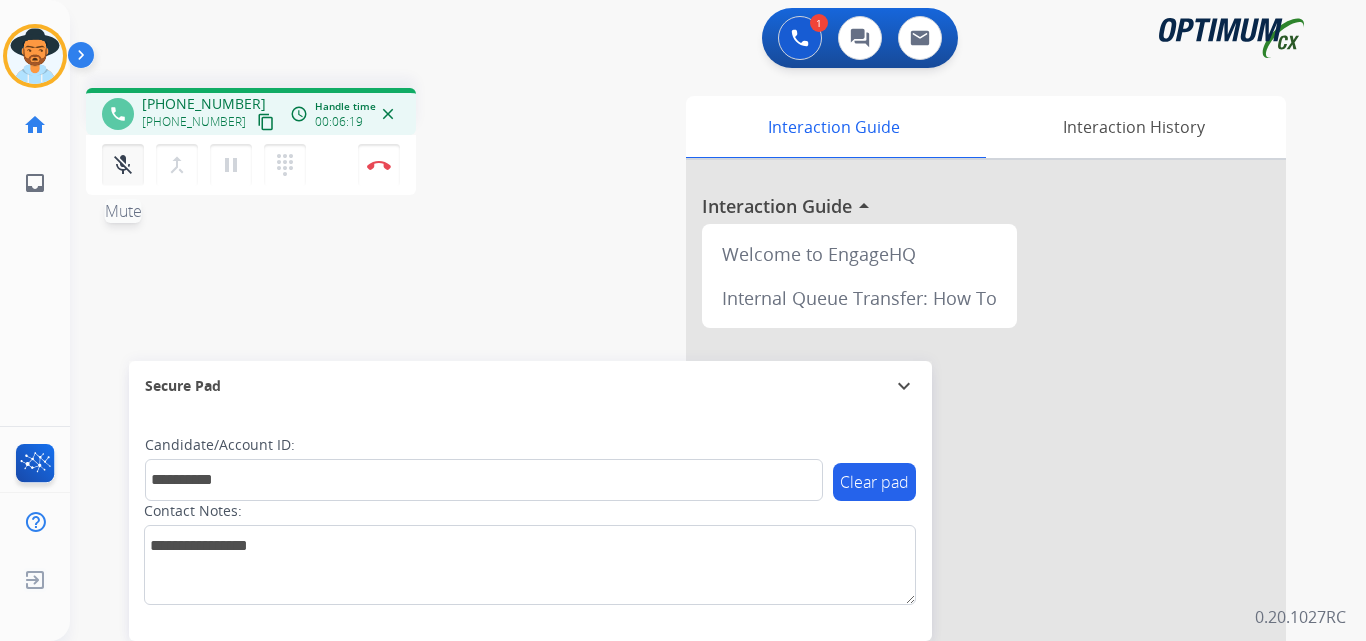 click on "mic_off" at bounding box center (123, 165) 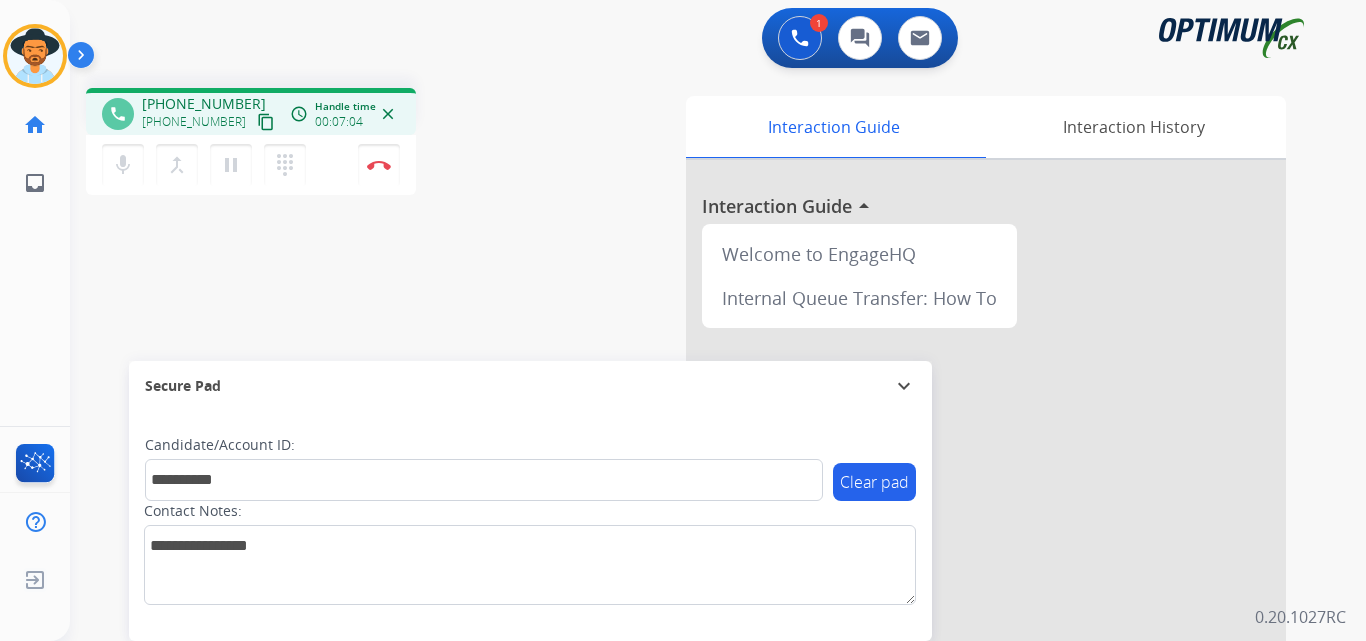 click on "**********" at bounding box center [694, 489] 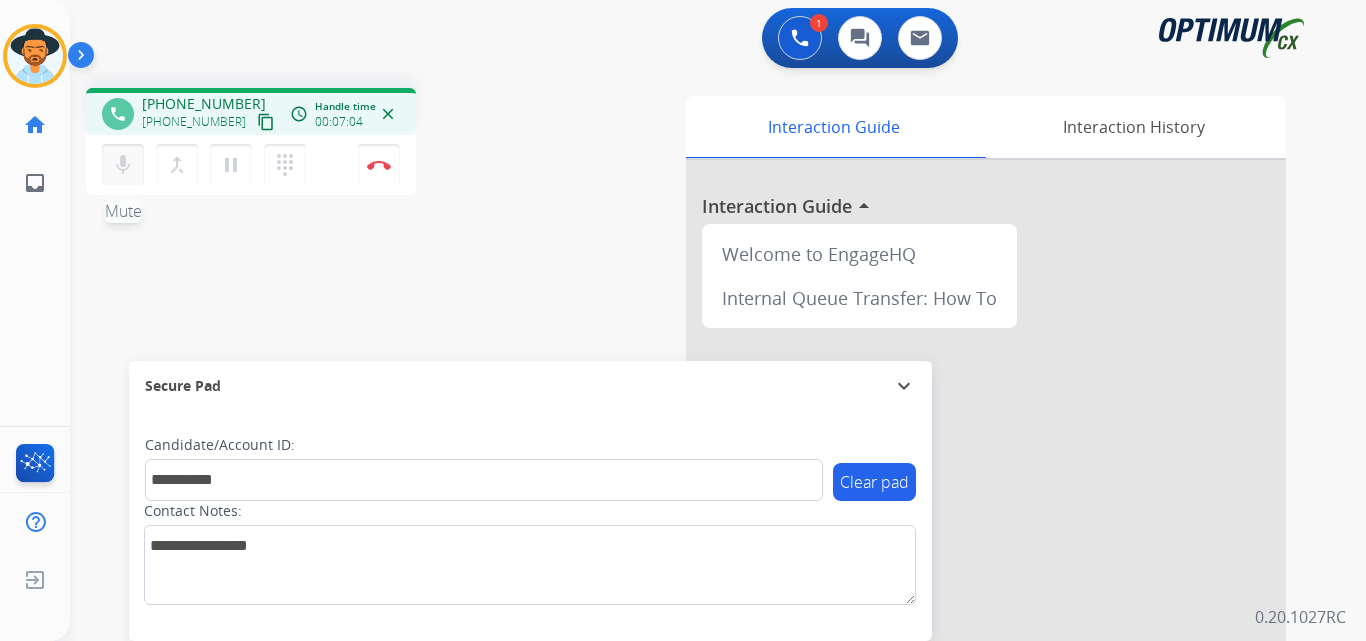 click on "mic" at bounding box center (123, 165) 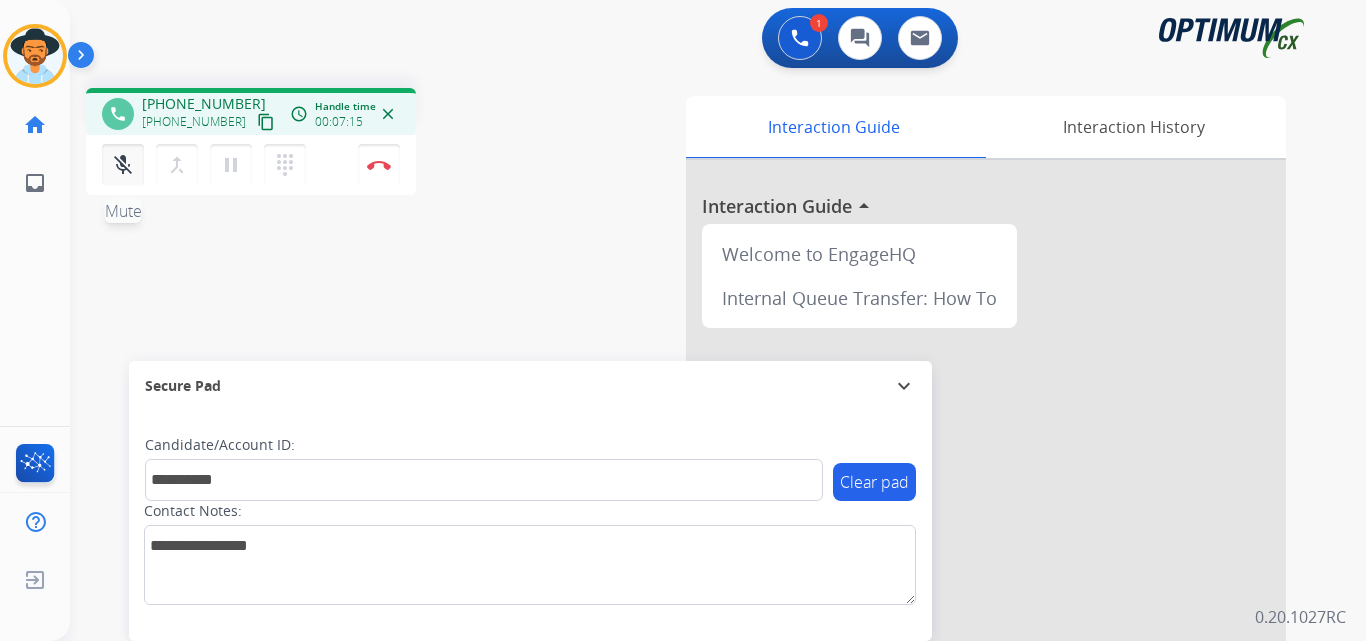 click on "mic_off" at bounding box center (123, 165) 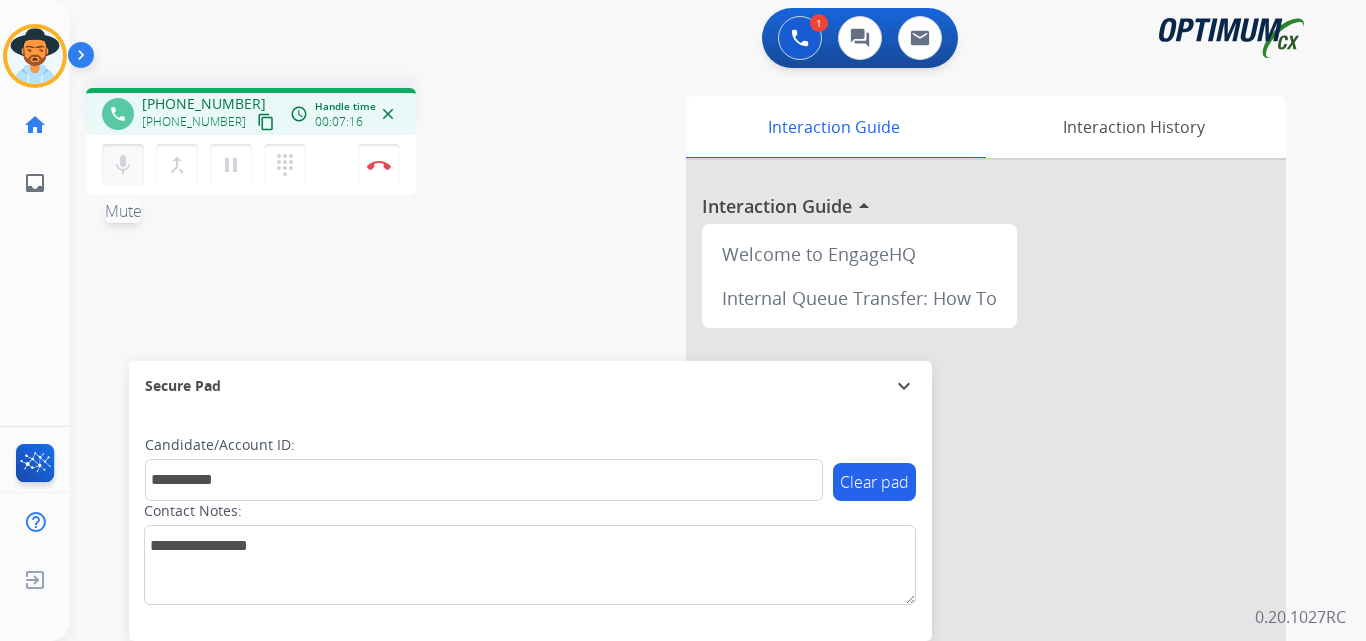 click on "mic" at bounding box center (123, 165) 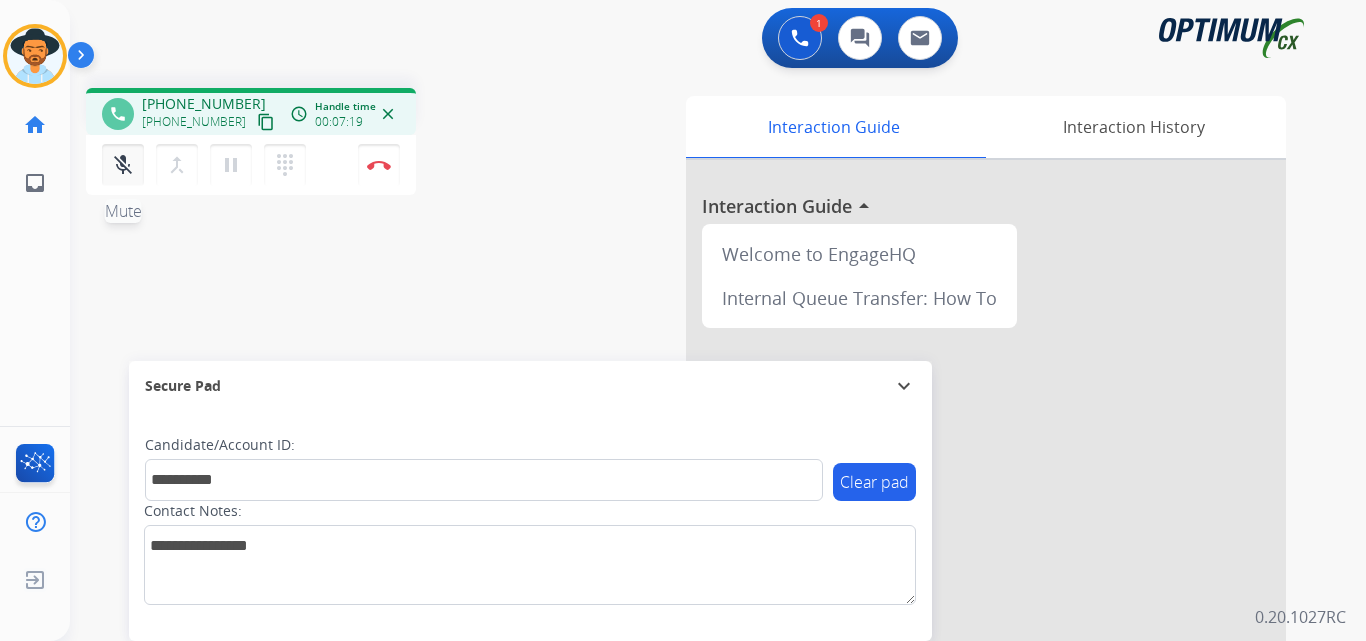 click on "mic_off" at bounding box center [123, 165] 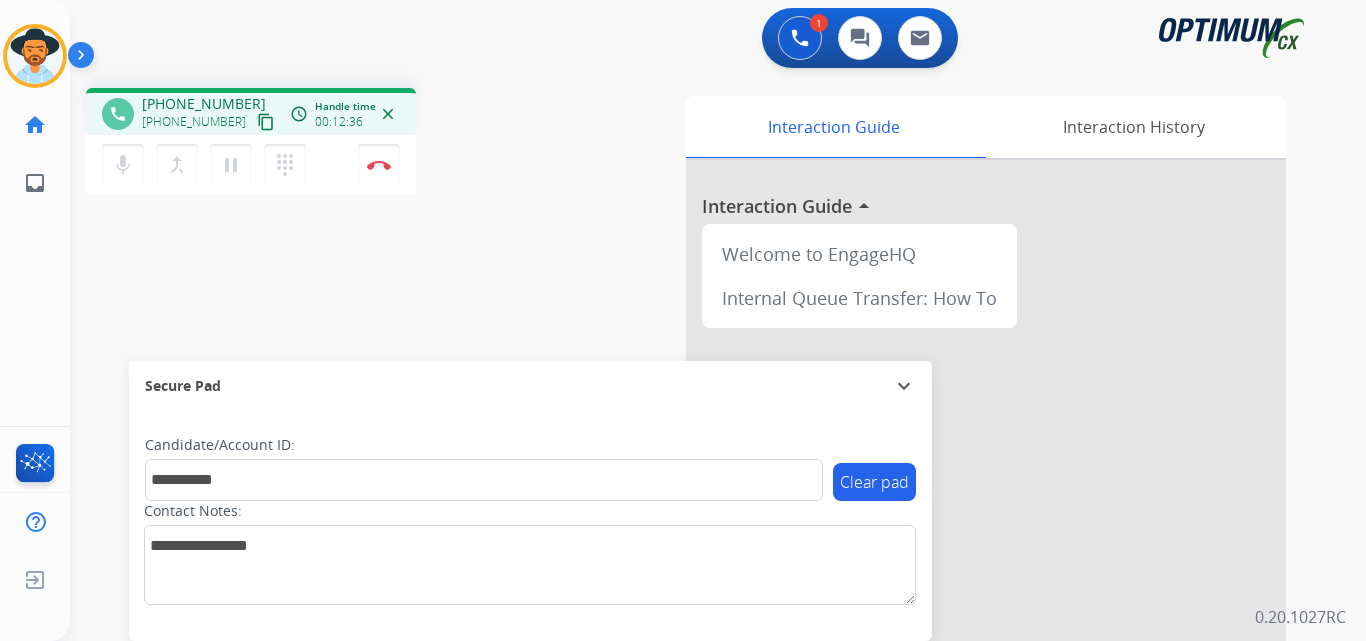 click on "**********" at bounding box center [694, 489] 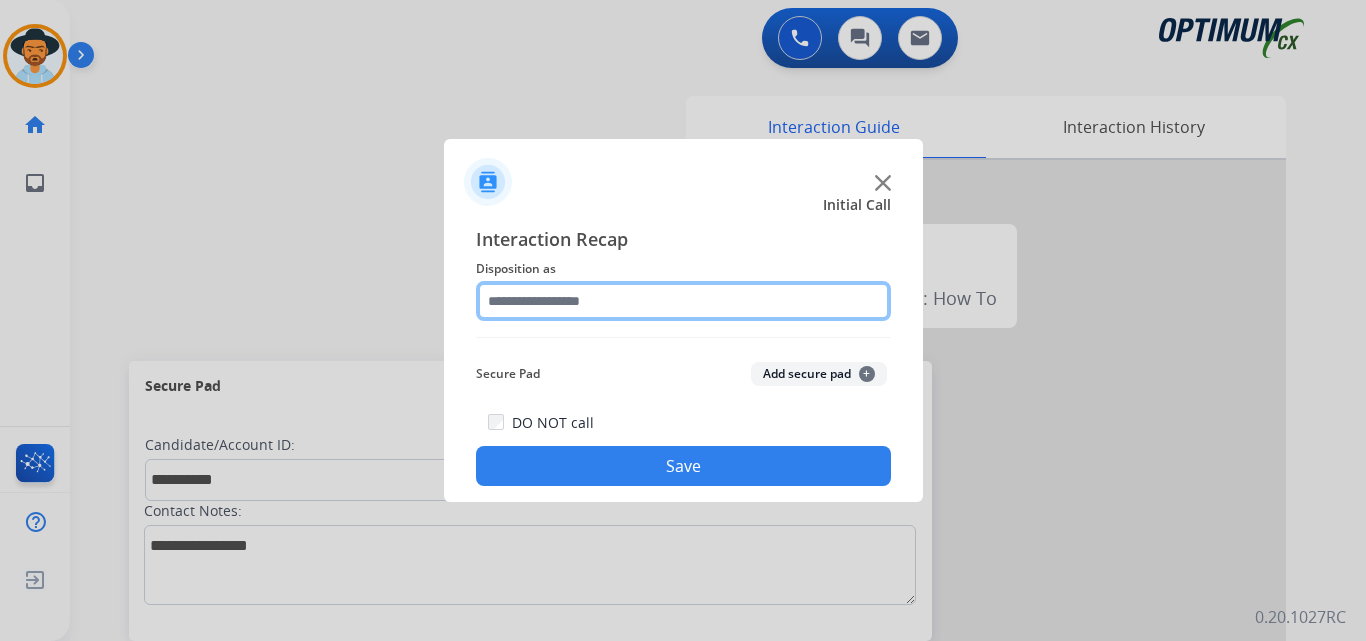 click 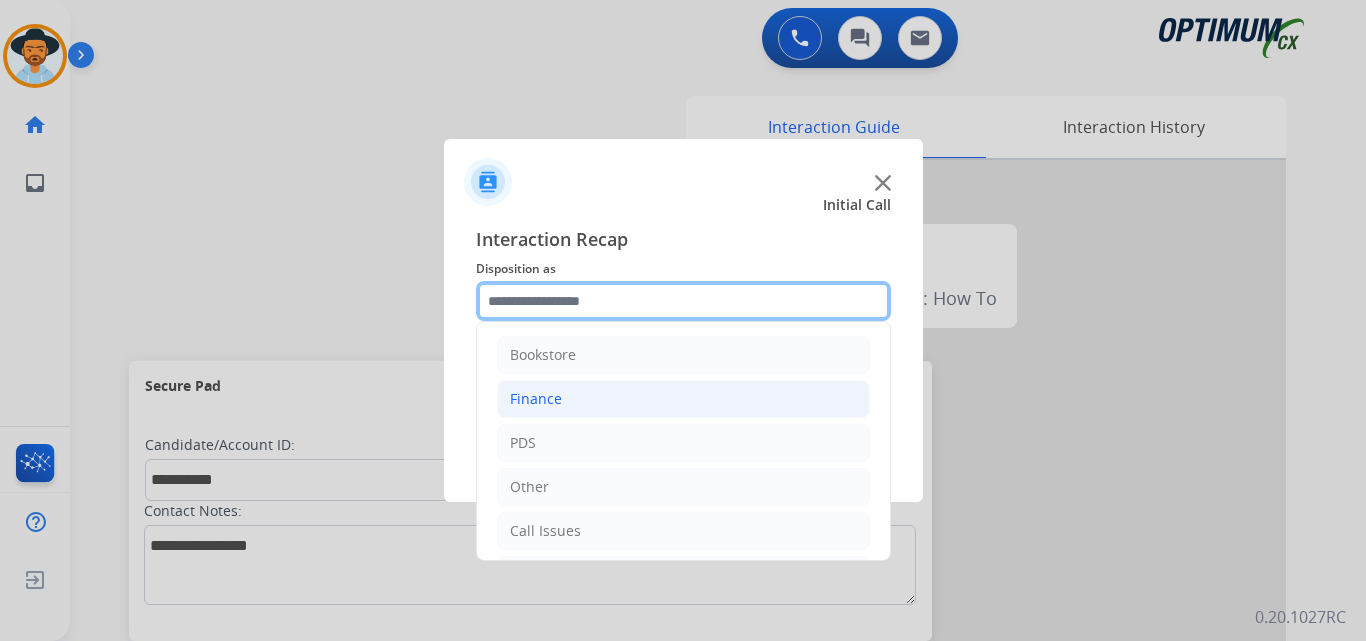 scroll, scrollTop: 136, scrollLeft: 0, axis: vertical 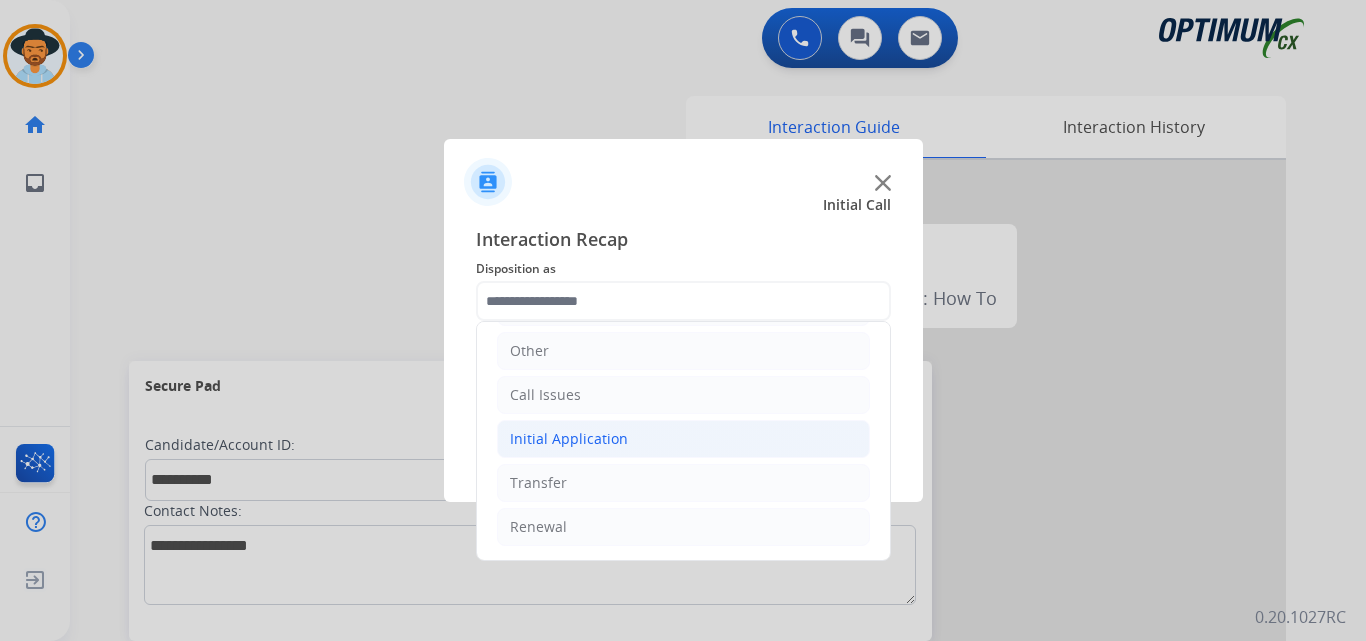 click on "Initial Application" 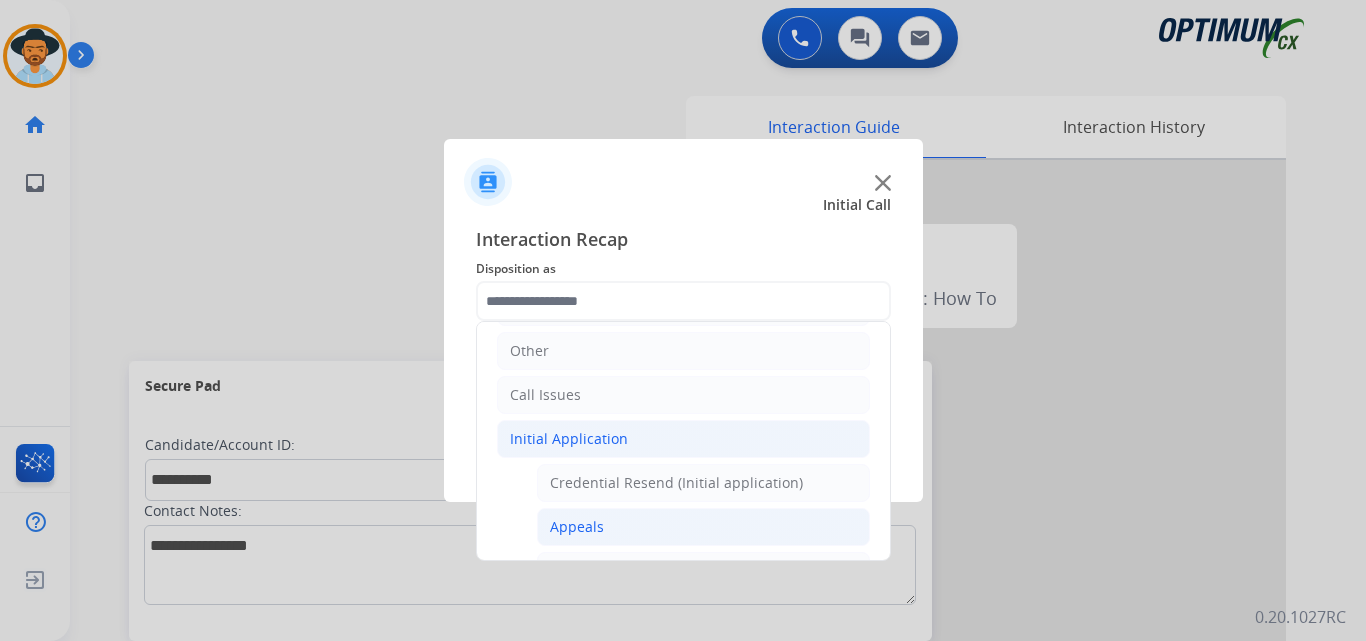 click on "Appeals" 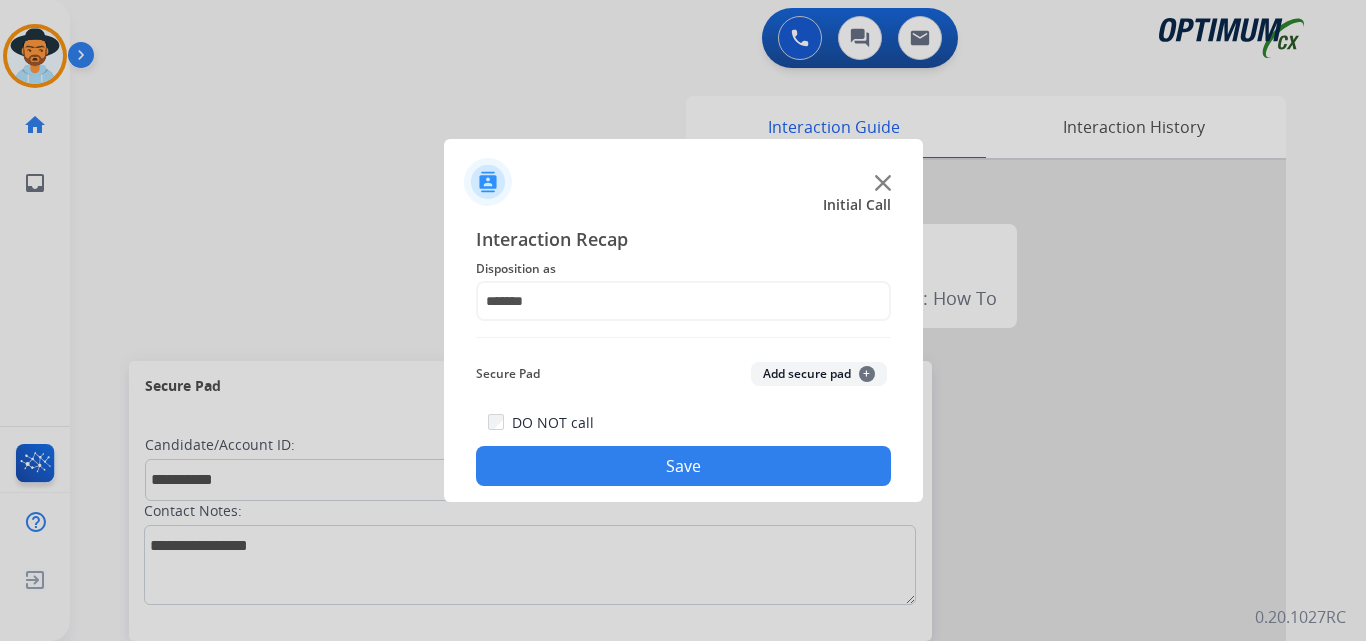 click on "Save" 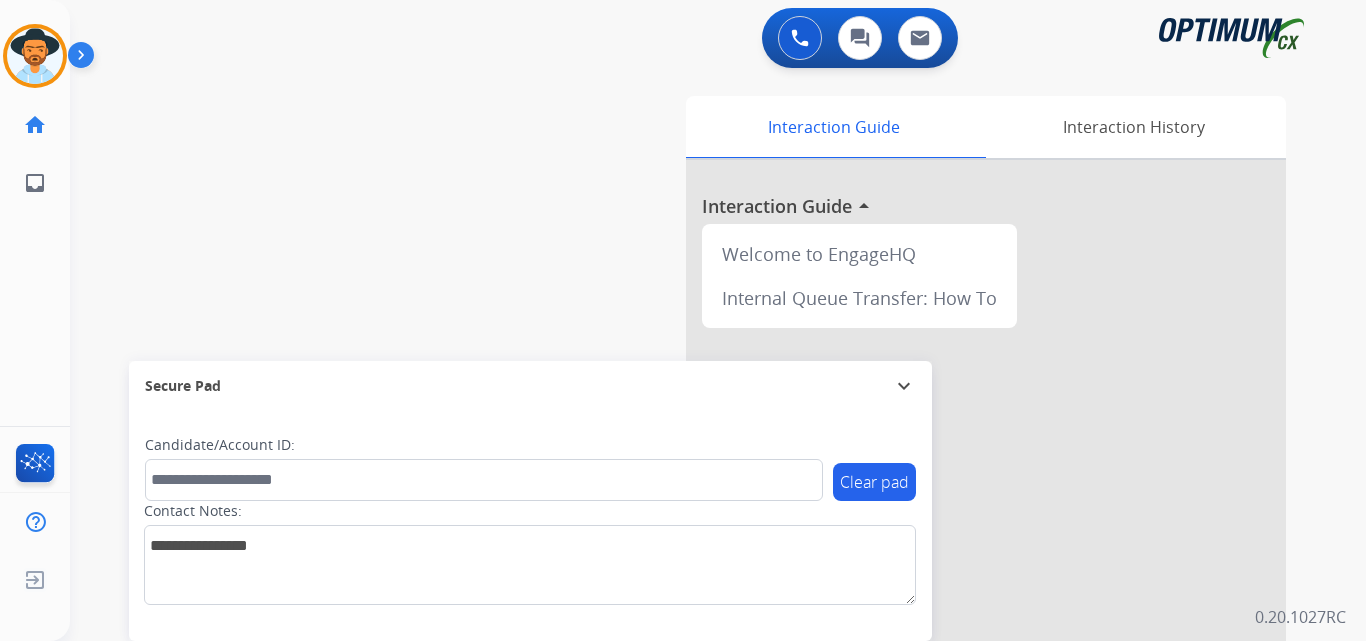 click on "swap_horiz Break voice bridge close_fullscreen Connect 3-Way Call merge_type Separate 3-Way Call  Interaction Guide   Interaction History  Interaction Guide arrow_drop_up  Welcome to EngageHQ   Internal Queue Transfer: How To  Secure Pad expand_more Clear pad Candidate/Account ID: Contact Notes:" at bounding box center [694, 489] 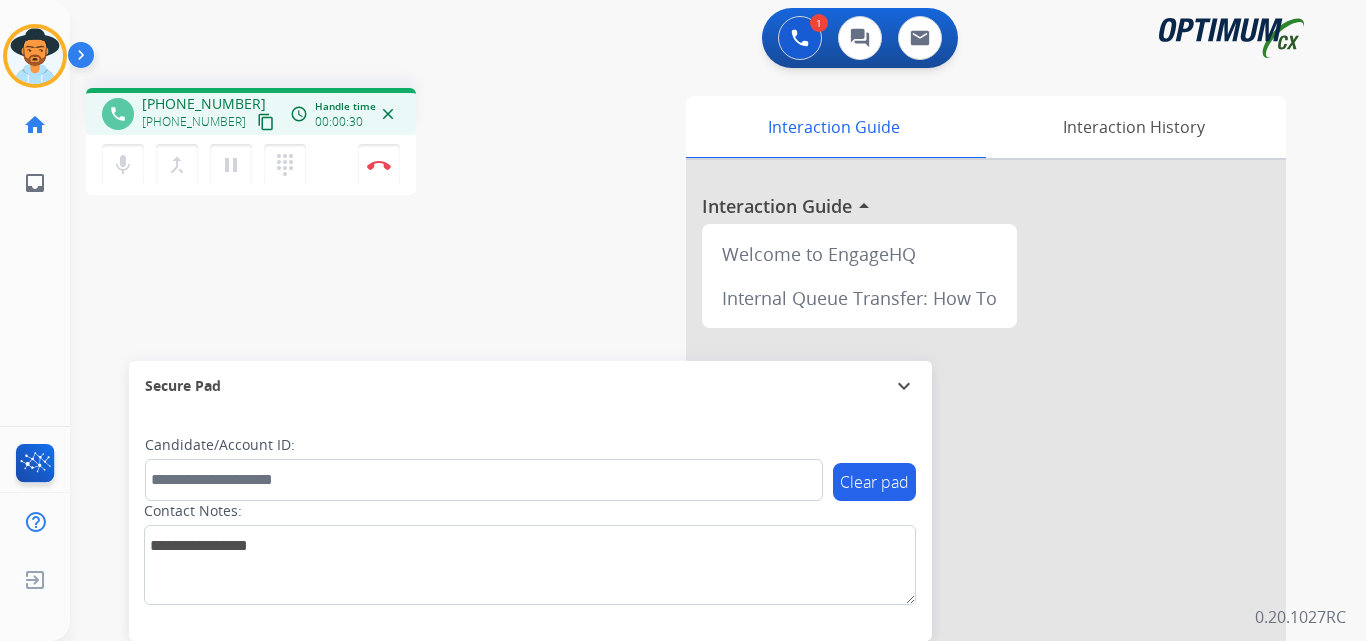 click on "[PHONE_NUMBER]" at bounding box center (204, 104) 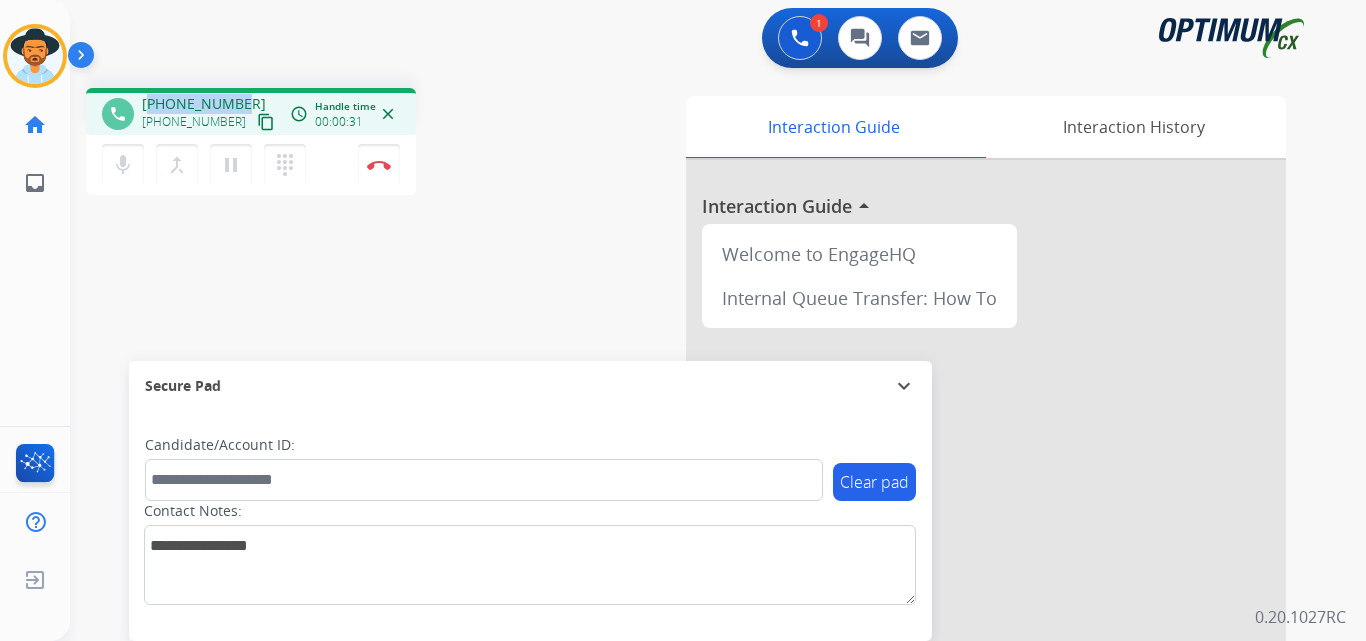 click on "[PHONE_NUMBER]" at bounding box center [204, 104] 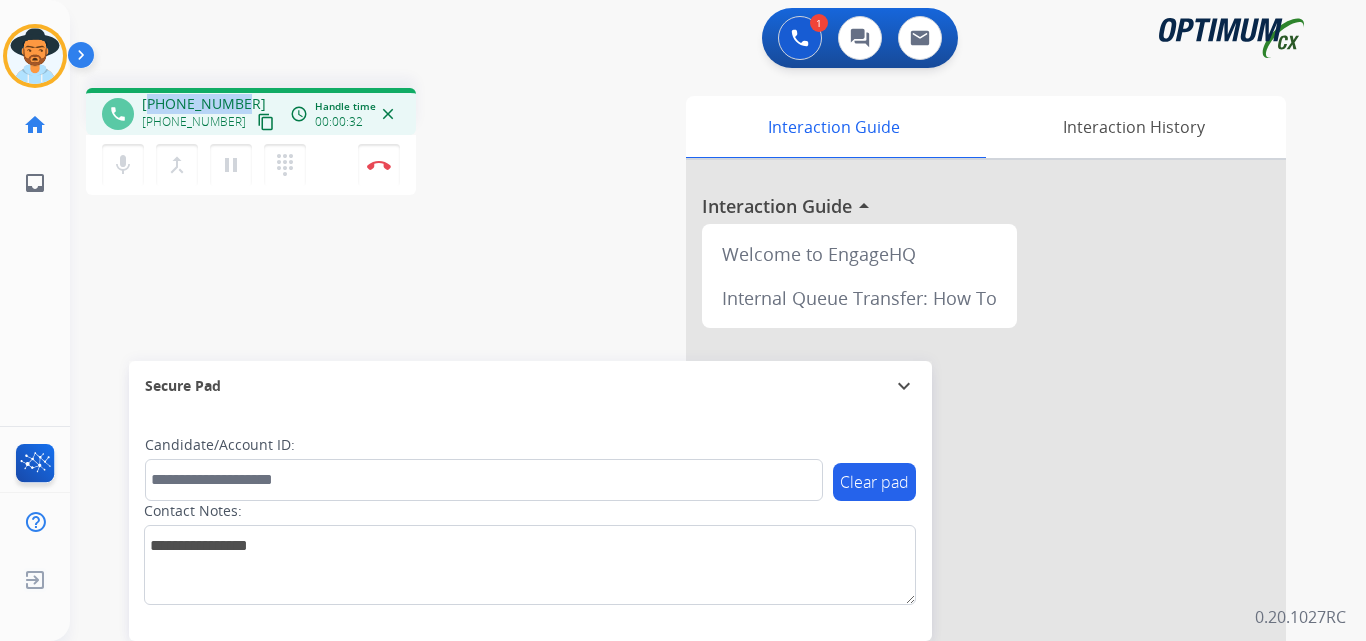 copy on "17346739265" 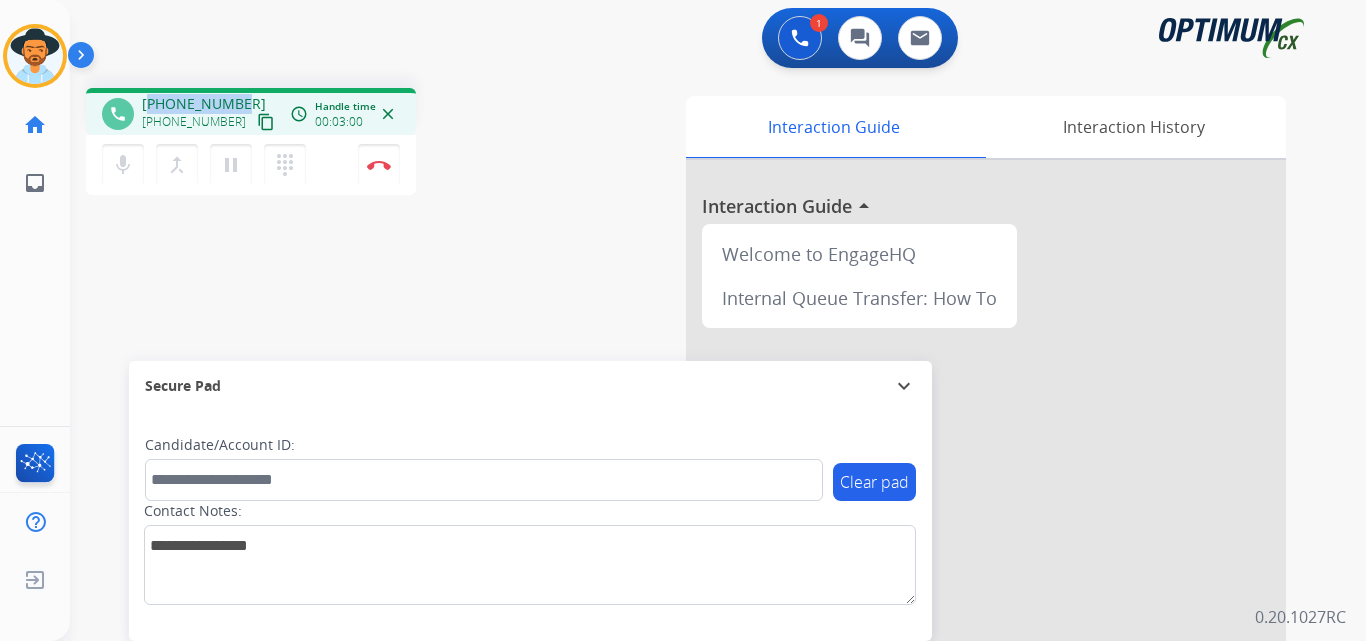 click on "[PHONE_NUMBER]" at bounding box center [204, 104] 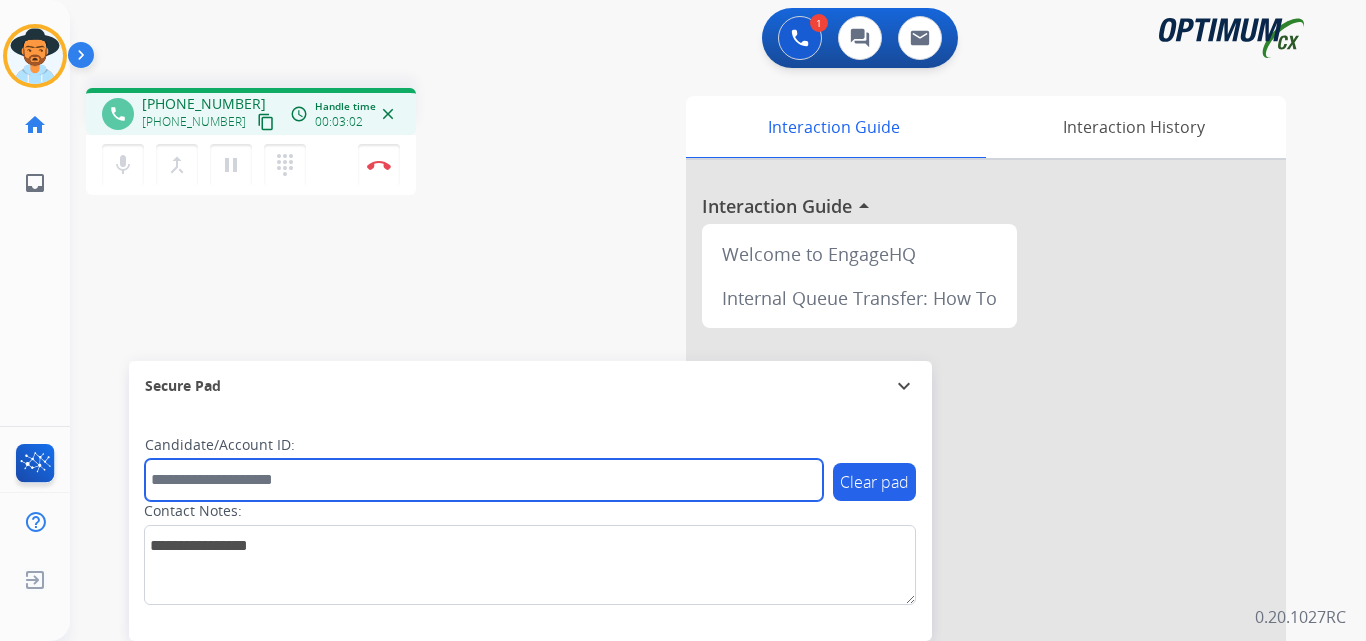 click at bounding box center [484, 480] 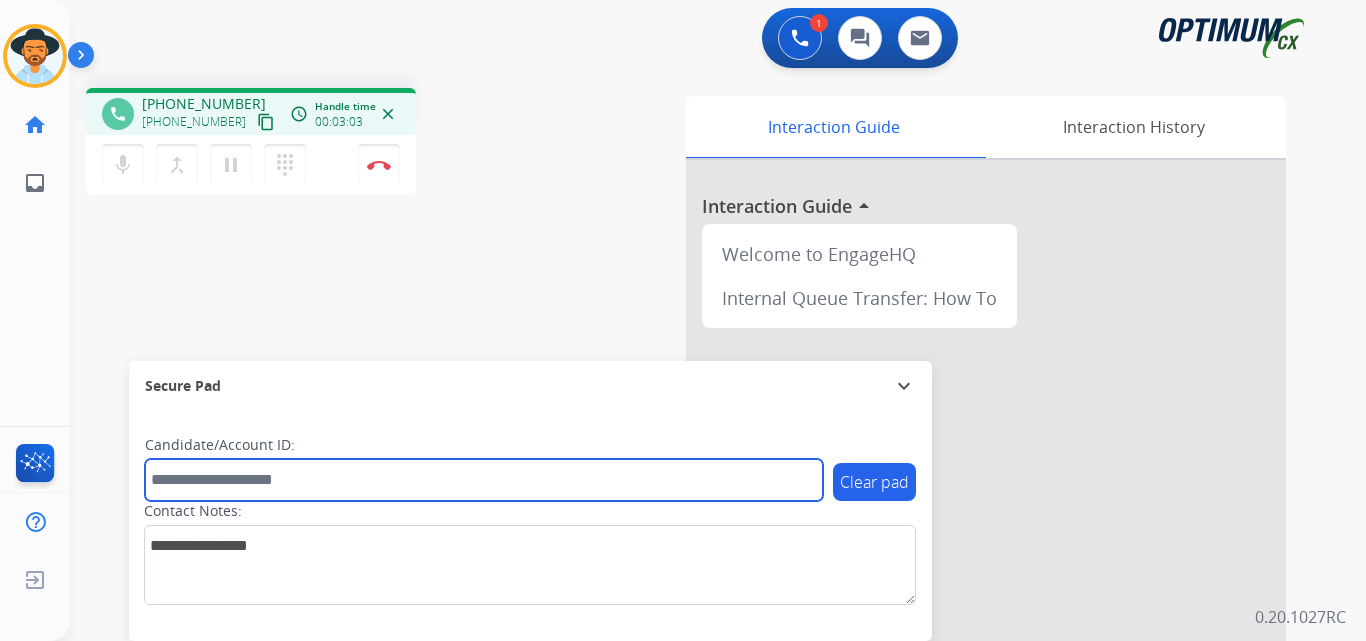 paste on "**********" 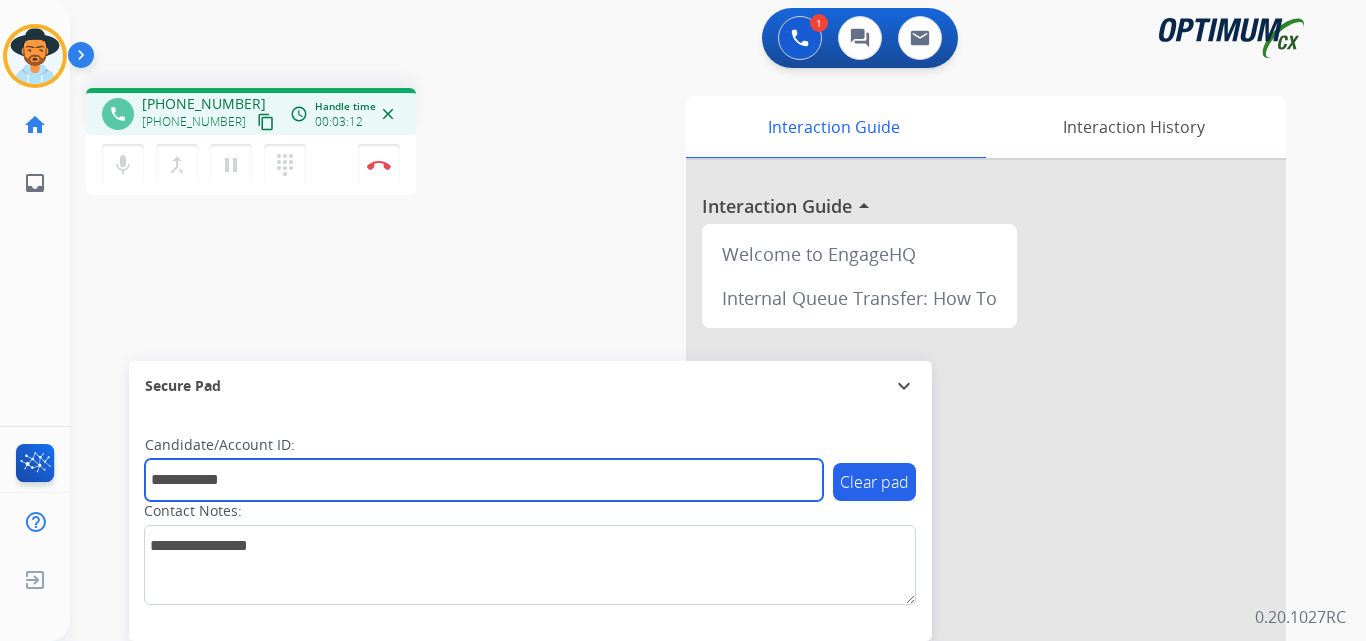 type on "**********" 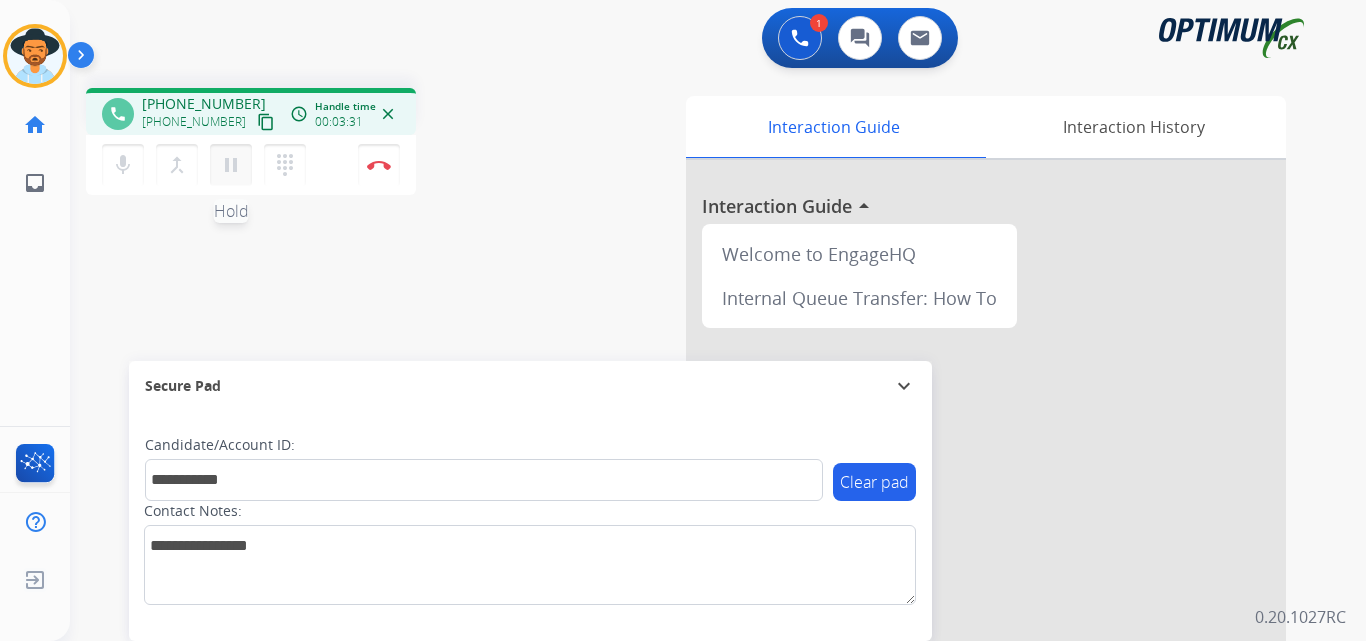 click on "pause" at bounding box center [231, 165] 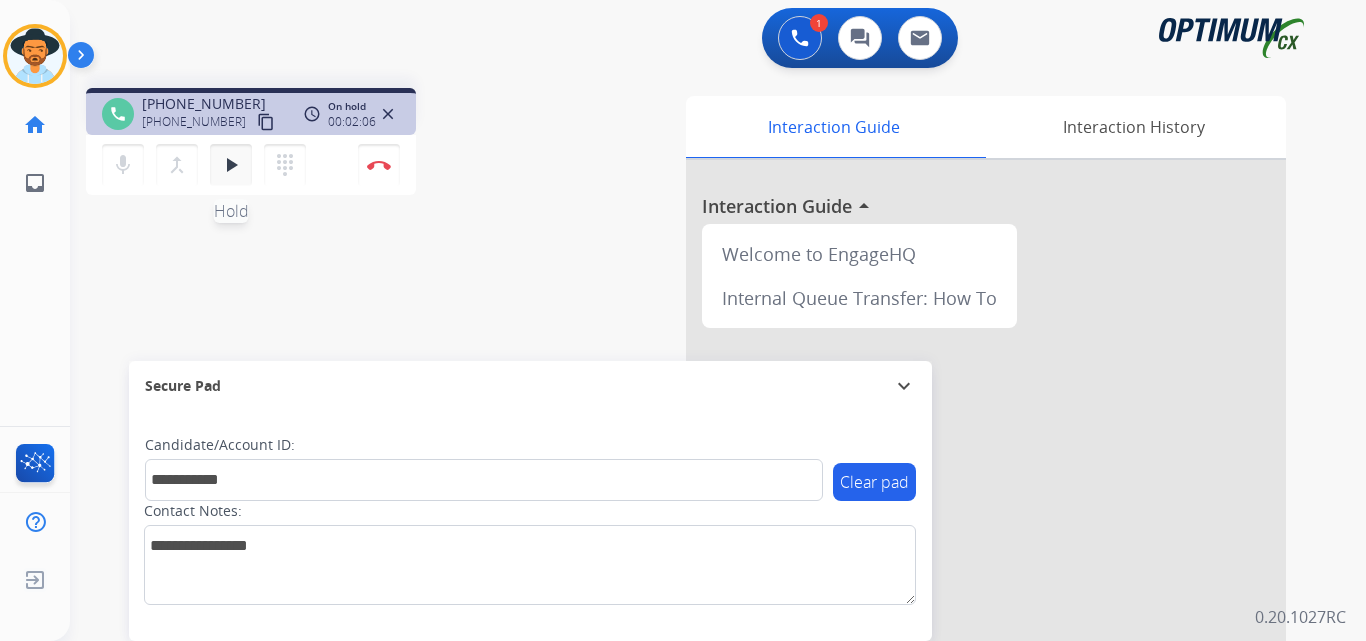 click on "play_arrow Hold" at bounding box center (231, 165) 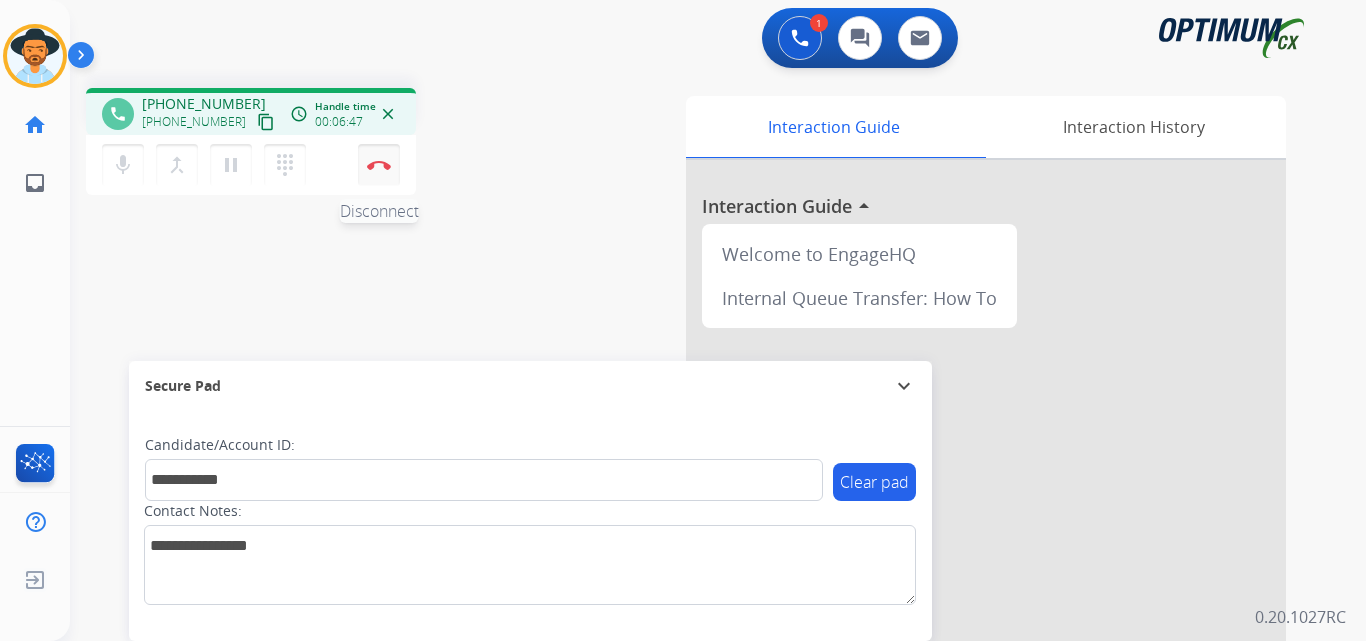 click at bounding box center (379, 165) 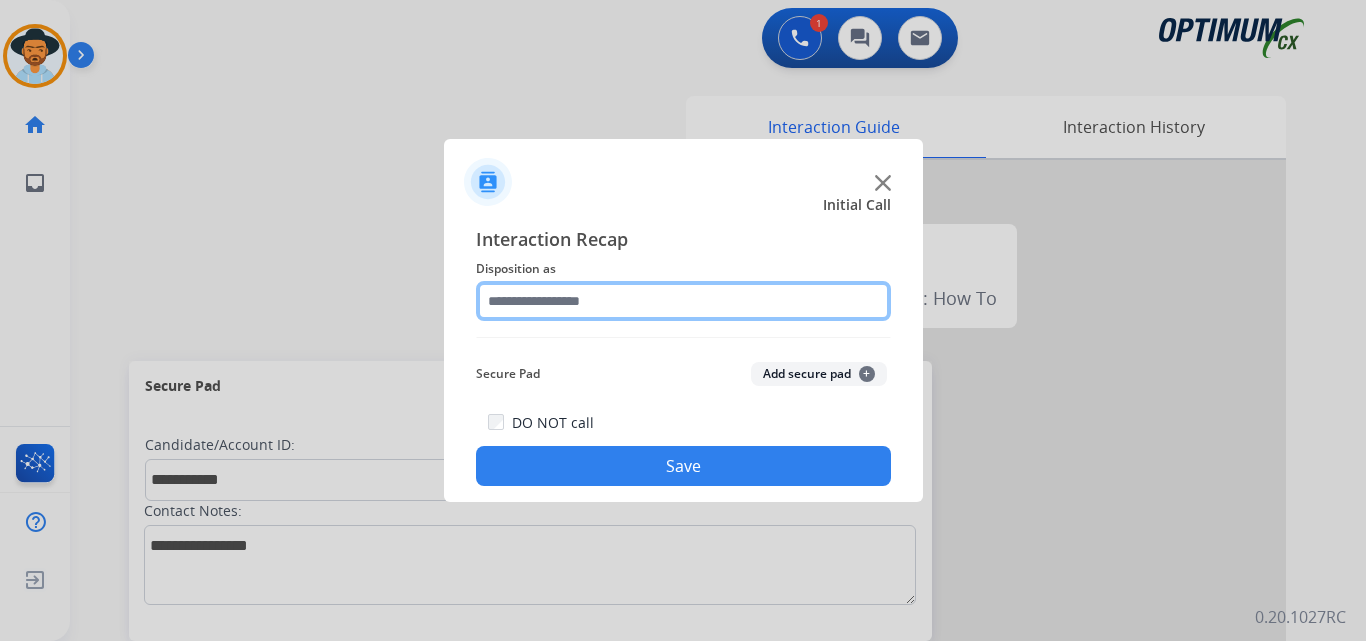 click 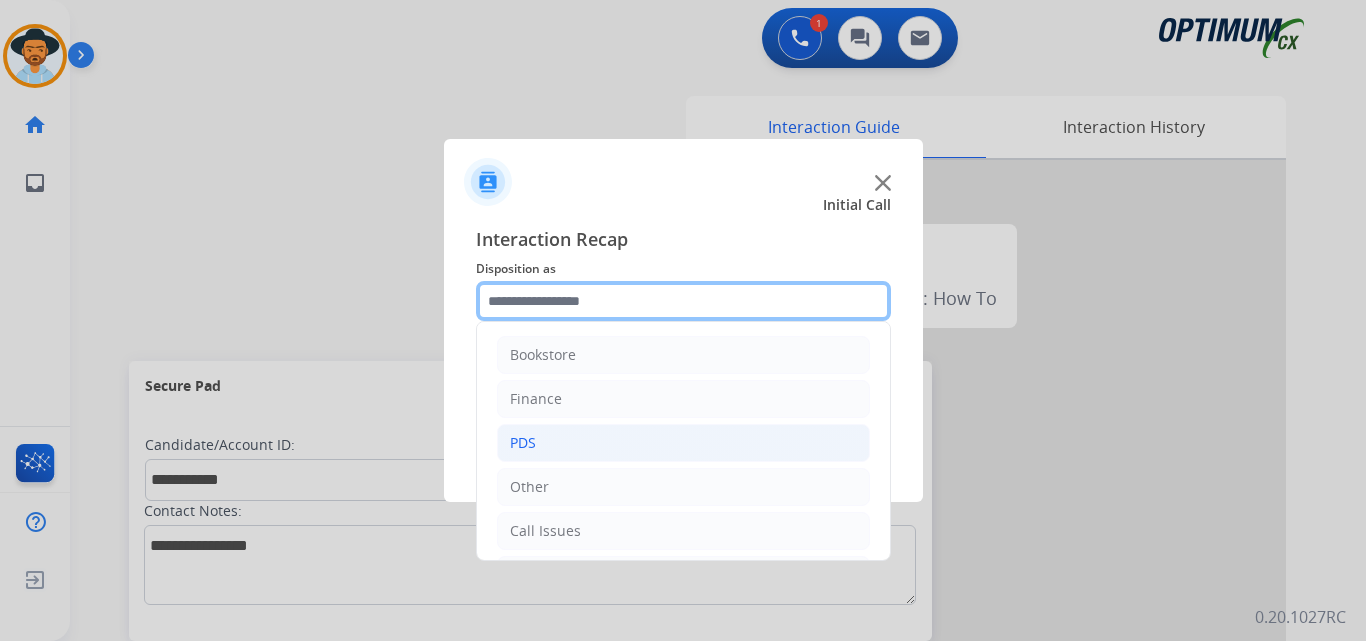 scroll, scrollTop: 136, scrollLeft: 0, axis: vertical 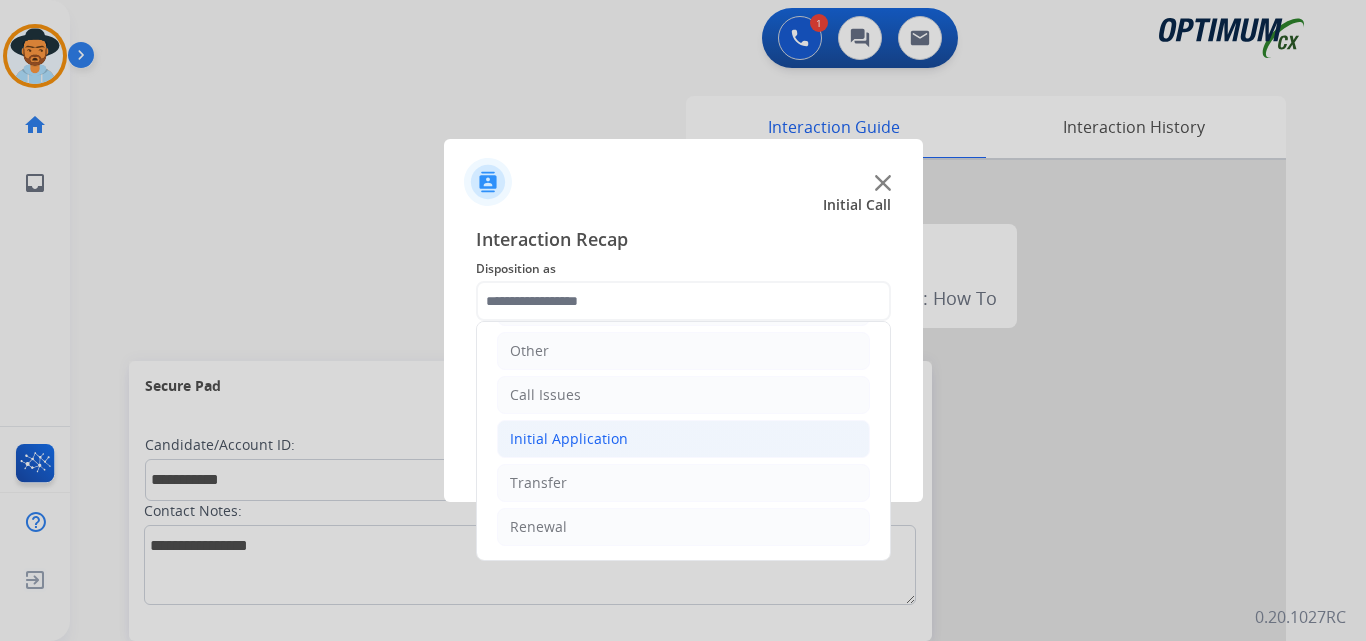 click on "Initial Application" 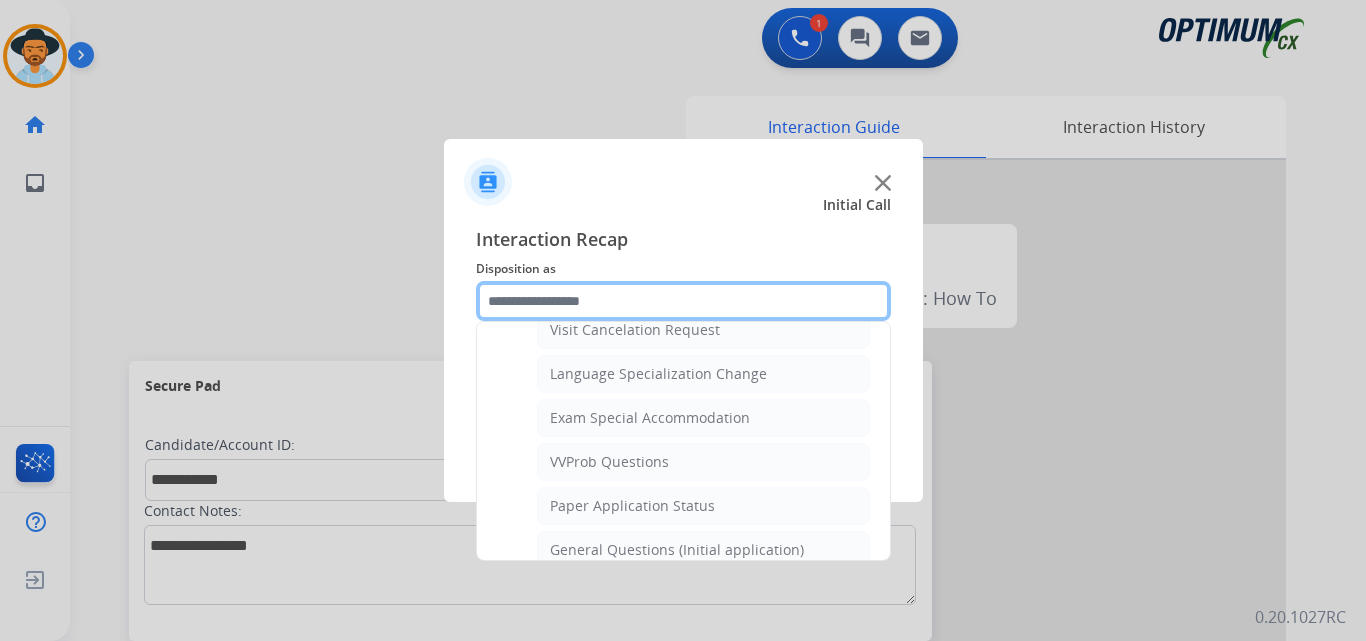 scroll, scrollTop: 1136, scrollLeft: 0, axis: vertical 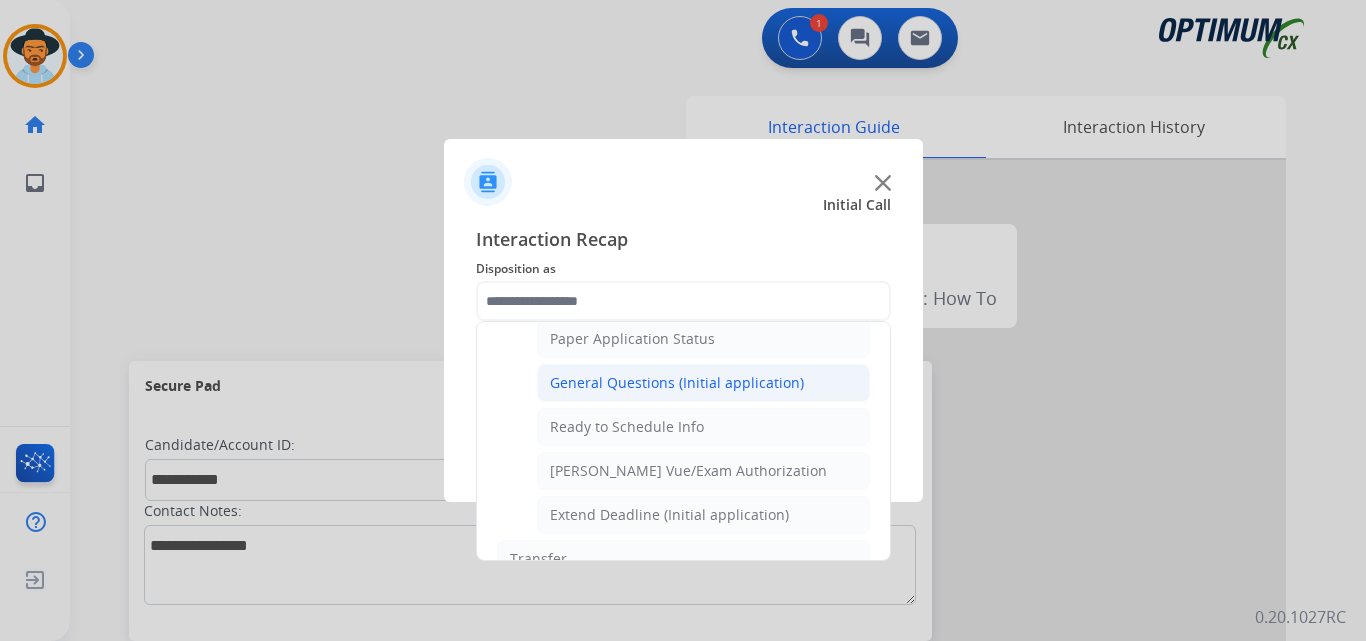 click on "General Questions (Initial application)" 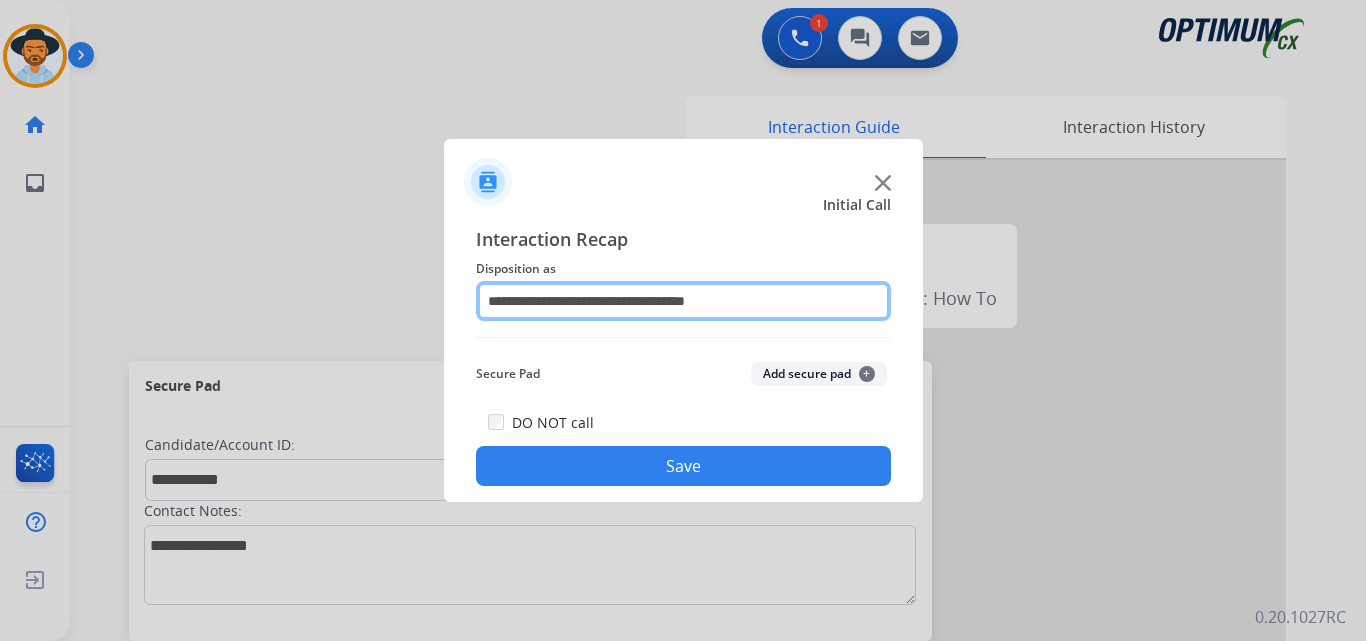 click on "**********" 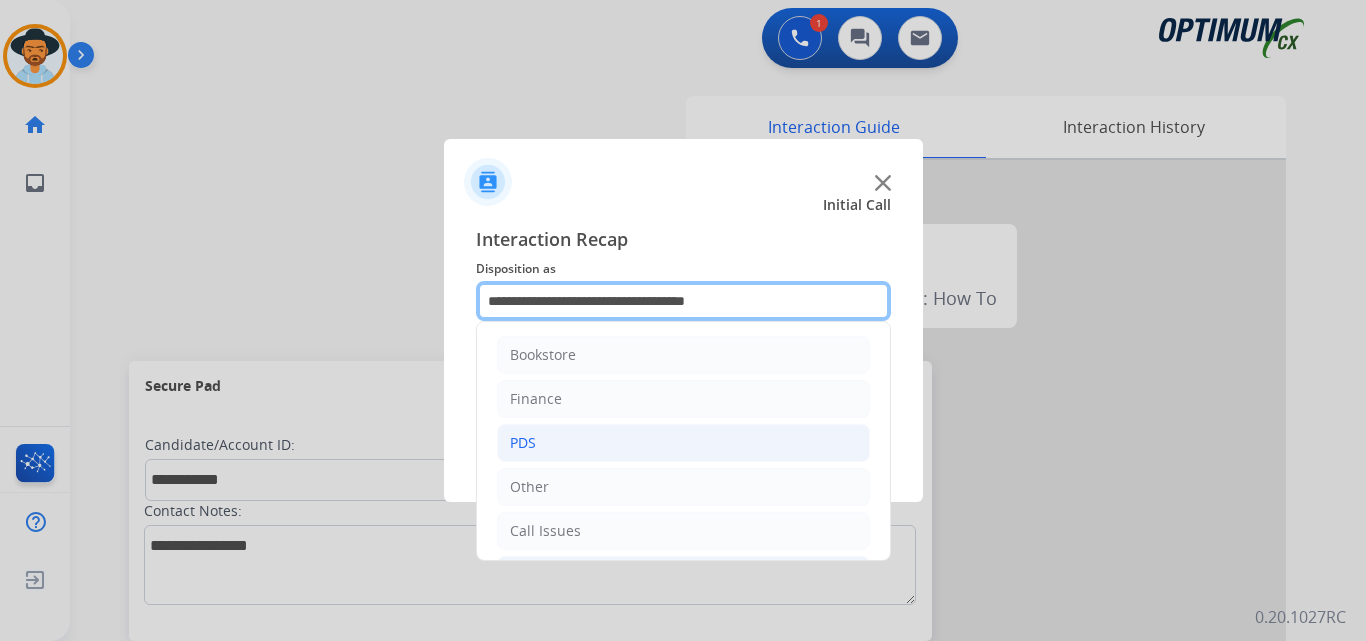 scroll, scrollTop: 167, scrollLeft: 0, axis: vertical 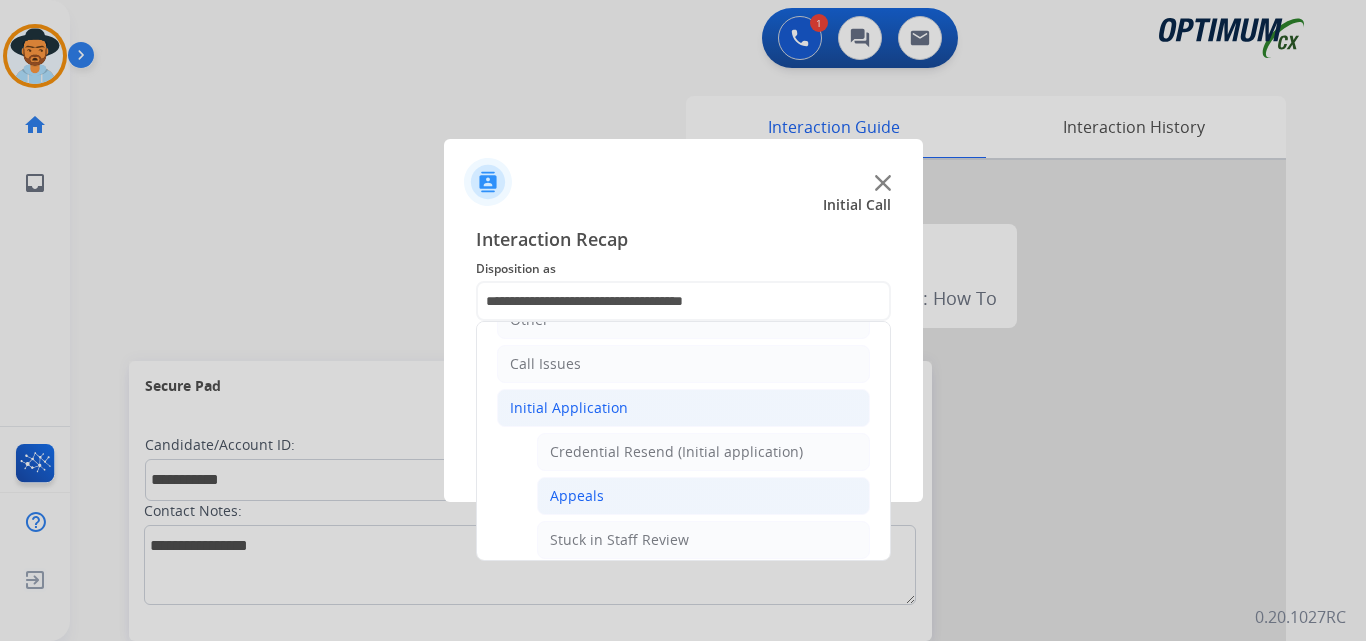 click on "Appeals" 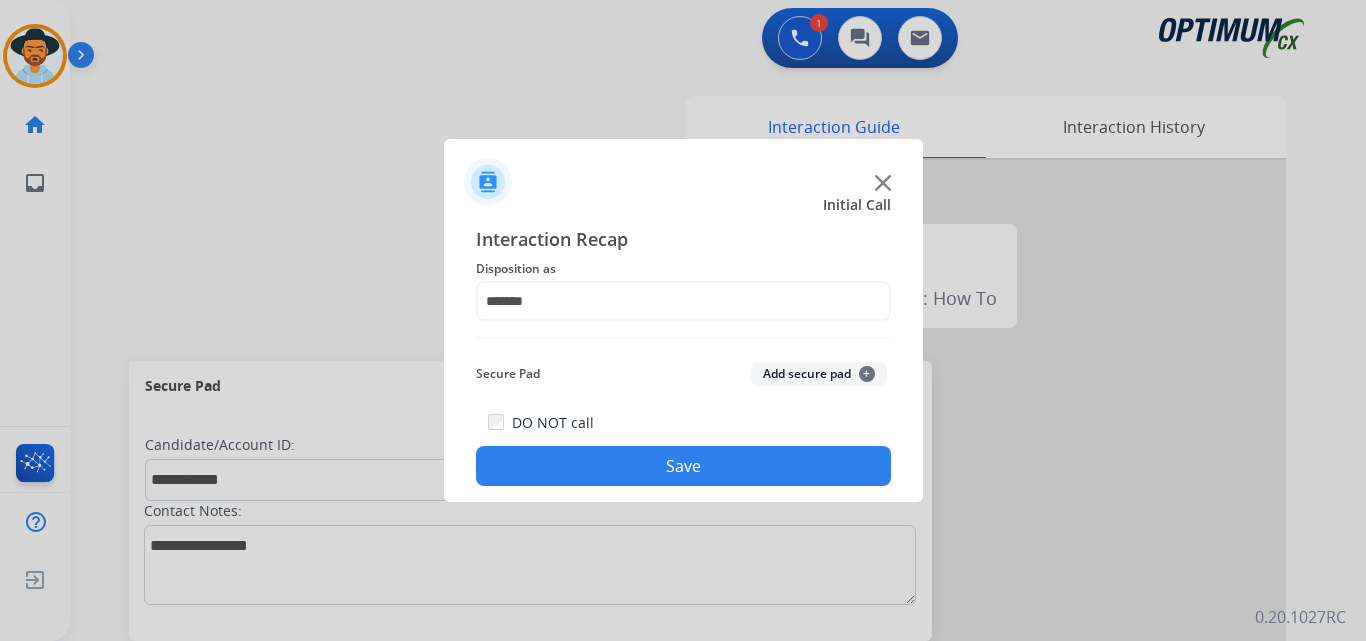 click on "Save" 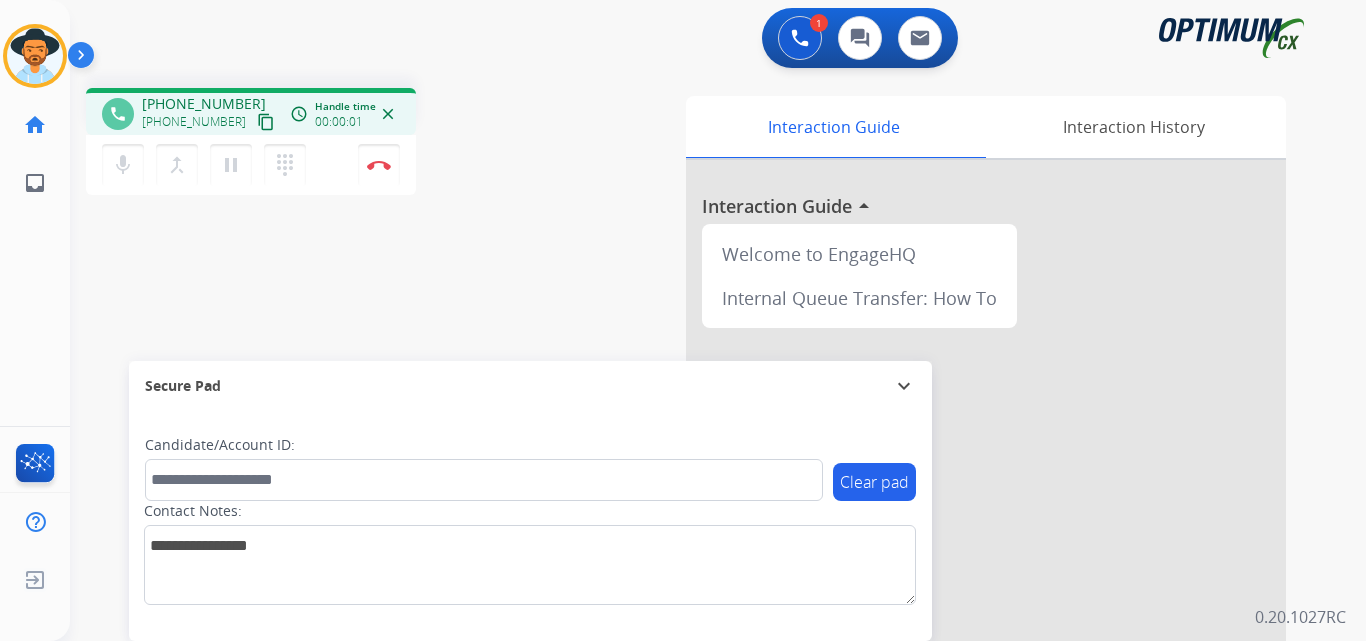 click on "[PHONE_NUMBER]" at bounding box center (204, 104) 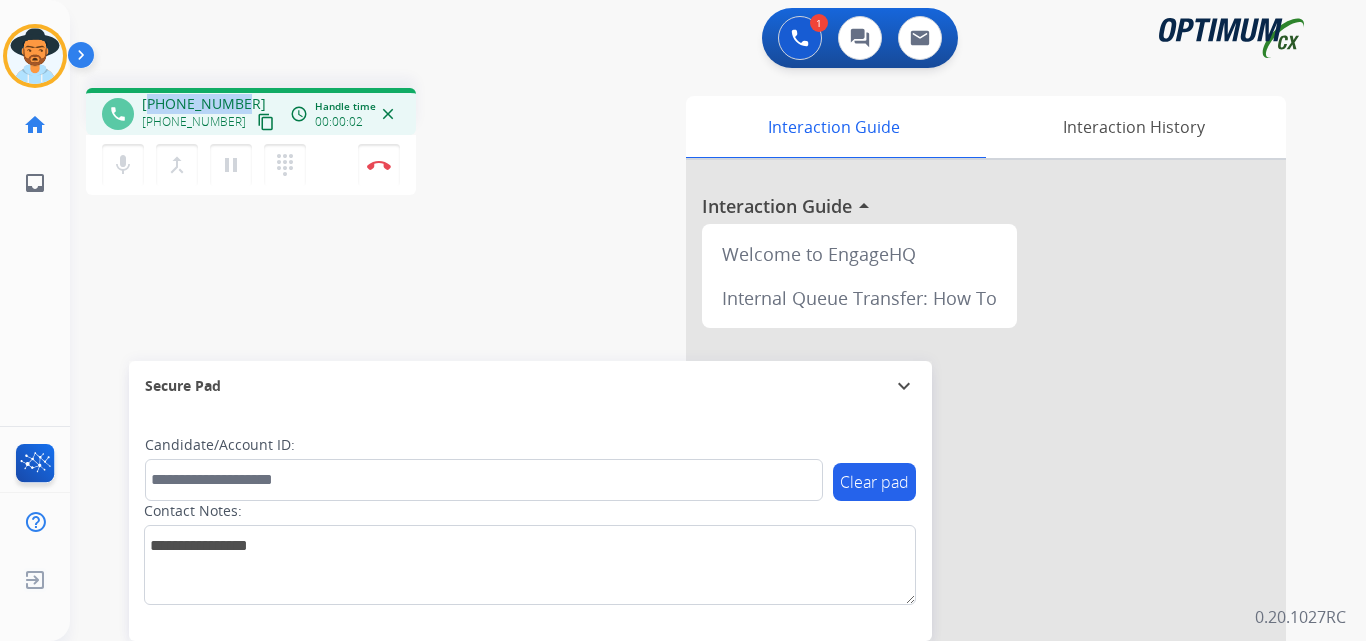 click on "[PHONE_NUMBER]" at bounding box center (204, 104) 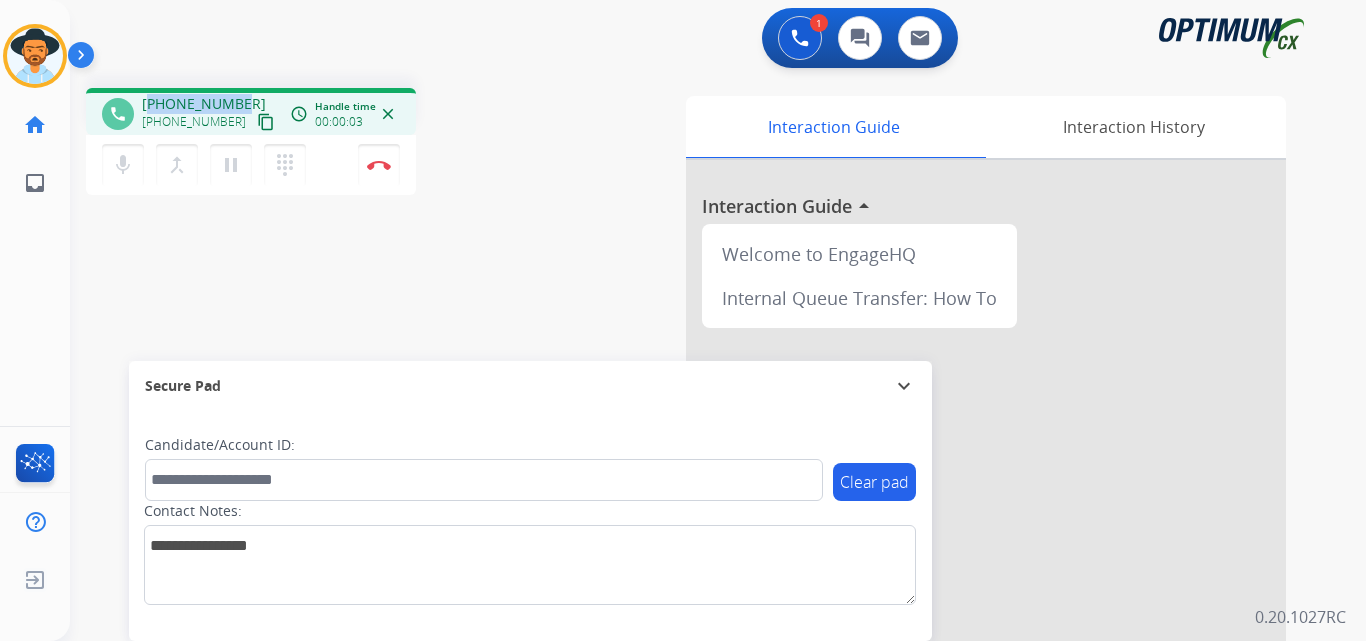 copy on "18622958597" 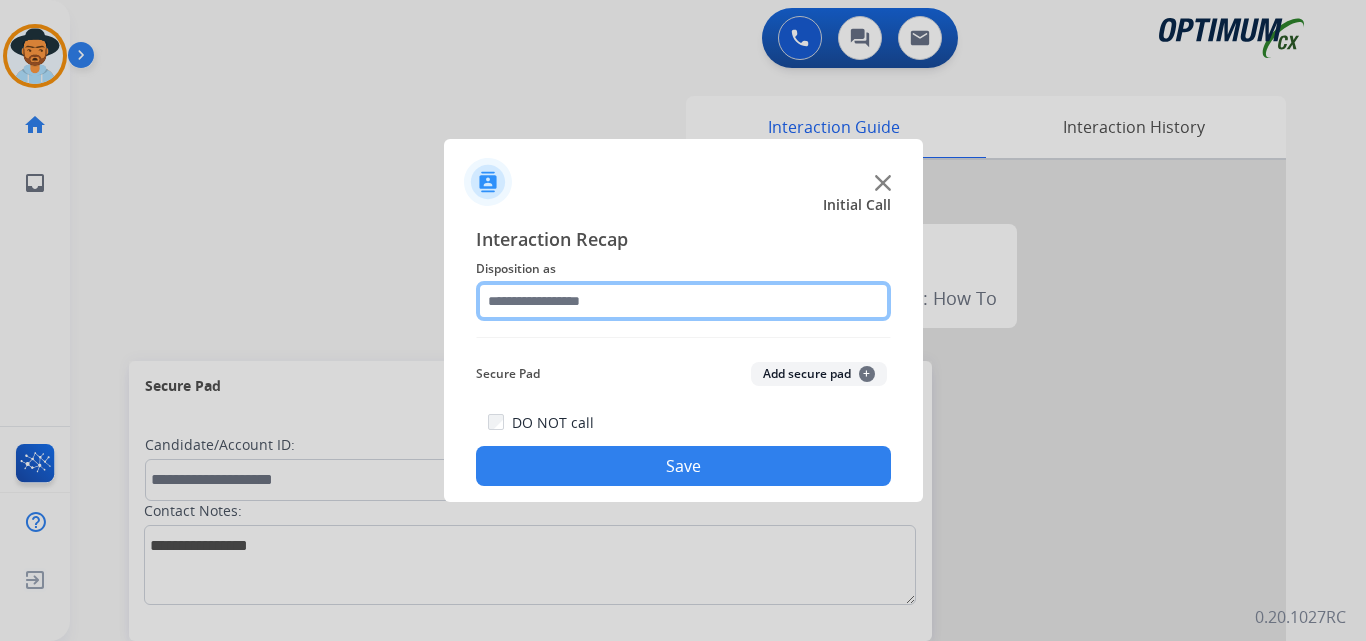 click 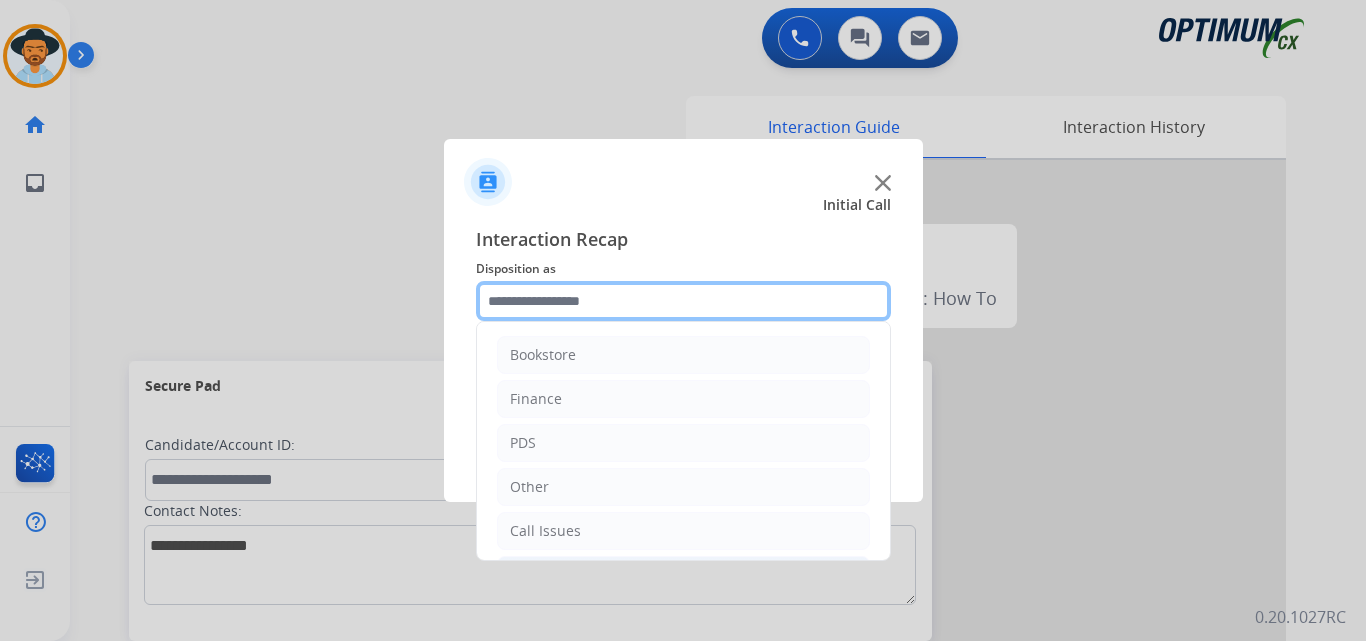 scroll, scrollTop: 136, scrollLeft: 0, axis: vertical 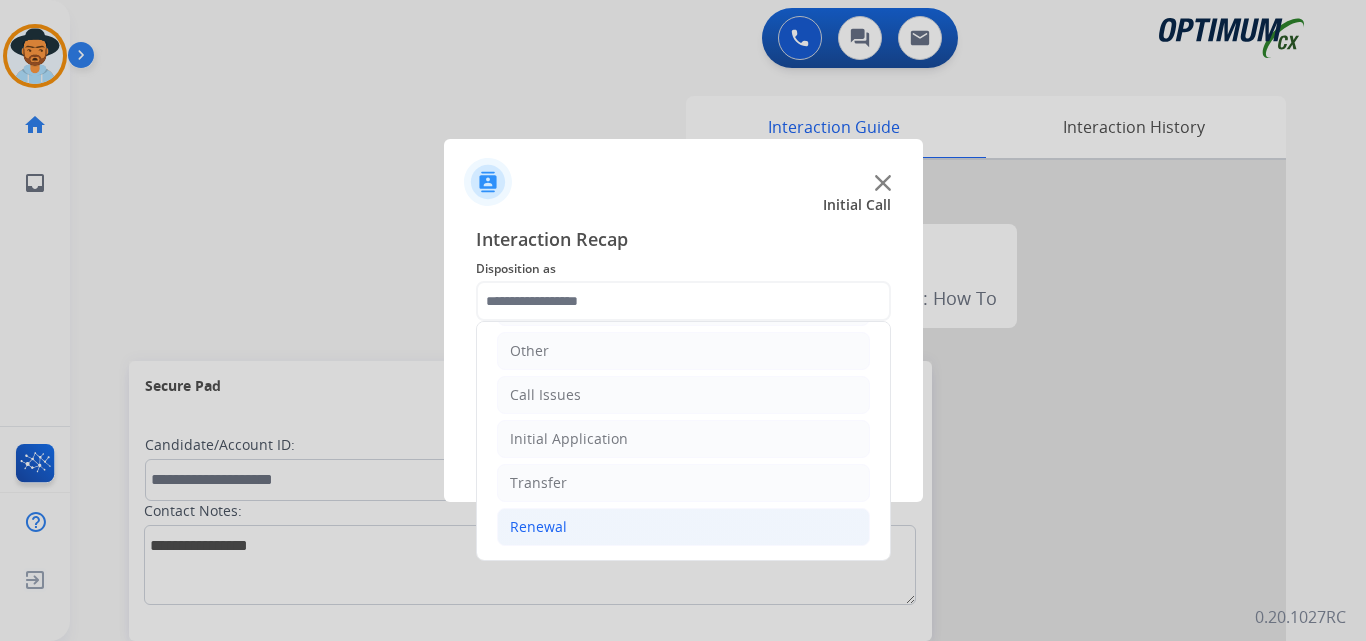 click on "Renewal" 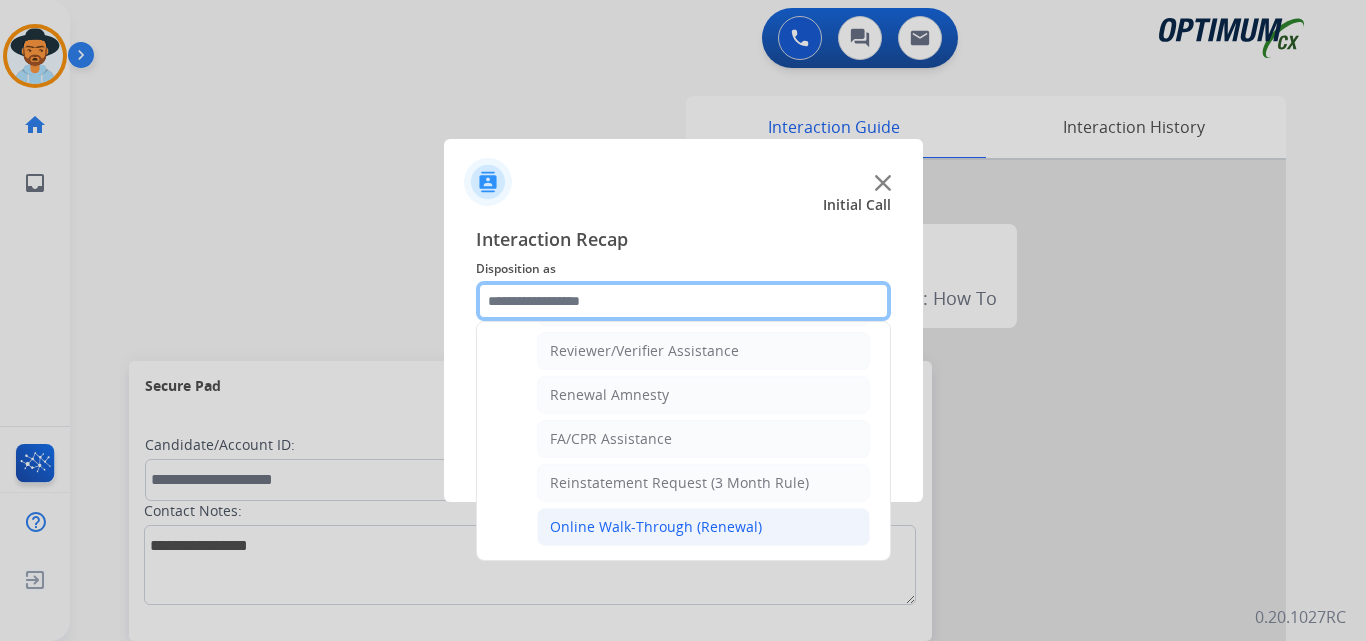 scroll, scrollTop: 605, scrollLeft: 0, axis: vertical 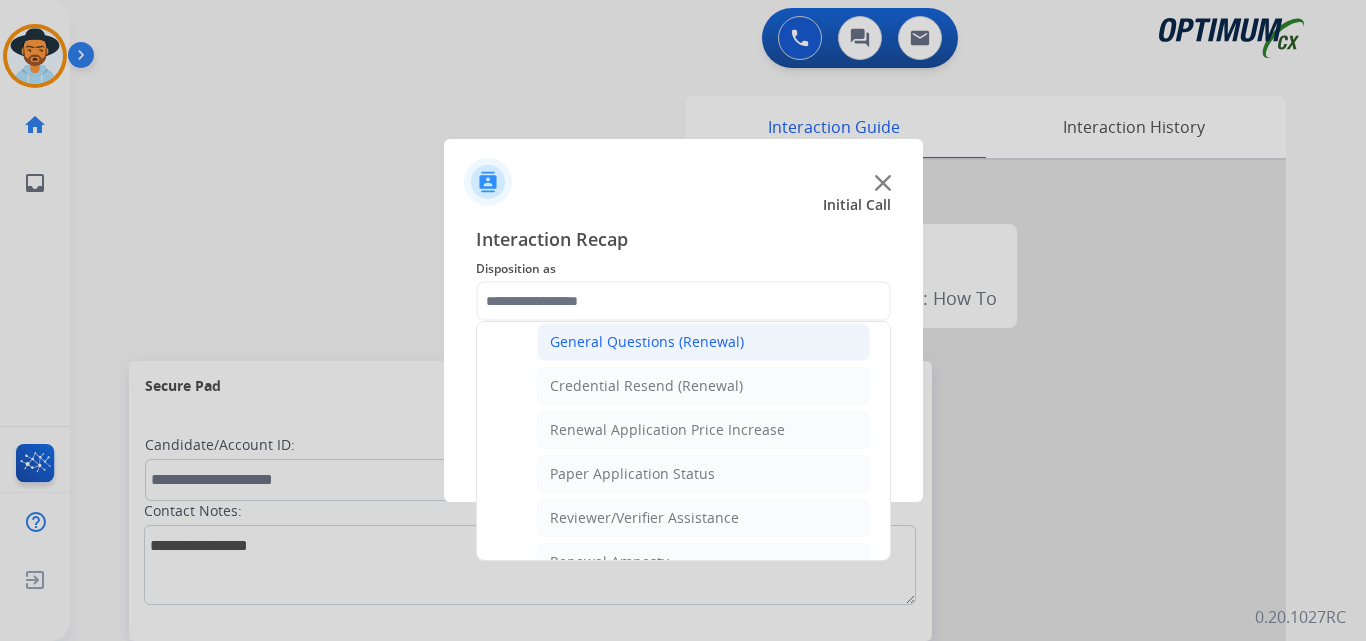 click on "General Questions (Renewal)" 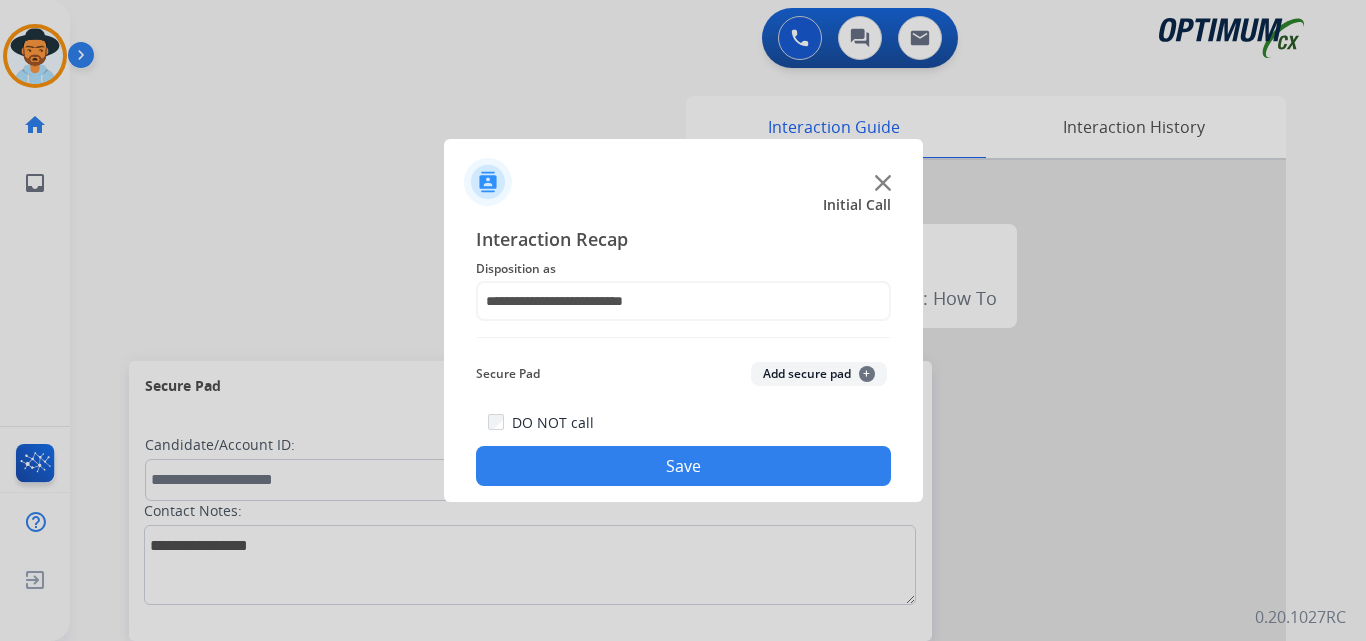 click on "Save" 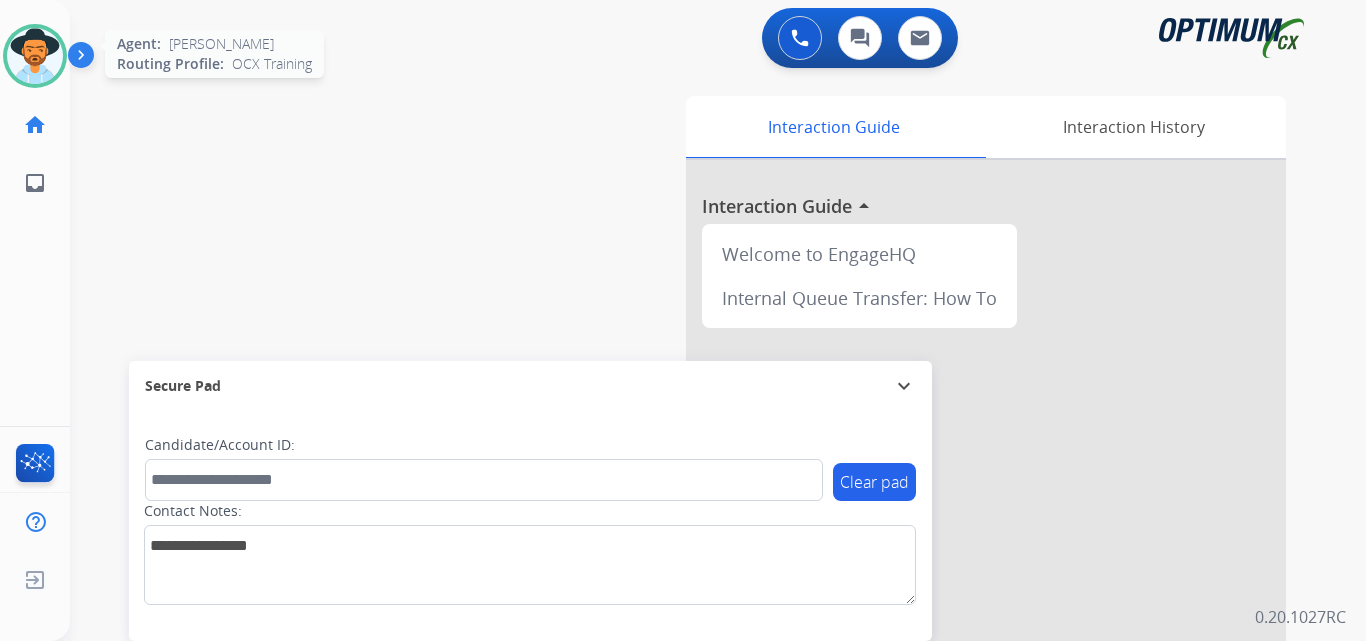 click at bounding box center (35, 56) 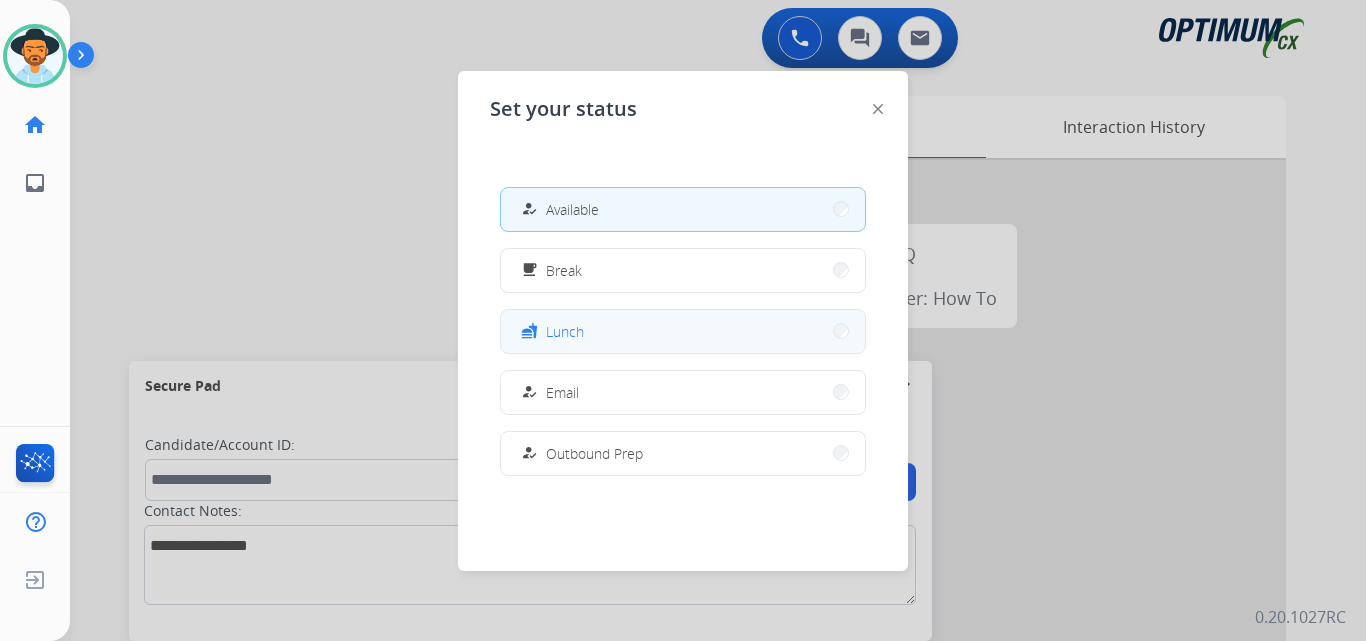 scroll, scrollTop: 499, scrollLeft: 0, axis: vertical 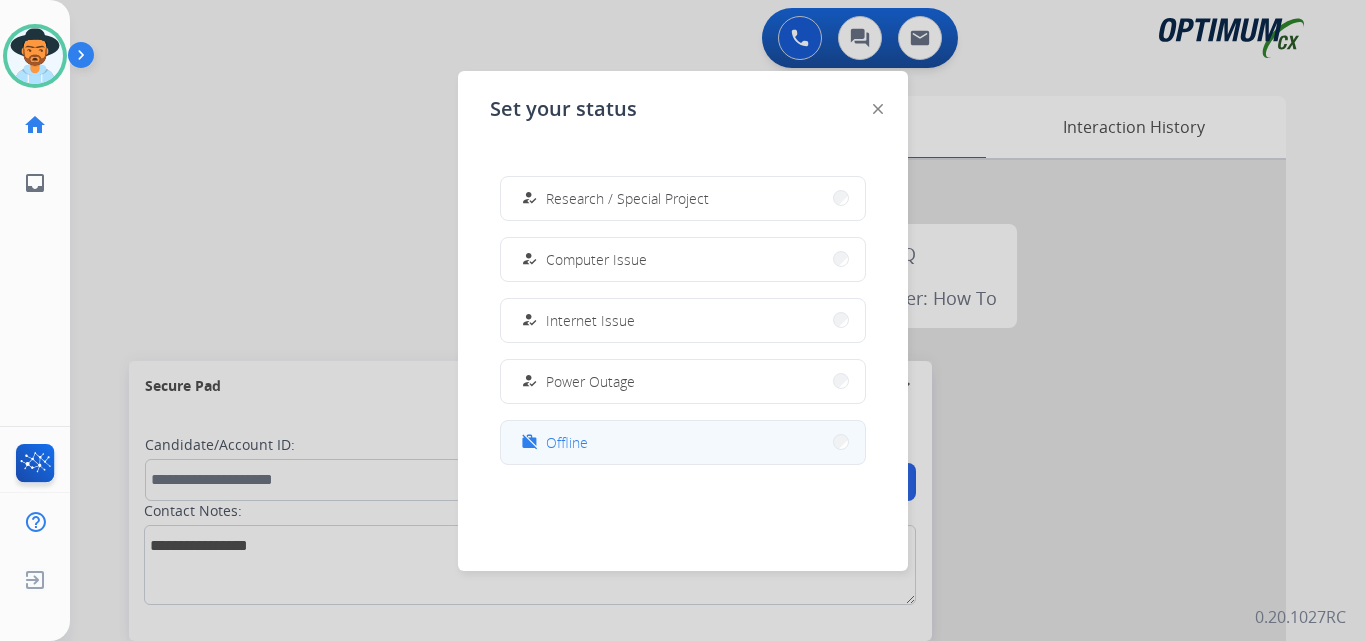 click on "work_off Offline" at bounding box center (552, 442) 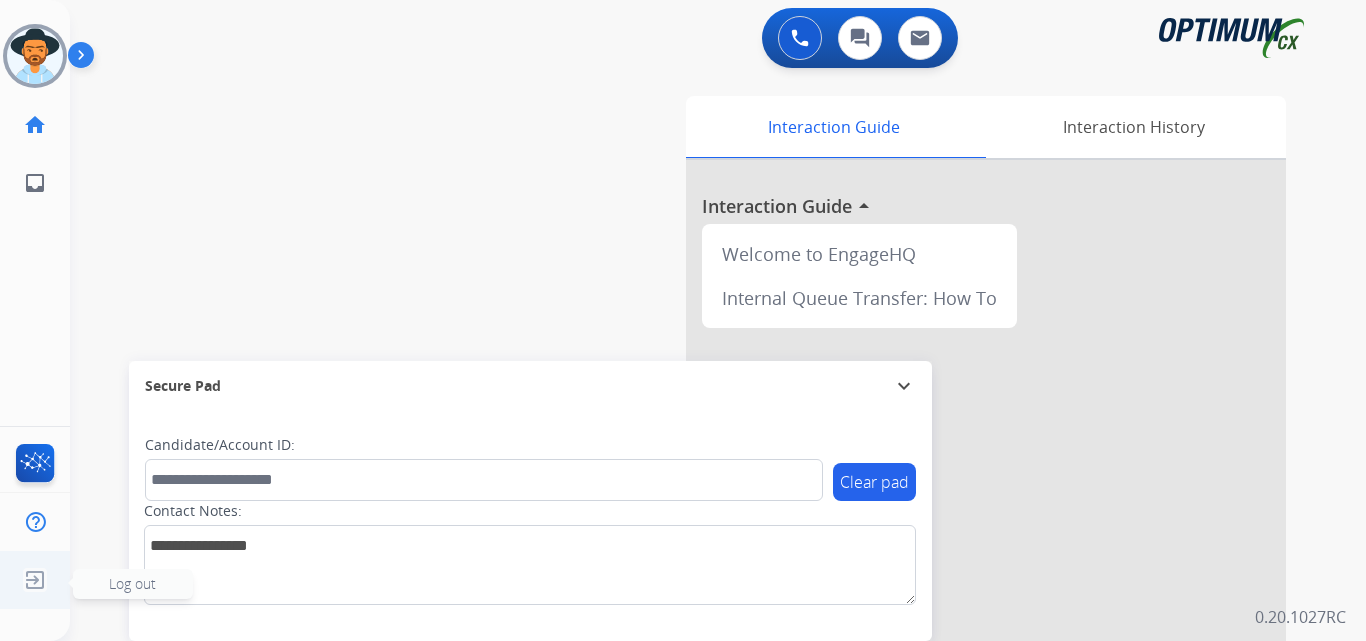 click 